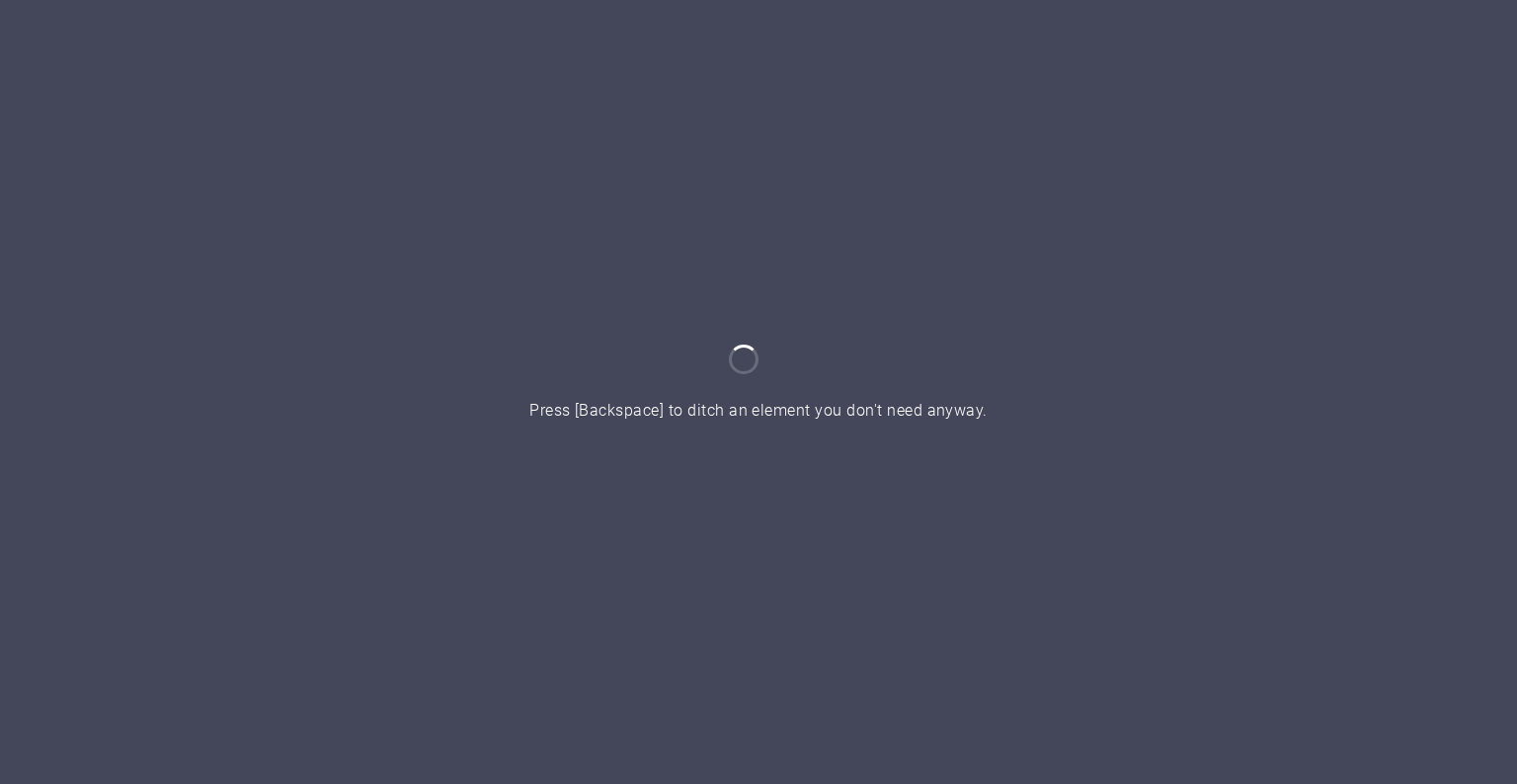 scroll, scrollTop: 0, scrollLeft: 0, axis: both 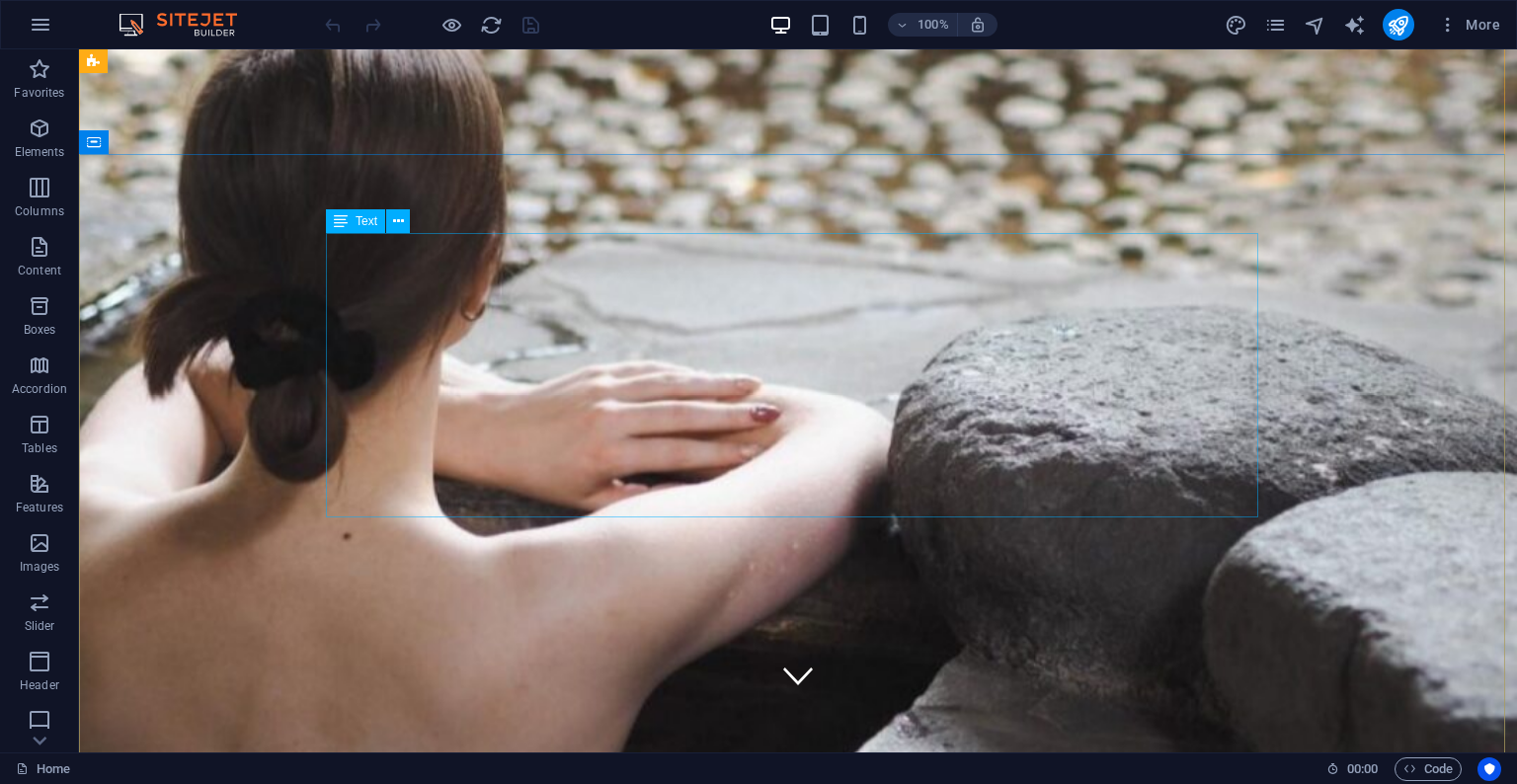 click on "[PHONE] Downtown [CITY] Monday - Sunday 11AM - 2AM" at bounding box center (798, 1176) 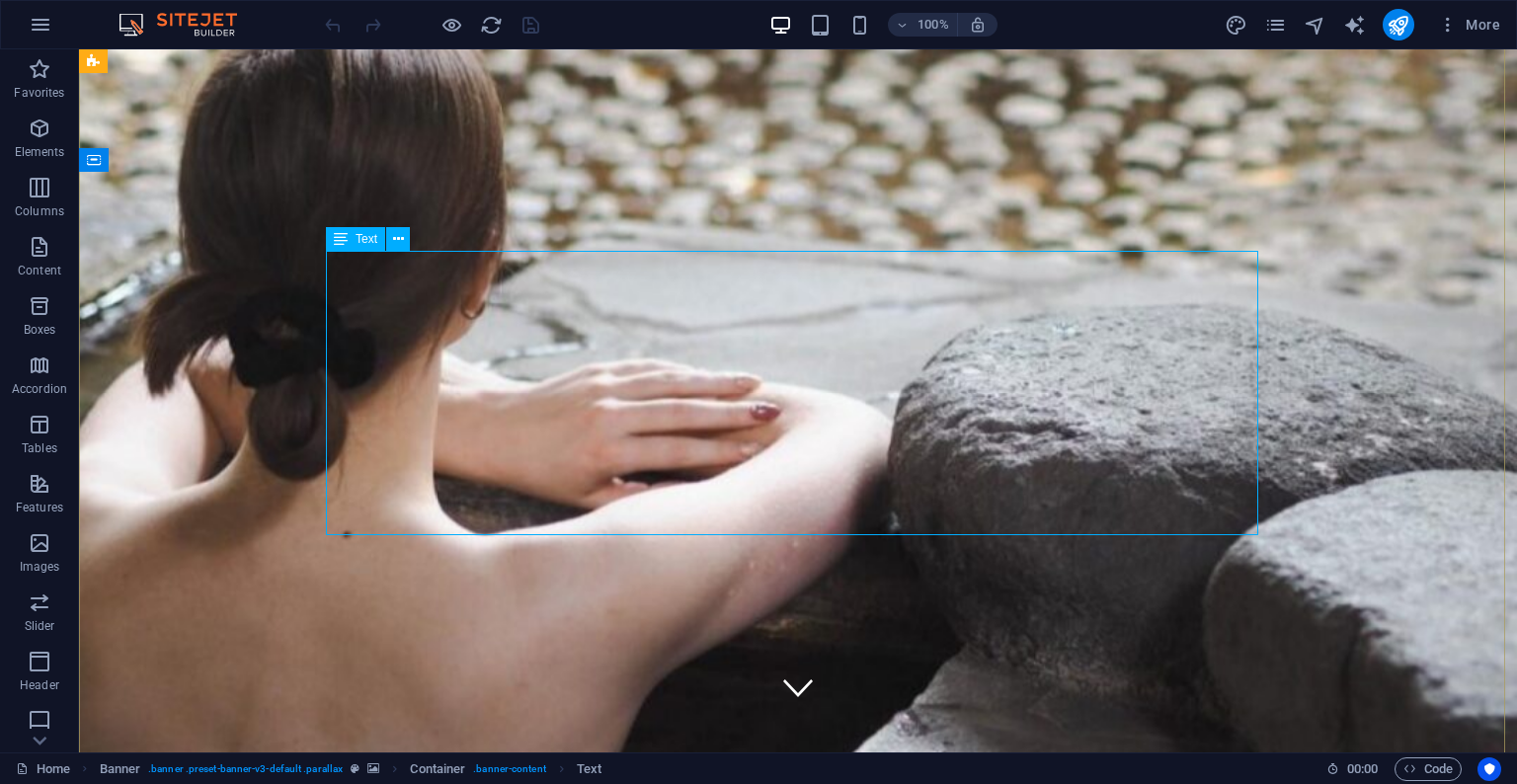 scroll, scrollTop: 33, scrollLeft: 0, axis: vertical 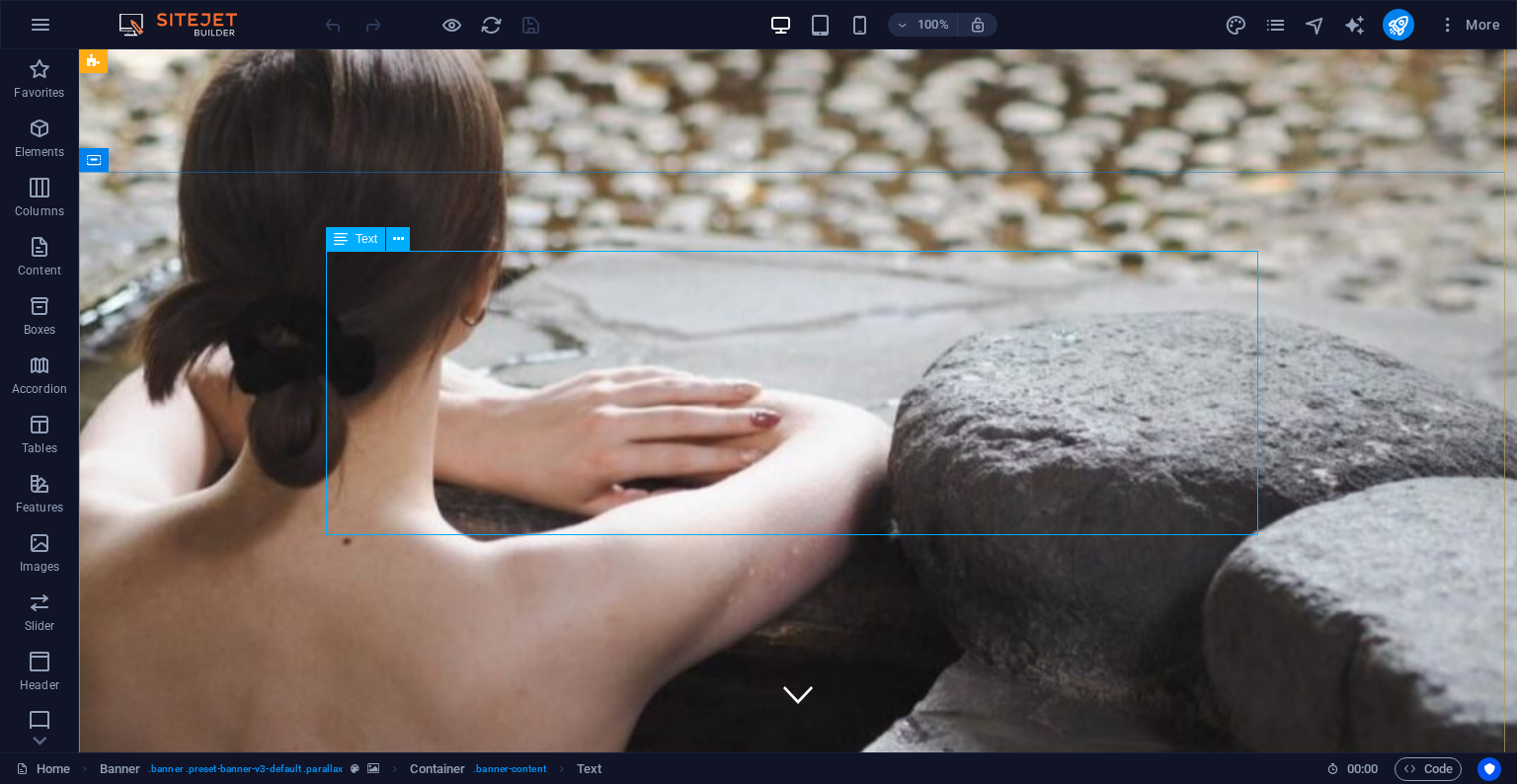 click on "[PHONE] Downtown [CITY] Monday - Sunday 11AM - 2AM" at bounding box center (798, 1195) 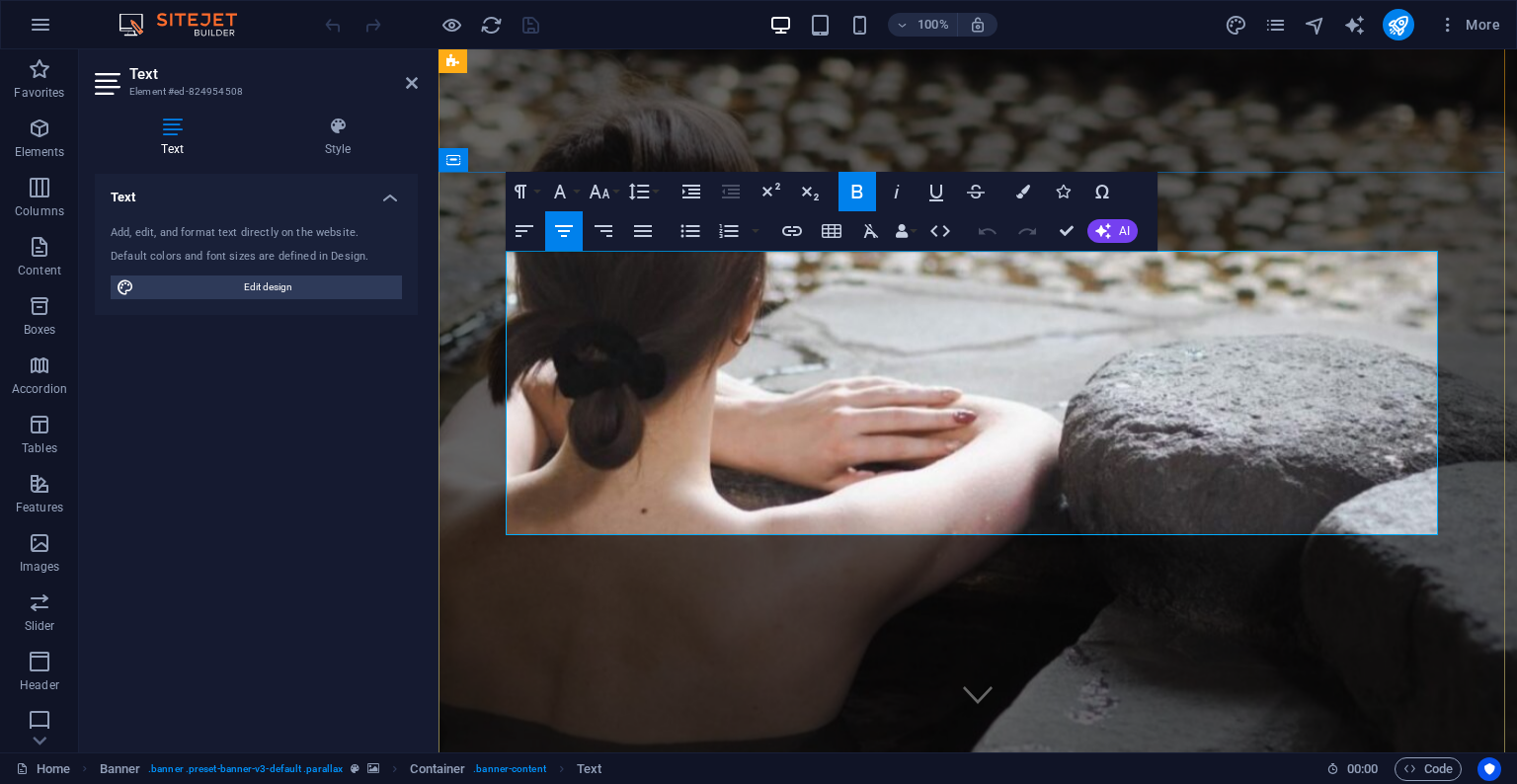 click on "[PHONE]" at bounding box center [978, 1088] 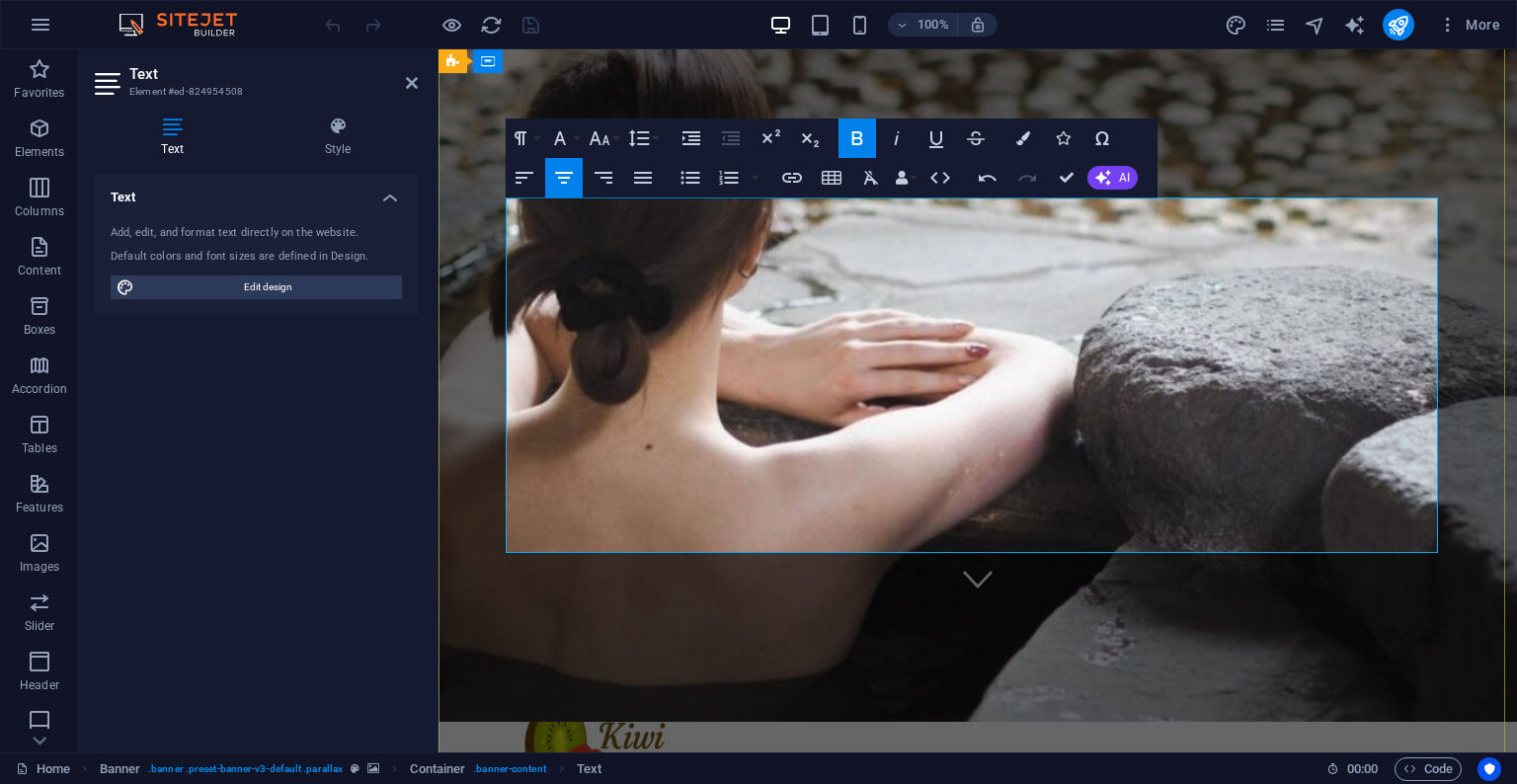 scroll, scrollTop: 87, scrollLeft: 0, axis: vertical 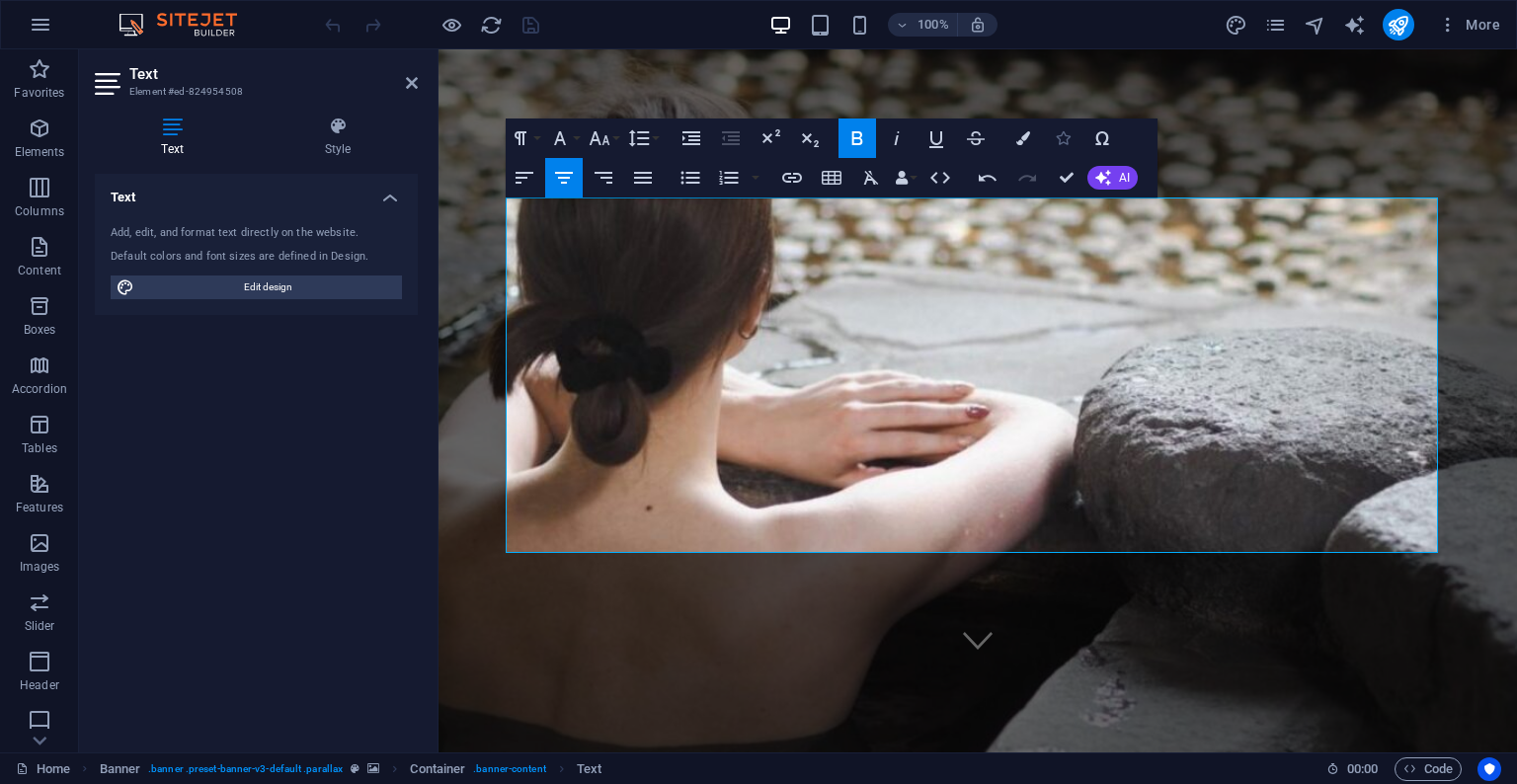 click at bounding box center [1063, 138] 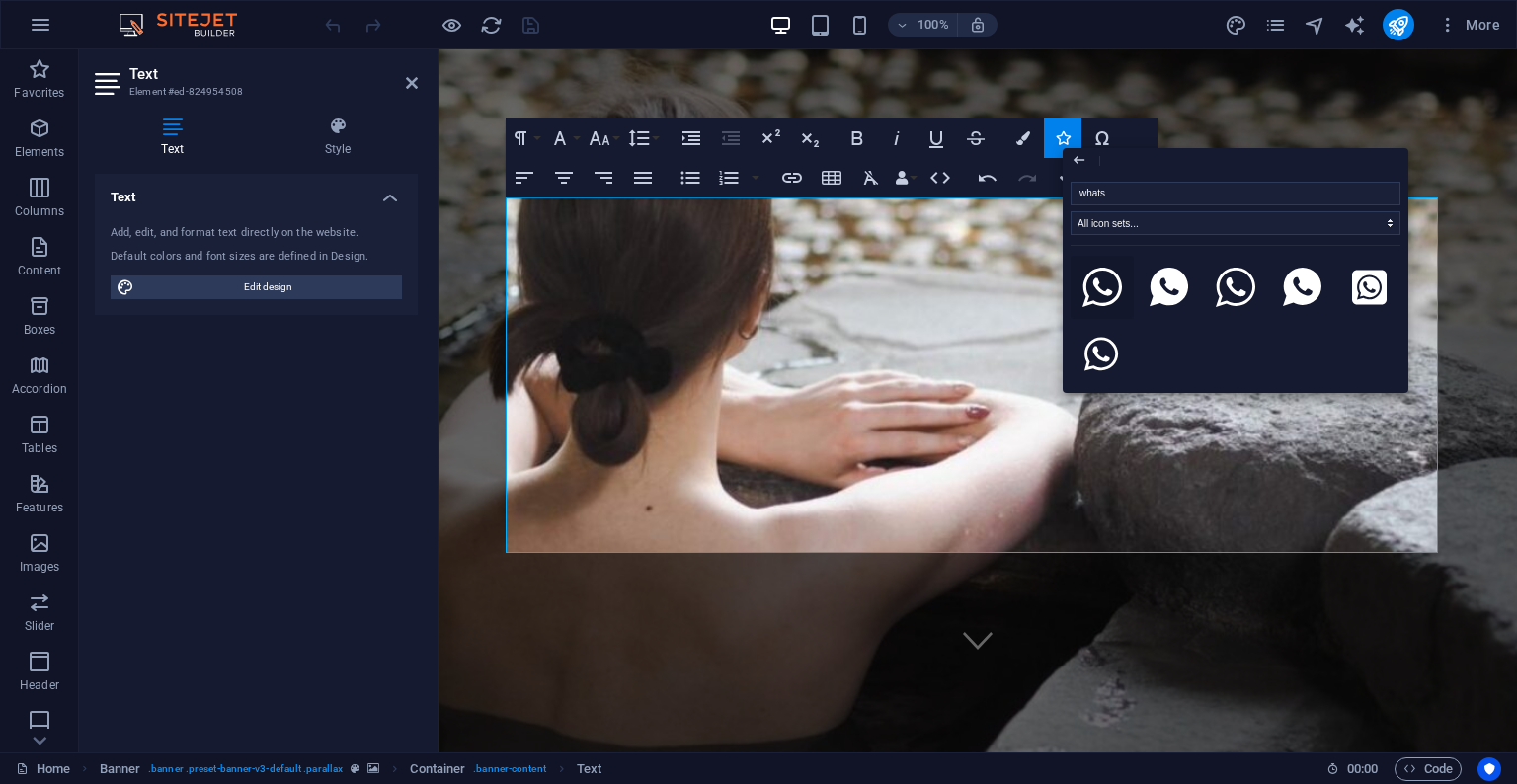 click 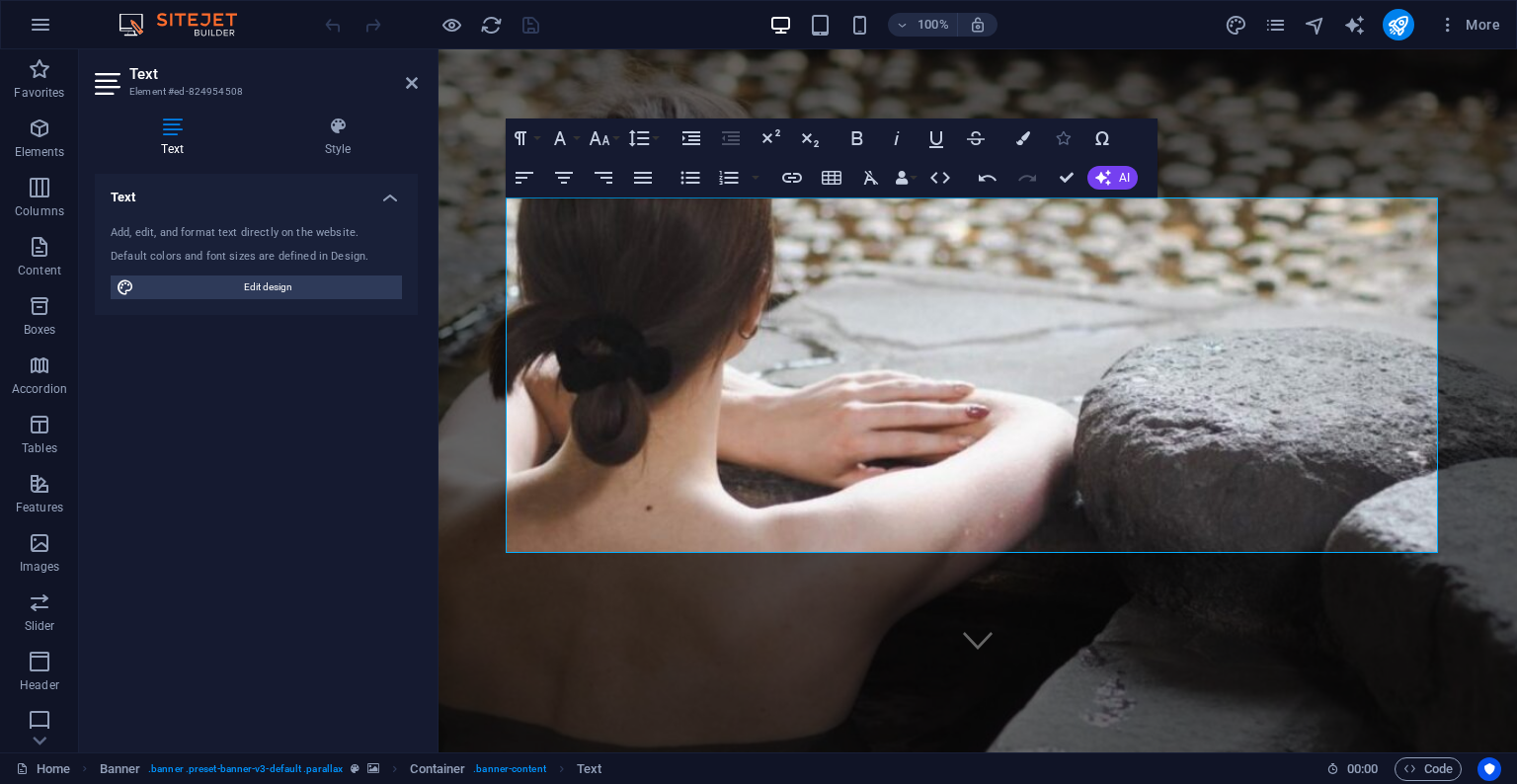 click on "Icons" at bounding box center (1063, 138) 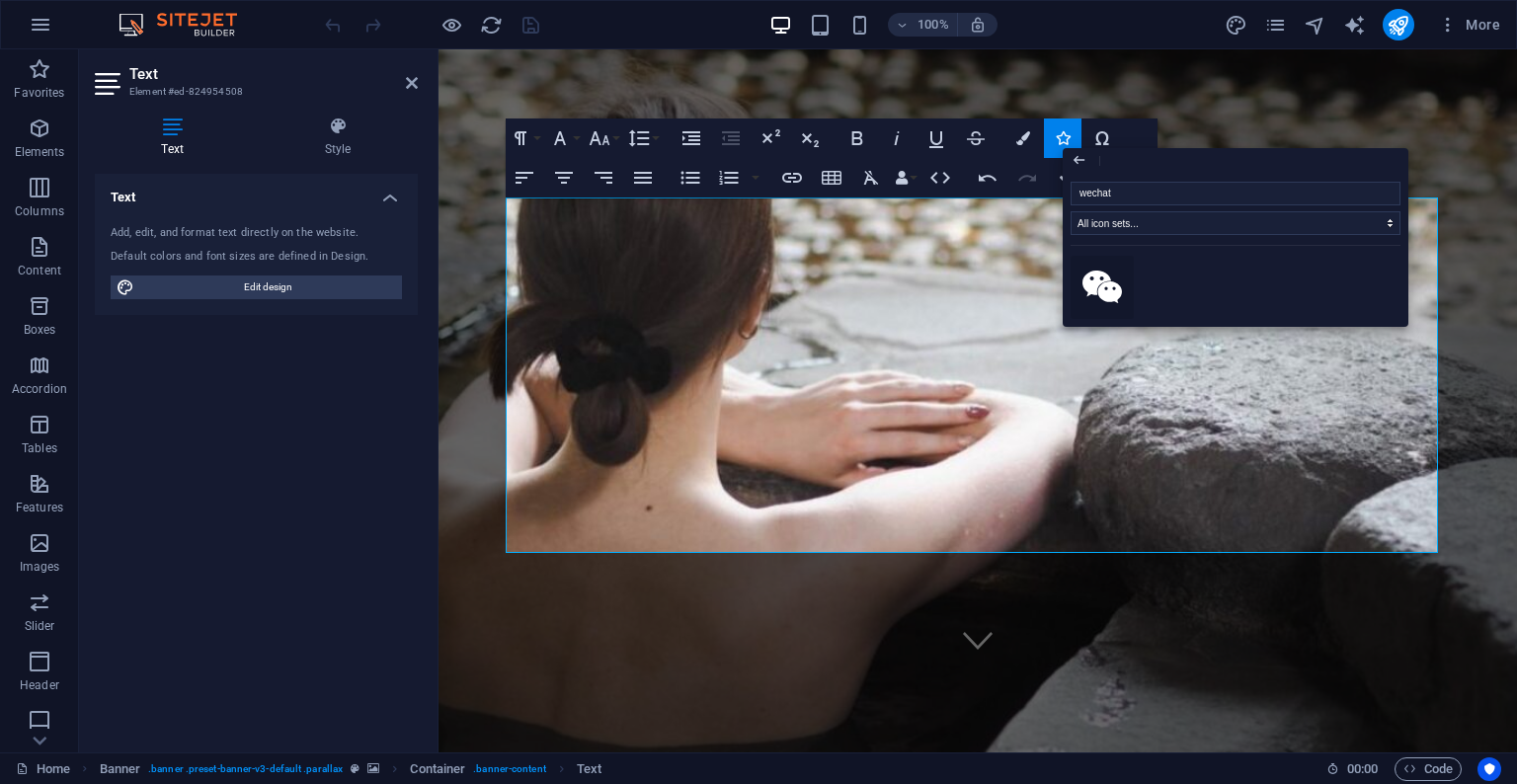 click 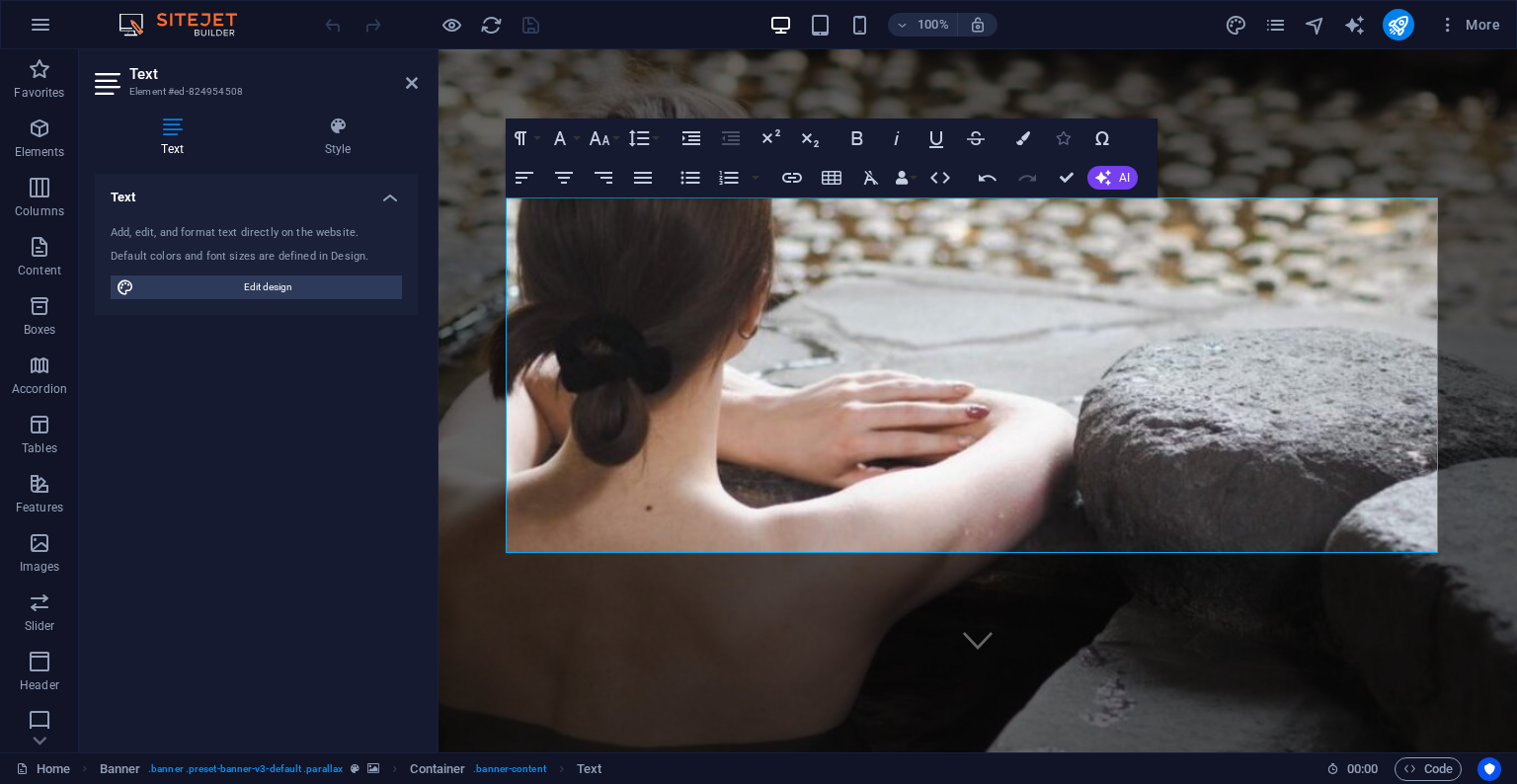 click on "Icons" at bounding box center (1063, 138) 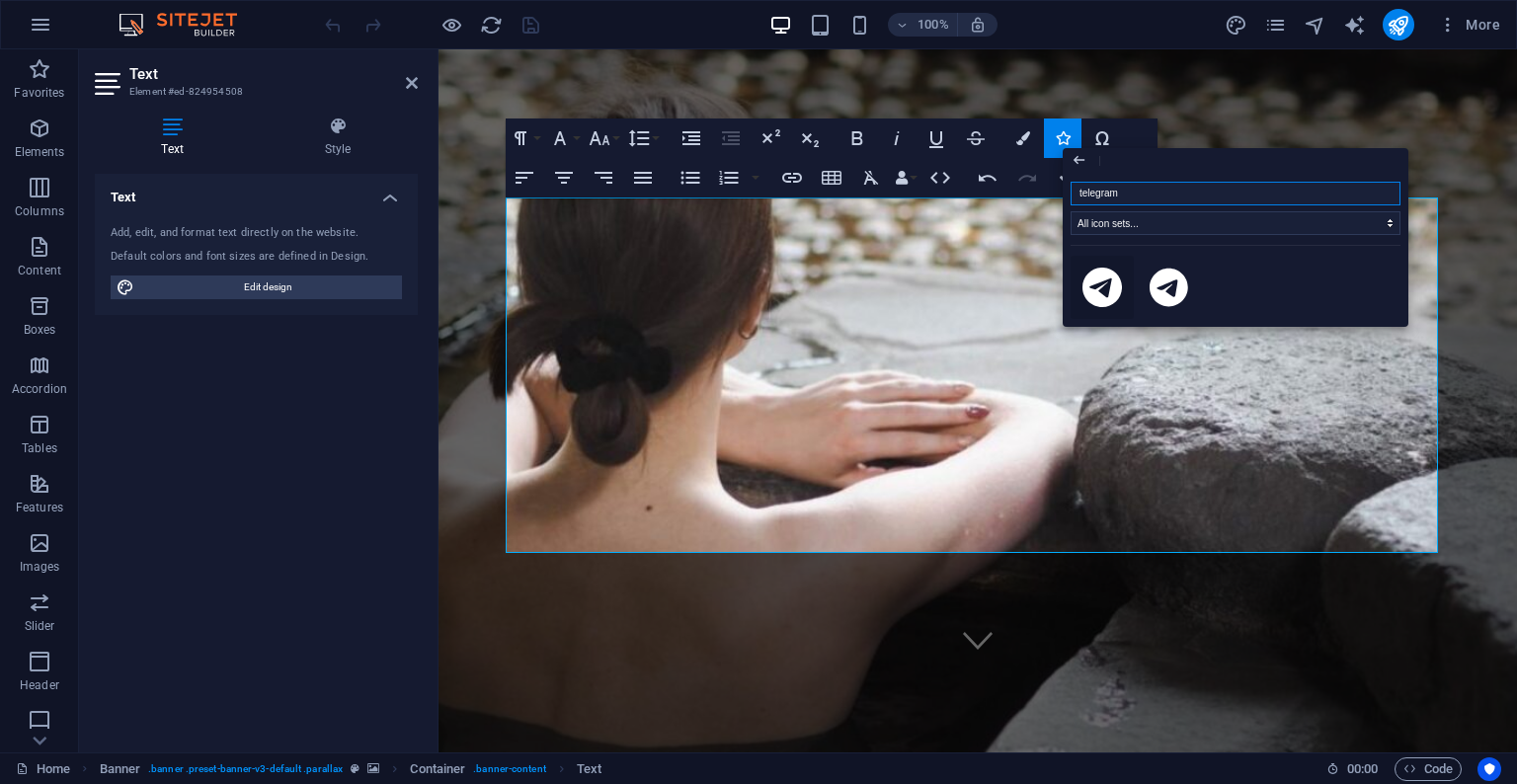 click 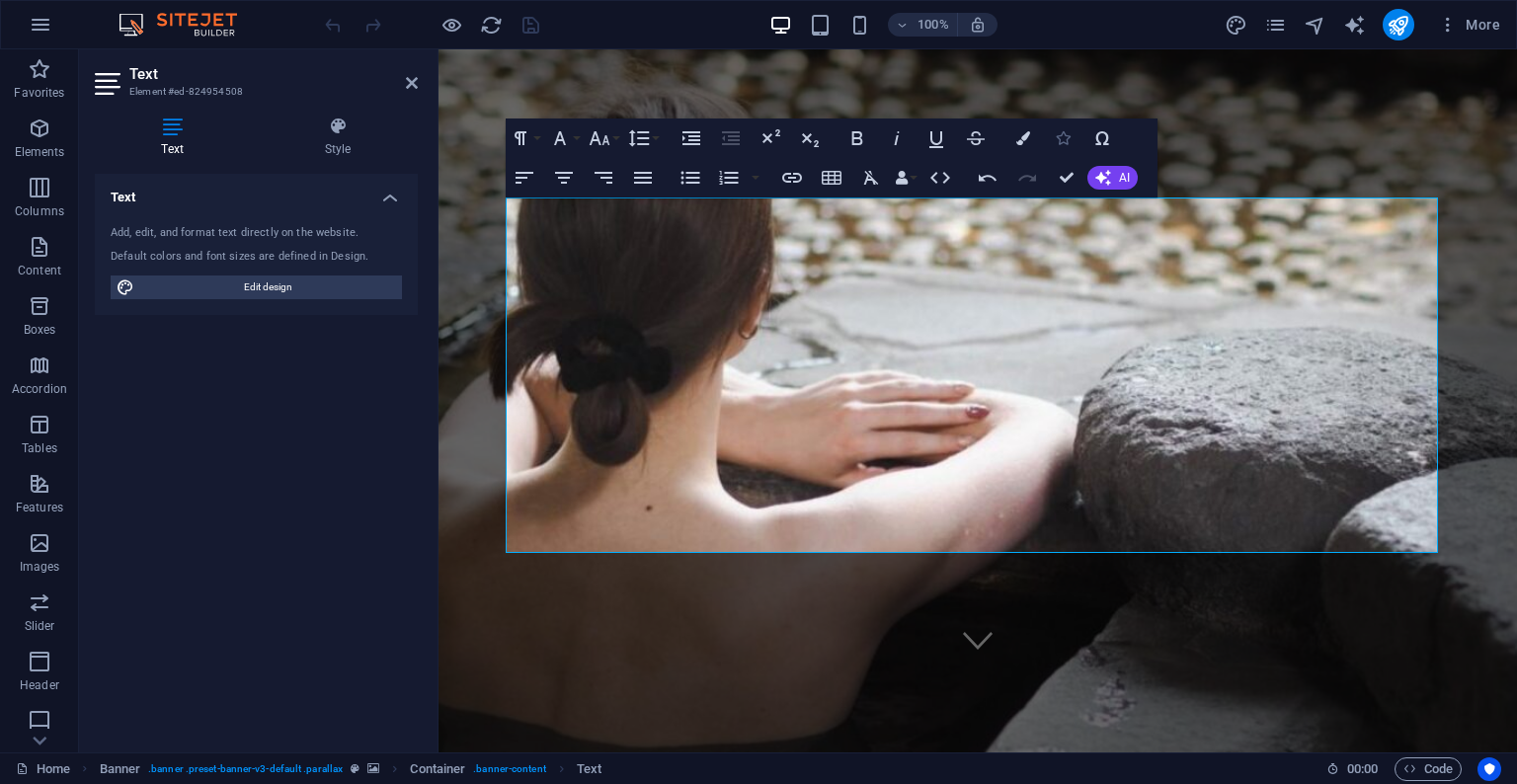 click at bounding box center [1063, 138] 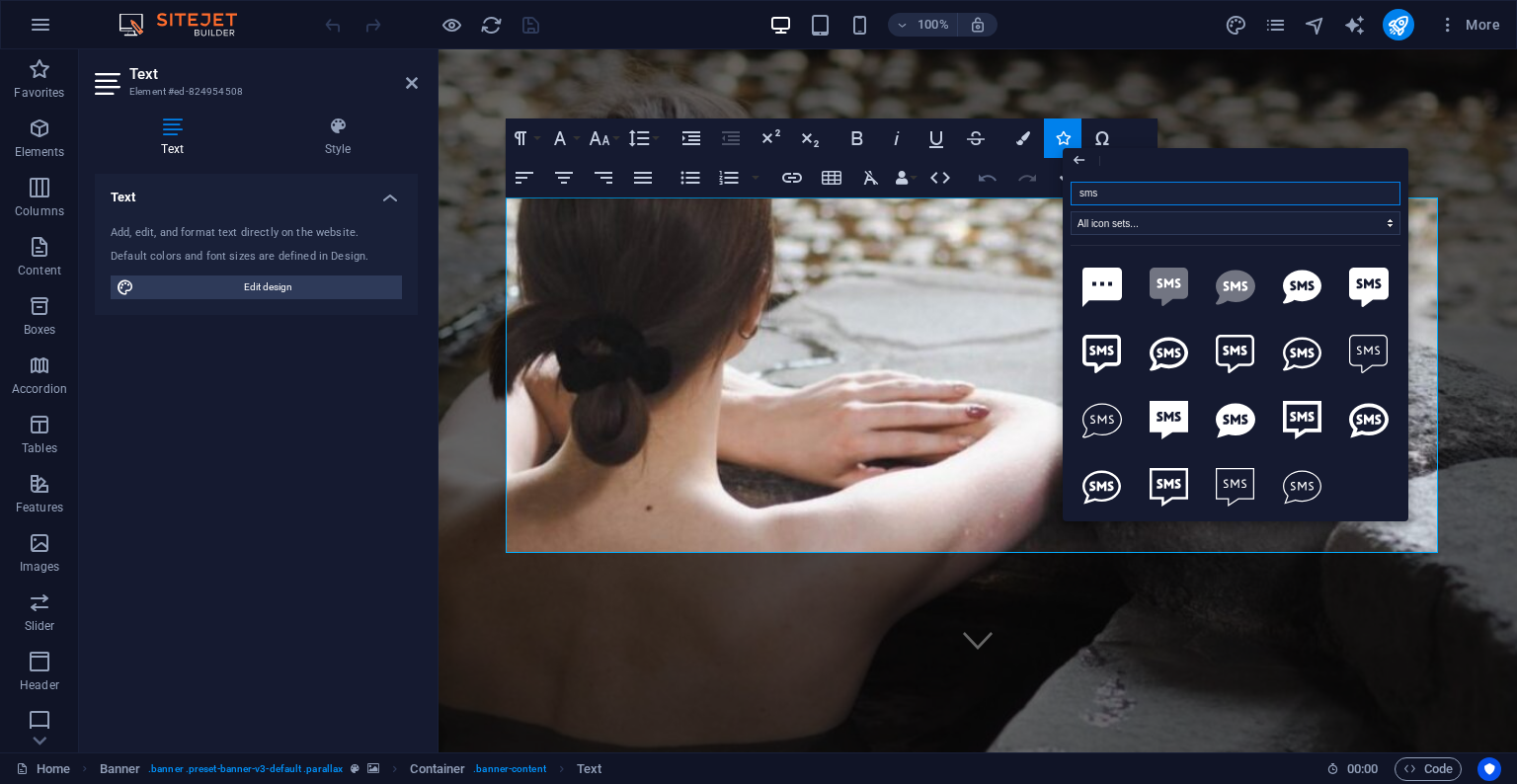 drag, startPoint x: 1119, startPoint y: 194, endPoint x: 950, endPoint y: 169, distance: 170.83911 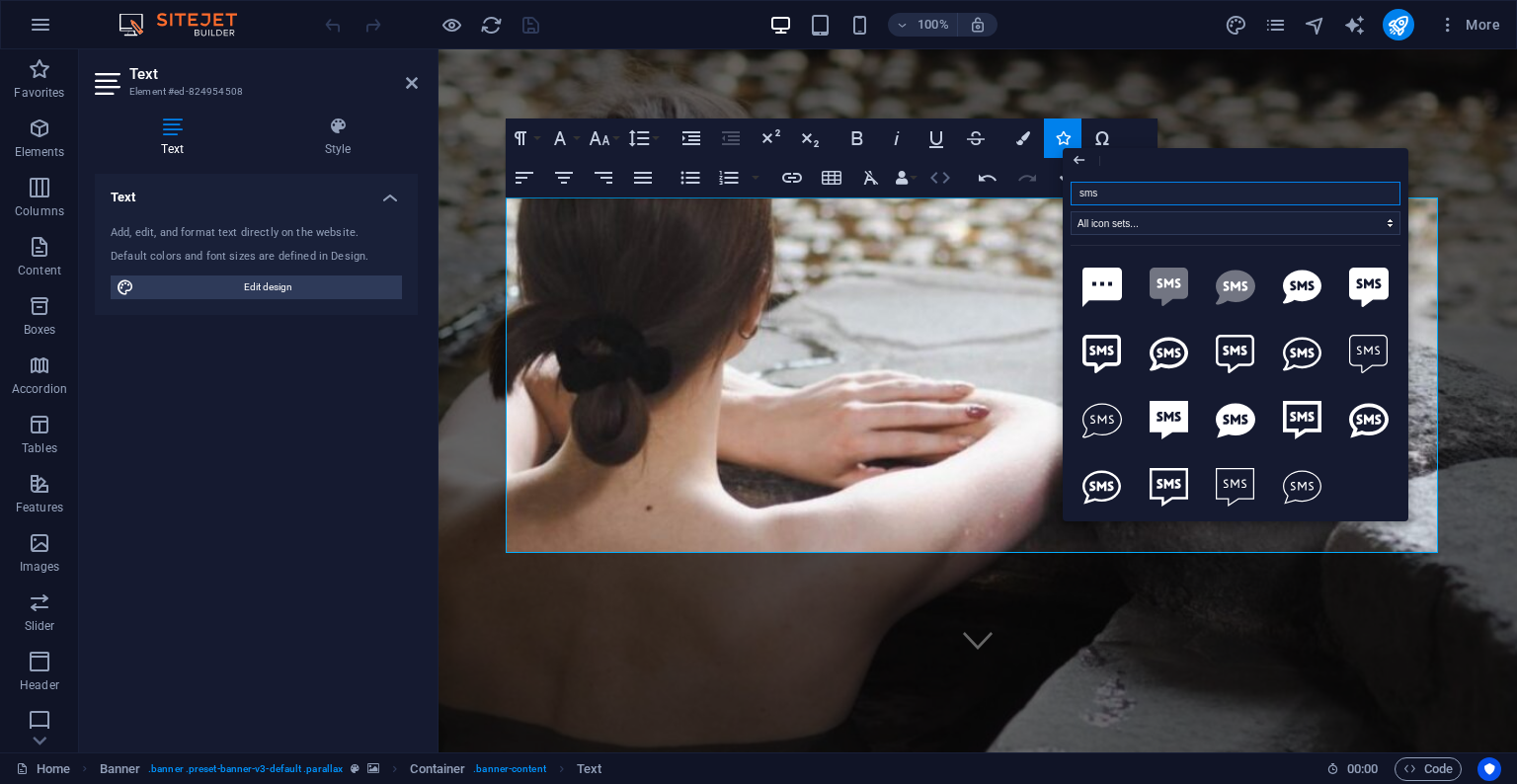 click on "Paragraph Format Normal Heading 1 Heading 2 Heading 3 Heading 4 Heading 5 Heading 6 Code Font Family Arial Georgia Impact Tahoma Times New Roman Verdana Assistant Lobster Two Font Size 8 9 10 11 12 14 18 24 30 36 48 60 72 96 Line Height Default Single 1.15 1.5 Double Increase Indent Decrease Indent Superscript Subscript Bold Italic Underline Strikethrough Colors Icons Special Characters Align Left Align Center Align Right Align Justify Unordered List   Default Circle Disc Square    Ordered List   Default Lower Alpha Lower Greek Lower Roman Upper Alpha Upper Roman    Insert Link Insert Table Clear Formatting Data Bindings Company First name Last name Street ZIP code City Email Phone Mobile Fax Custom field 1 Custom field 2 Custom field 3 Custom field 4 Custom field 5 Custom field 6 HTML Undo Redo Confirm (⌘+⏎) AI Improve Make shorter Make longer Fix spelling & grammar Translate to English Generate text Close sms All icon sets... IcoFont Ionicons FontAwesome Brands FontAwesome Duotone FontAwesome Solid" at bounding box center [832, 158] 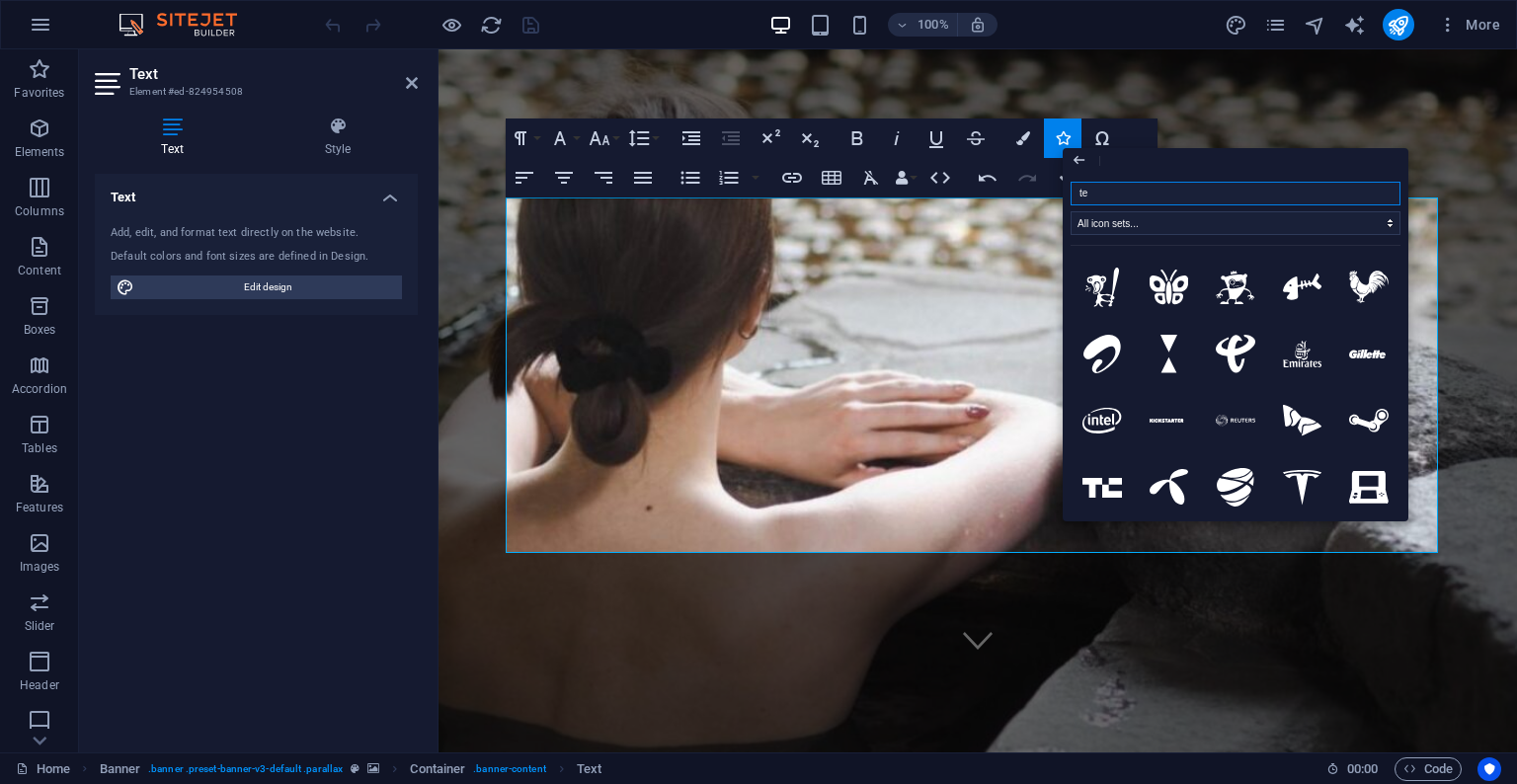 type on "t" 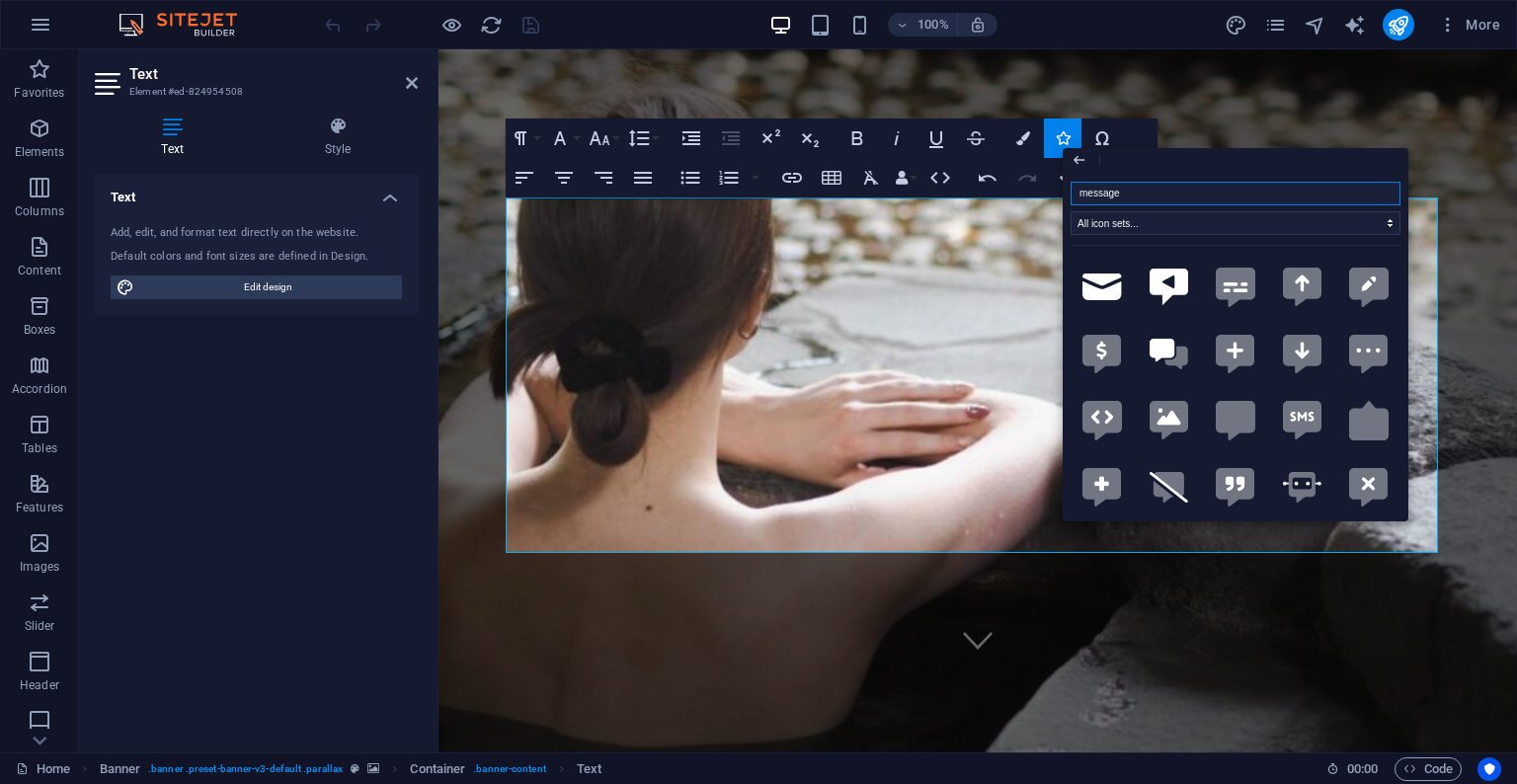 click on "message" at bounding box center [1236, 194] 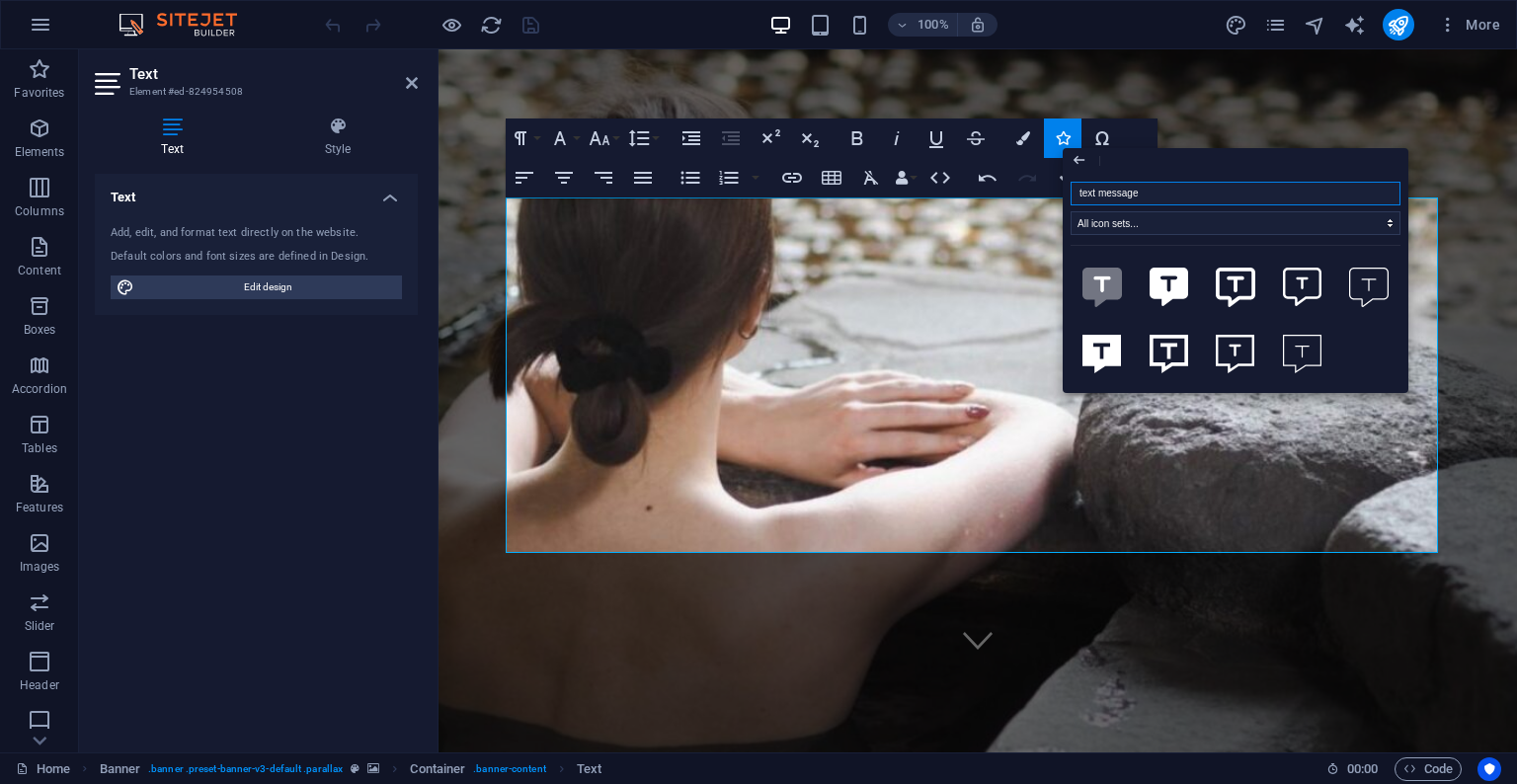 drag, startPoint x: 1158, startPoint y: 192, endPoint x: 1026, endPoint y: 182, distance: 132.37825 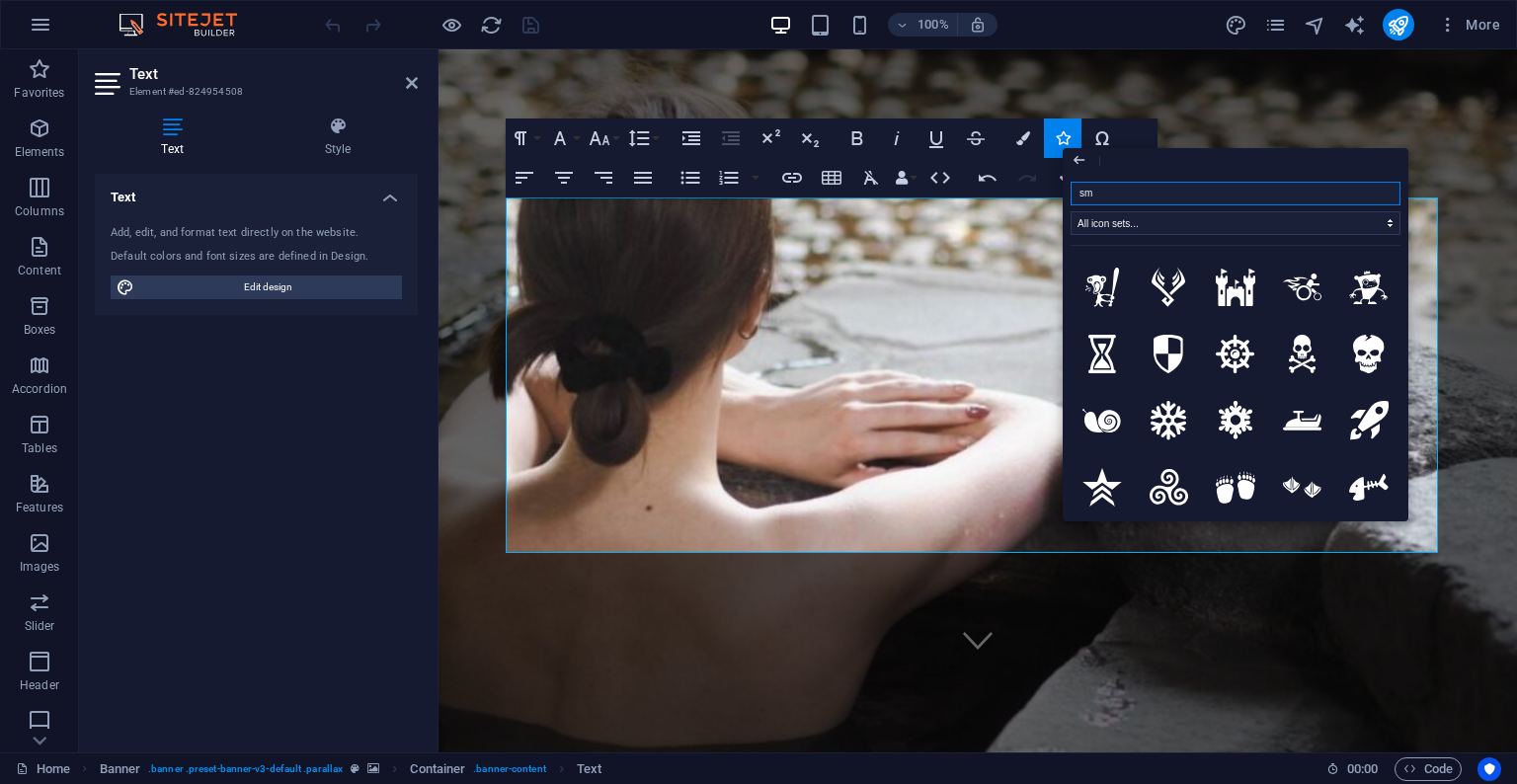 type on "sms" 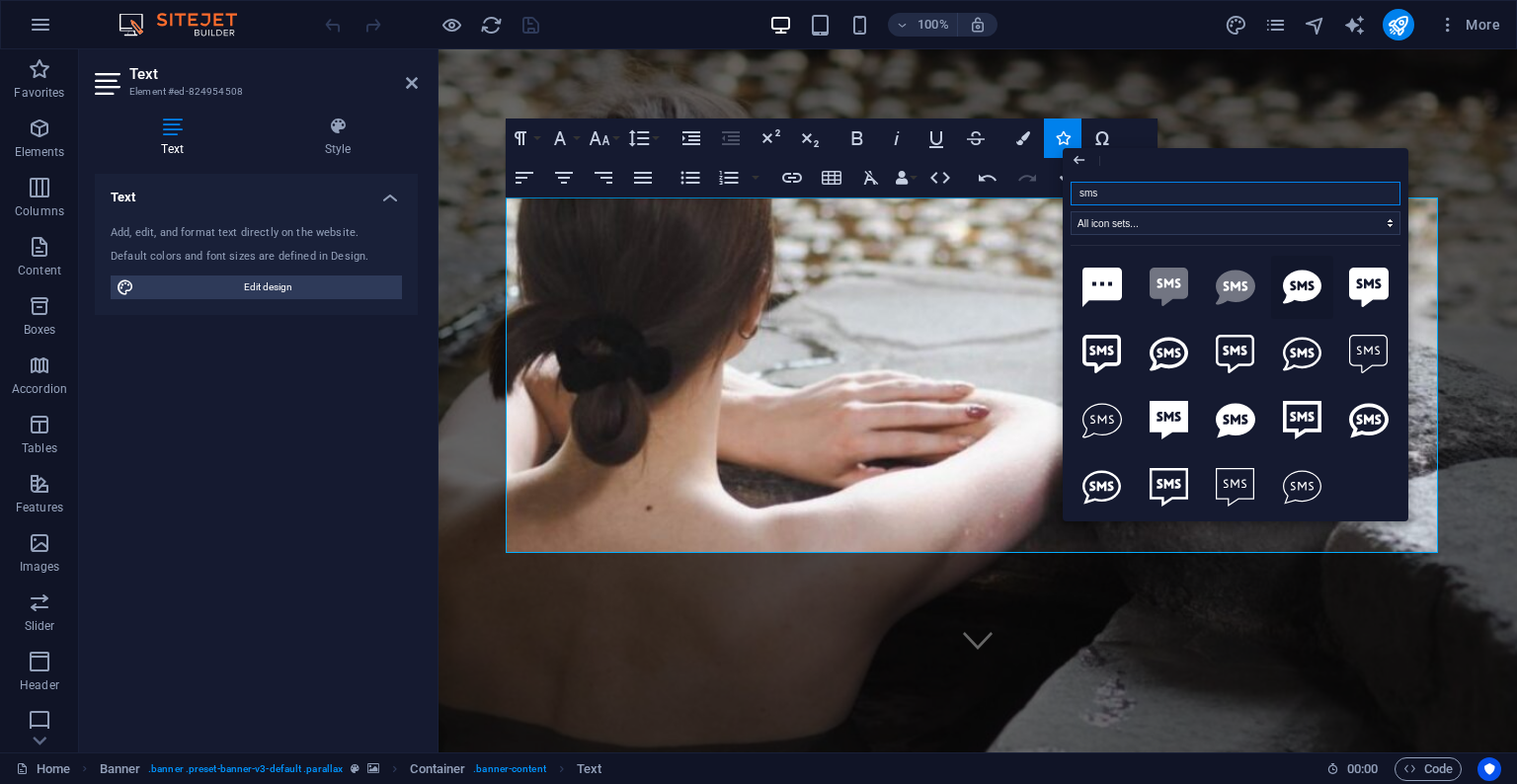 click 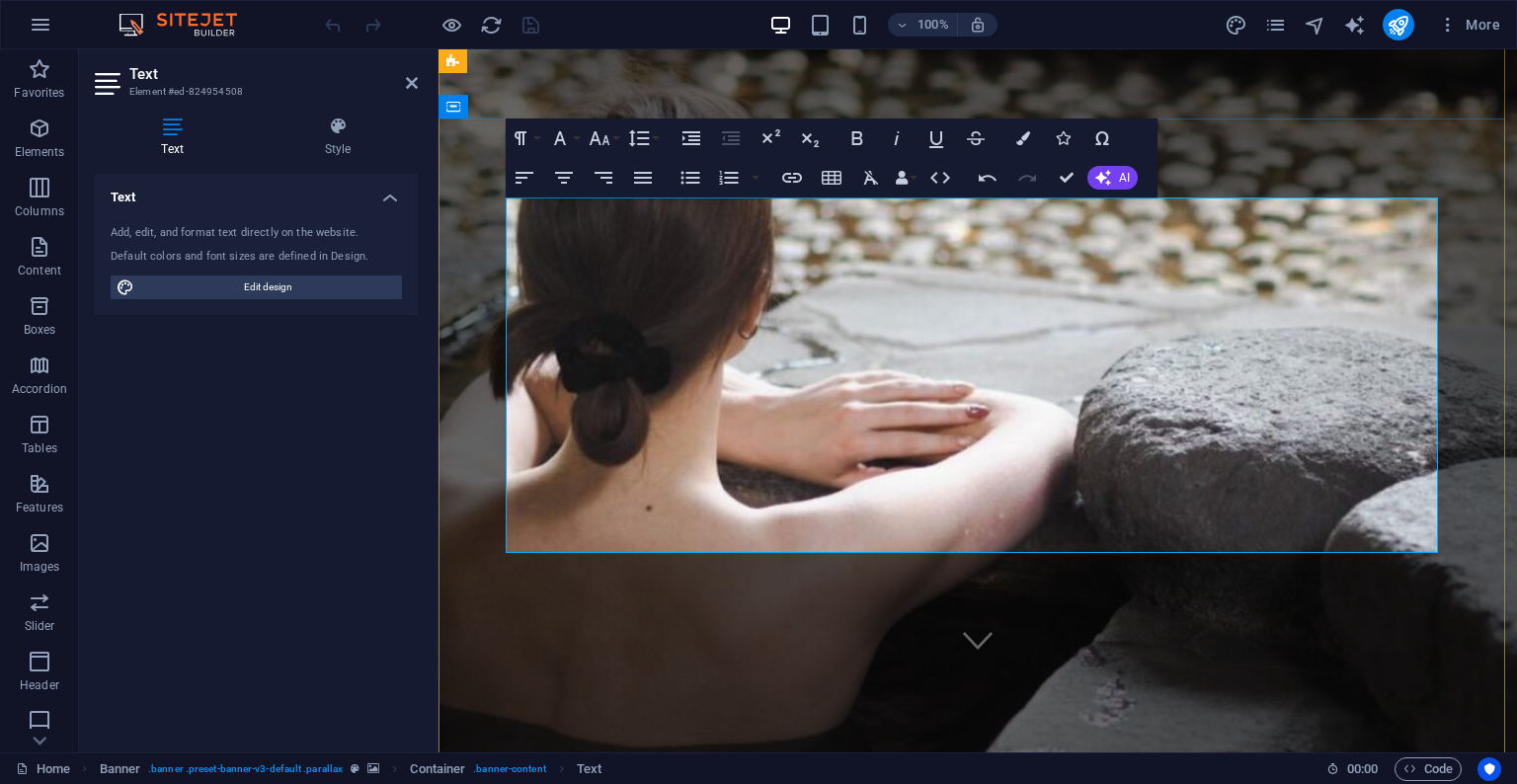 drag, startPoint x: 1032, startPoint y: 307, endPoint x: 1060, endPoint y: 306, distance: 28.01785 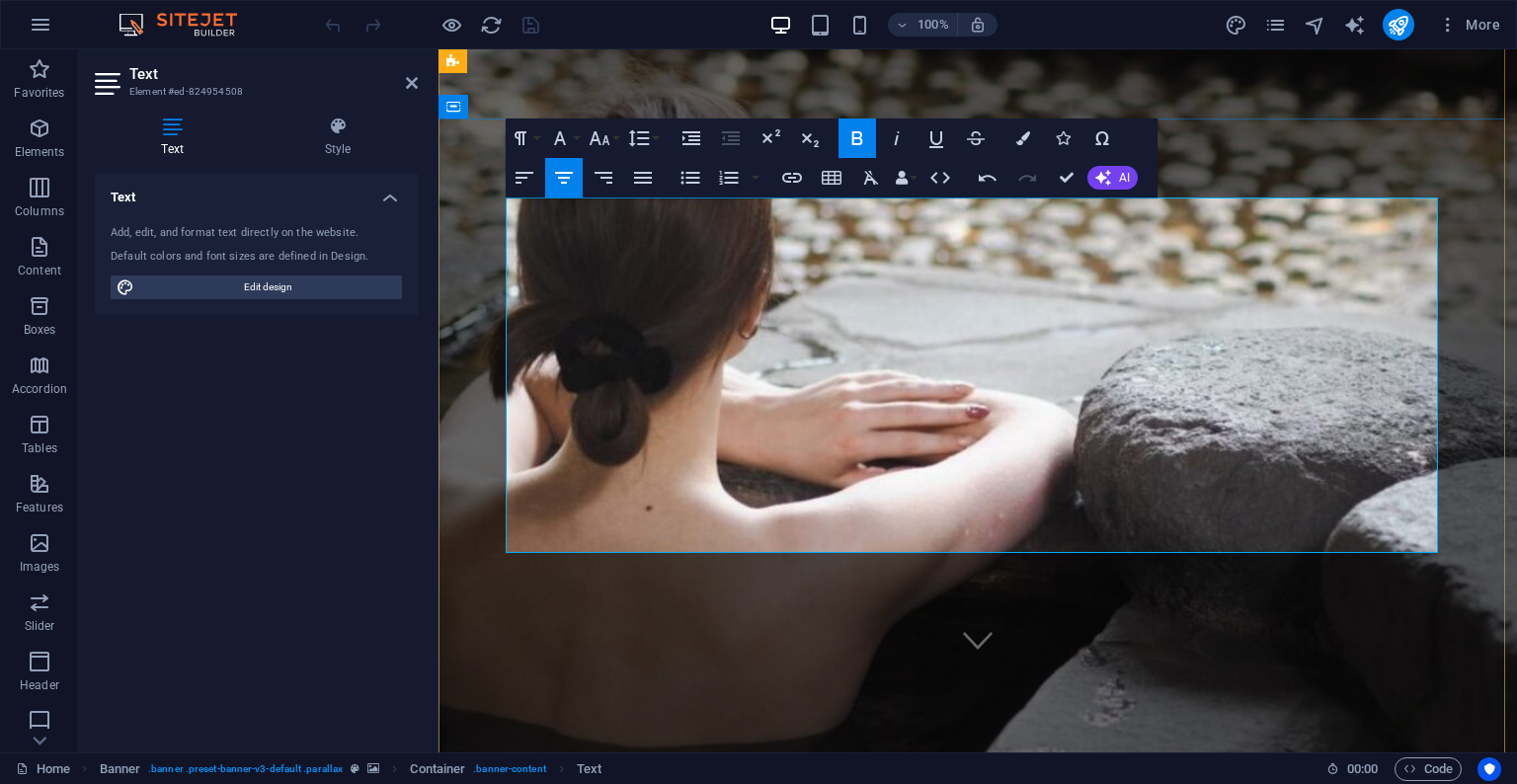 click on "​" at bounding box center (978, 3088) 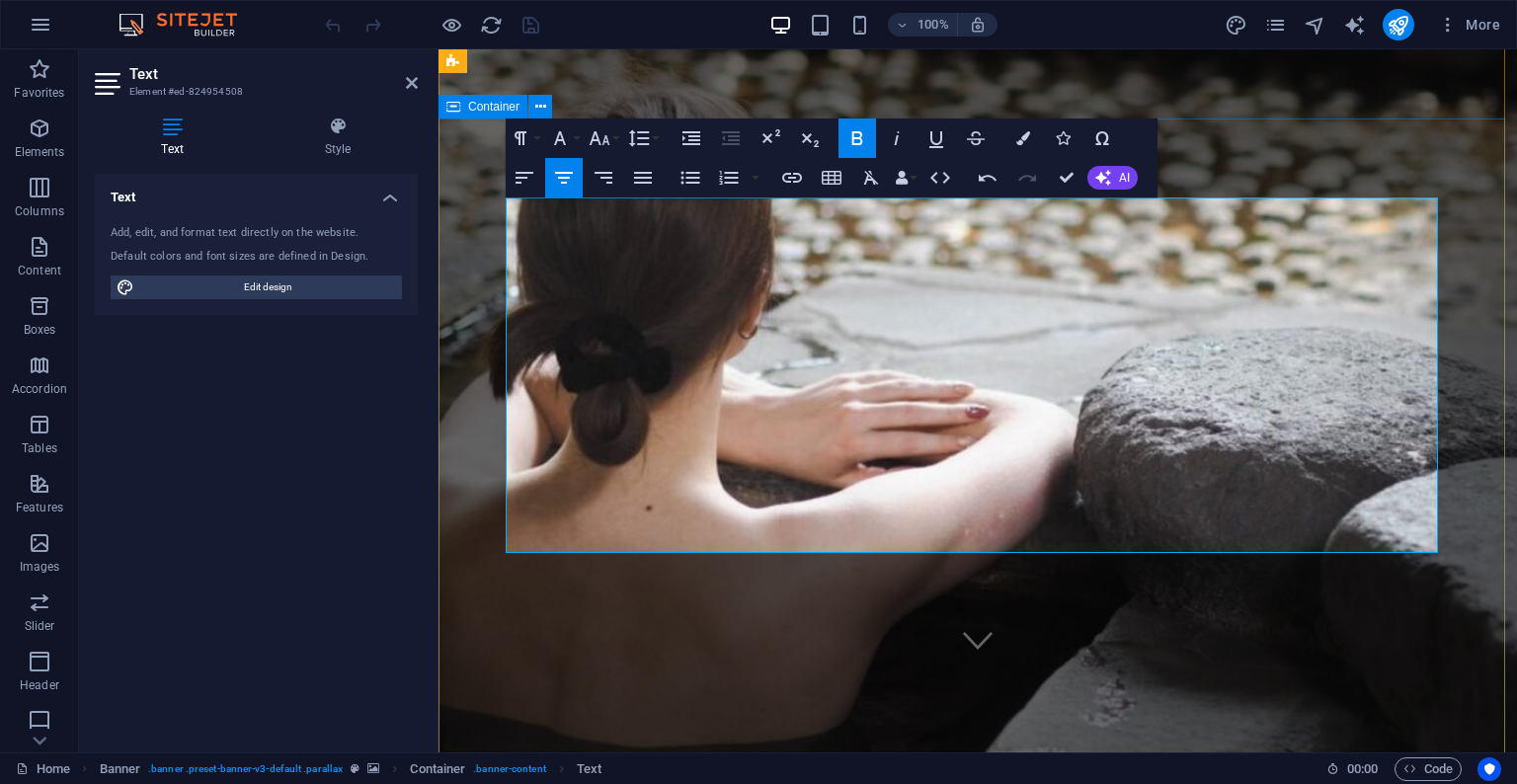click on "437-431-6934 ​               Downtown Toronto Monday - Sunday 11AM - 2AM Kiwi Lush ‌where Sweetness Meets Seduction" at bounding box center (978, 3209) 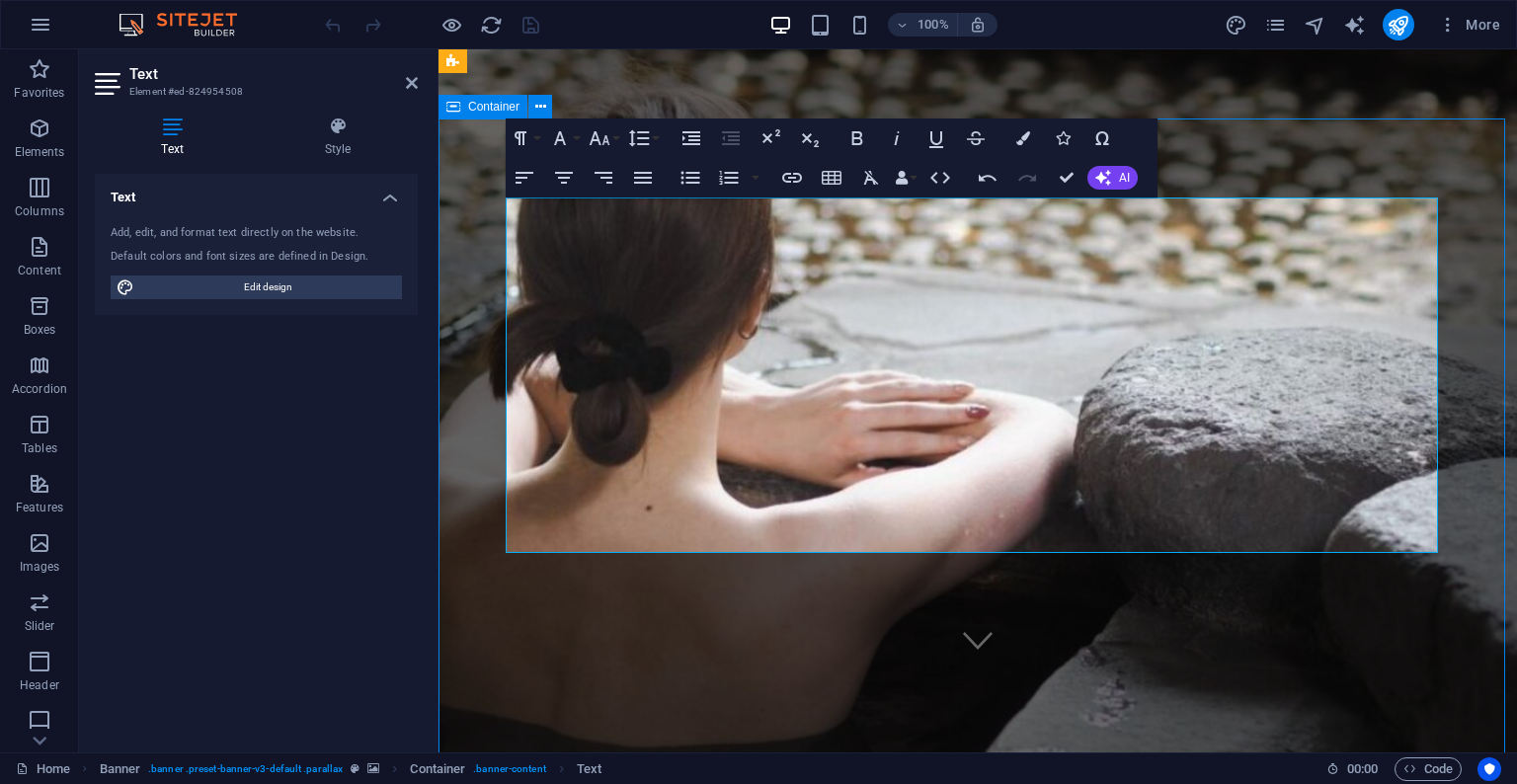 click on "437-431-6934 ​               Downtown Toronto Monday - Sunday 11AM - 2AM Kiwi Lush ‌where Sweetness Meets Seduction" at bounding box center [978, 3209] 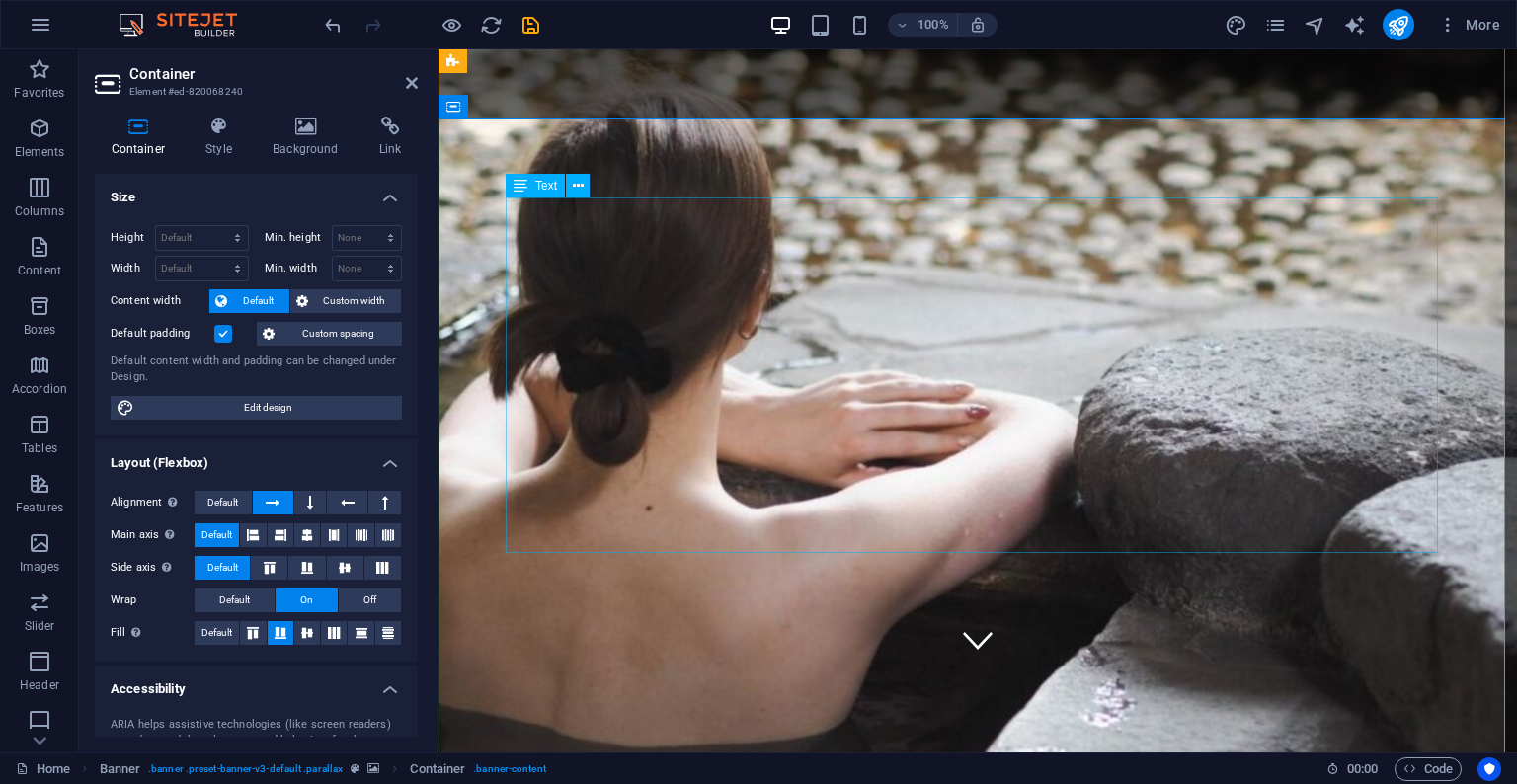 click on "437-431-6934               Downtown Toronto Monday - Sunday 11AM - 2AM" at bounding box center [978, 3123] 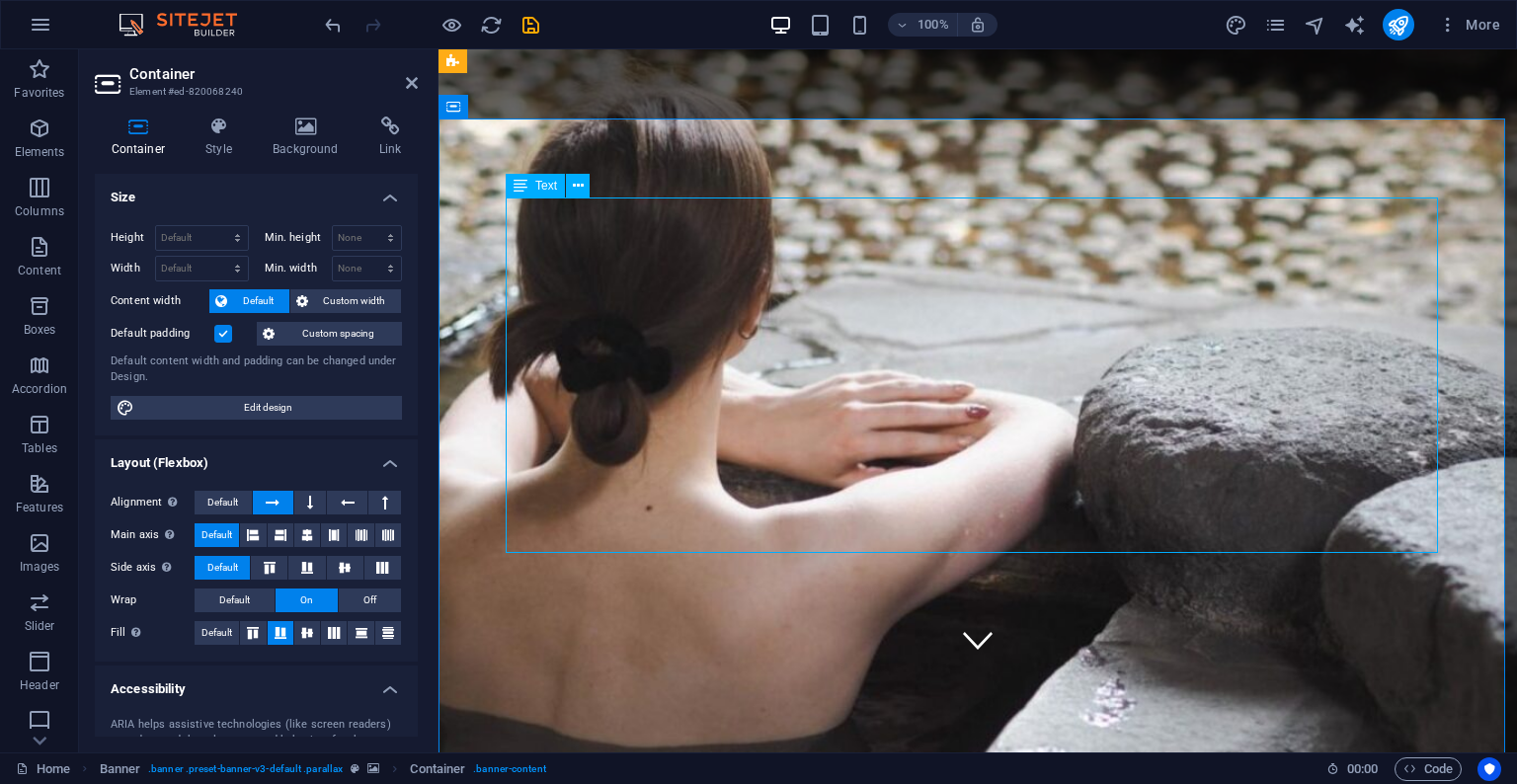 click on "437-431-6934               Downtown Toronto Monday - Sunday 11AM - 2AM" at bounding box center [978, 3123] 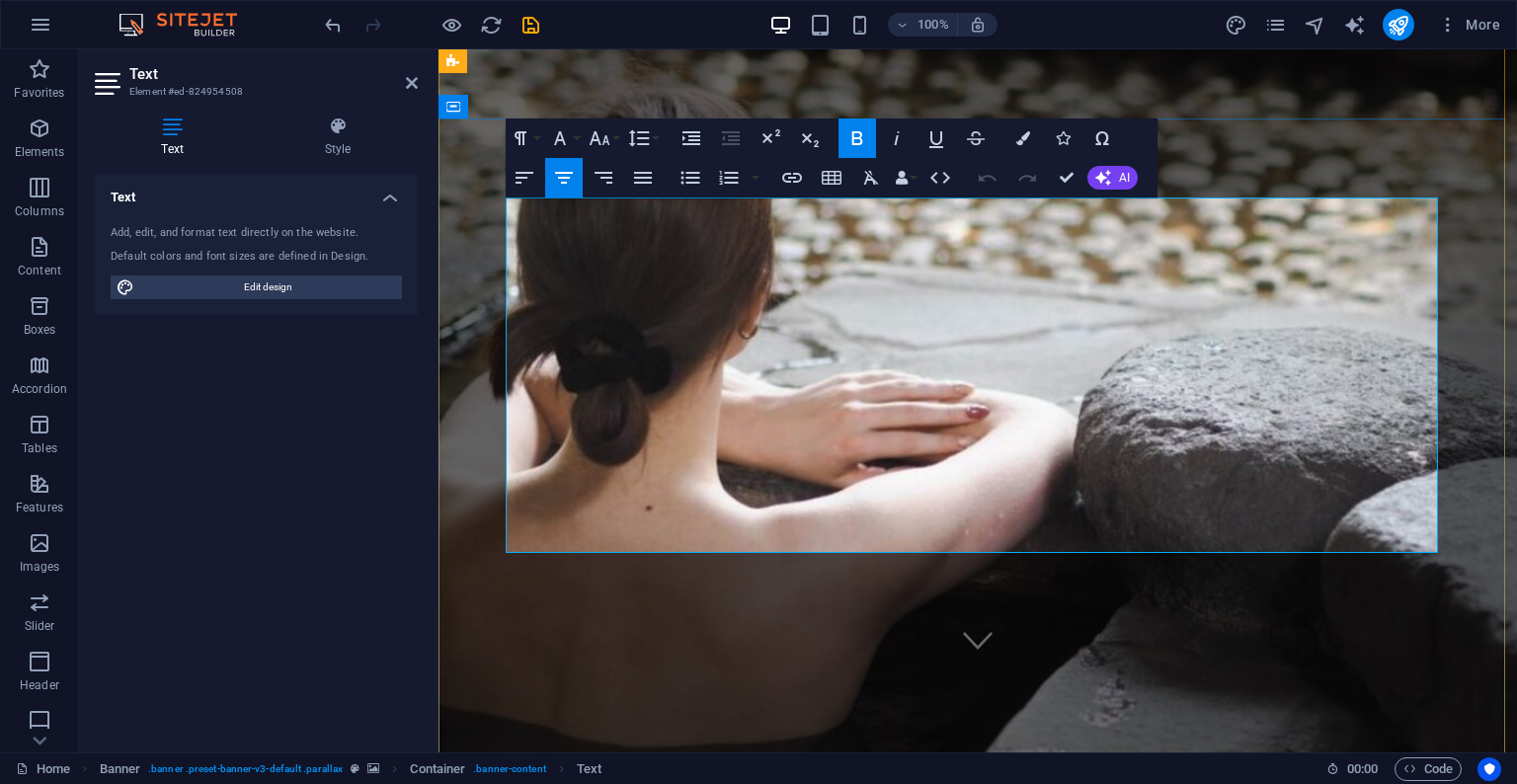 click 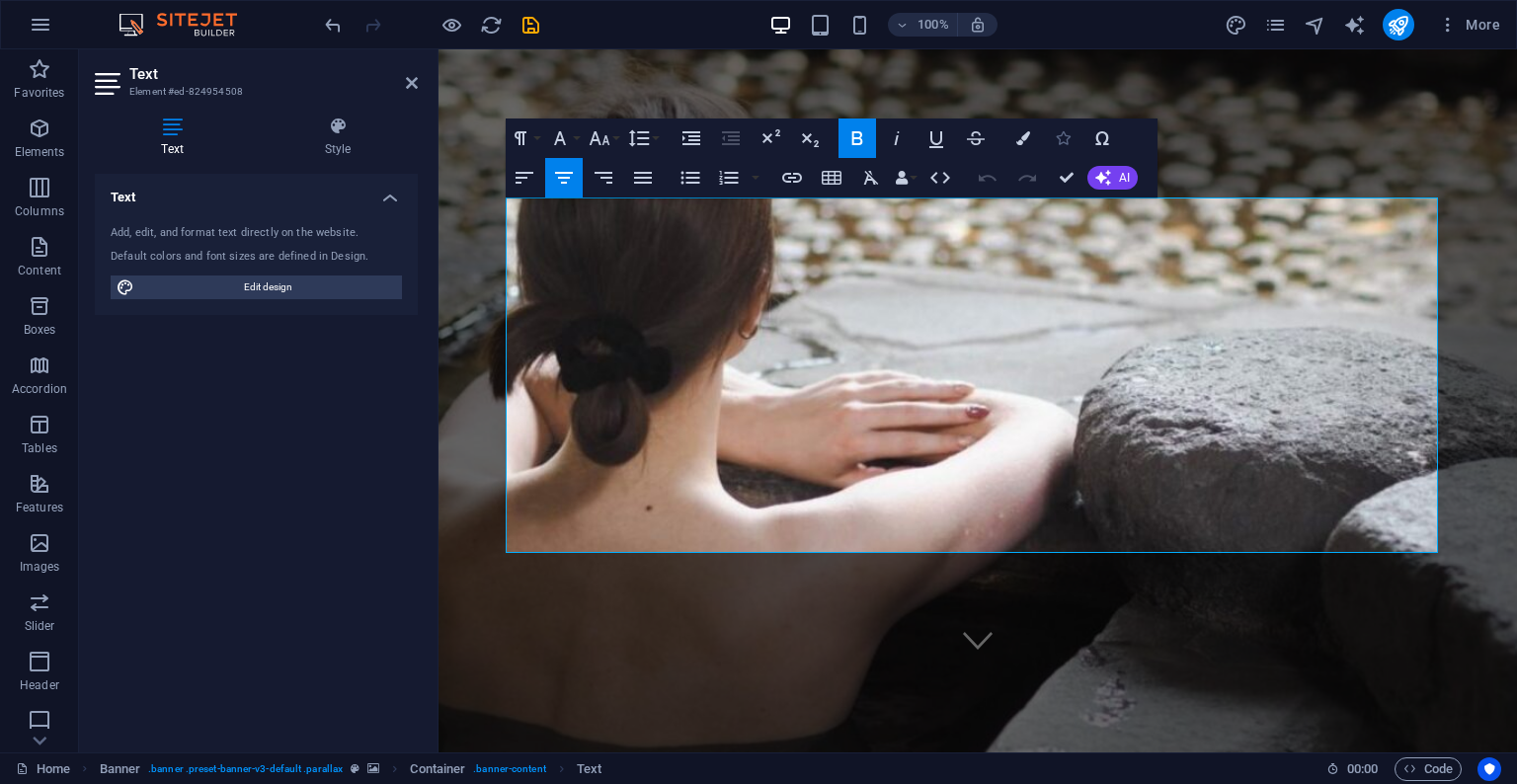 click at bounding box center [1063, 138] 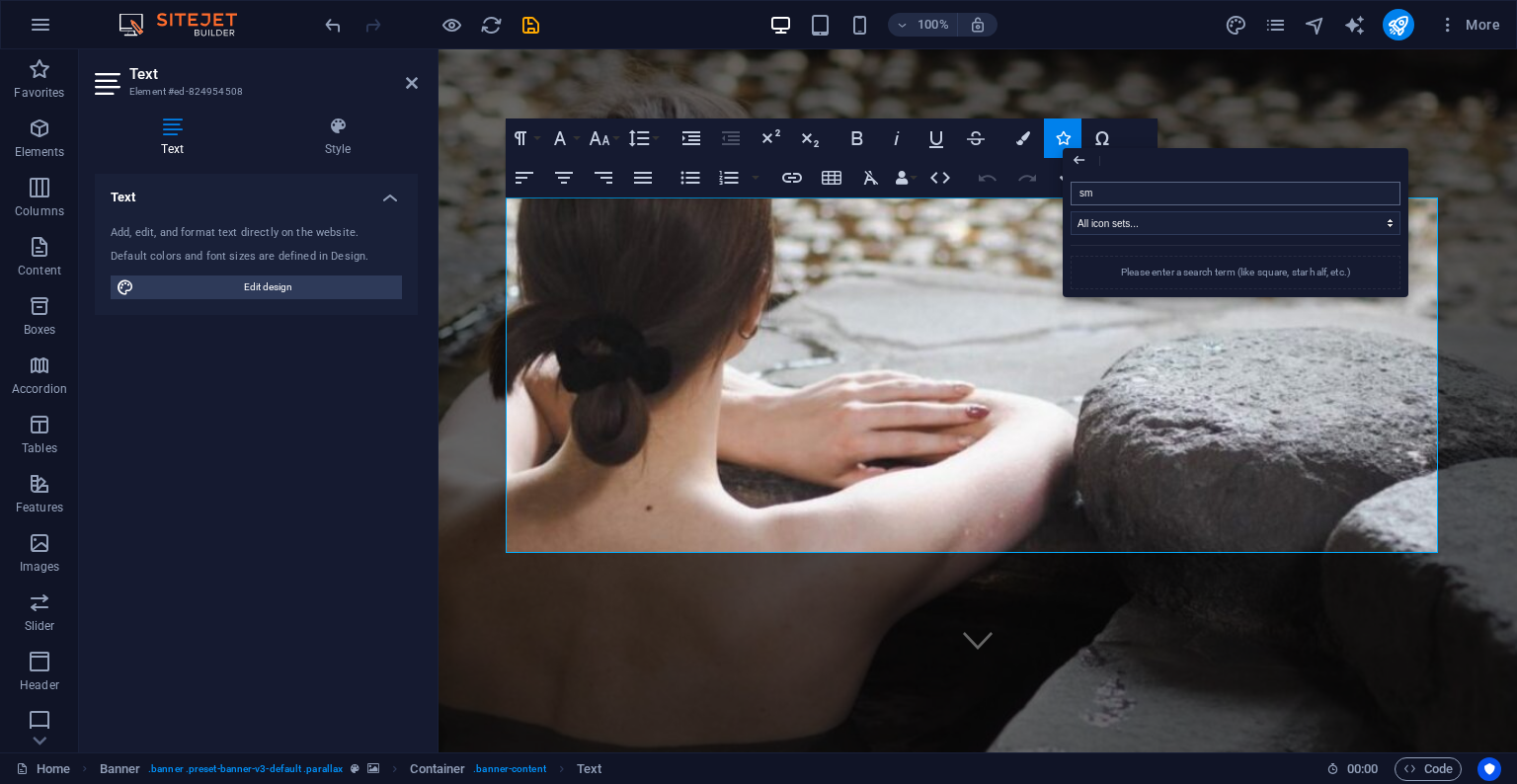 type on "sms" 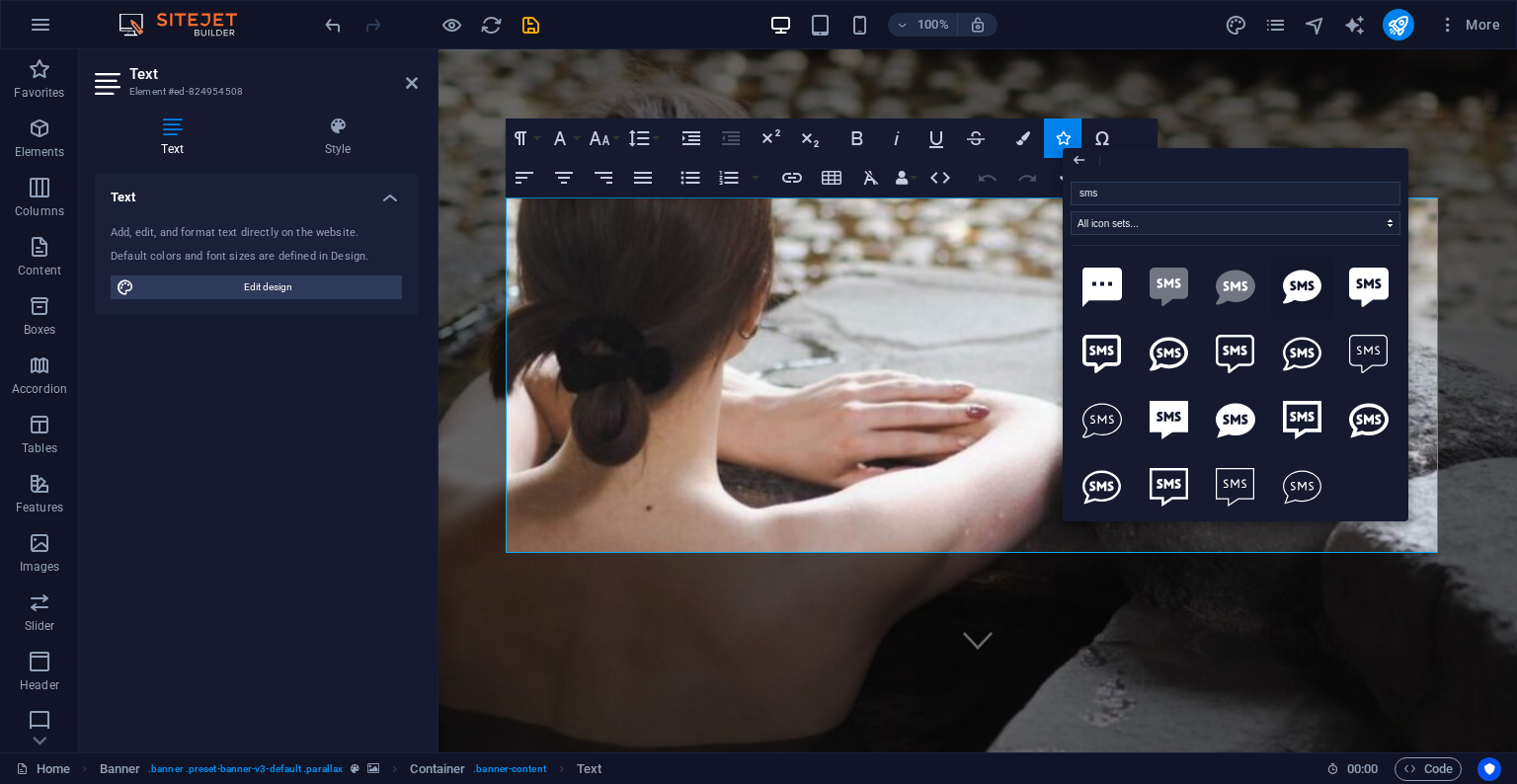 click 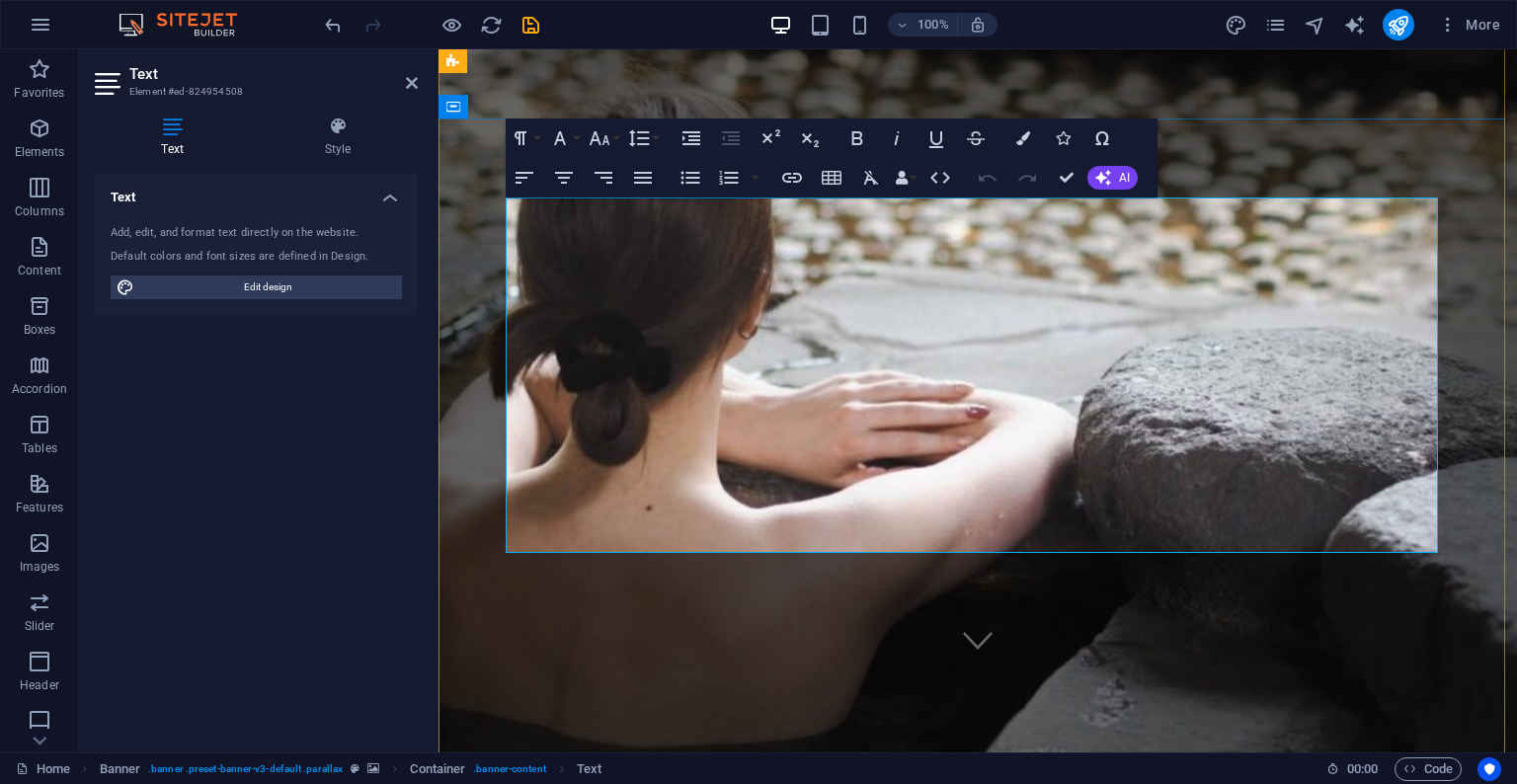 click at bounding box center (978, 3564) 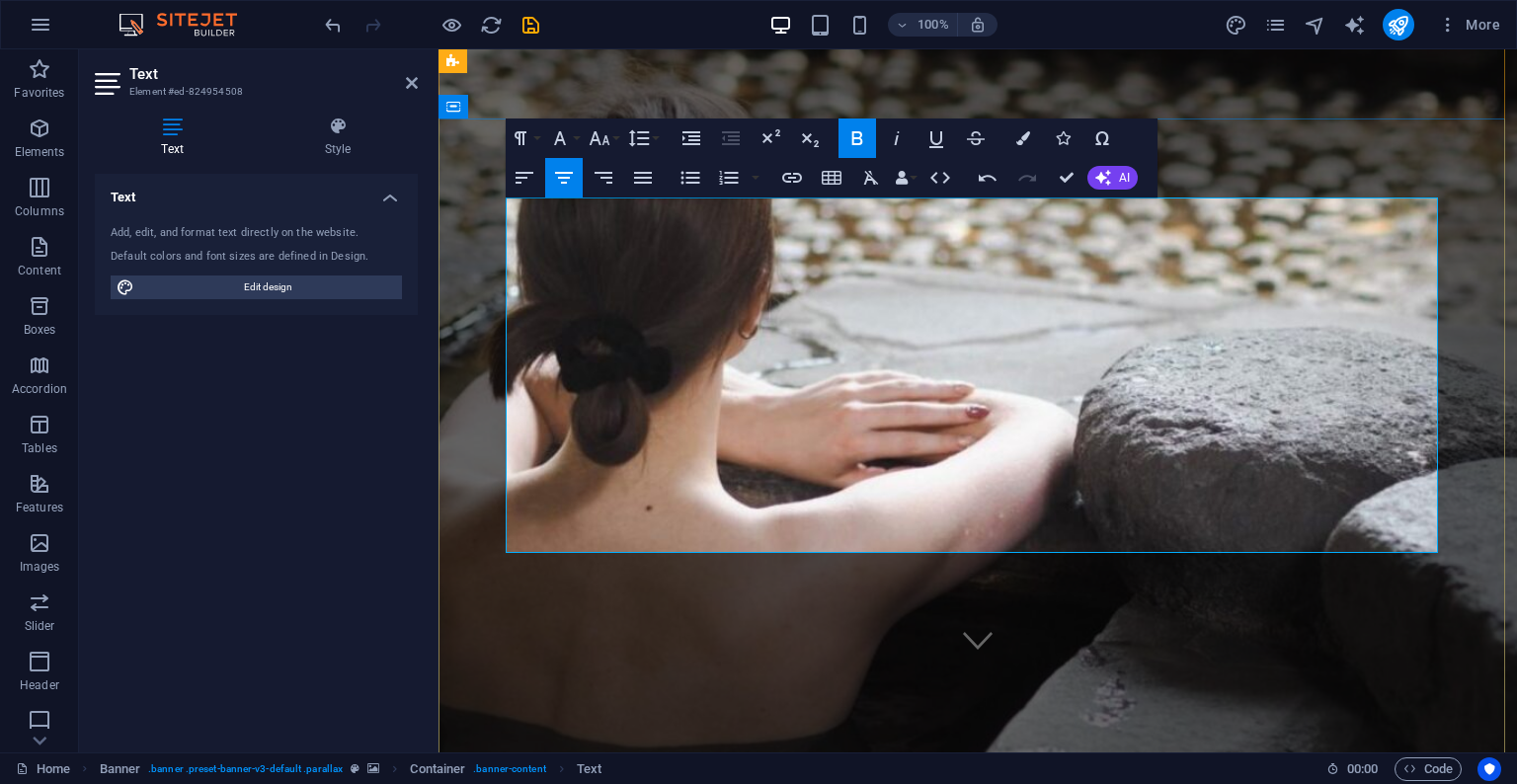 click at bounding box center (978, 3564) 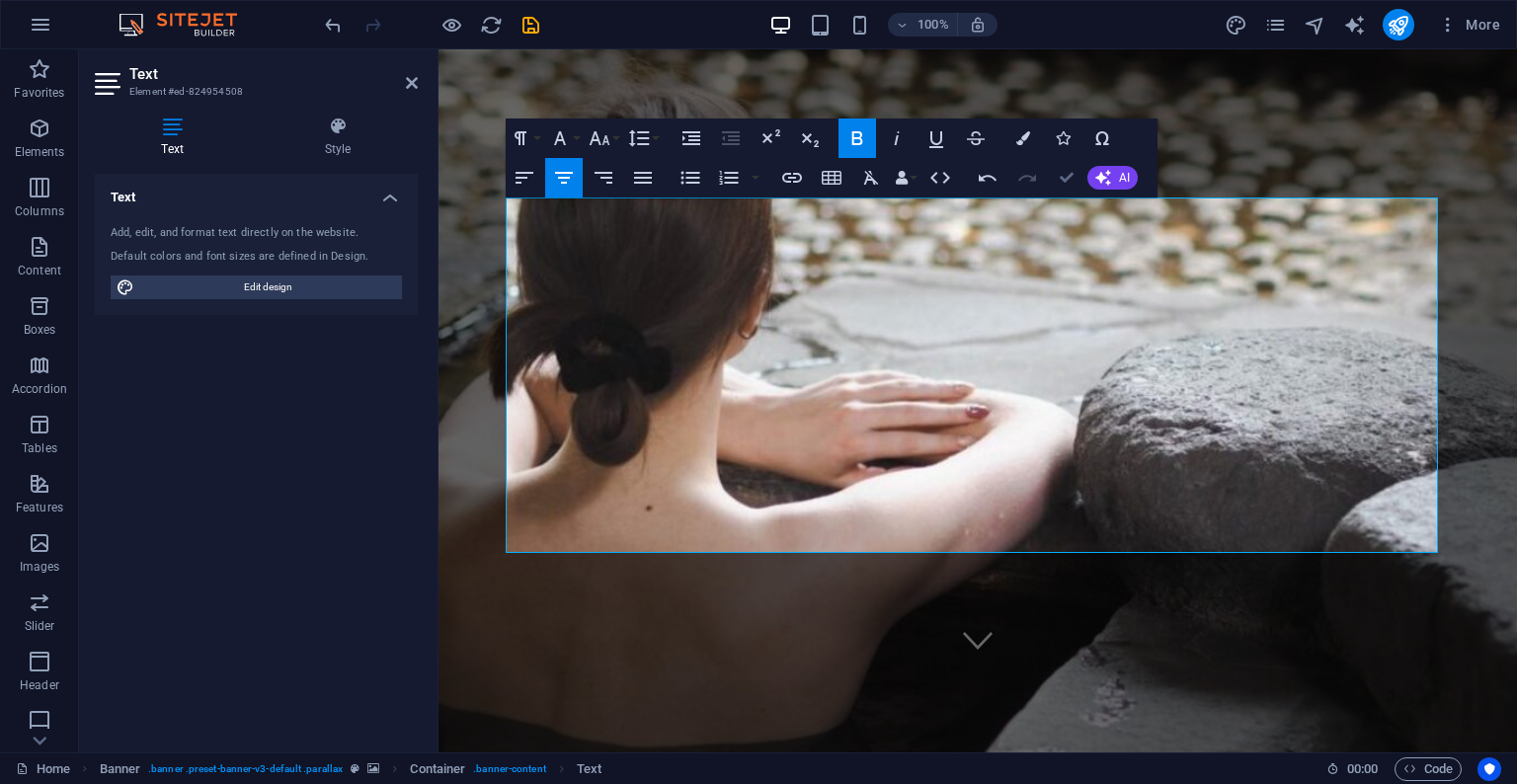 drag, startPoint x: 1063, startPoint y: 182, endPoint x: 1006, endPoint y: 146, distance: 67.41662 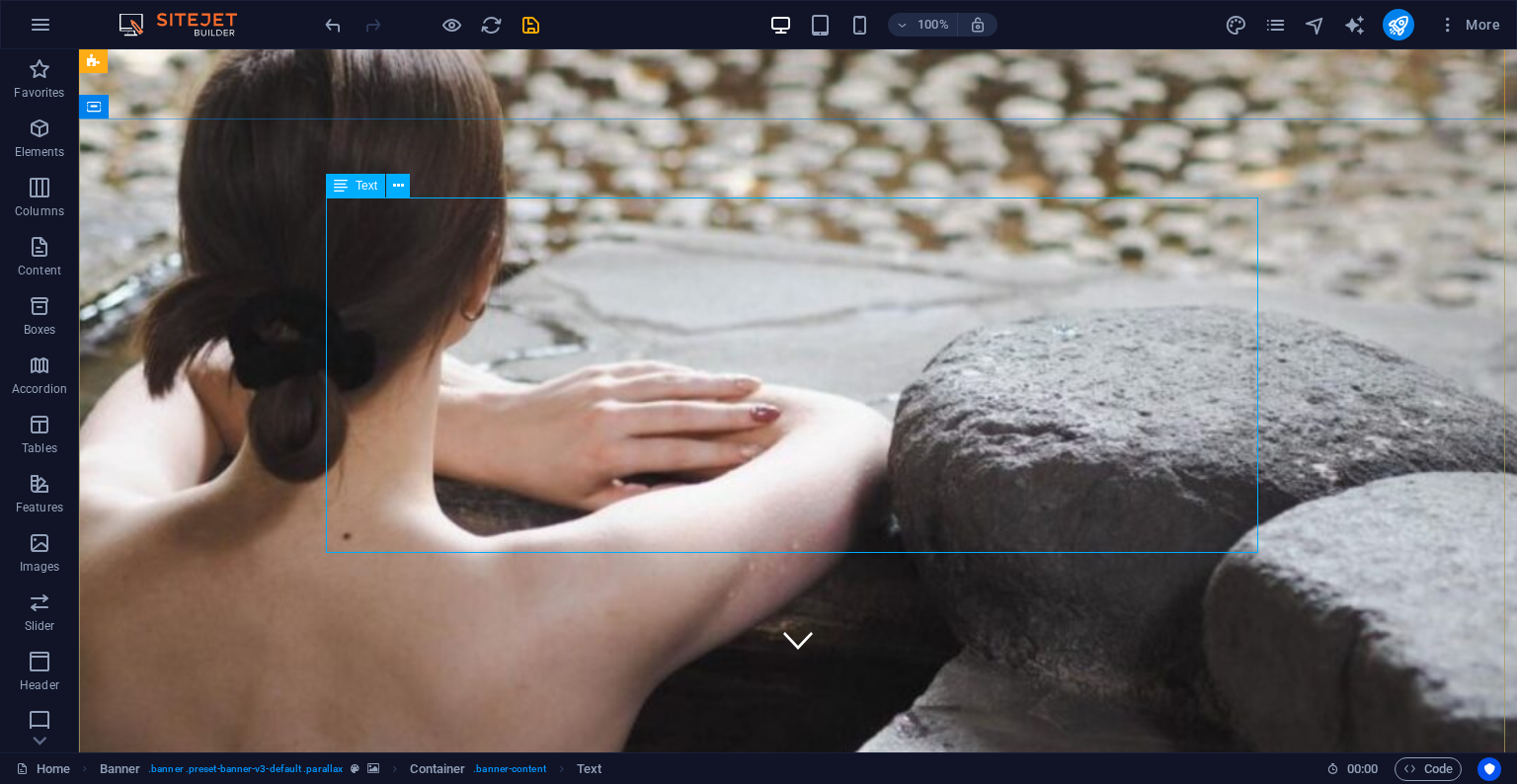 click on "437-431-6934                   Downtown Toronto Monday - Sunday 11AM - 2AM" at bounding box center [798, 3635] 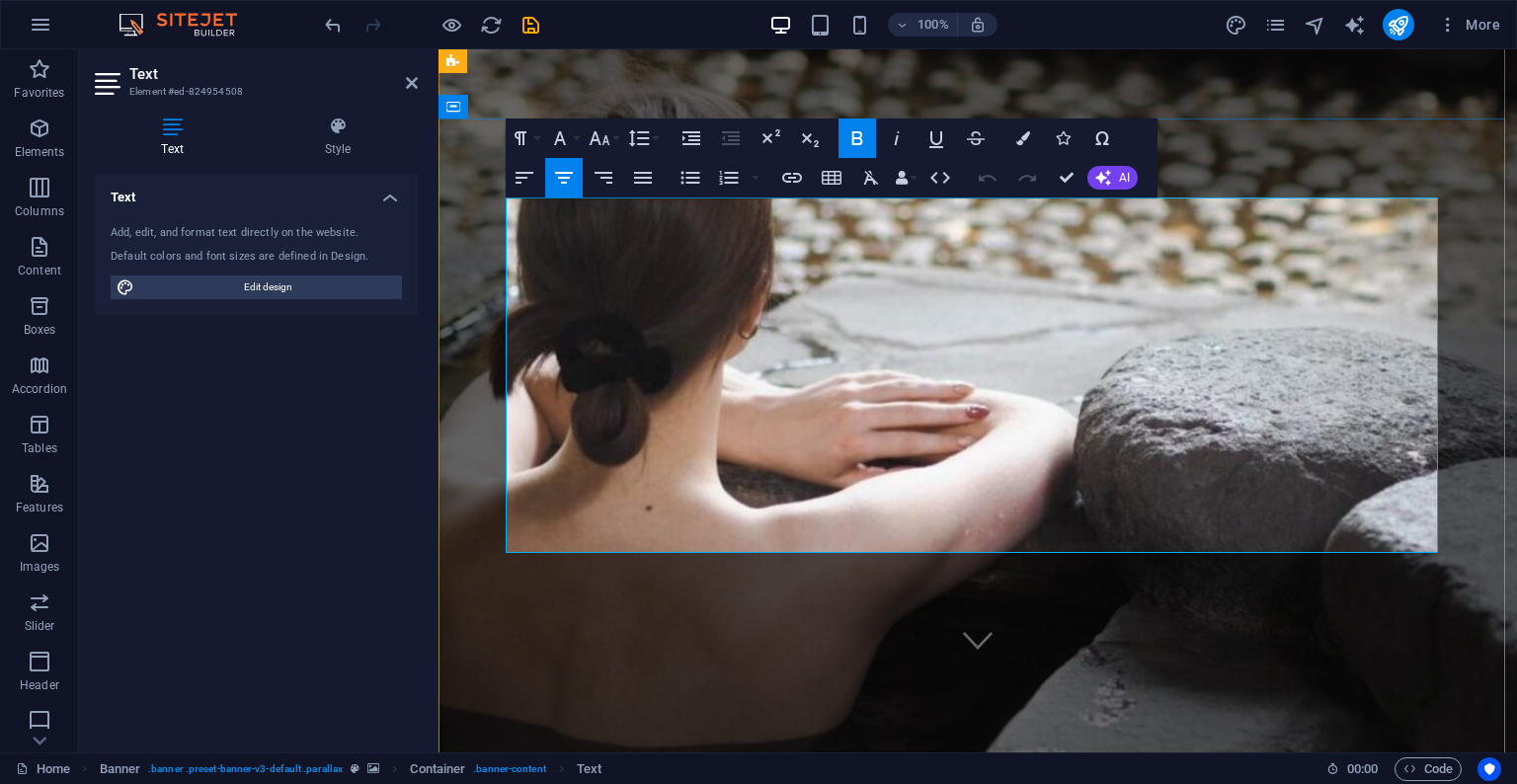 click at bounding box center [978, 3598] 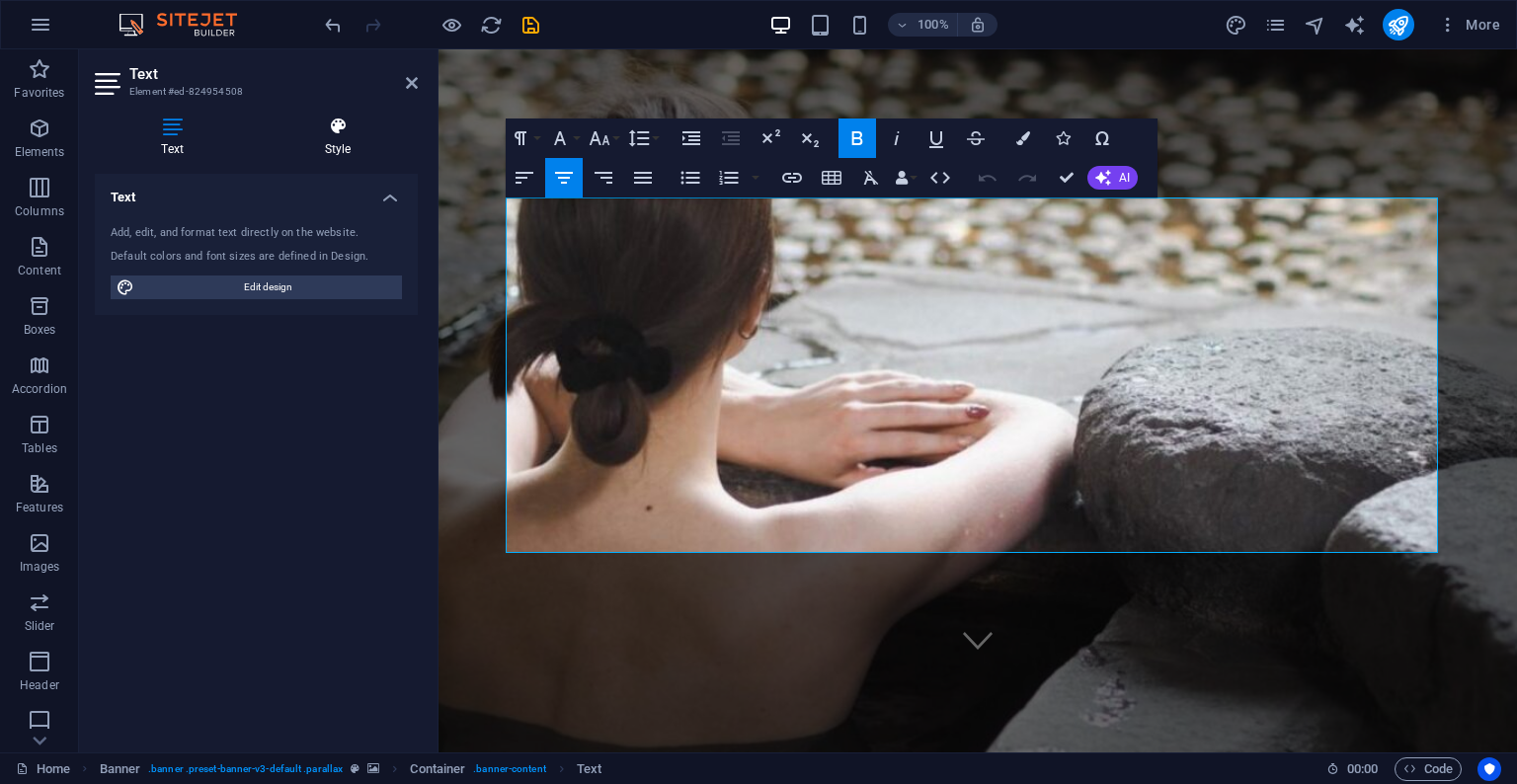 click at bounding box center [338, 126] 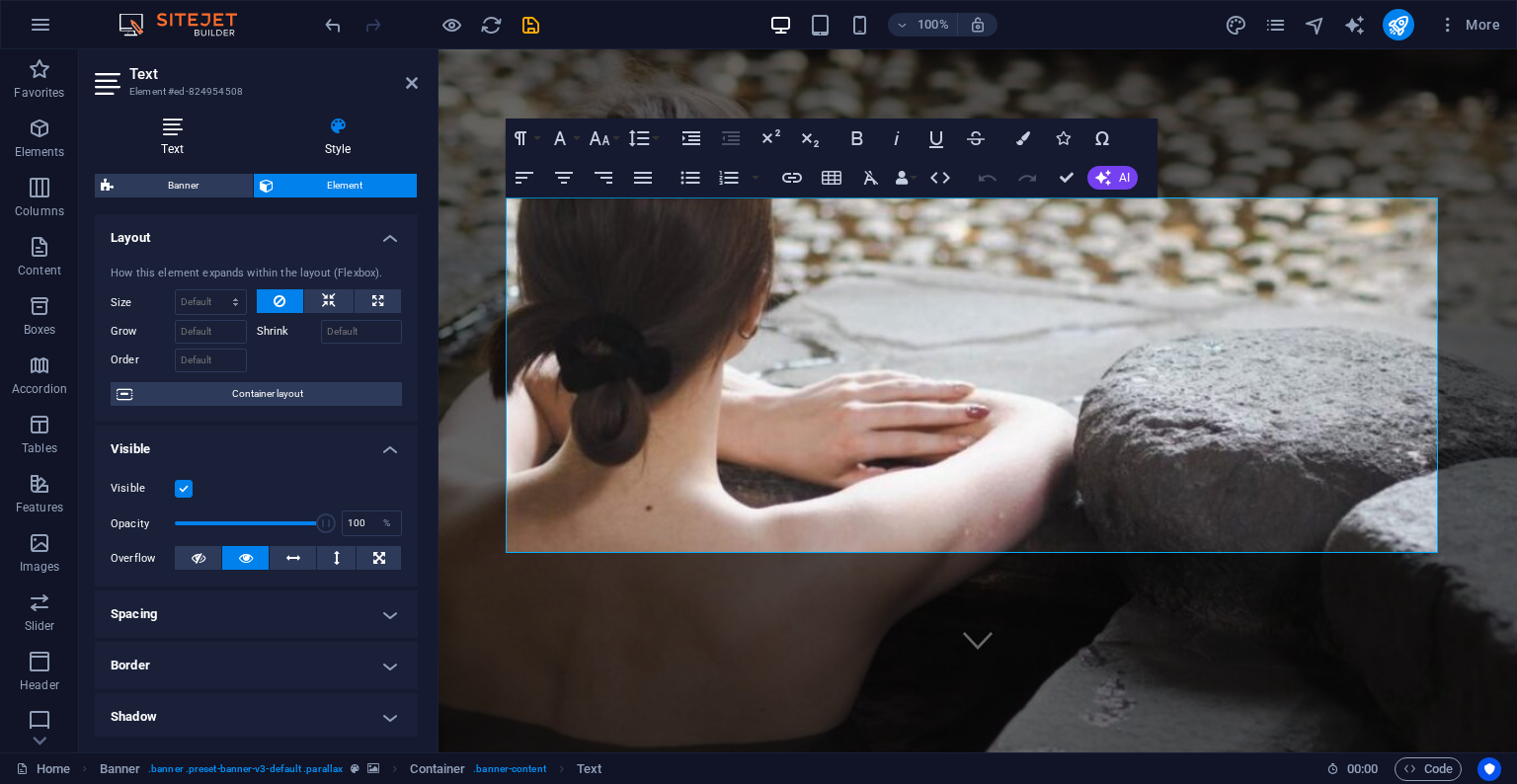 click on "Text" at bounding box center [176, 137] 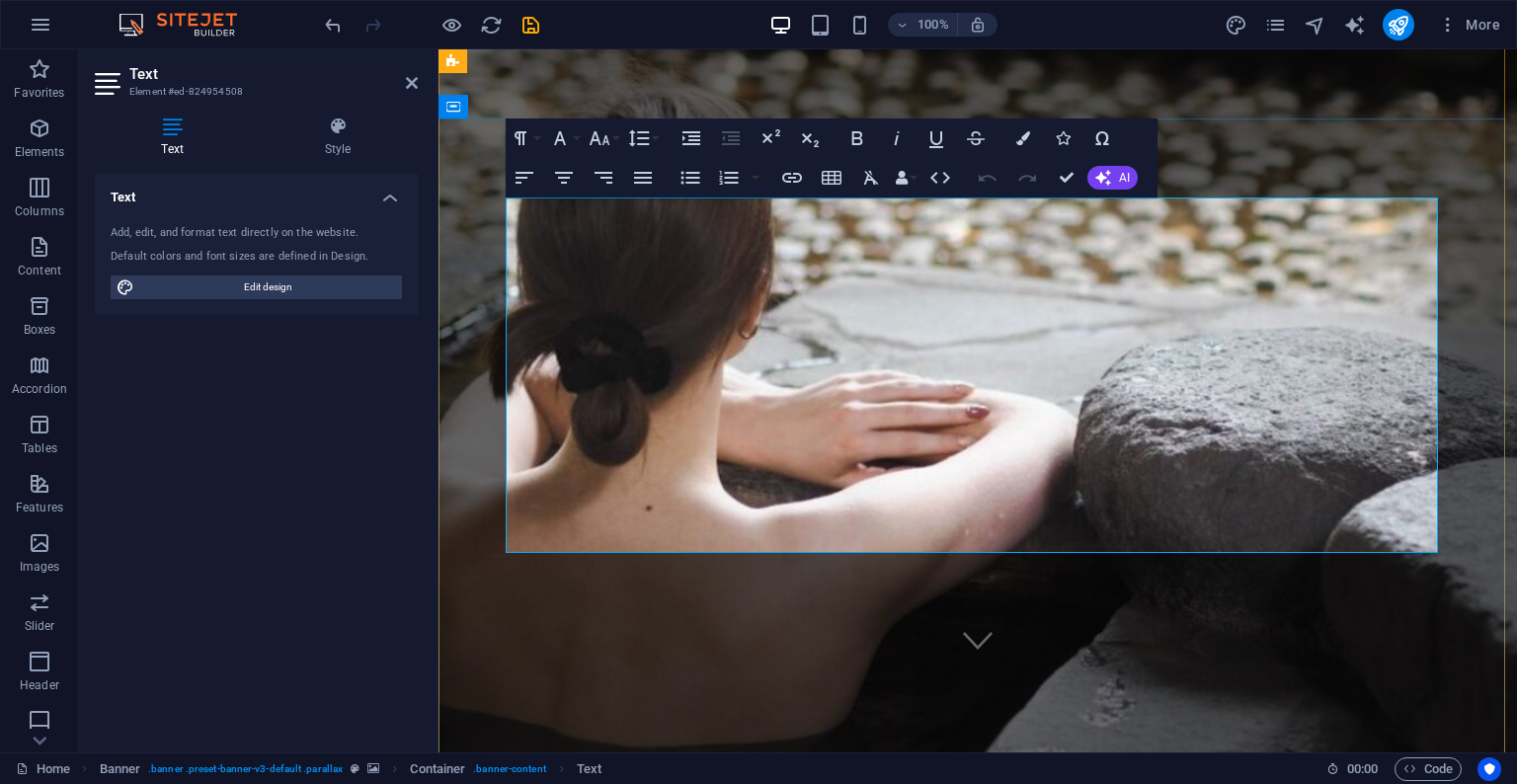 click 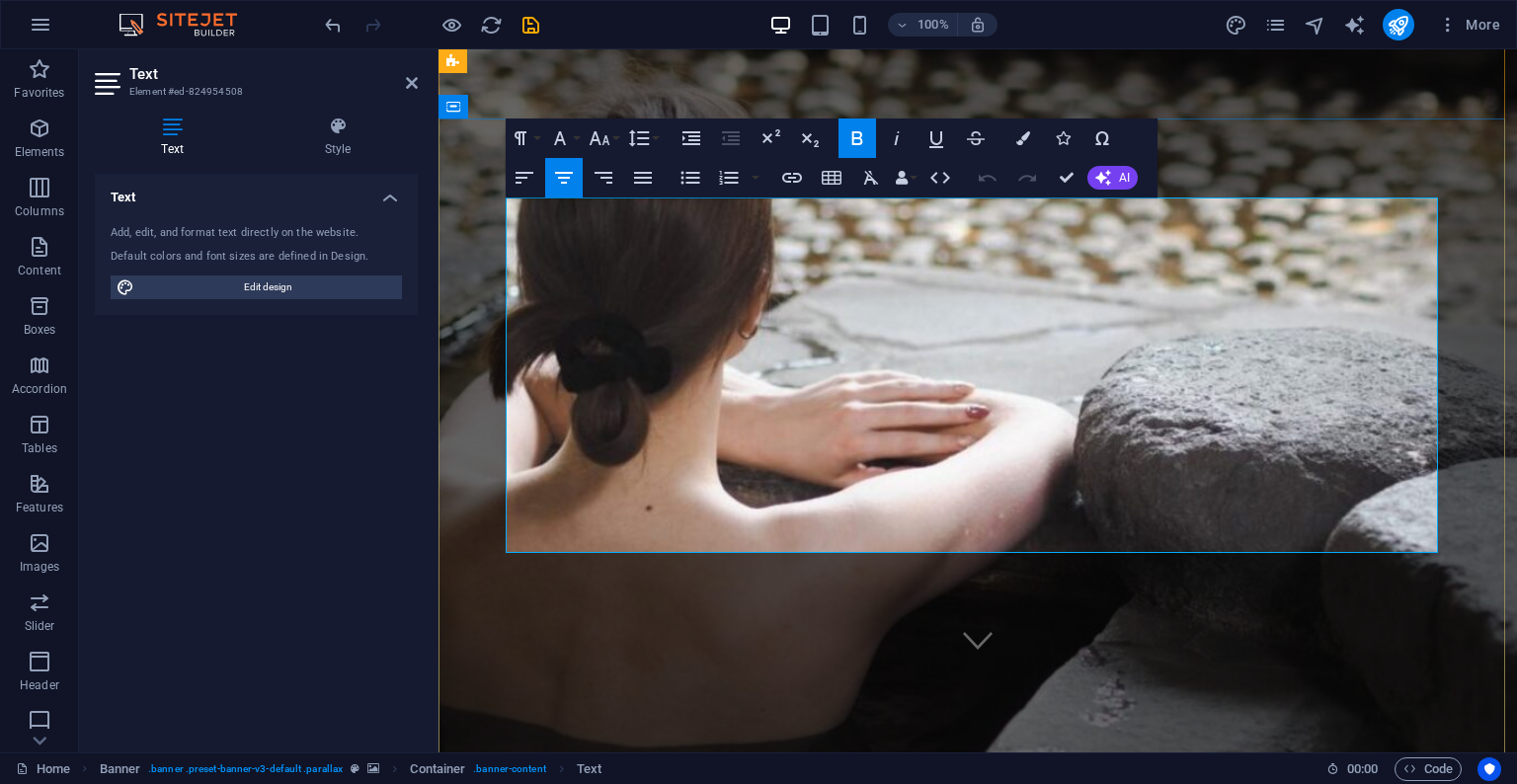 click 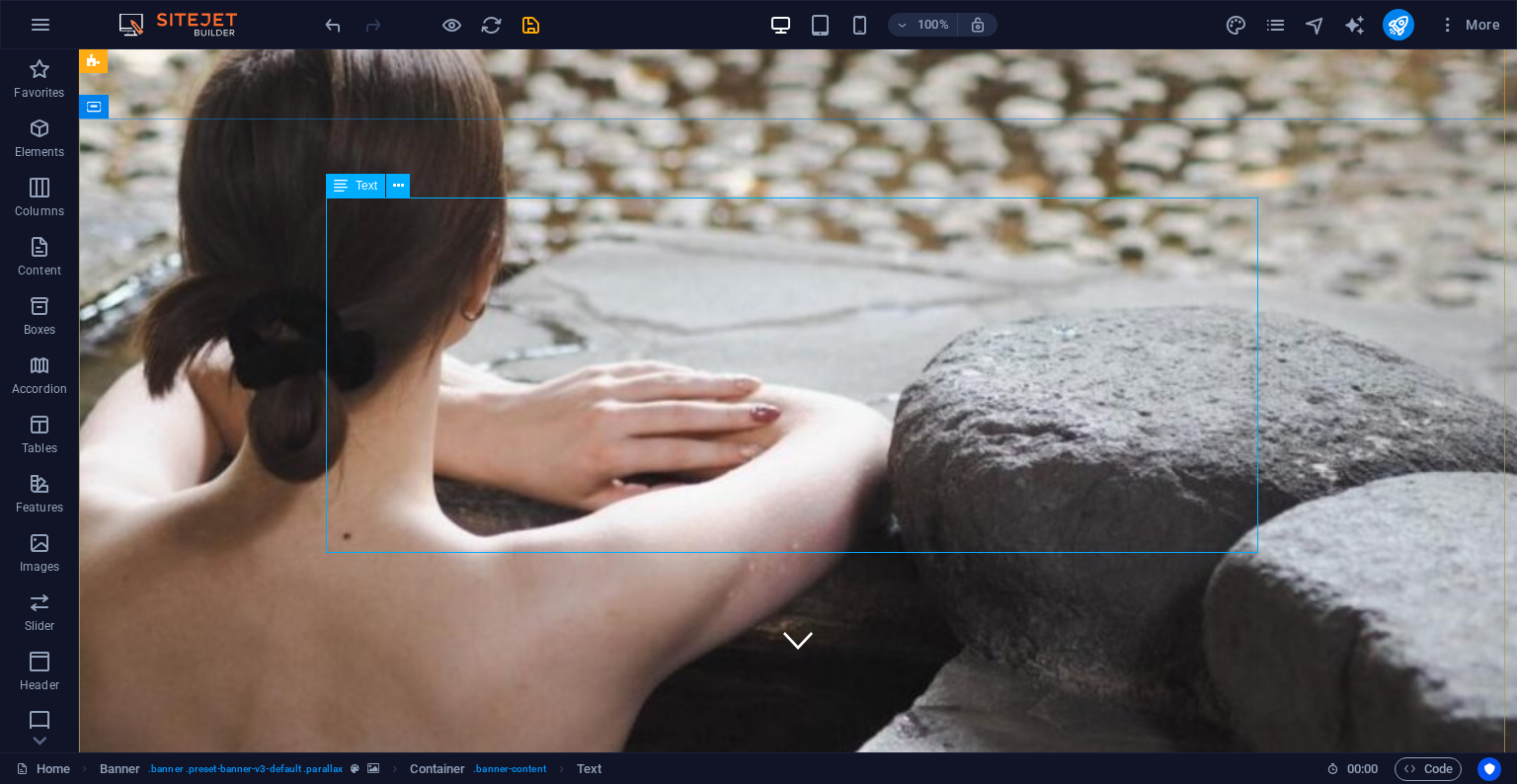 click on "437-431-6934                   Downtown Toronto Monday - Sunday 11AM - 2AM" at bounding box center (798, 3635) 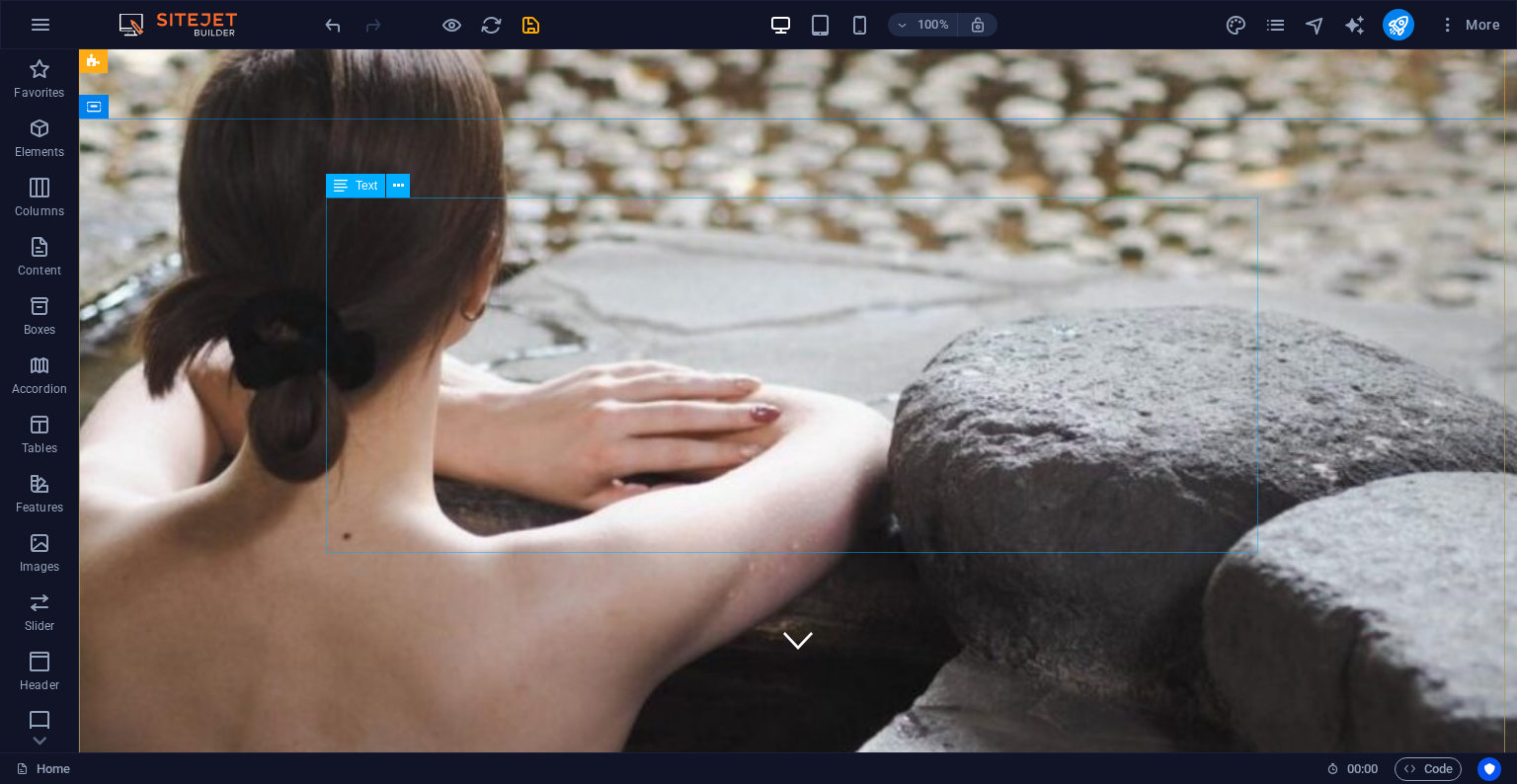 click on "437-431-6934                   Downtown Toronto Monday - Sunday 11AM - 2AM" at bounding box center [798, 3635] 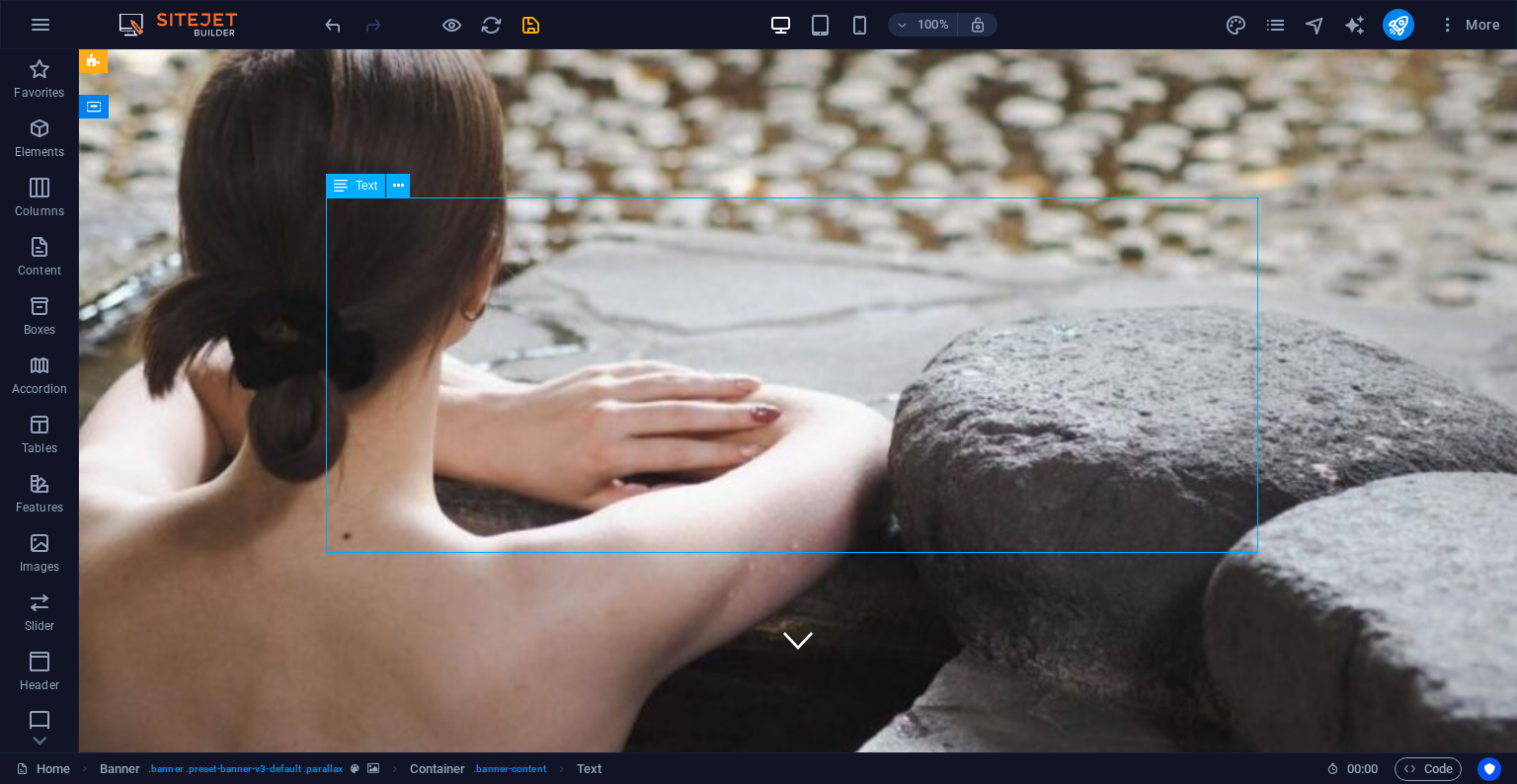 click on "437-431-6934                   Downtown Toronto Monday - Sunday 11AM - 2AM" at bounding box center [798, 3635] 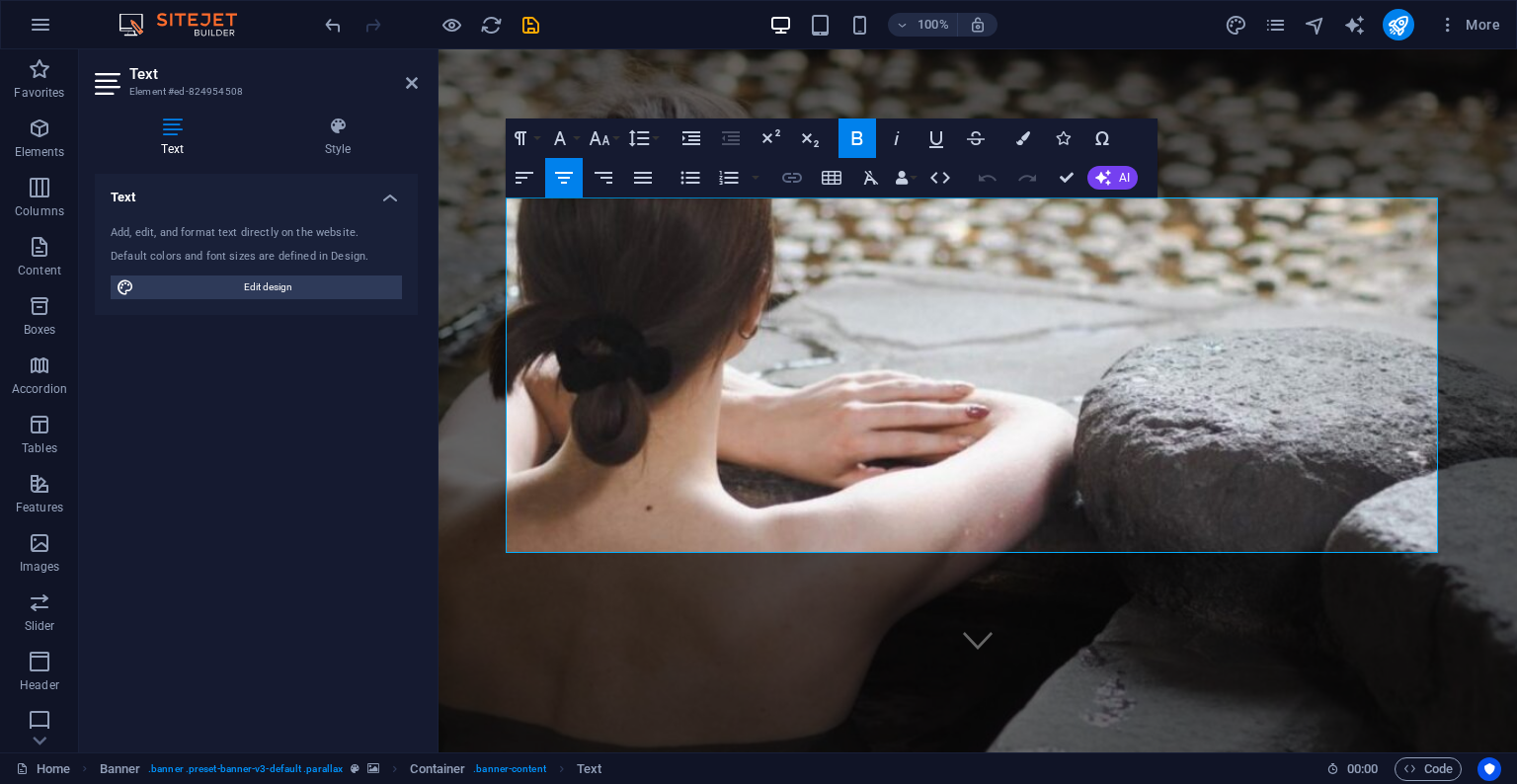 click 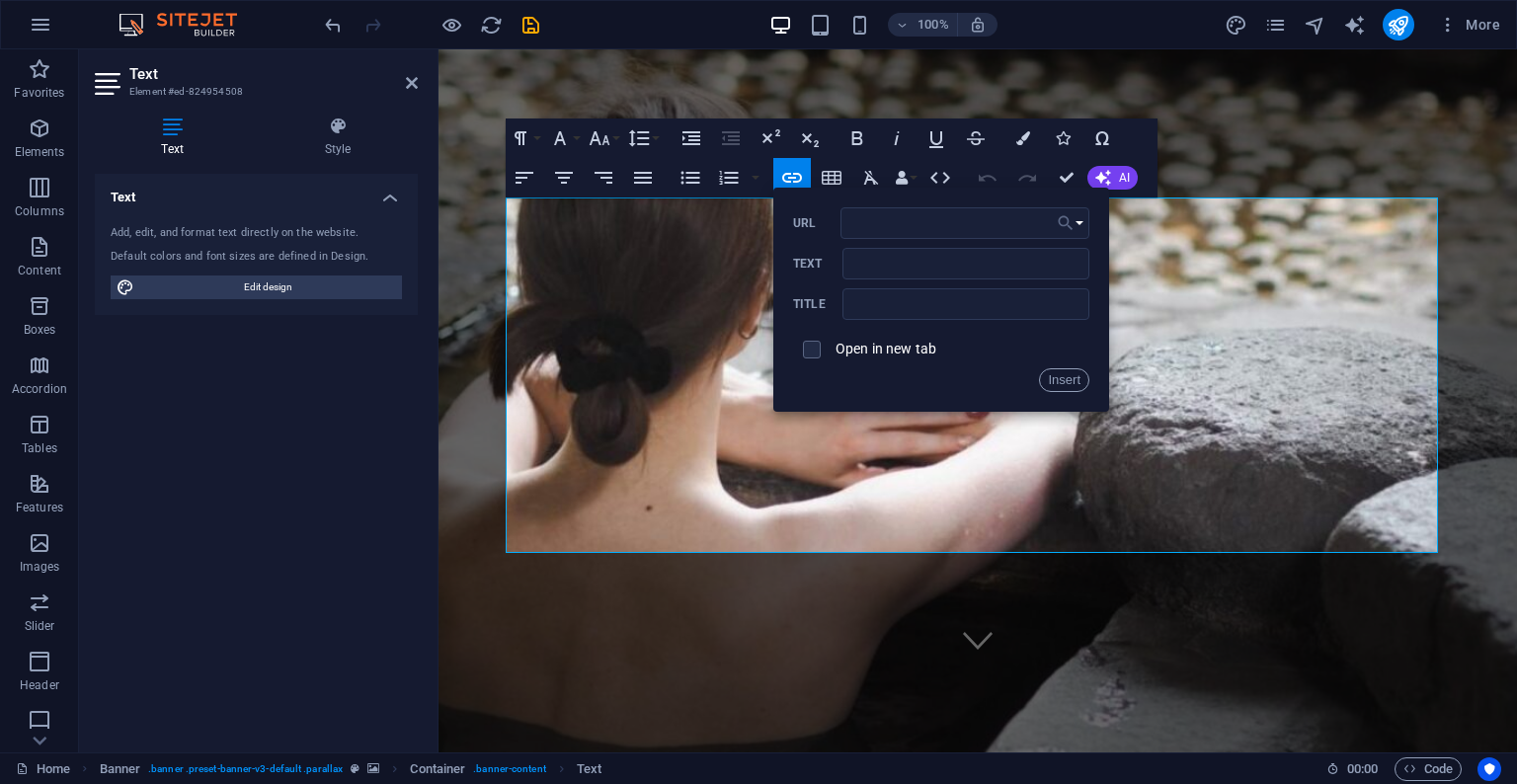 click 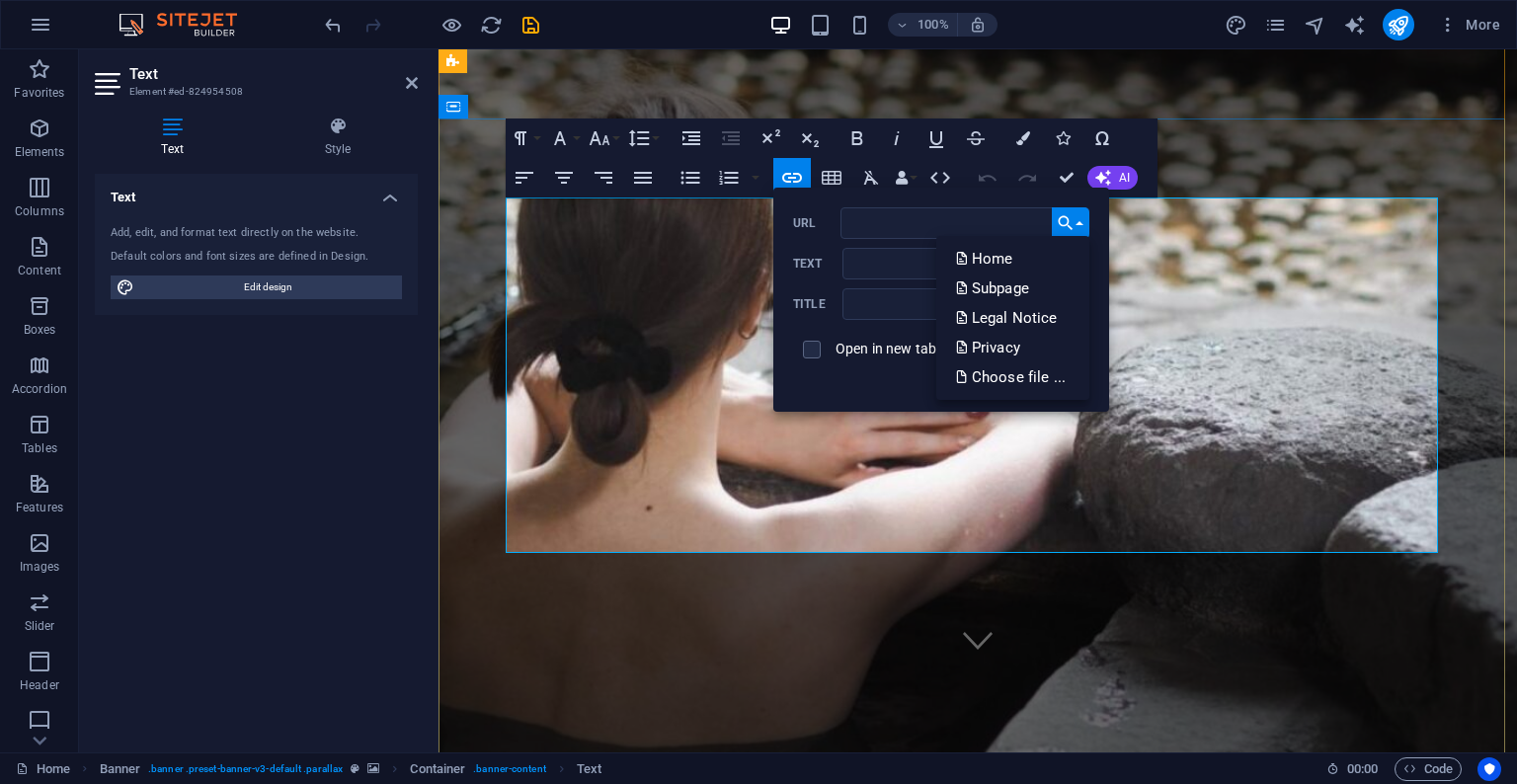 click at bounding box center (978, 3564) 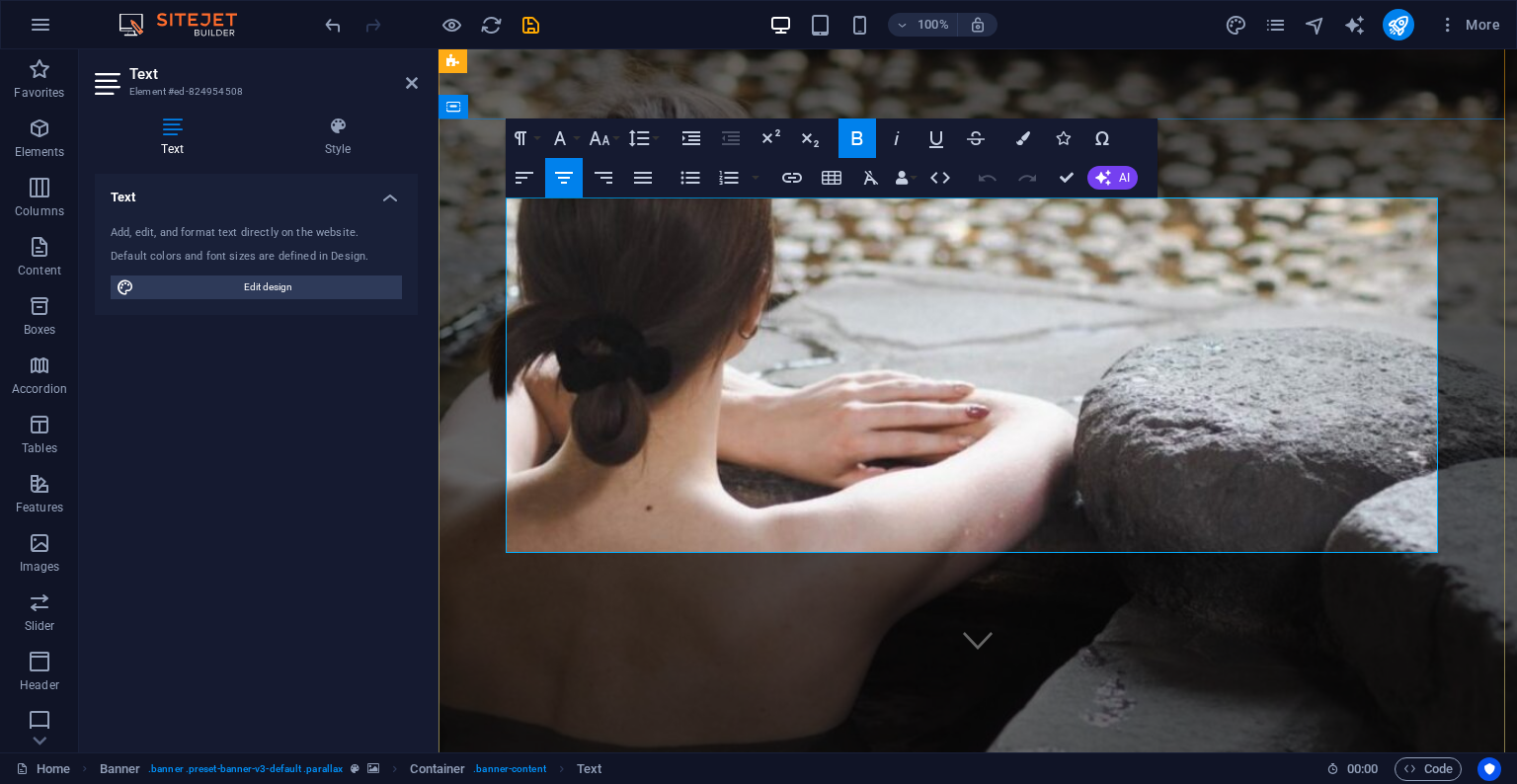 drag, startPoint x: 905, startPoint y: 303, endPoint x: 914, endPoint y: 297, distance: 10.816654 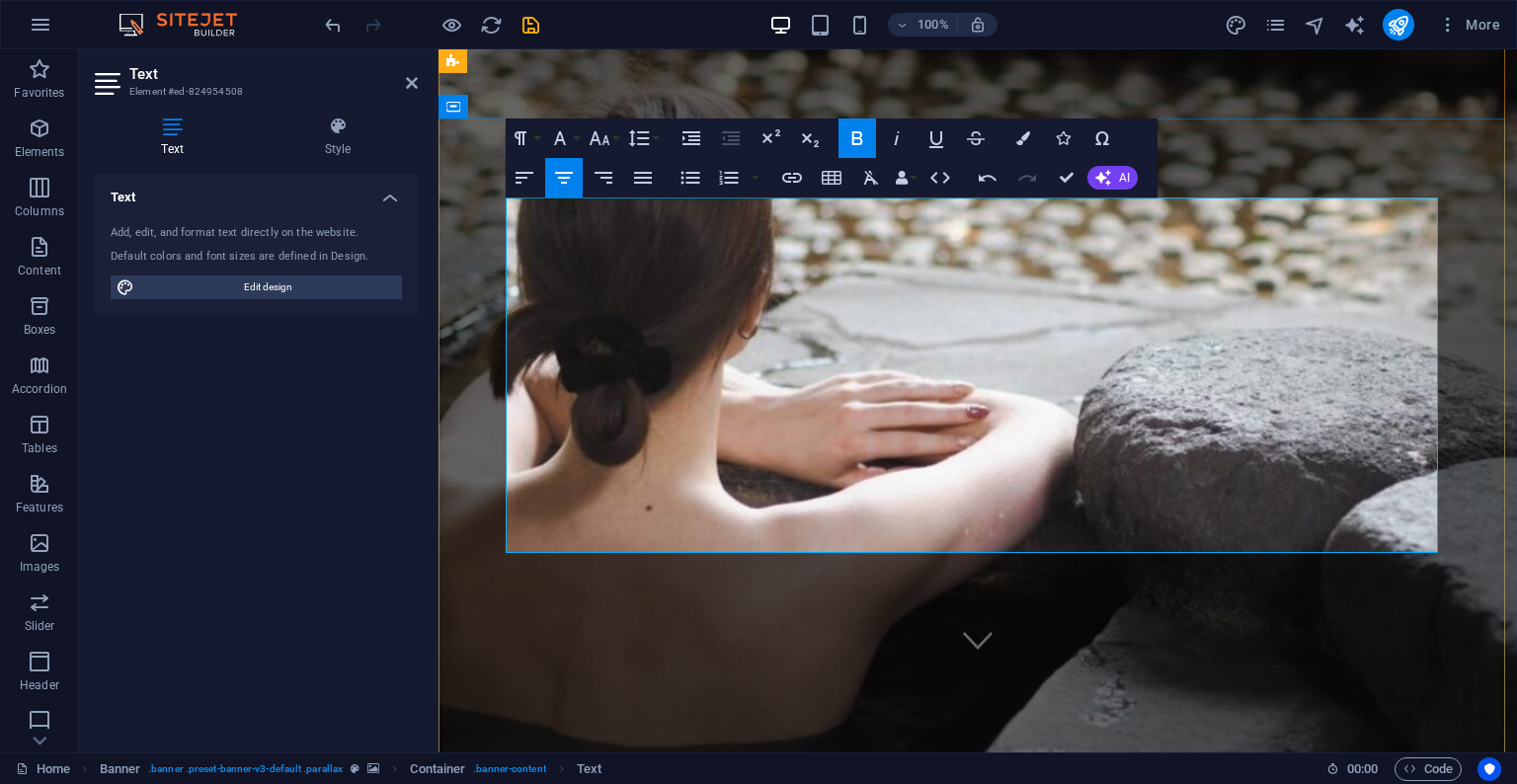 click on "[PHONE]" at bounding box center (978, 1052) 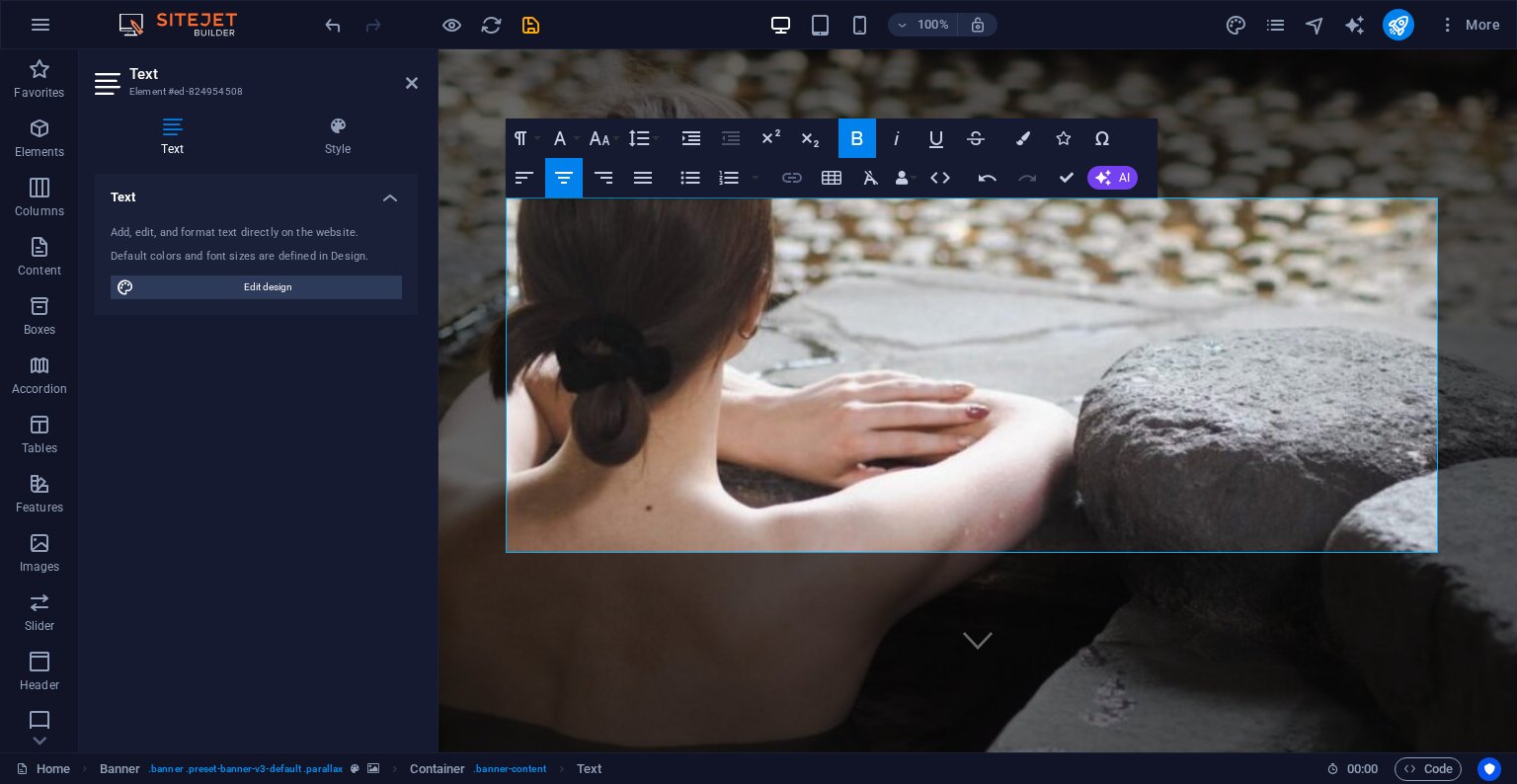 click 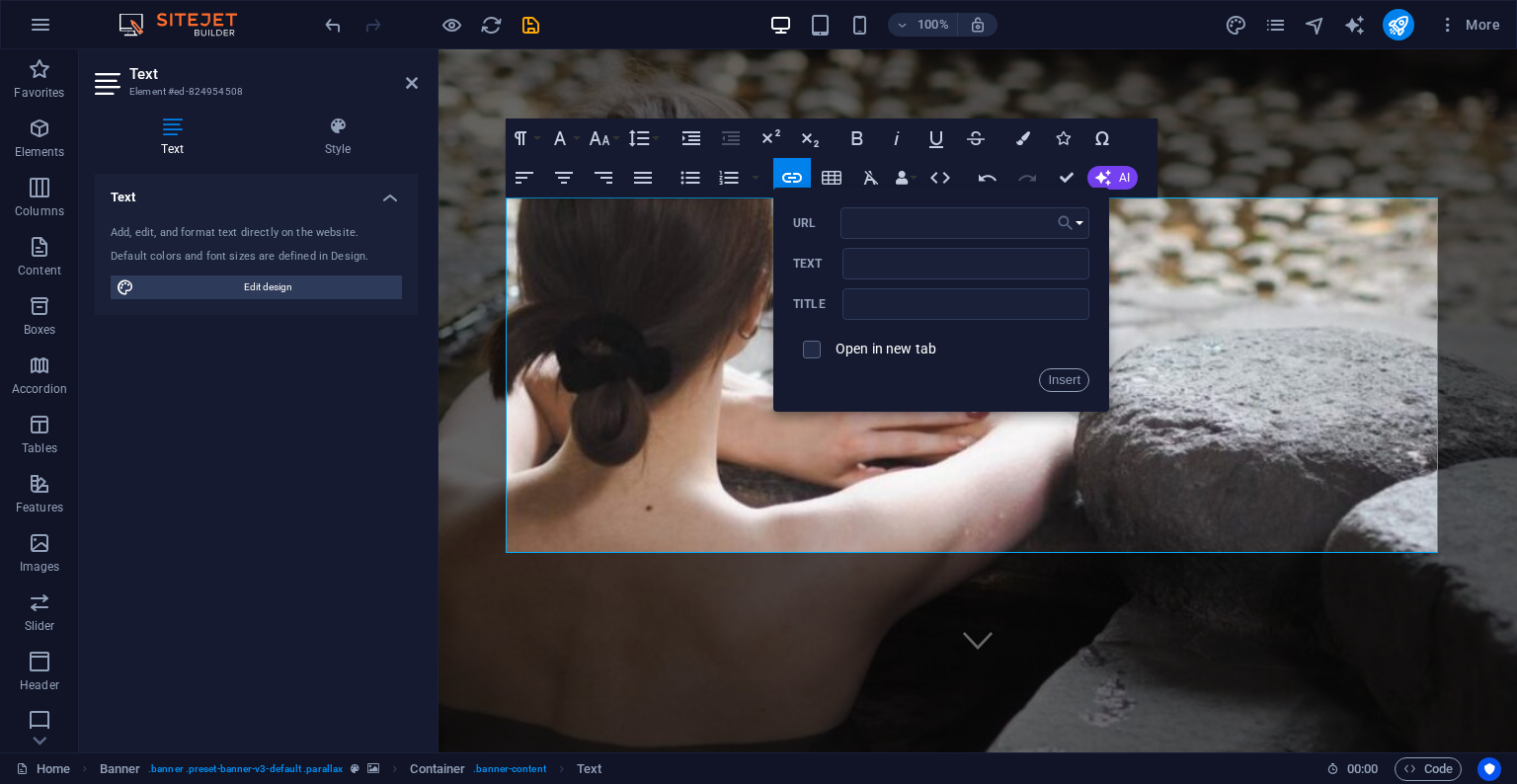 click on "Choose Link" at bounding box center [1071, 223] 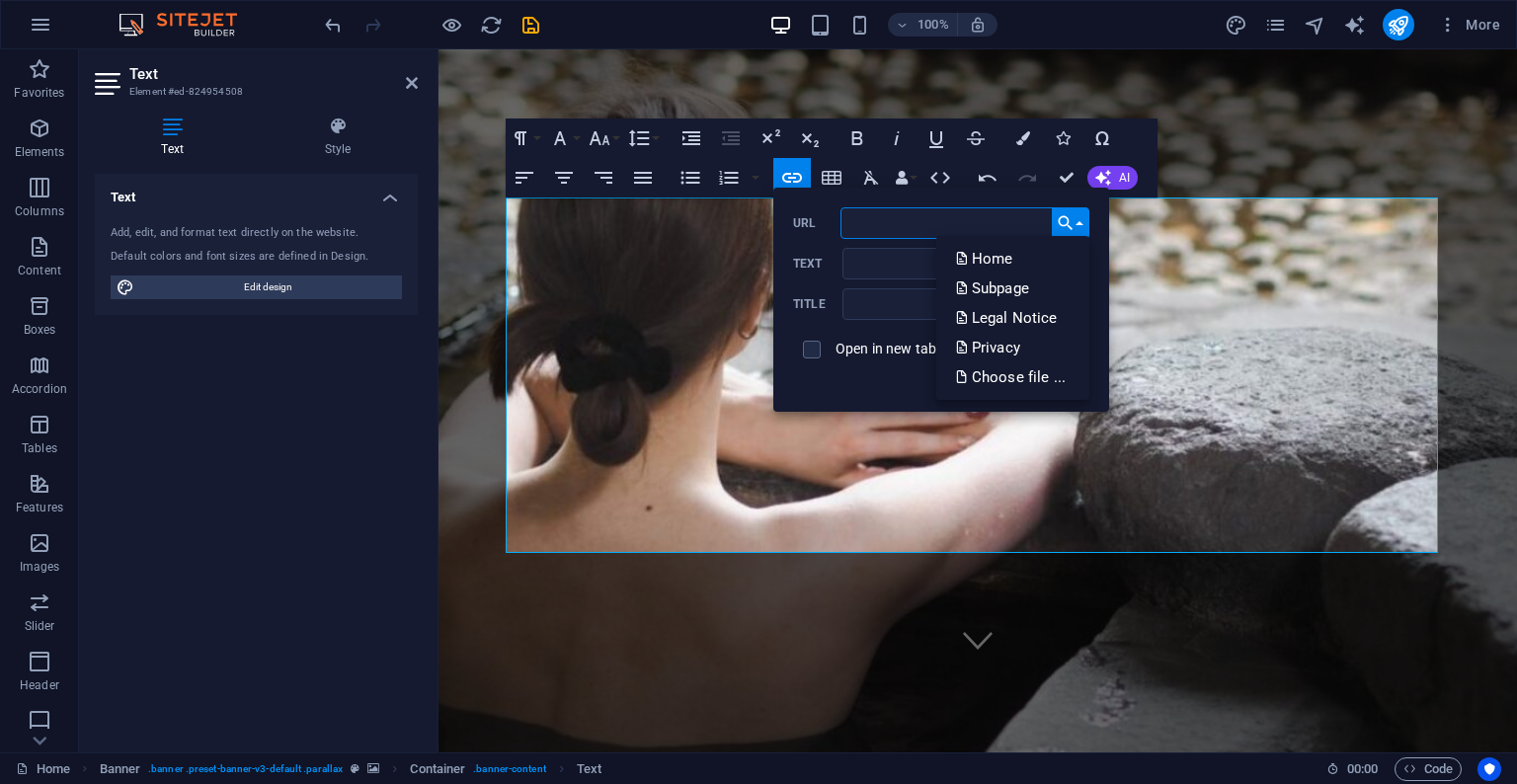 click on "URL" at bounding box center (965, 223) 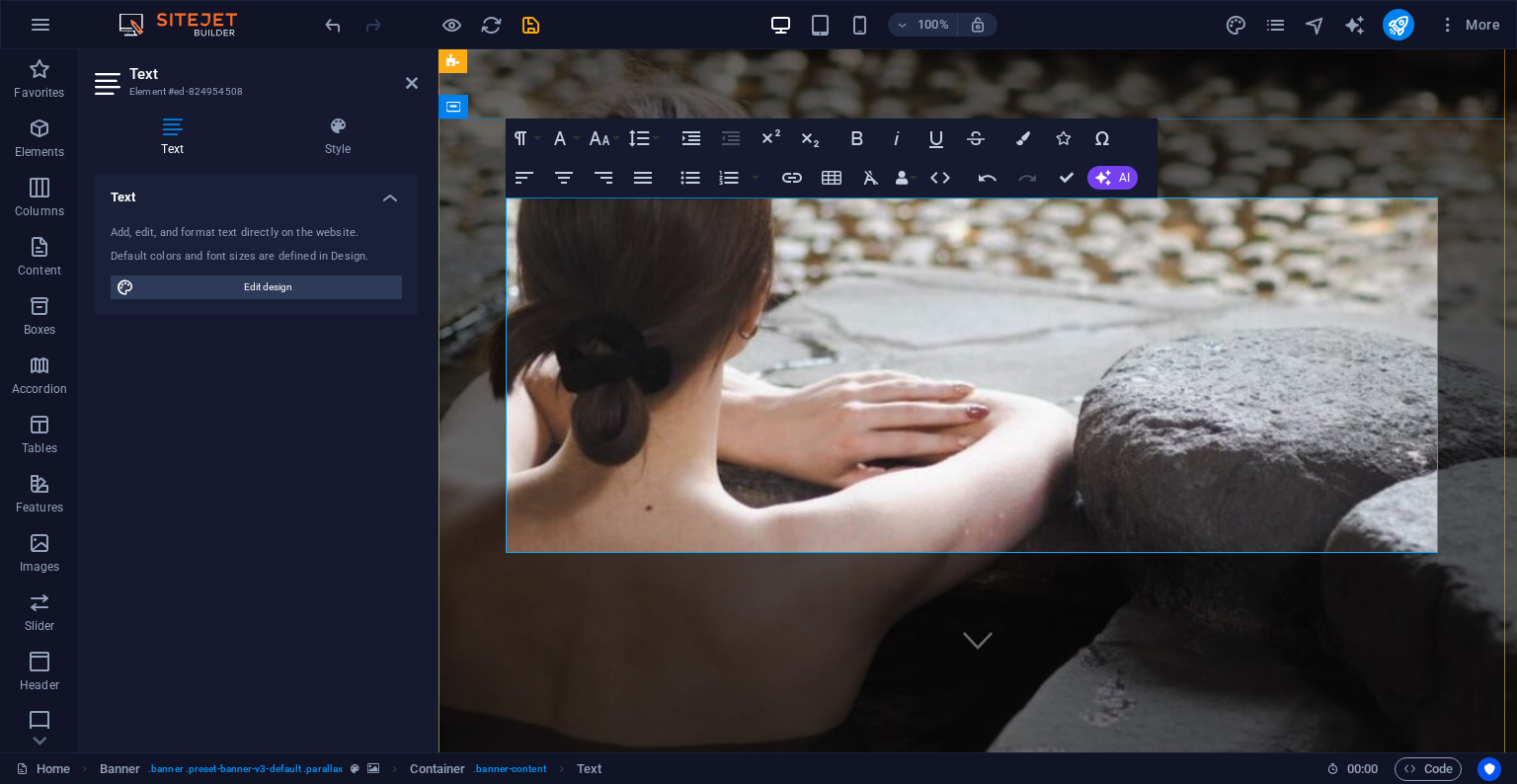 drag, startPoint x: 896, startPoint y: 312, endPoint x: 884, endPoint y: 314, distance: 12.165525 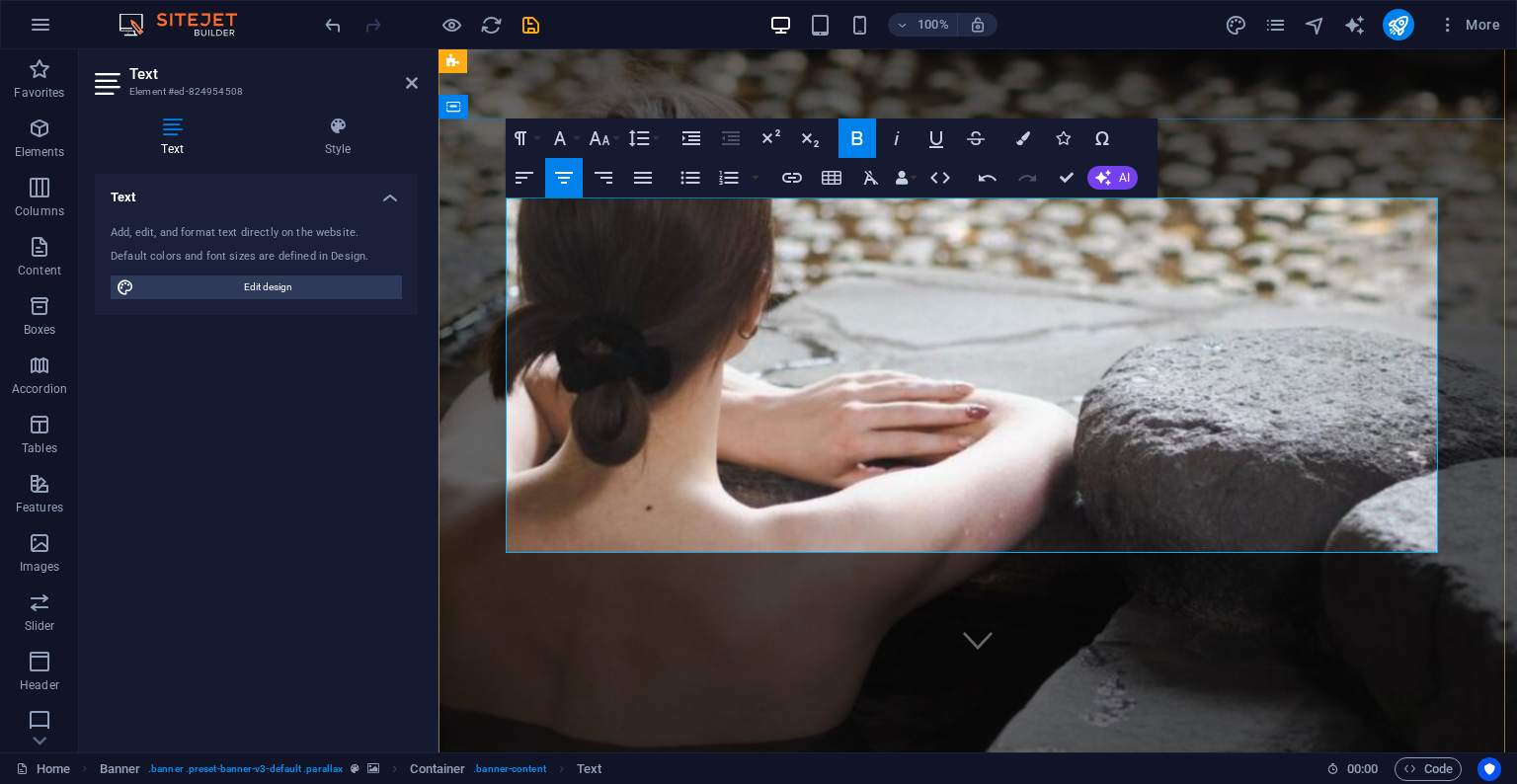 click at bounding box center (978, 1633) 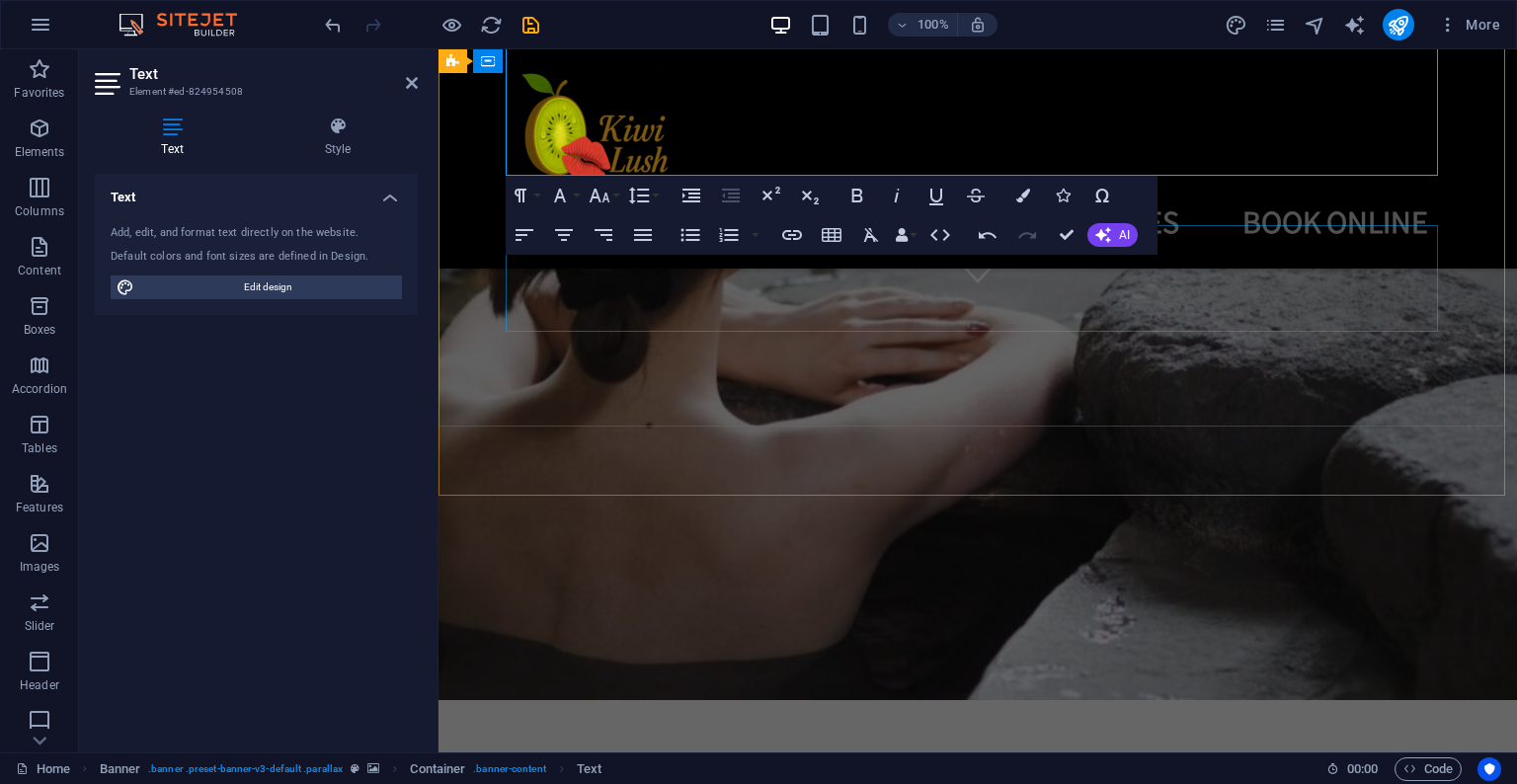 scroll, scrollTop: 0, scrollLeft: 0, axis: both 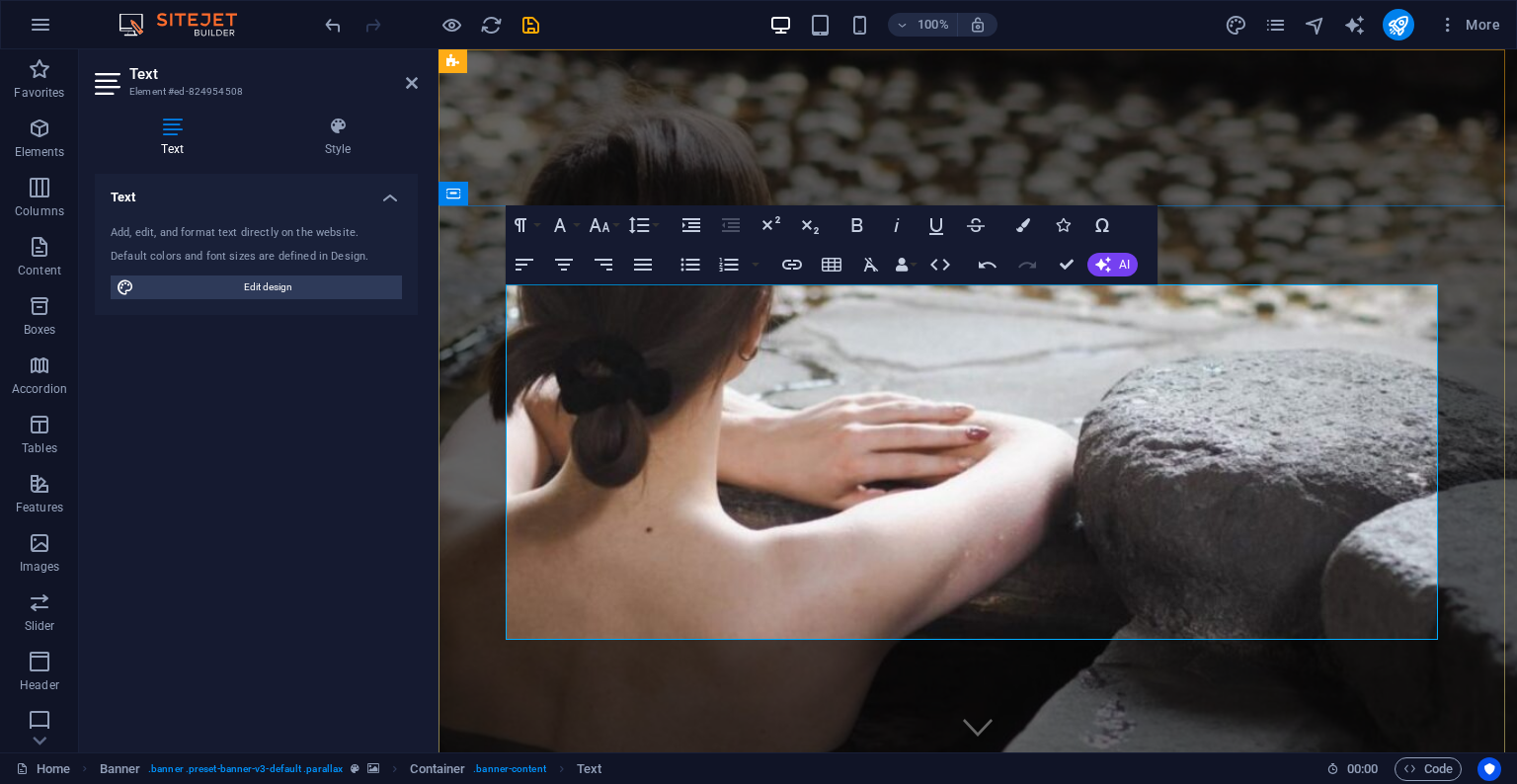 click 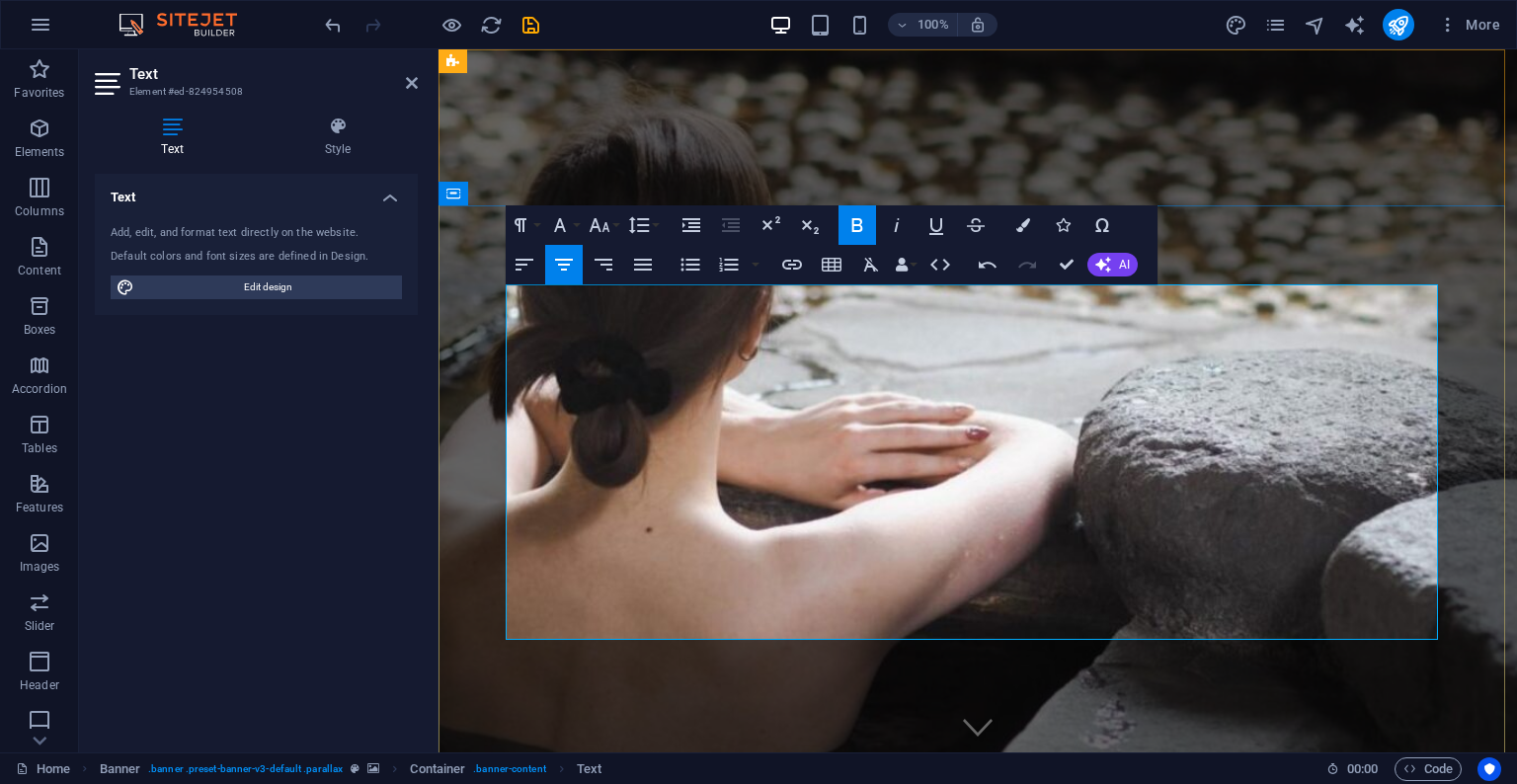 click at bounding box center (978, 3685) 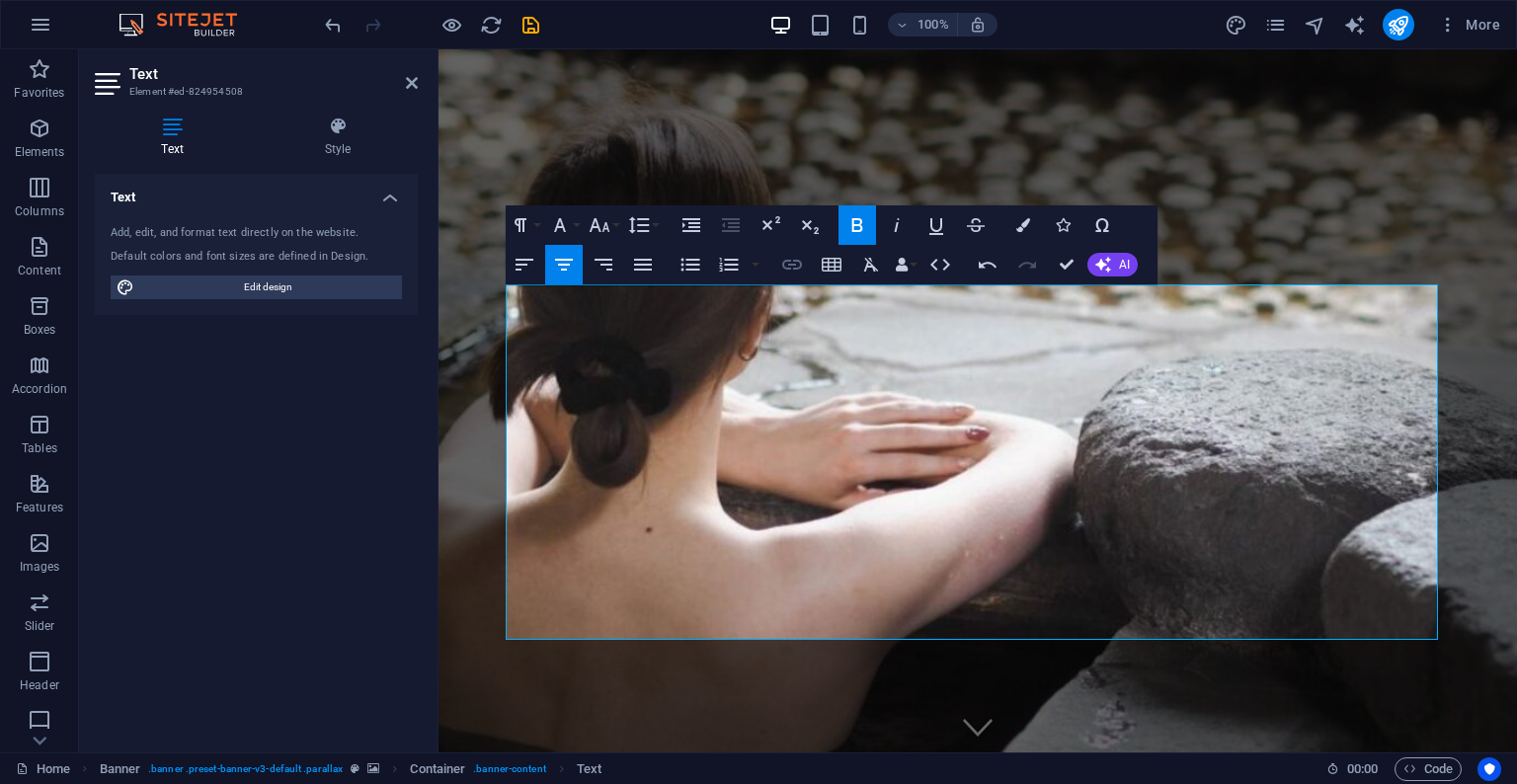 type 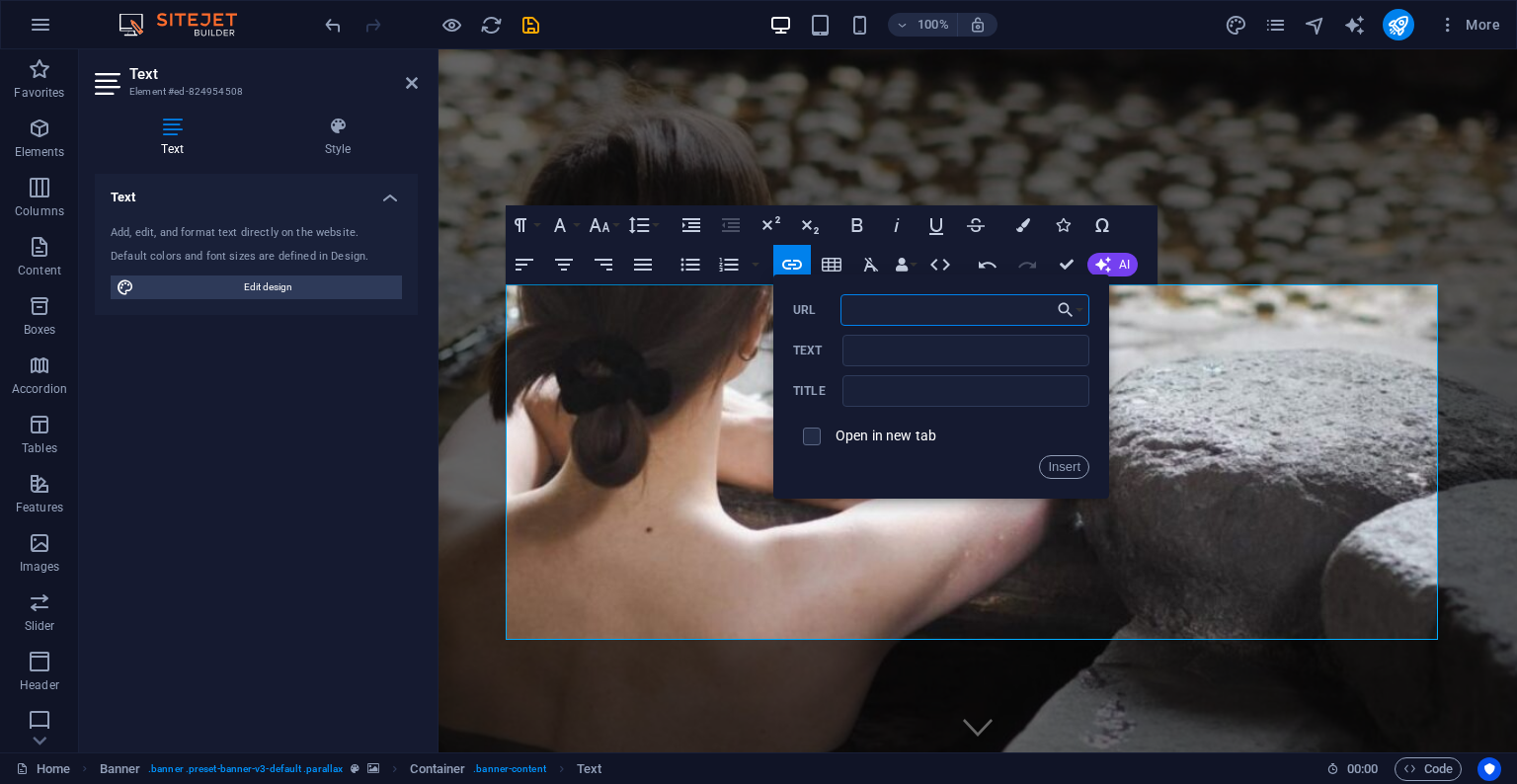 click on "URL" at bounding box center (965, 310) 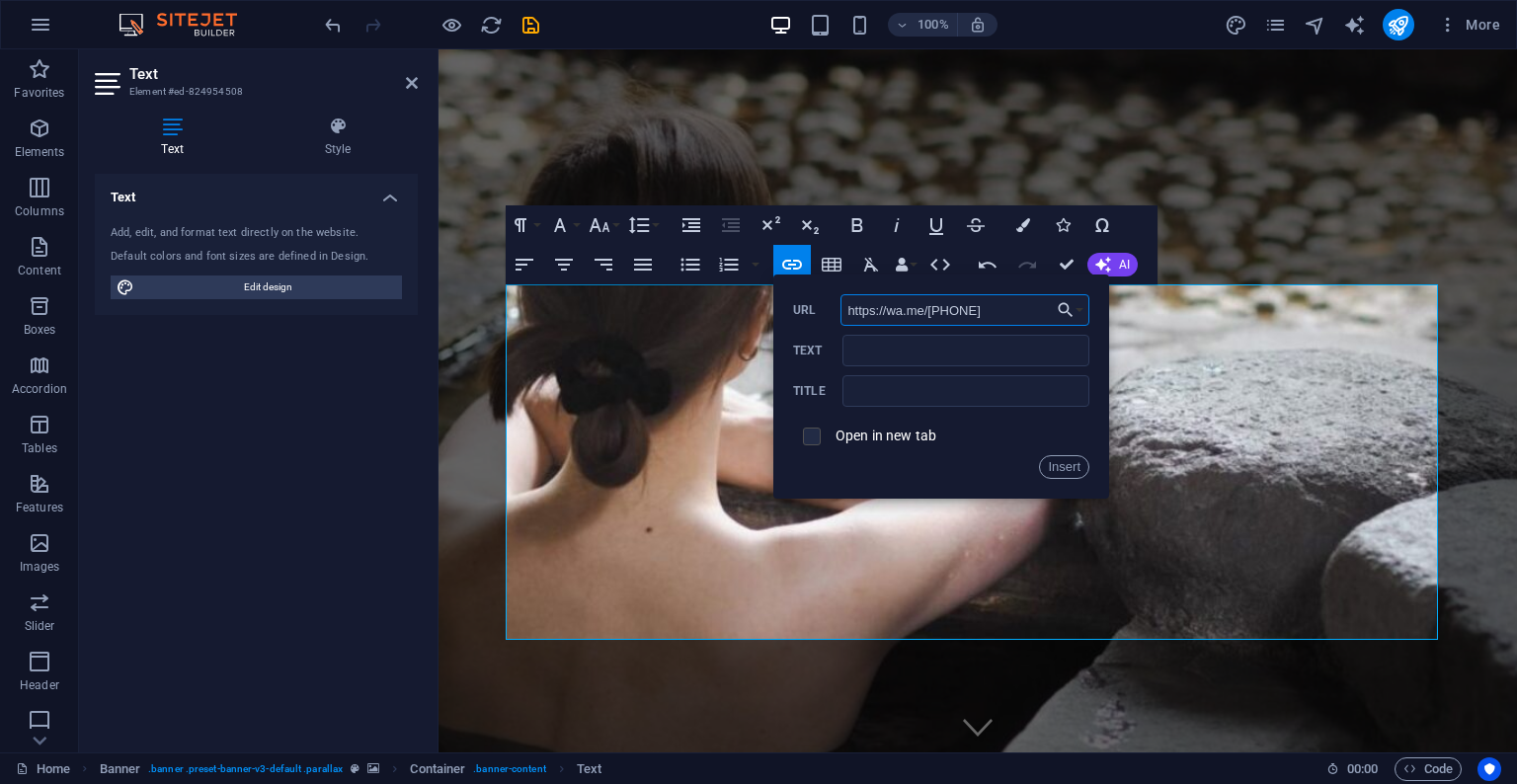 type on "https://wa.me/14374316934" 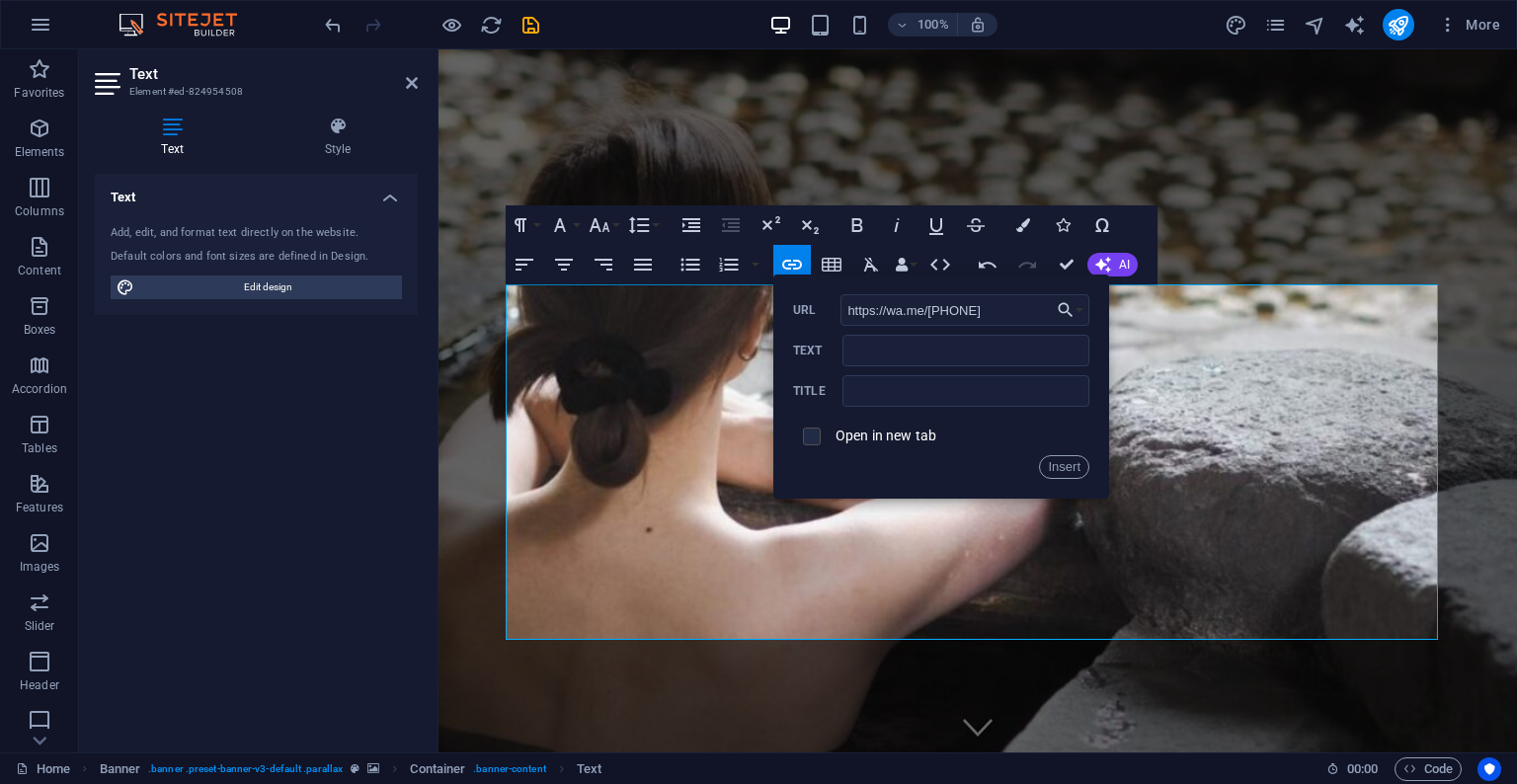 click at bounding box center (809, 433) 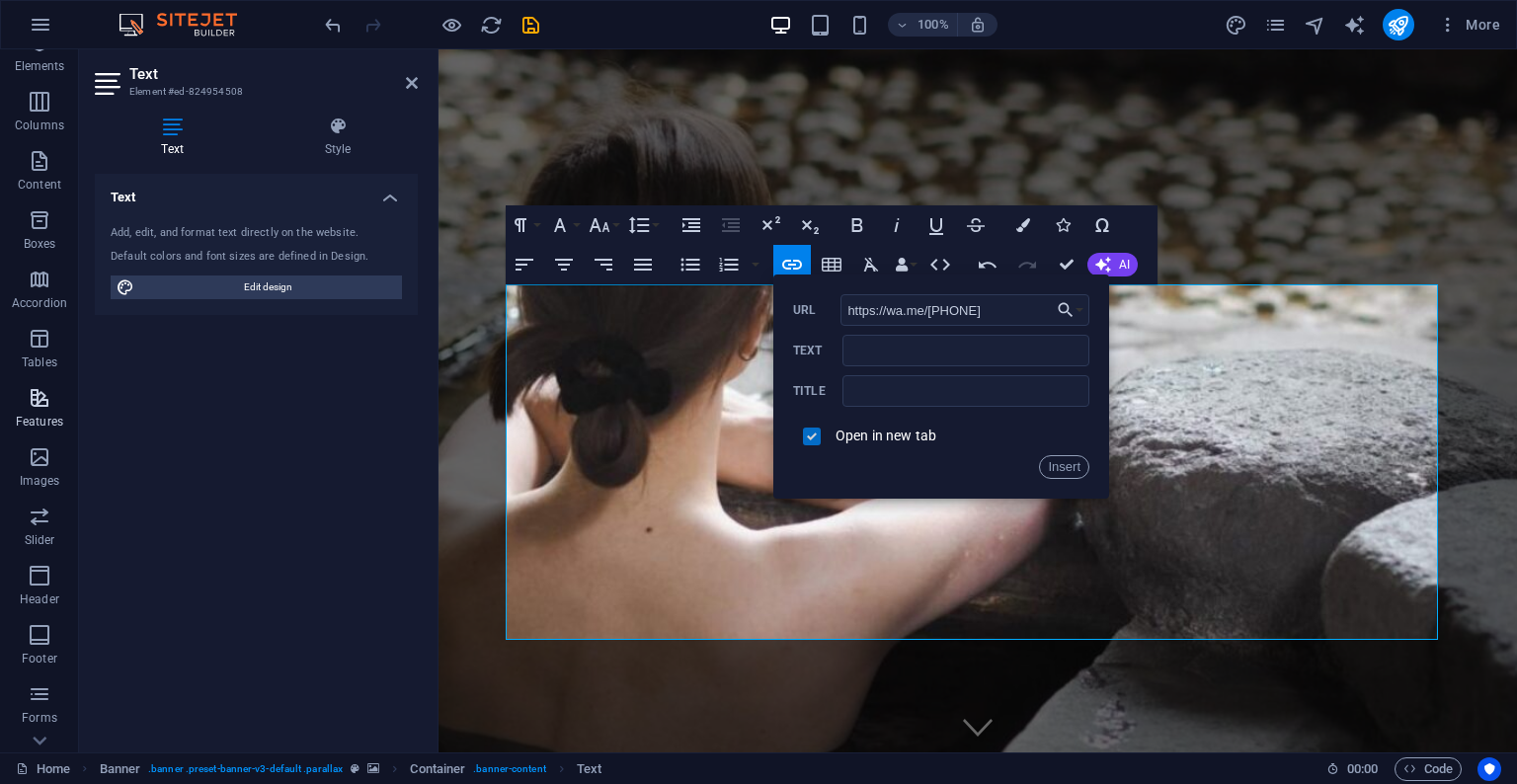 scroll, scrollTop: 186, scrollLeft: 0, axis: vertical 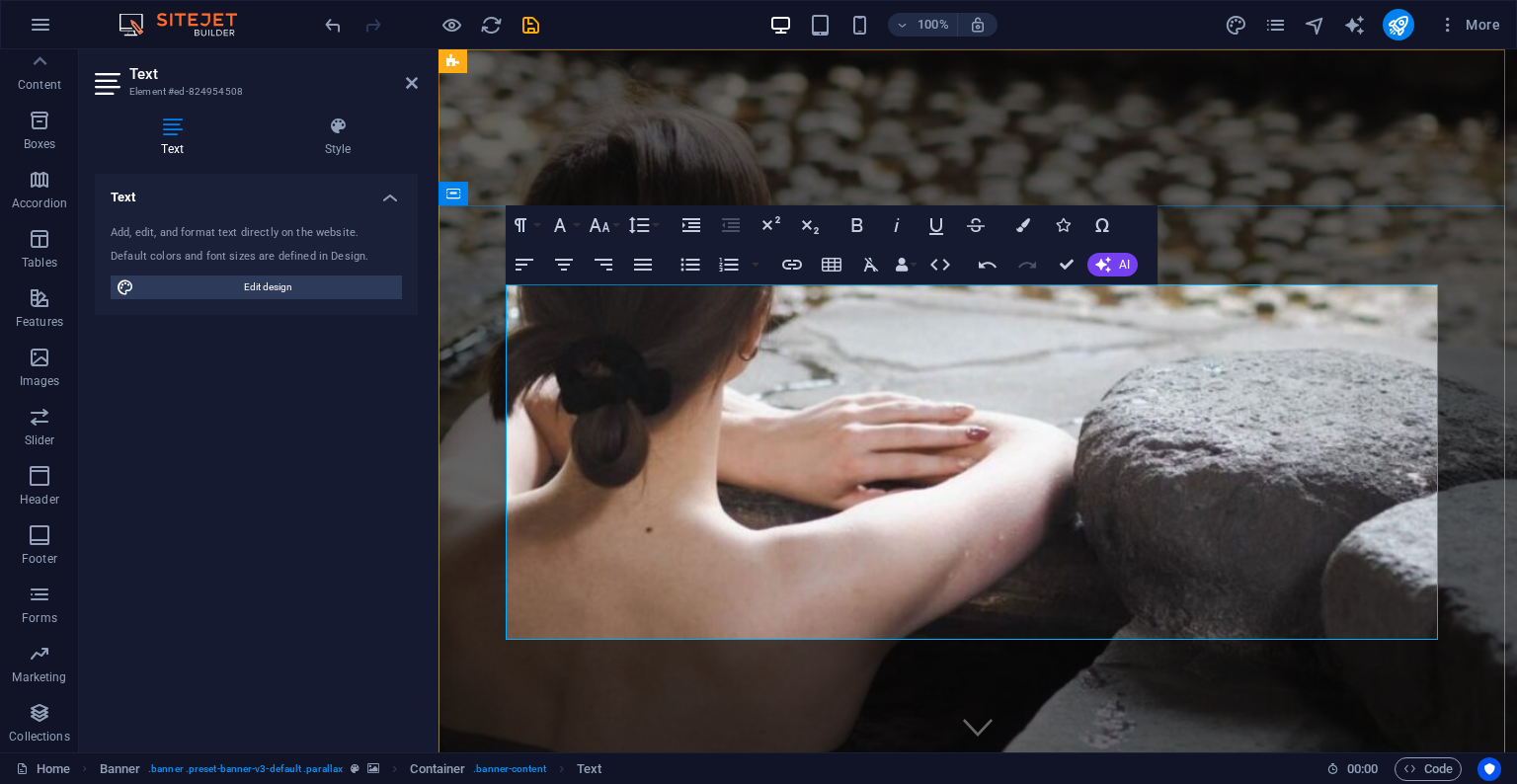 click on "​" at bounding box center [978, 5103] 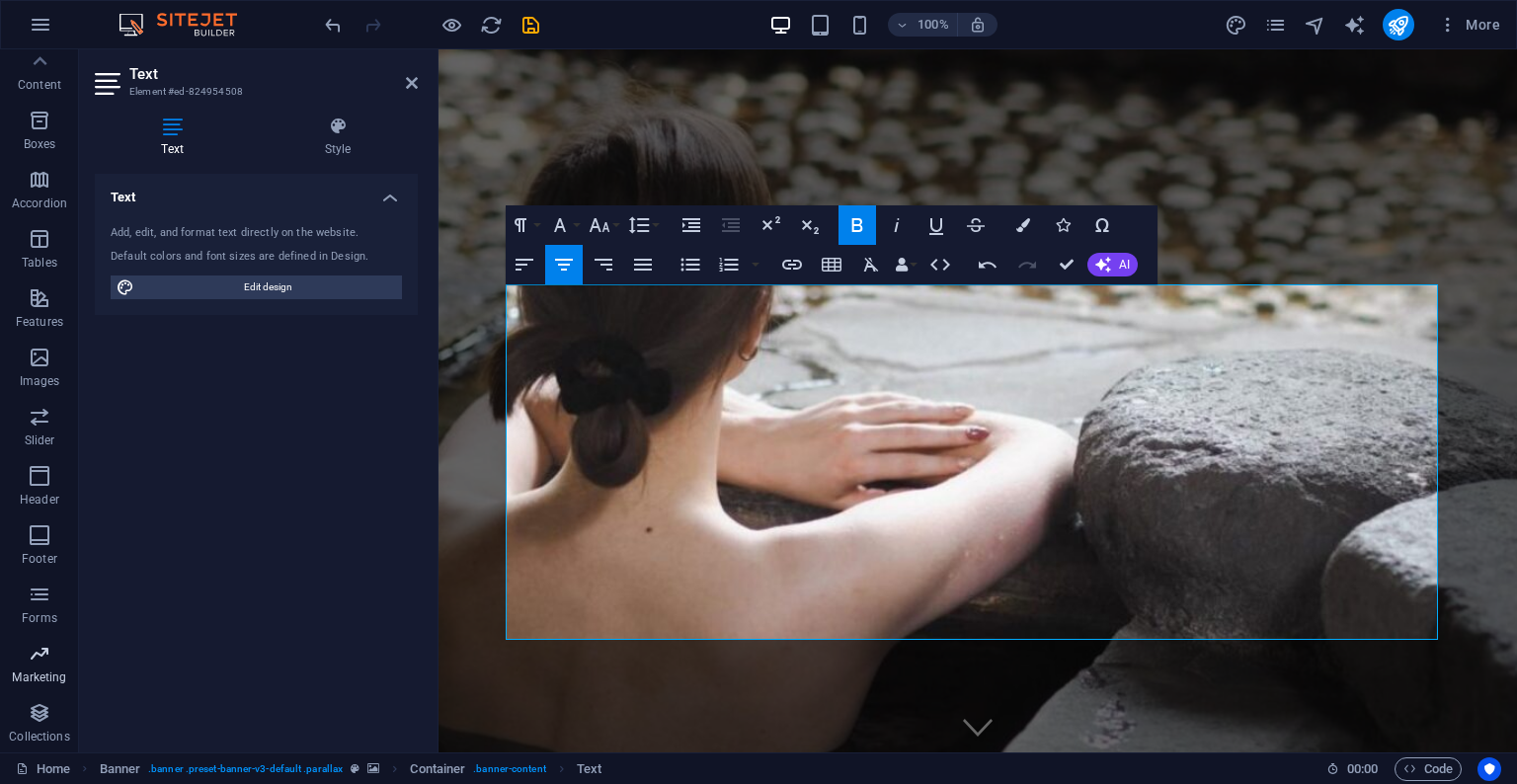 click on "Marketing" at bounding box center (39, 677) 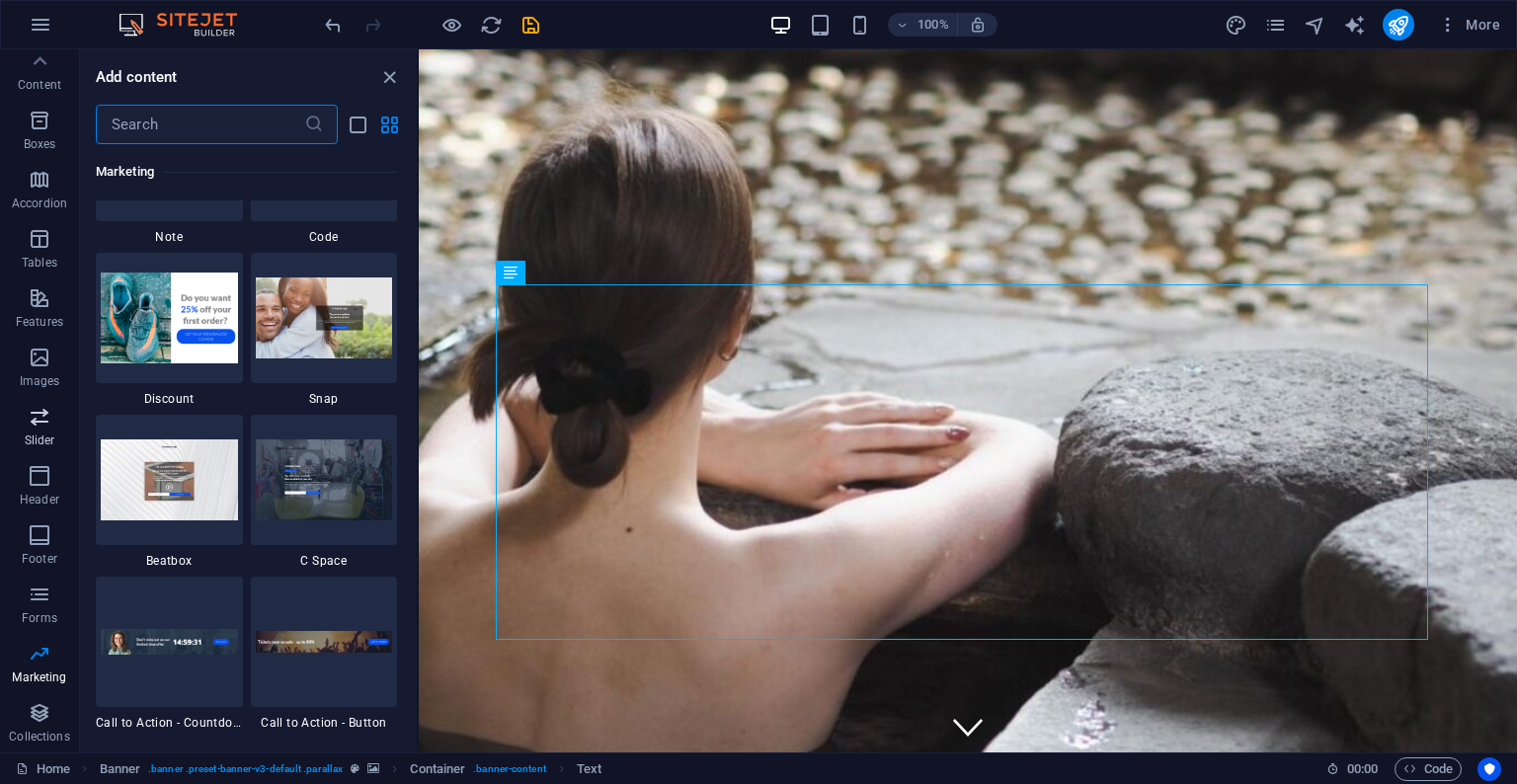 scroll, scrollTop: 16976, scrollLeft: 0, axis: vertical 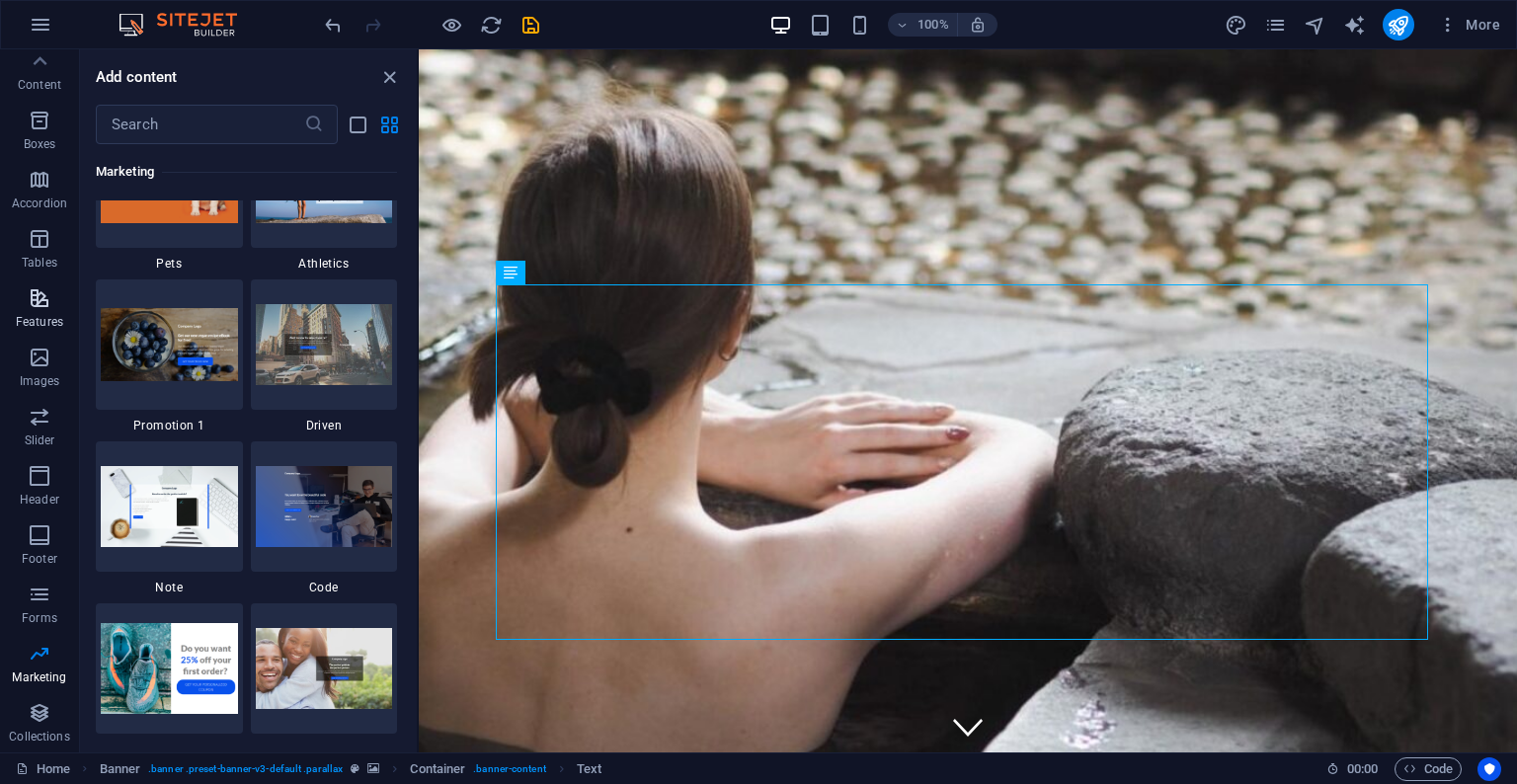 click on "Features" at bounding box center (40, 322) 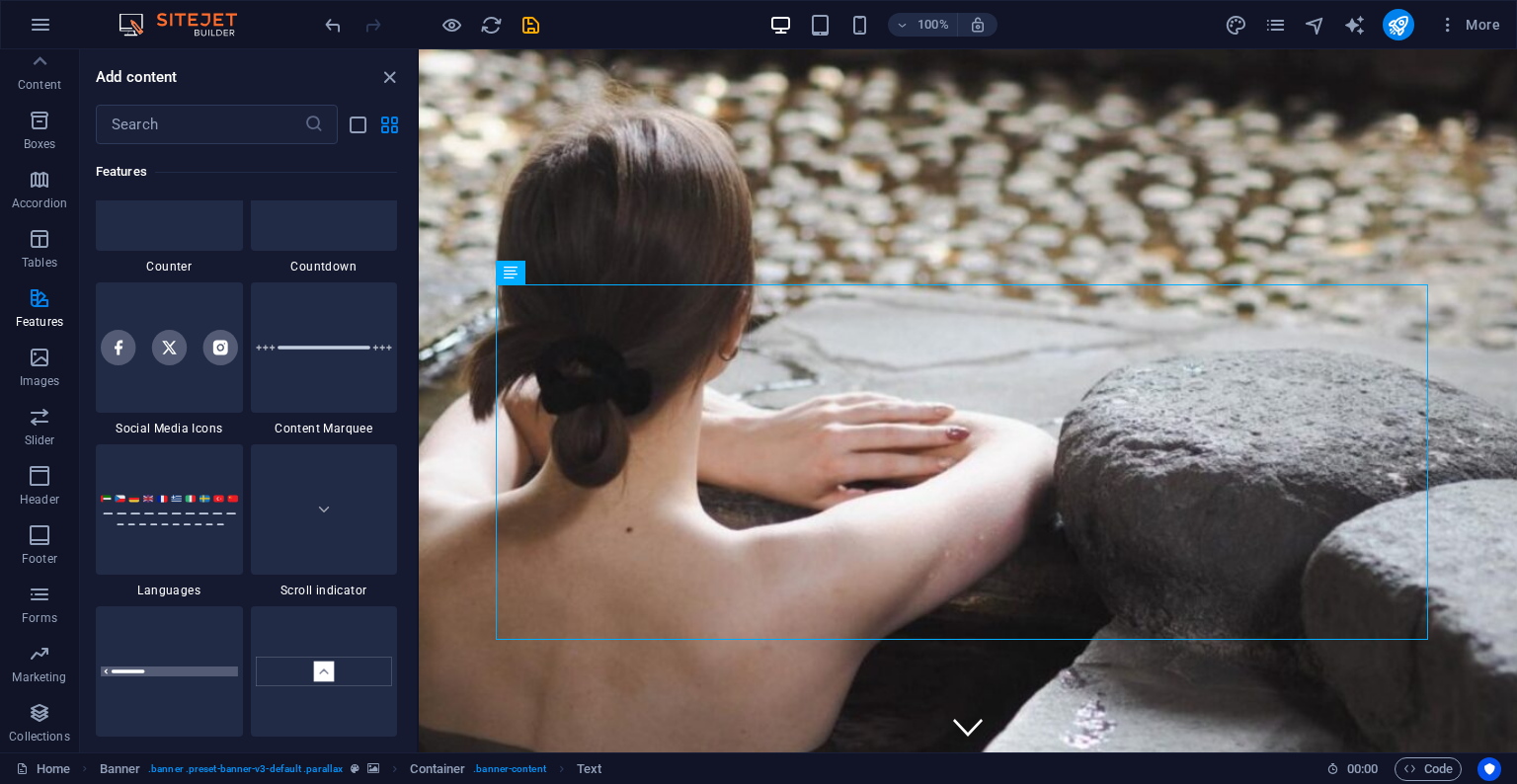 scroll, scrollTop: 8841, scrollLeft: 0, axis: vertical 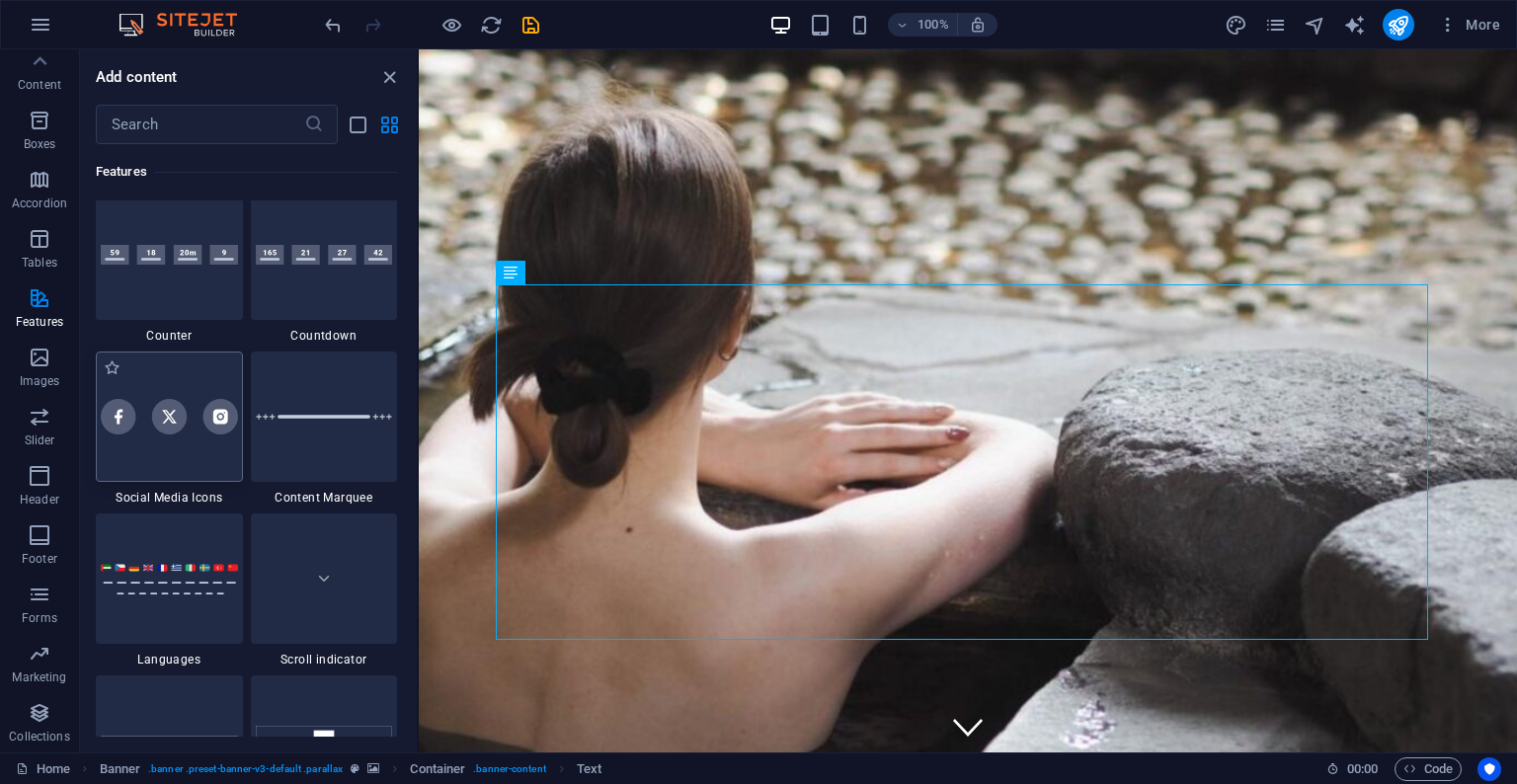 click at bounding box center (169, 417) 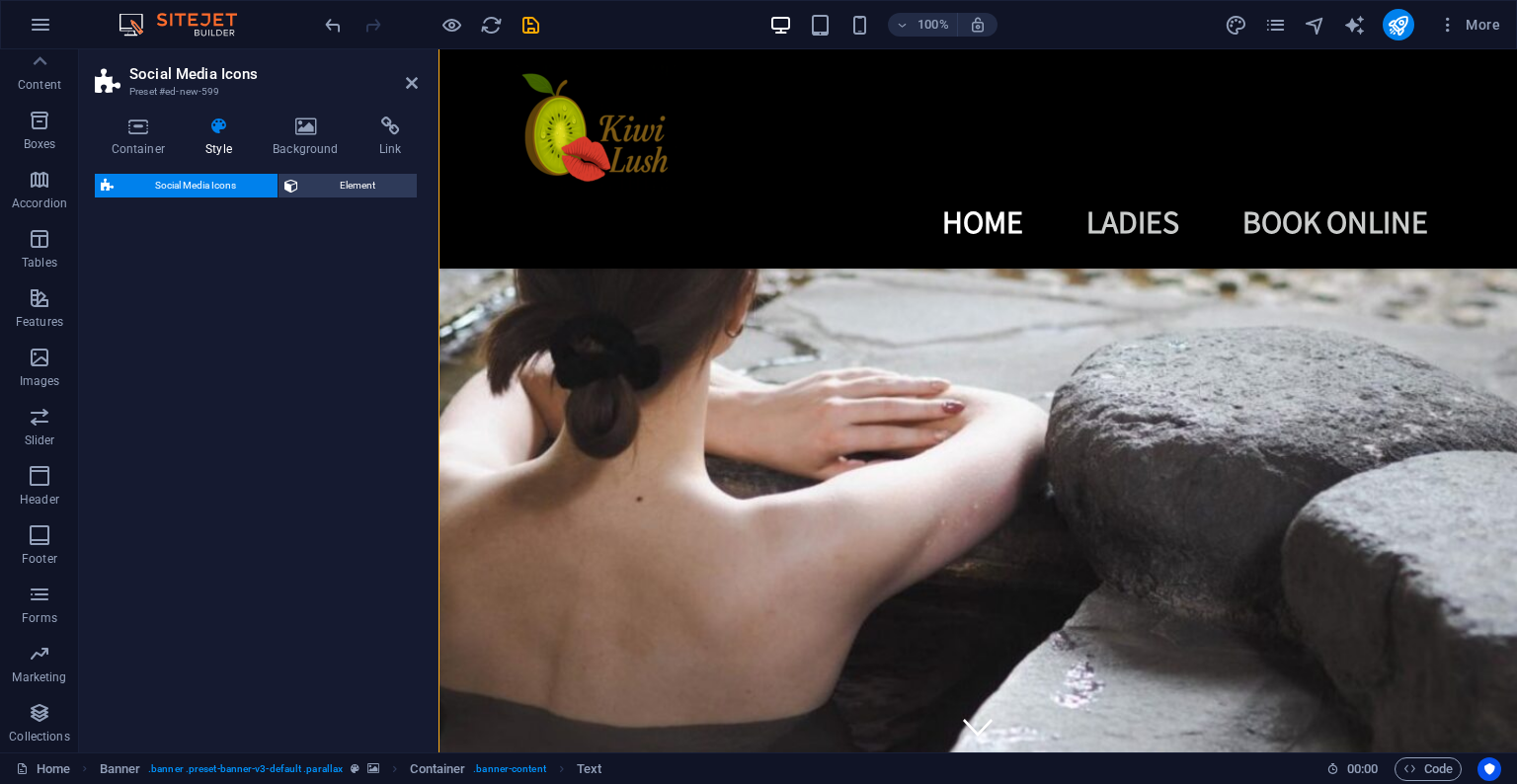 select on "rem" 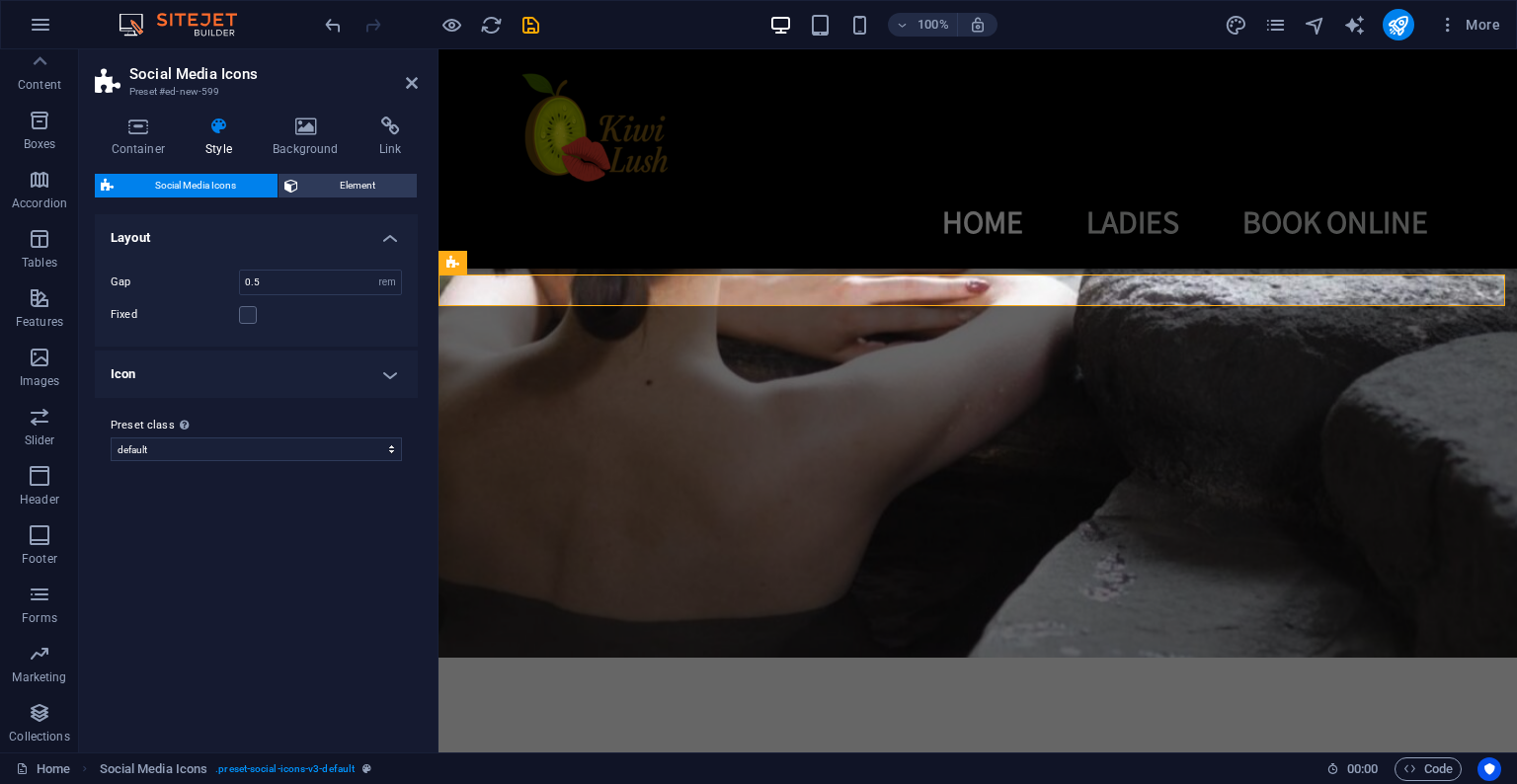 scroll, scrollTop: 644, scrollLeft: 0, axis: vertical 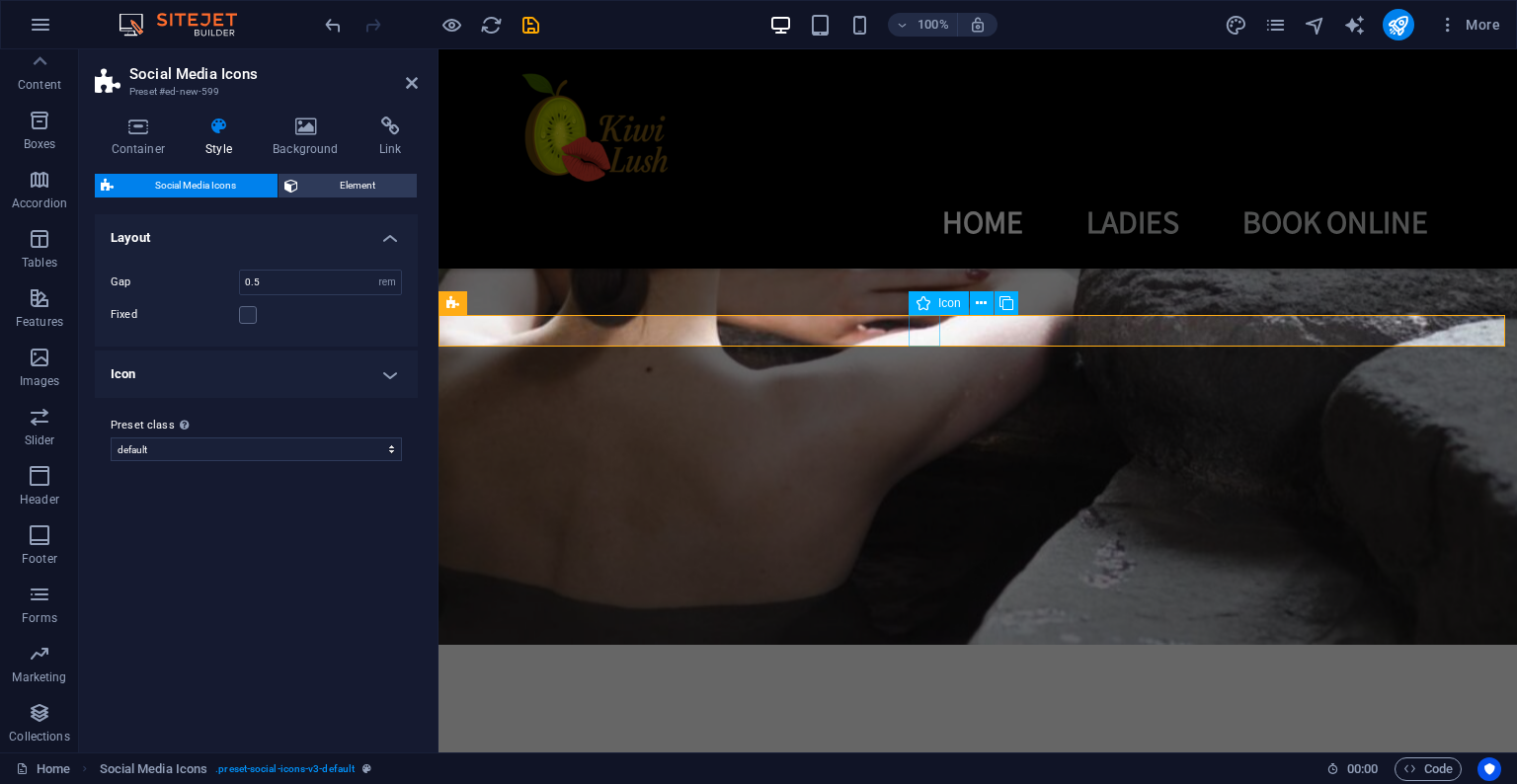 click at bounding box center (978, 5969) 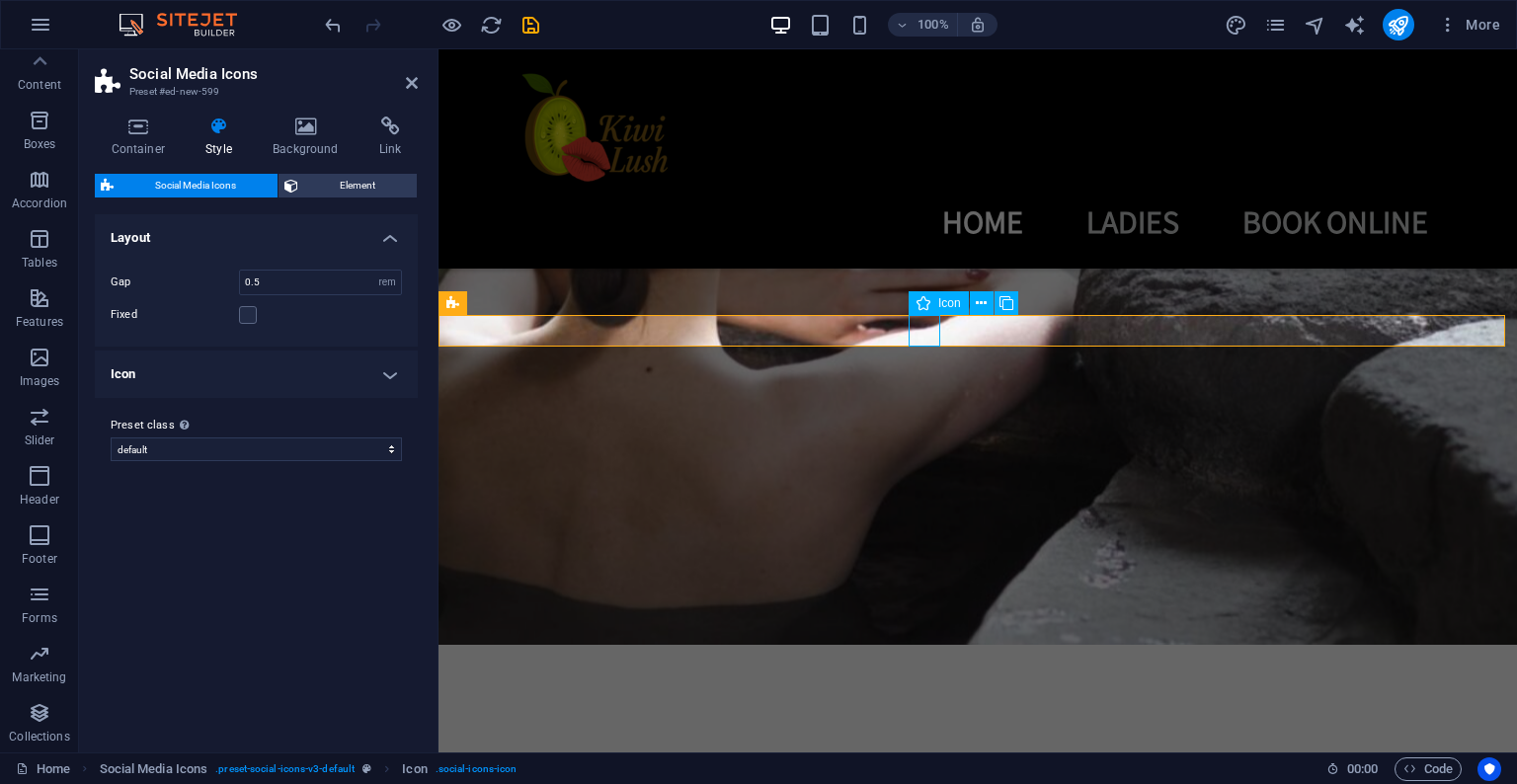 click at bounding box center [978, 5969] 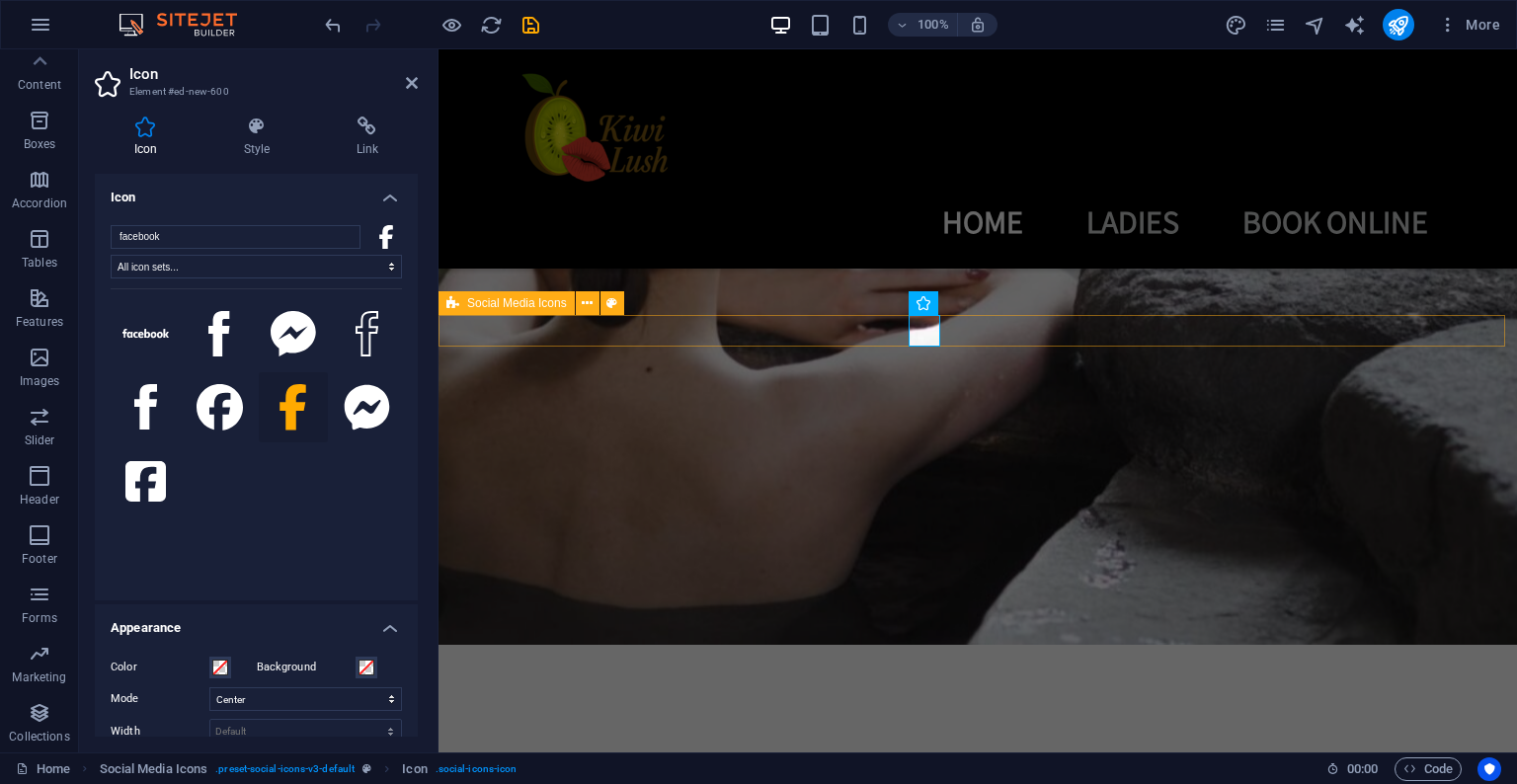 click at bounding box center (978, 6008) 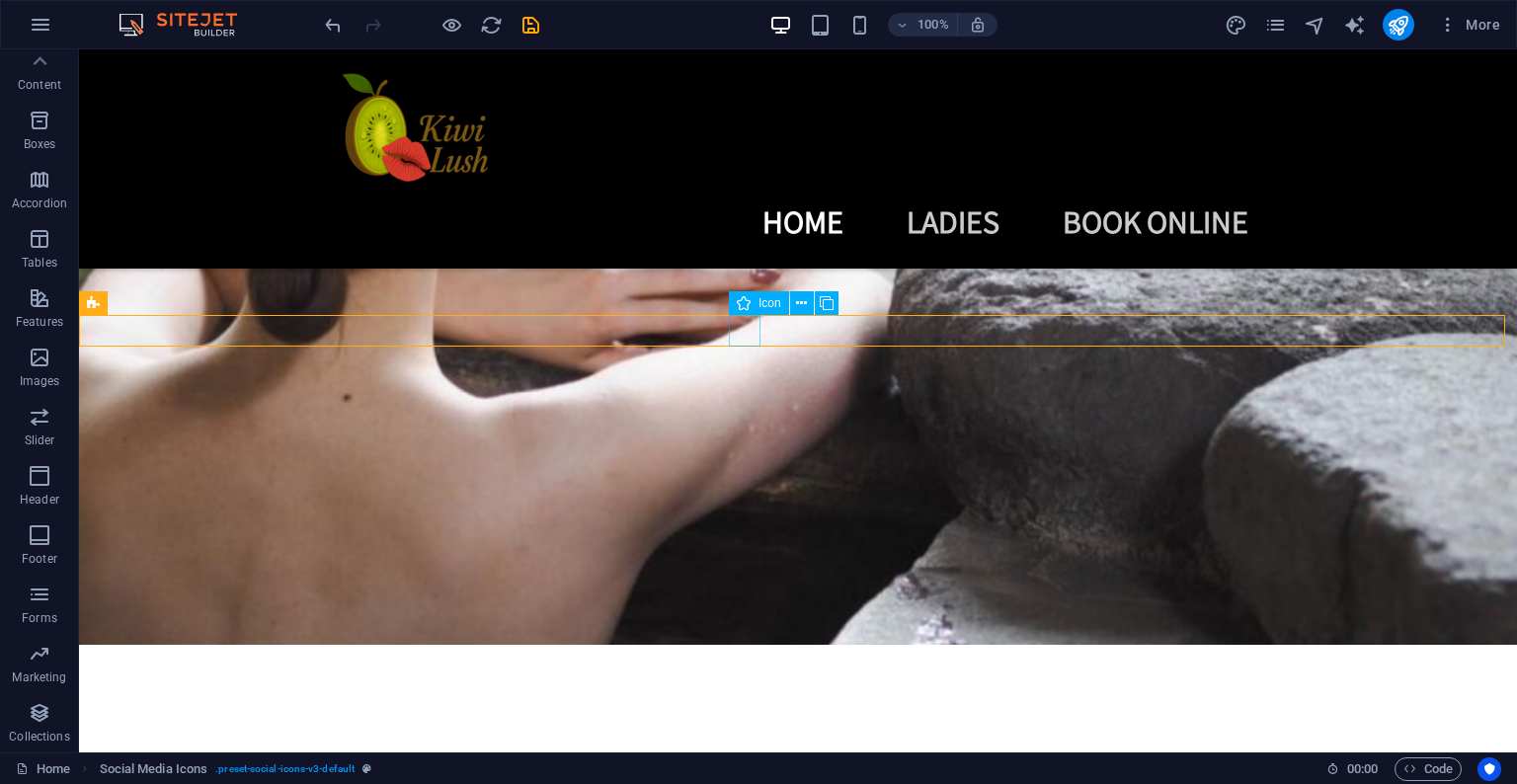 click on "Icon" at bounding box center (758, 303) 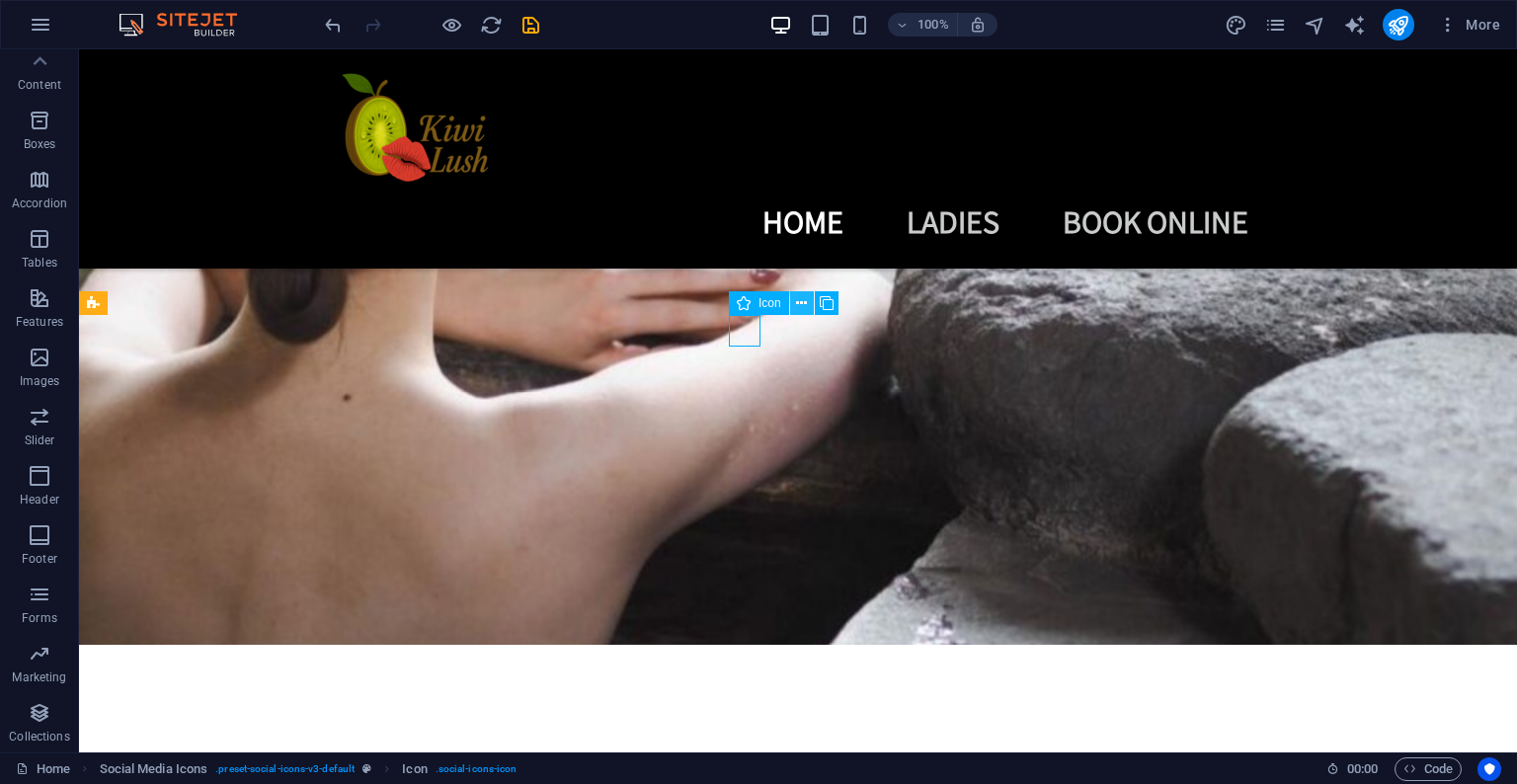click at bounding box center [801, 303] 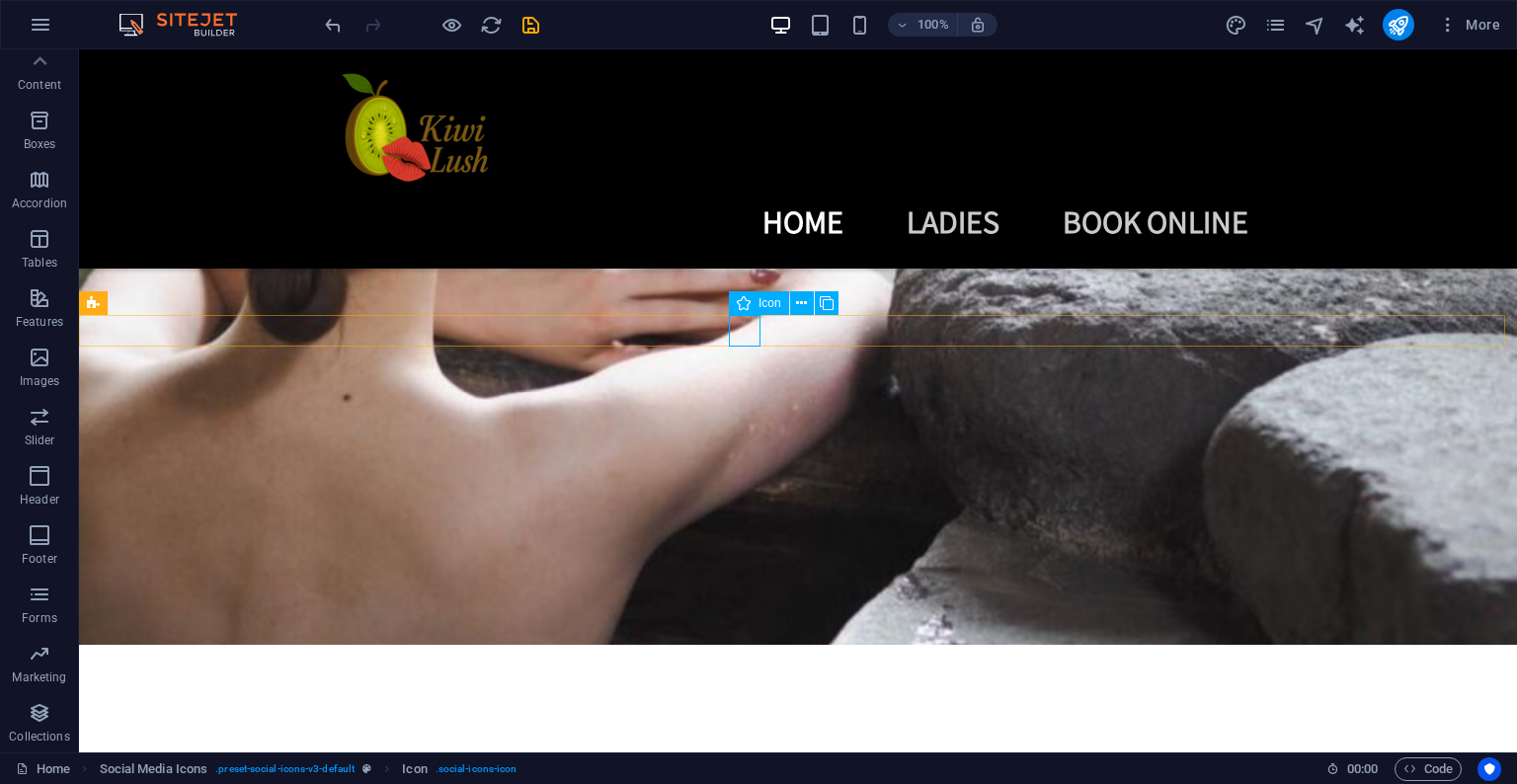 click at bounding box center [798, 5969] 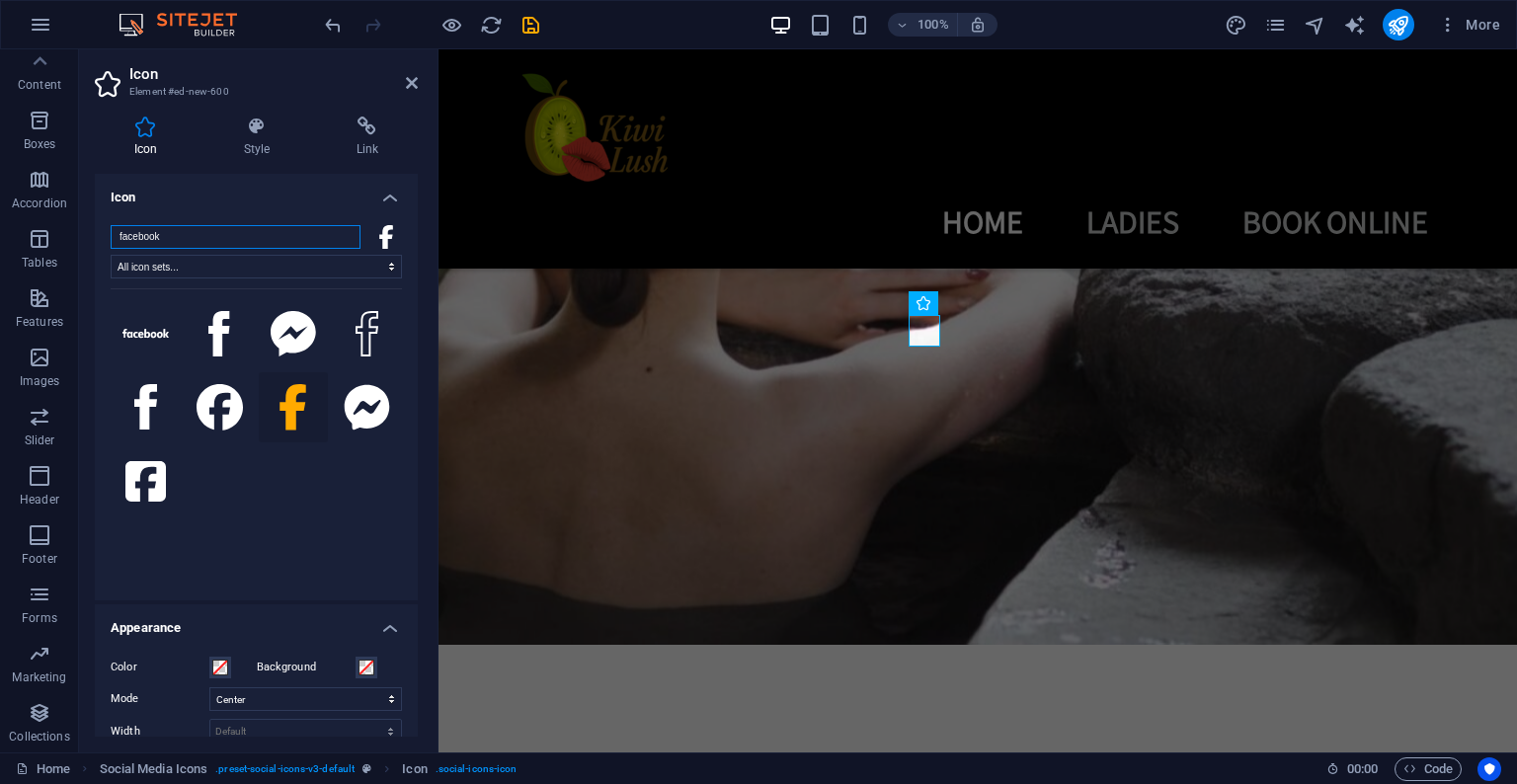 click on "facebook" at bounding box center [235, 237] 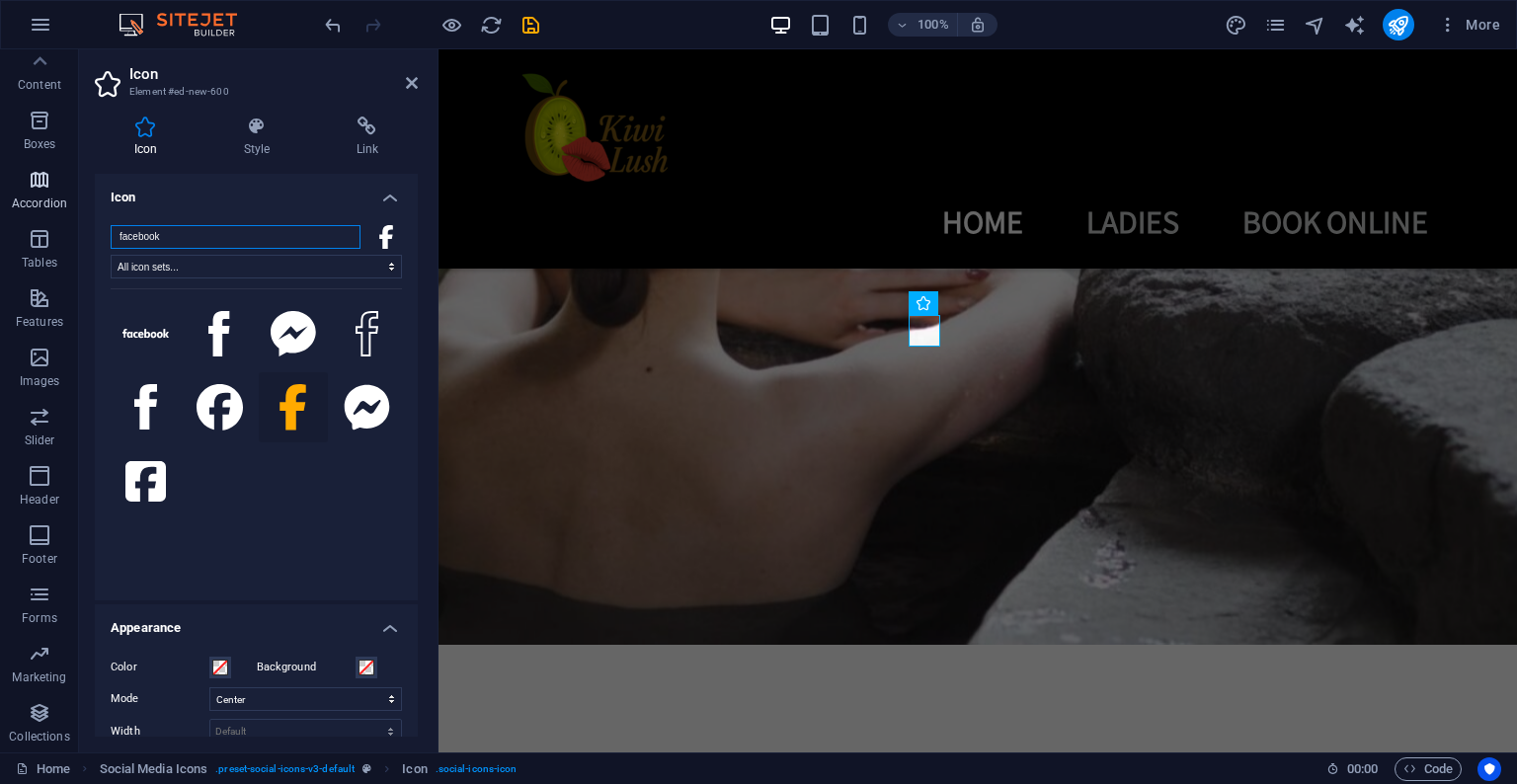 drag, startPoint x: 265, startPoint y: 244, endPoint x: 63, endPoint y: 214, distance: 204.21557 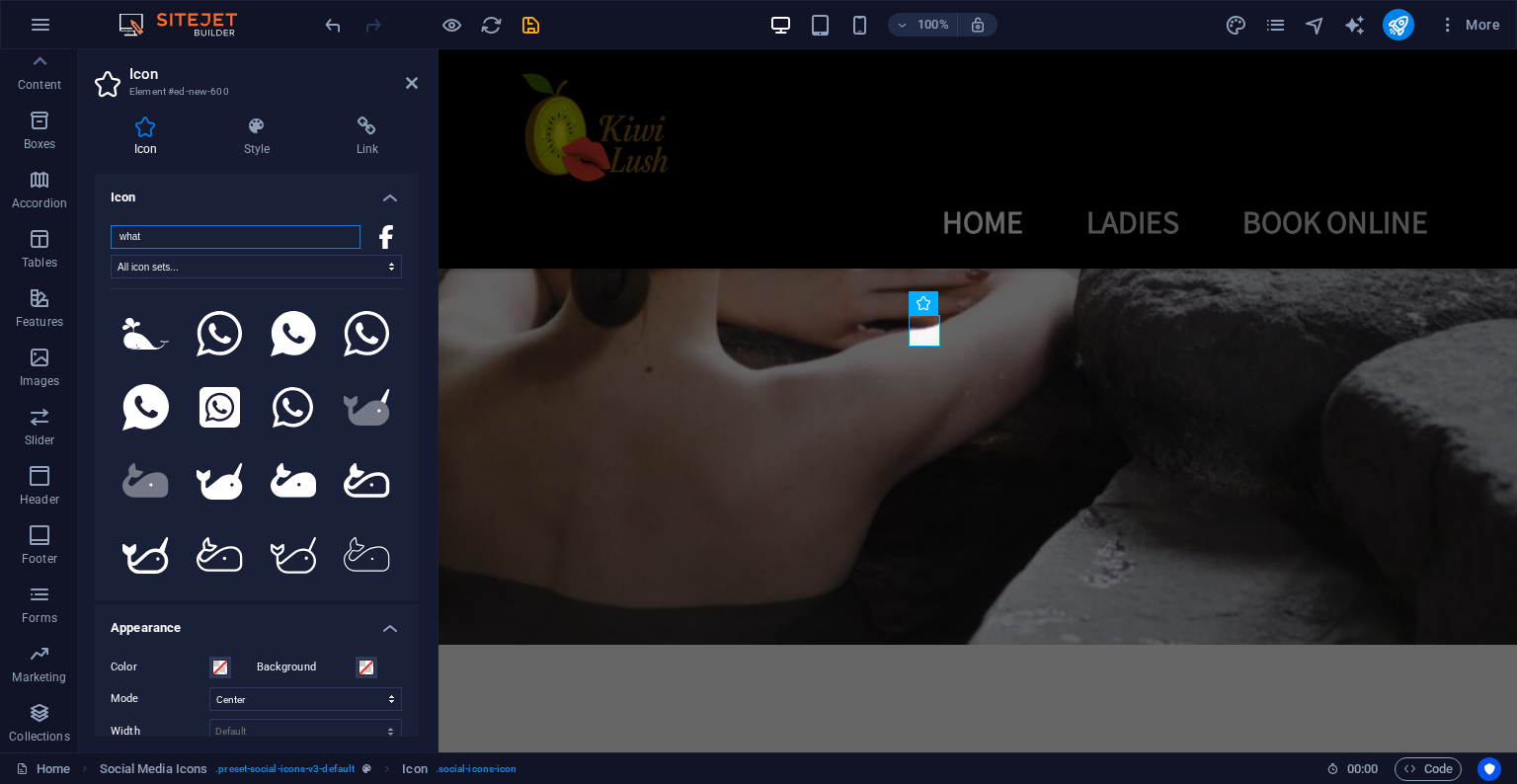 type on "whats" 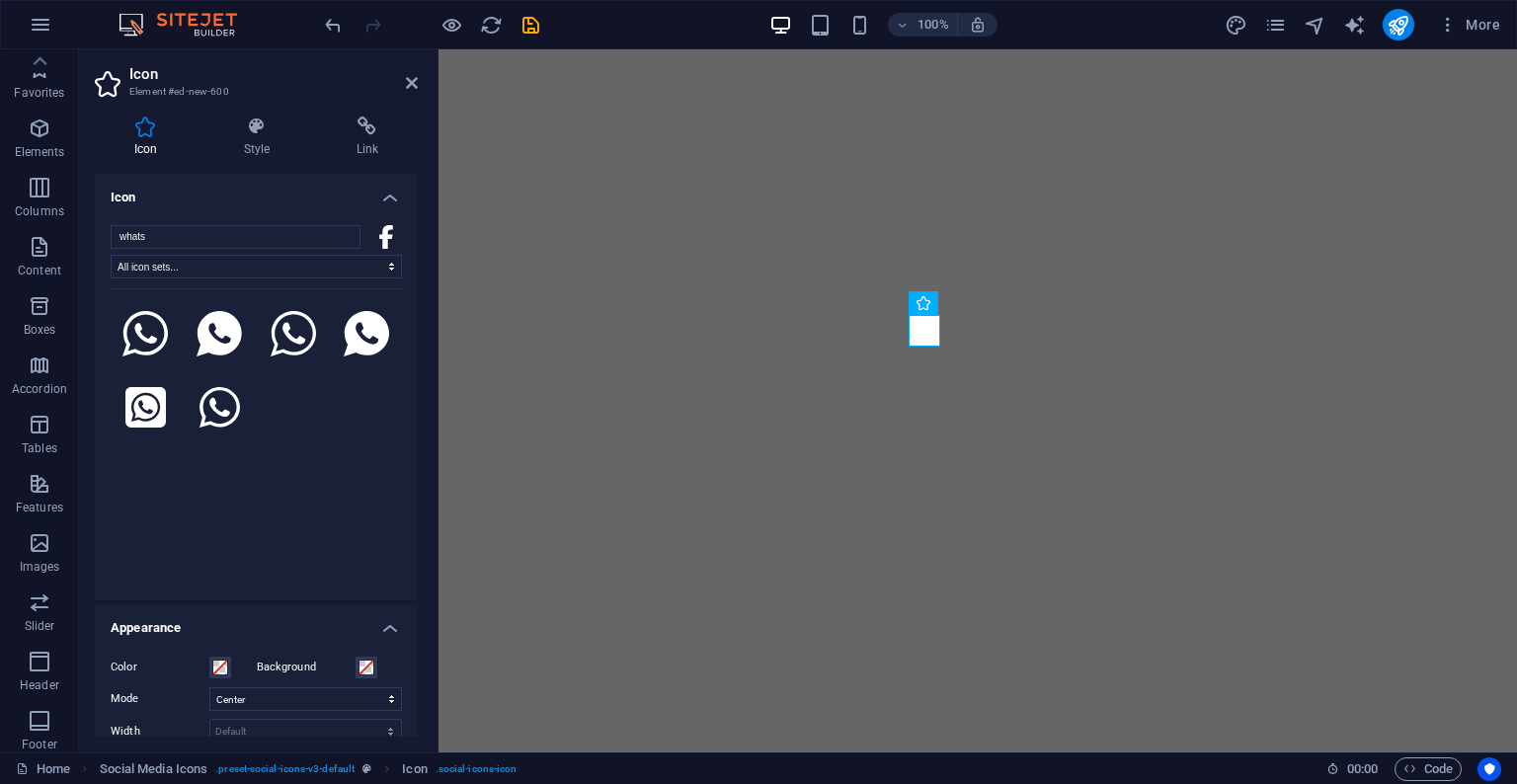 select on "xMidYMid" 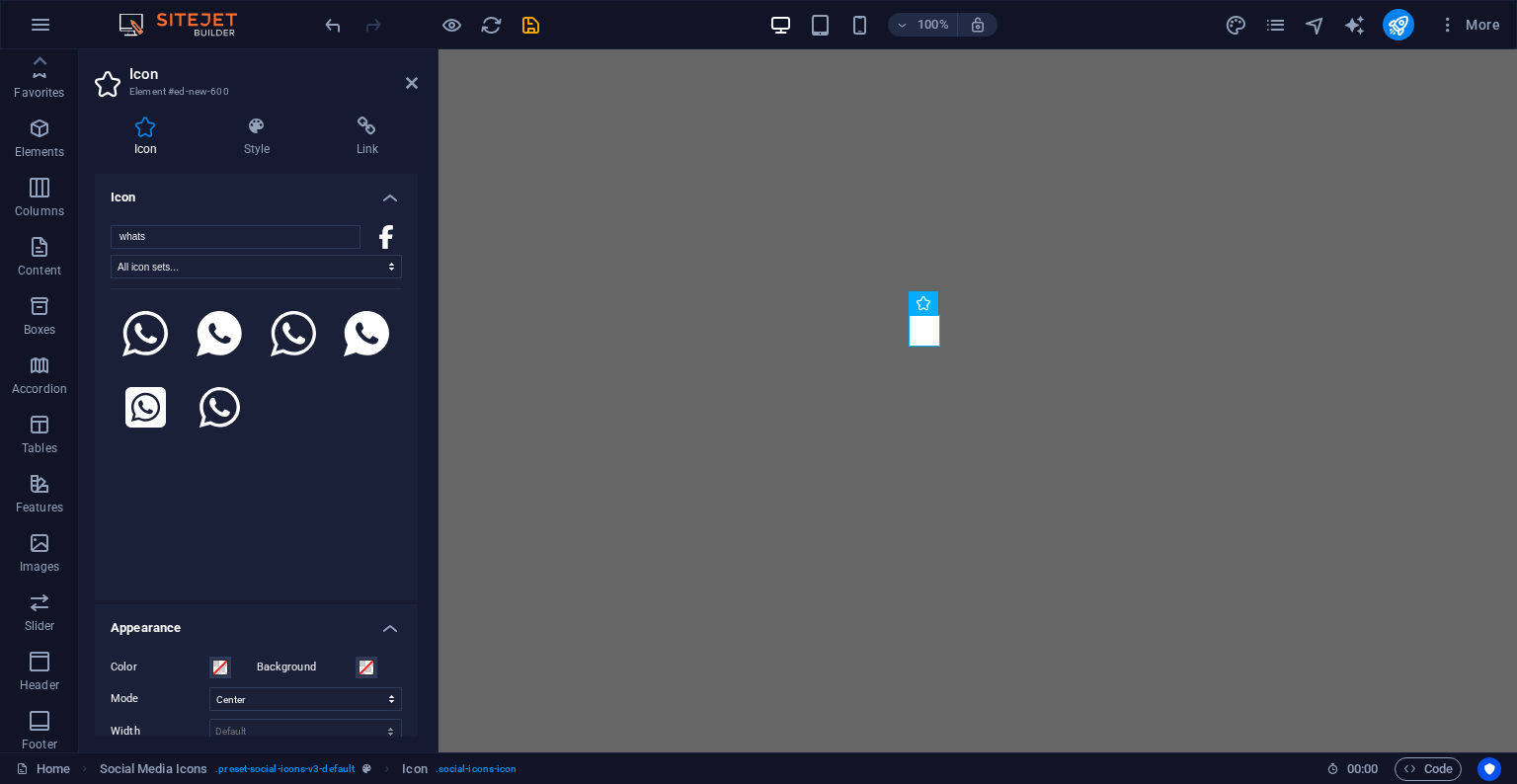 scroll, scrollTop: 0, scrollLeft: 0, axis: both 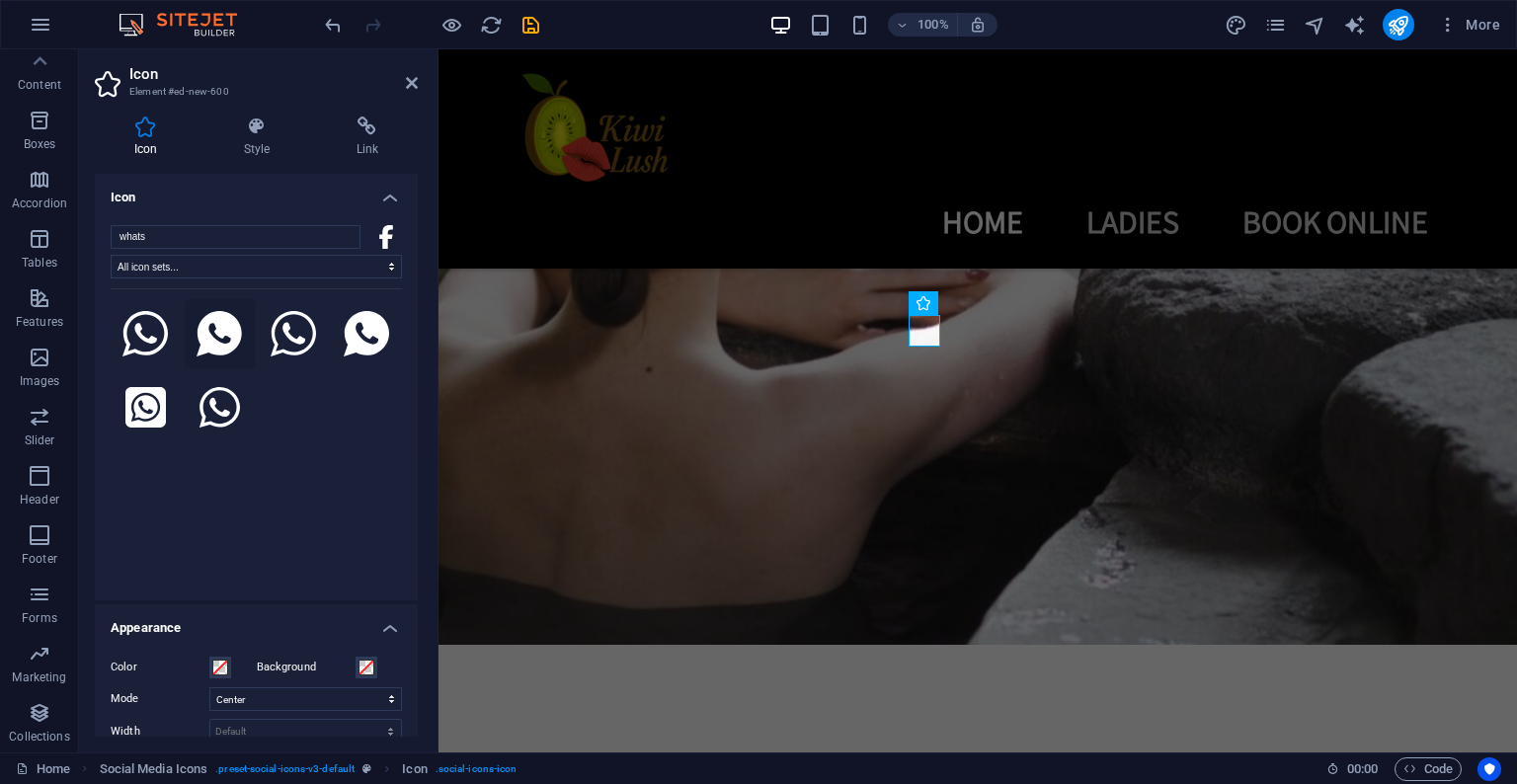 type on "whats" 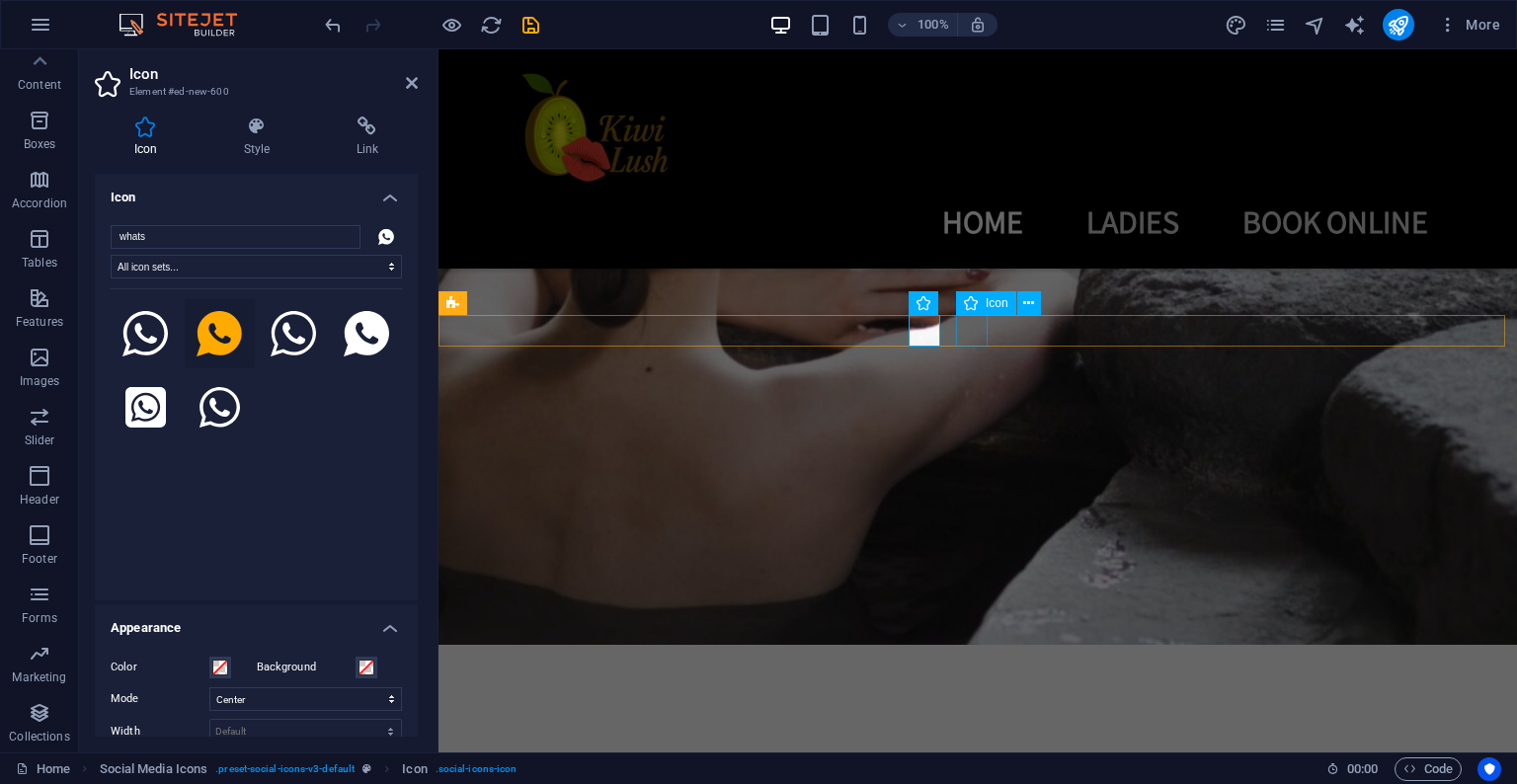 click at bounding box center (978, 6008) 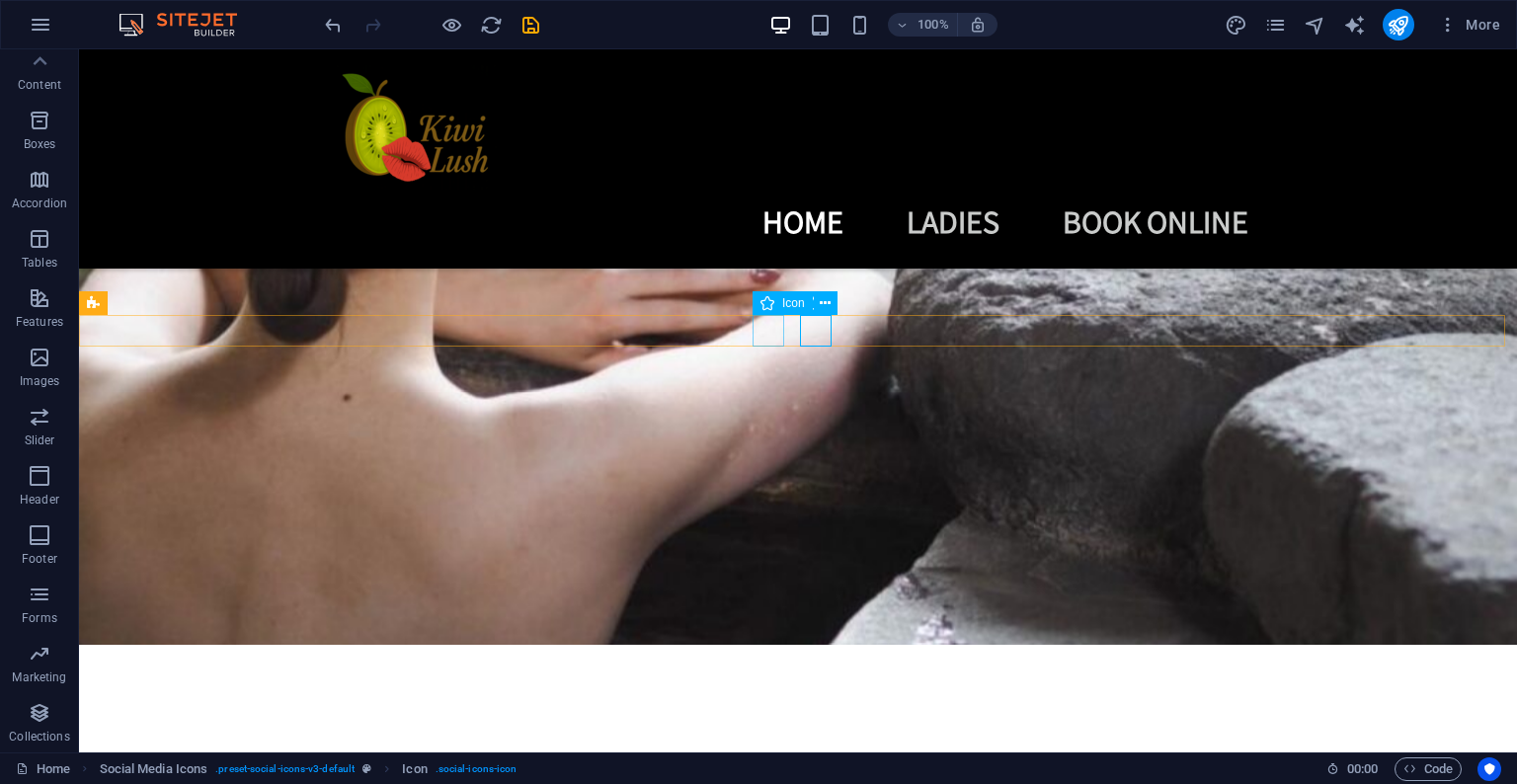 click at bounding box center [798, 6008] 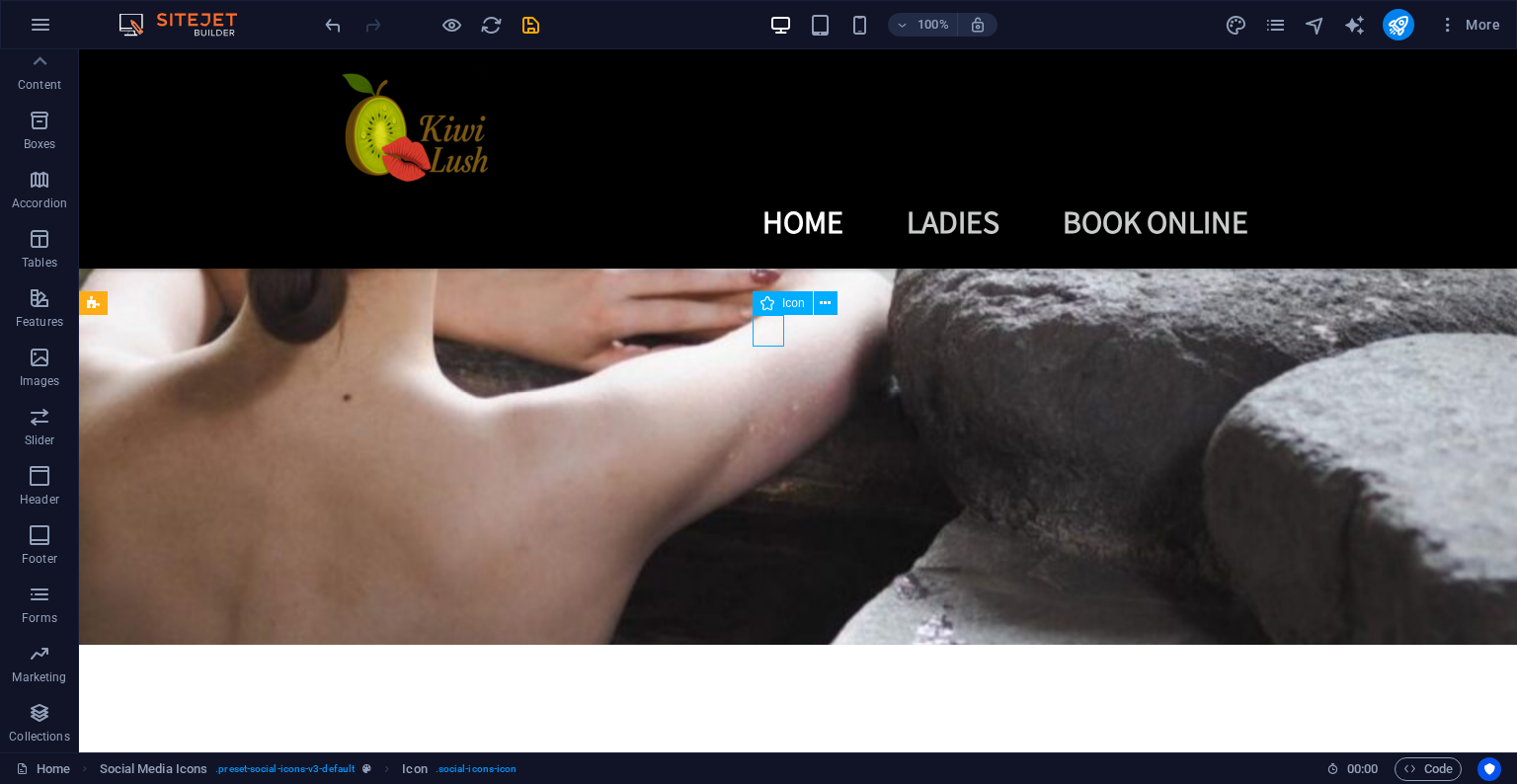 click at bounding box center [798, 6008] 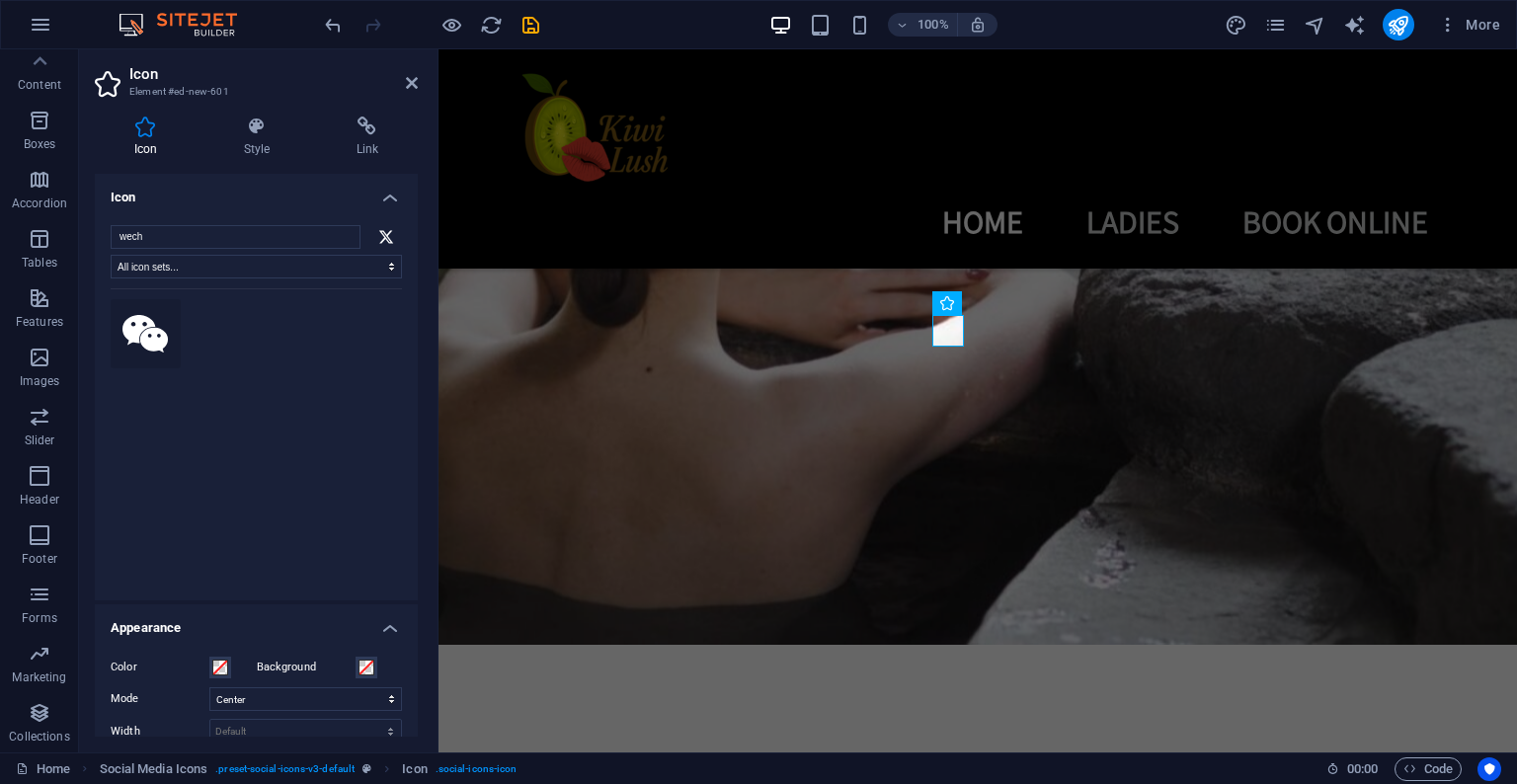 type on "wech" 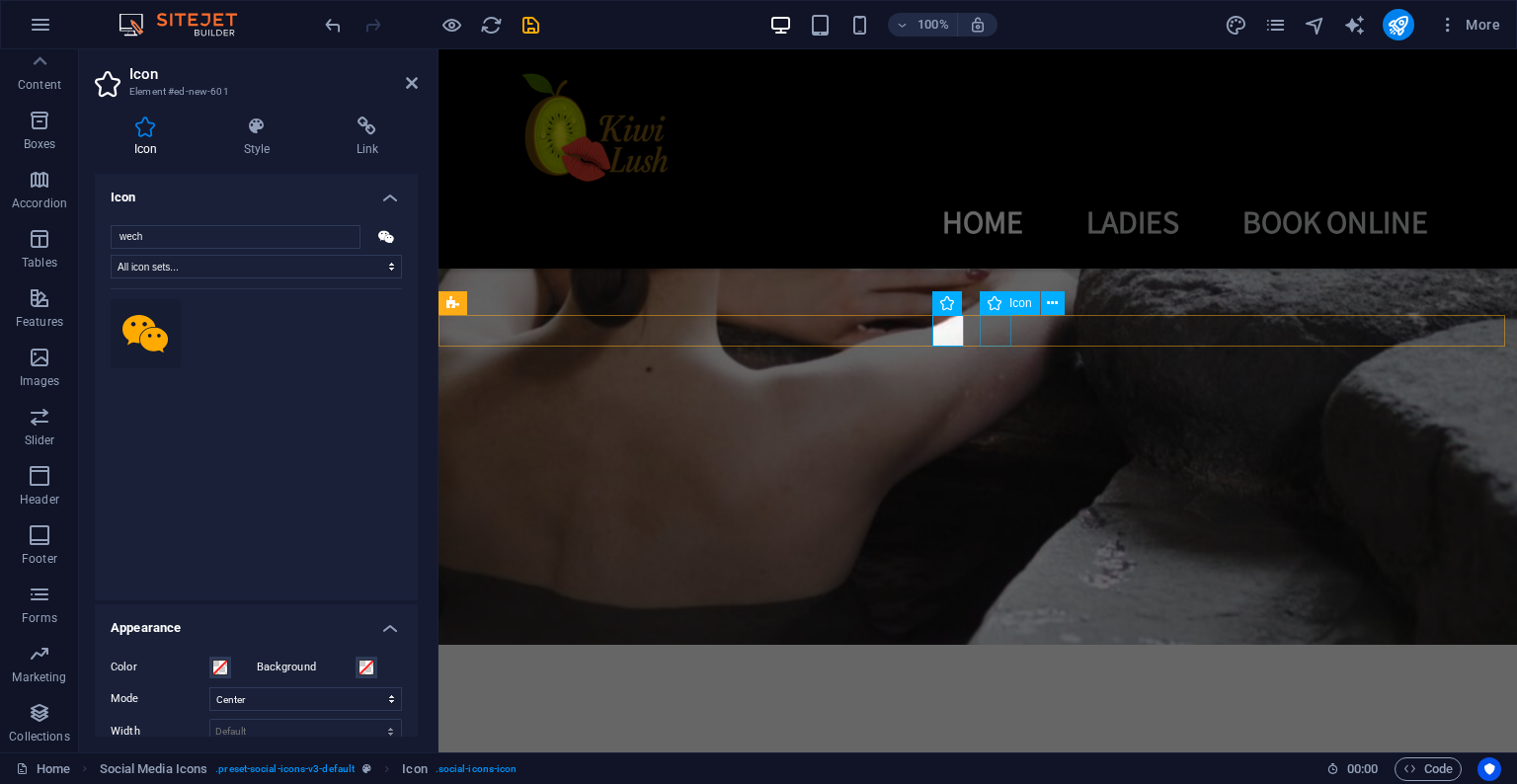 click at bounding box center (978, 6048) 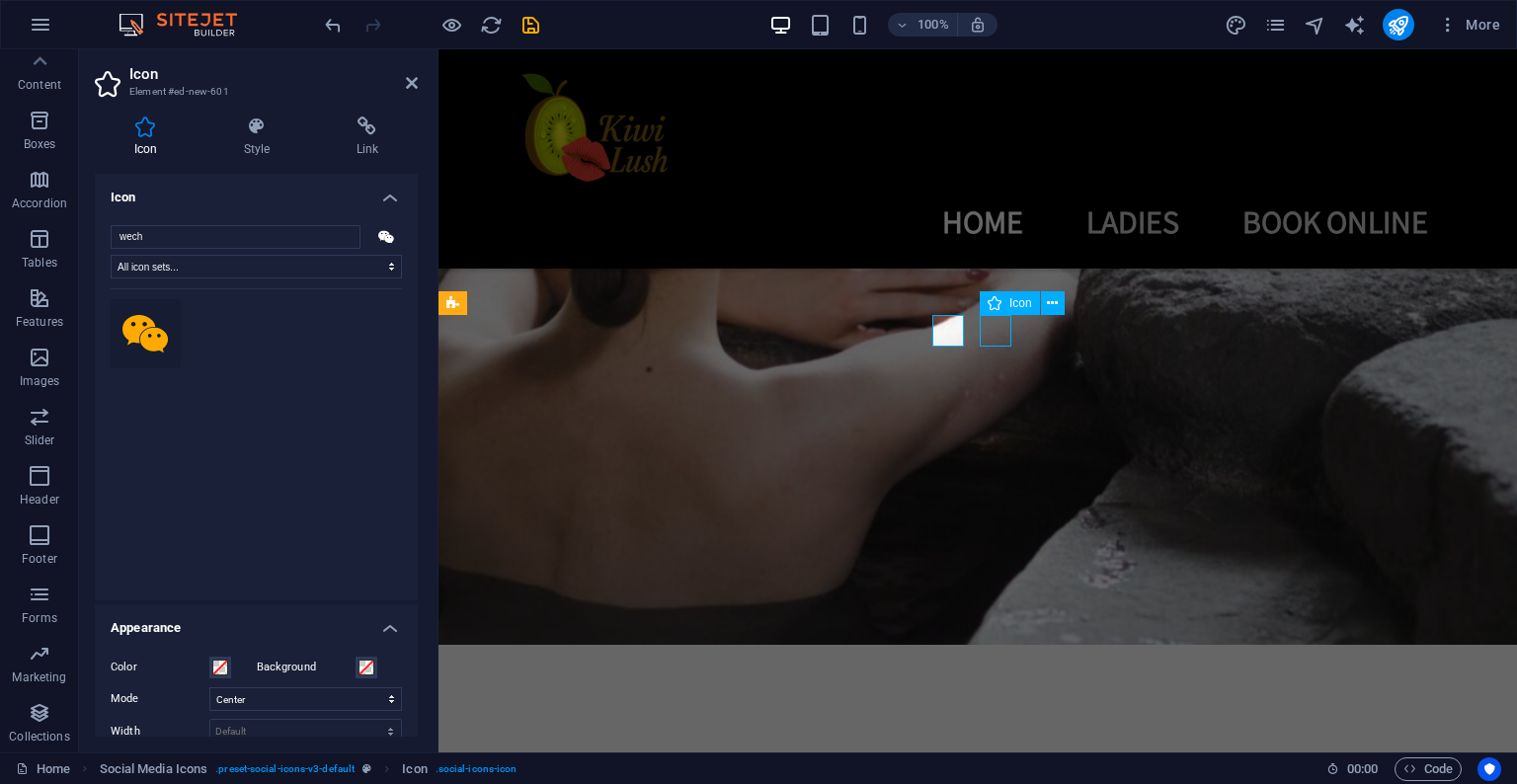 click at bounding box center (978, 6048) 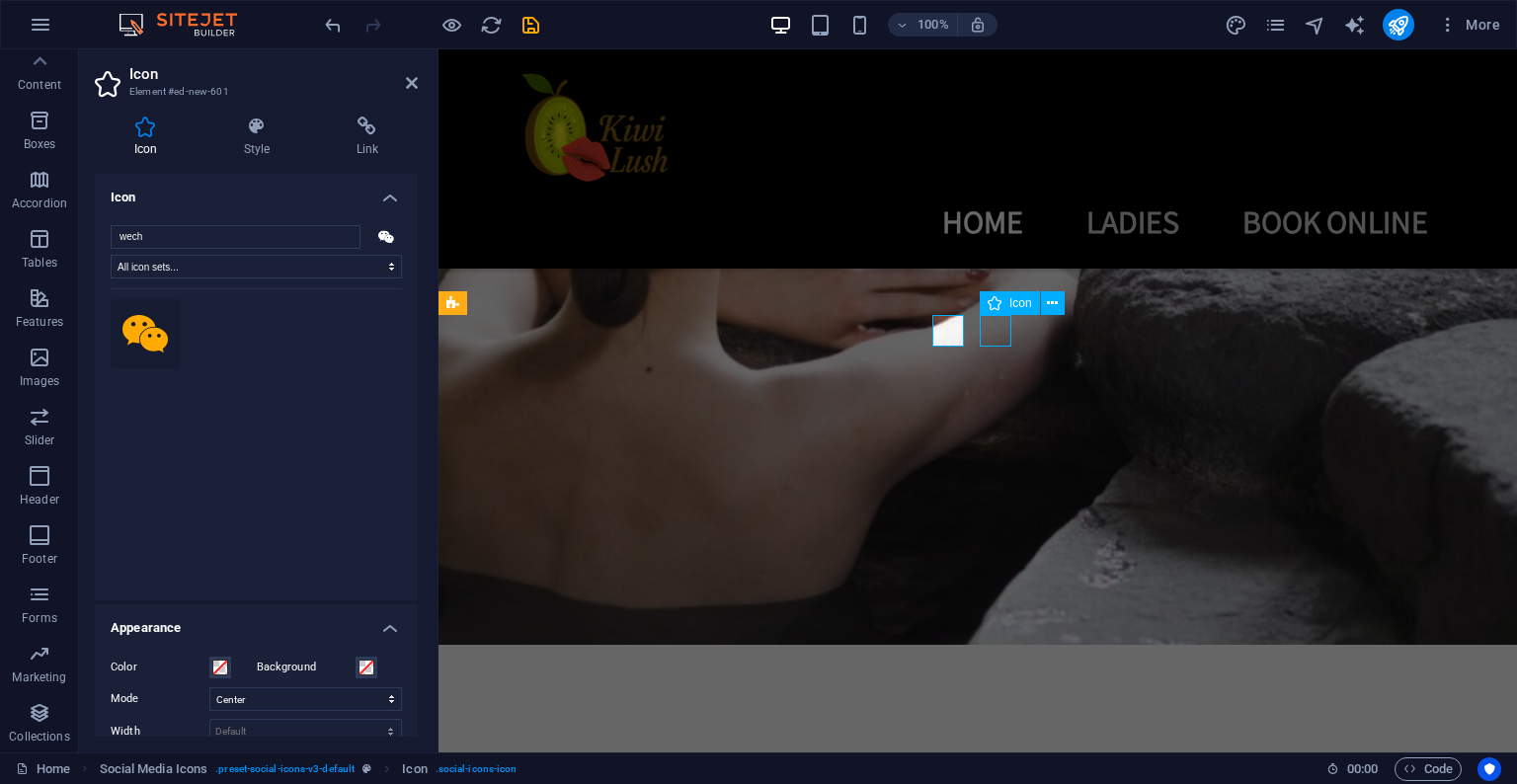 select on "xMidYMid" 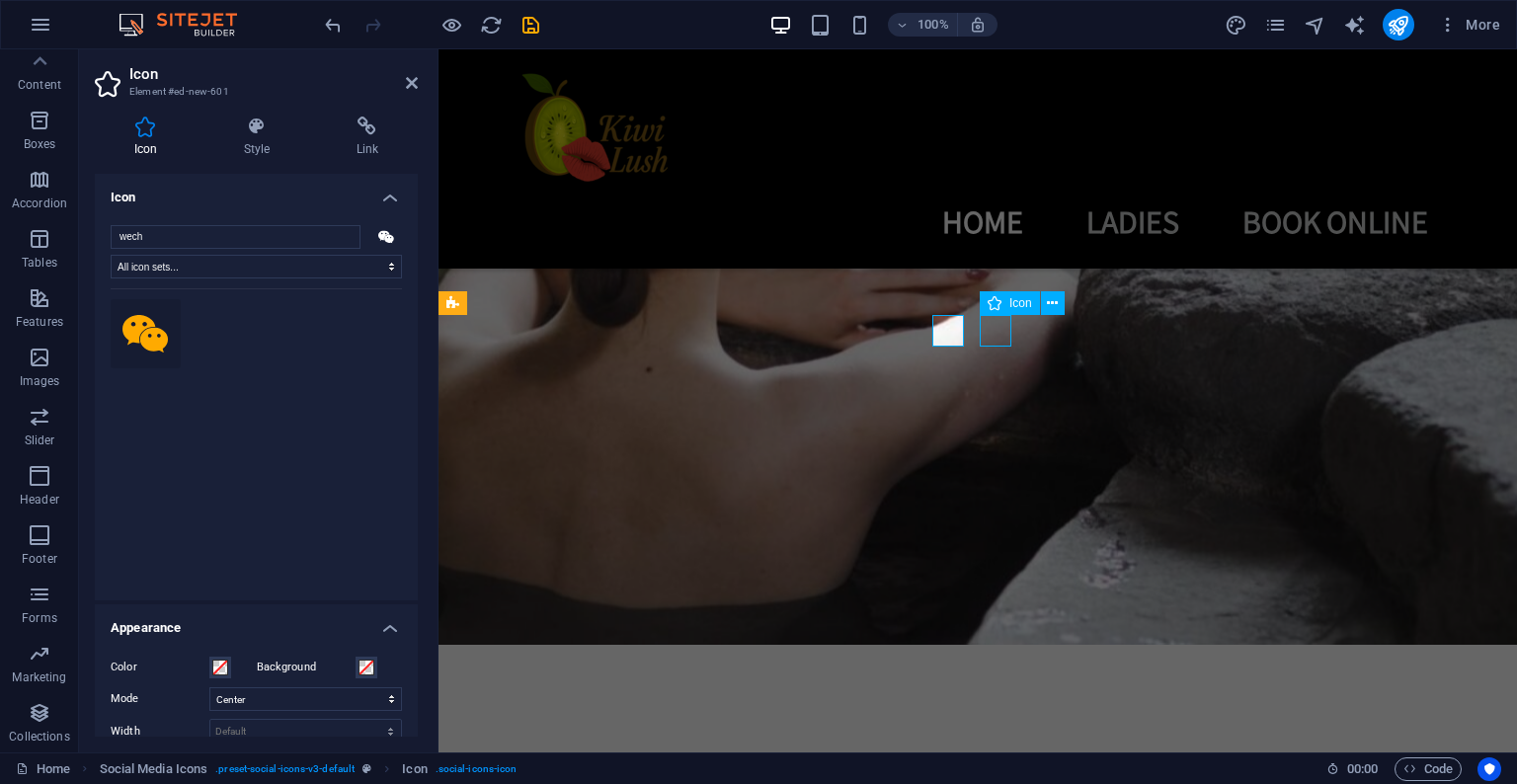 select on "px" 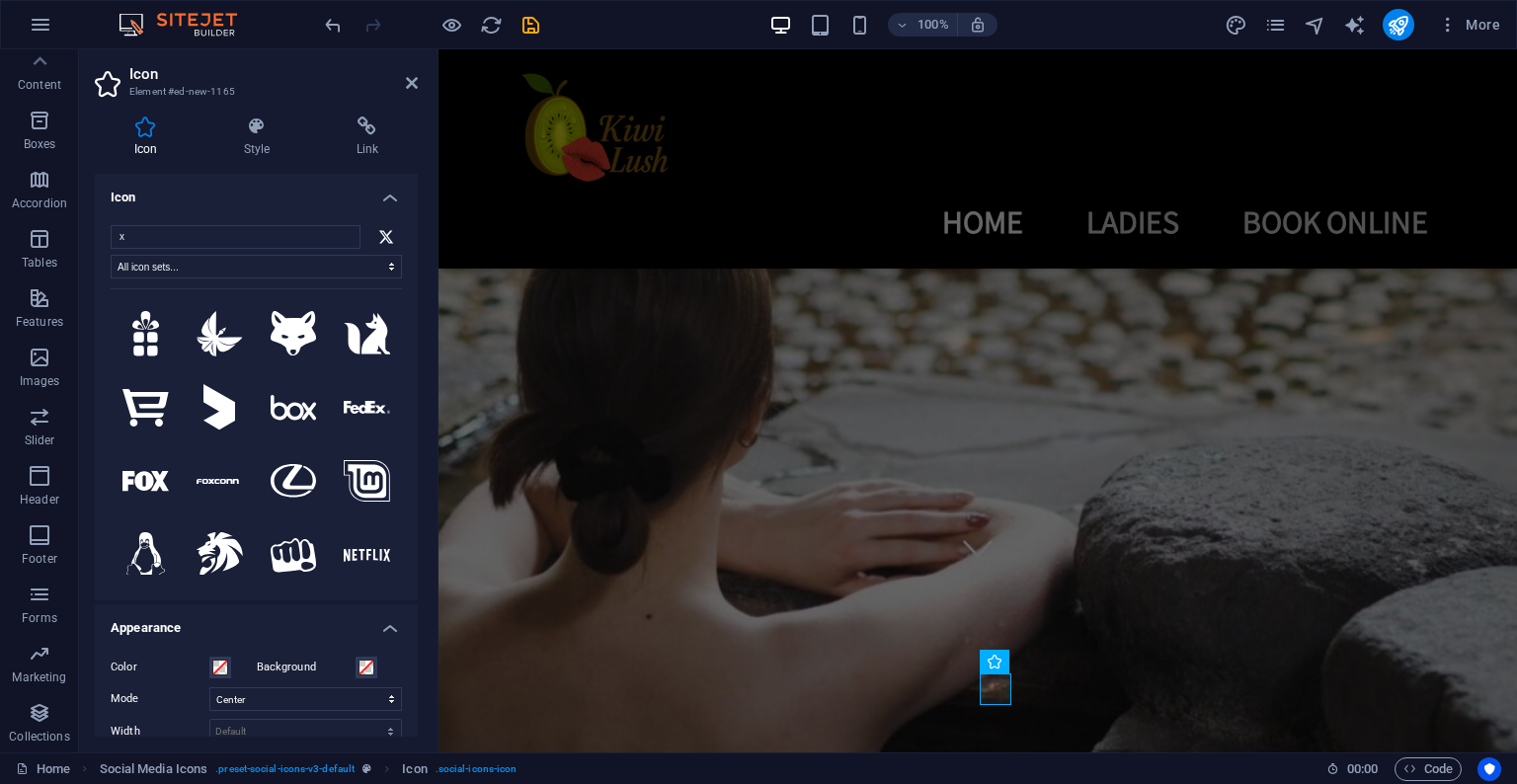 scroll, scrollTop: 353, scrollLeft: 0, axis: vertical 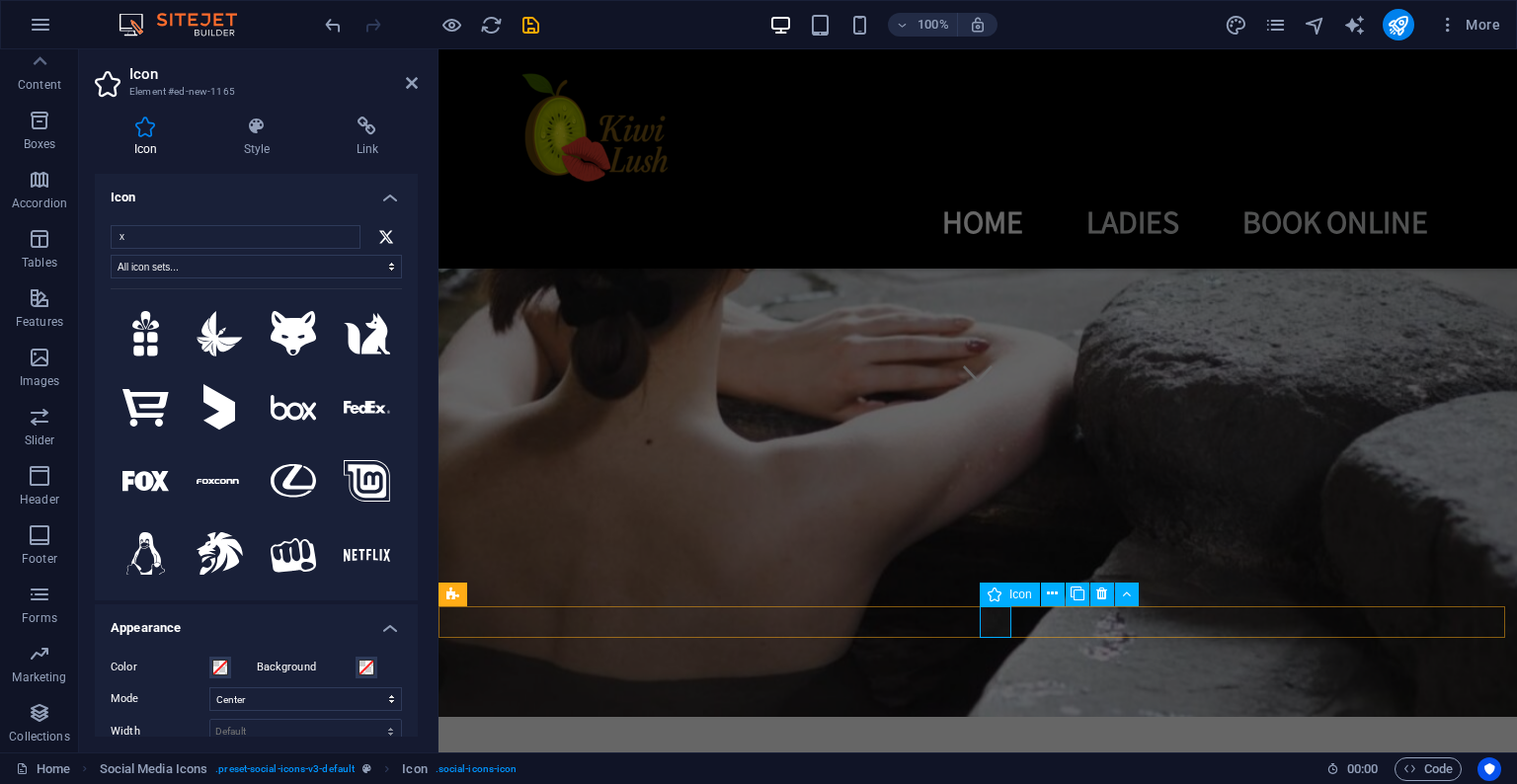 click at bounding box center [978, 6338] 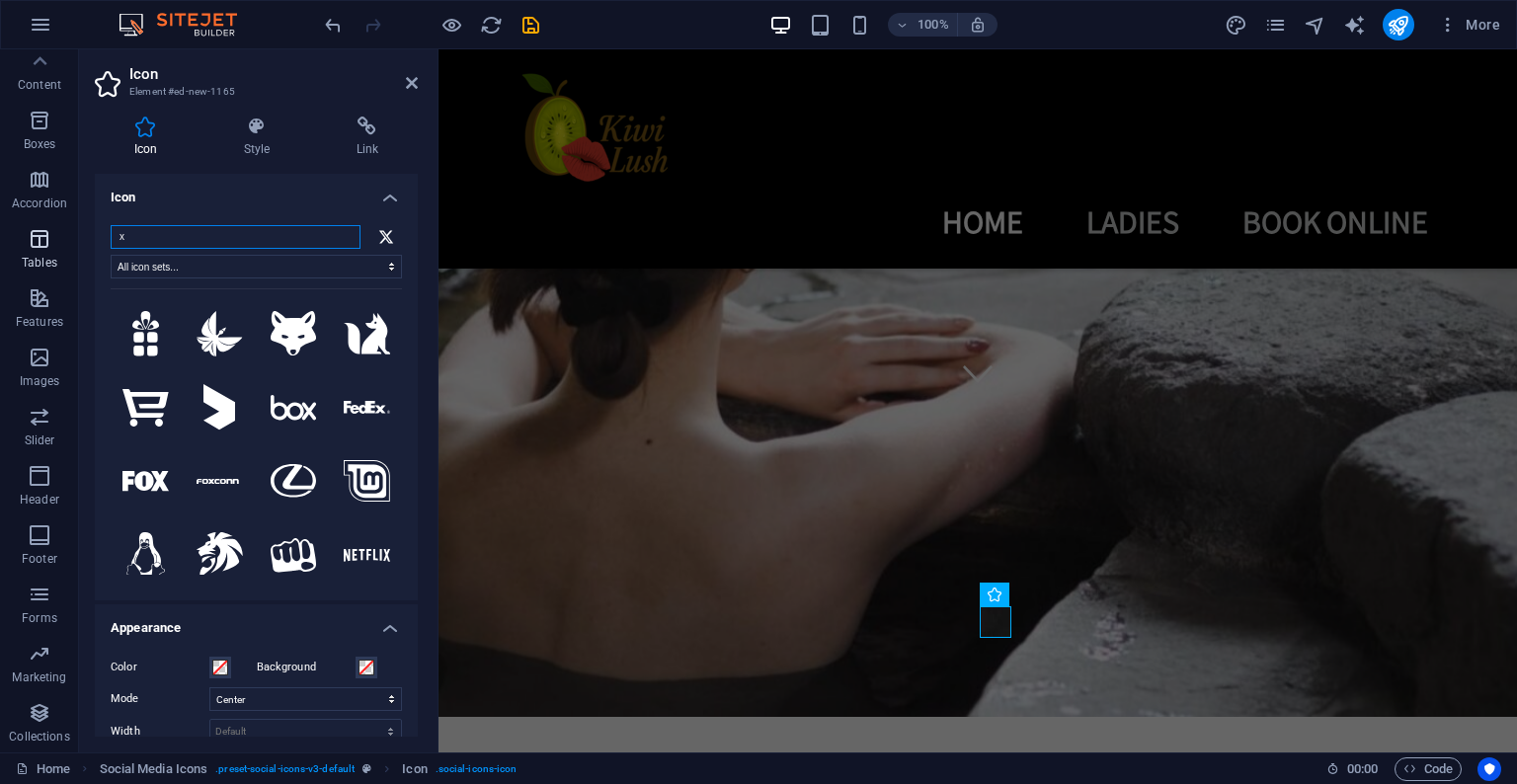 drag, startPoint x: 150, startPoint y: 239, endPoint x: 71, endPoint y: 227, distance: 79.906 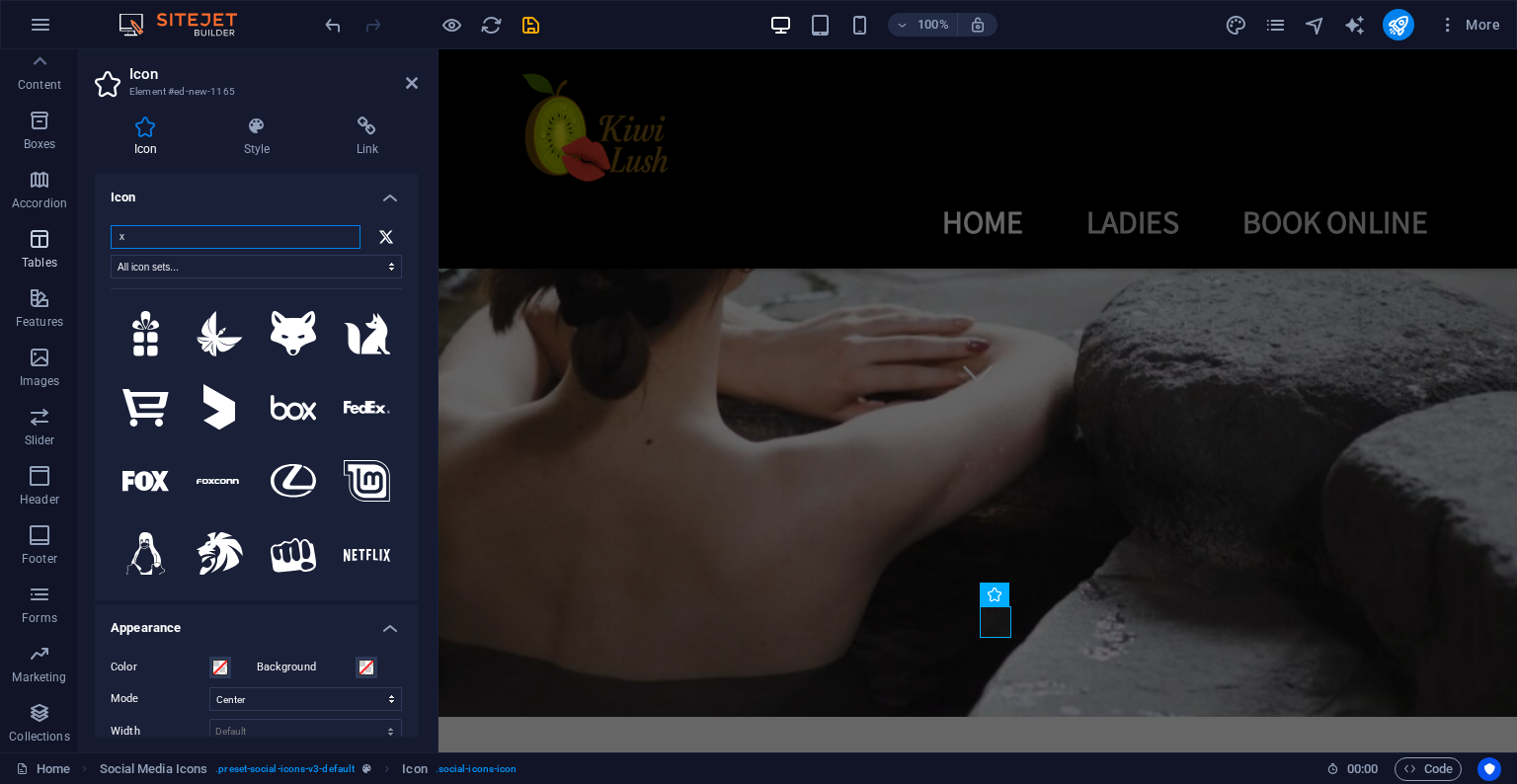 click on "Icon Style Link Icon x All icon sets... IcoFont Ionicons FontAwesome Brands FontAwesome Duotone FontAwesome Solid FontAwesome Regular FontAwesome Light FontAwesome Thin FontAwesome Sharp Solid FontAwesome Sharp Regular FontAwesome Sharp Light FontAwesome Sharp Thin .fa-secondary{opacity:.4} .fa-secondary{opacity:.4} .fa-secondary{opacity:.4} .fa-secondary{opacity:.4} .fa-secondary{opacity:.4} .fa-secondary{opacity:.4} .fa-secondary{opacity:.4} .fa-secondary{opacity:.4} .fa-secondary{opacity:.4} .fa-secondary{opacity:.4} .fa-secondary{opacity:.4} .fa-secondary{opacity:.4} .fa-secondary{opacity:.4} .fa-secondary{opacity:.4} .fa-secondary{opacity:.4} .fa-secondary{opacity:.4} .fa-secondary{opacity:.4} .fa-secondary{opacity:.4} .fa-secondary{opacity:.4} .fa-secondary{opacity:.4} .fa-secondary{opacity:.4} .fa-secondary{opacity:.4} .fa-secondary{opacity:.4} .fa-secondary{opacity:.4} .fa-secondary{opacity:.4} .fa-secondary{opacity:.4} .fa-secondary{opacity:.4} .fa-secondary{opacity:.4} .fa-secondary{opacity:.4} Mode" at bounding box center (256, 427) 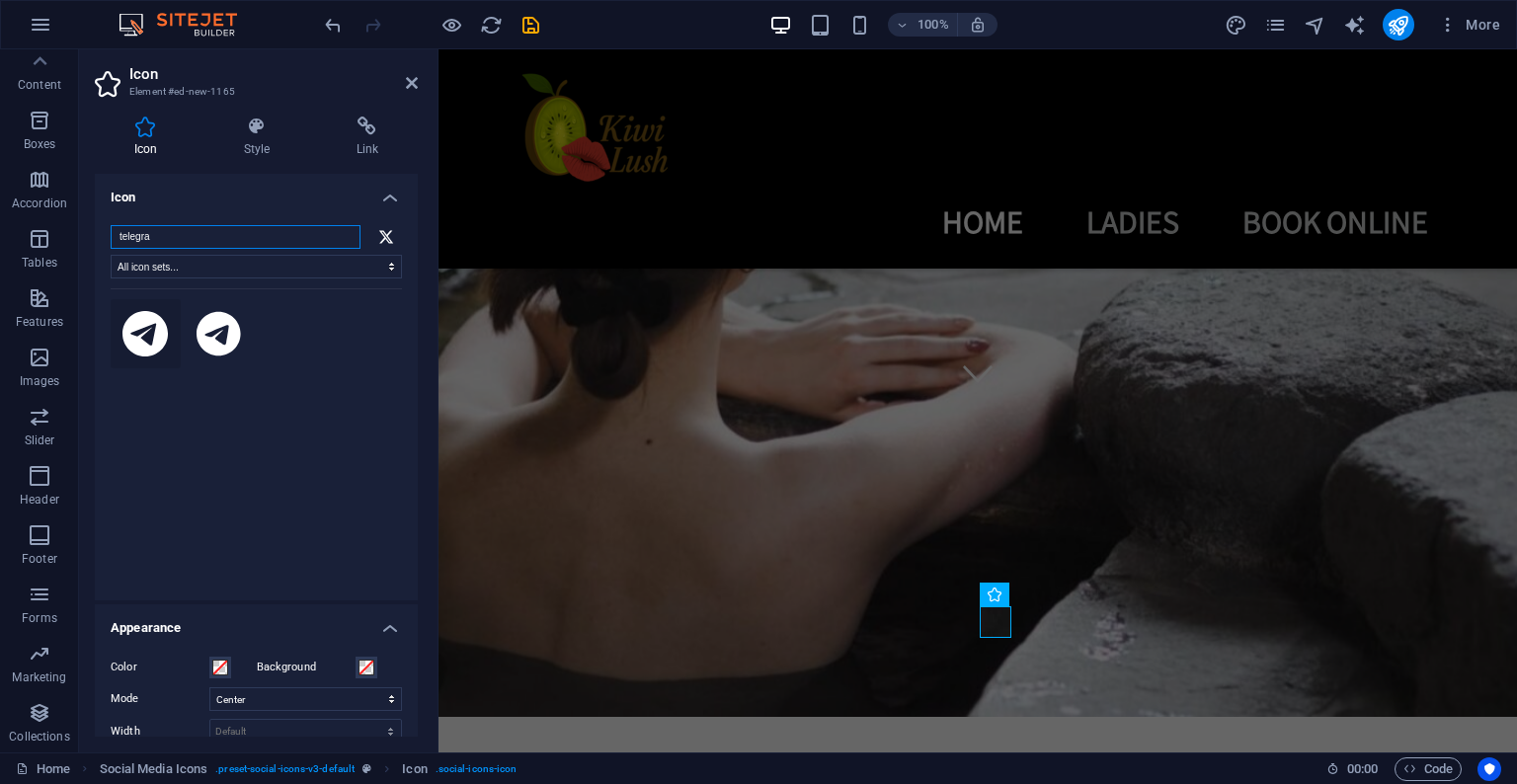type on "telegra" 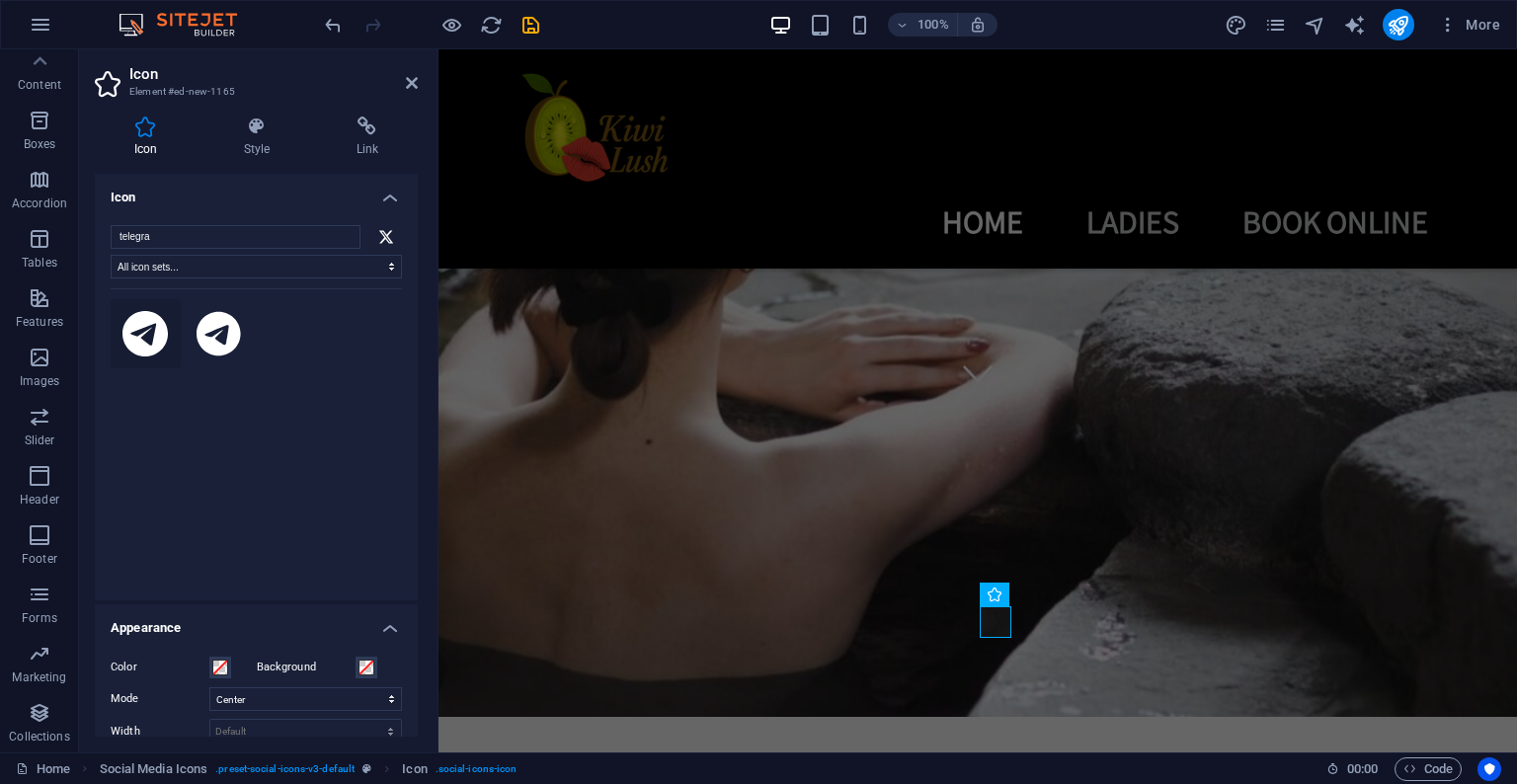 click 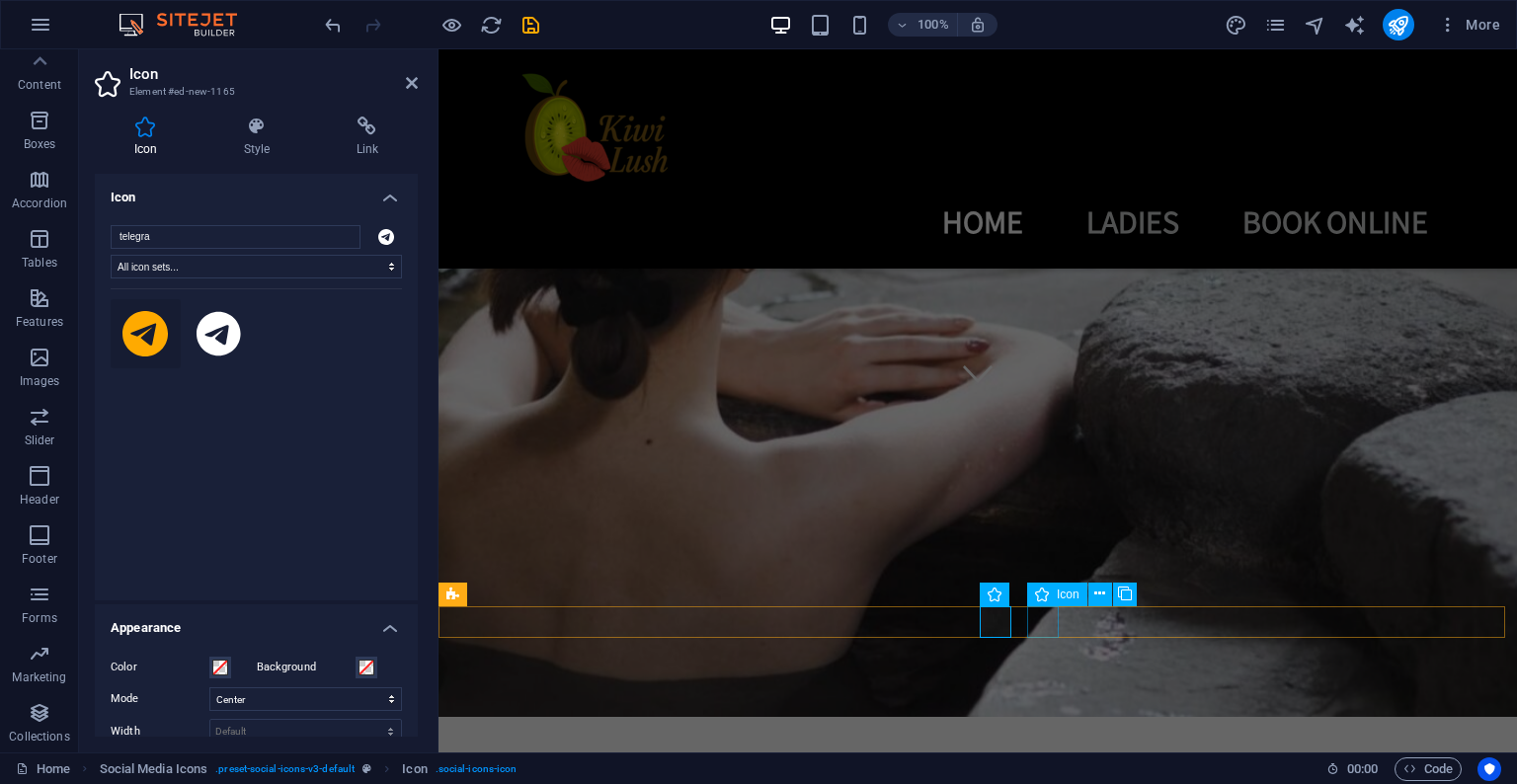 click at bounding box center [978, 6378] 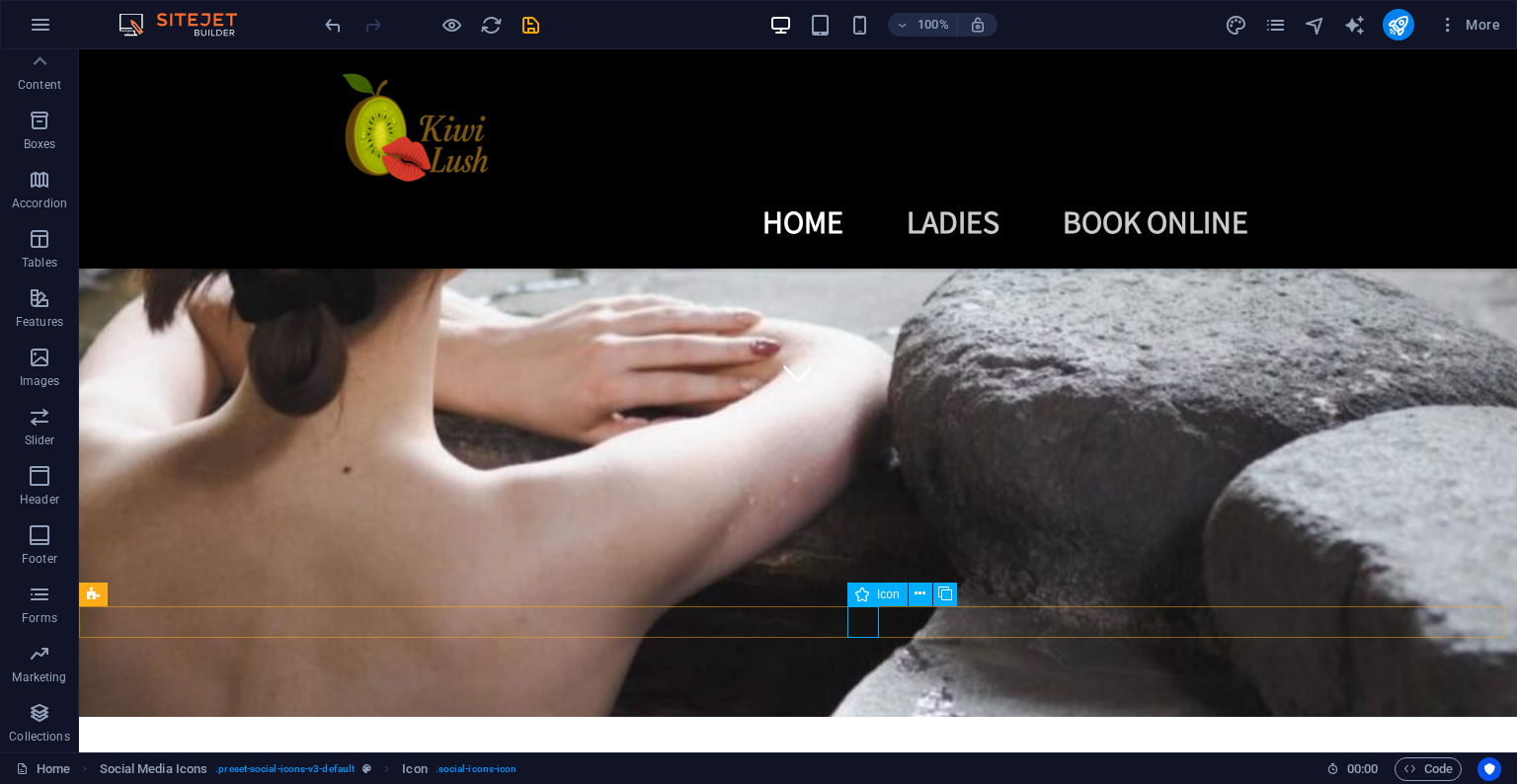 click at bounding box center [798, 6378] 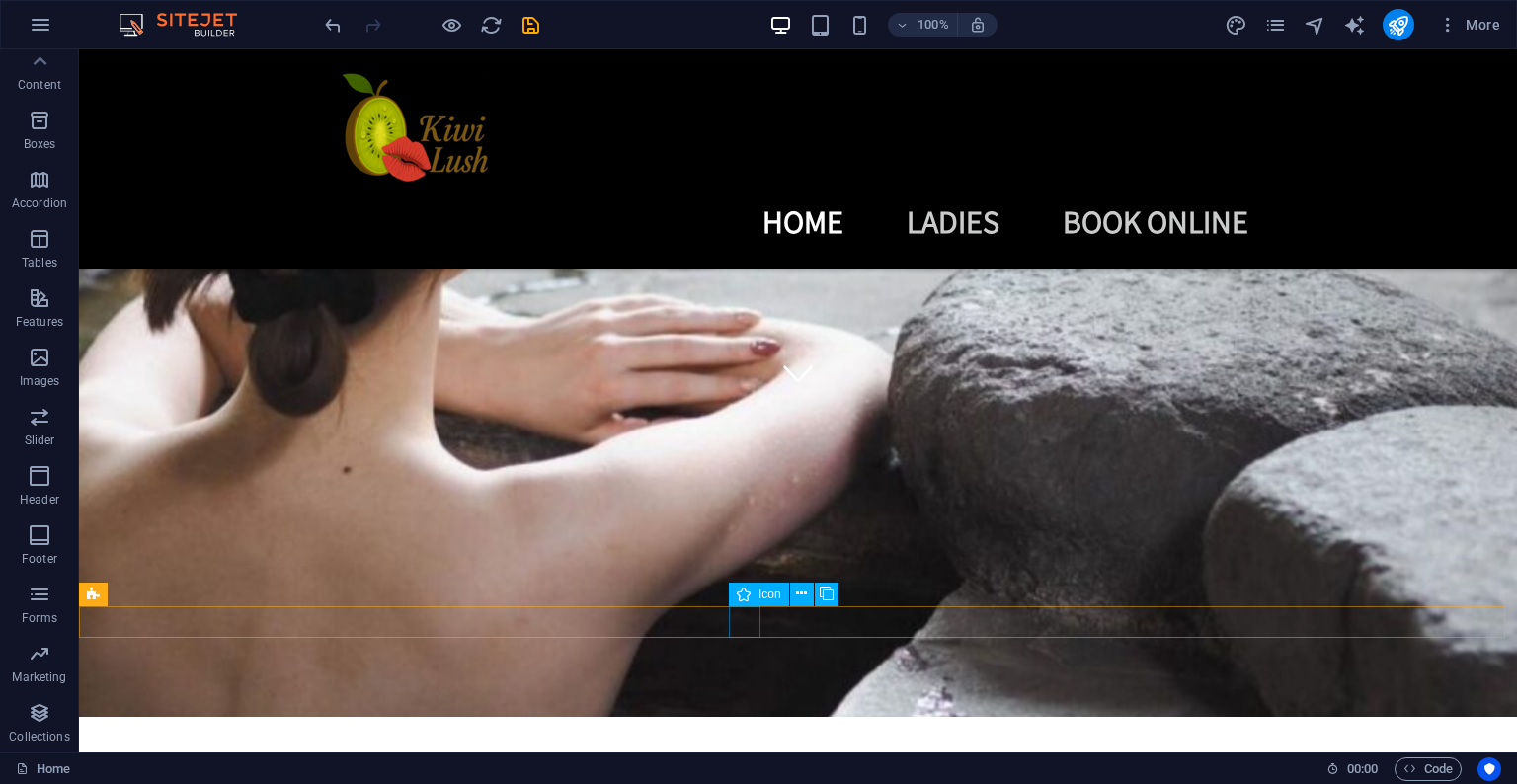 click at bounding box center (798, 6259) 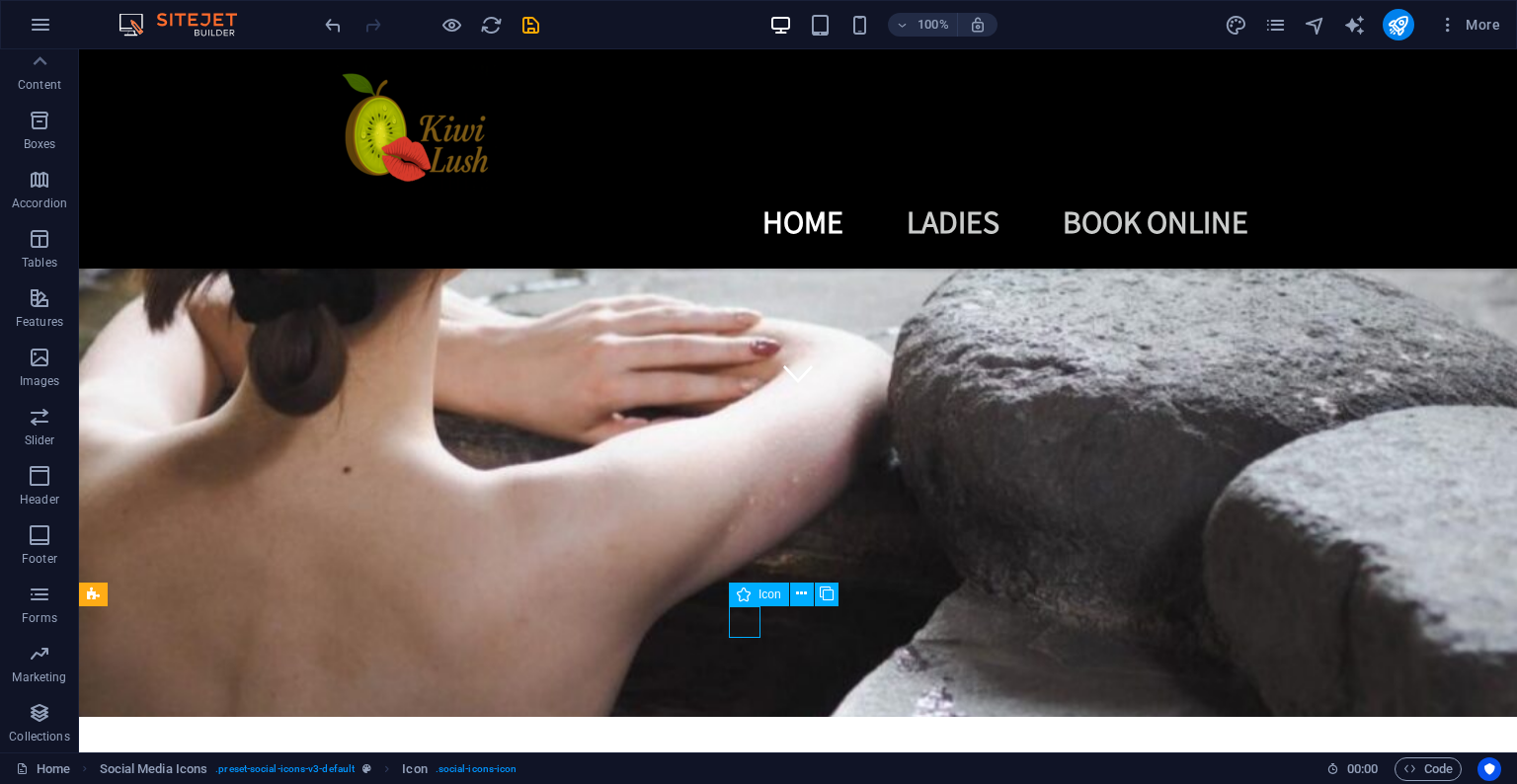 click at bounding box center (798, 6259) 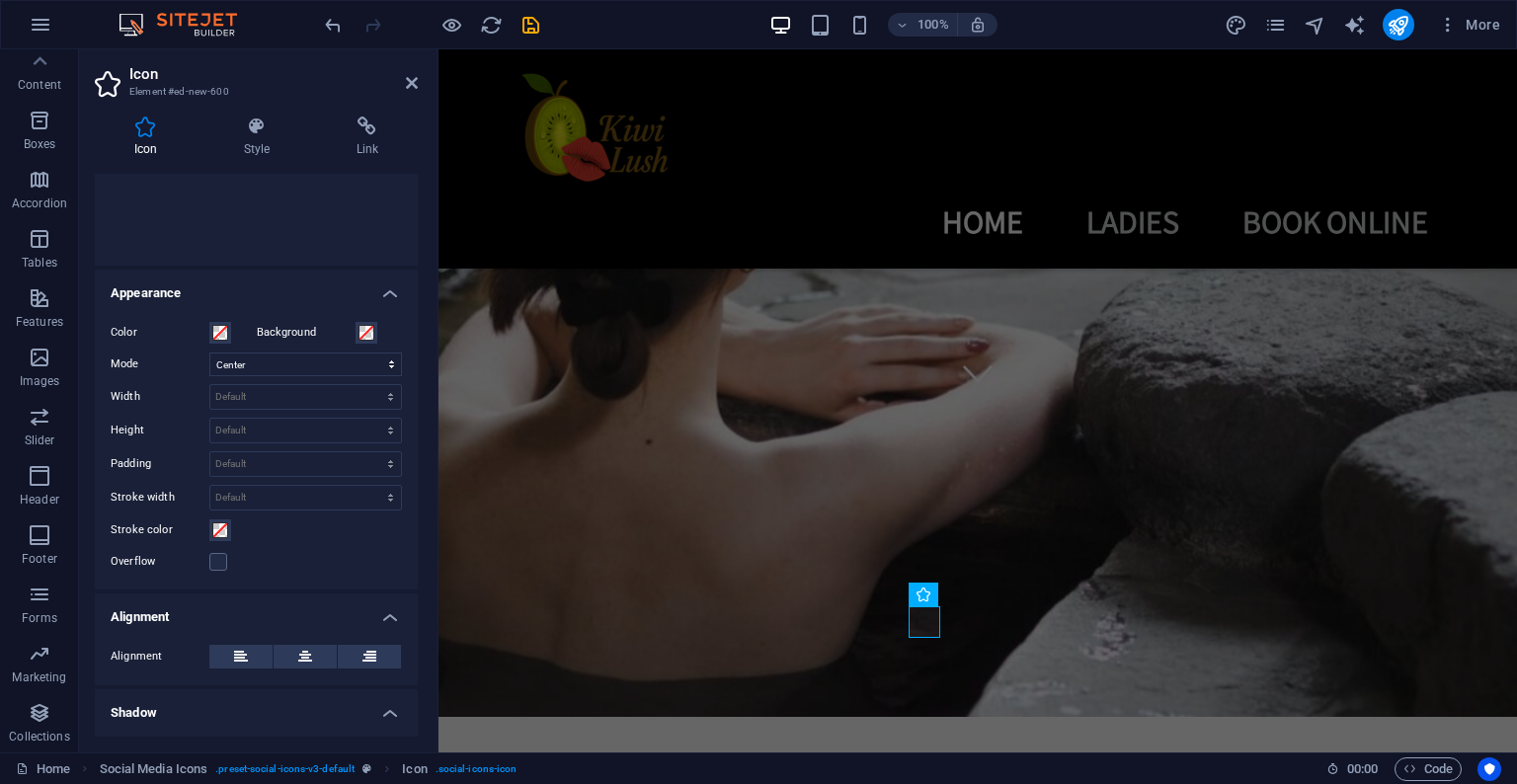 scroll, scrollTop: 0, scrollLeft: 0, axis: both 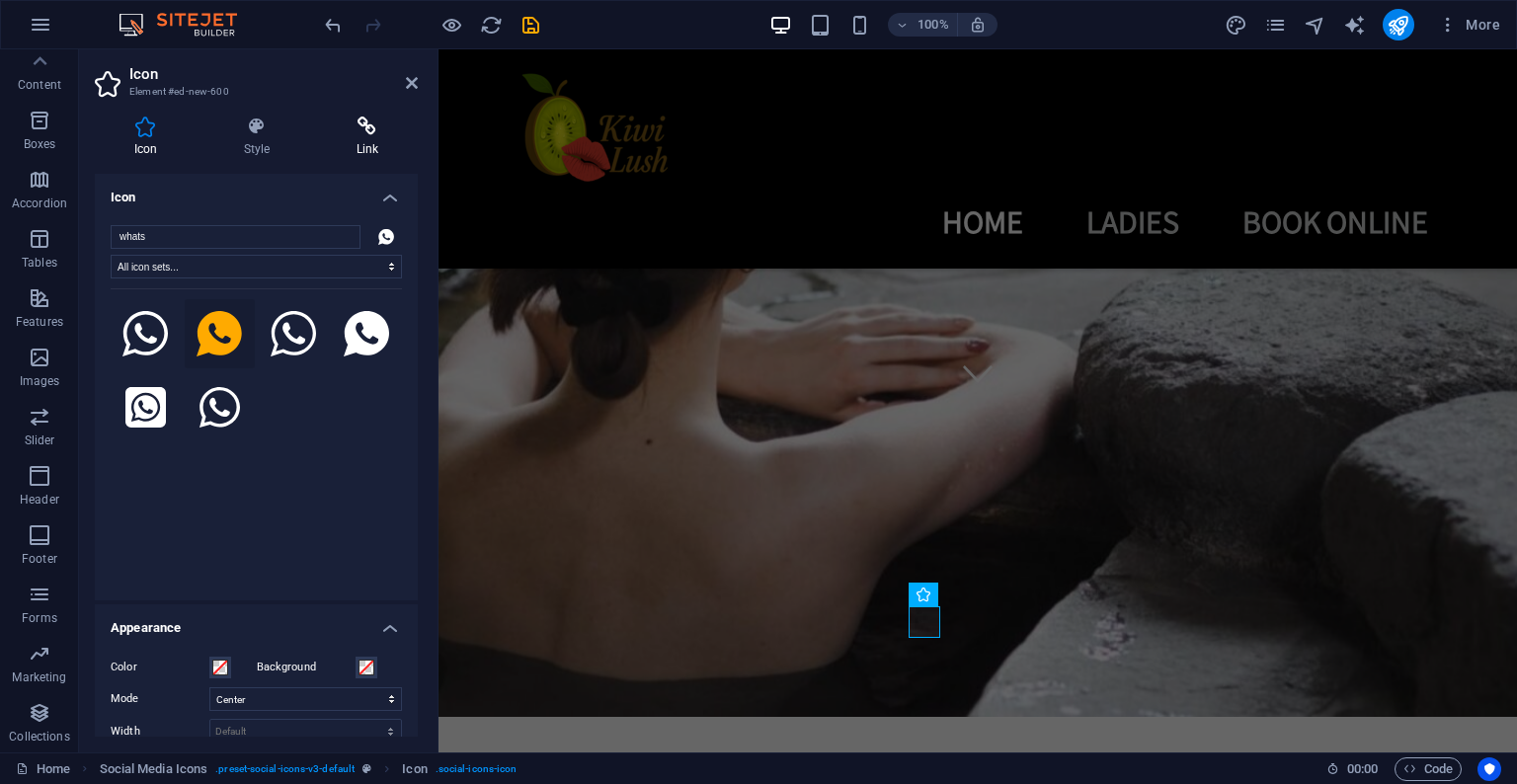 click at bounding box center (367, 126) 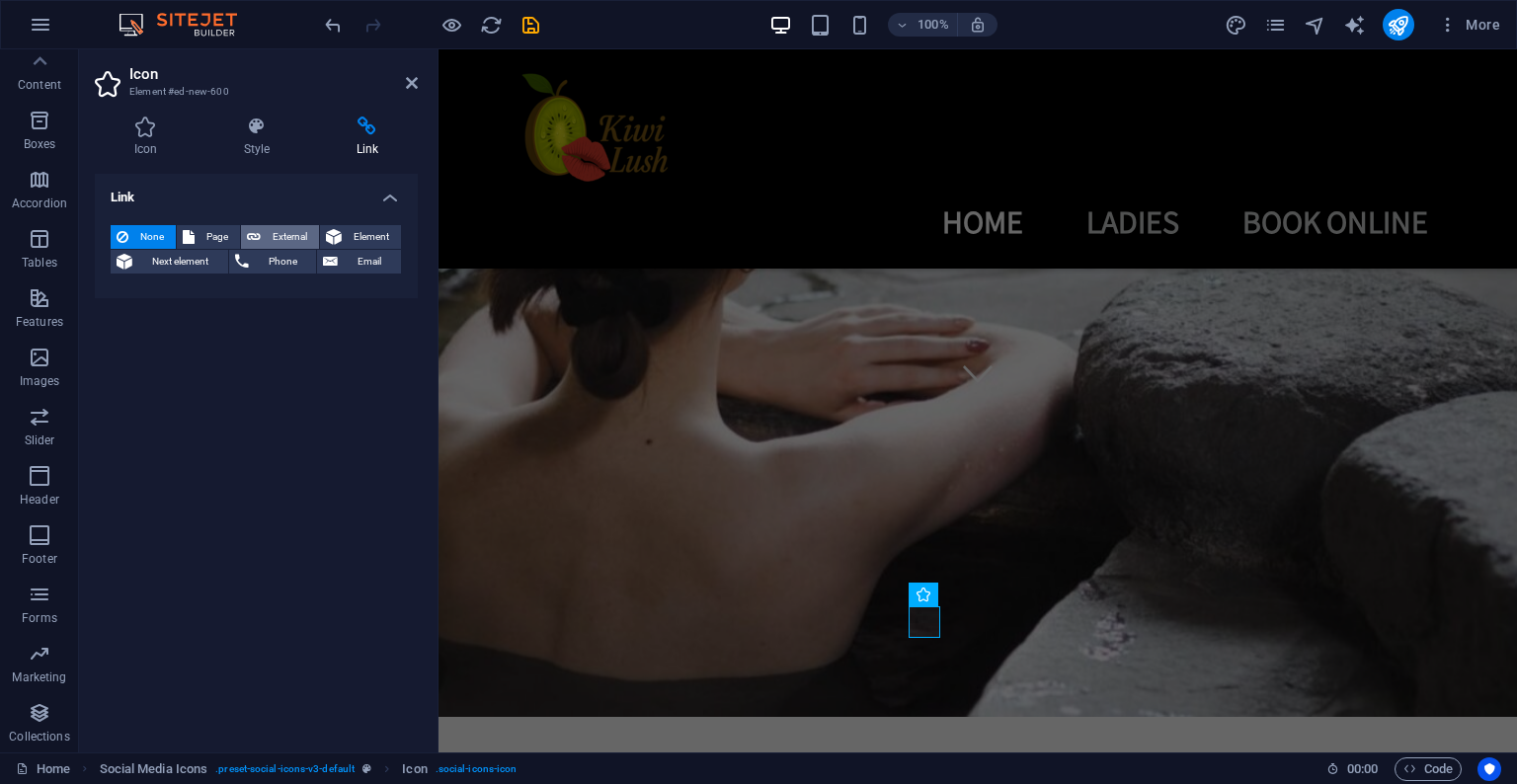 click on "External" at bounding box center (289, 237) 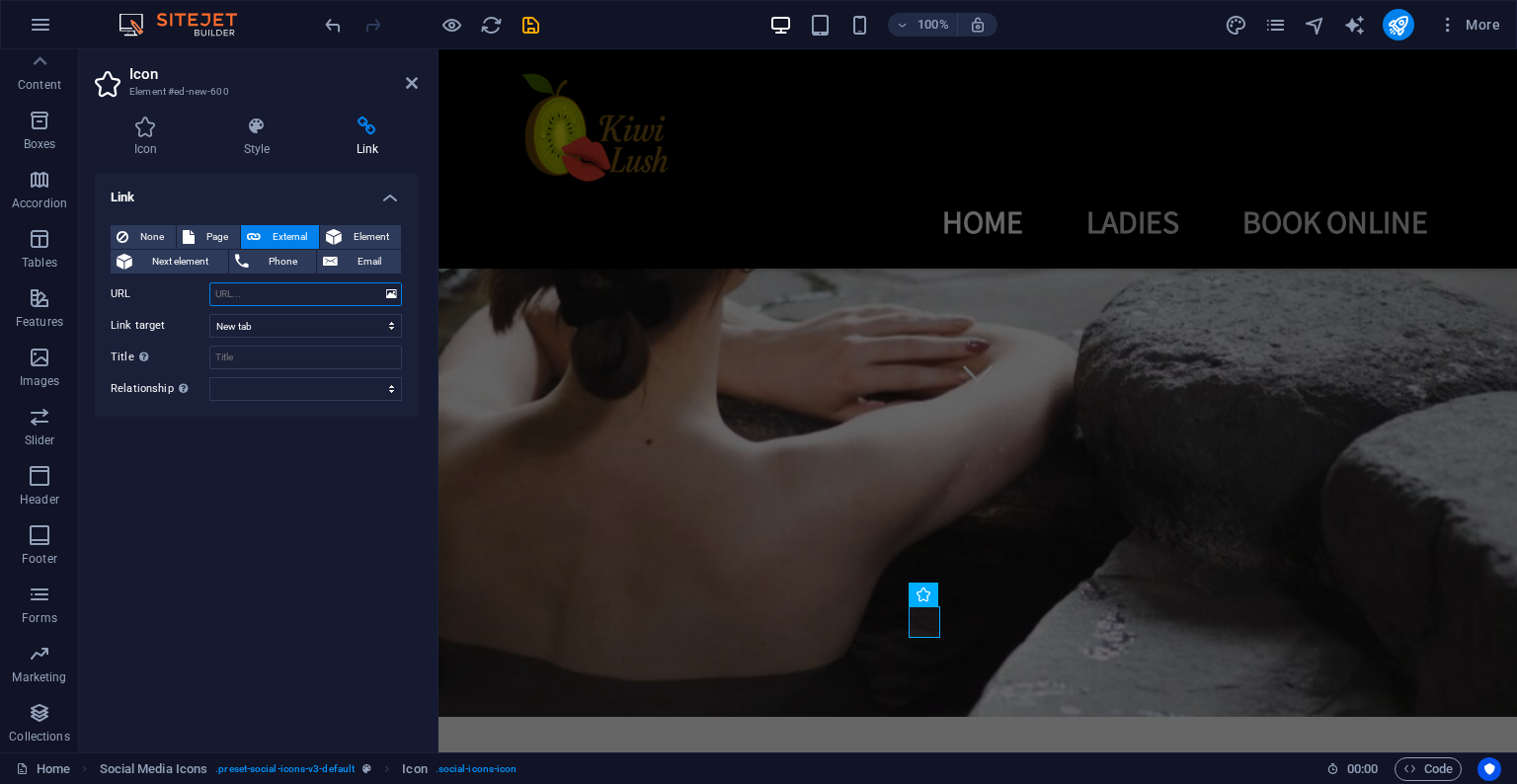 click on "URL" at bounding box center [305, 294] 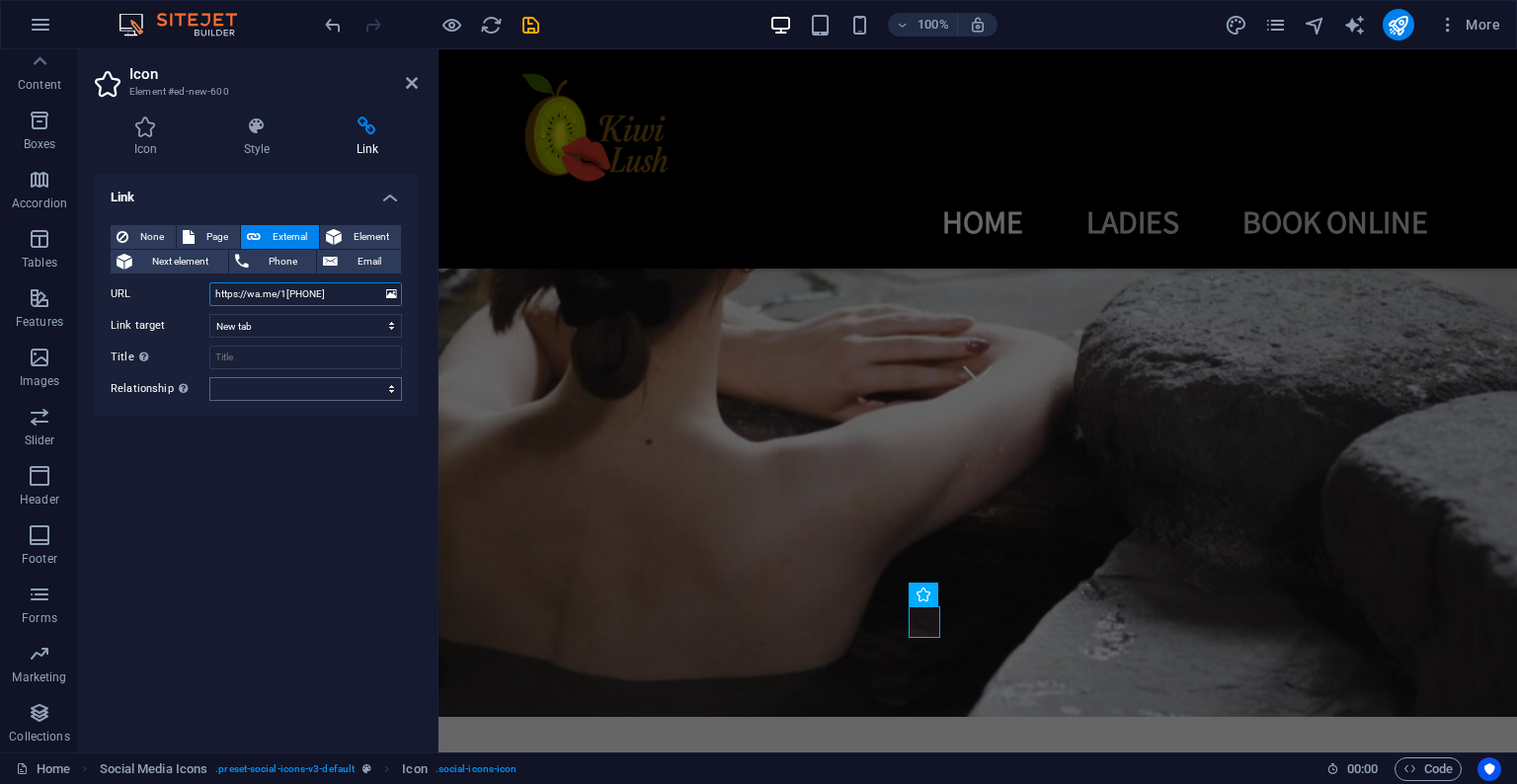 type on "https://wa.me/14374316934" 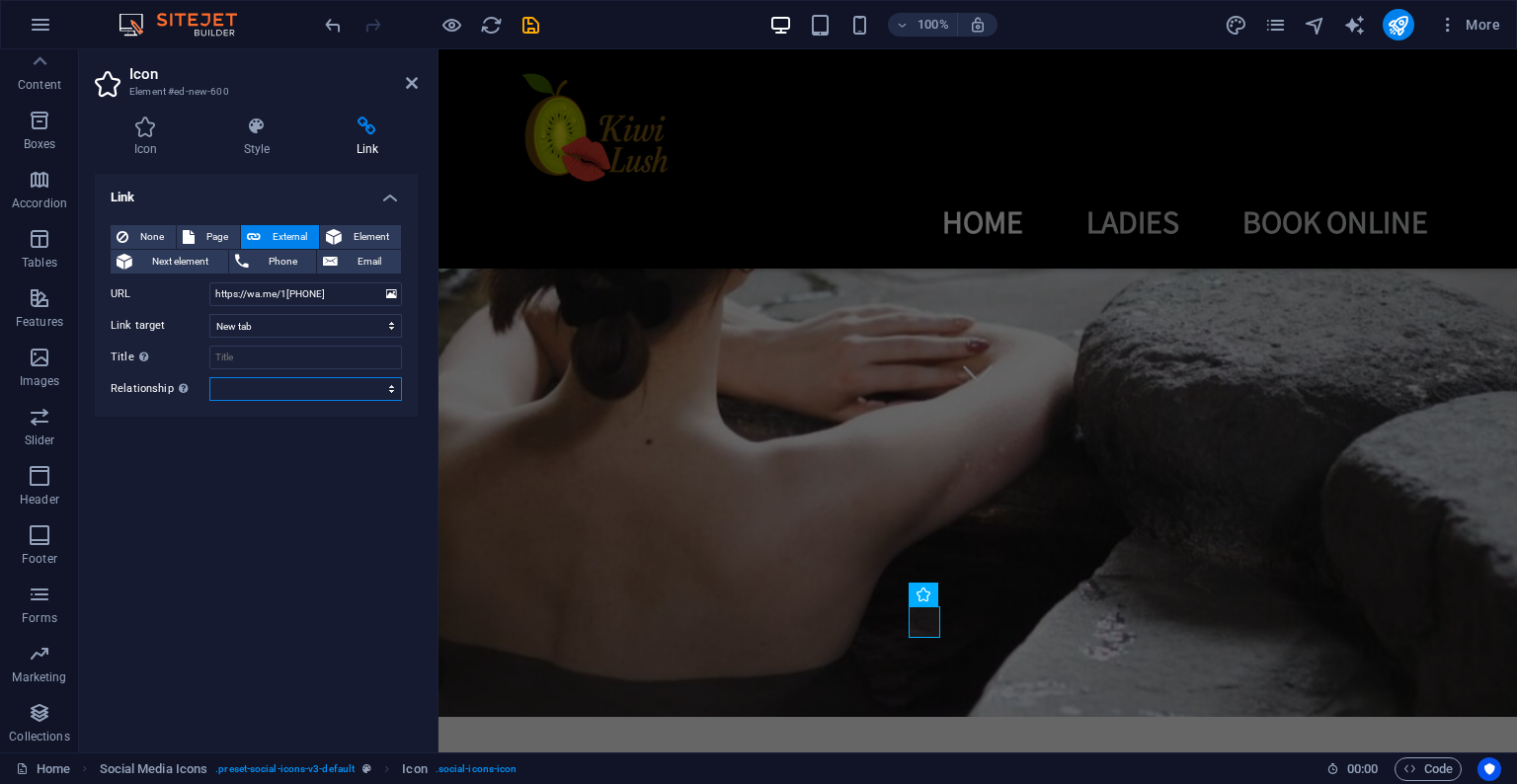 click on "alternate author bookmark external help license next nofollow noreferrer noopener prev search tag" at bounding box center [305, 389] 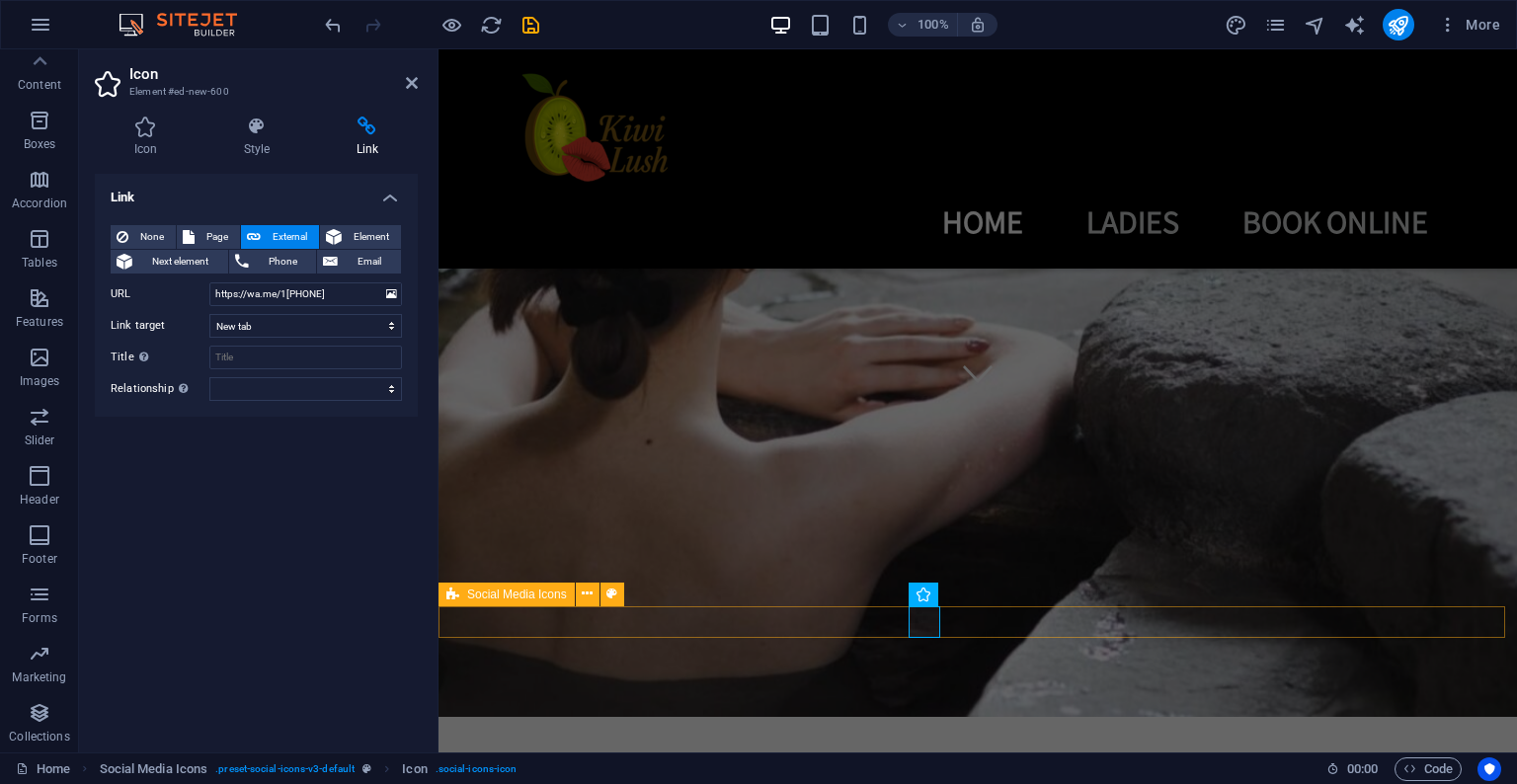 click at bounding box center (978, 6299) 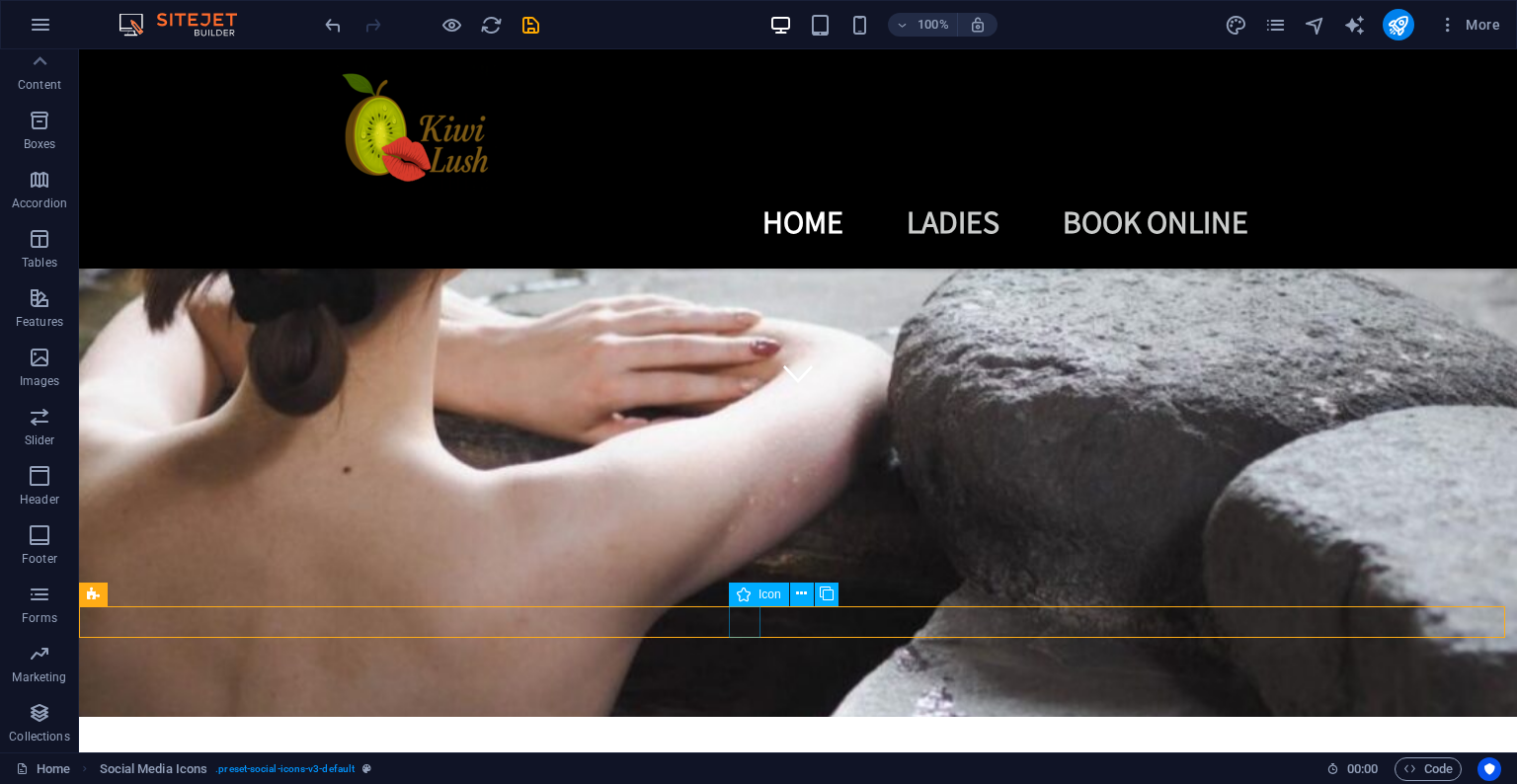 click at bounding box center (798, 6259) 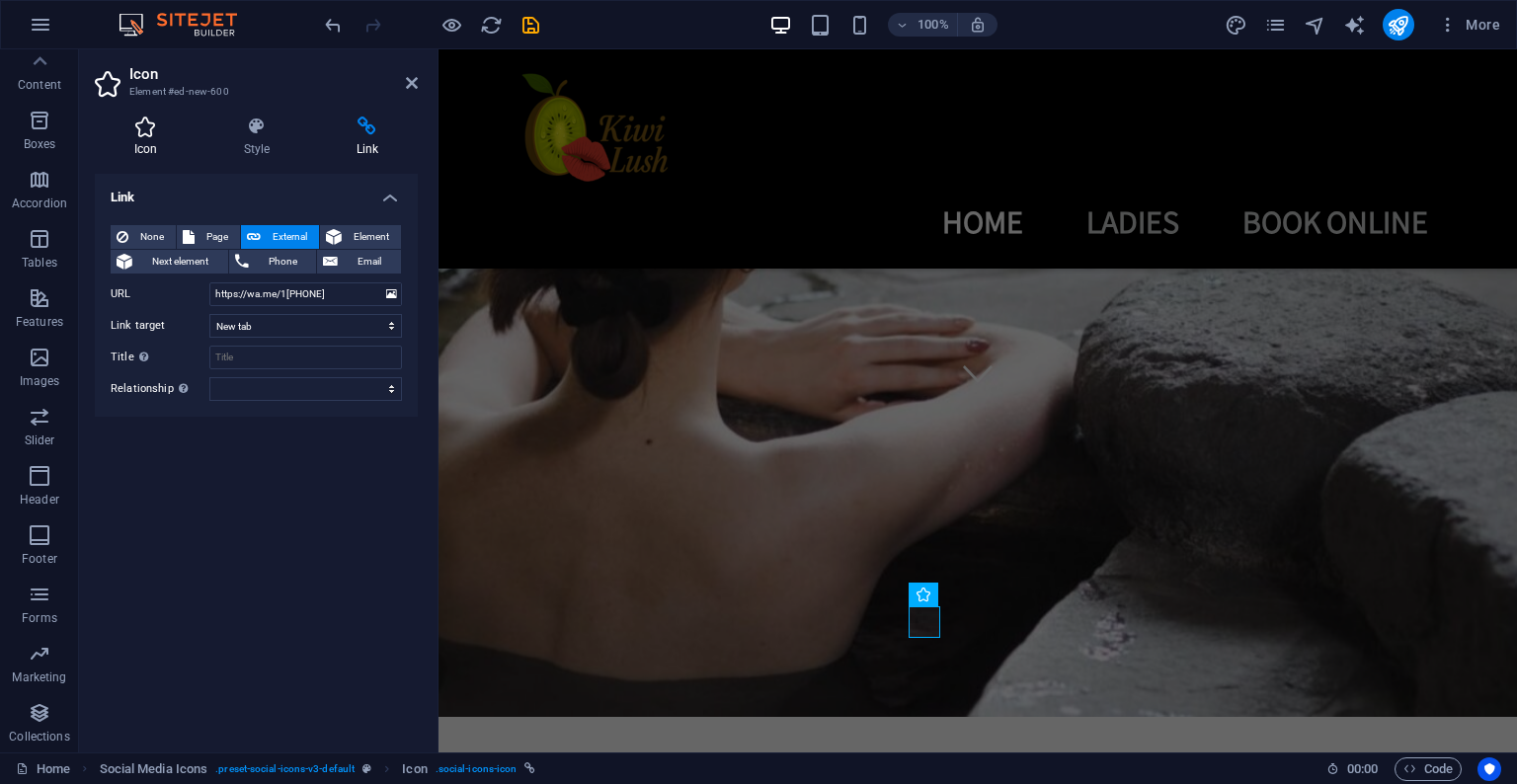 click on "Icon" at bounding box center (149, 137) 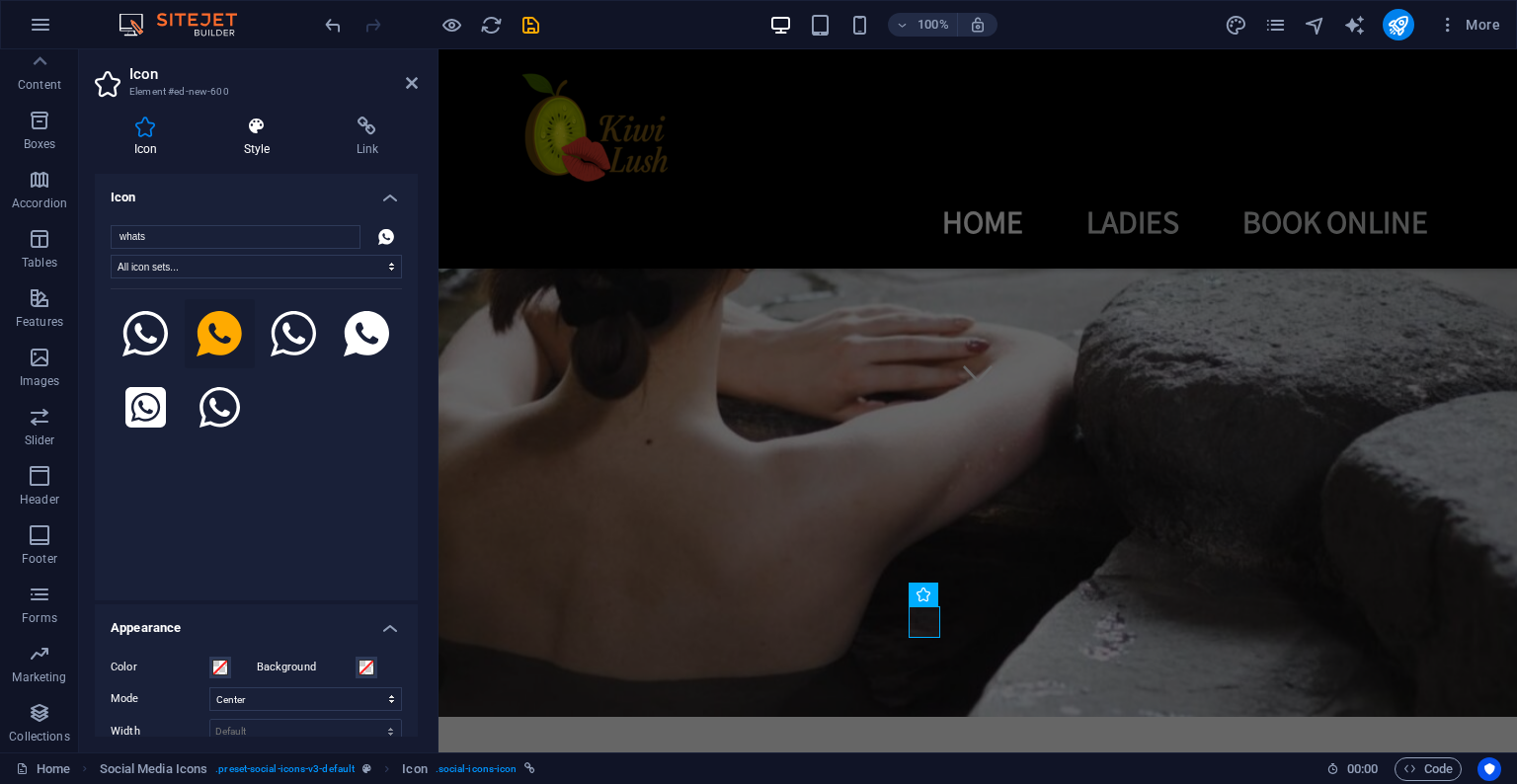 click at bounding box center (257, 126) 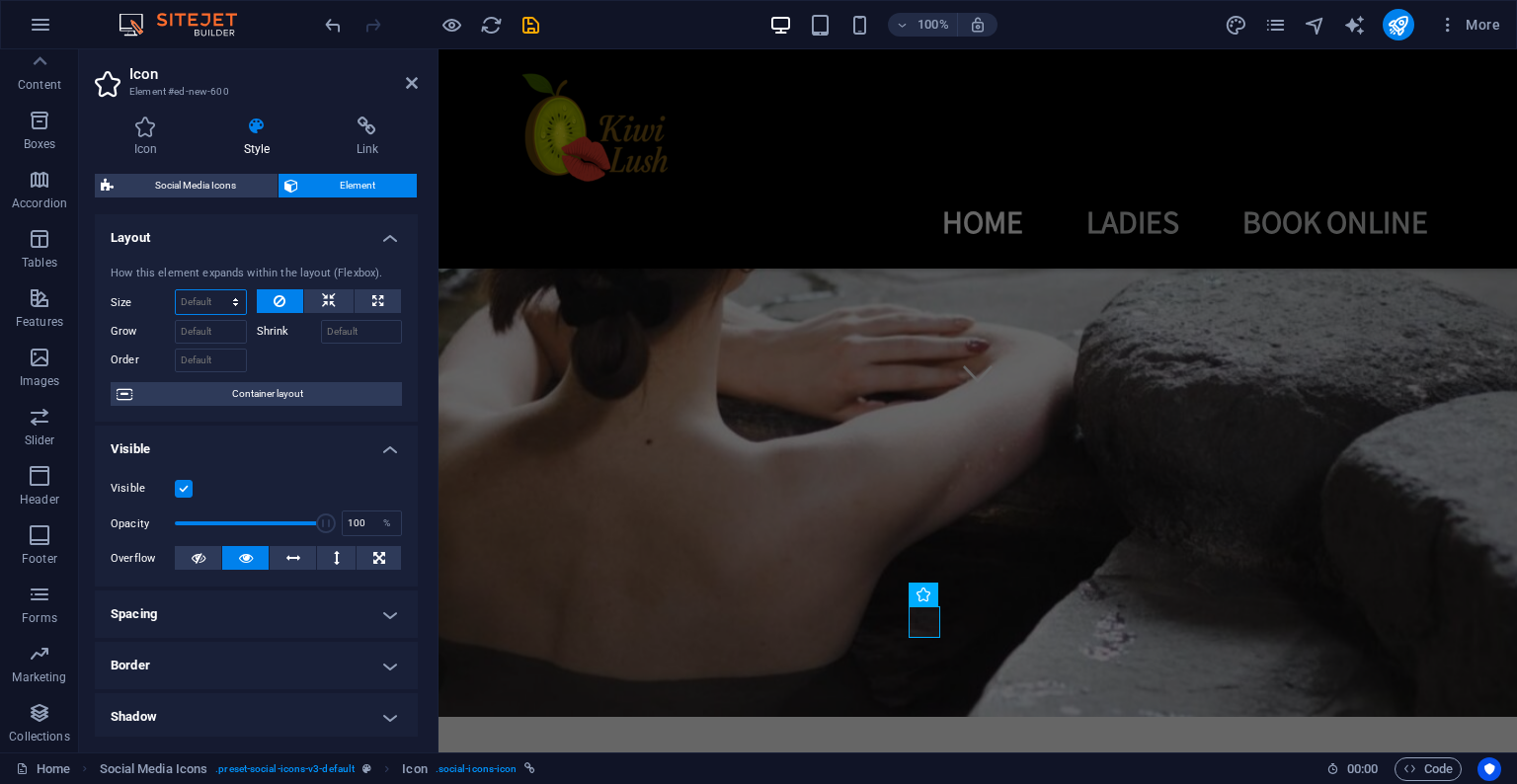 click on "Default auto px % 1/1 1/2 1/3 1/4 1/5 1/6 1/7 1/8 1/9 1/10" at bounding box center (210, 302) 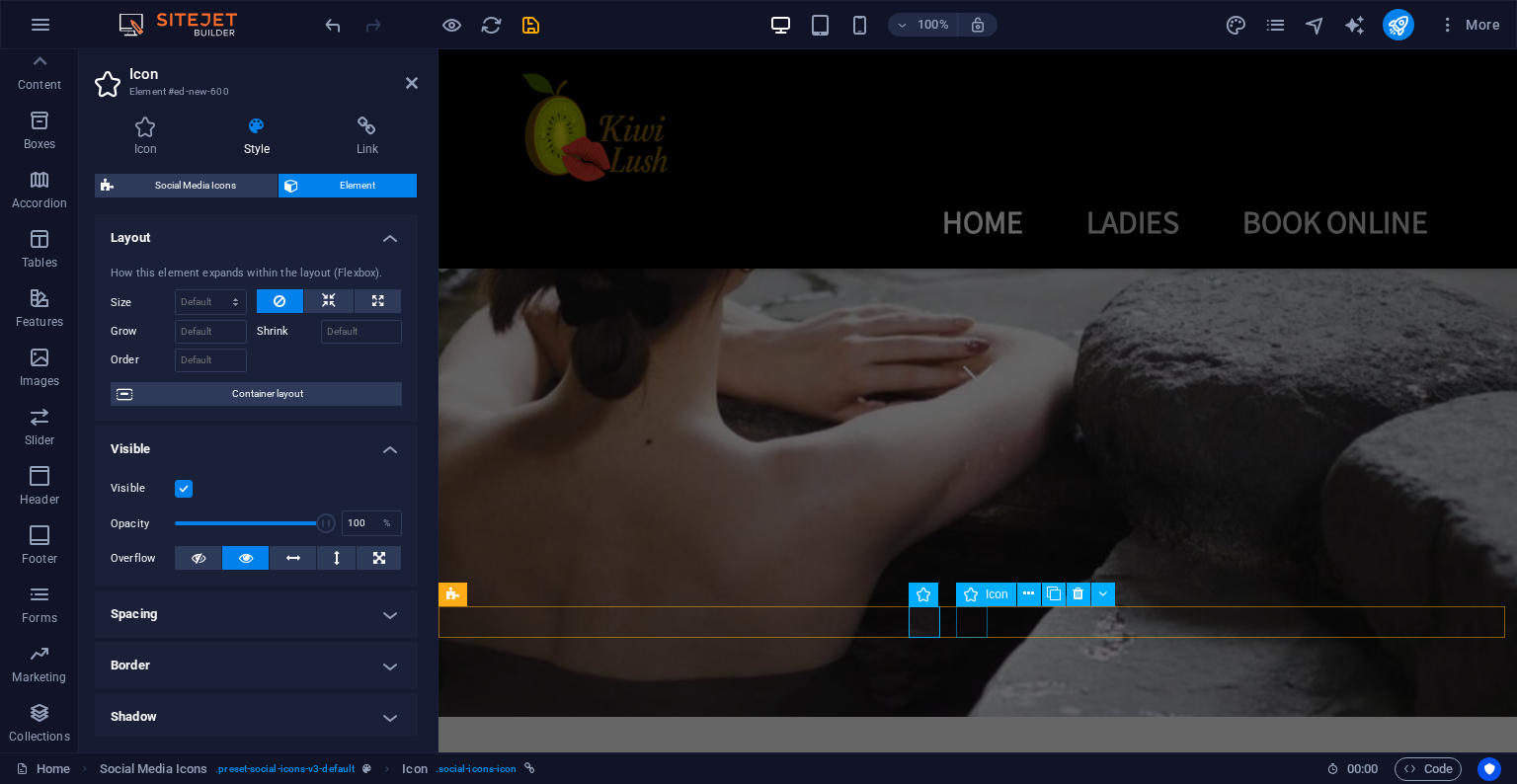 click at bounding box center [978, 6299] 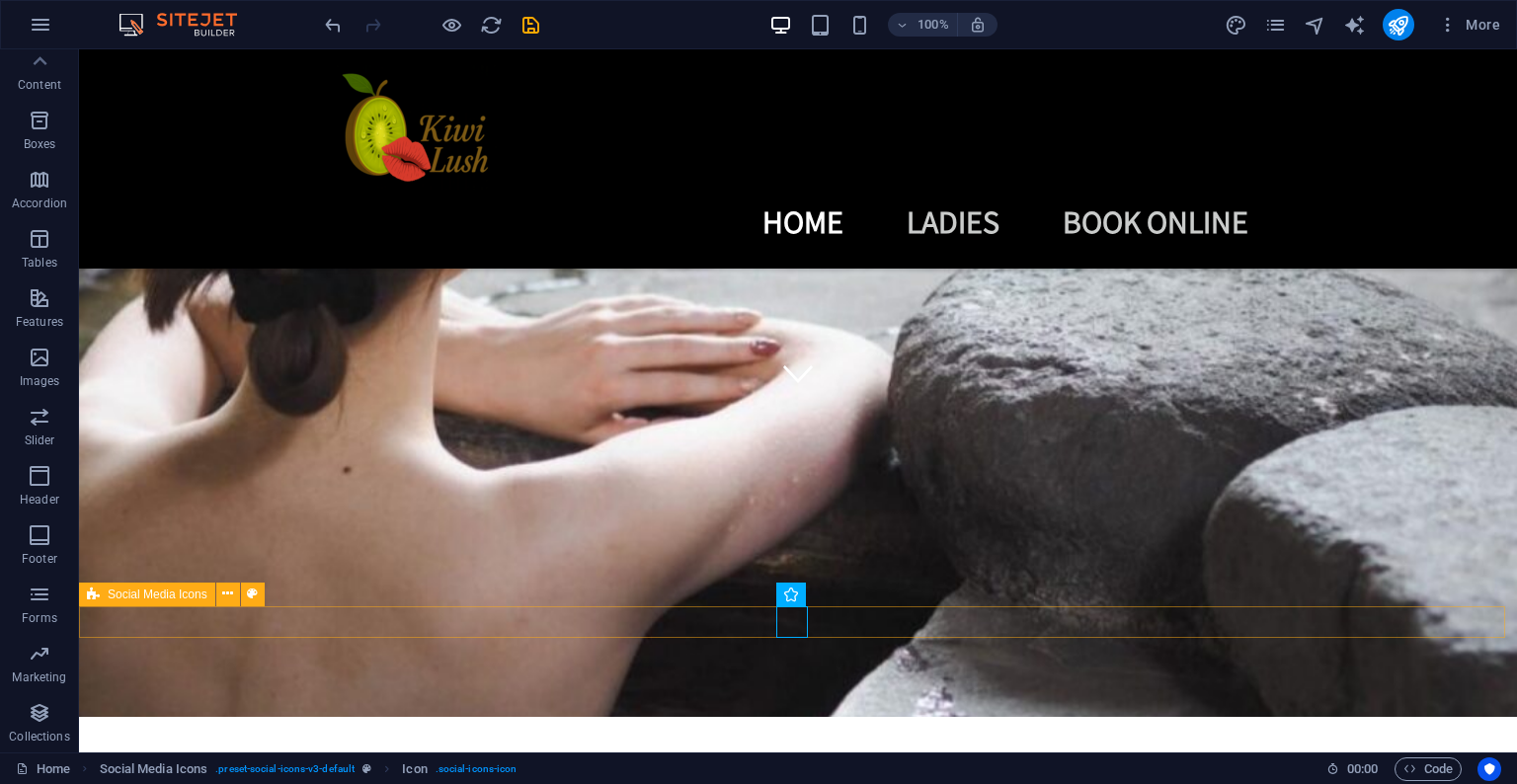 click at bounding box center (798, 6299) 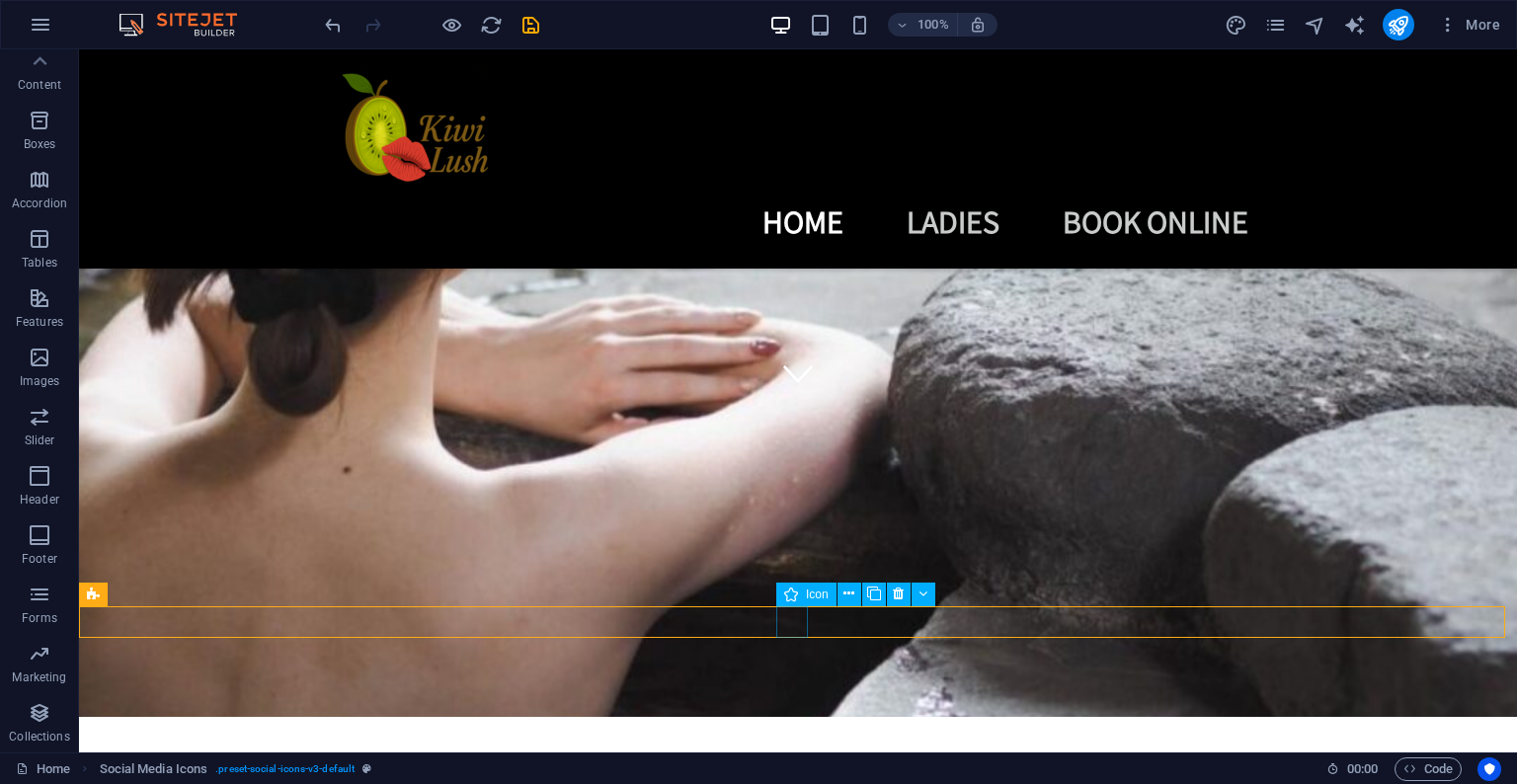 click at bounding box center [798, 6299] 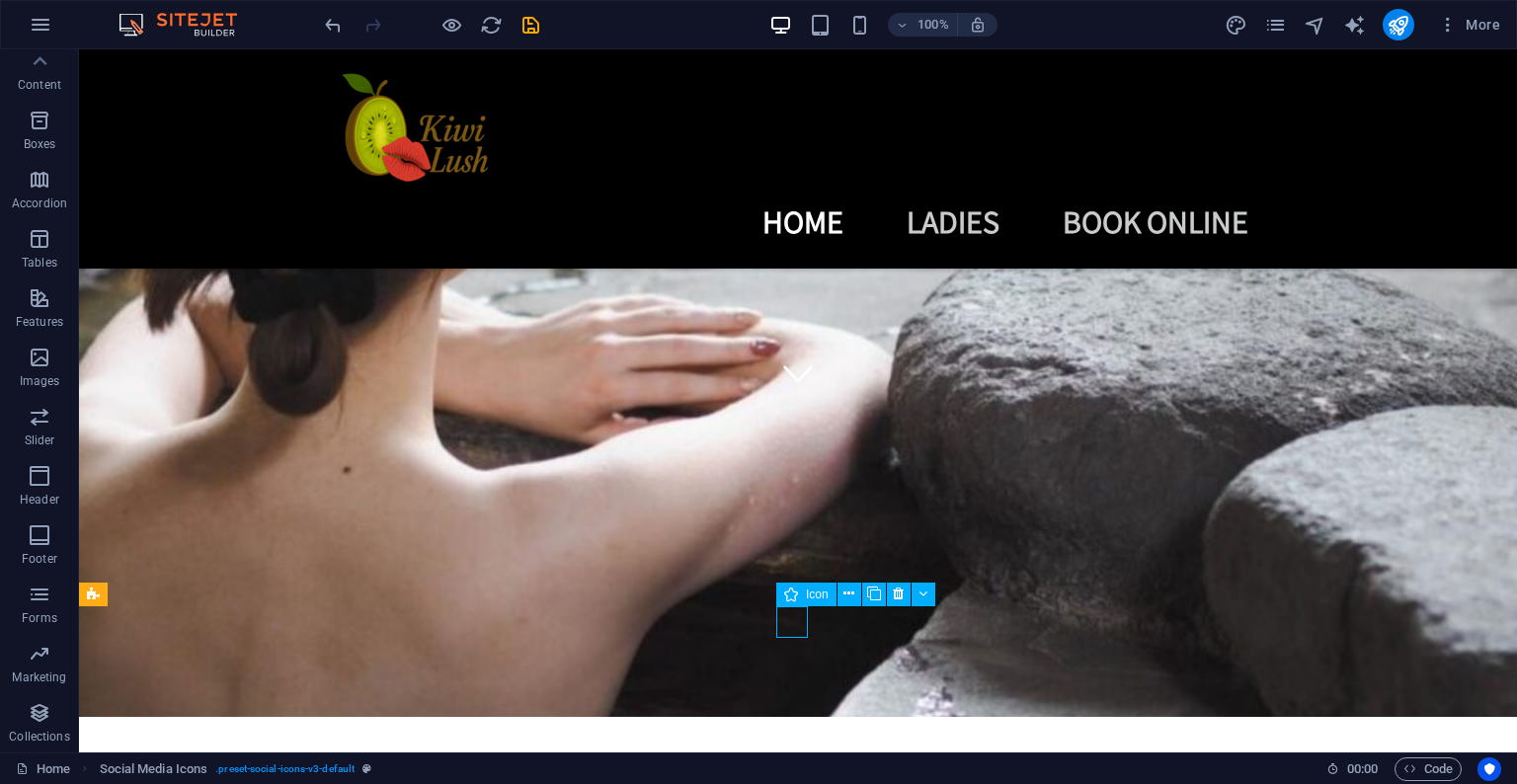 click at bounding box center [798, 6299] 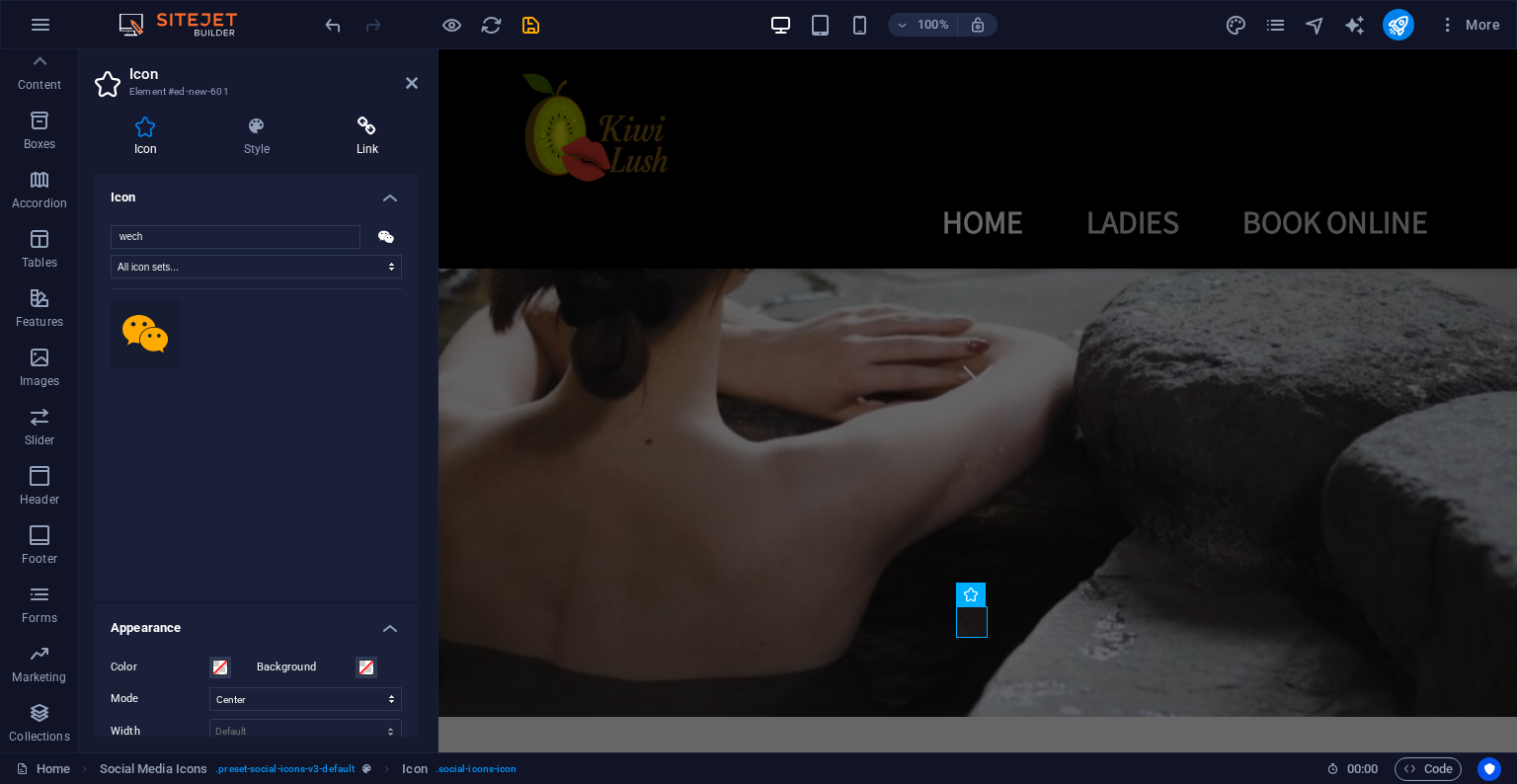 click at bounding box center [367, 126] 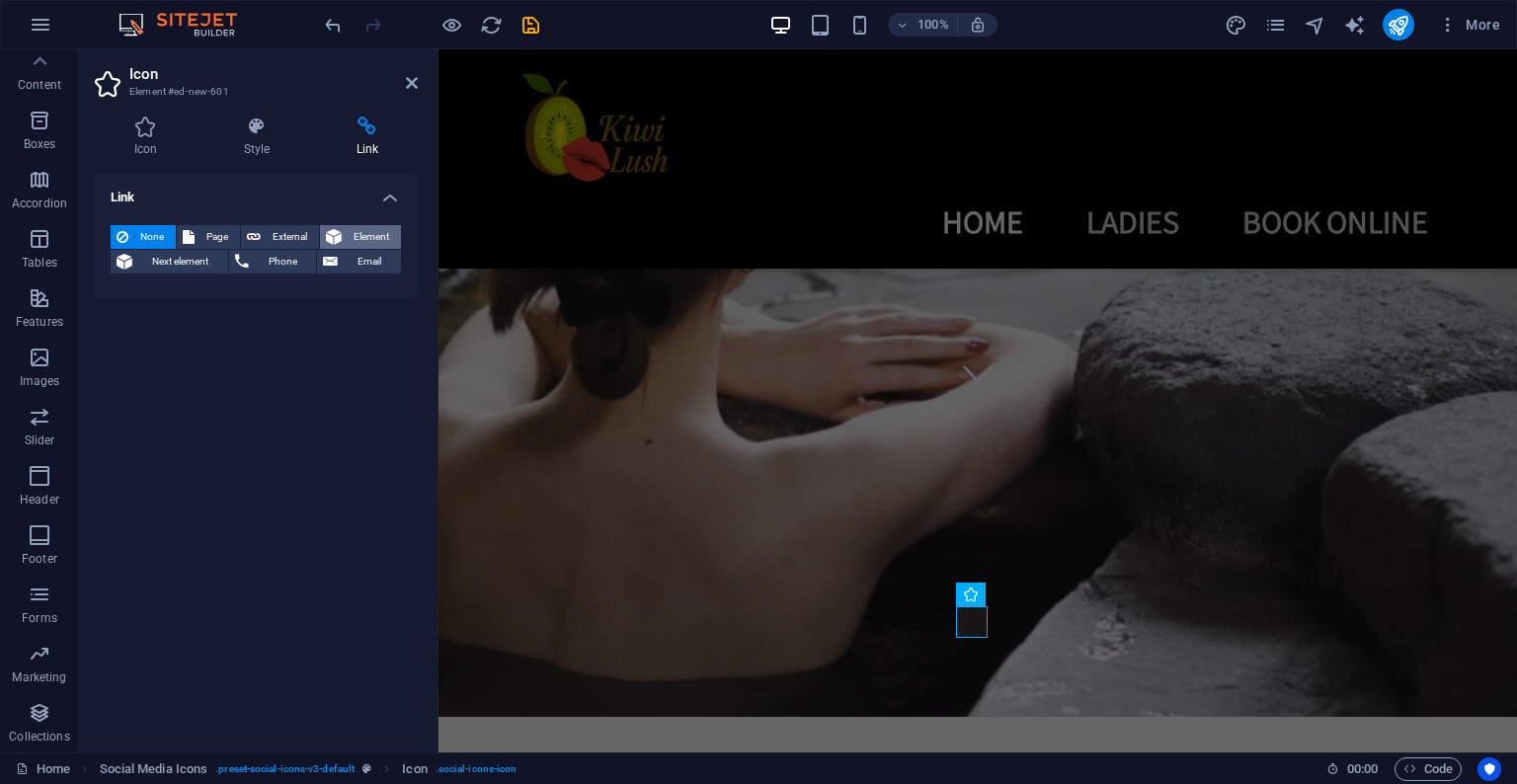 click on "Element" at bounding box center (371, 237) 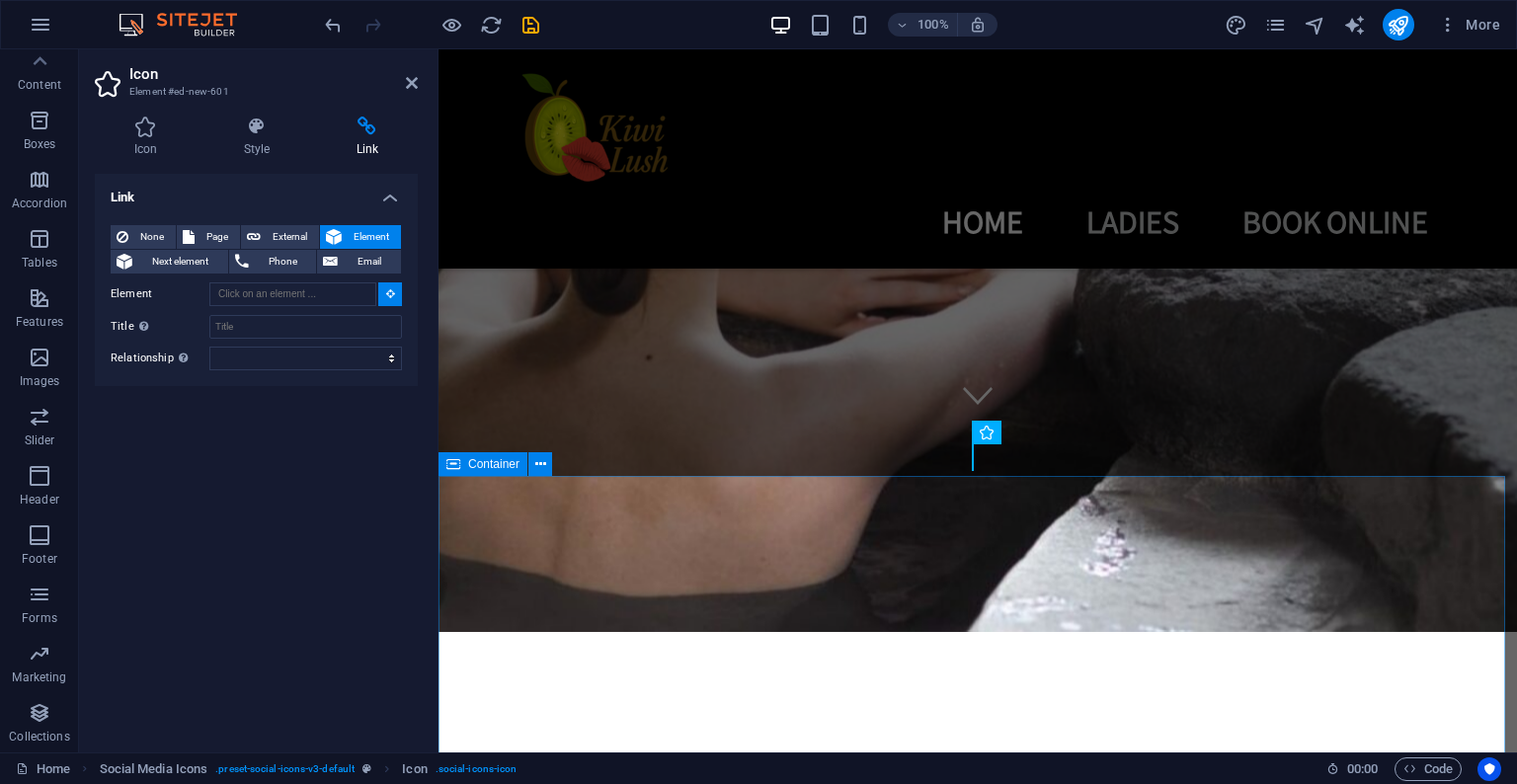 scroll, scrollTop: 514, scrollLeft: 0, axis: vertical 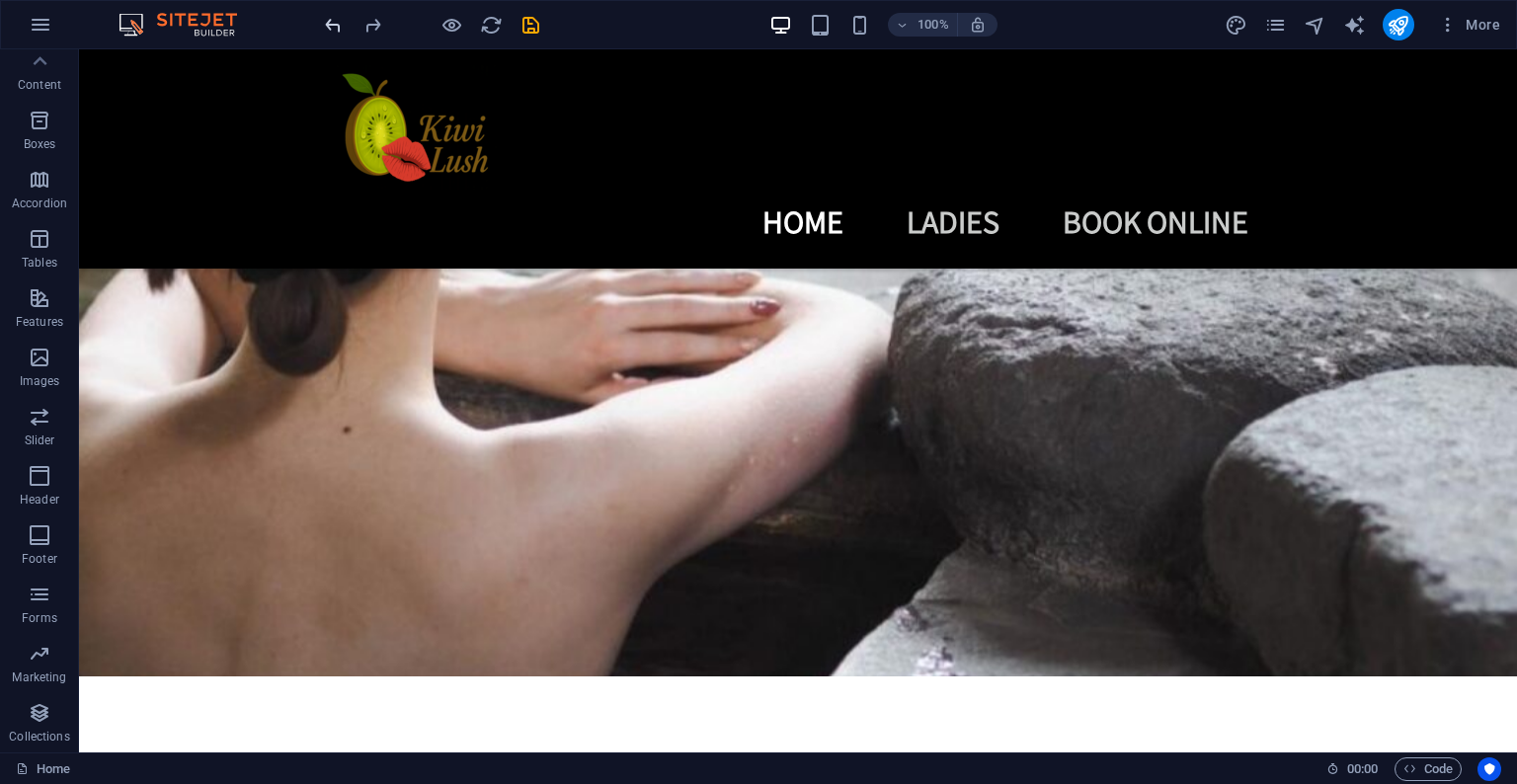 click at bounding box center [333, 25] 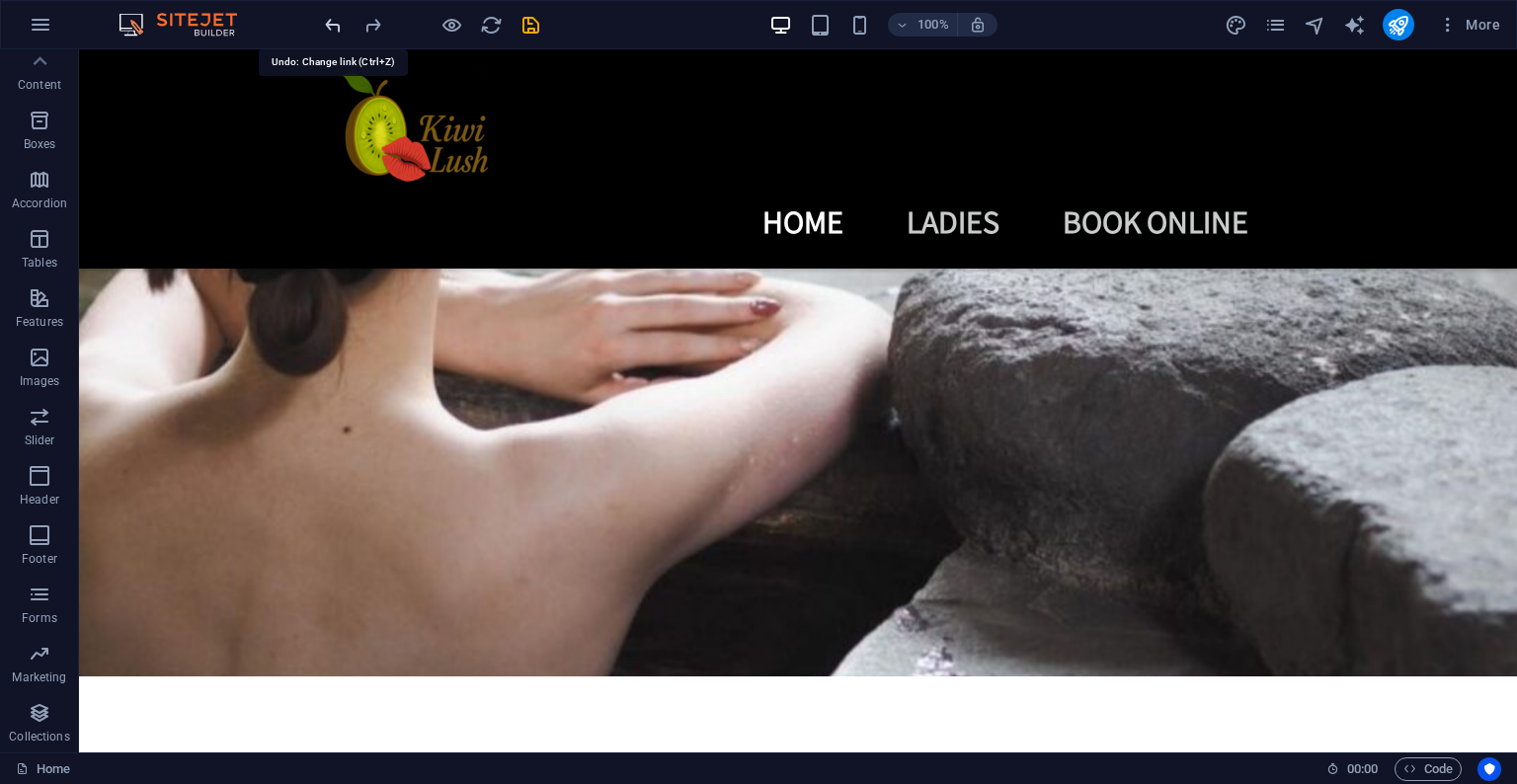 click at bounding box center [333, 25] 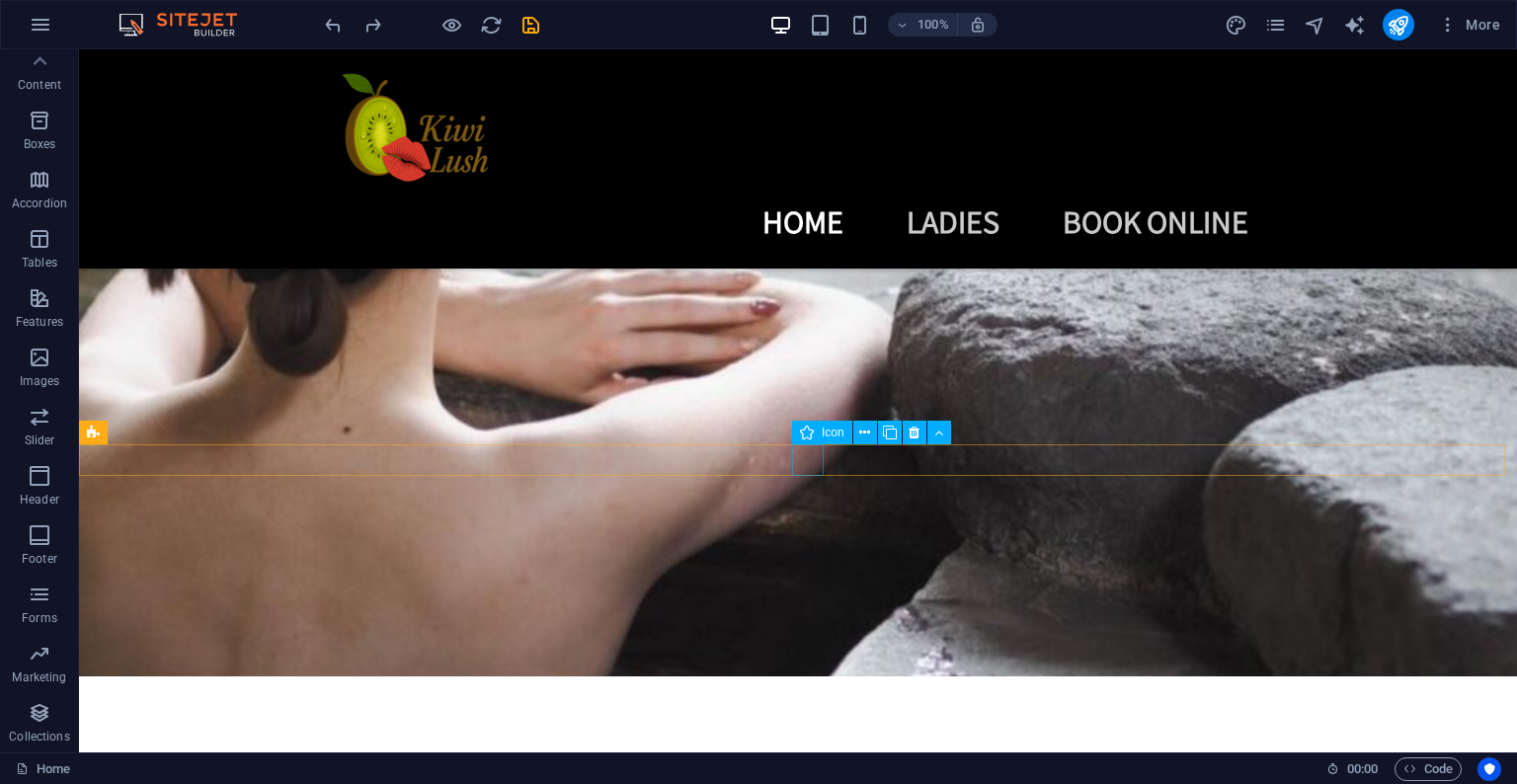 click at bounding box center [798, 7432] 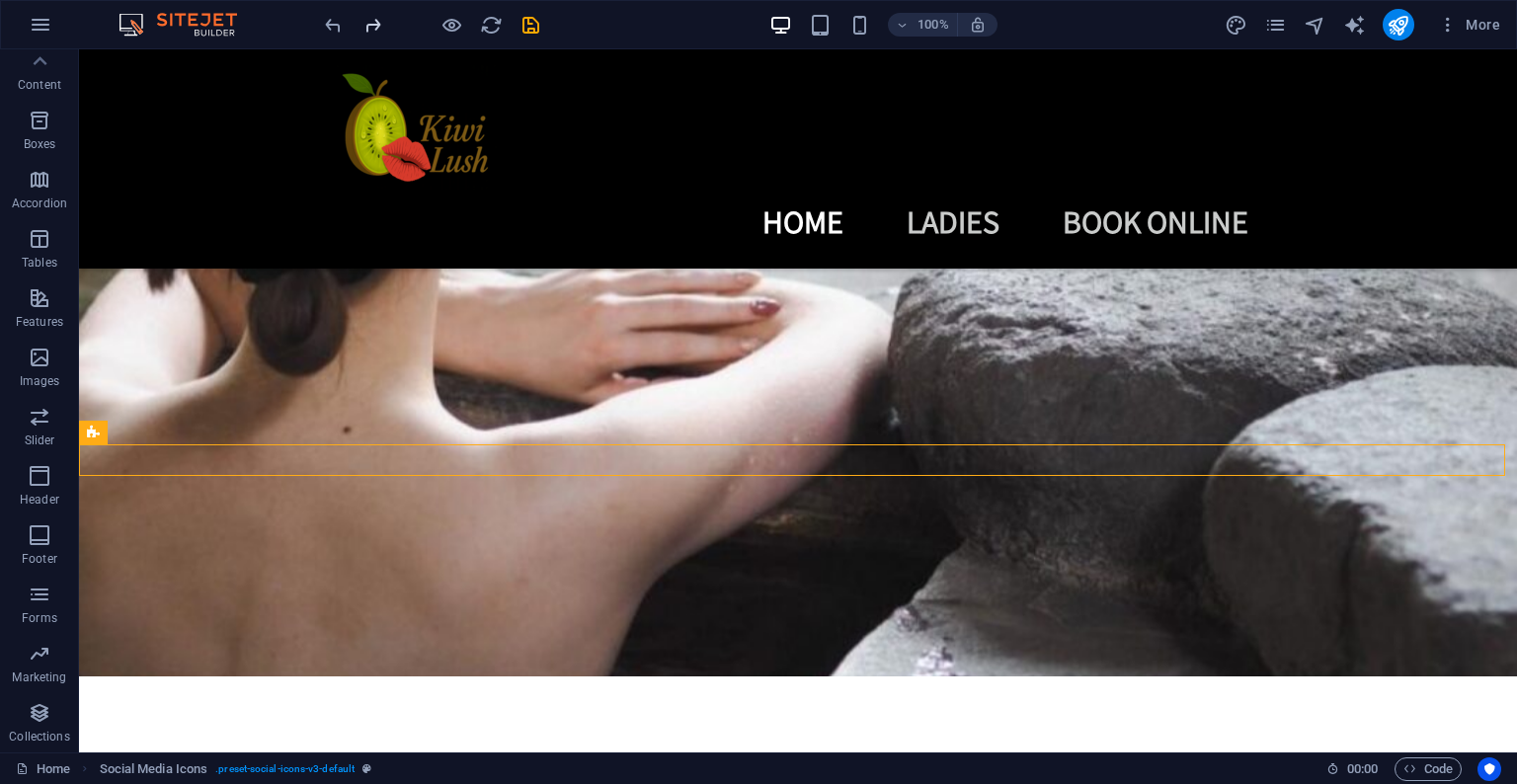 click at bounding box center (372, 25) 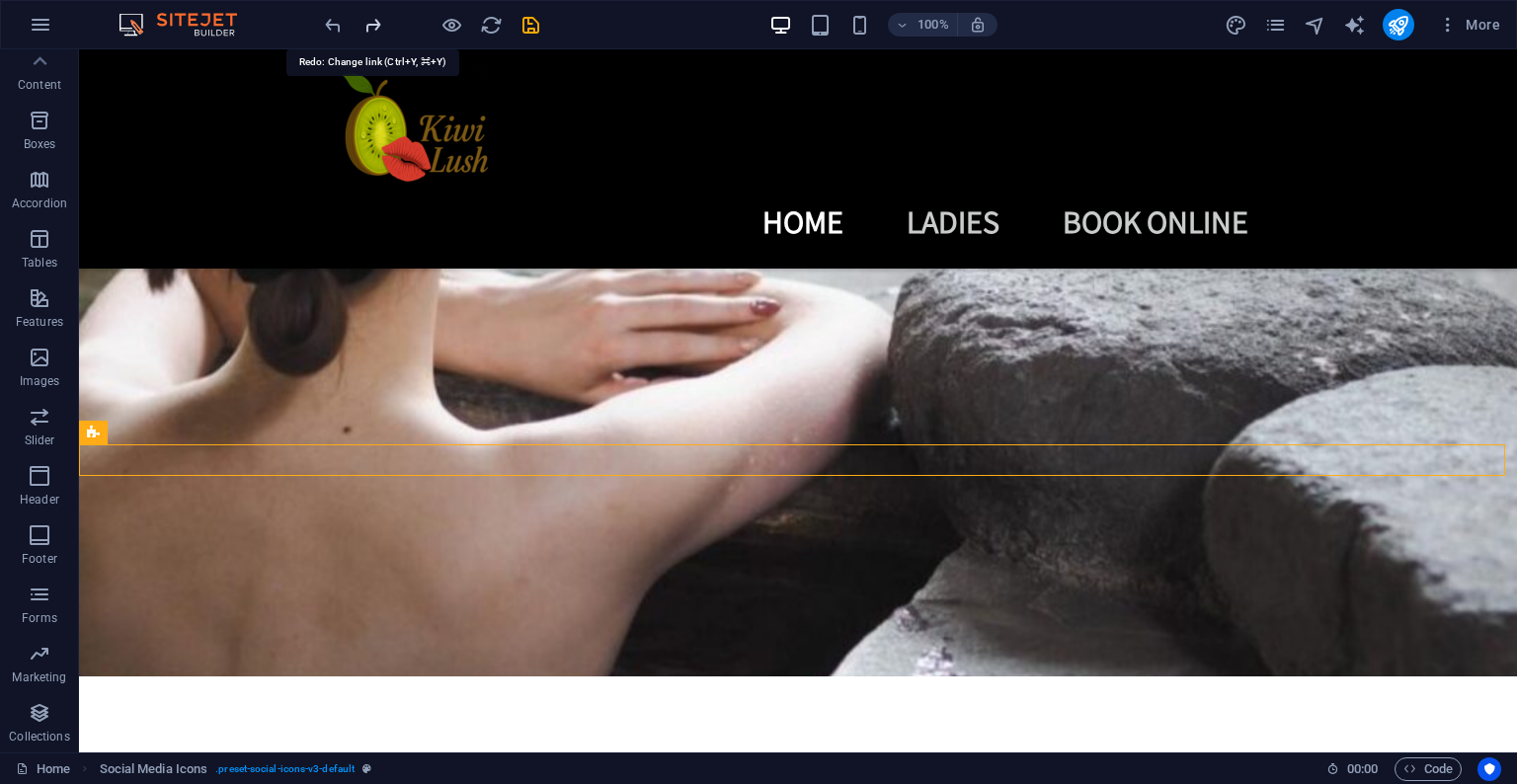 click at bounding box center [372, 25] 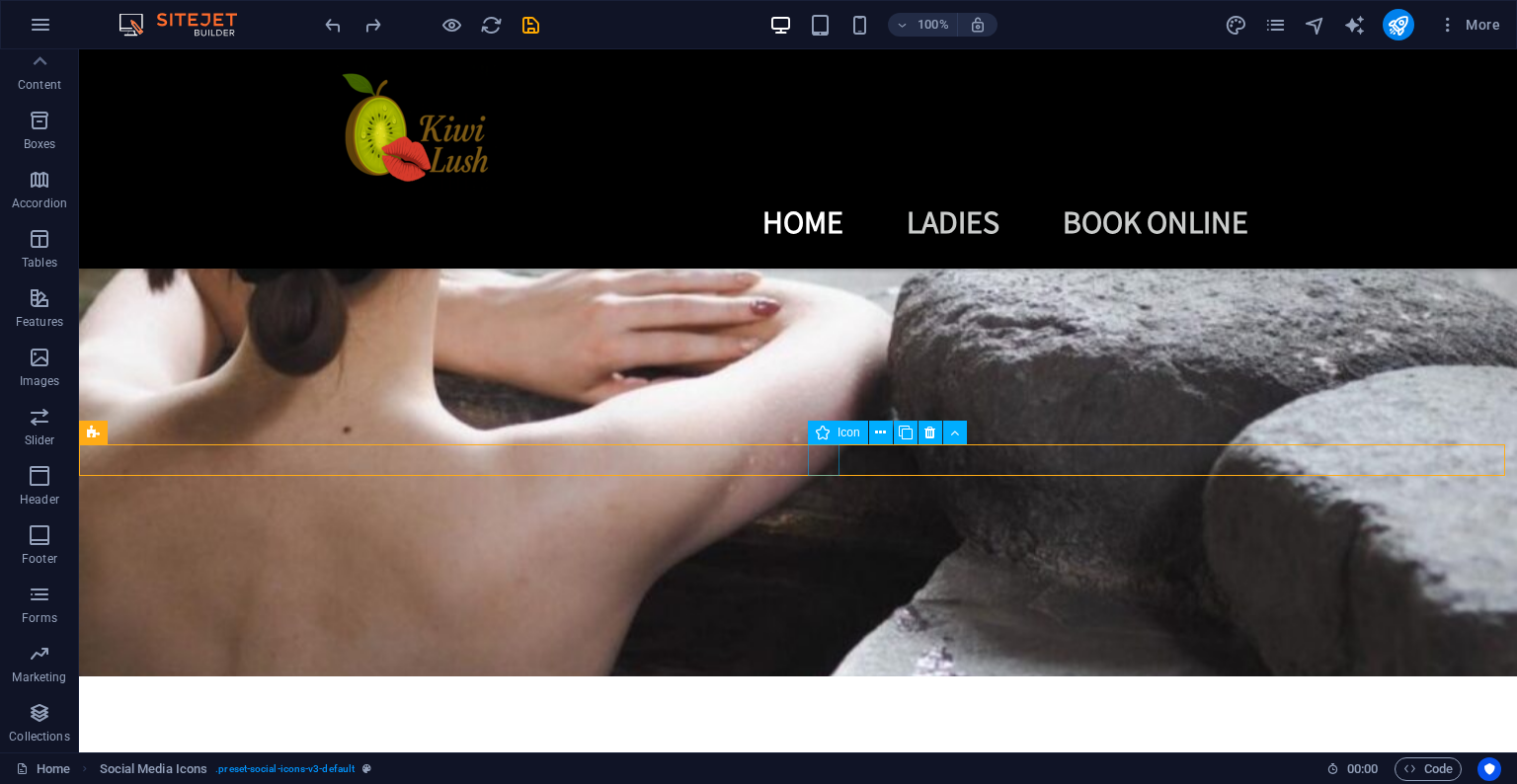 click at bounding box center [798, 7340] 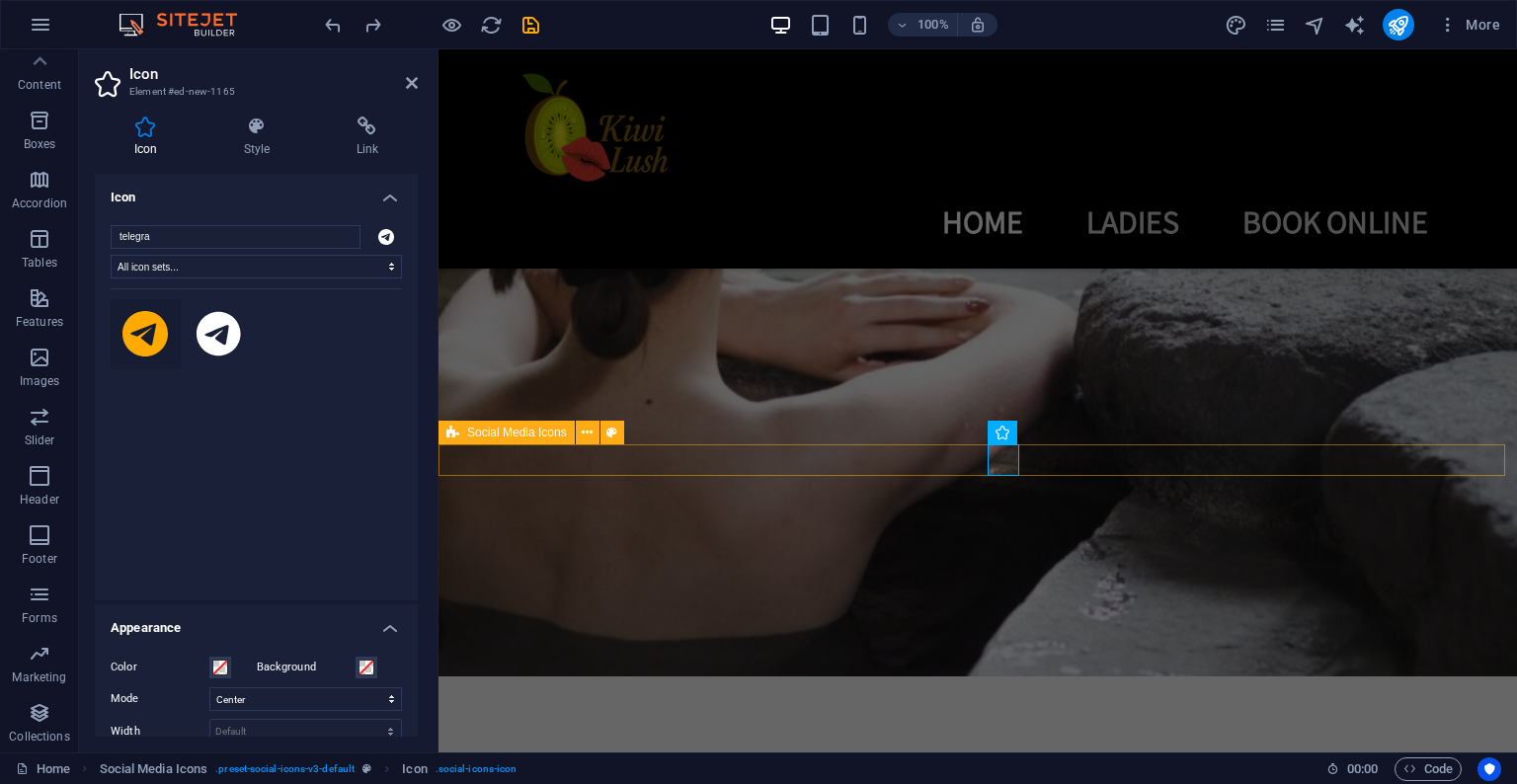 click at bounding box center [978, 6571] 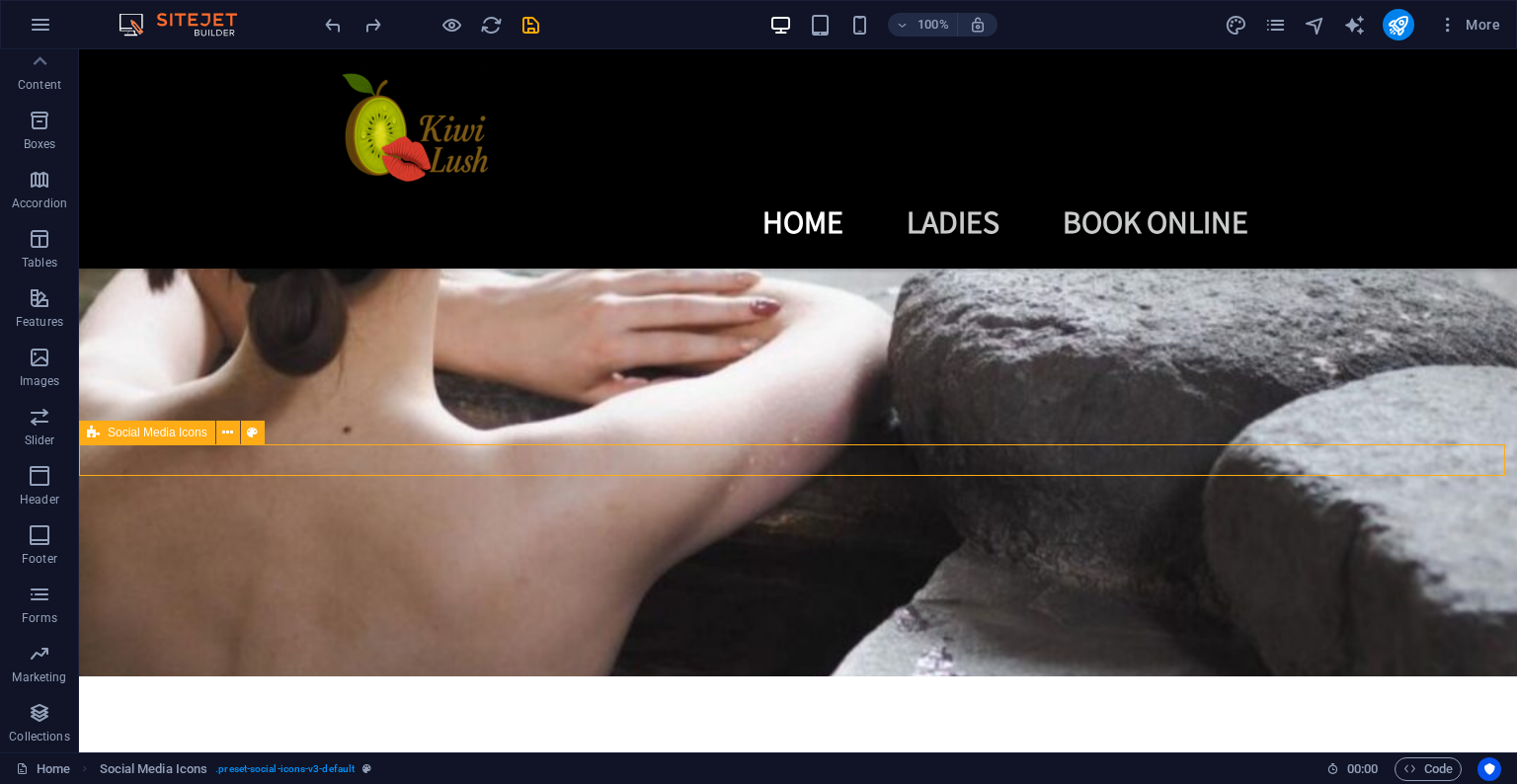 click at bounding box center (798, 6719) 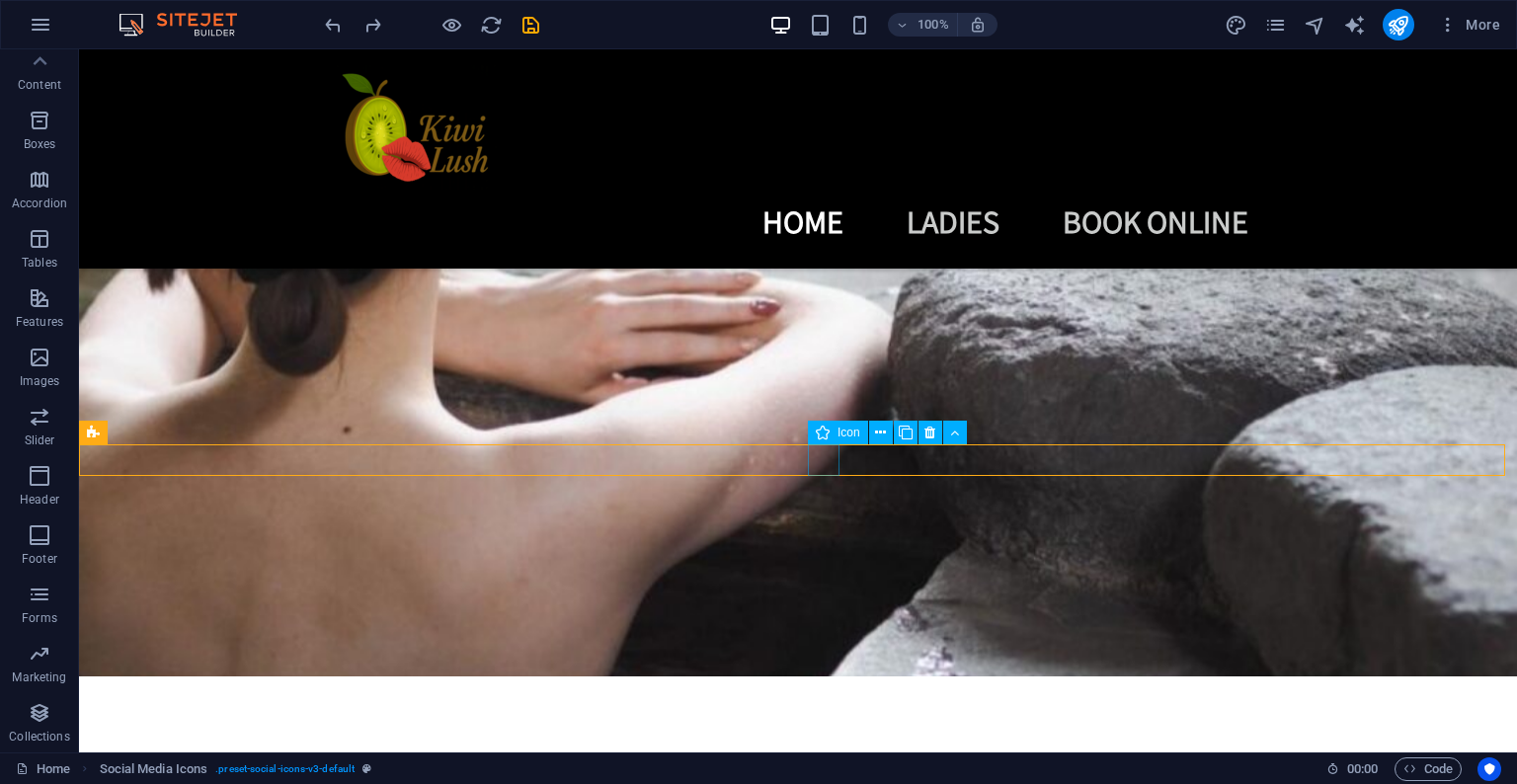 click at bounding box center (798, 7340) 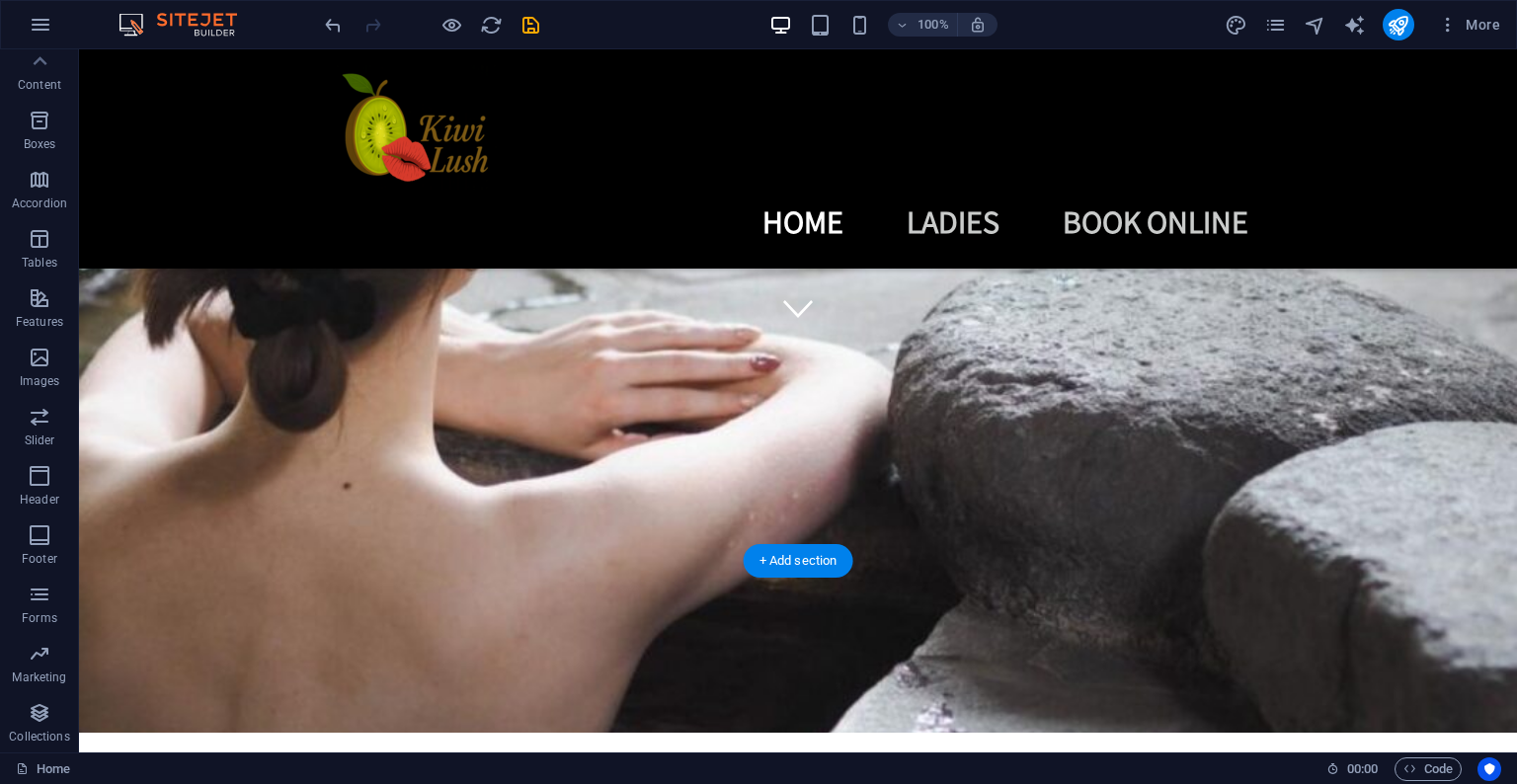 scroll, scrollTop: 462, scrollLeft: 0, axis: vertical 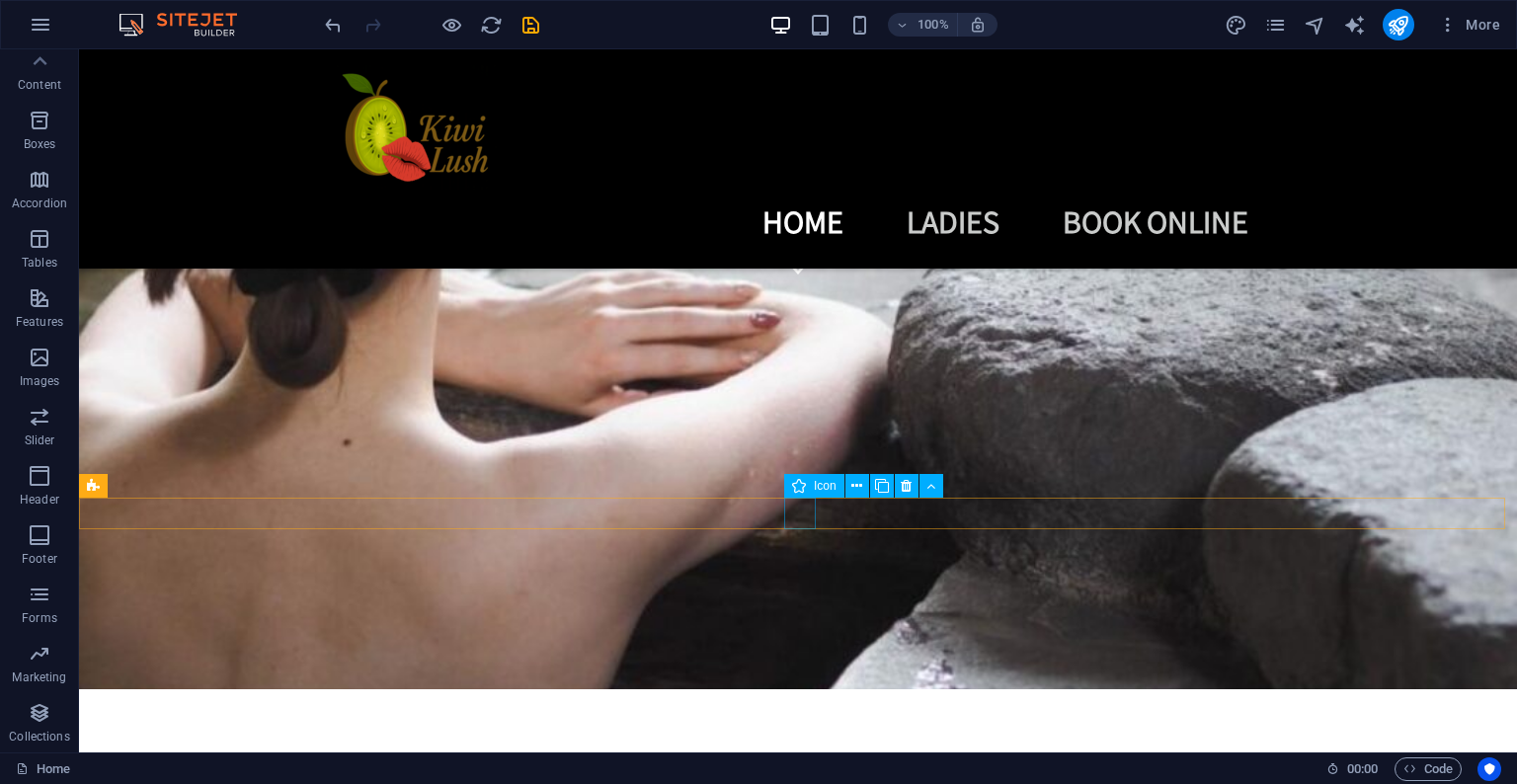 click at bounding box center [798, 7393] 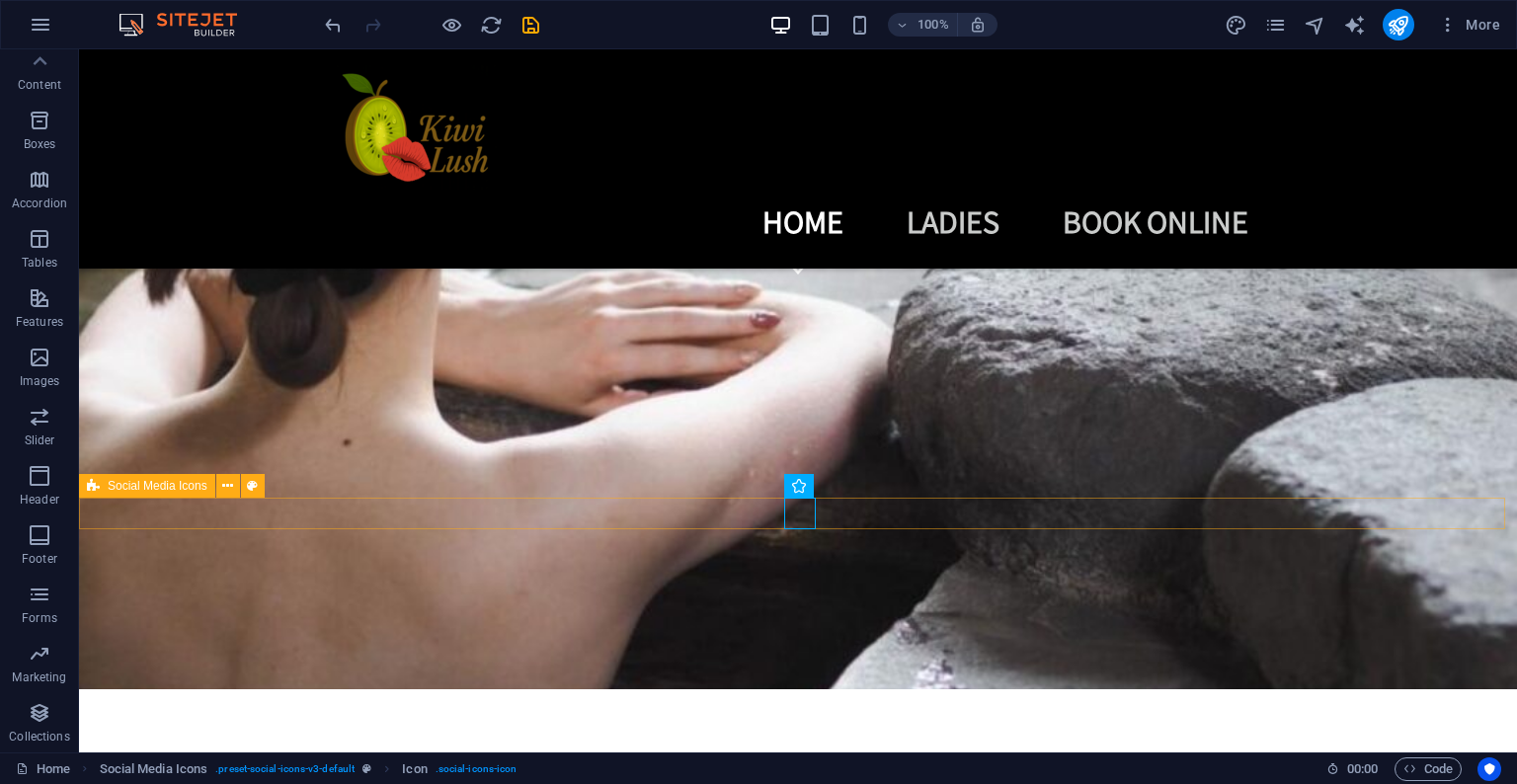 click at bounding box center (798, 6791) 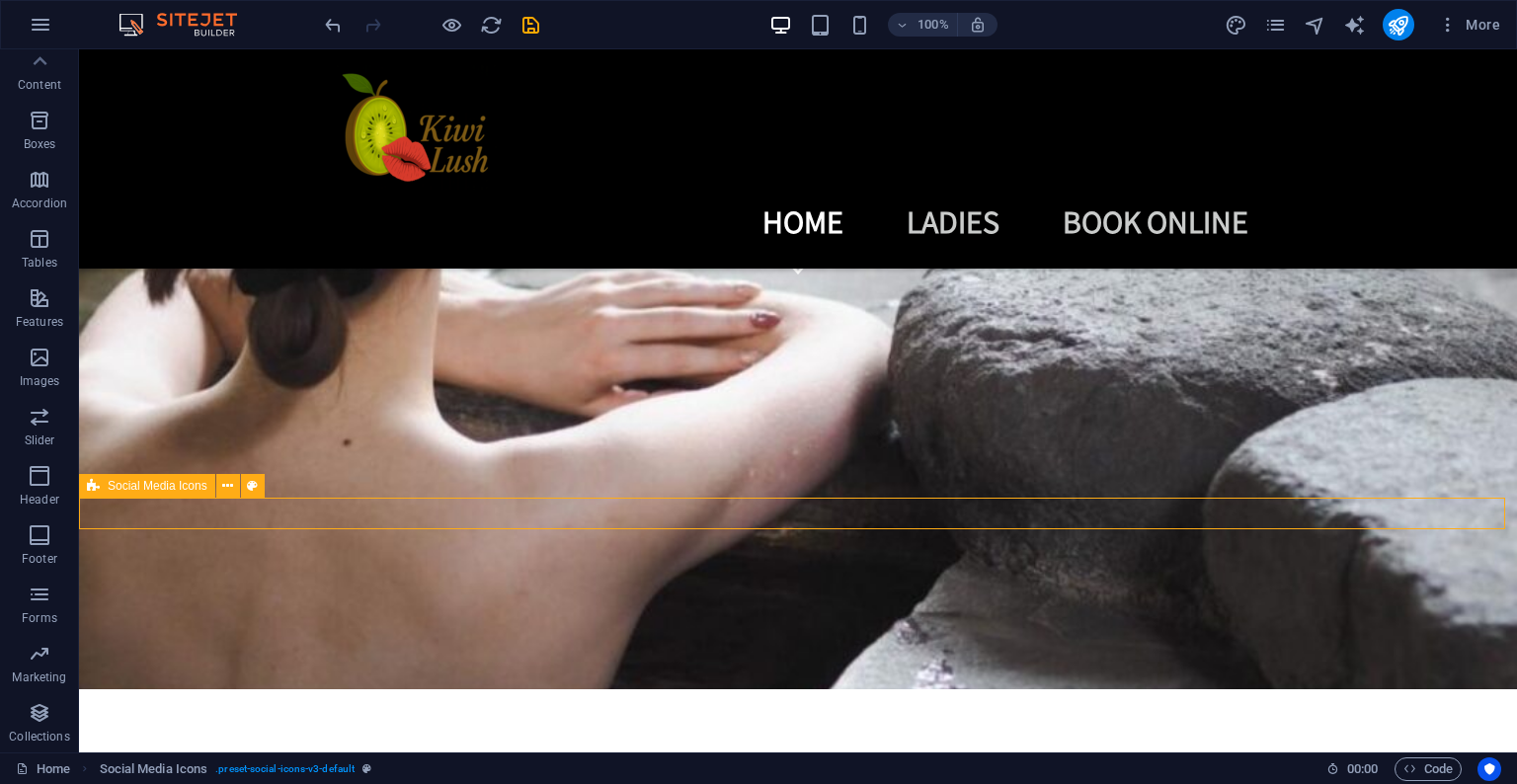 click at bounding box center [798, 6791] 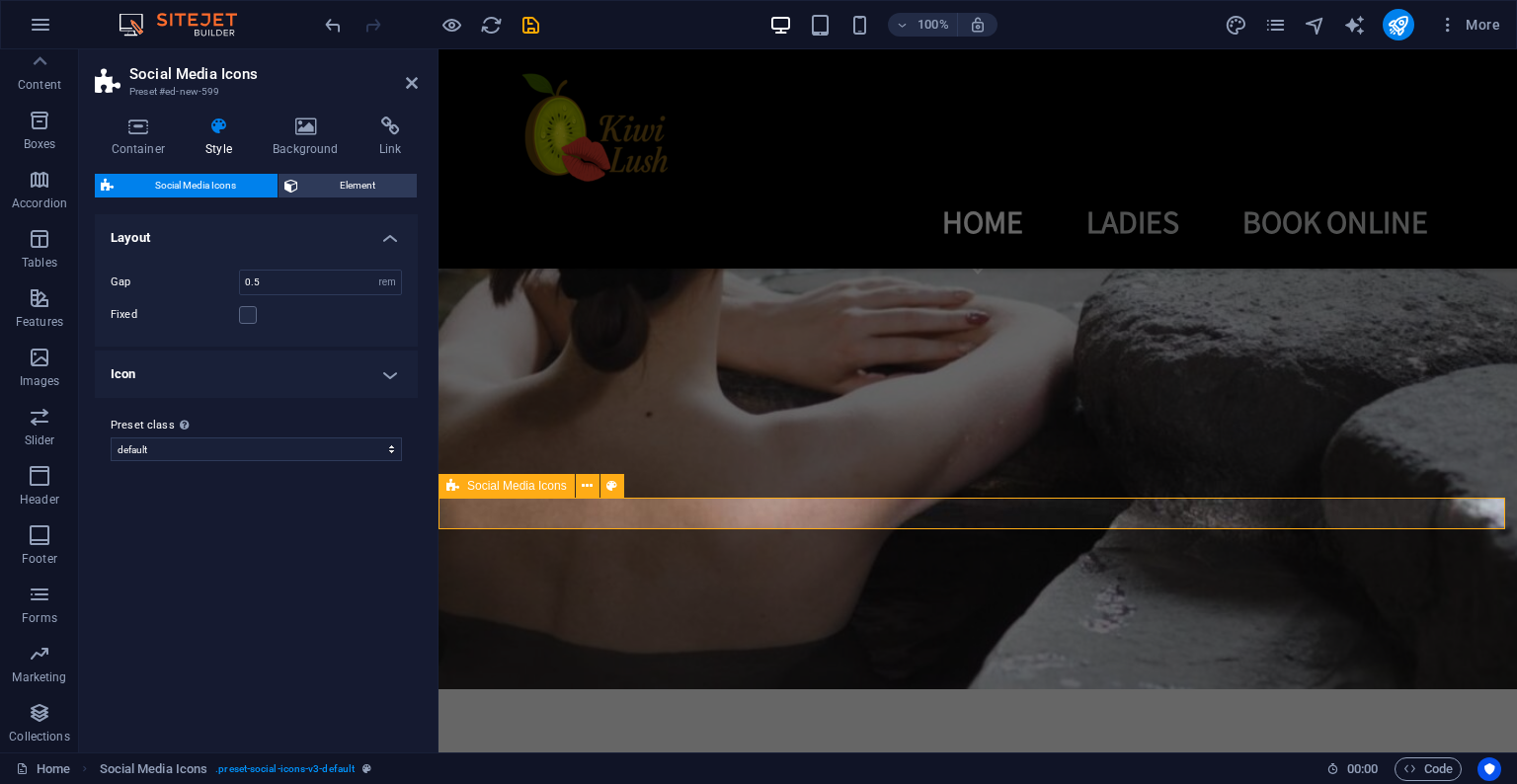 click at bounding box center [978, 6643] 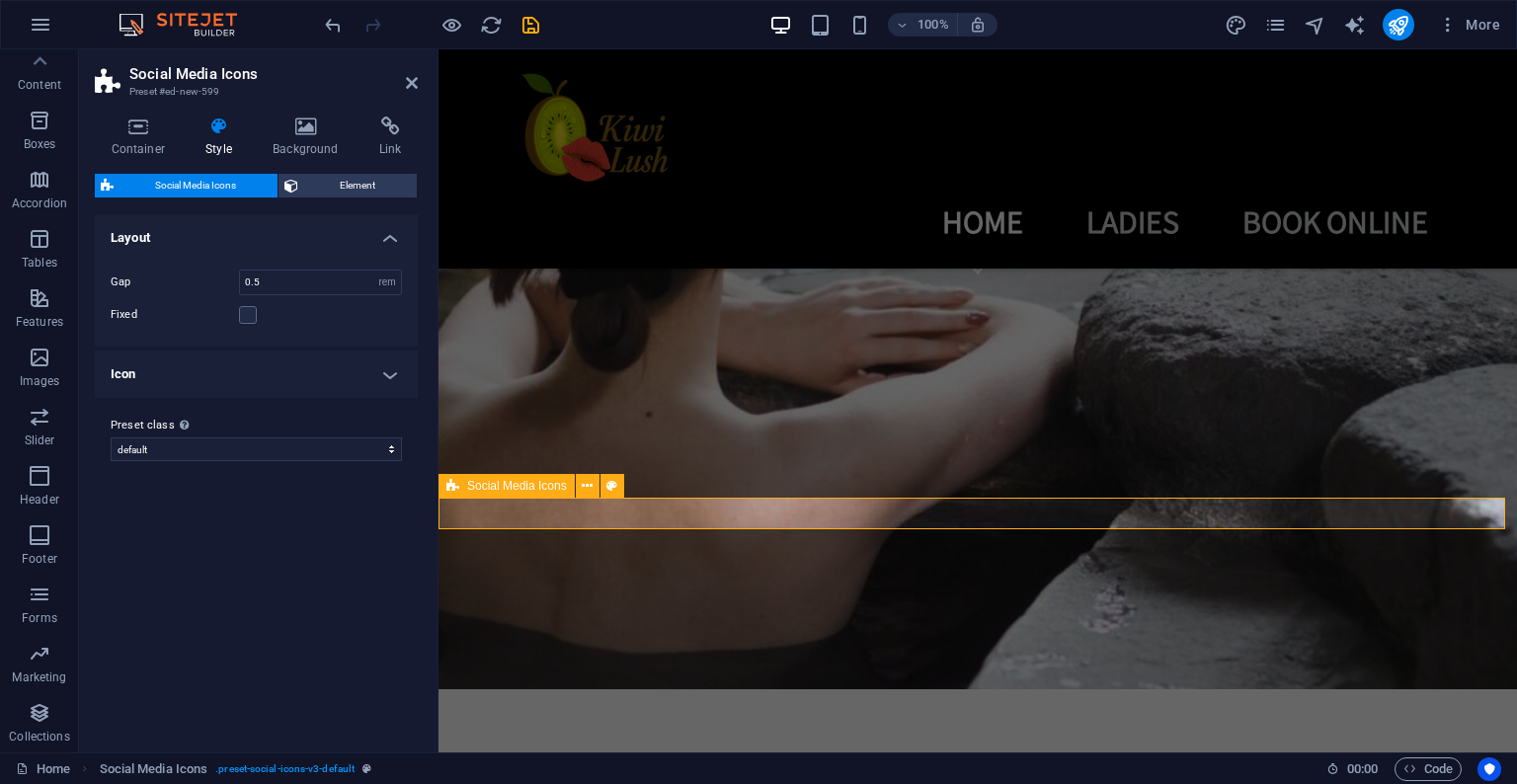 click at bounding box center (978, 6643) 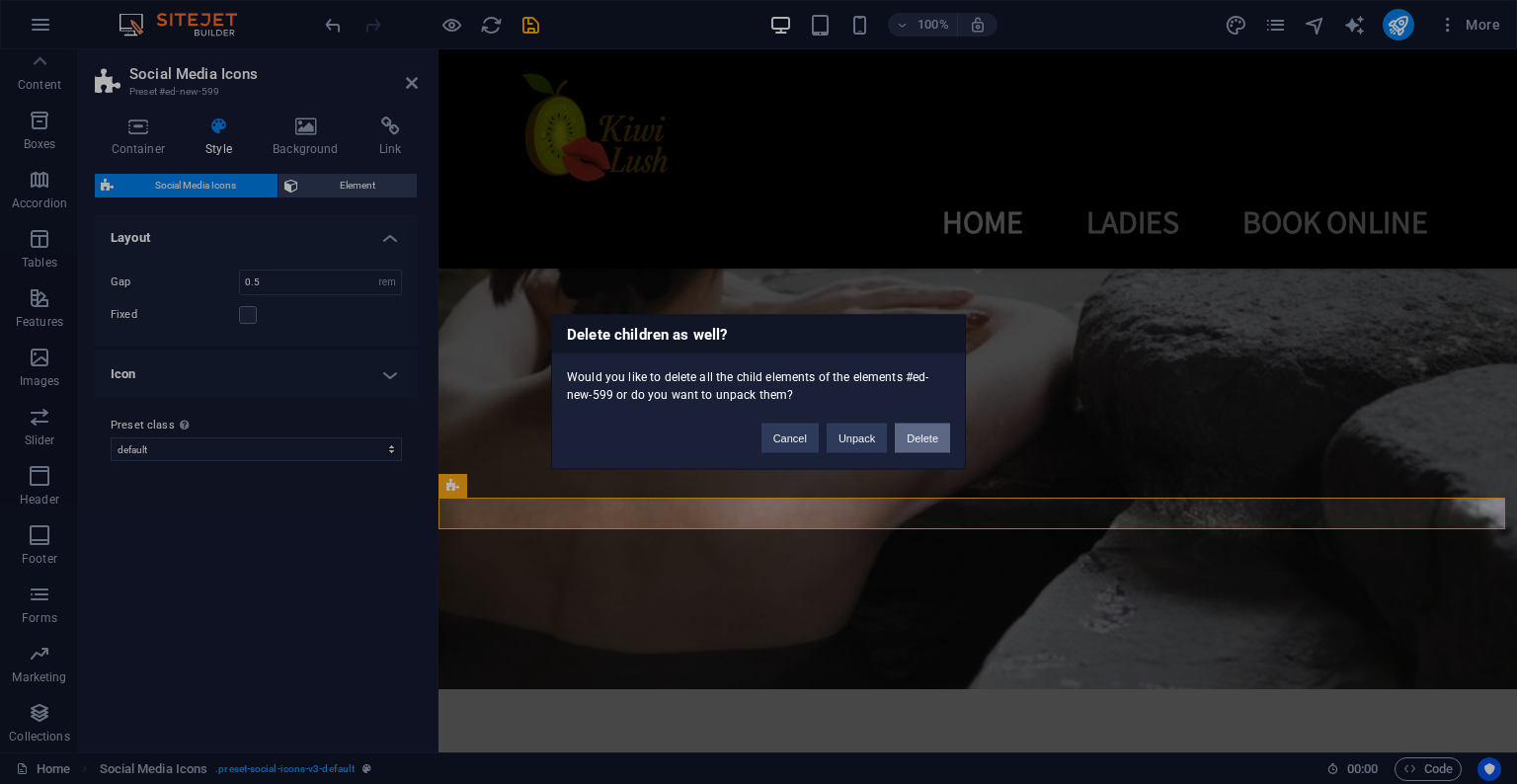 click on "Delete" at bounding box center [922, 438] 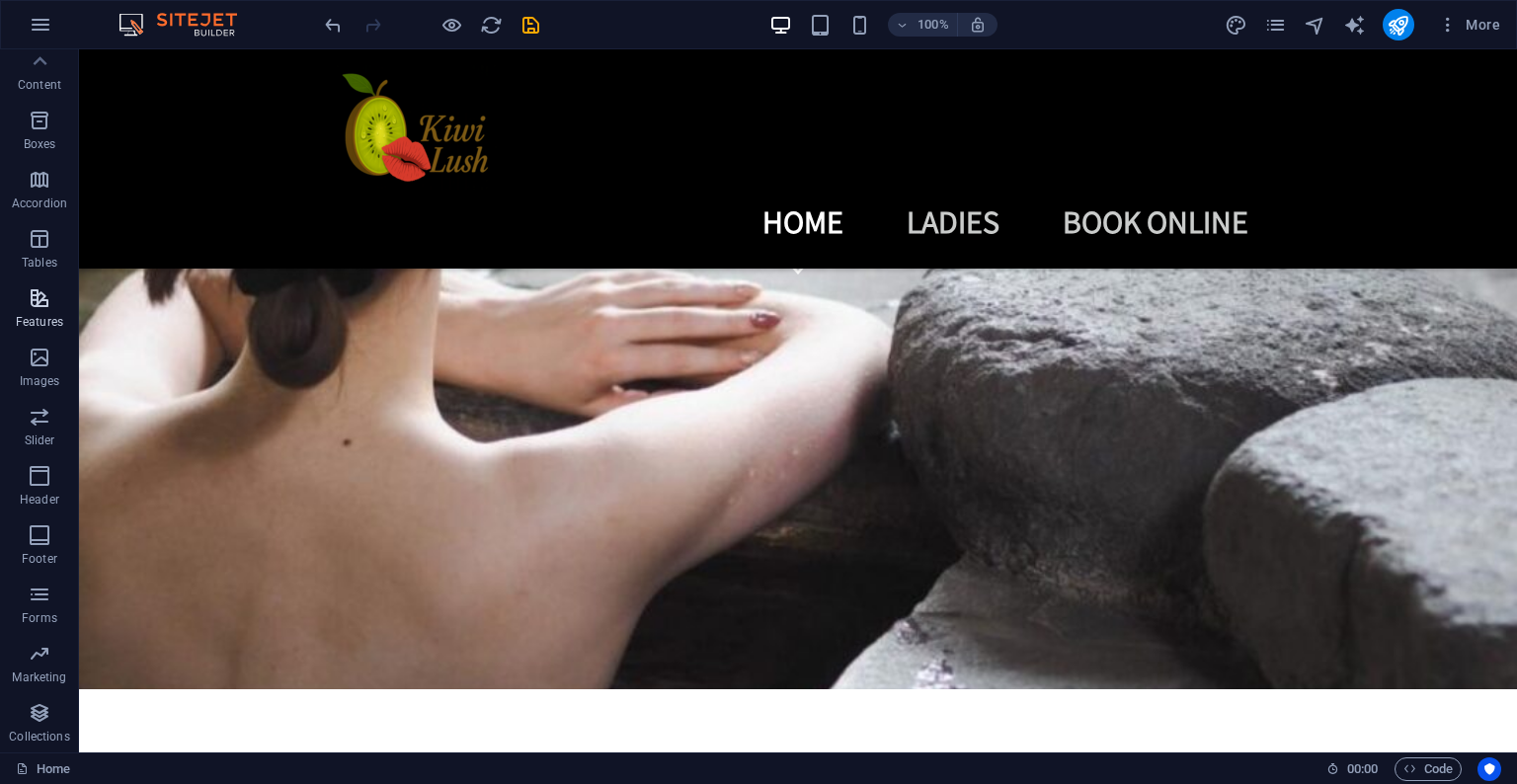 click at bounding box center (40, 298) 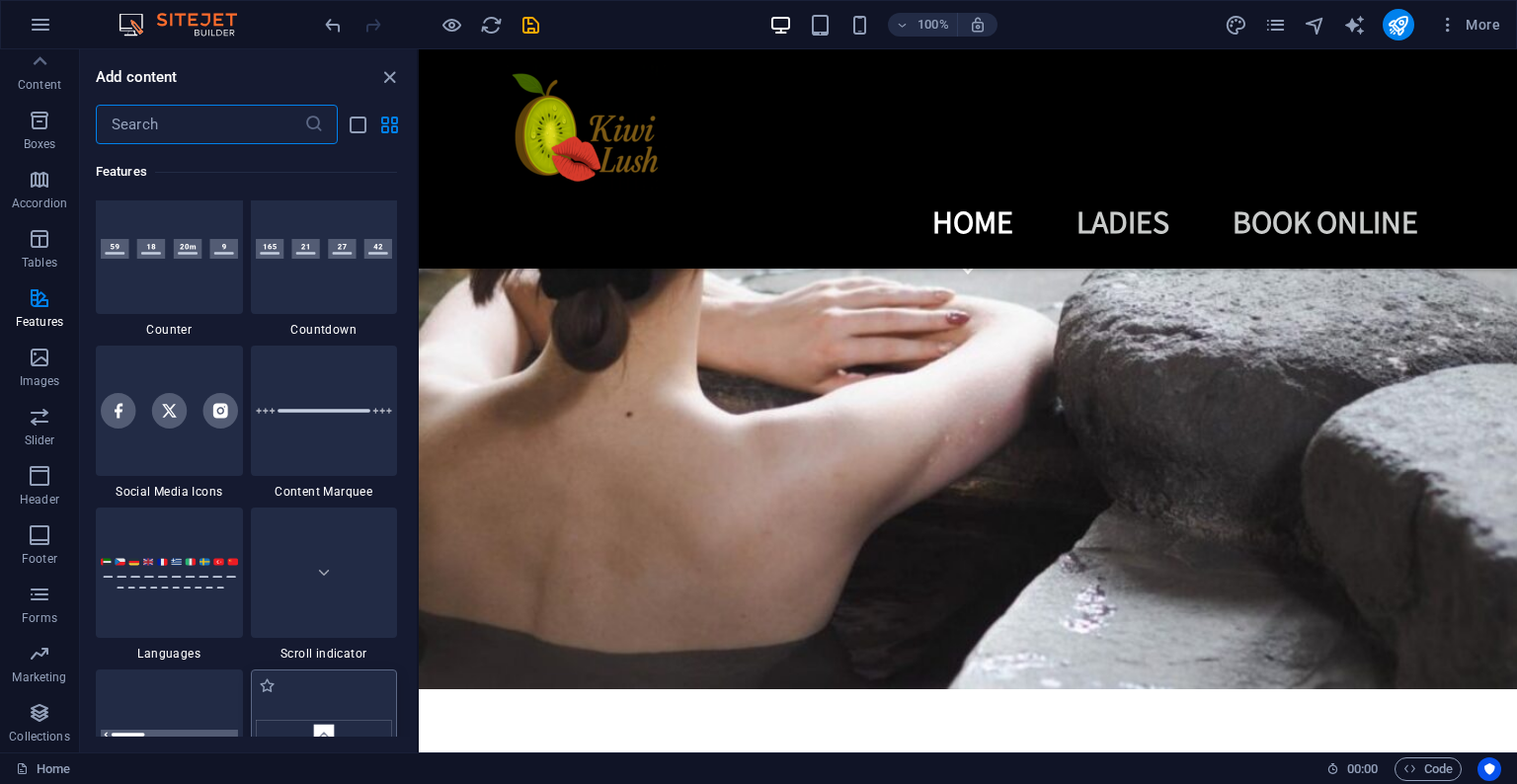 scroll, scrollTop: 8824, scrollLeft: 0, axis: vertical 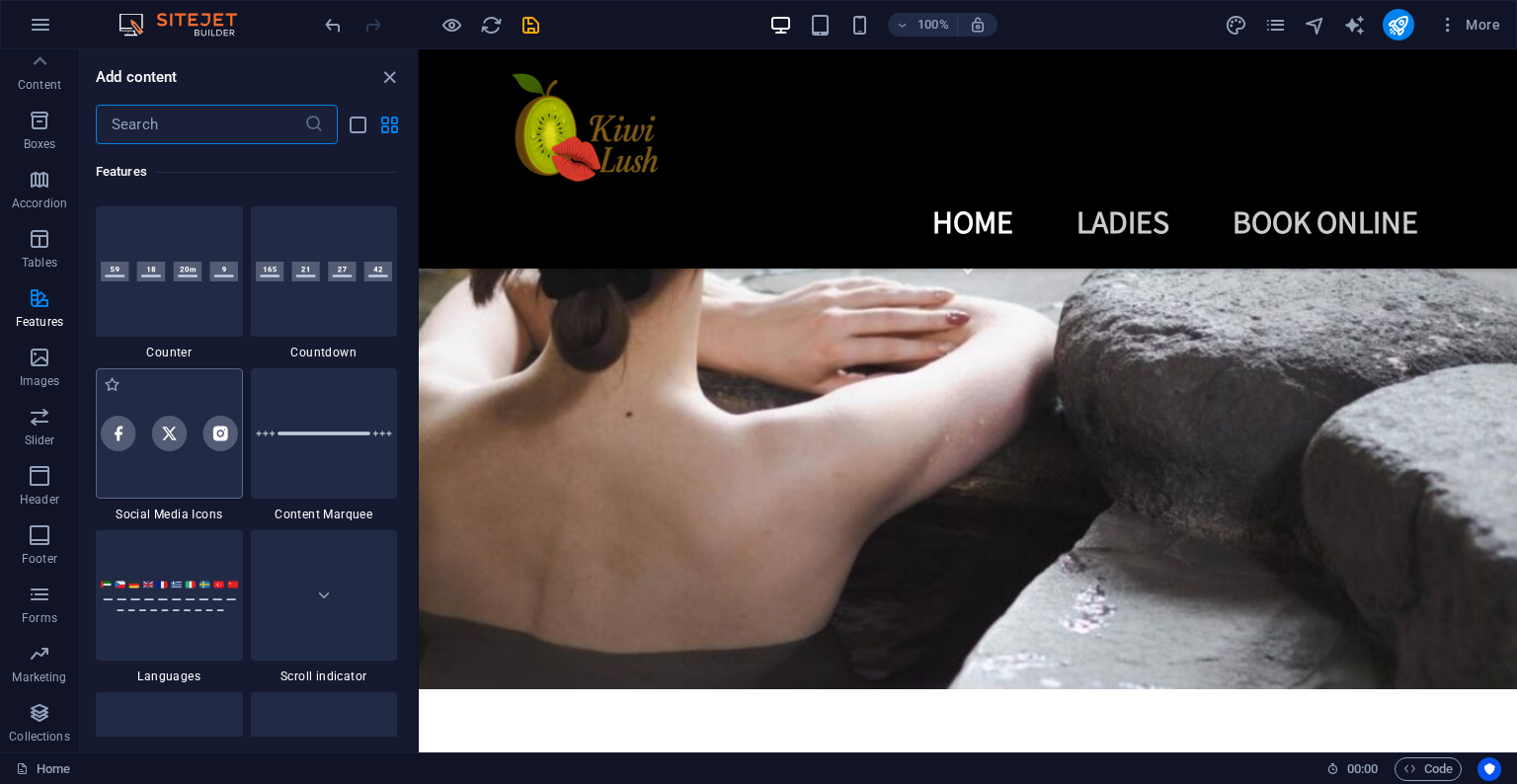 click at bounding box center [169, 433] 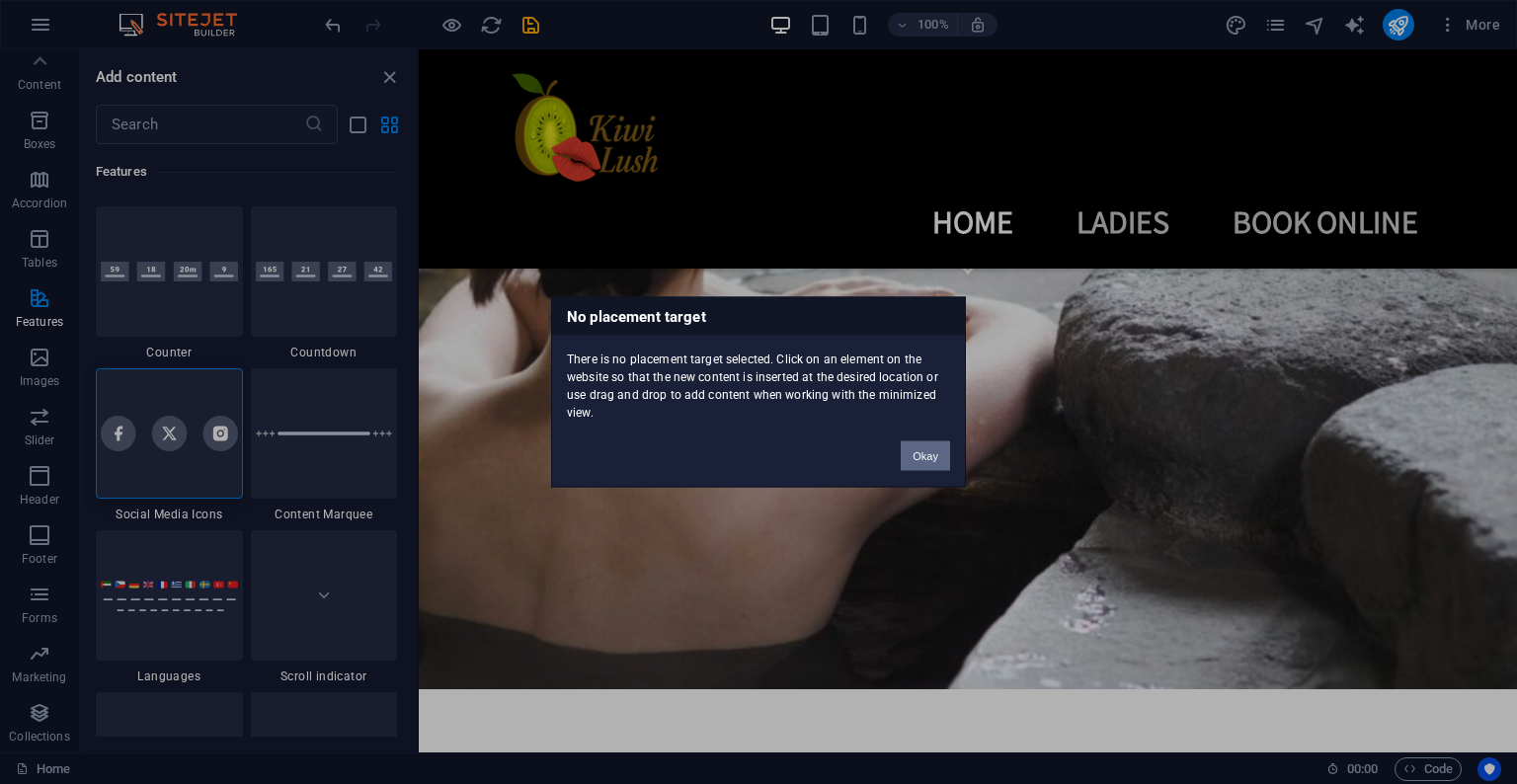 click on "Okay" at bounding box center (925, 456) 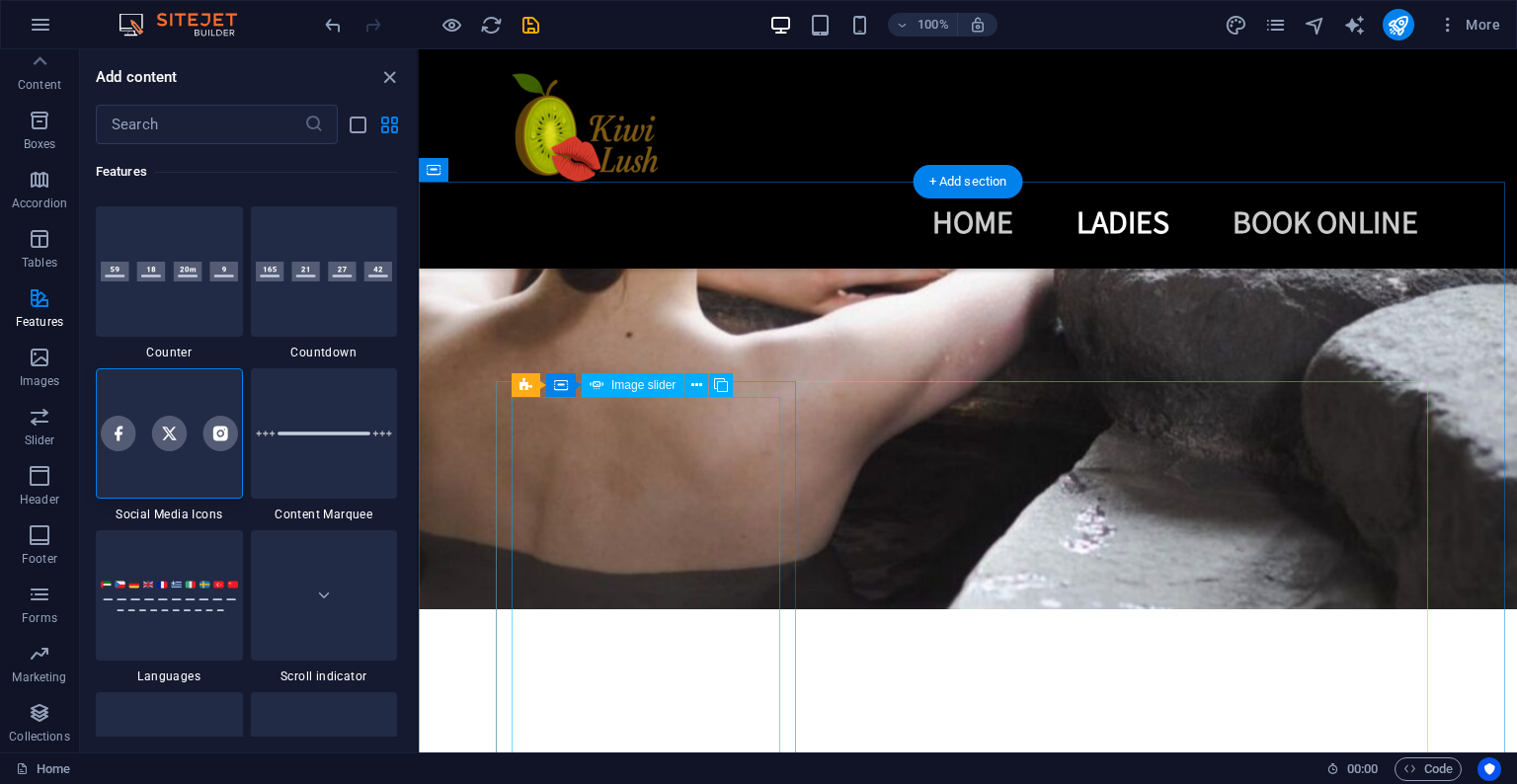 scroll, scrollTop: 237, scrollLeft: 0, axis: vertical 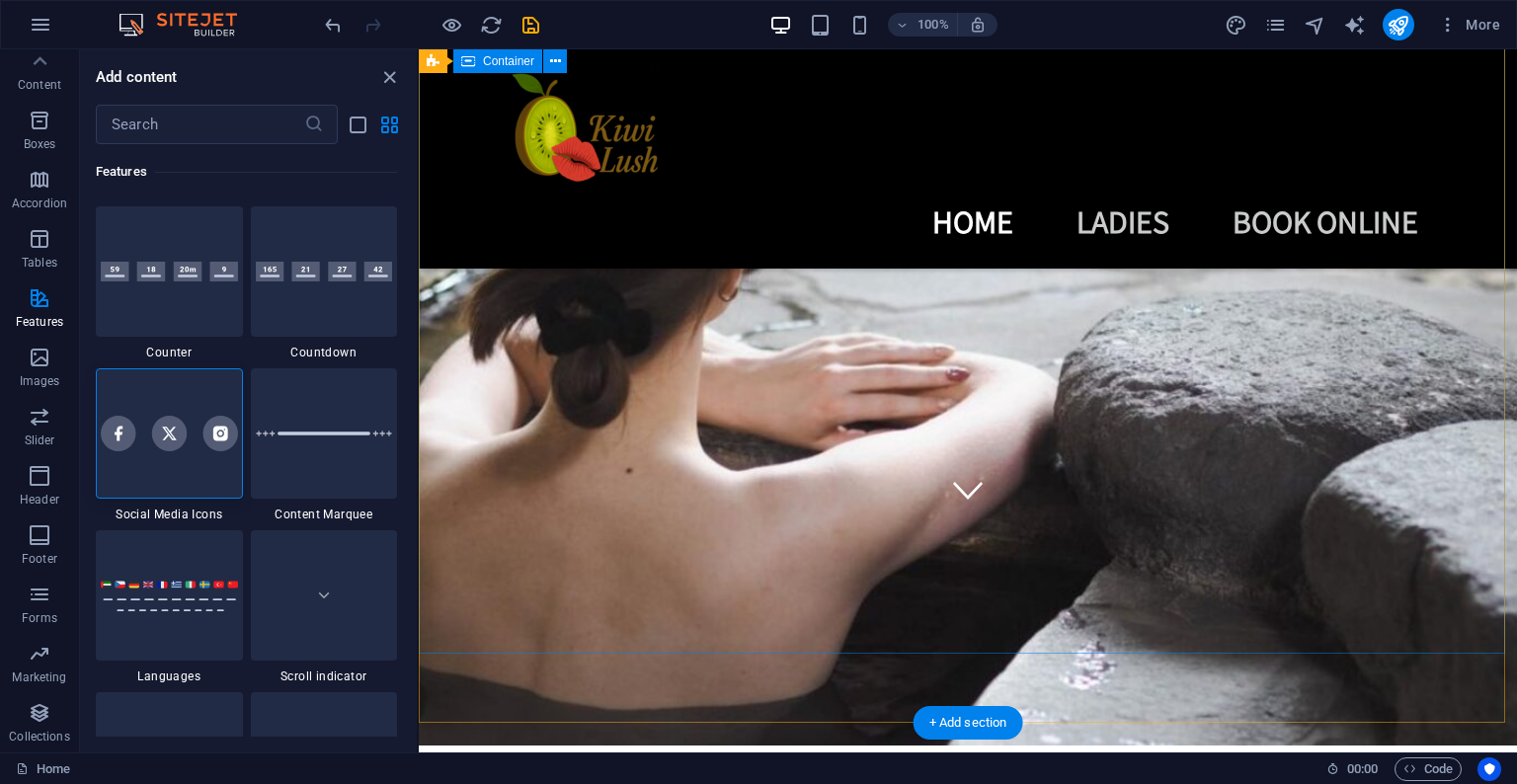 click on "437-431-6934                         Downtown Toronto Monday - Sunday 11AM - 2AM Kiwi Lush ‌where Sweetness Meets Seduction" at bounding box center [968, 3429] 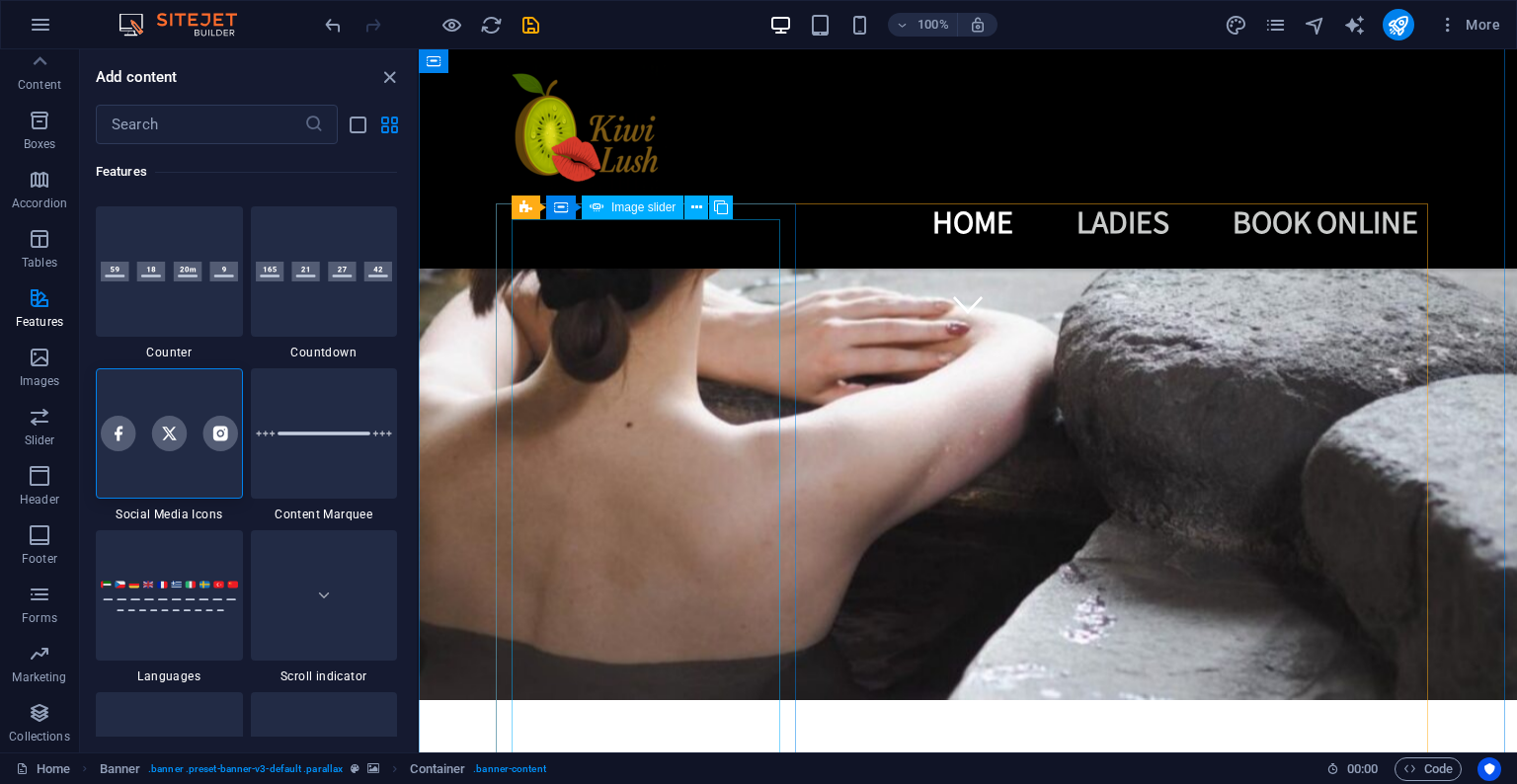 scroll, scrollTop: 0, scrollLeft: 0, axis: both 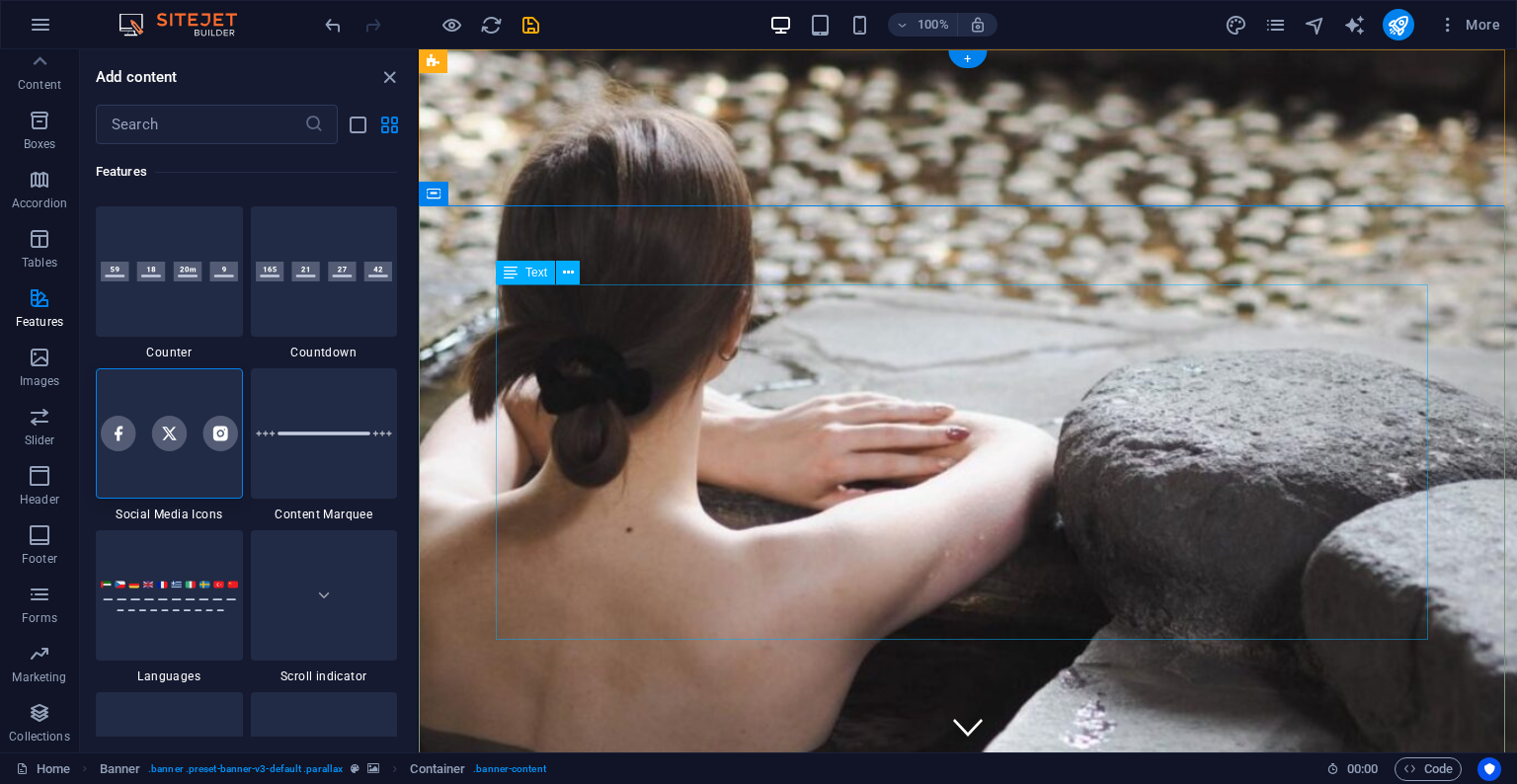 click on "437-431-6934                         Downtown Toronto Monday - Sunday 11AM - 2AM" at bounding box center [968, 3722] 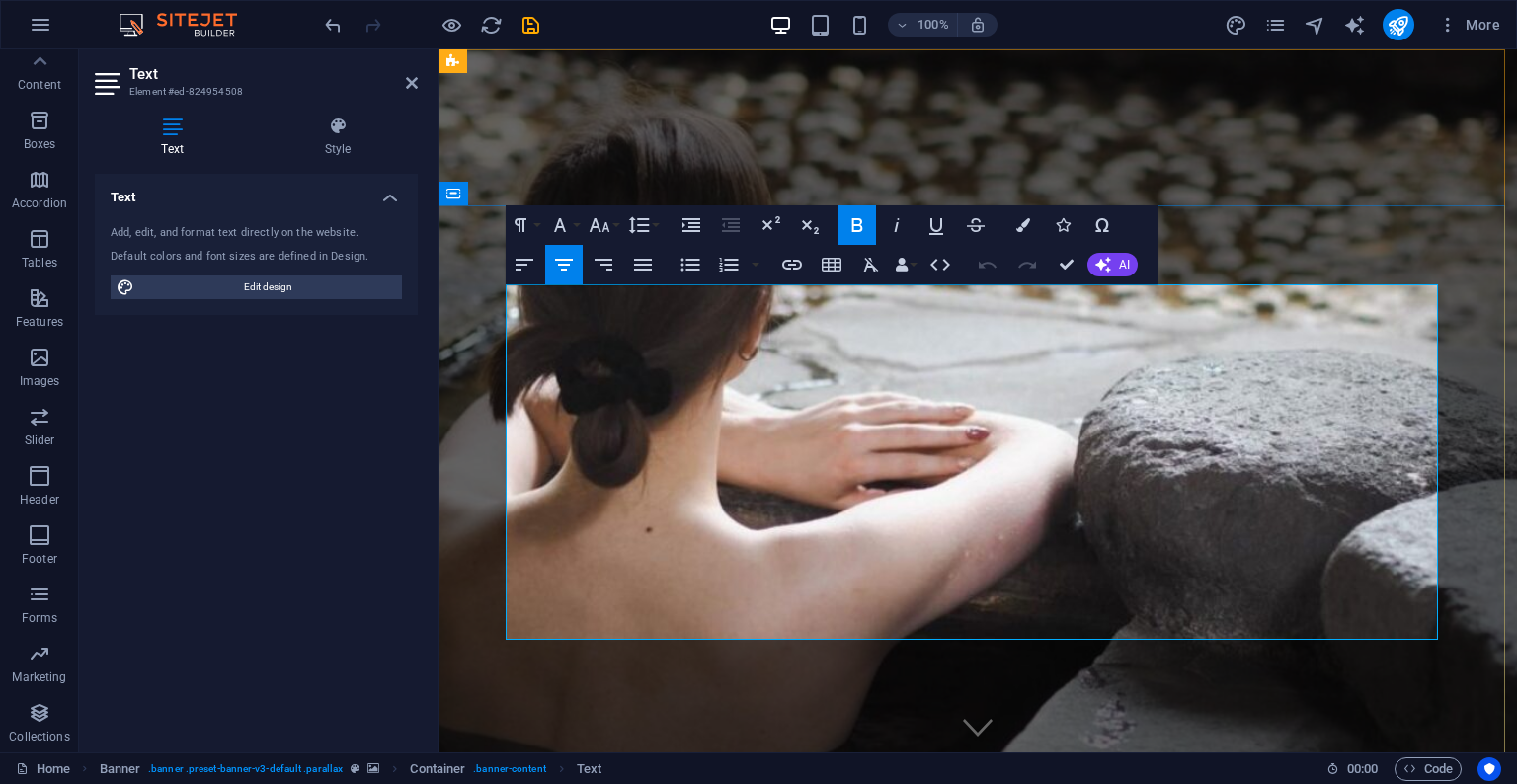 drag, startPoint x: 1071, startPoint y: 394, endPoint x: 865, endPoint y: 389, distance: 206.06067 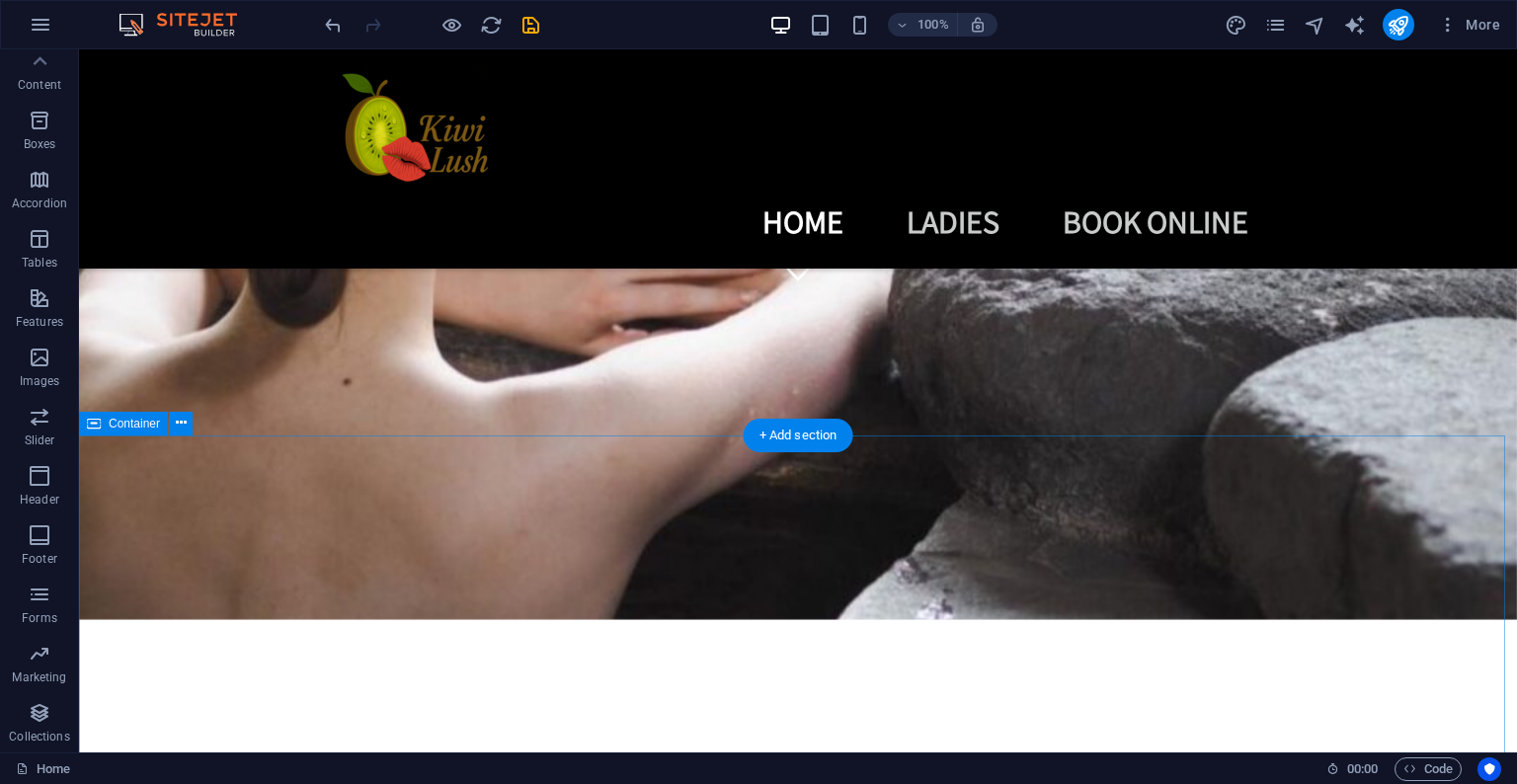 scroll, scrollTop: 334, scrollLeft: 0, axis: vertical 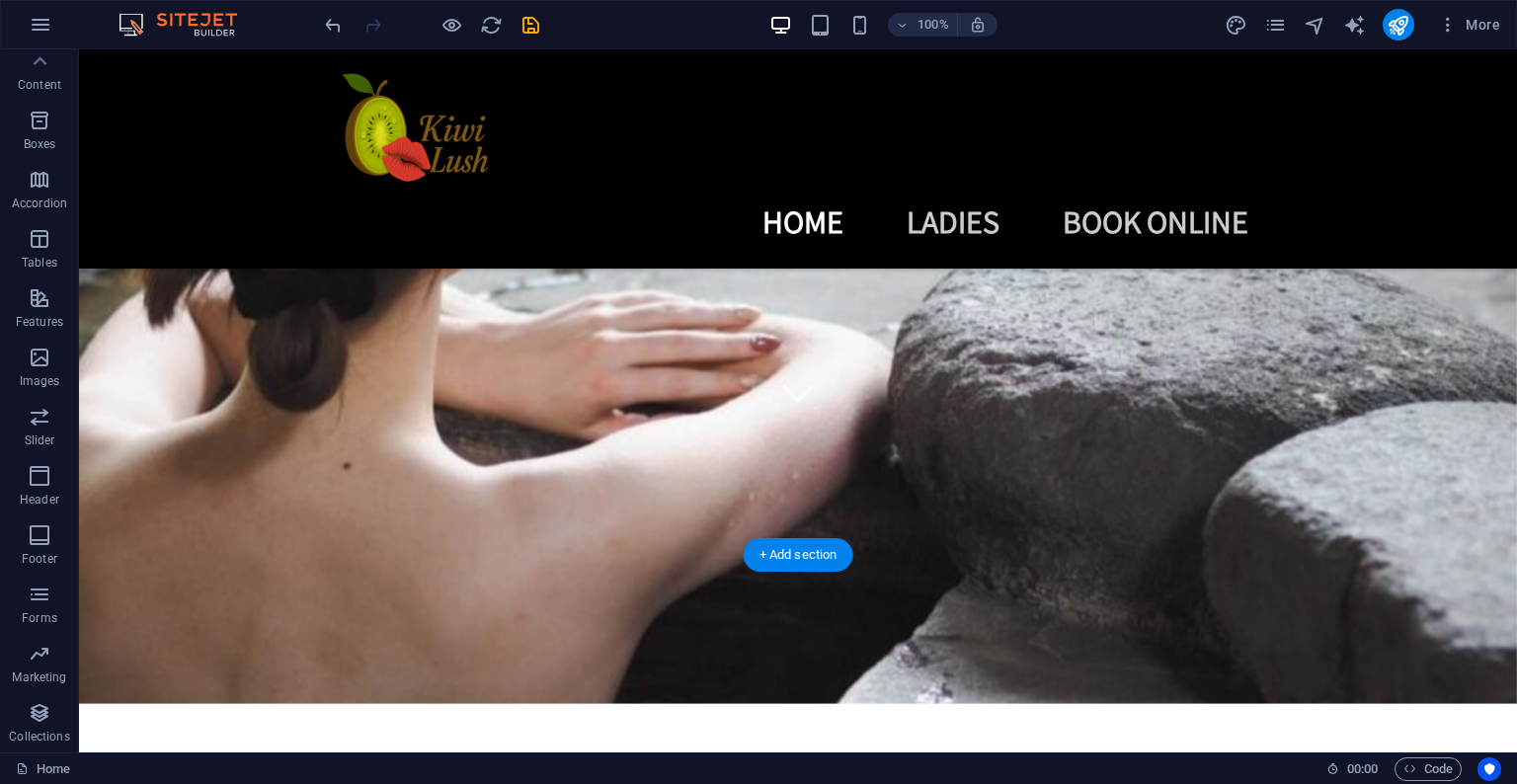 click at bounding box center (798, 335) 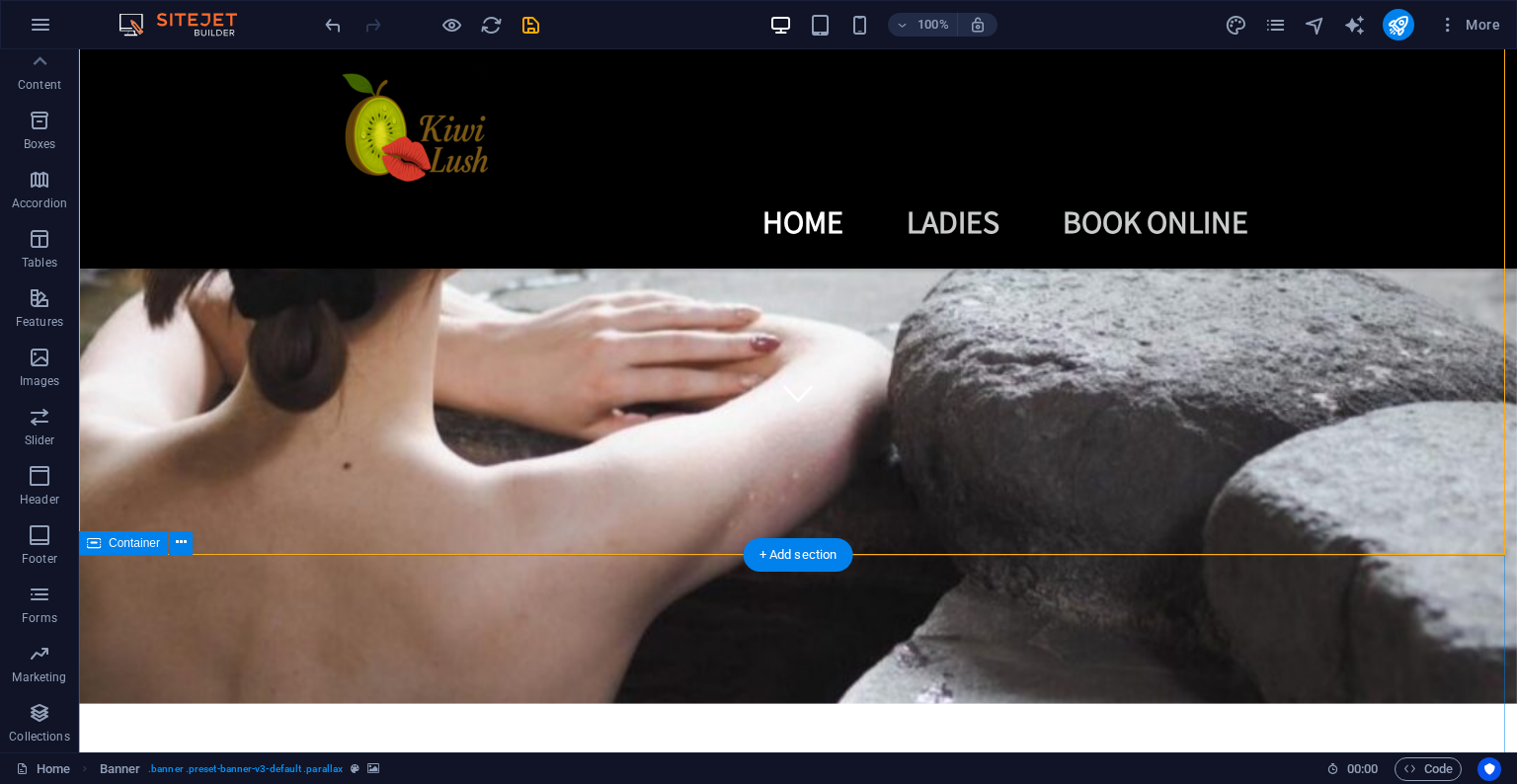 click on "Our Ladies Our Ladies 1 2 3 4 🇯🇵Mizuki Real Japanese AV Star     Available PSE queen. Soft moans, dirty skills, playful eyes. Once she starts, there’s no stopping. 🌏 Ethnicity: Japanese 📏 Measurements: 33C-24-34 📐 Height/Weight: 157cm | 110lbs 💸 Rates: 220/HH | 300/45min | 400/HR 💎 Services: PSE | BBBJ | DFK | CIM  ✨ Extras: COF +$80 | Greek +$200 | BBF +$200 | Video +$200 1 2 3 🇯🇵Sakura Irresistible Charm     Available Pure and natural Japanese beauty with a sweet, amateur charm that will melt your stress away. 🌏 Ethnicity: Japanese 📏 Measurements: 32C-23-33 📐 Height/Weight: 161cm | 100lbs 💸 Rates: 250/HH | 350/45min | 450/HR 💎 Services: PSE | BBBJ | DFK | CIM  ✨ Extras: COF +$80 | Greek +$200 | BBF +$200 | Video +$200 1 2 3 🇻🇳Angela One Week of Pure Bliss    Open for Booking Long legs, soft curves, and a D-cup dream. Available for a few days only – book fast. 🌏  Ethnicity:  Vietnamese 📏 Measurements: 36D-25-36 COF +$80  1 2     1" at bounding box center [798, 10699] 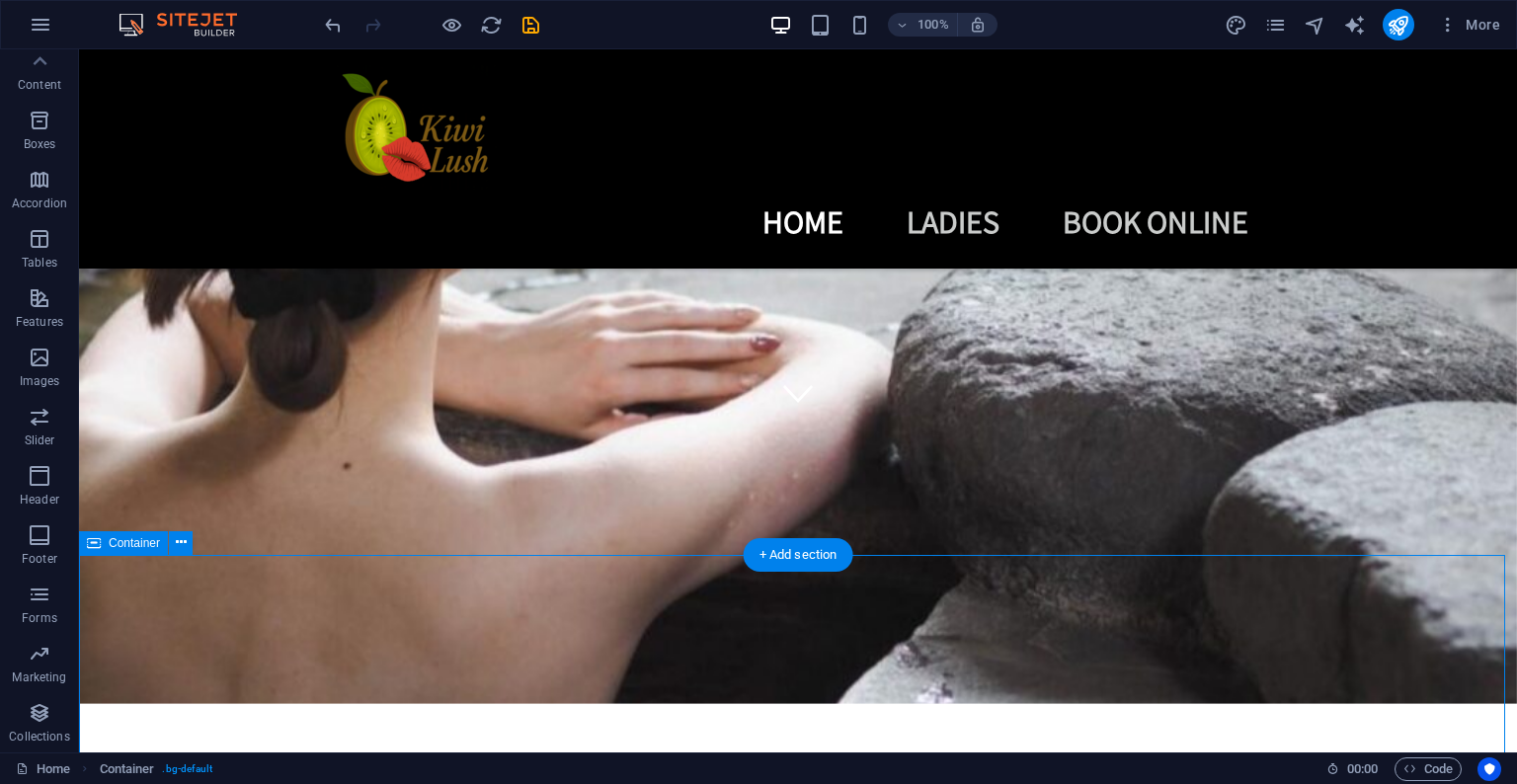 click on "[PHONE] [CITY] [DAY] - [DAY] [TIME] - [TIME] [BRAND] [BRAND] [BRAND] [BRAND]" at bounding box center [798, 1314] 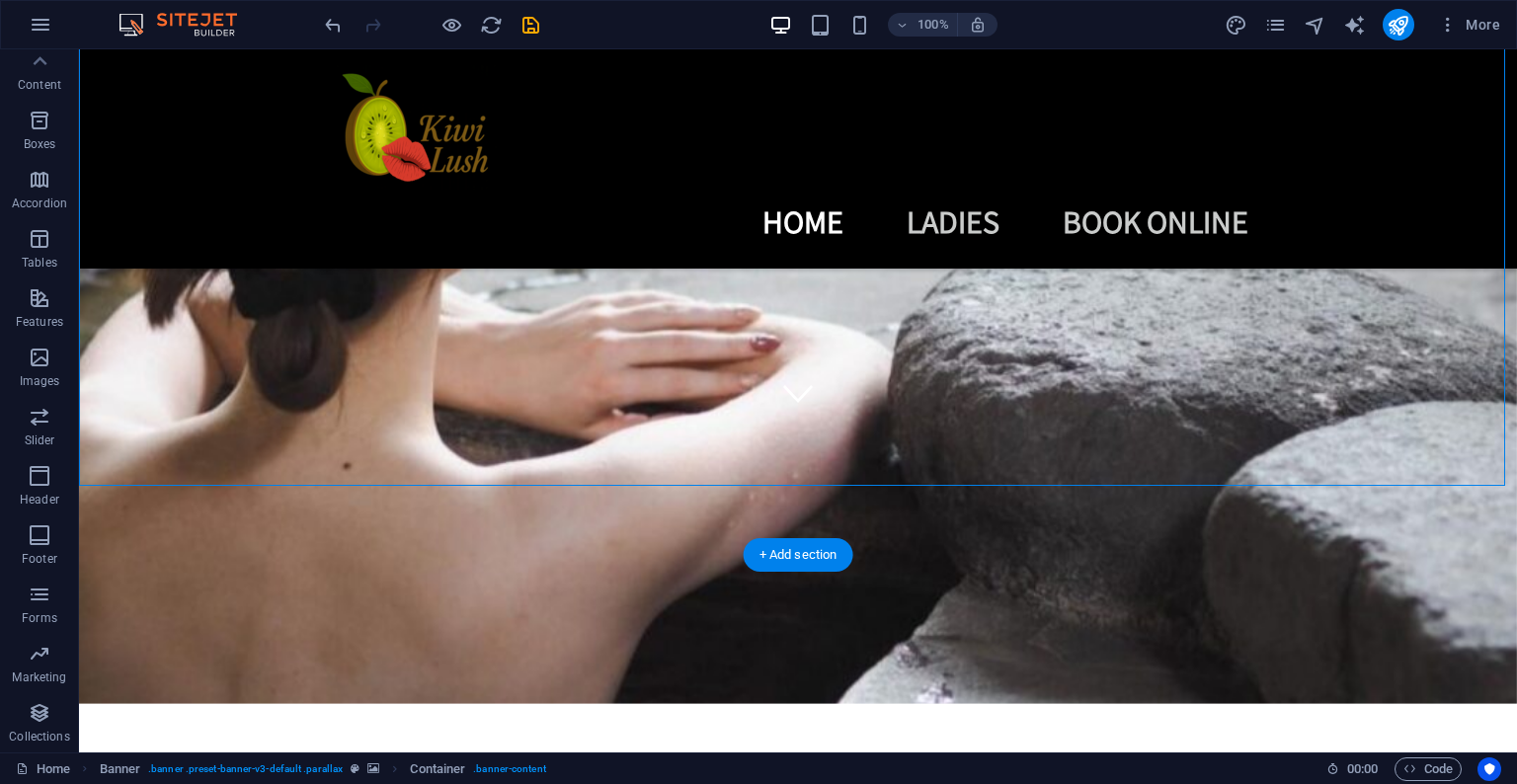 click at bounding box center (798, 335) 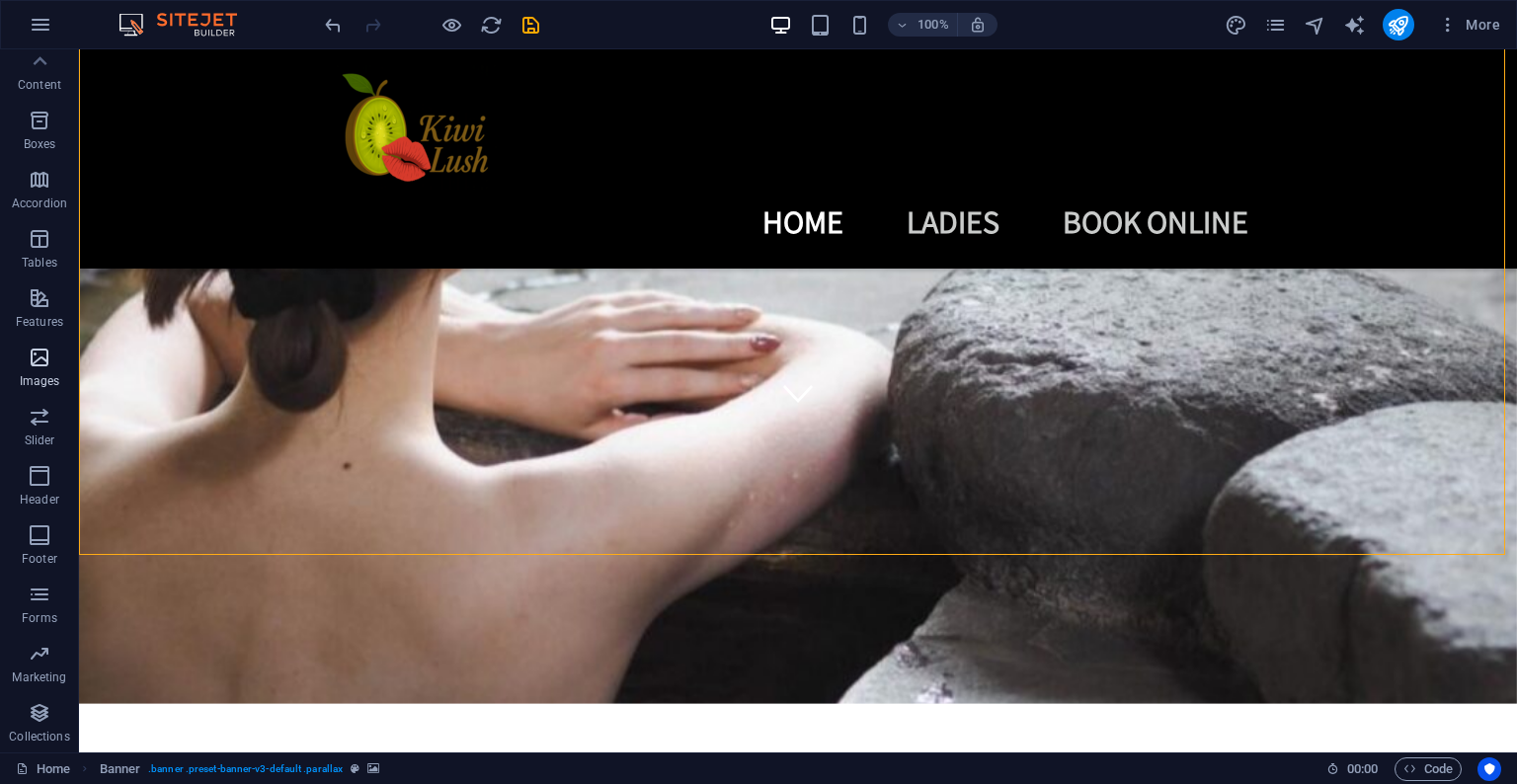 click at bounding box center (40, 298) 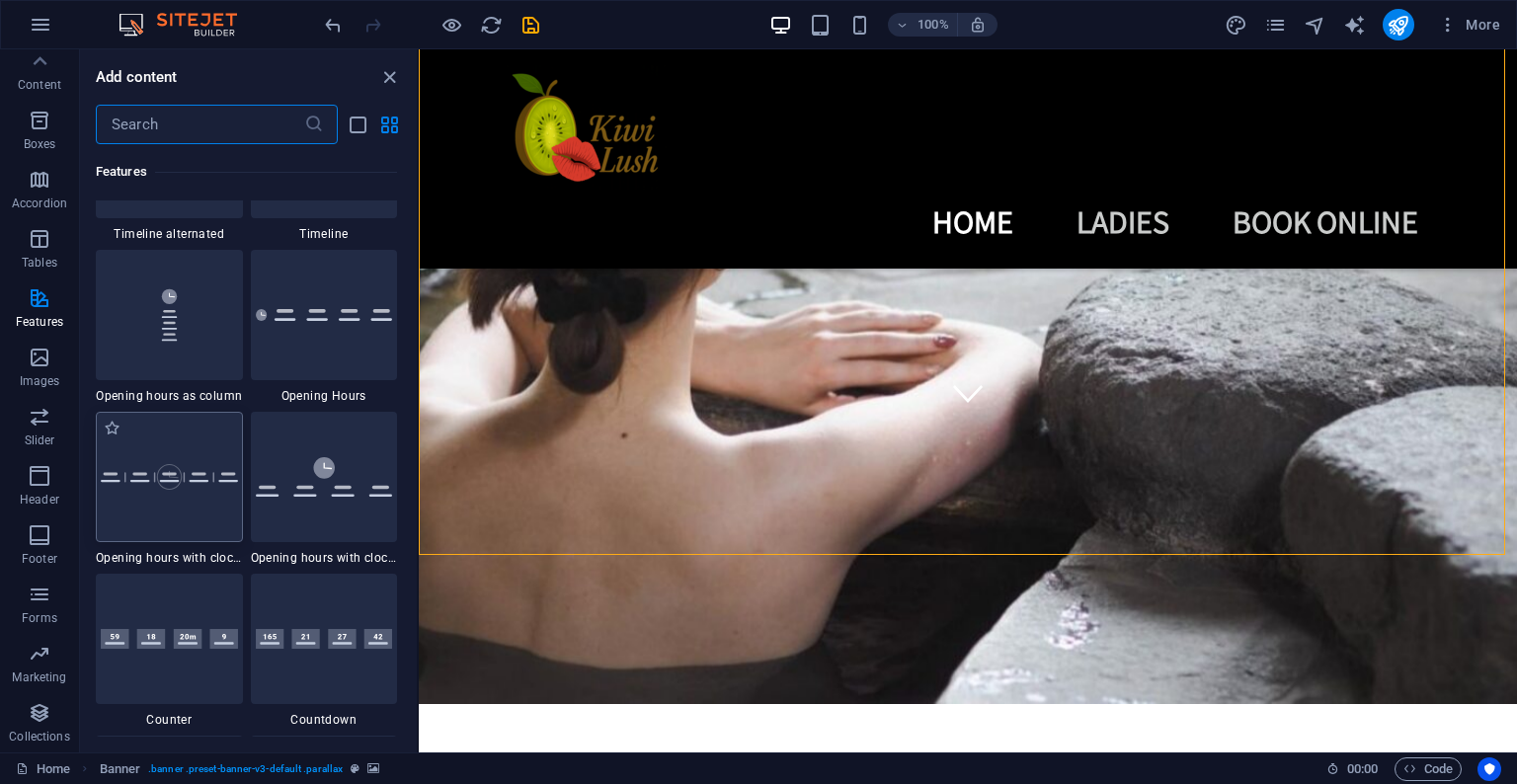 scroll, scrollTop: 8970, scrollLeft: 0, axis: vertical 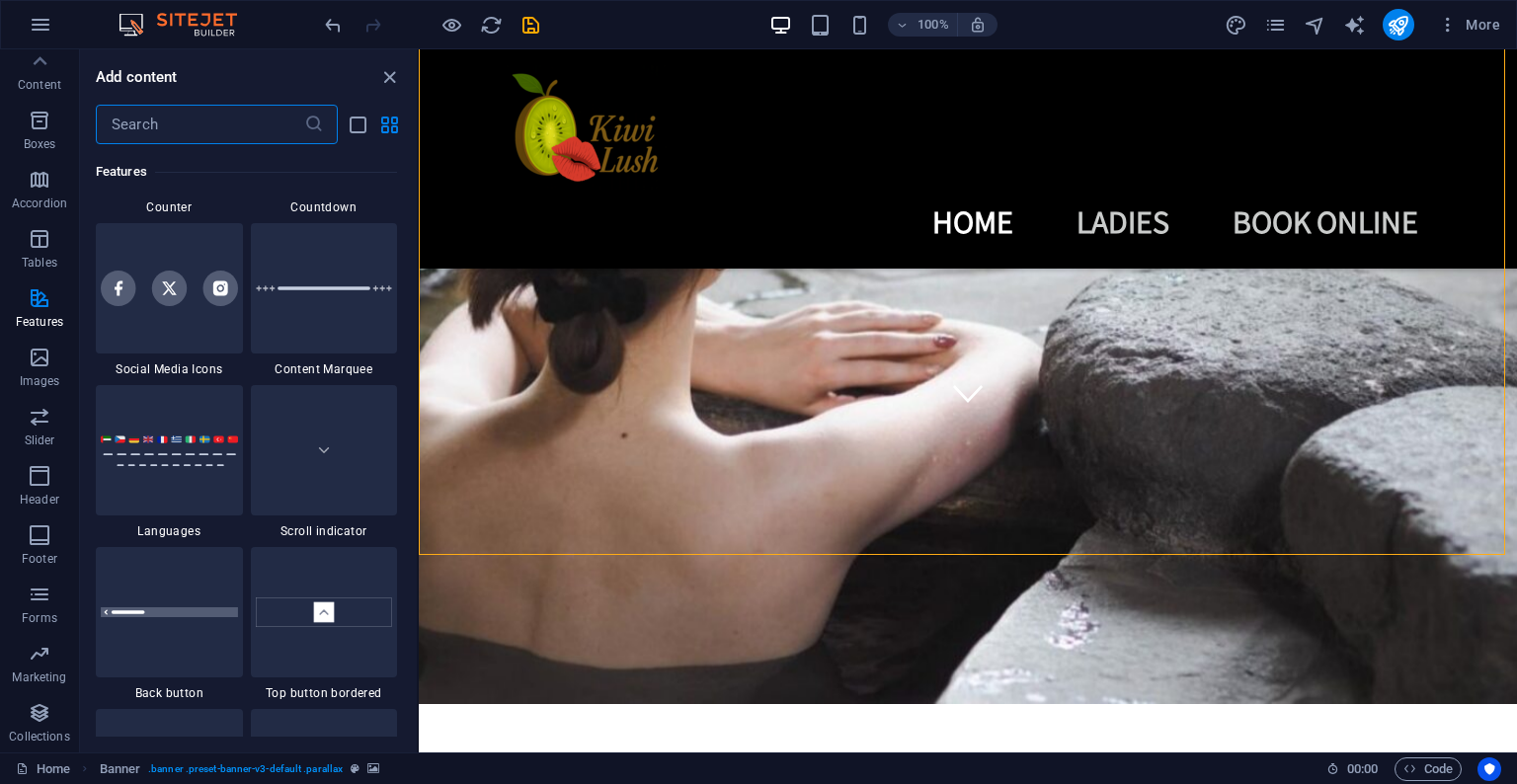 click at bounding box center [169, 288] 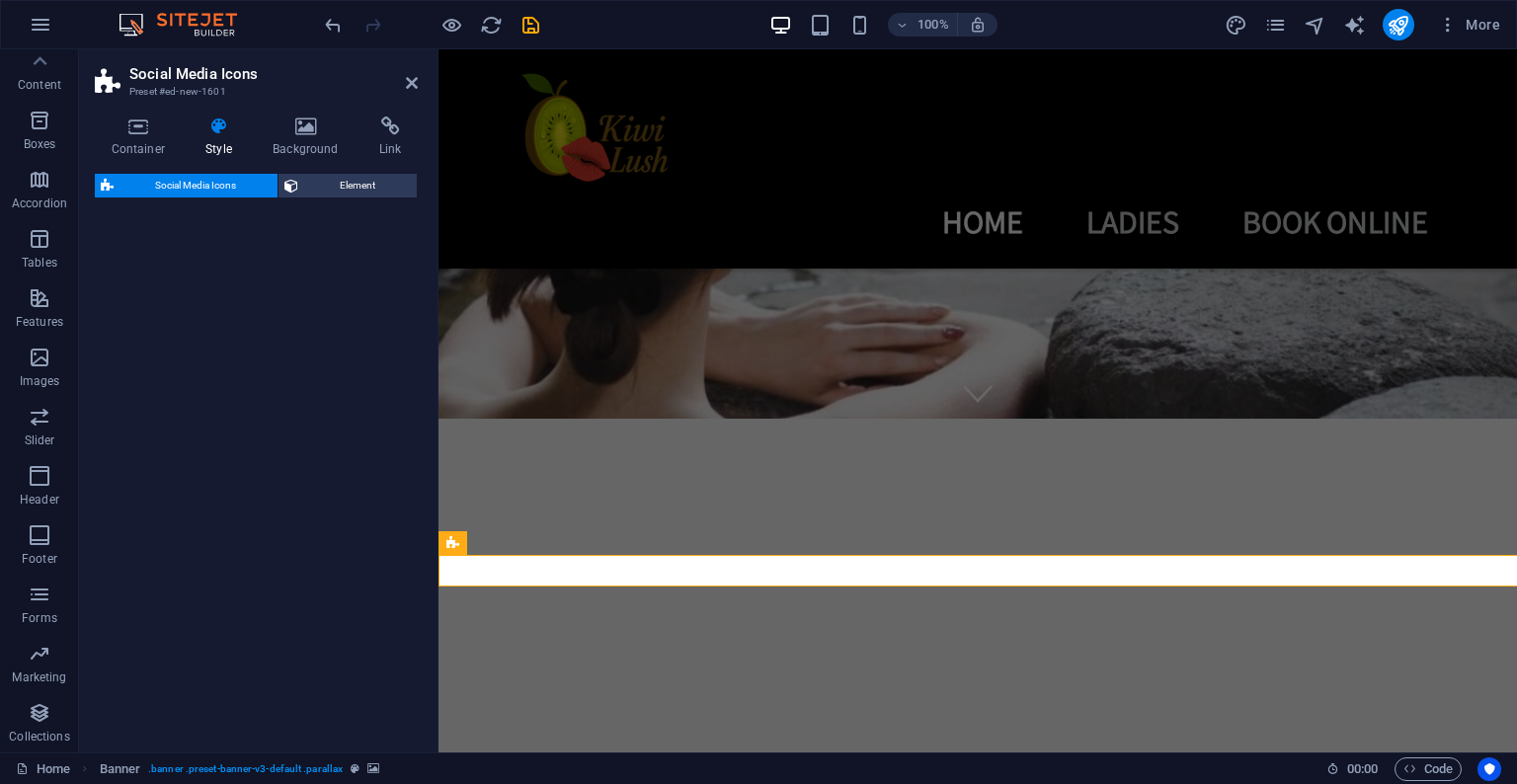 select on "rem" 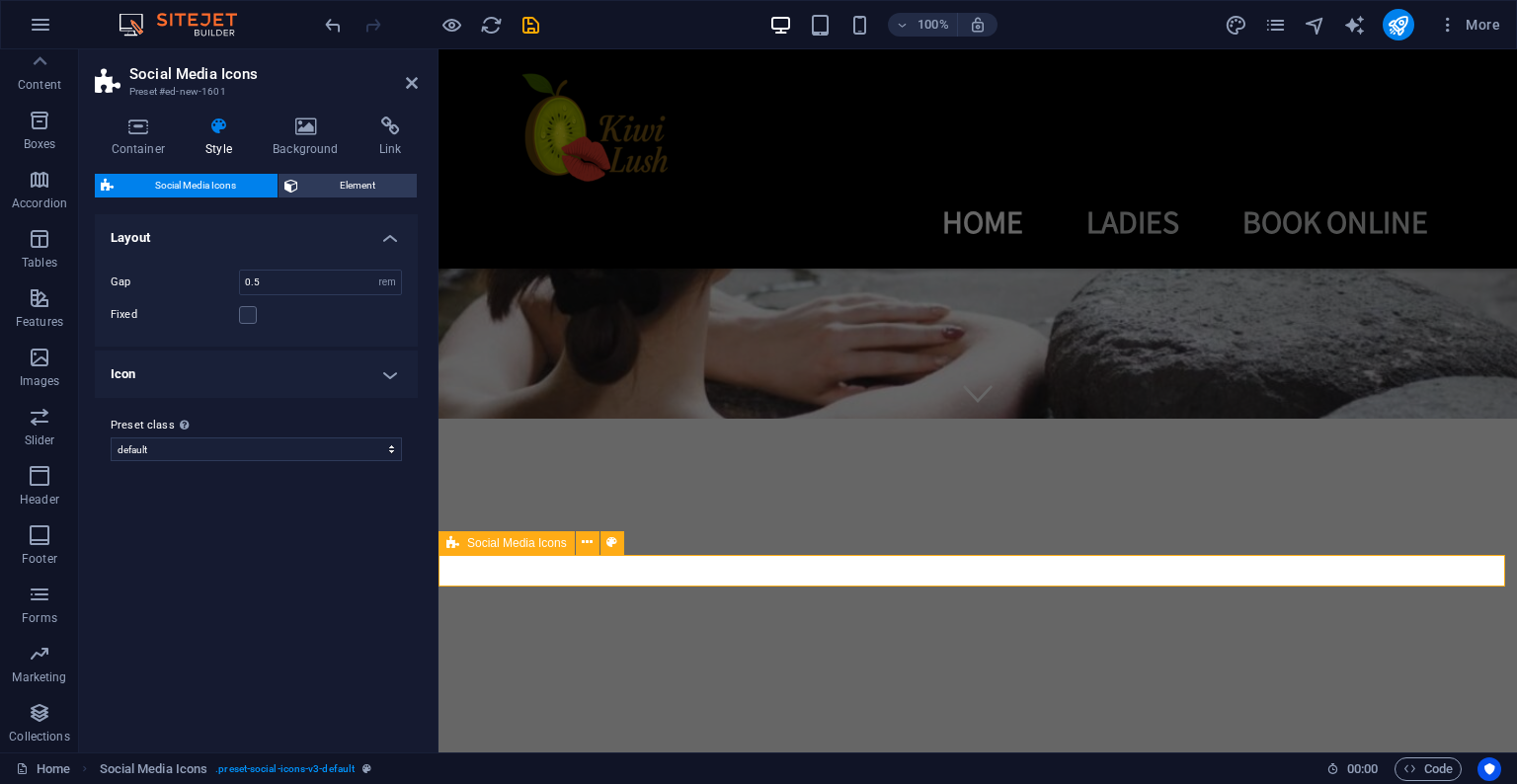 click at bounding box center (978, 2499) 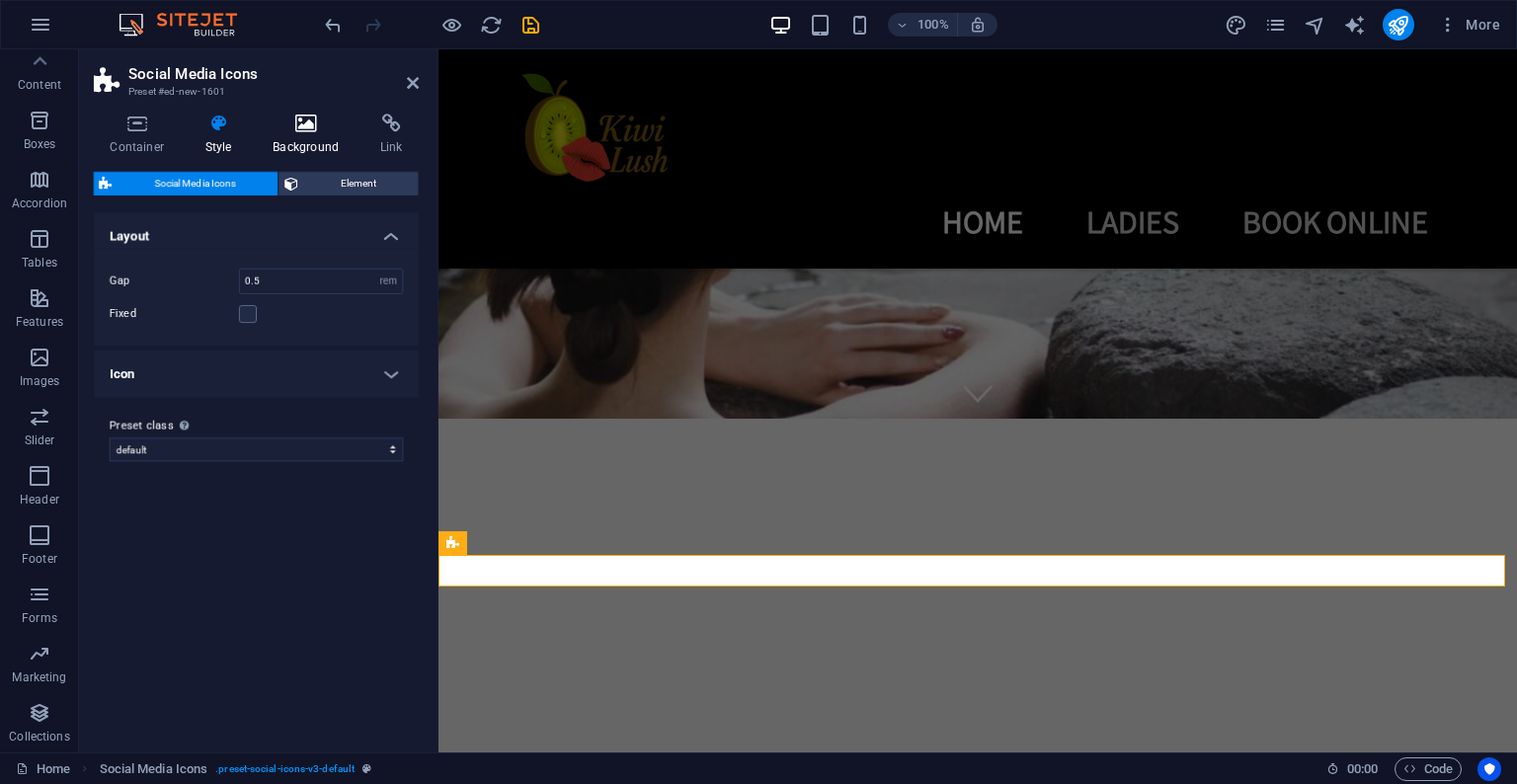click at bounding box center (306, 126) 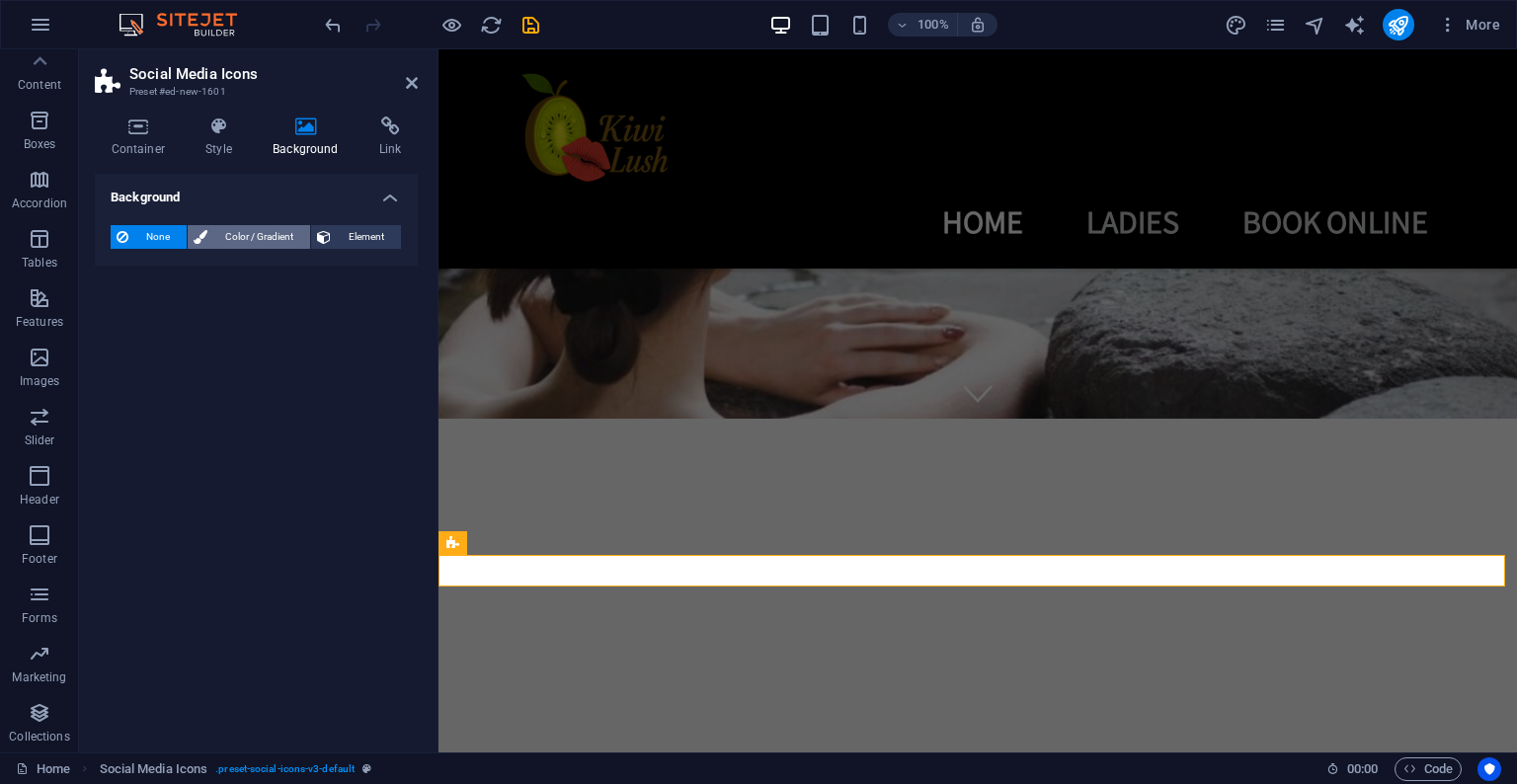 click on "Color / Gradient" at bounding box center [259, 237] 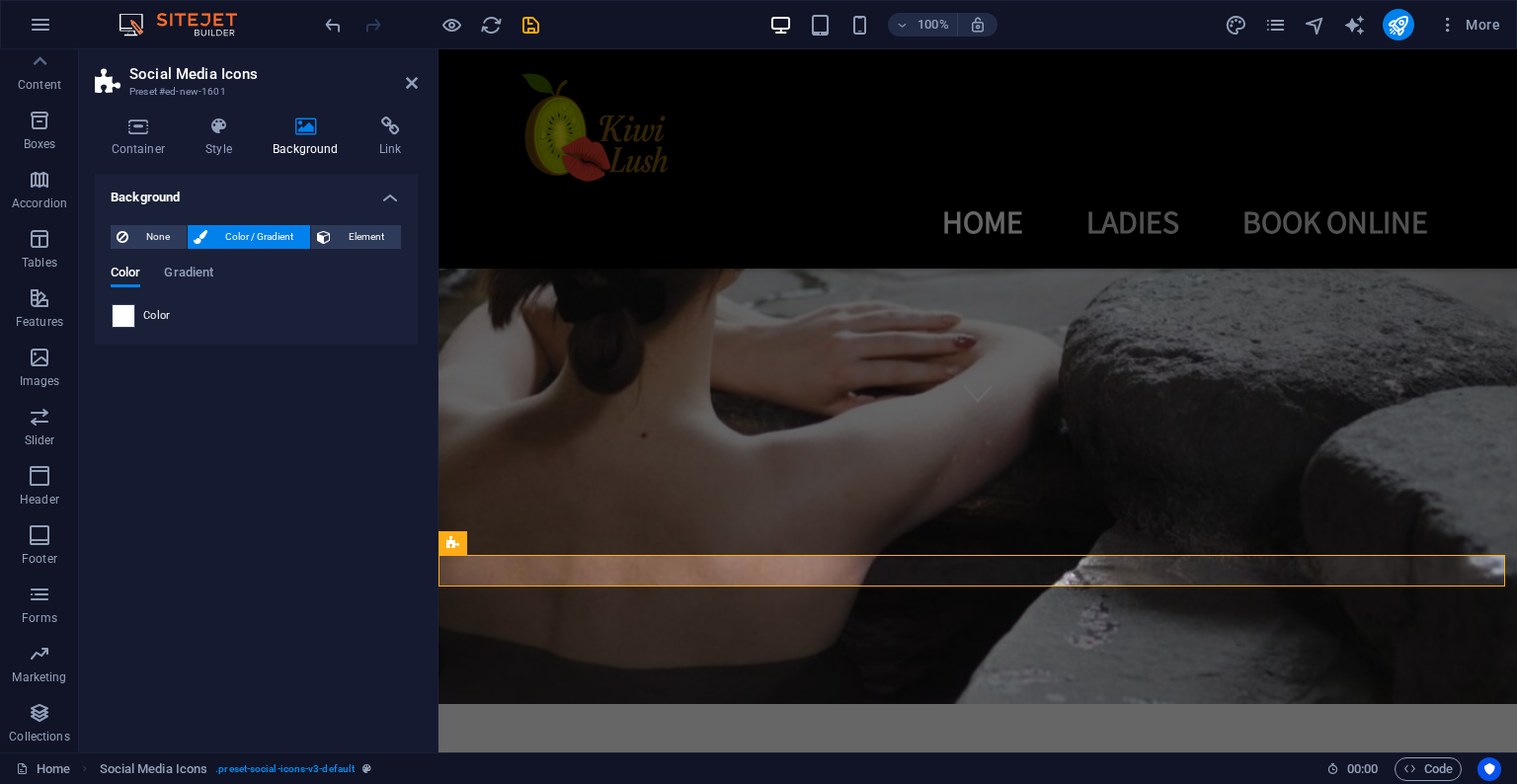 click at bounding box center (123, 316) 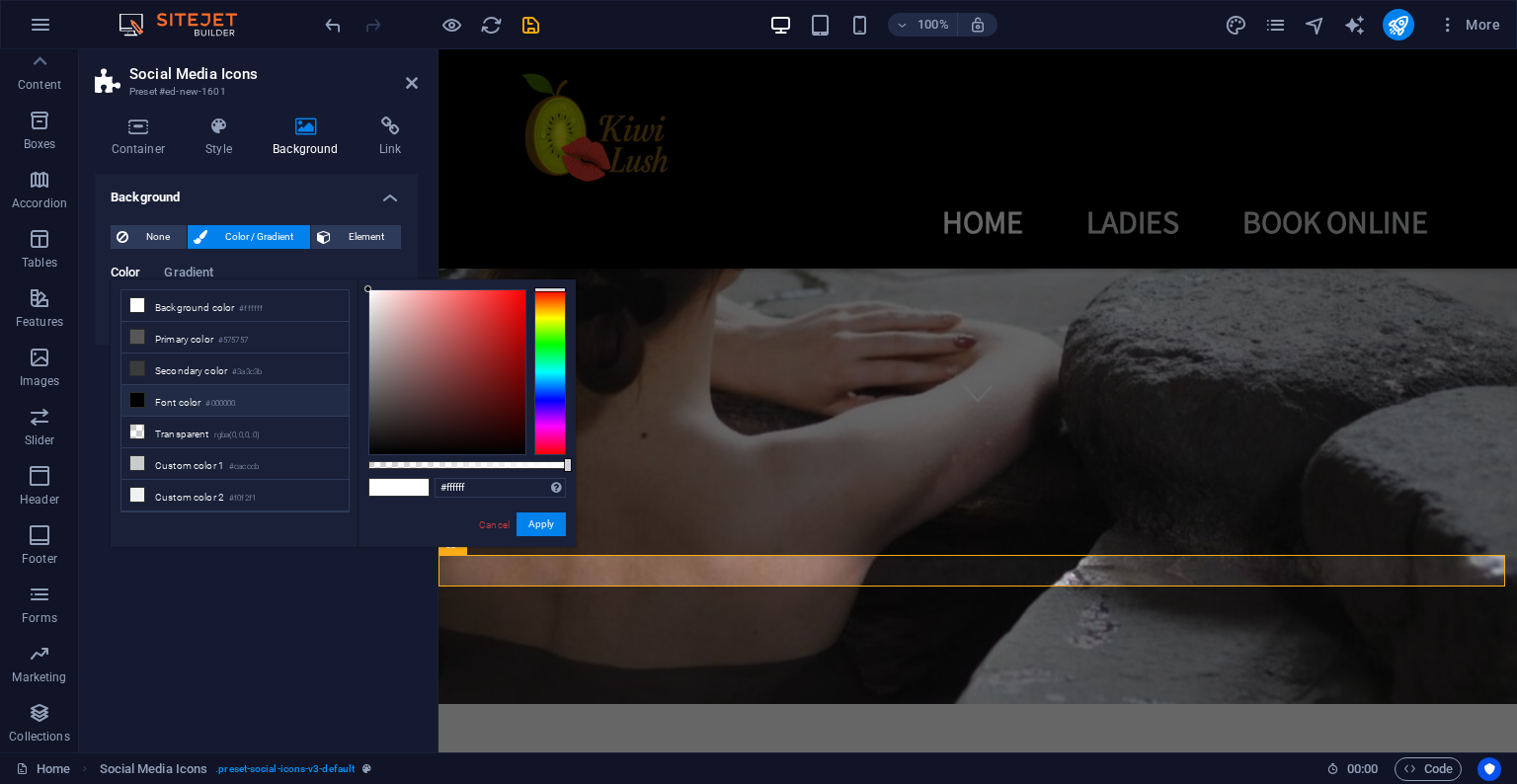 click on "Font color
#000000" at bounding box center [235, 401] 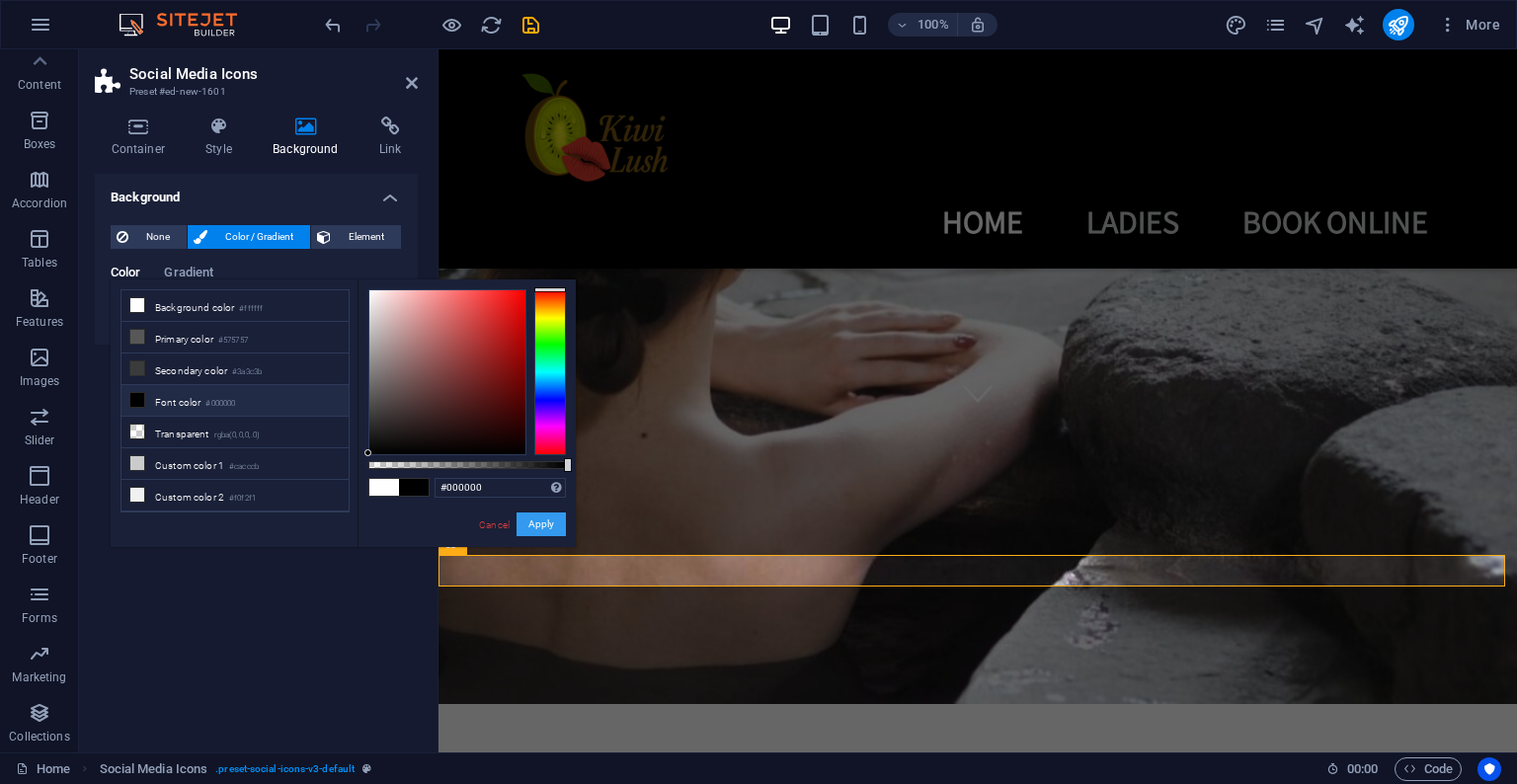 click on "Apply" at bounding box center (541, 524) 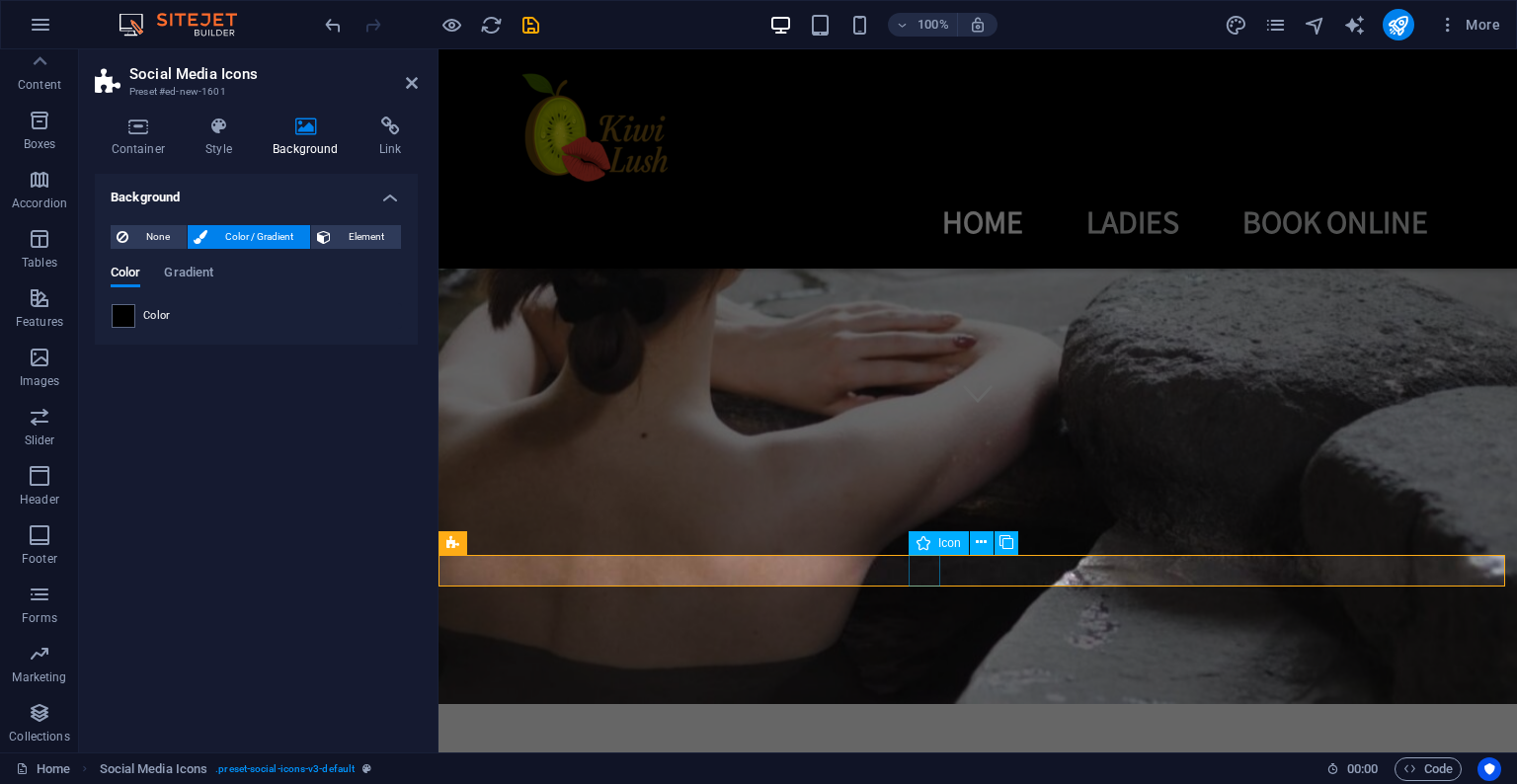 click at bounding box center (978, 2260) 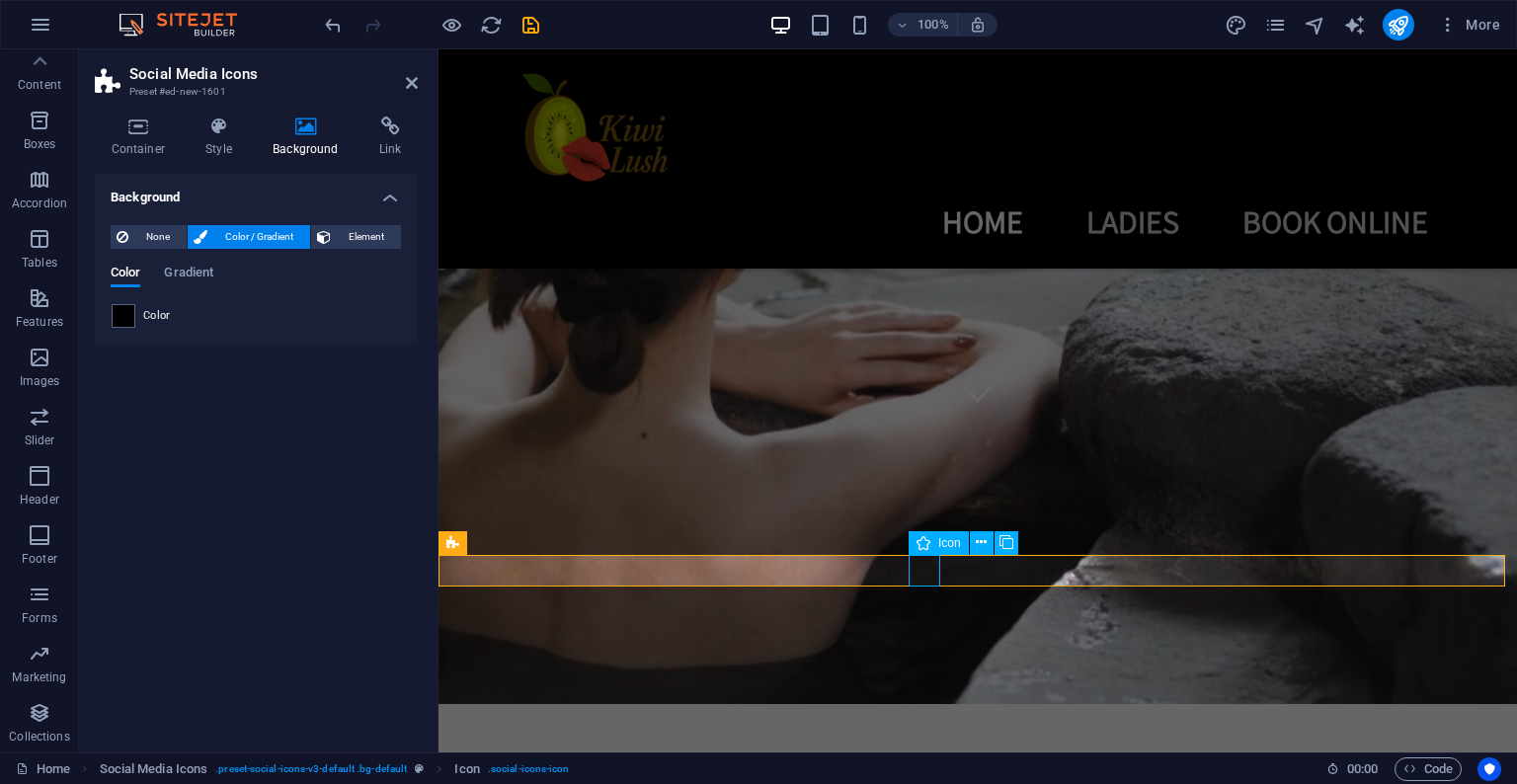 click at bounding box center (978, 2260) 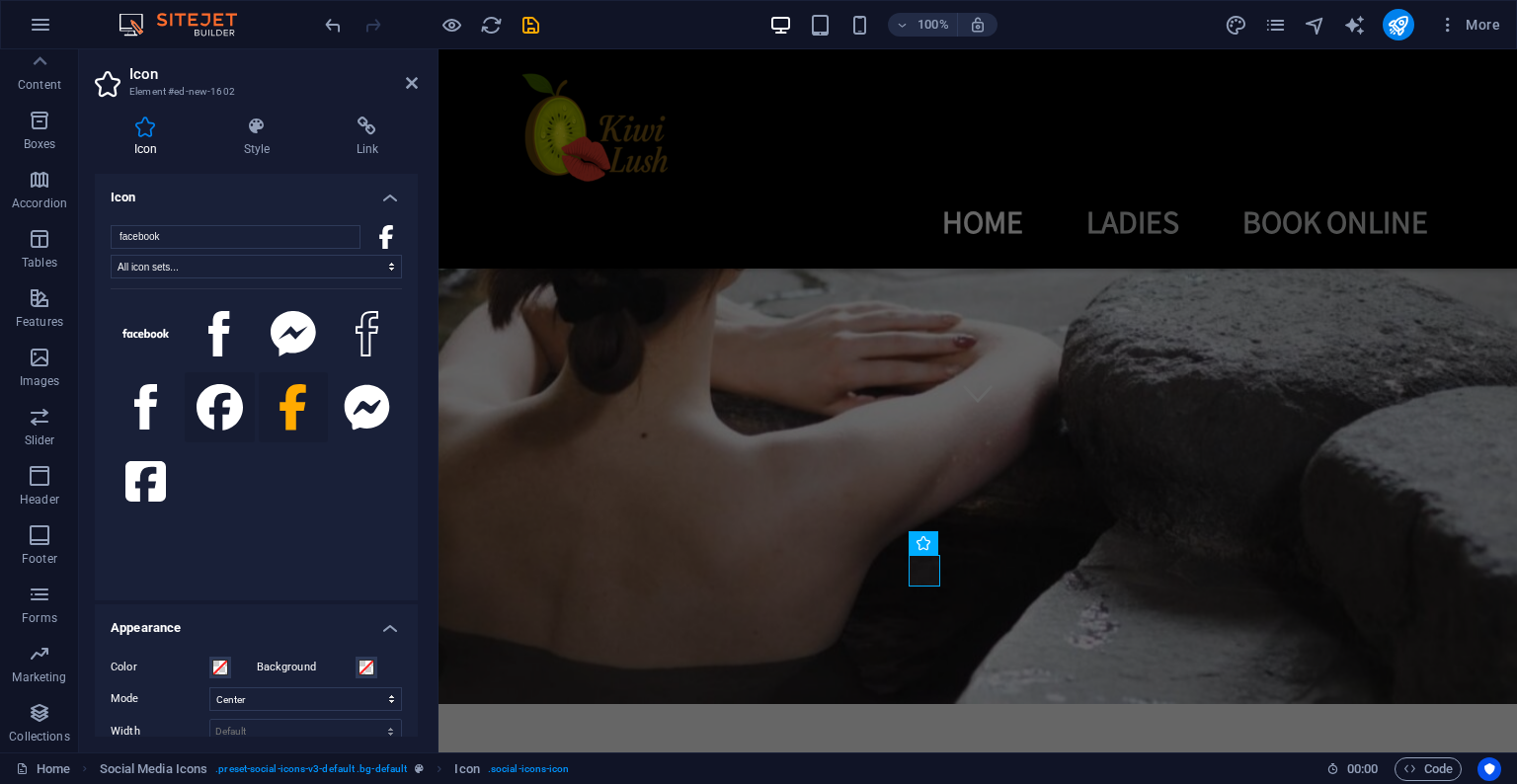 click 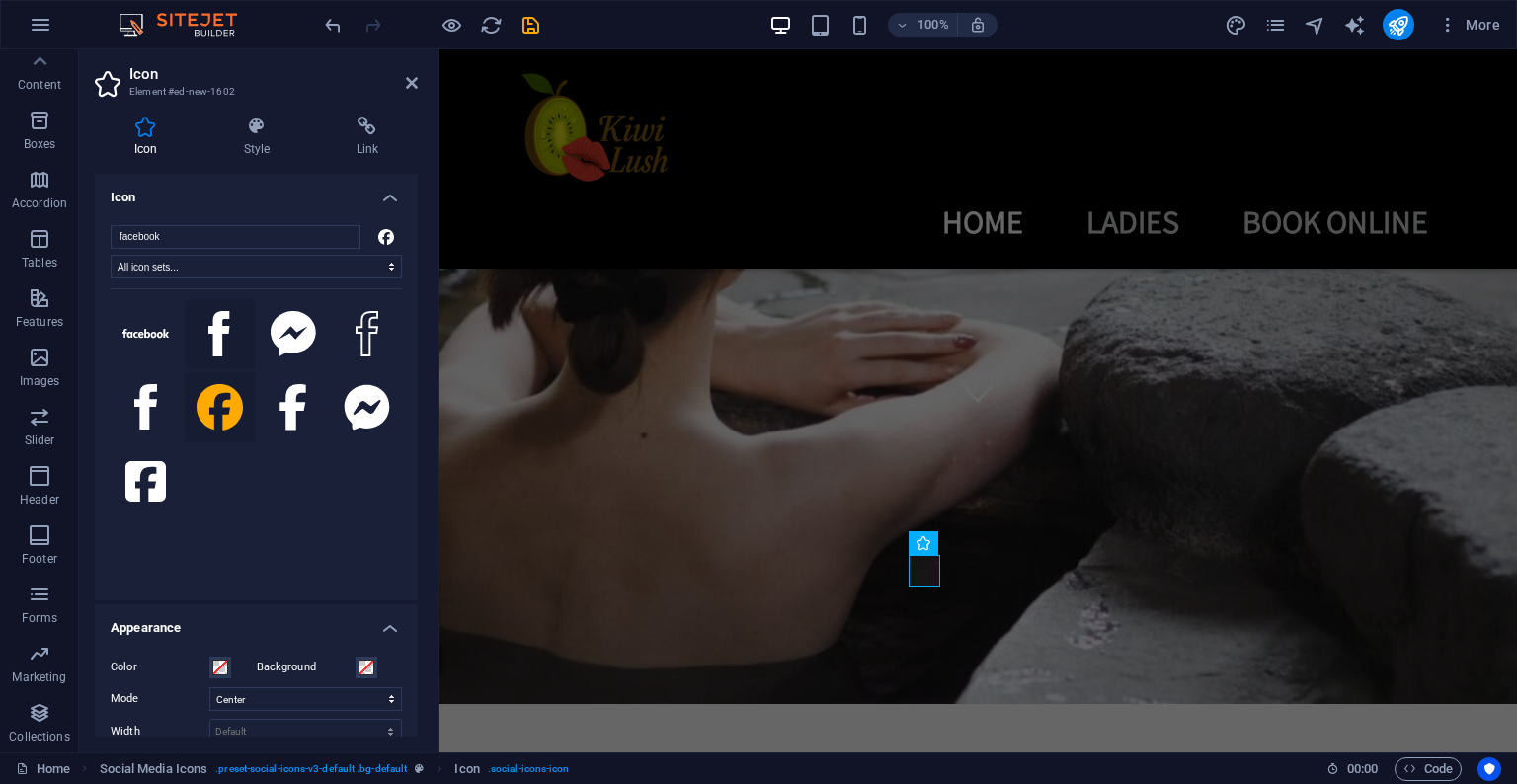 click 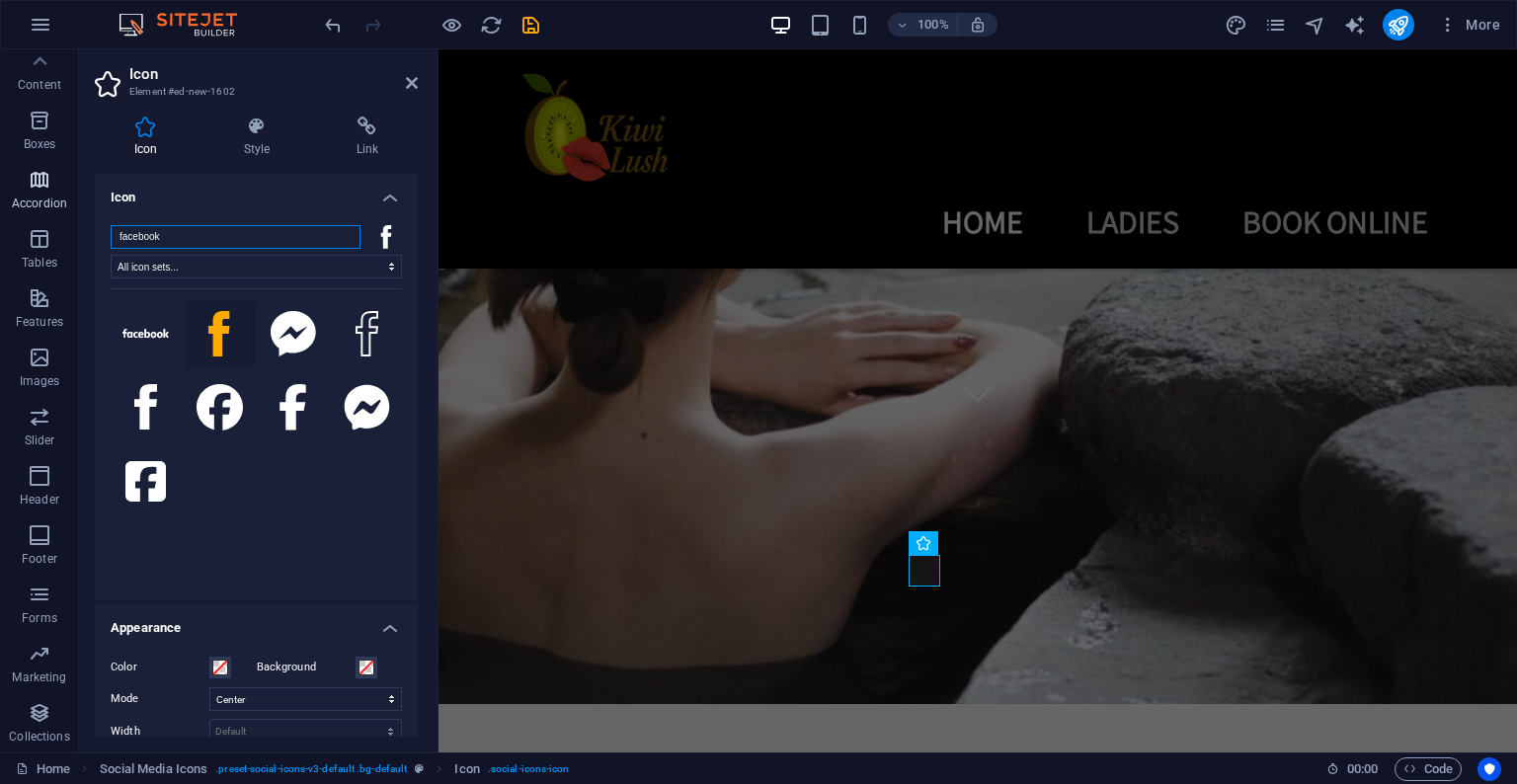 drag, startPoint x: 204, startPoint y: 233, endPoint x: 55, endPoint y: 216, distance: 149.96666 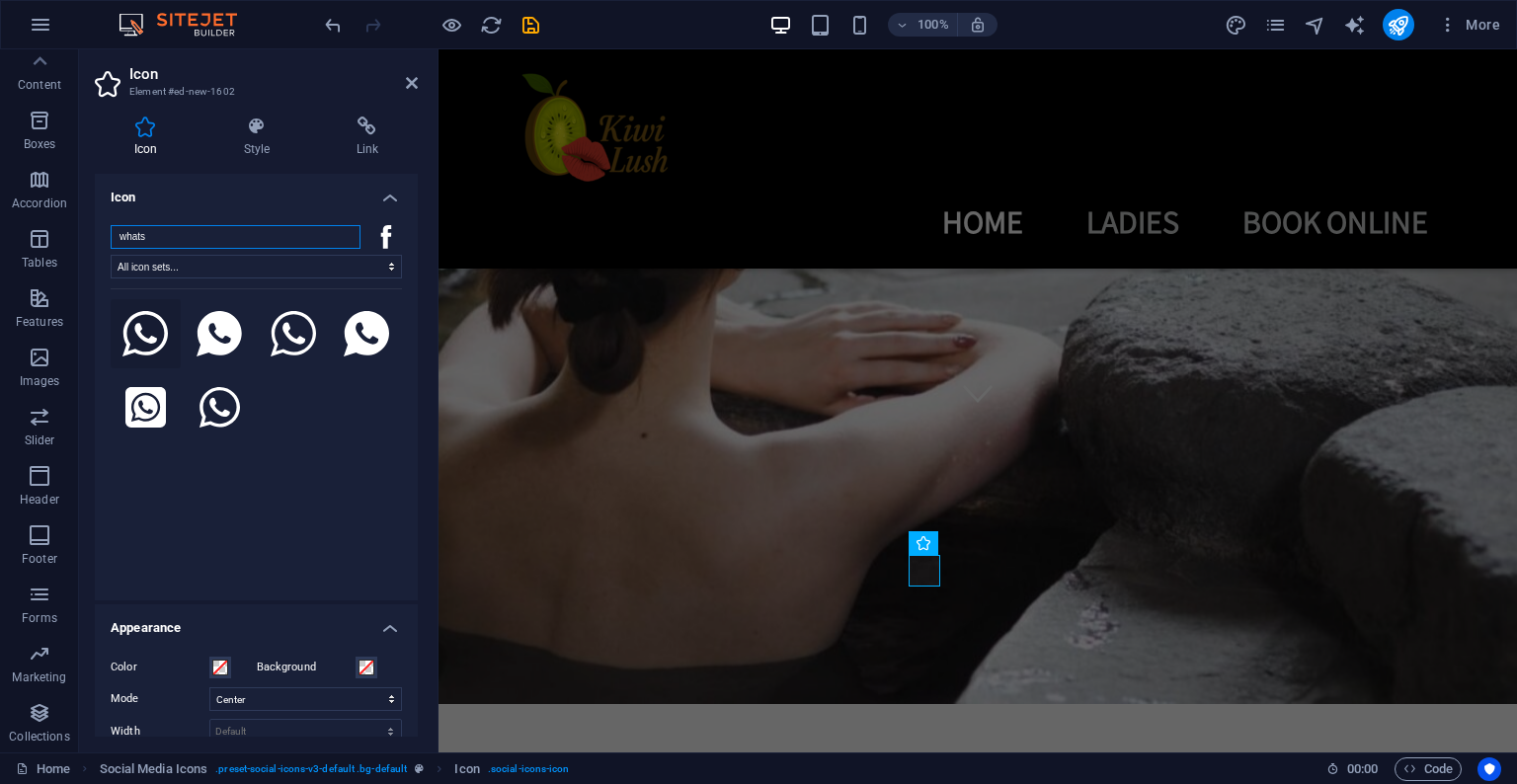 type on "whats" 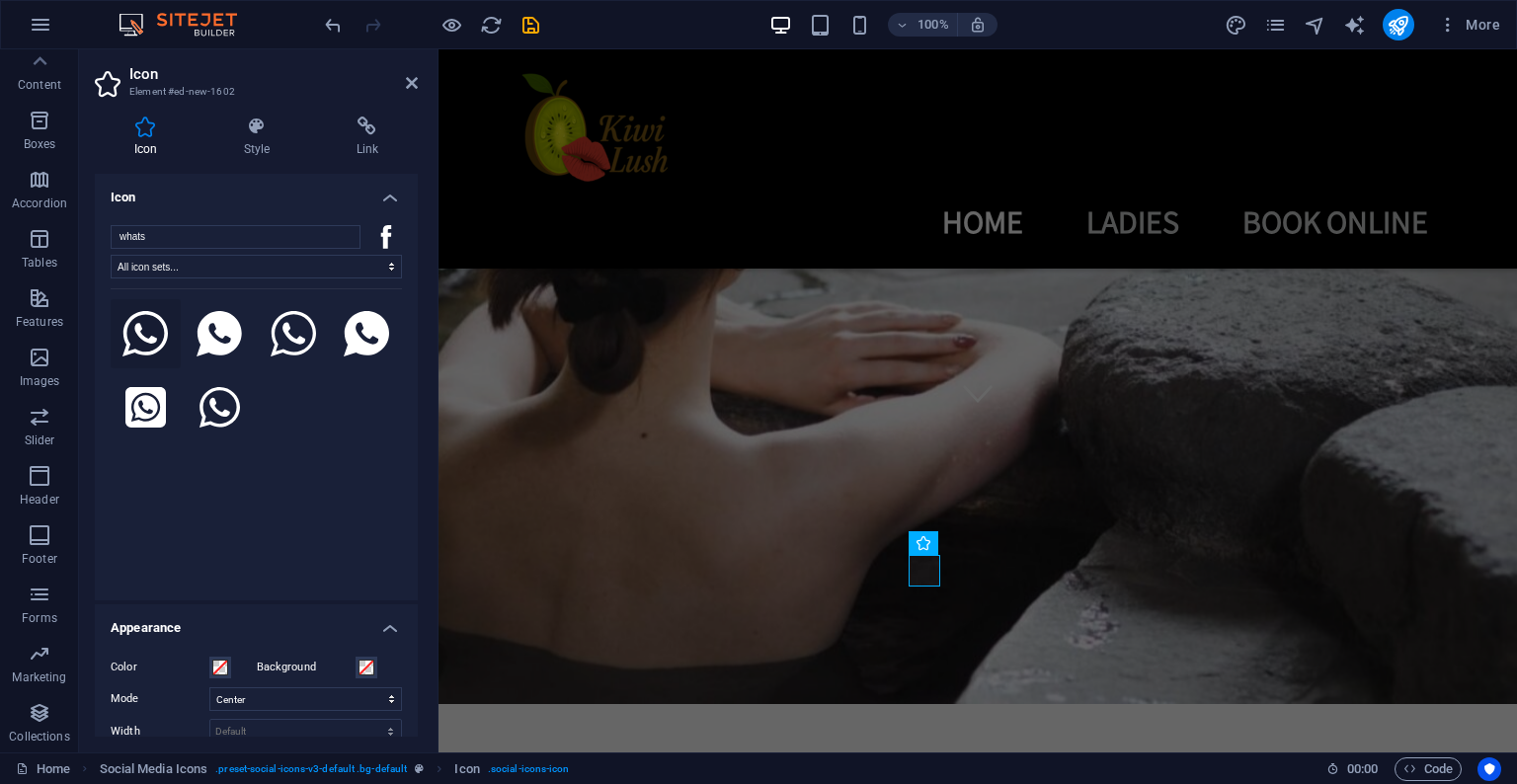 click 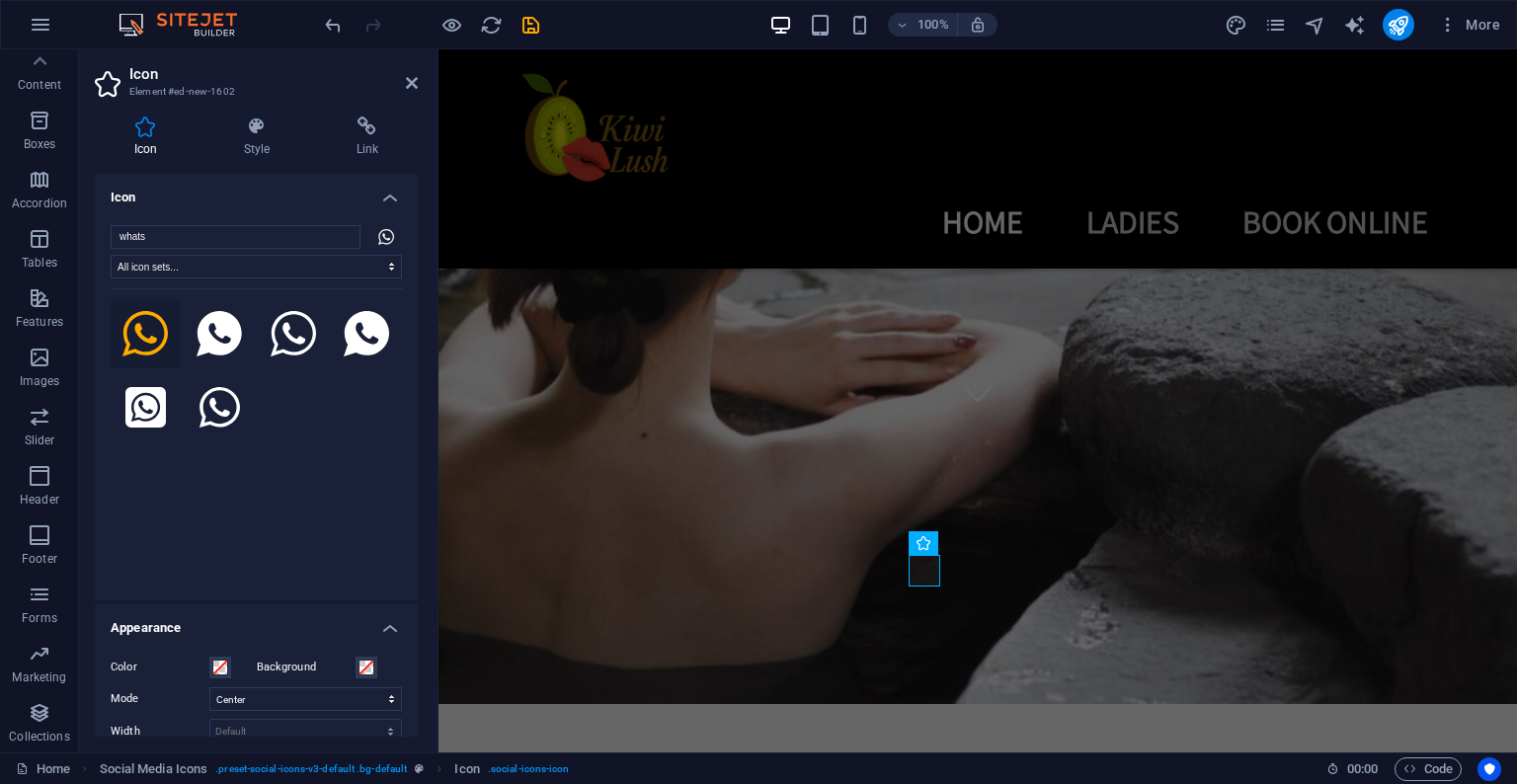 click 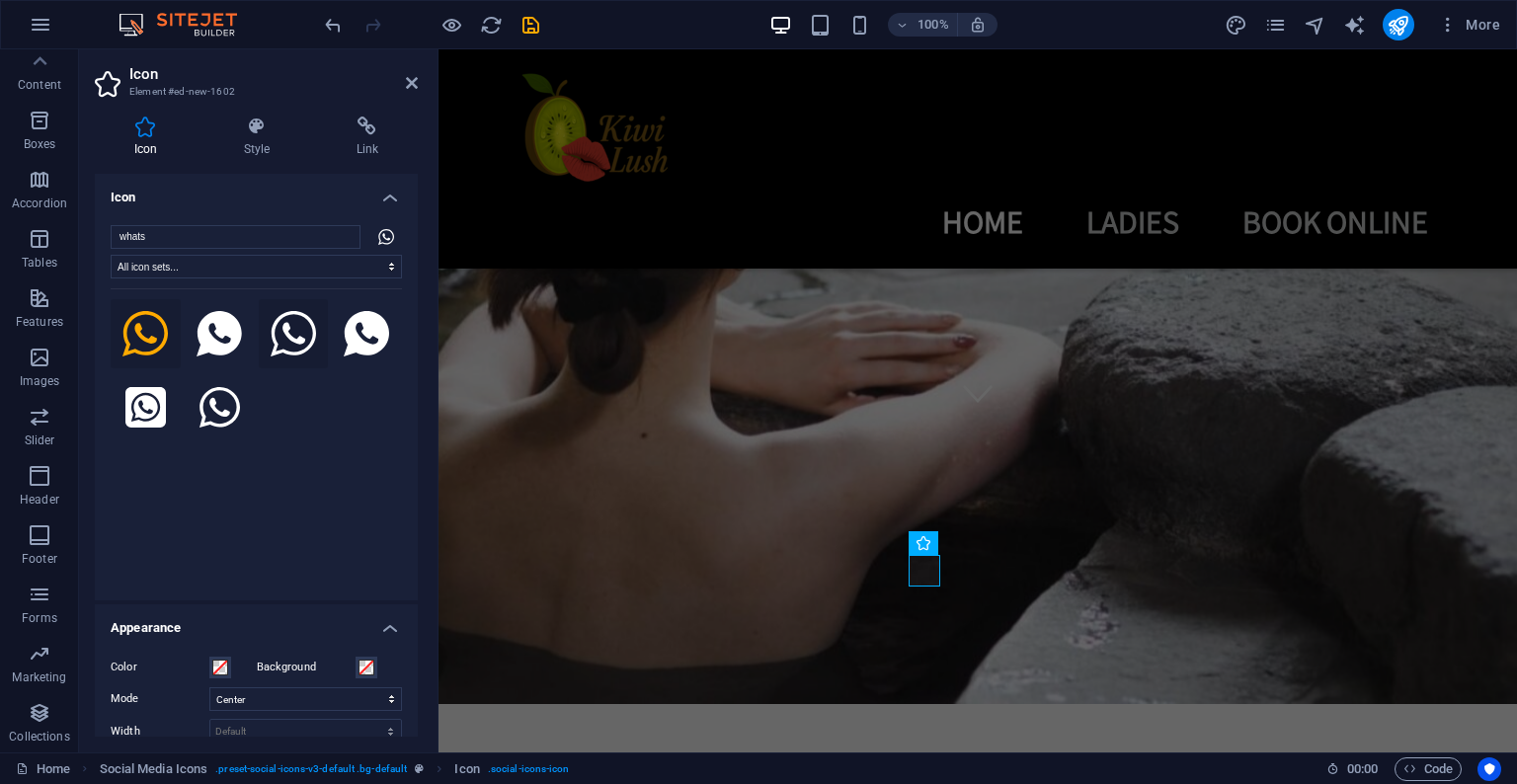 click 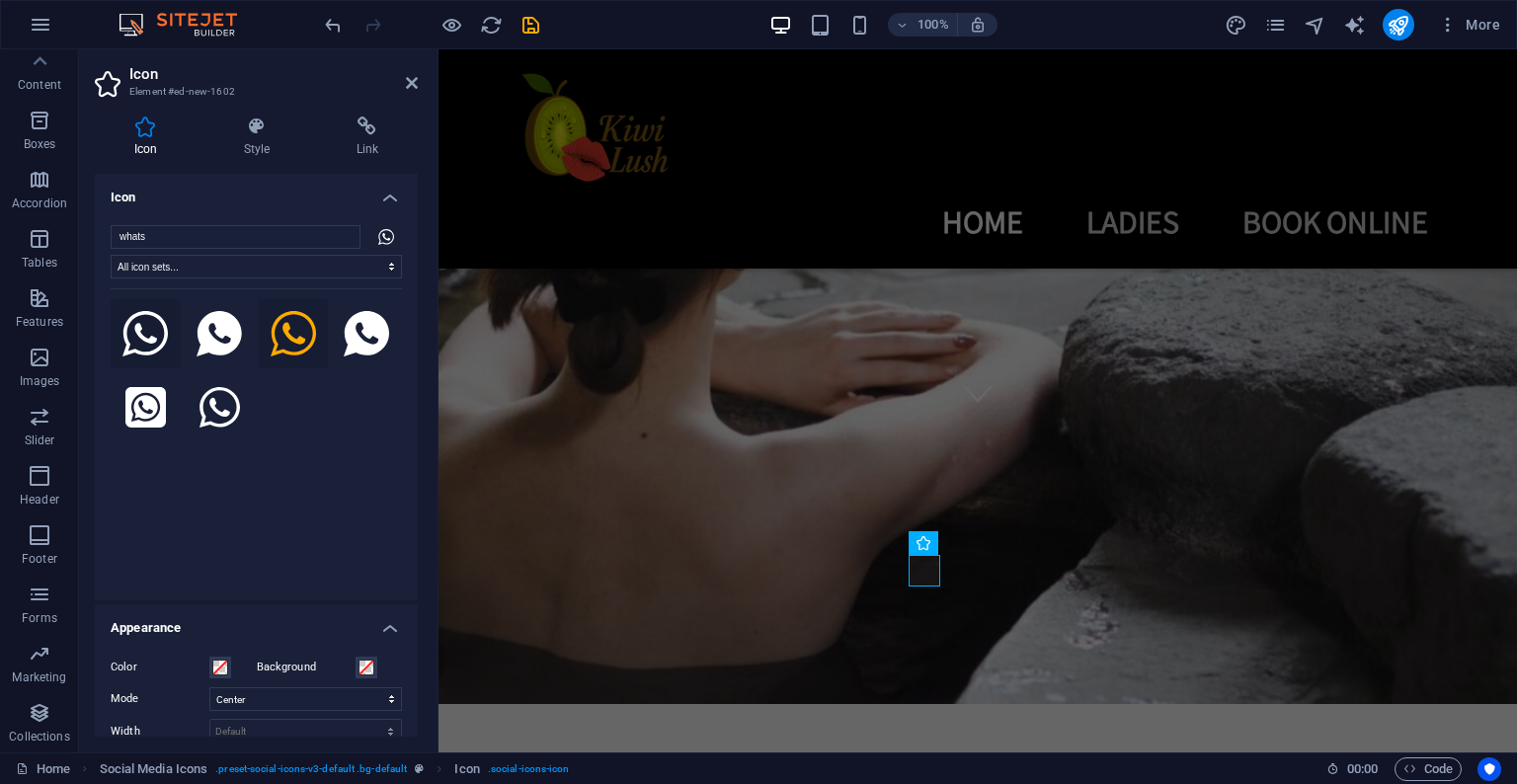 click 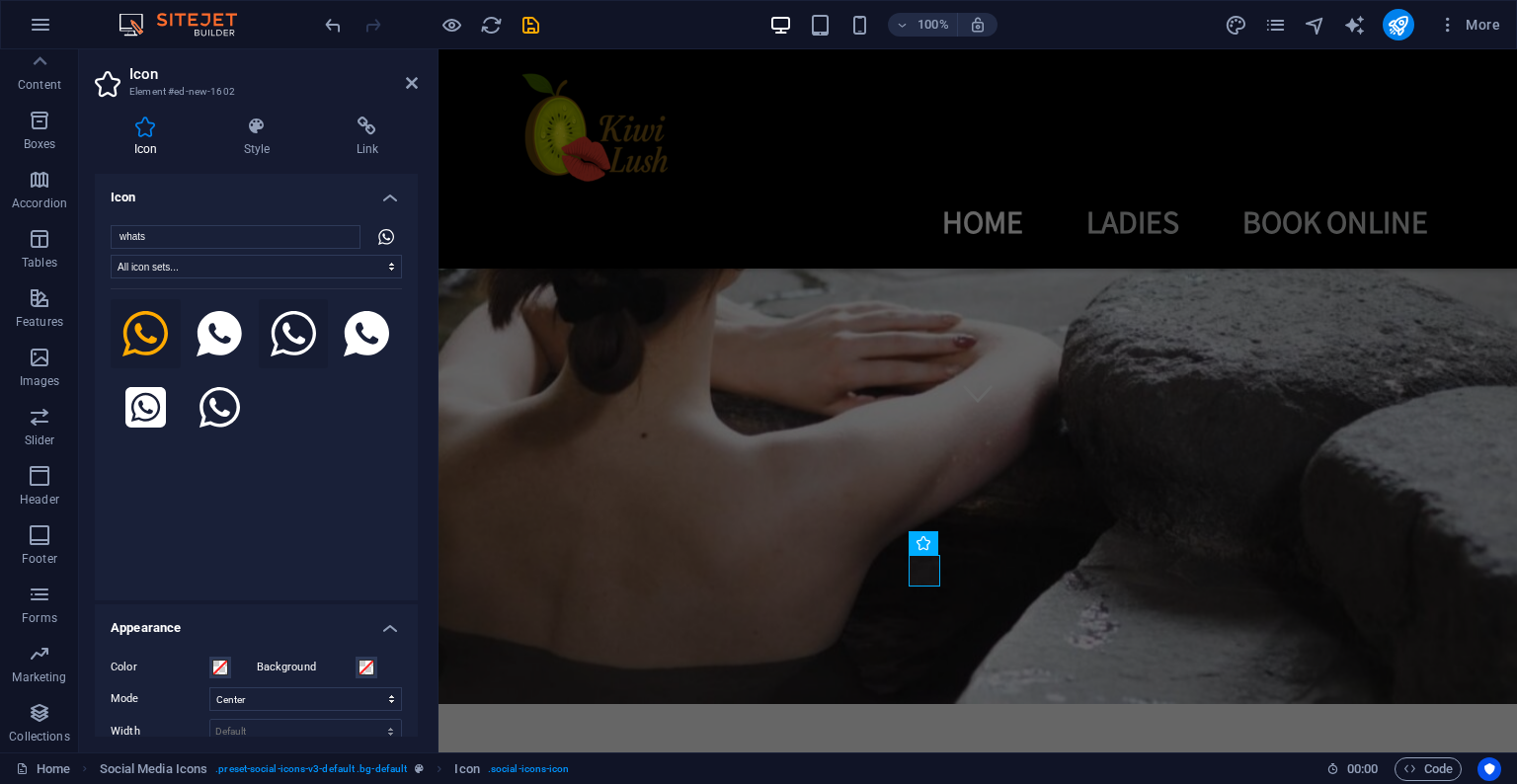 click 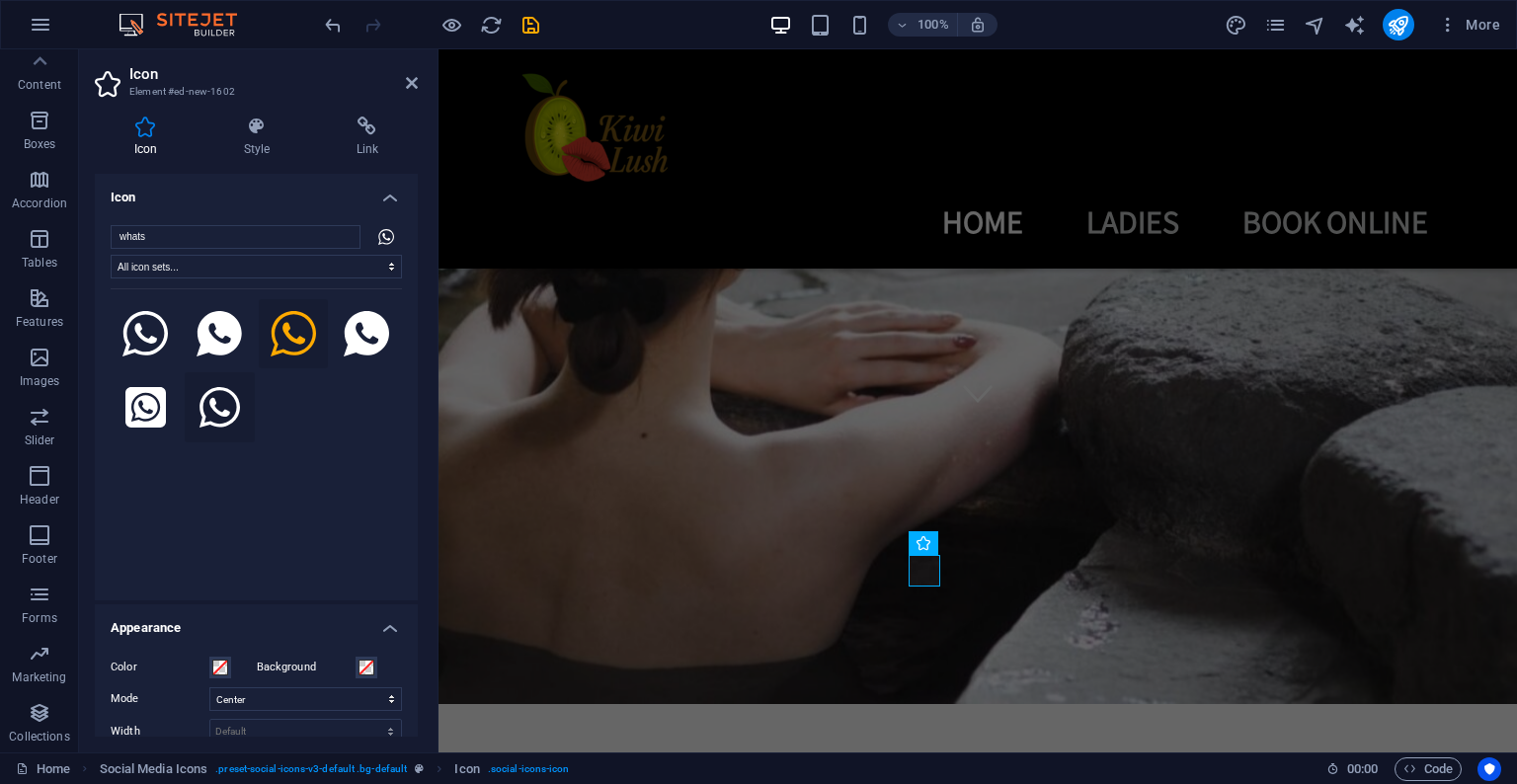 click 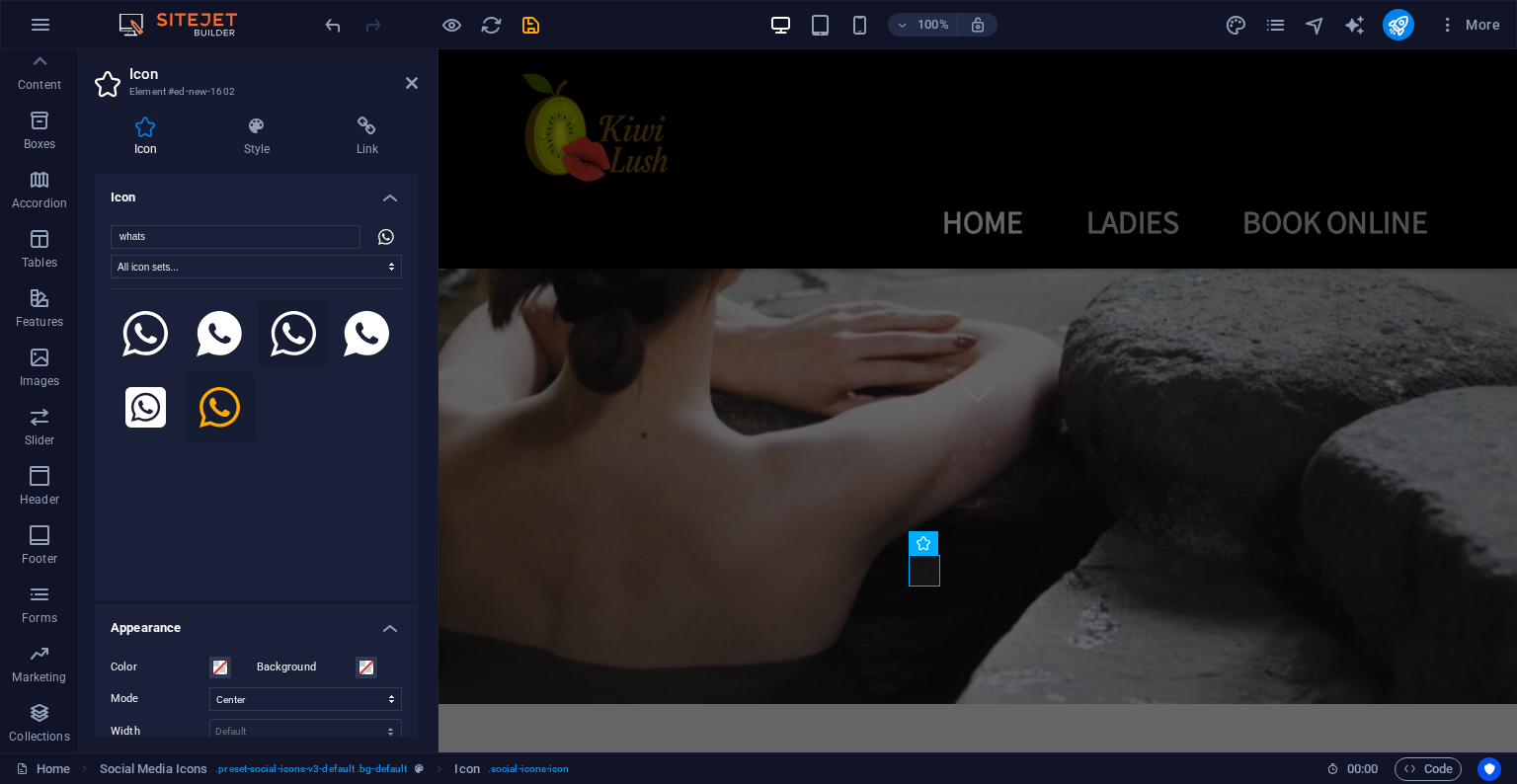 click 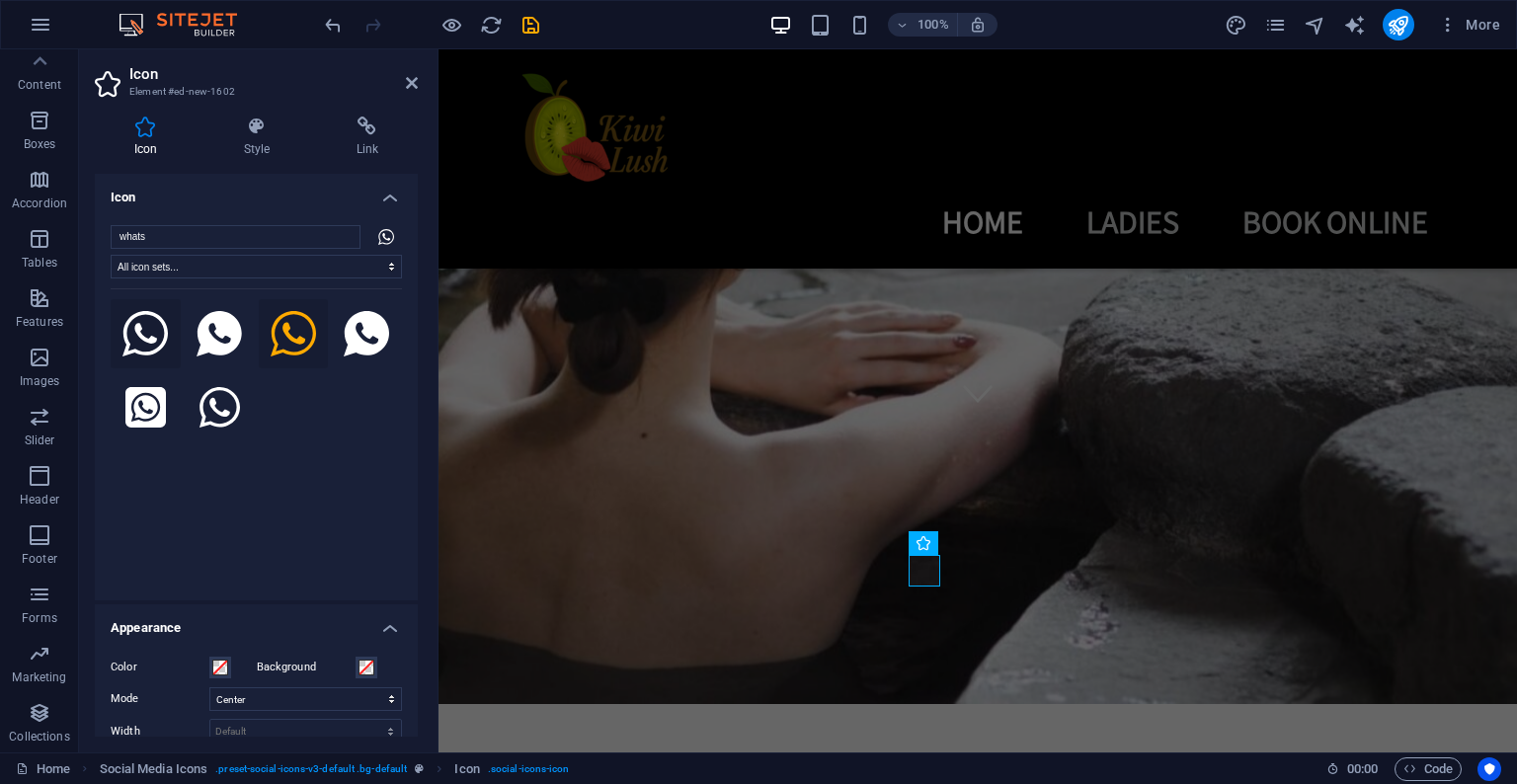 click 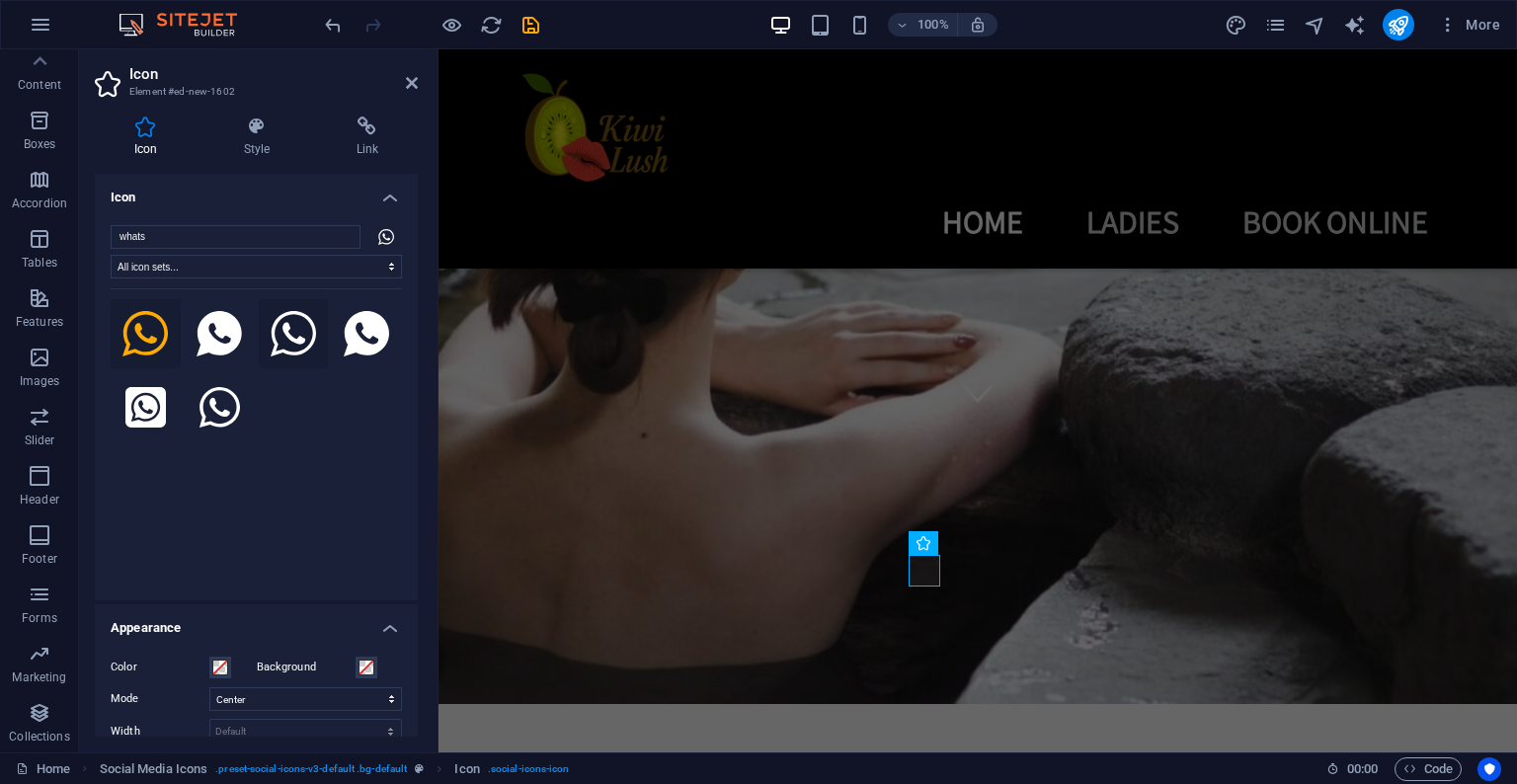 click 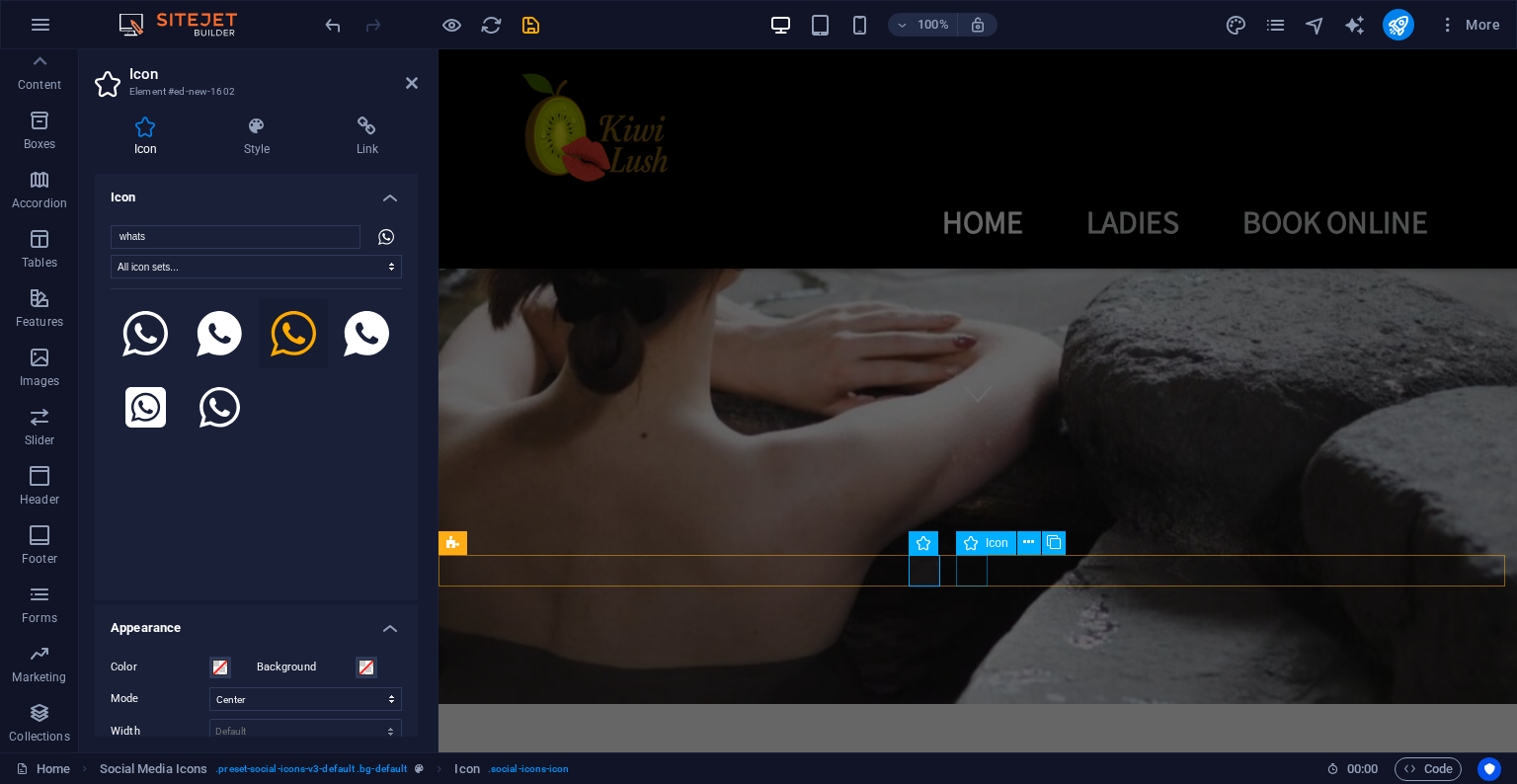 click at bounding box center (978, 2300) 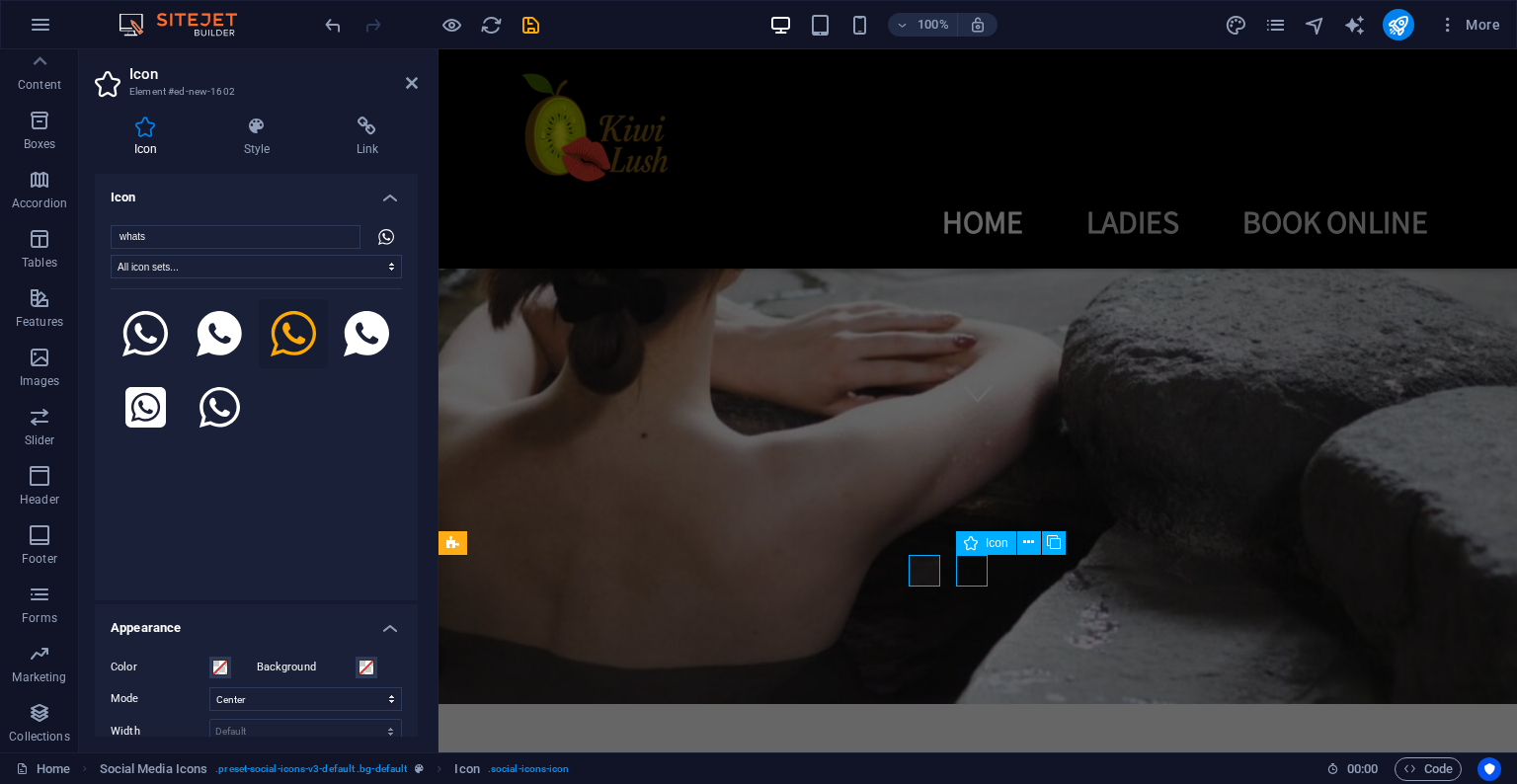 click at bounding box center (978, 2300) 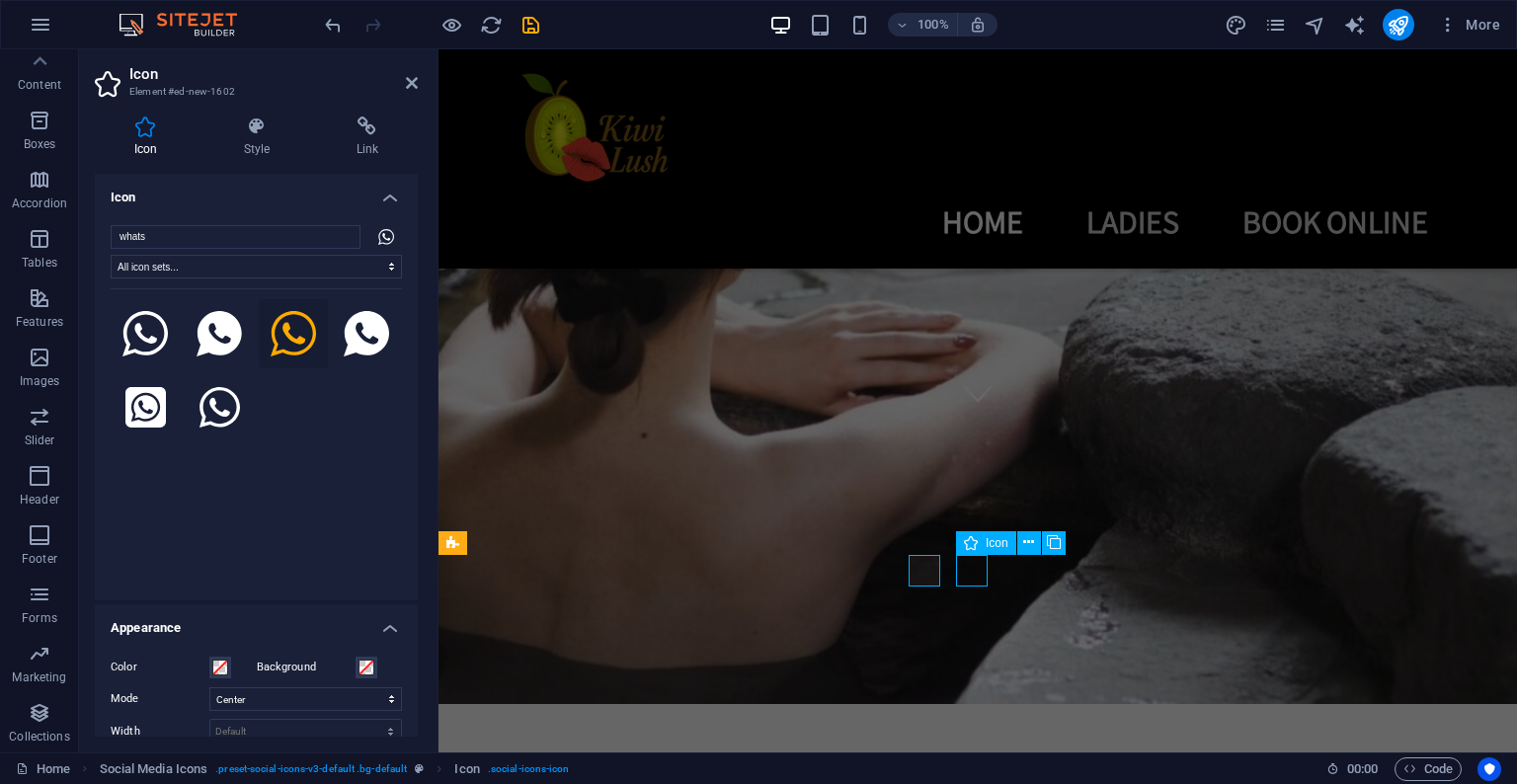 select on "xMidYMid" 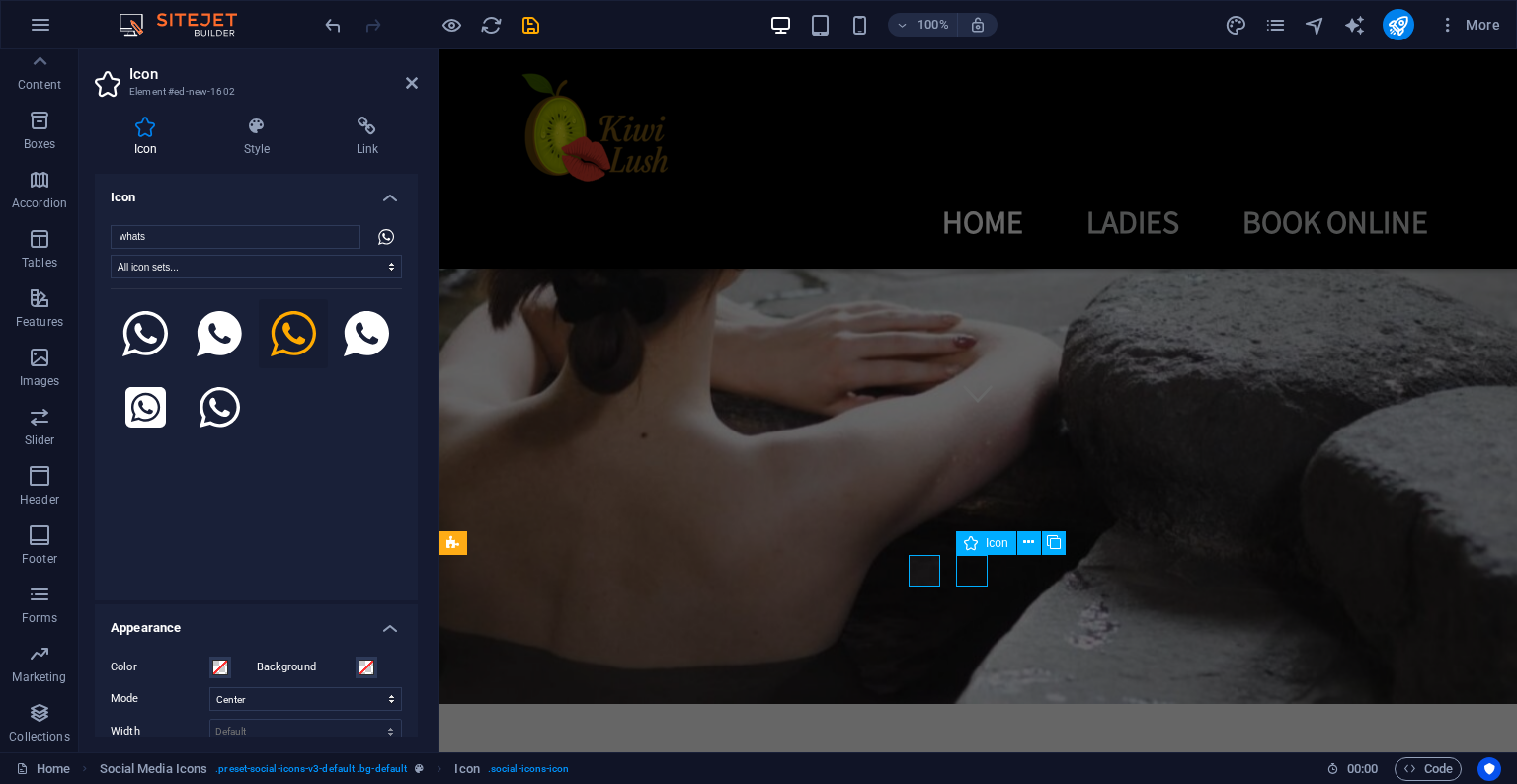 select on "px" 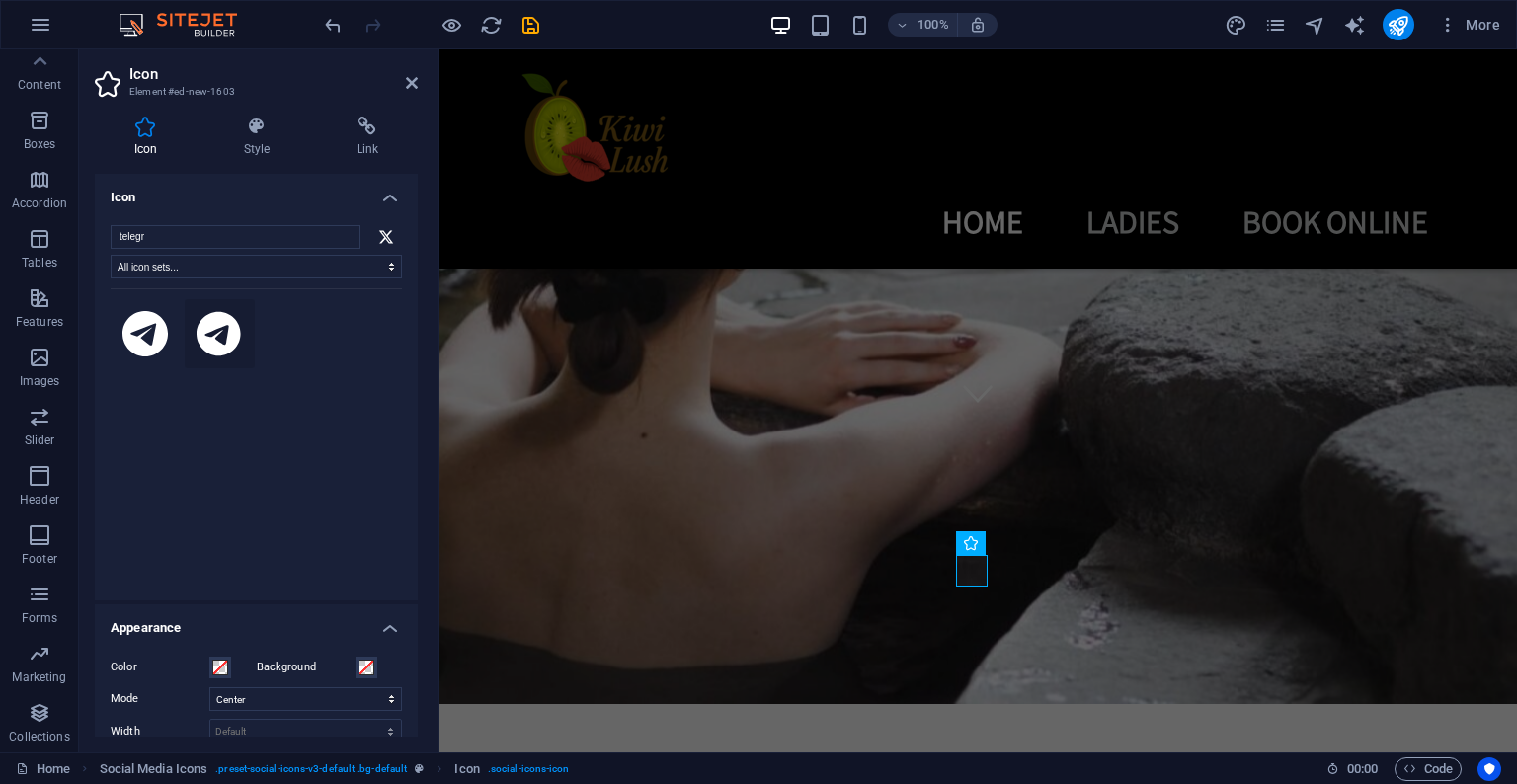 type on "telegr" 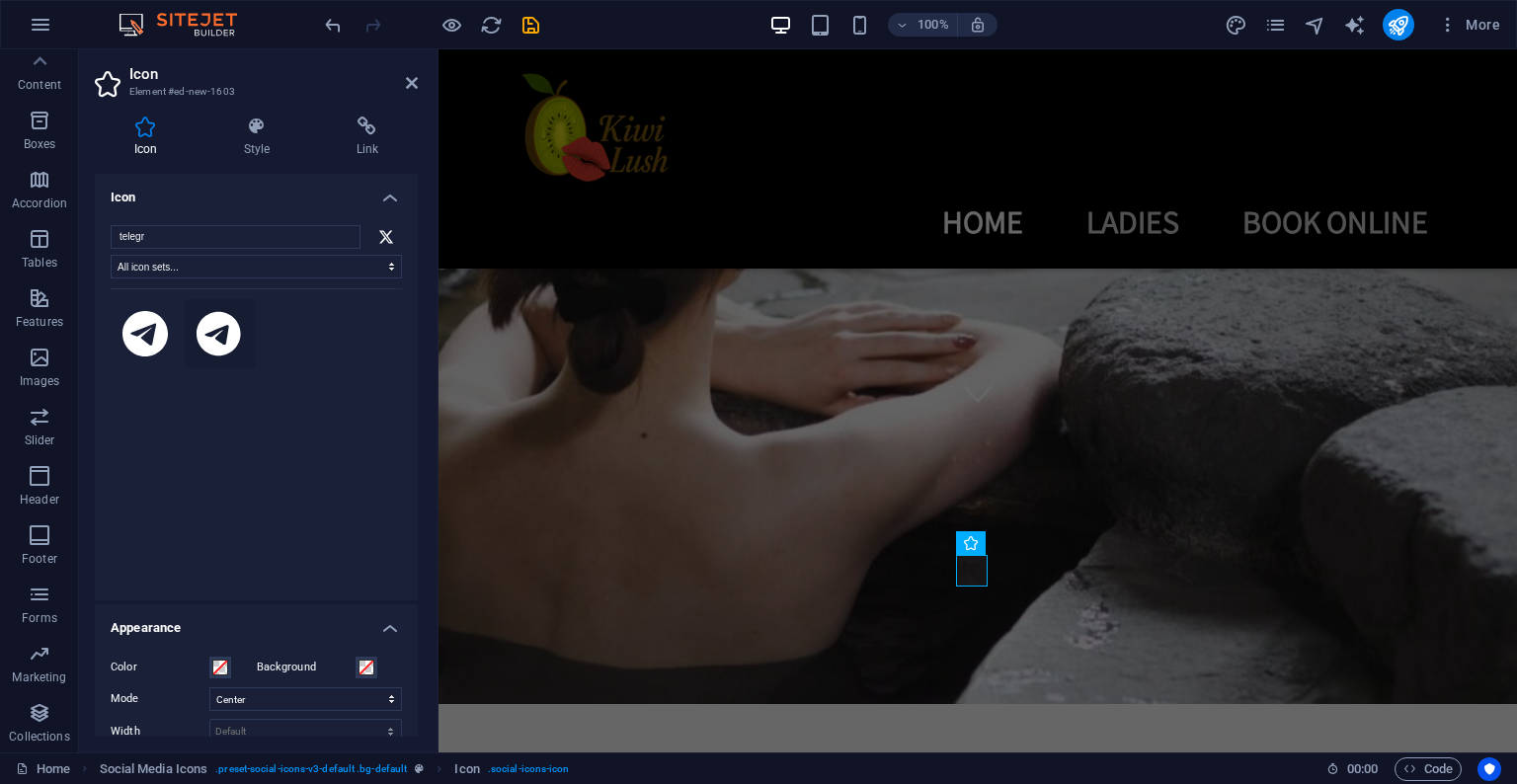 click 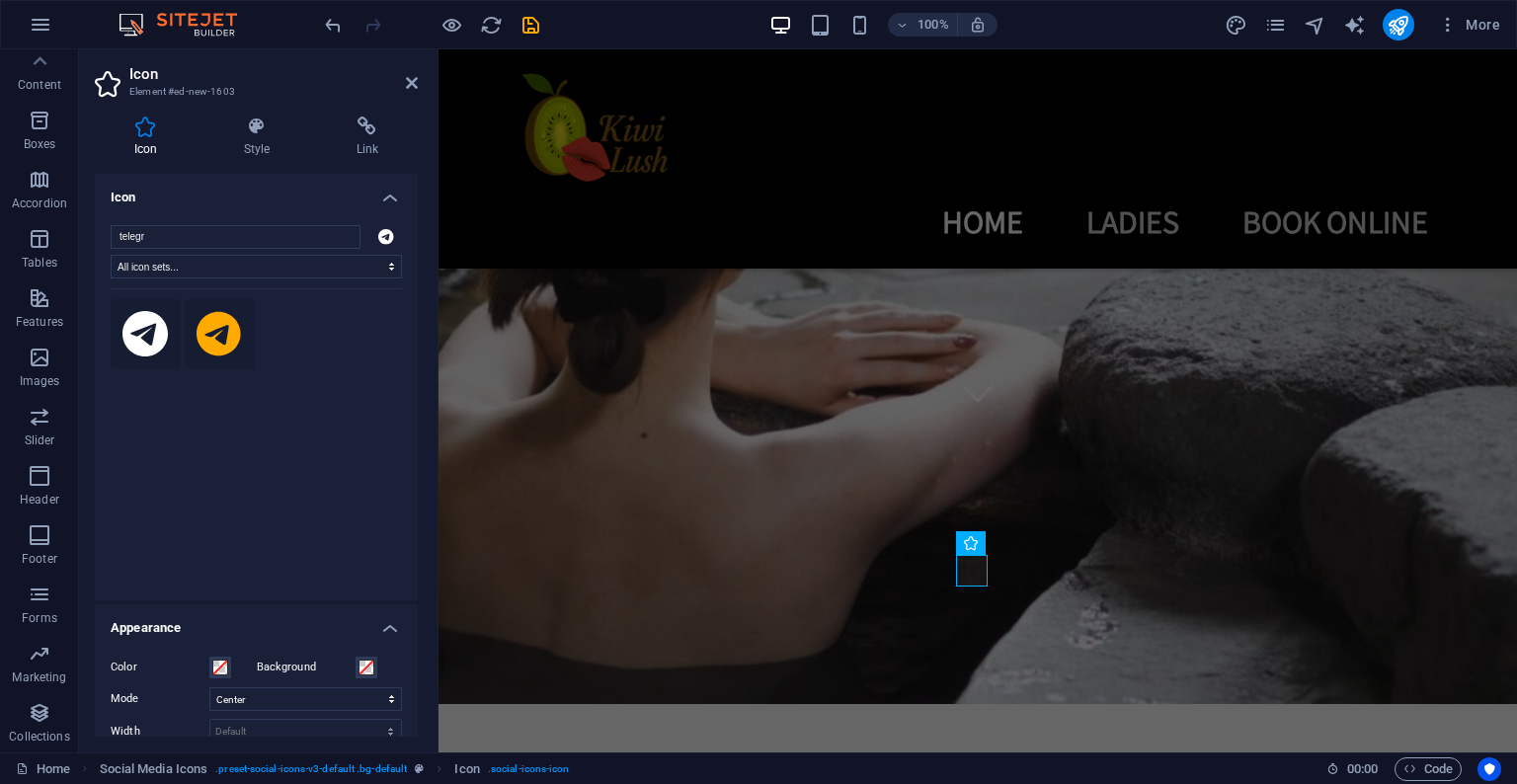 click 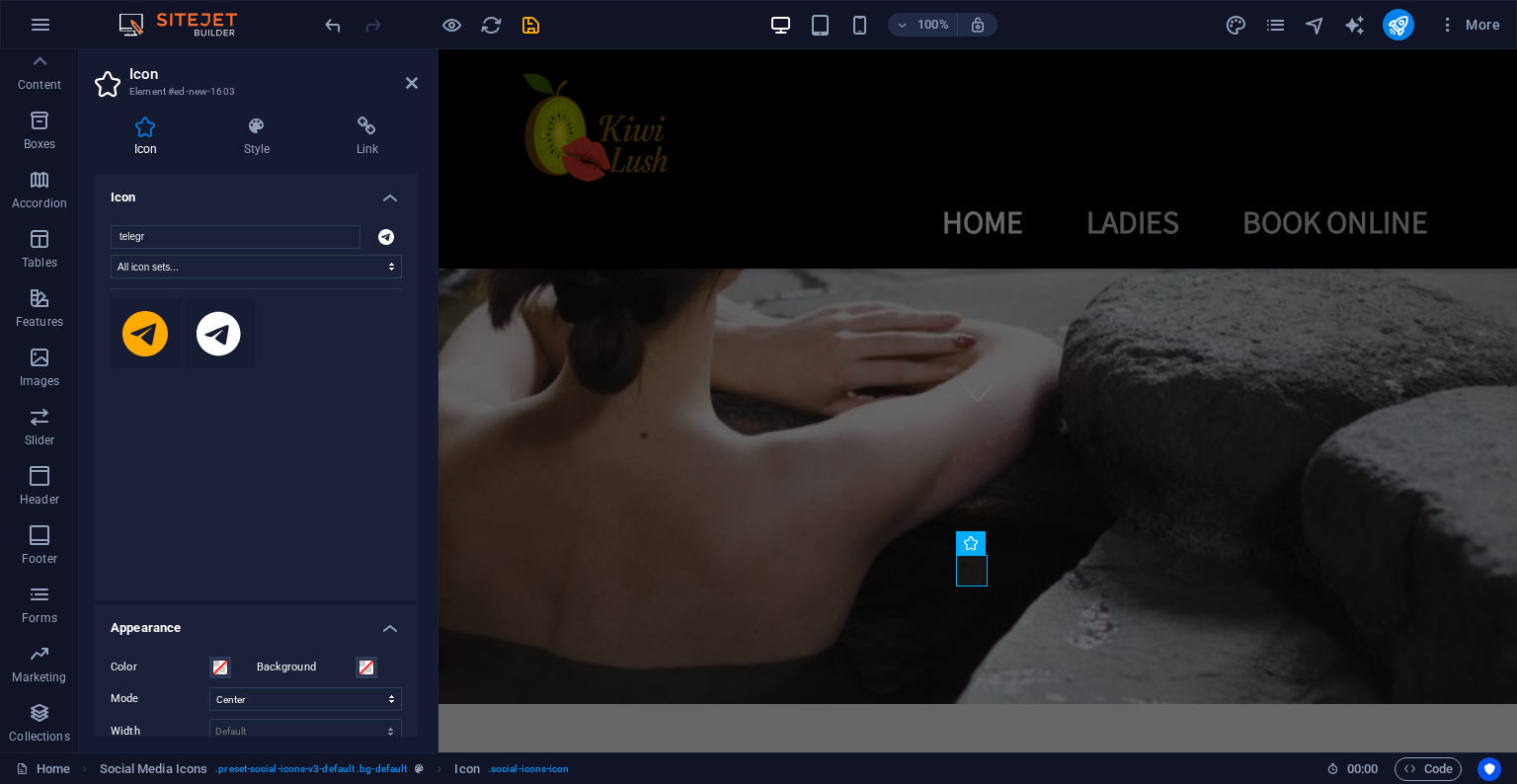 click at bounding box center [219, 334] 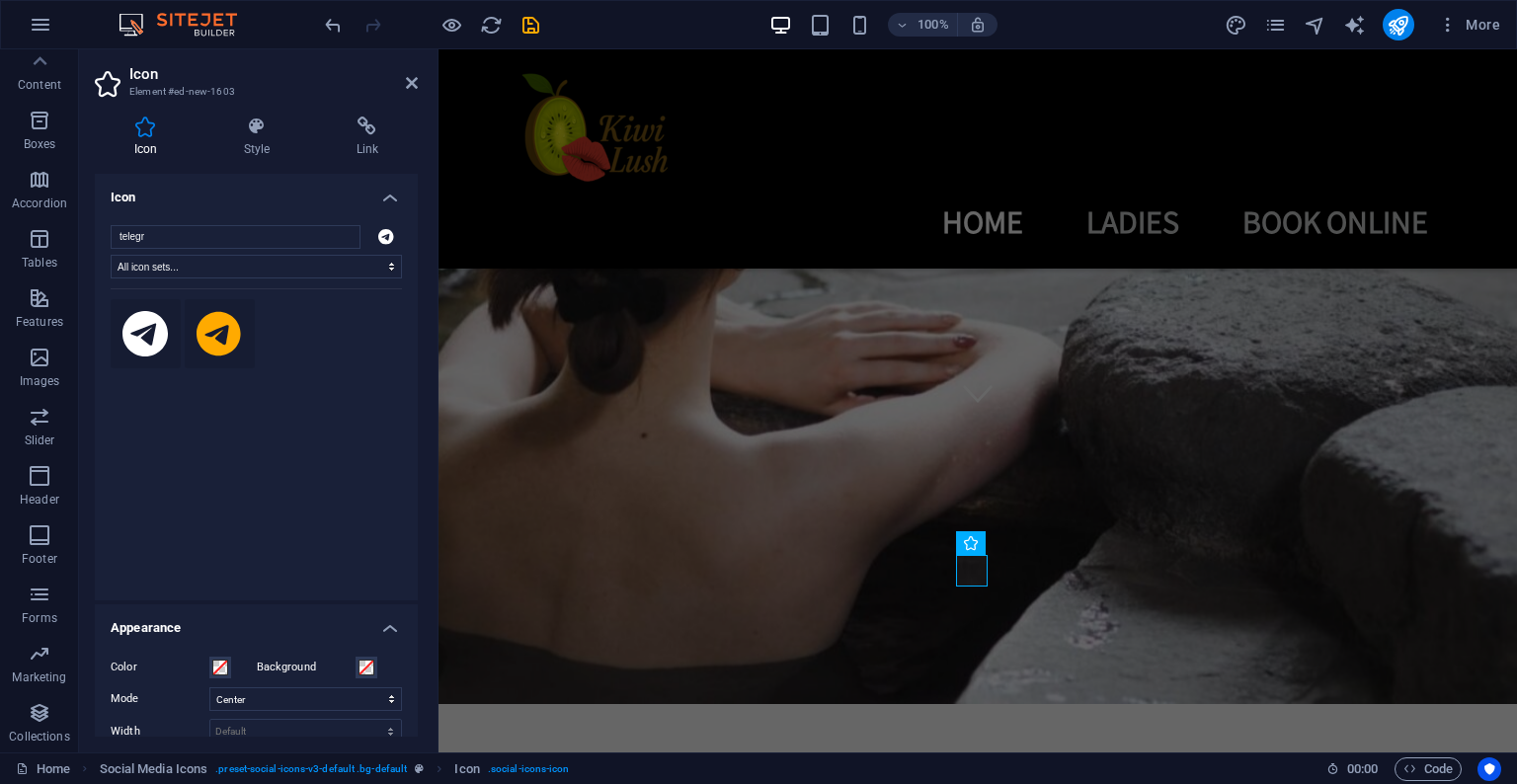 click at bounding box center [145, 334] 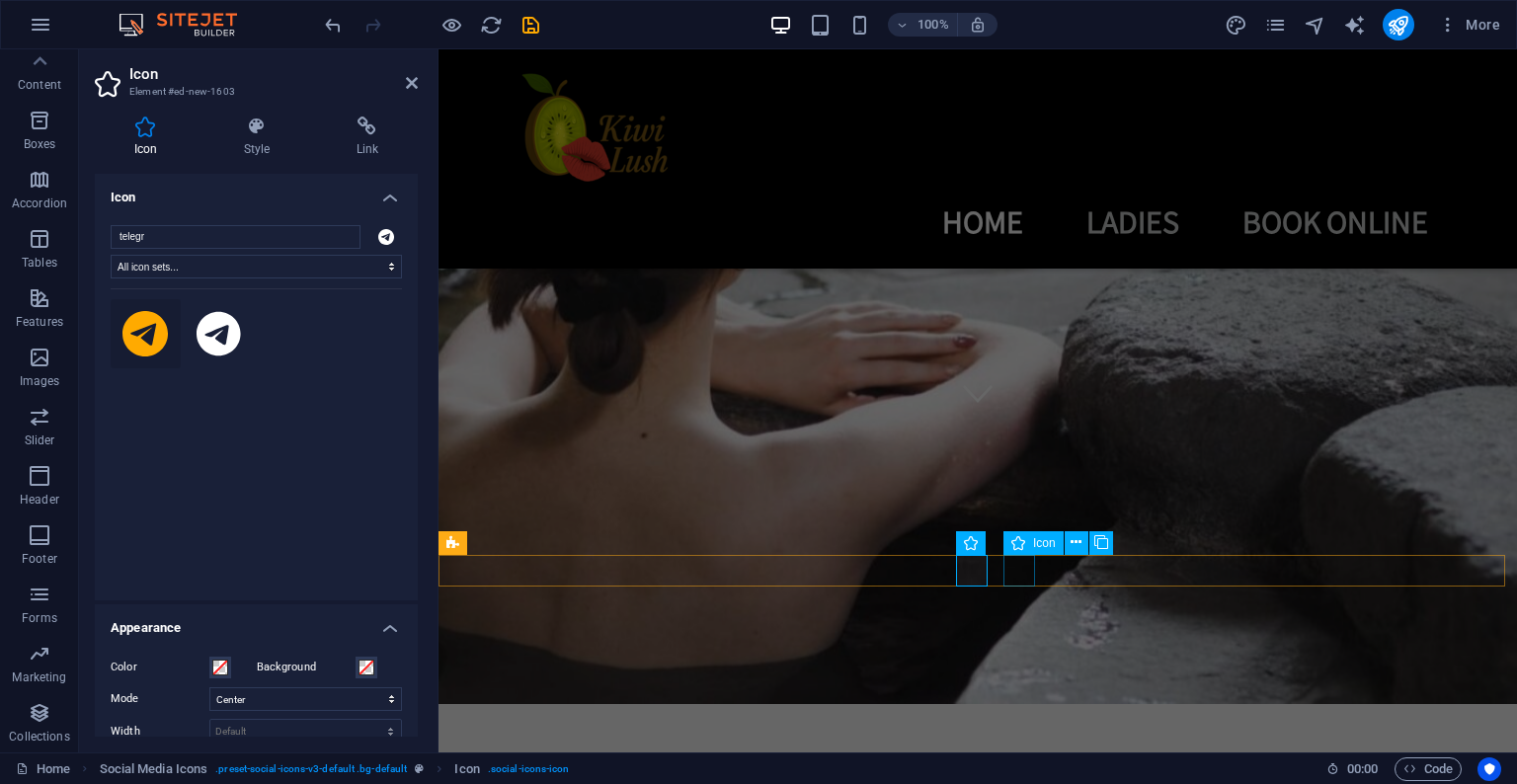 click at bounding box center (978, 2339) 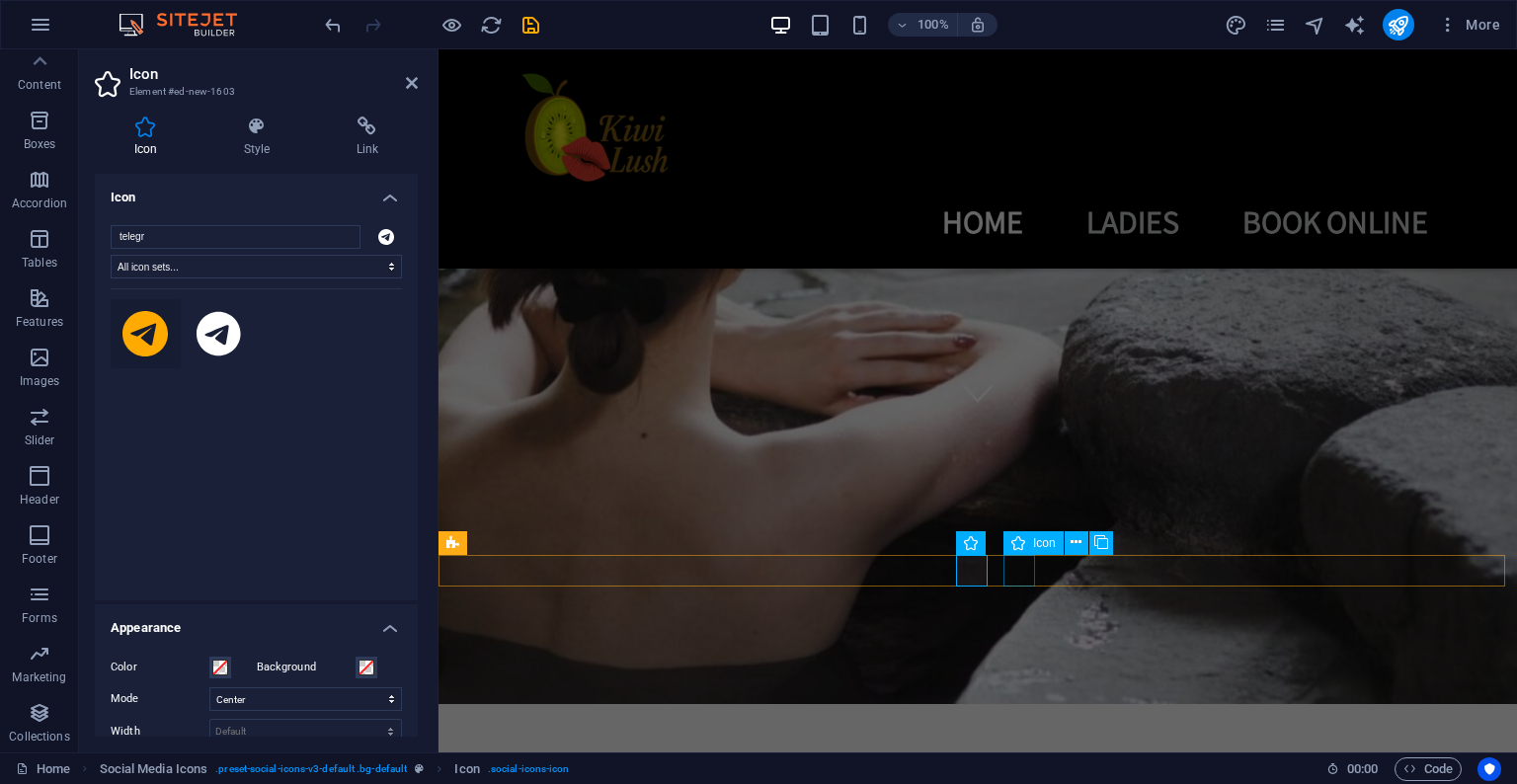 select on "xMidYMid" 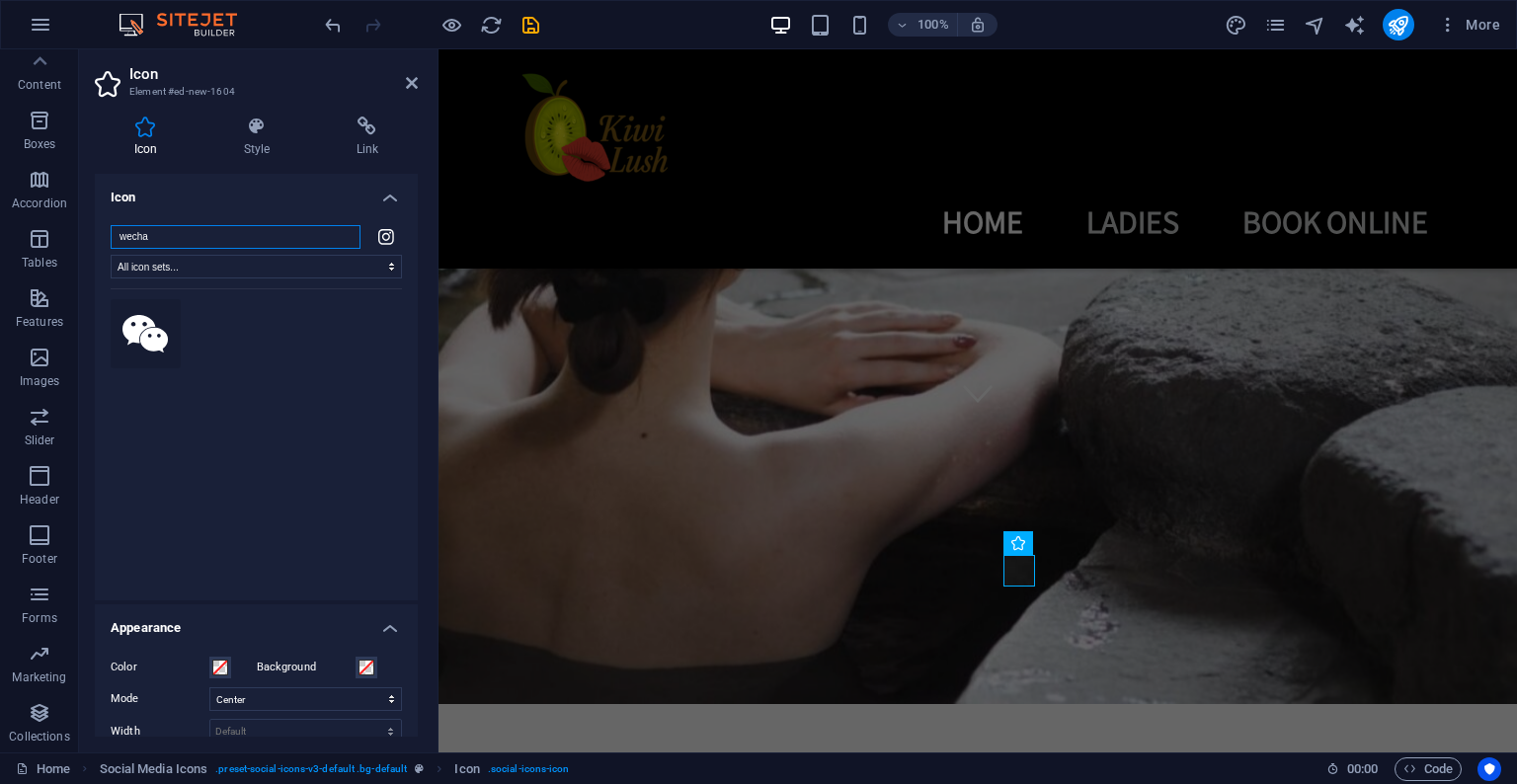 type on "wecha" 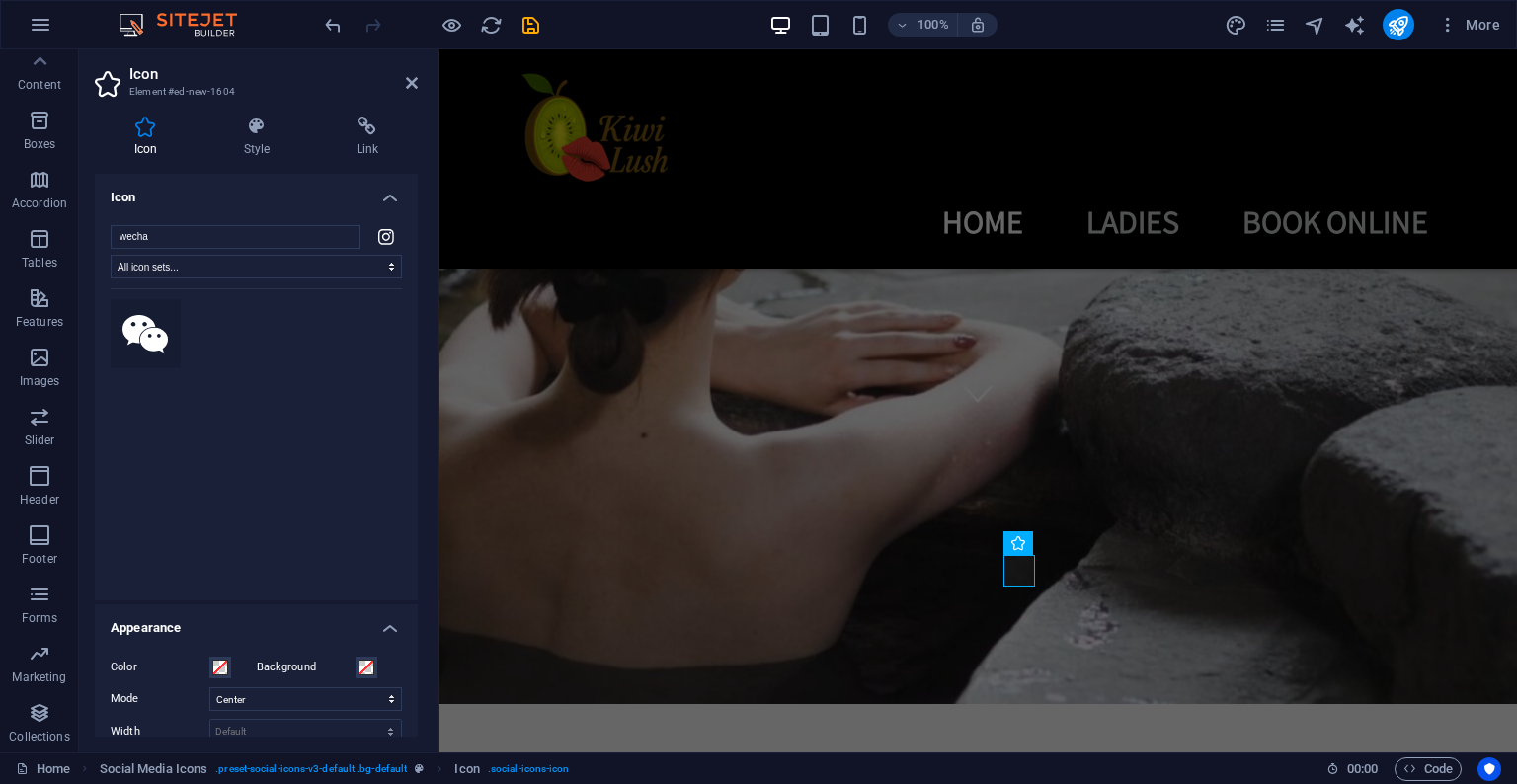 click 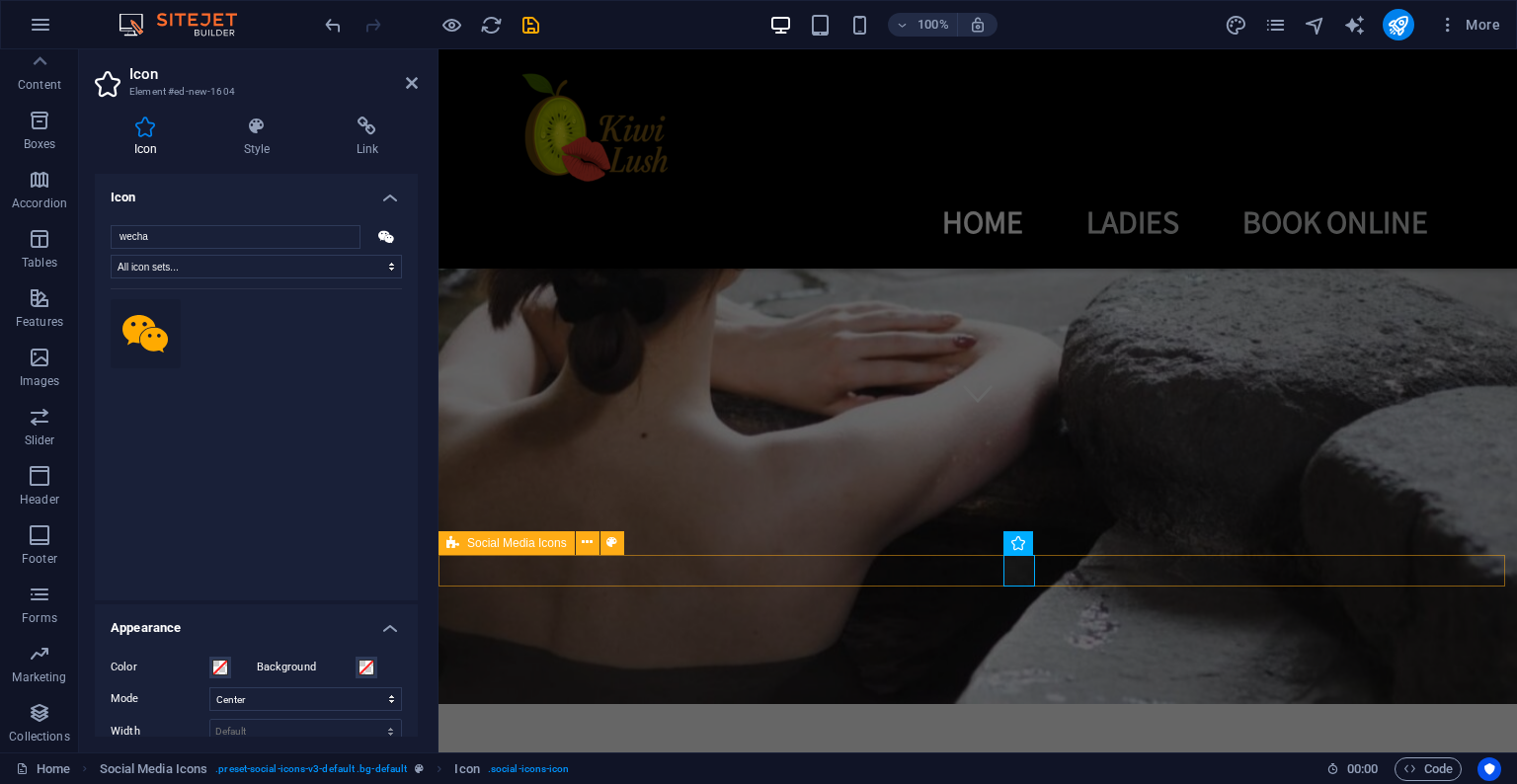 click at bounding box center [978, 2300] 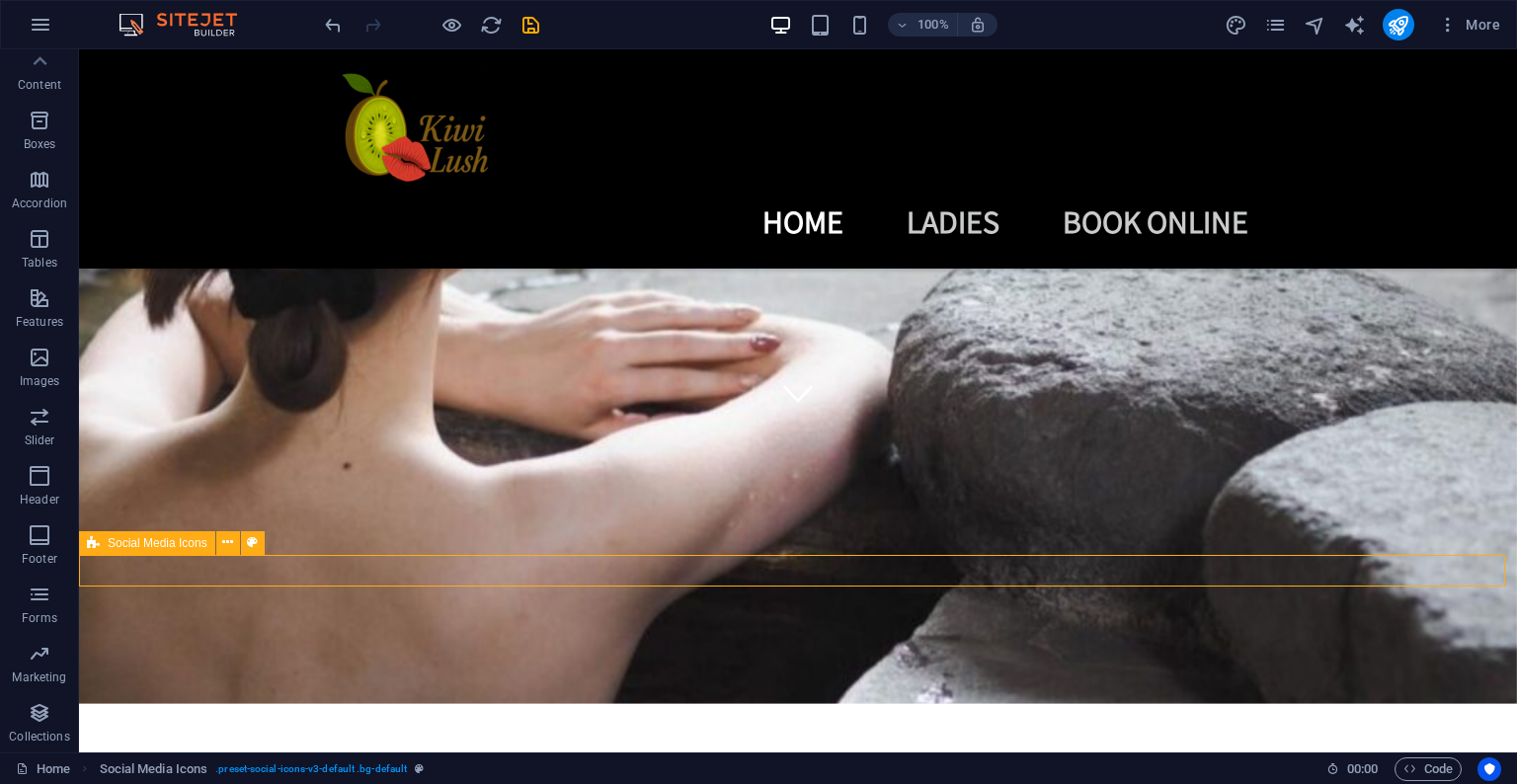 click at bounding box center [798, 2300] 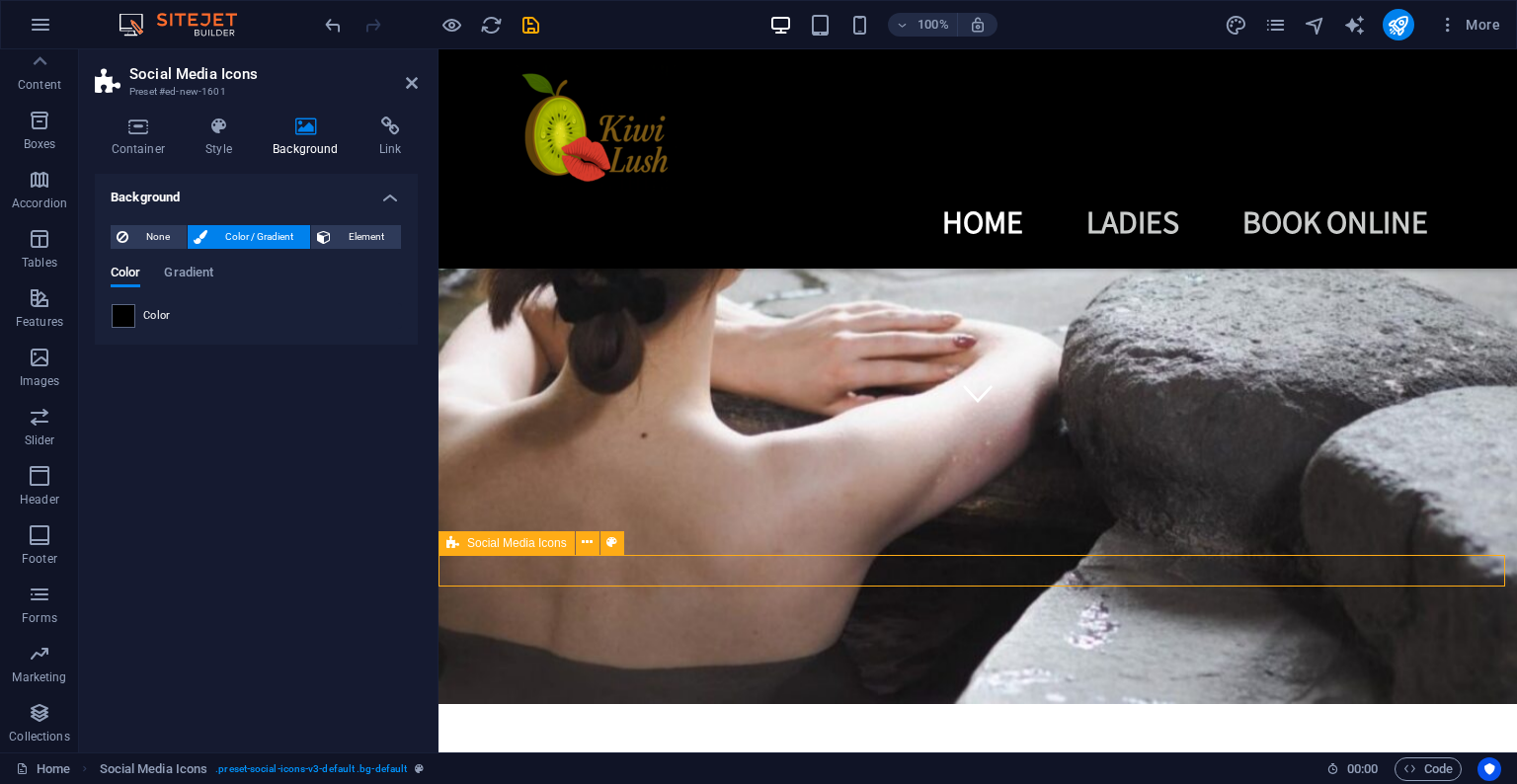 click at bounding box center [978, 2300] 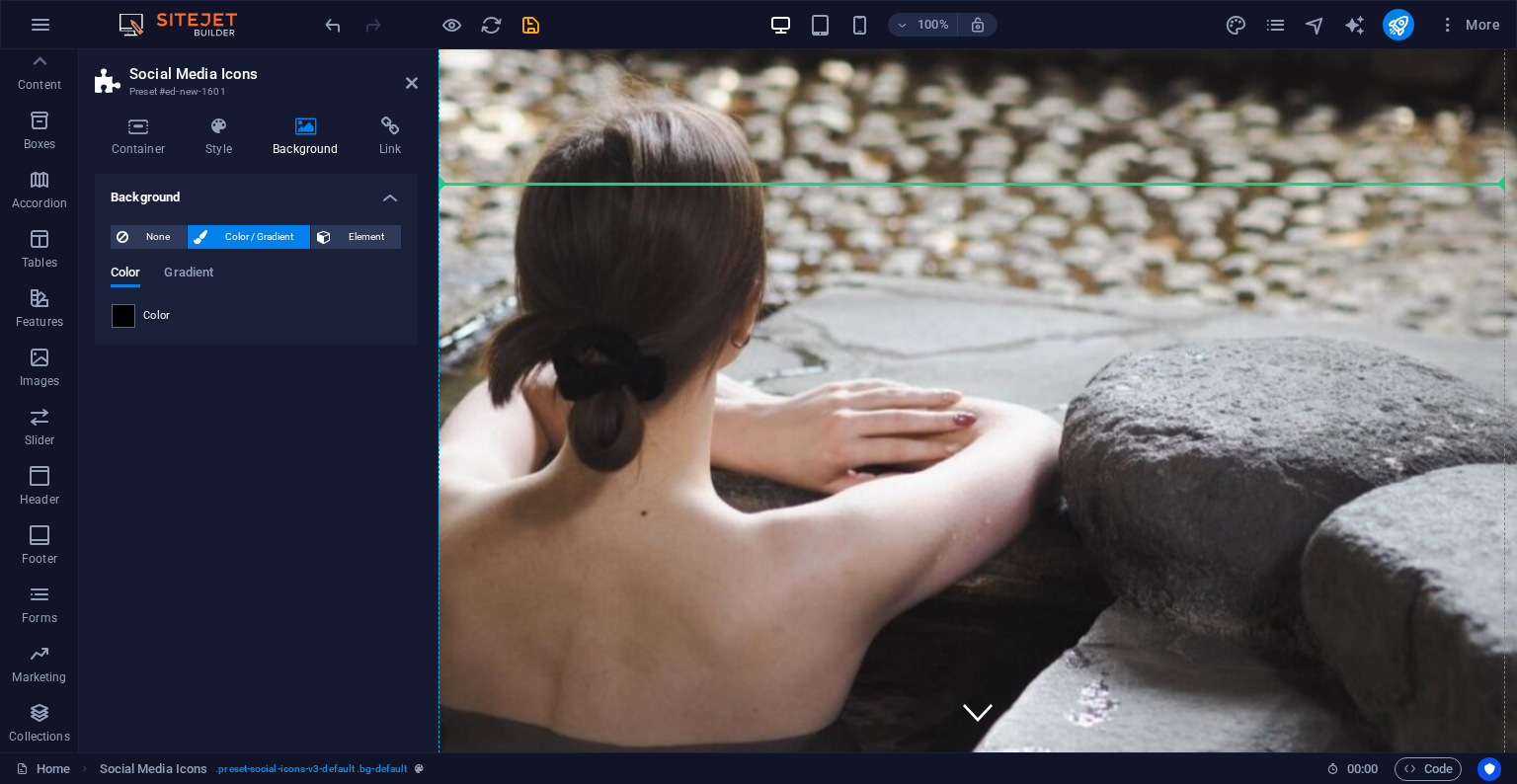 scroll, scrollTop: 12, scrollLeft: 0, axis: vertical 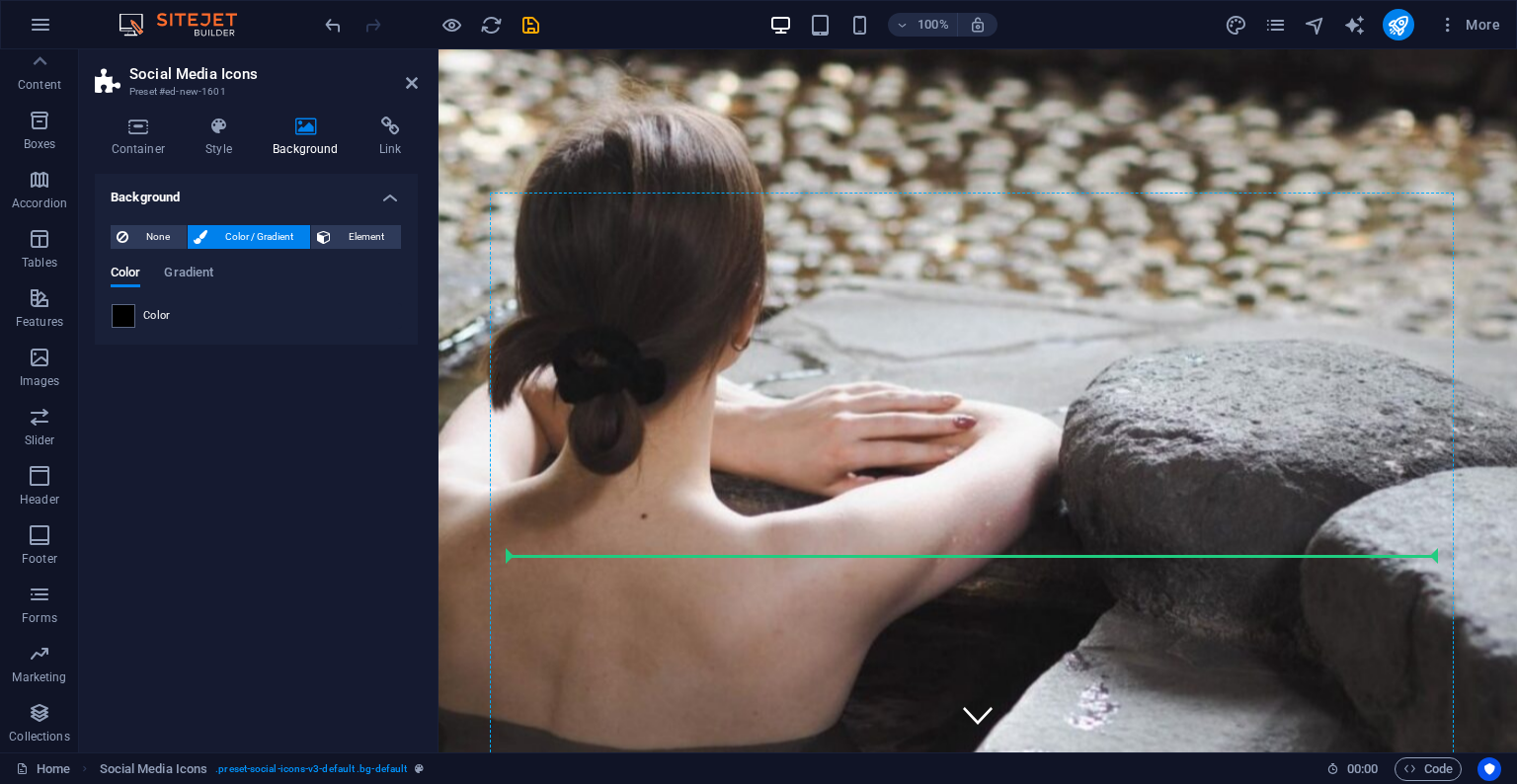 drag, startPoint x: 732, startPoint y: 571, endPoint x: 906, endPoint y: 548, distance: 175.51353 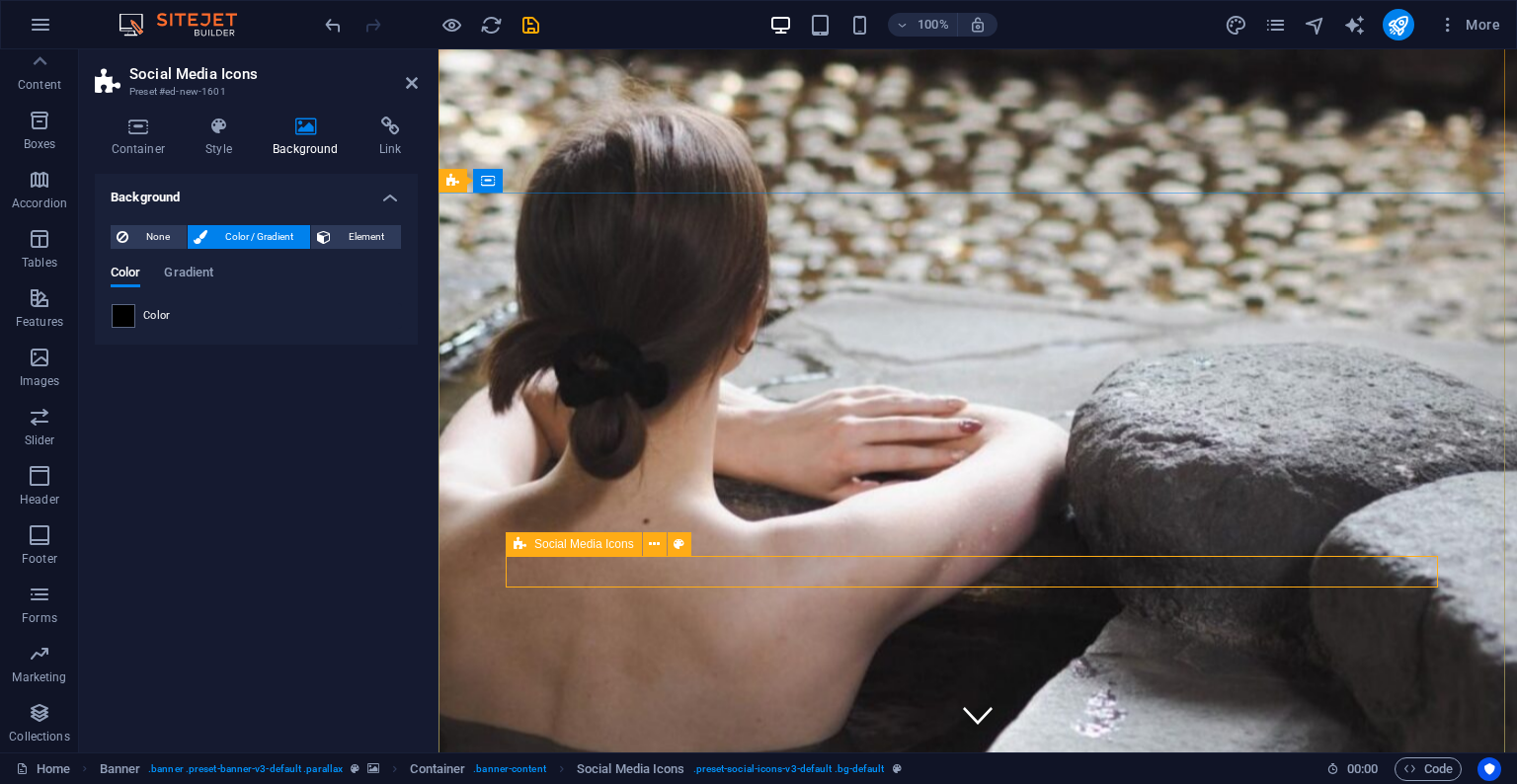 click at bounding box center [978, 2373] 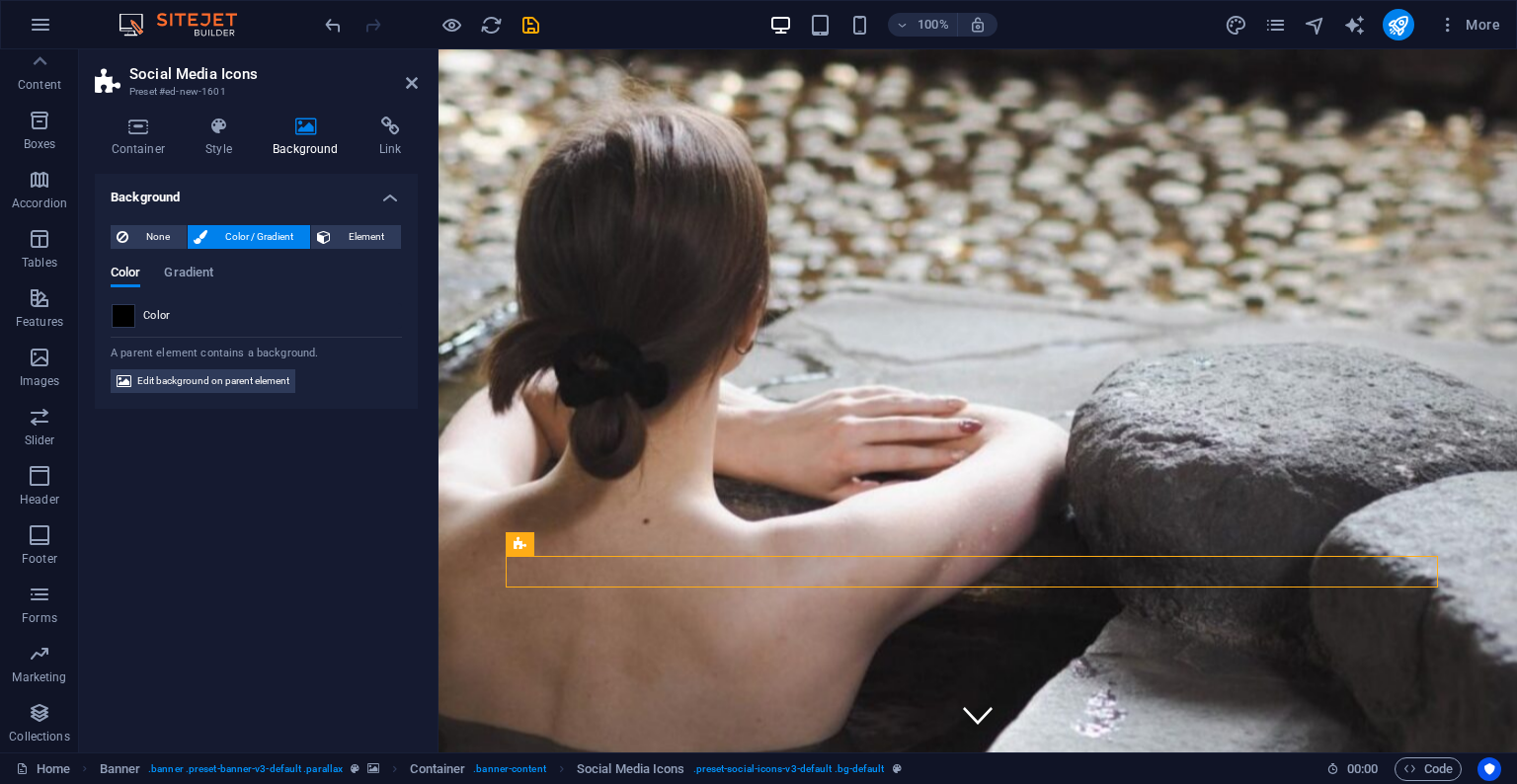 click at bounding box center [123, 316] 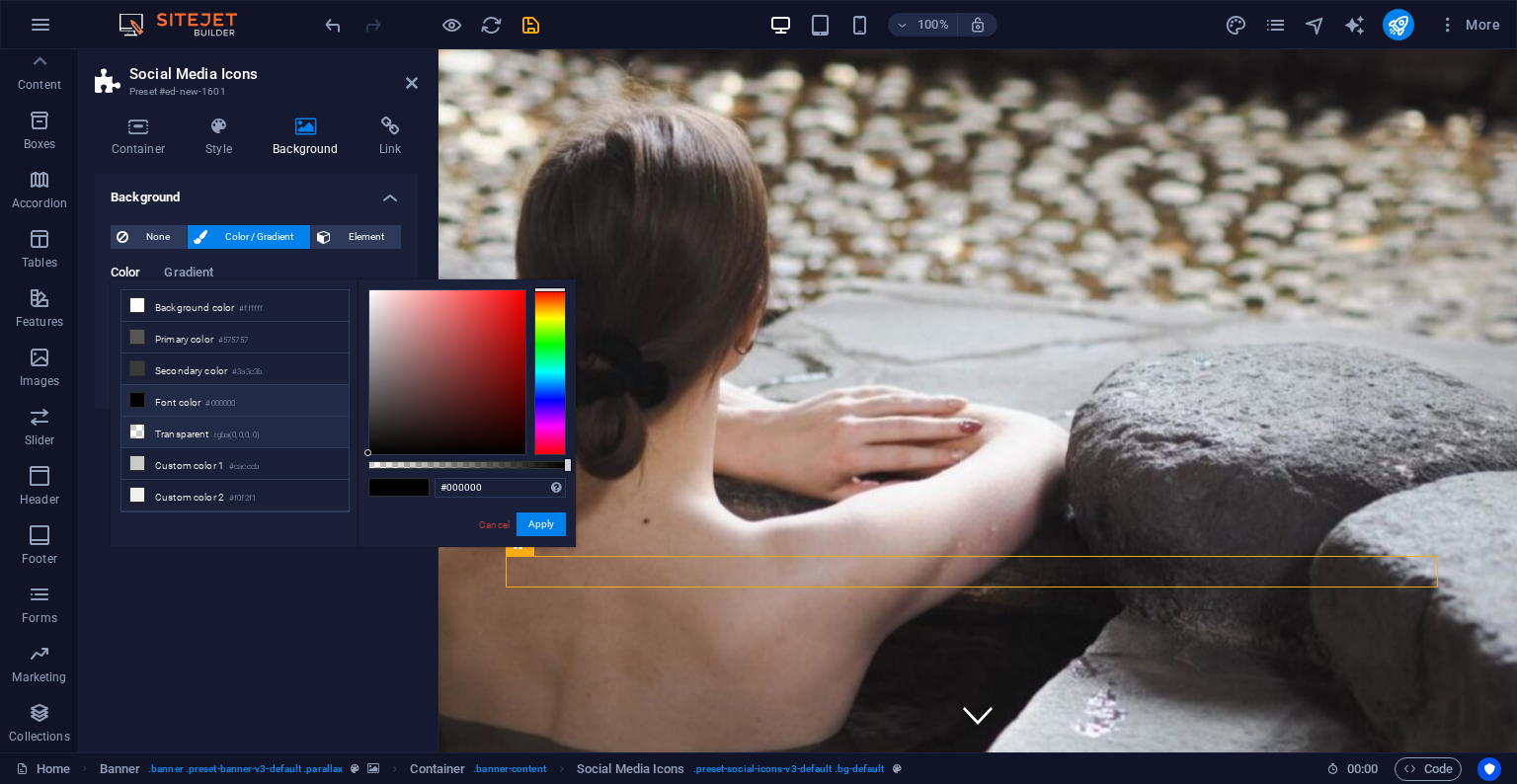 click on "Transparent
rgba(0,0,0,.0)" at bounding box center [235, 432] 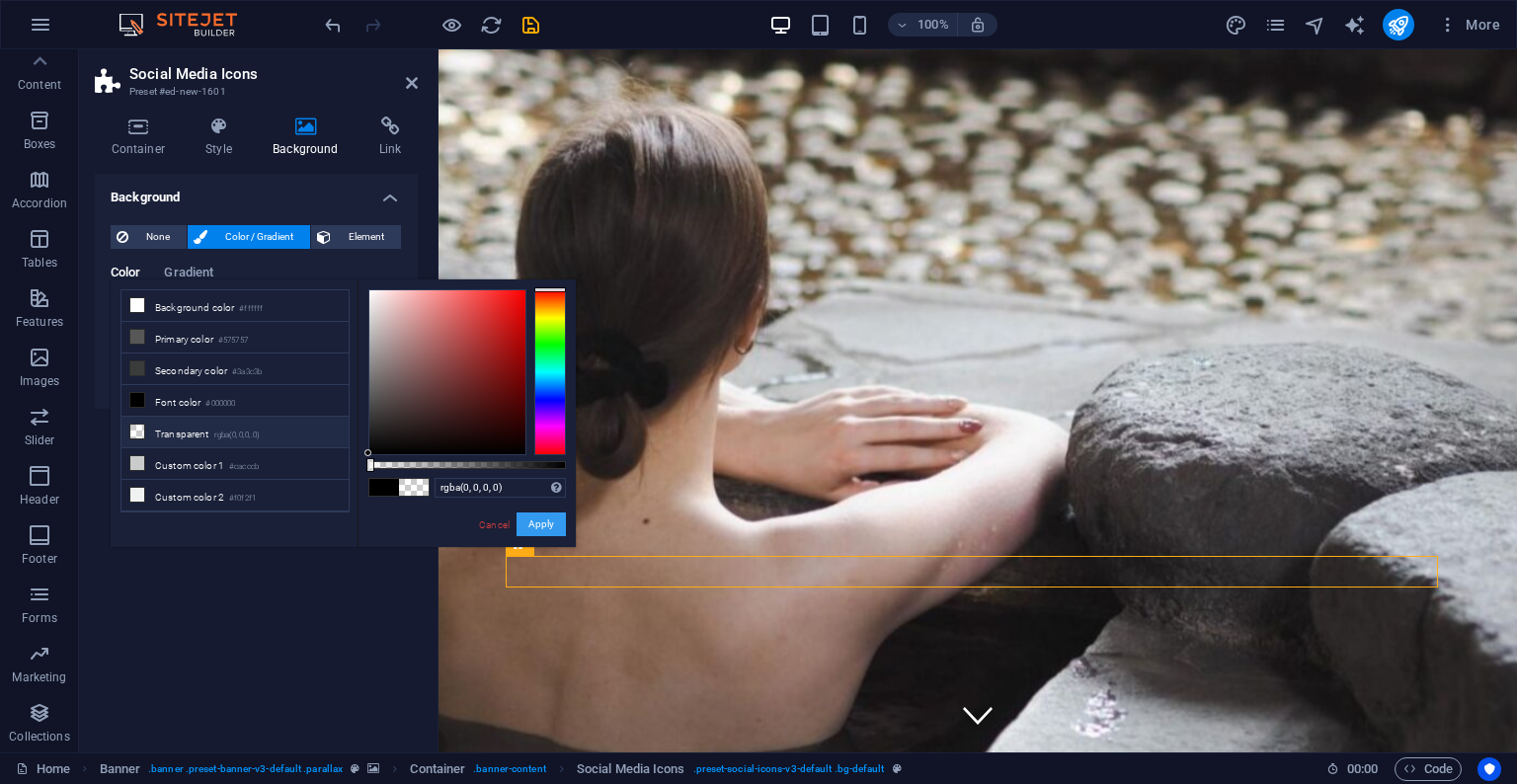 click on "Apply" at bounding box center (541, 524) 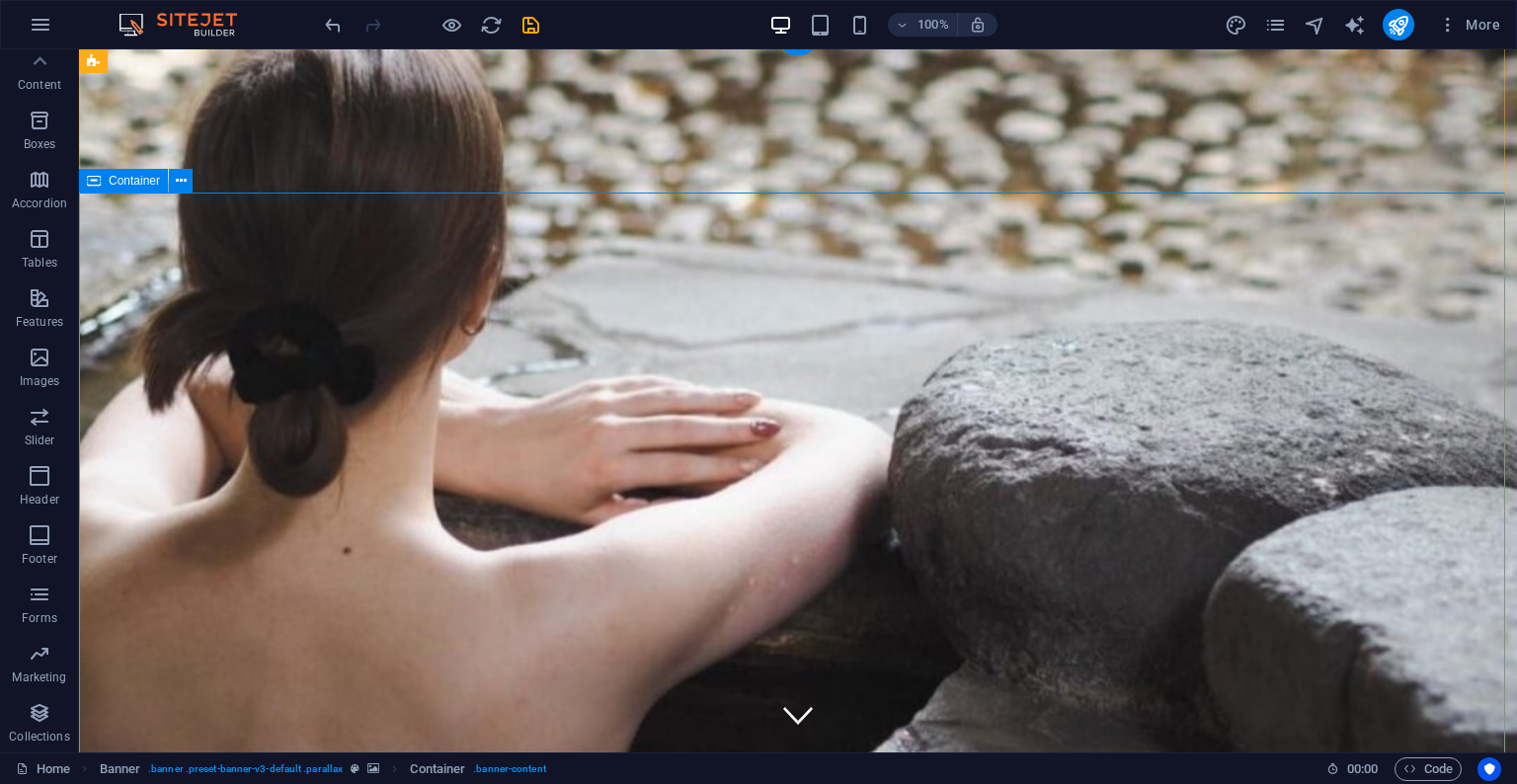click on "[PHONE] [CITY] [DAY] - [DAY] [TIME] - [TIME] [BRAND] [BRAND] [BRAND] [BRAND]" at bounding box center (798, 1841) 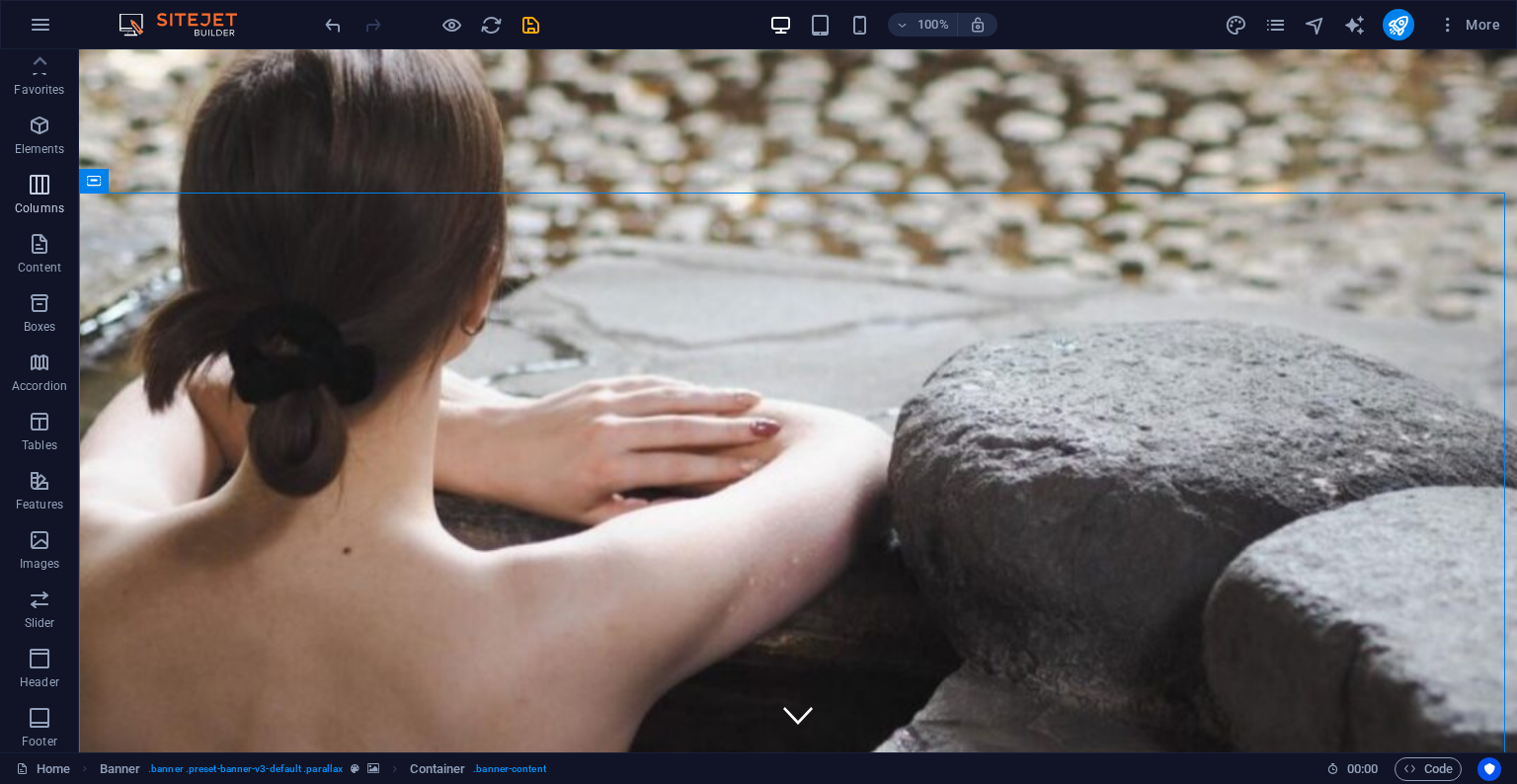 scroll, scrollTop: 0, scrollLeft: 0, axis: both 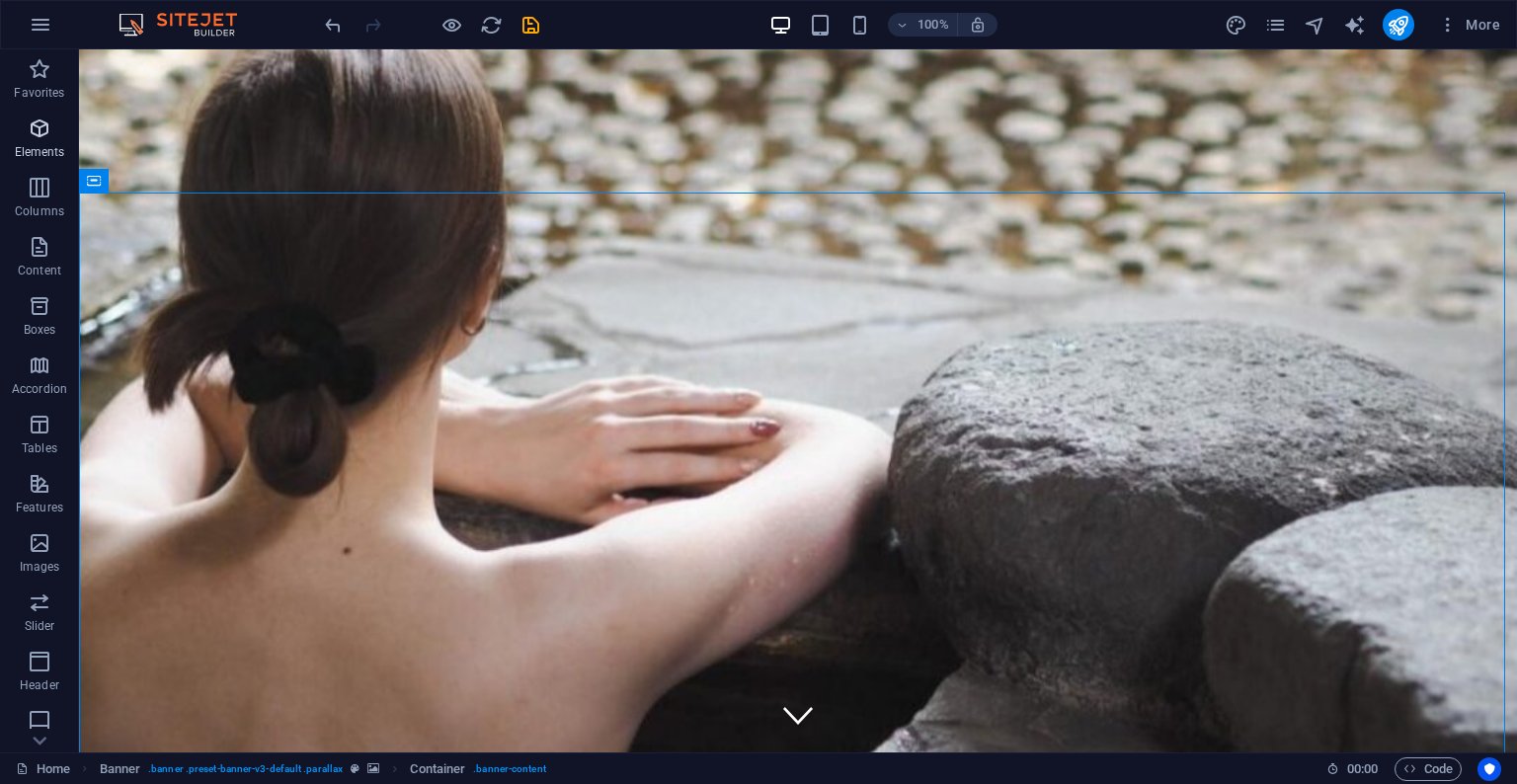 click at bounding box center [40, 128] 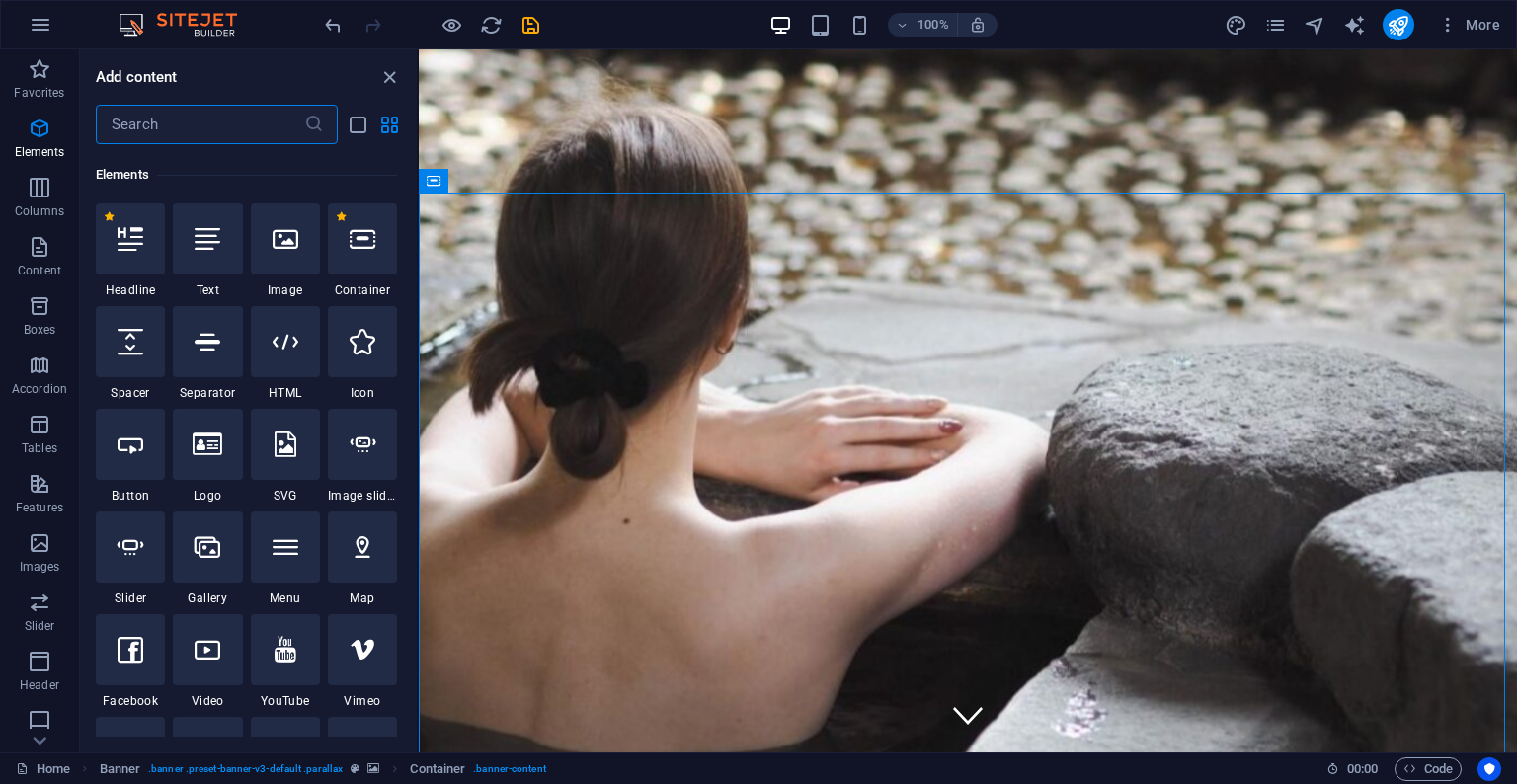 scroll, scrollTop: 209, scrollLeft: 0, axis: vertical 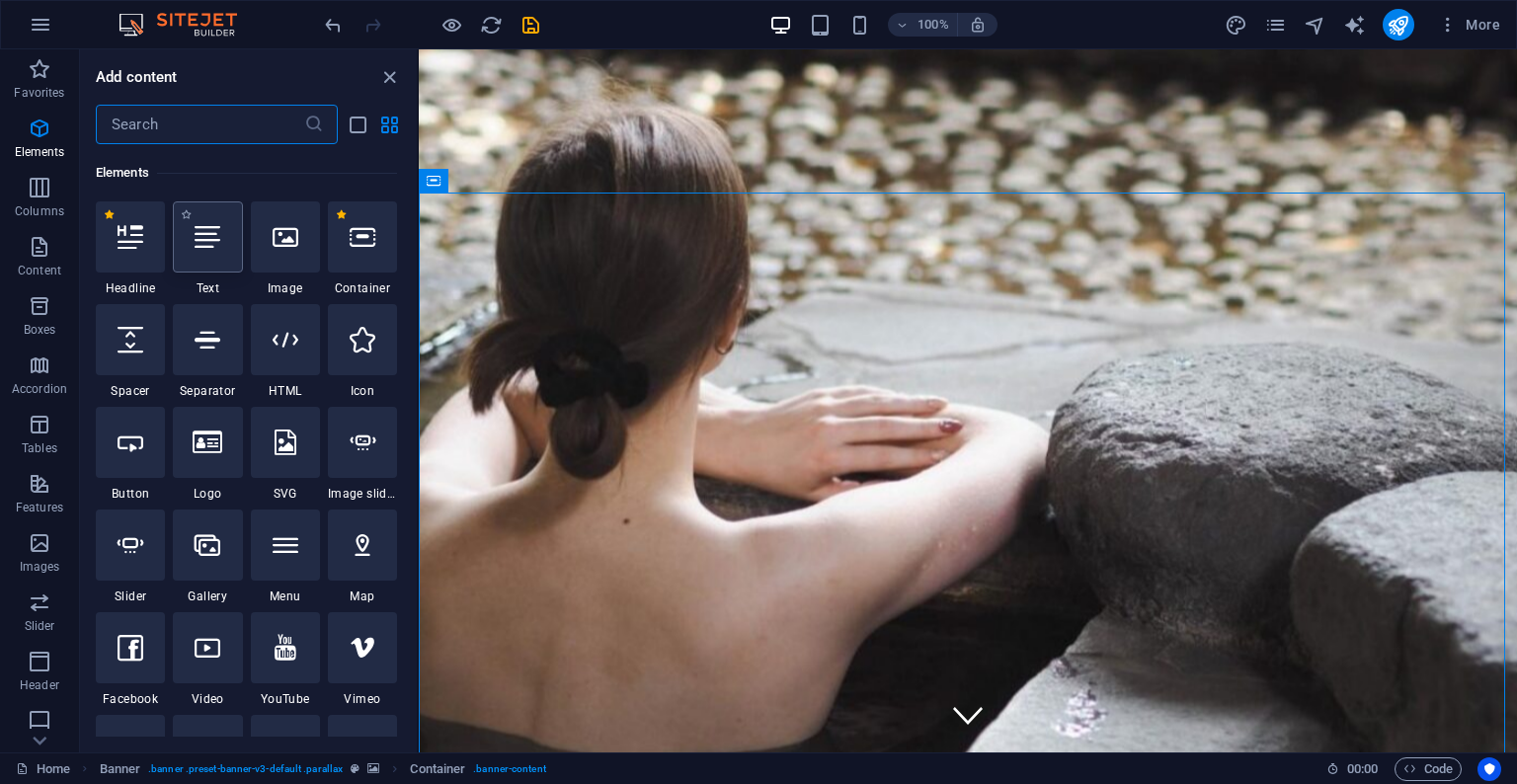 click at bounding box center (207, 237) 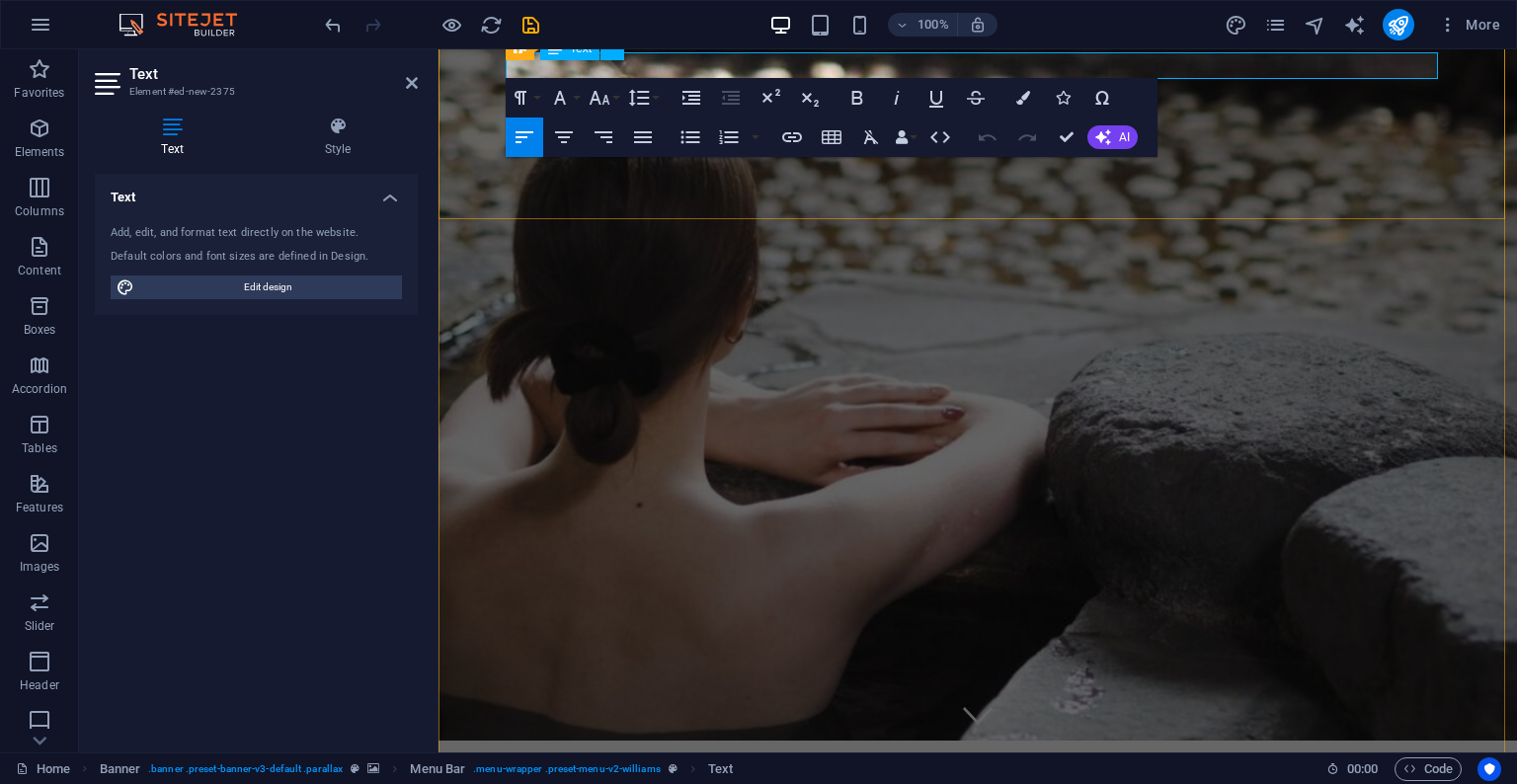 click on "New text element" at bounding box center (978, 1003) 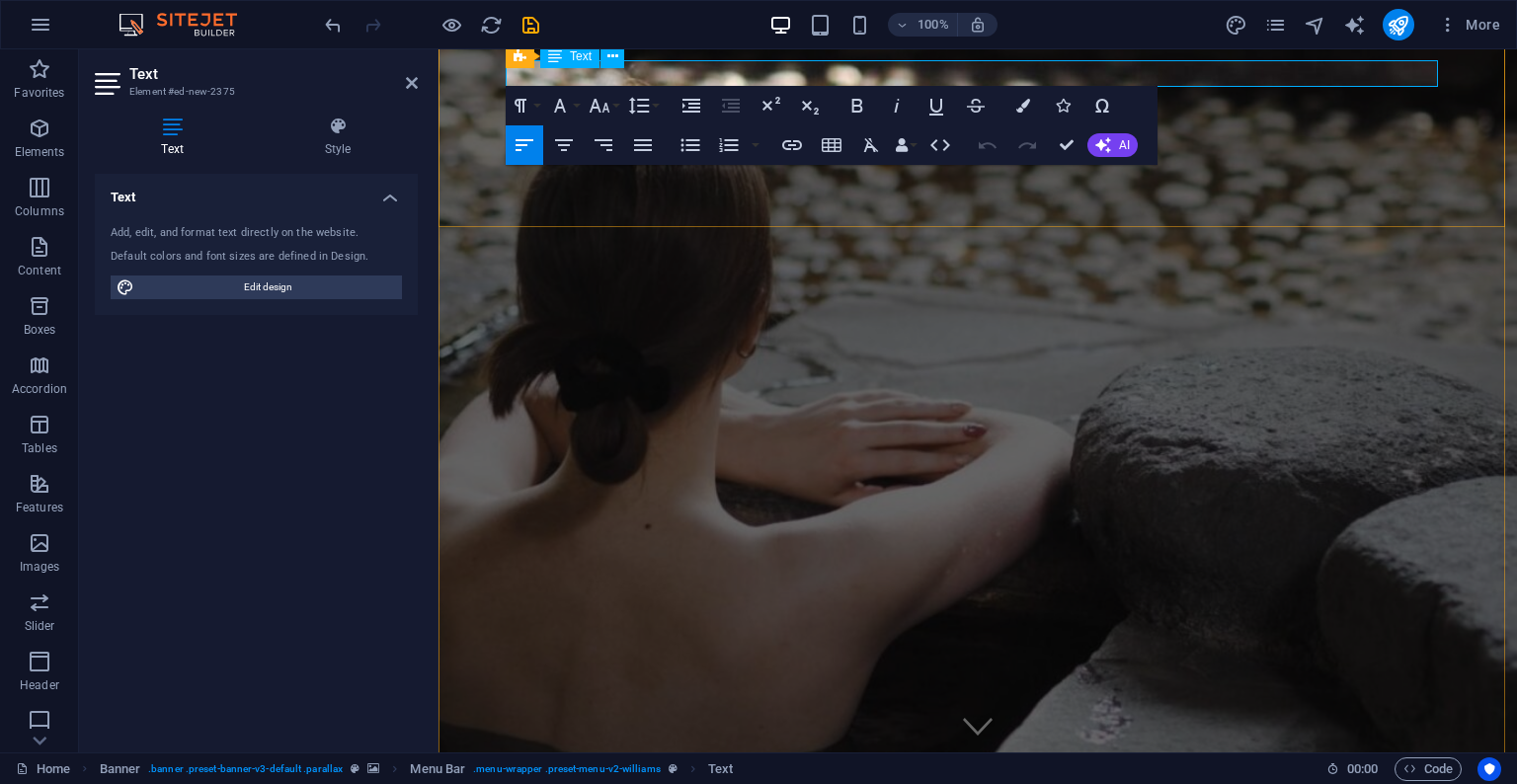 scroll, scrollTop: 0, scrollLeft: 0, axis: both 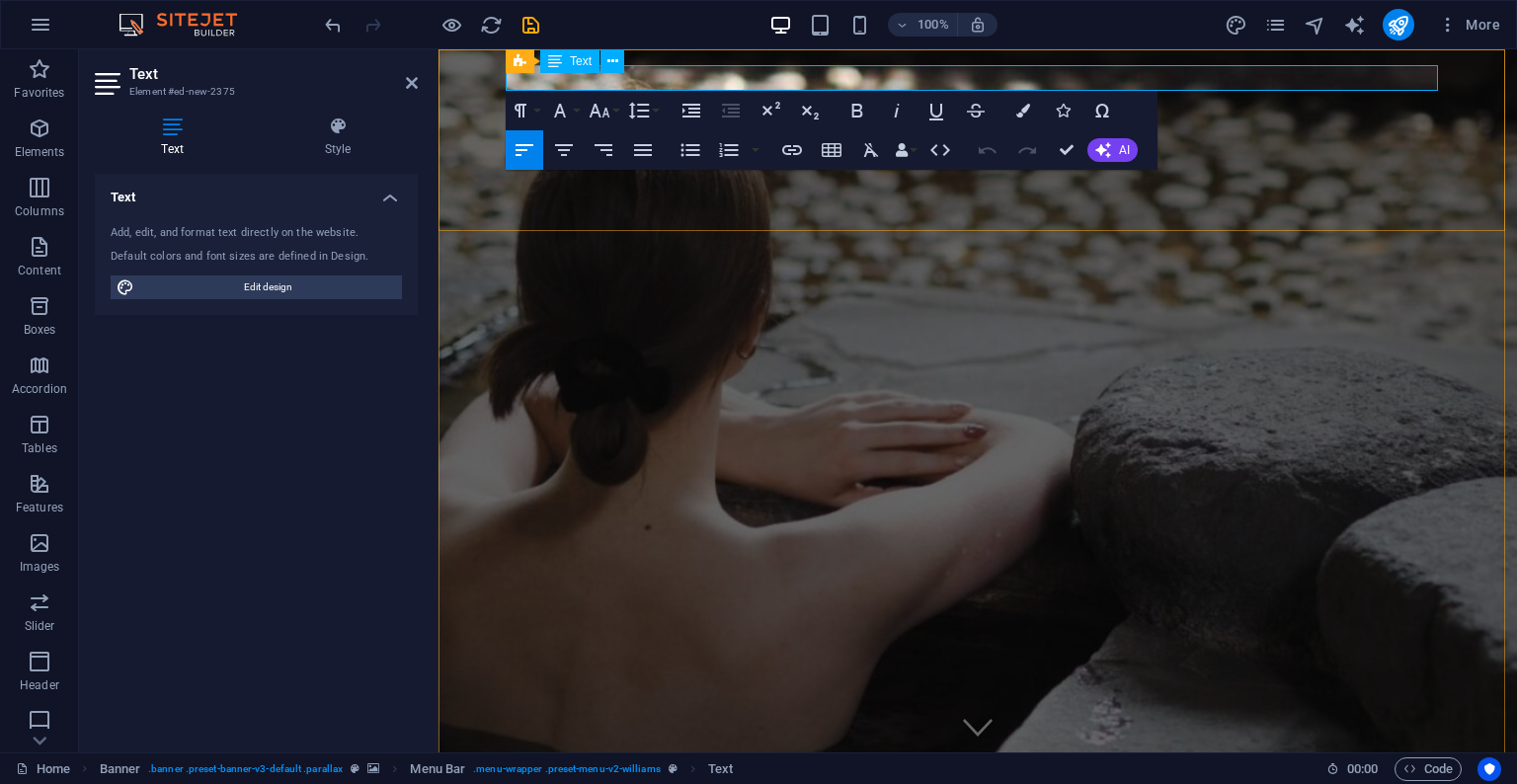 click on "New text element" at bounding box center [978, 829] 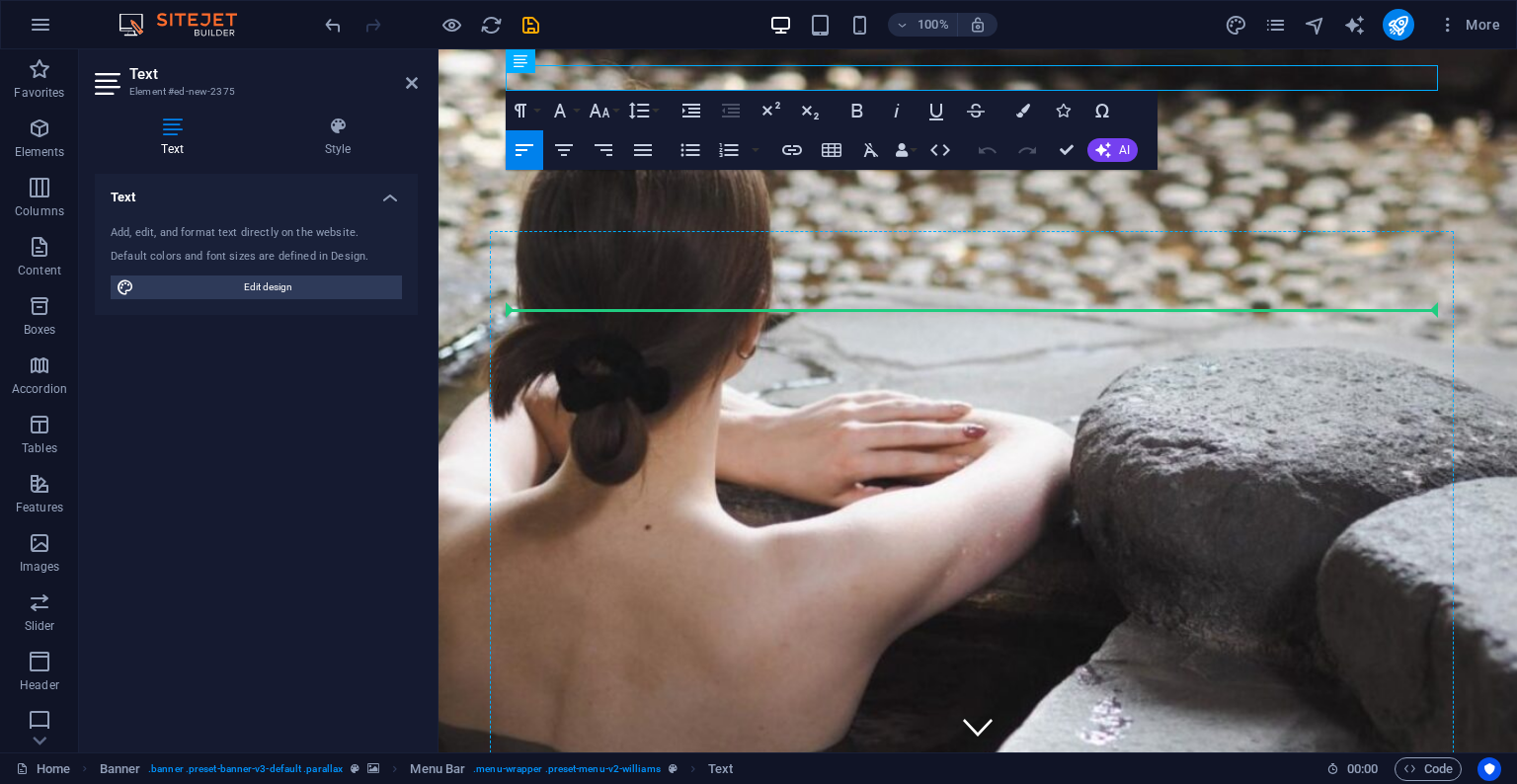 drag, startPoint x: 1013, startPoint y: 110, endPoint x: 890, endPoint y: 331, distance: 252.92291 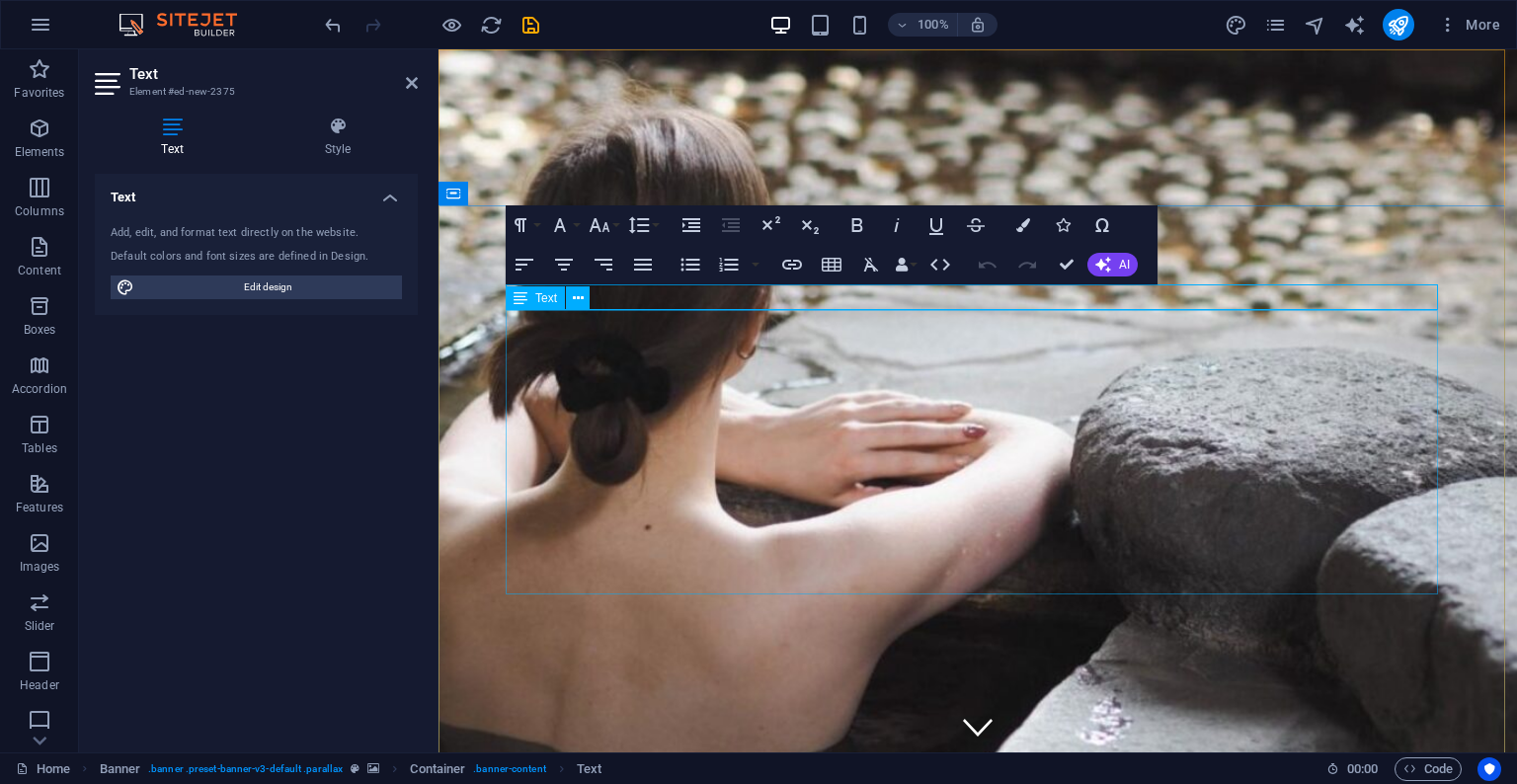 click on "437-431-6934 Downtown Toronto Monday - Sunday 11AM - 2AM" at bounding box center (978, 1743) 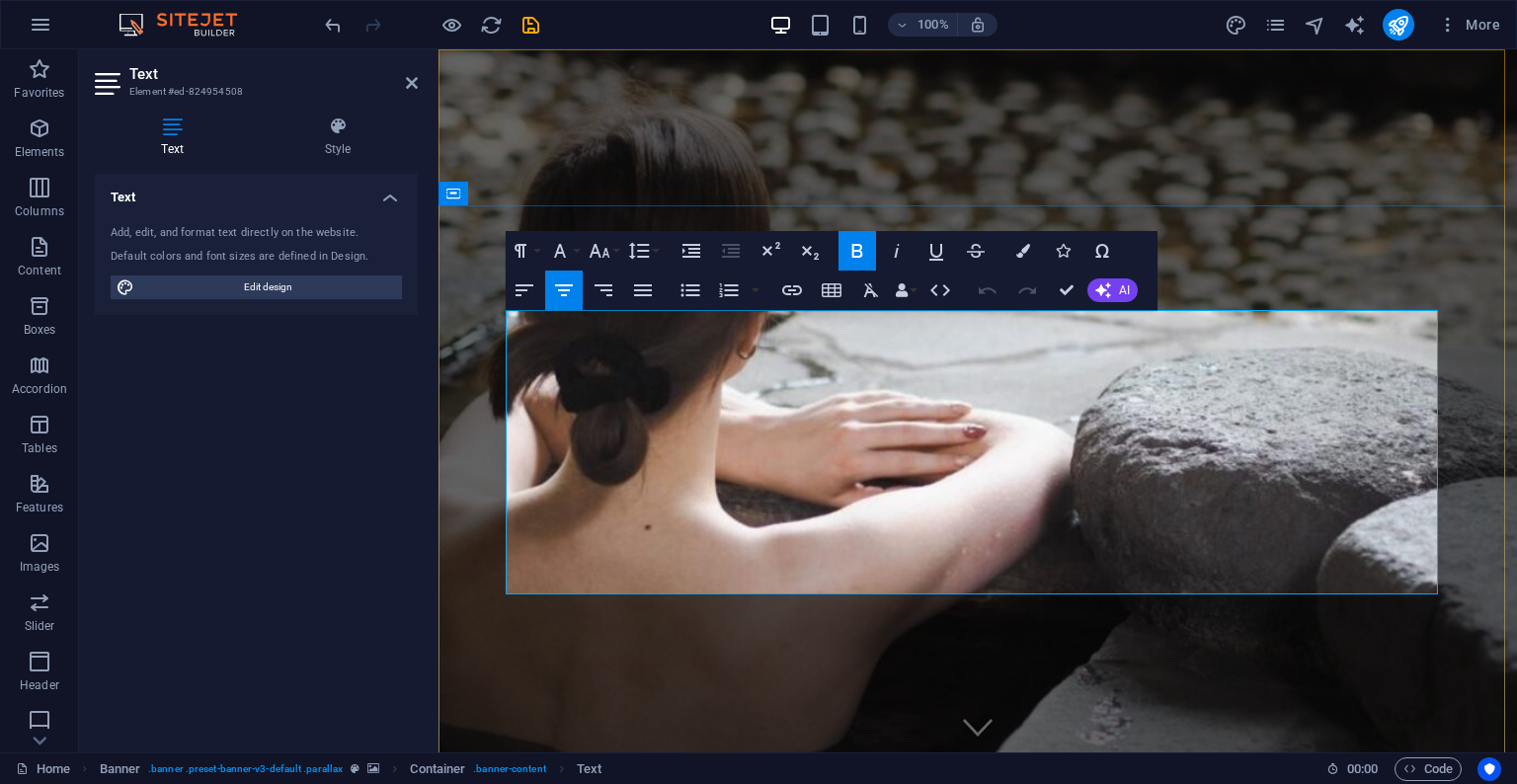 drag, startPoint x: 1099, startPoint y: 348, endPoint x: 819, endPoint y: 335, distance: 280.3016 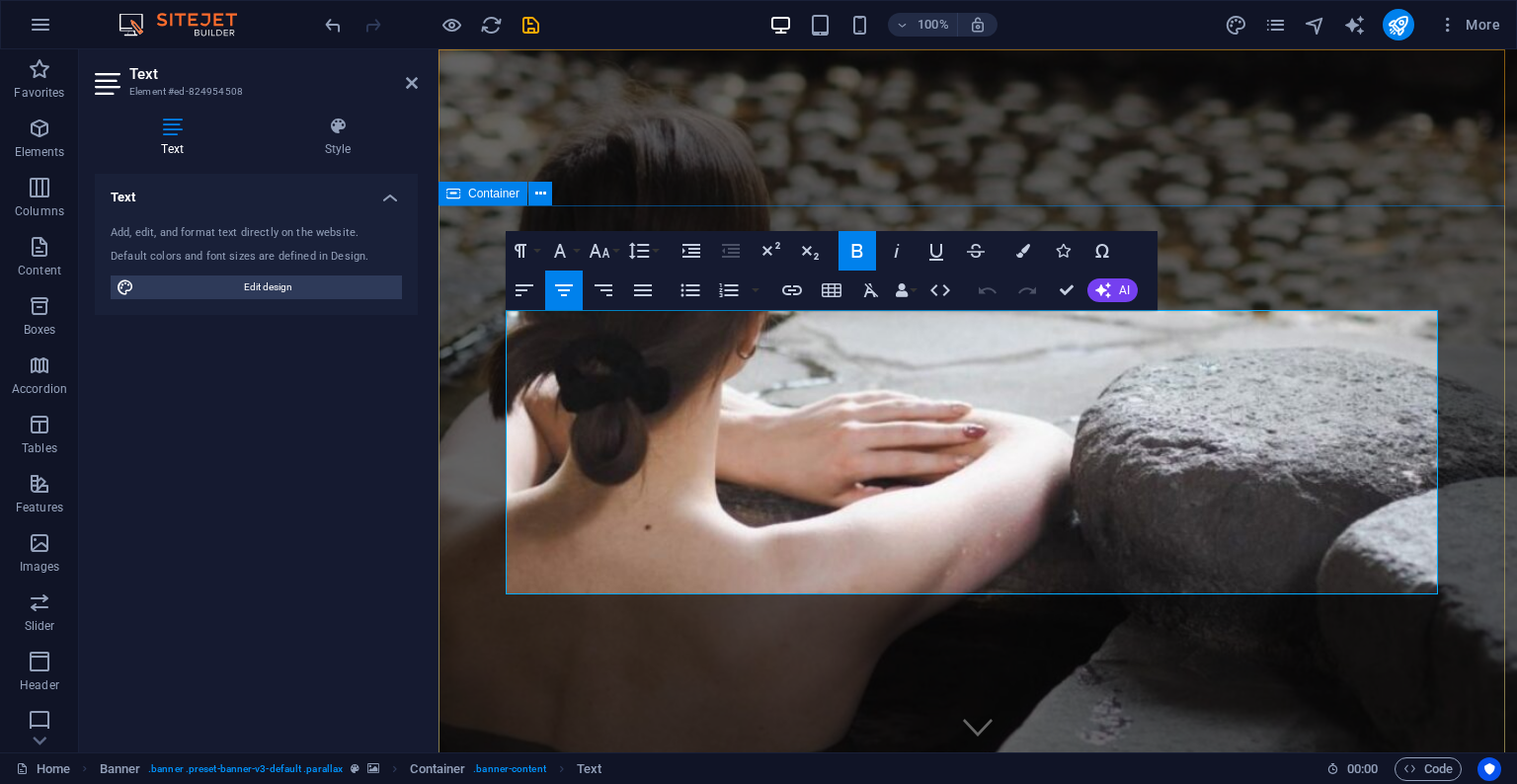 click on "New text element 437-431-6934 Downtown Toronto Monday - Sunday 11AM - 2AM Kiwi Lush ‌where Sweetness Meets Seduction" at bounding box center [978, 1871] 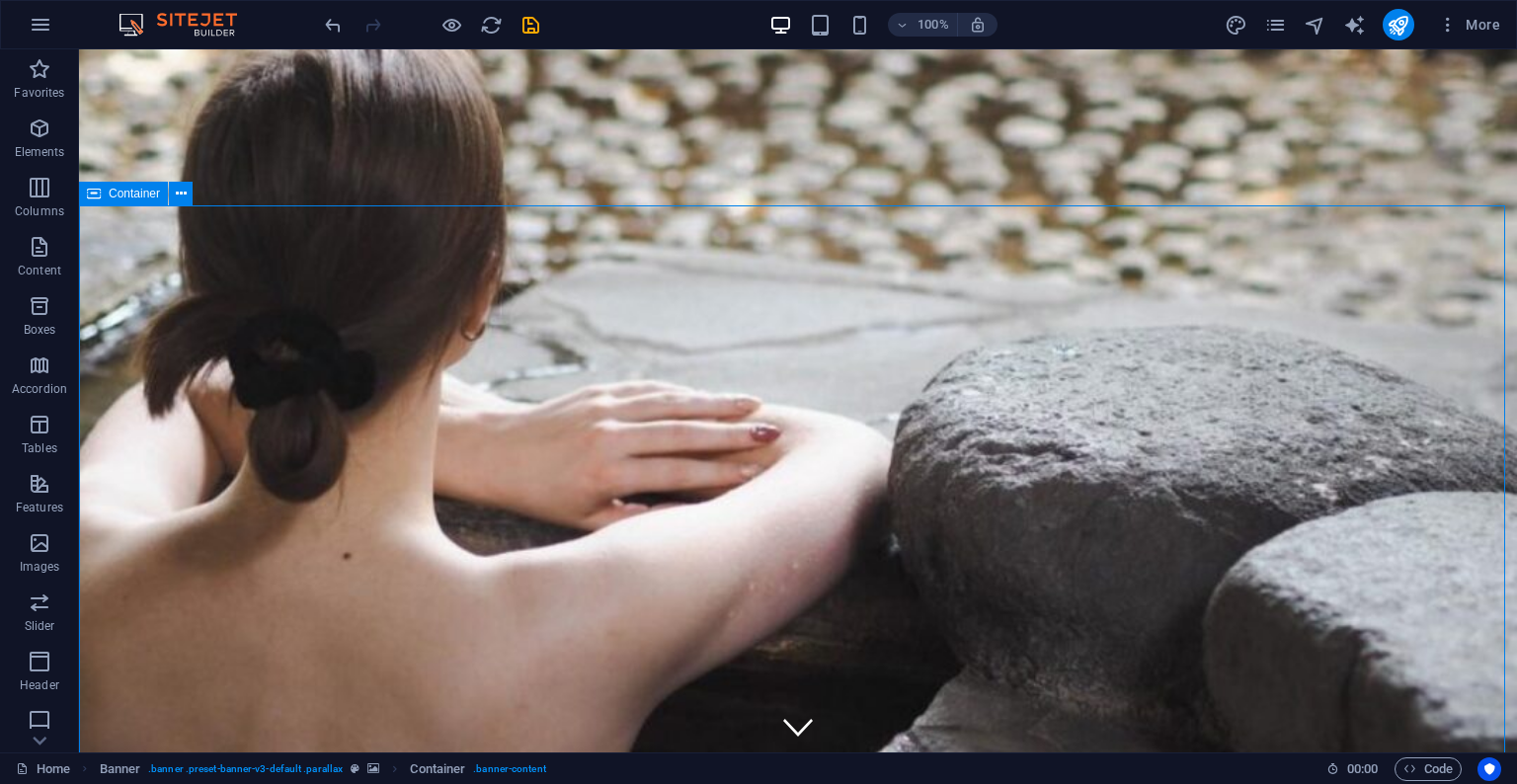 click on "New text element 437-431-6934 Downtown Toronto Monday - Sunday 11AM - 2AM Kiwi Lush ‌where Sweetness Meets Seduction" at bounding box center (798, 1871) 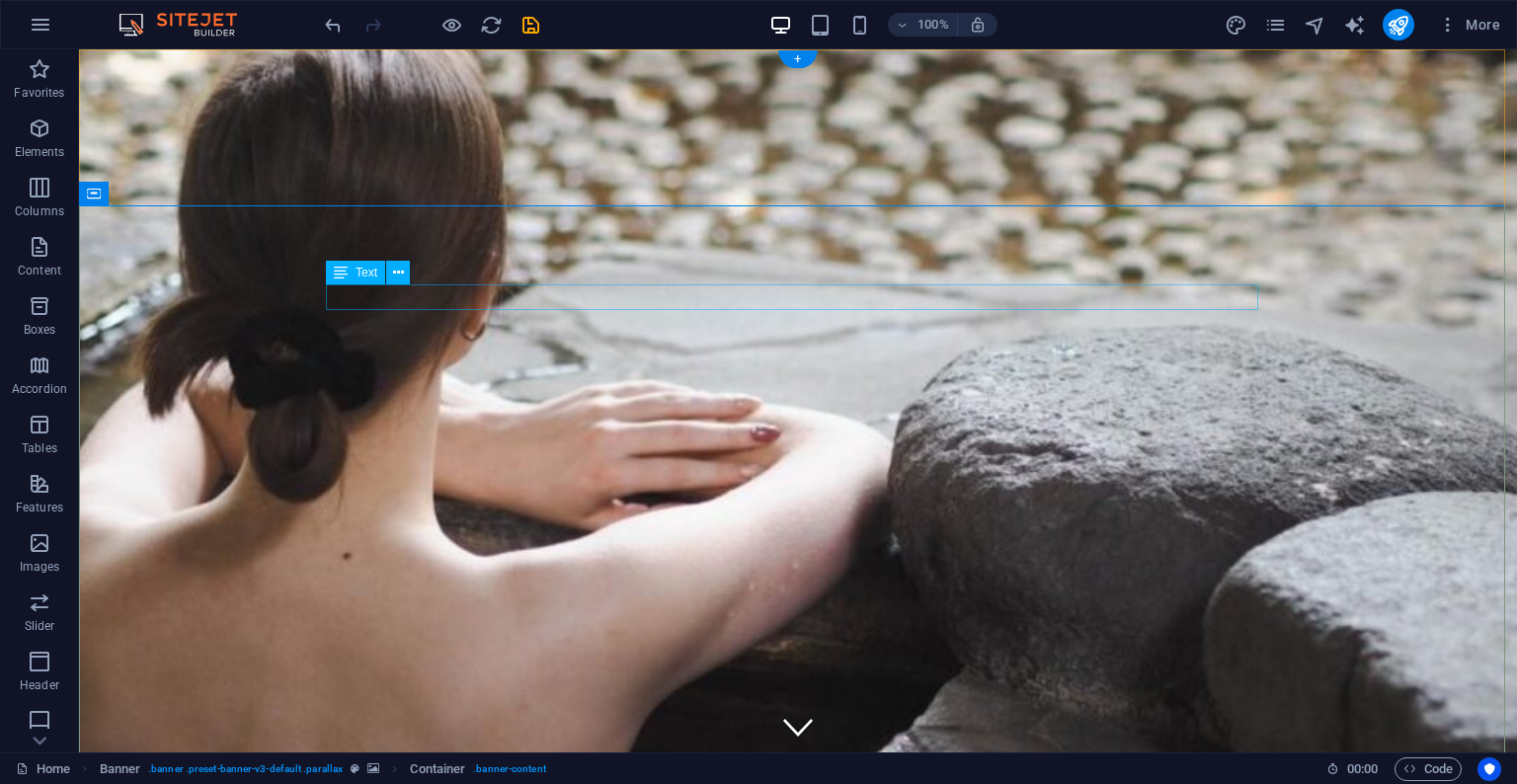 click on "New text element" at bounding box center (798, 1112) 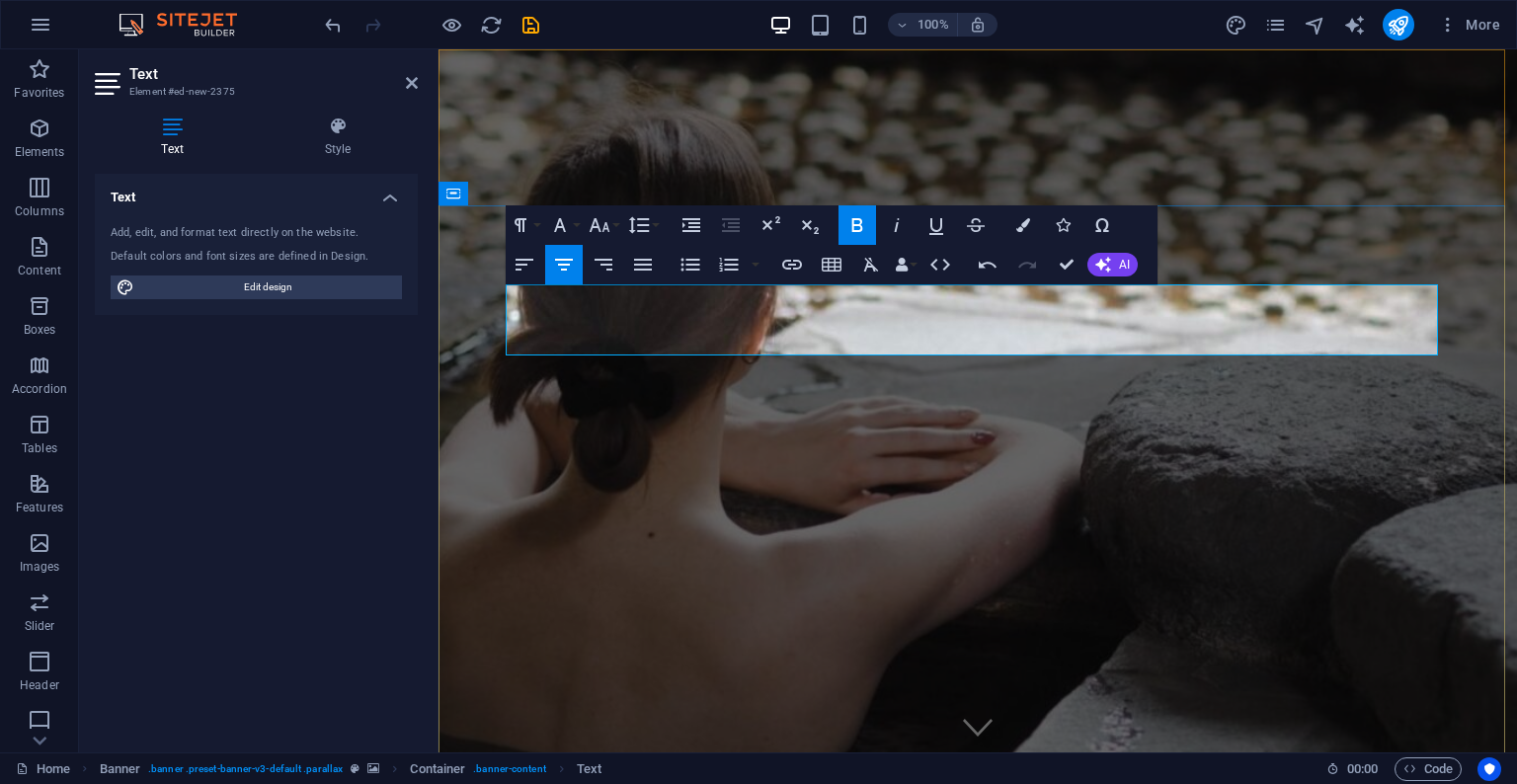 click on "[PHONE]" at bounding box center (977, 1145) 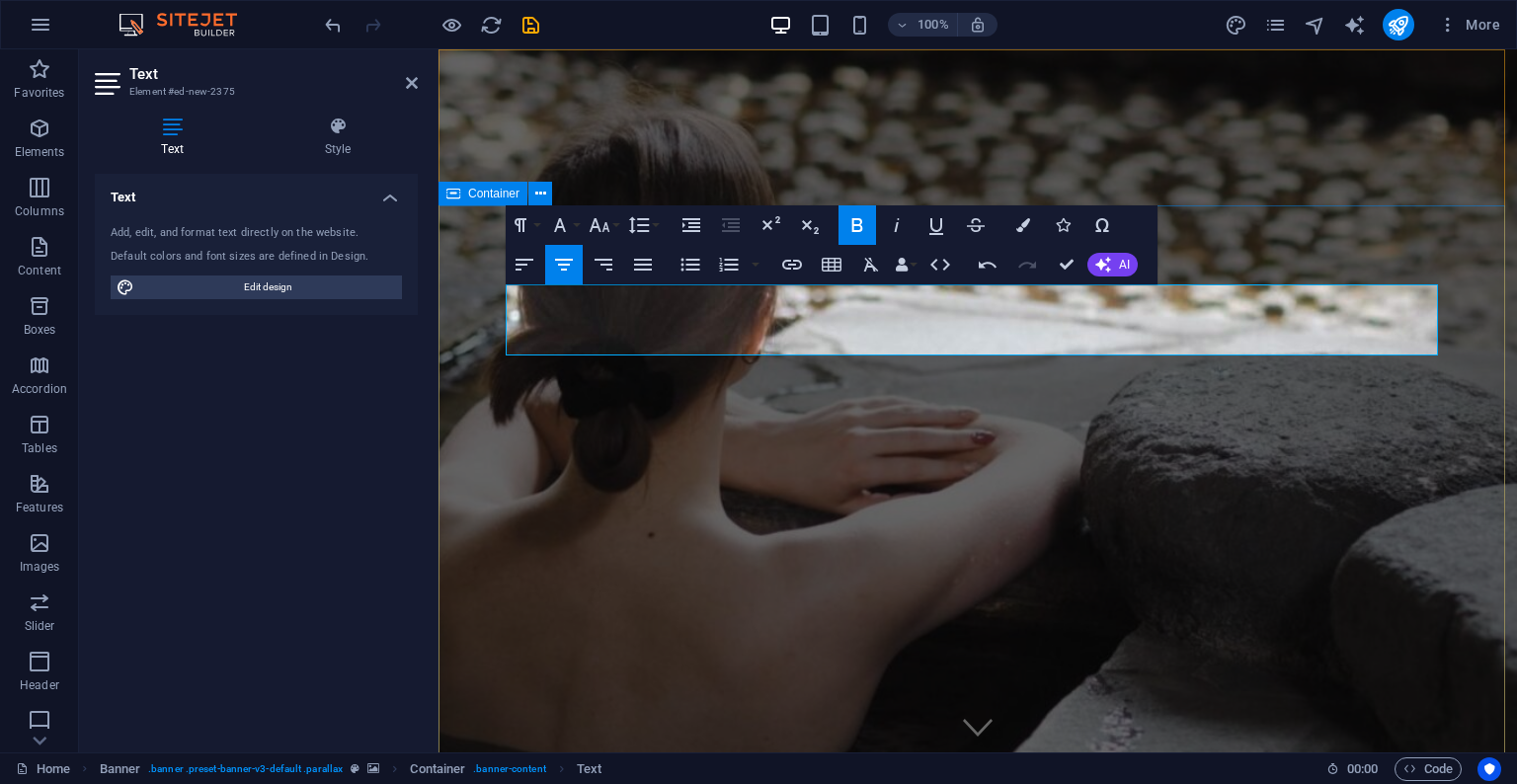 click on "437-431-6934 437-431-6934 Downtown Toronto Monday - Sunday 11AM - 2AM Kiwi Lush ‌where Sweetness Meets Seduction" at bounding box center [978, 2382] 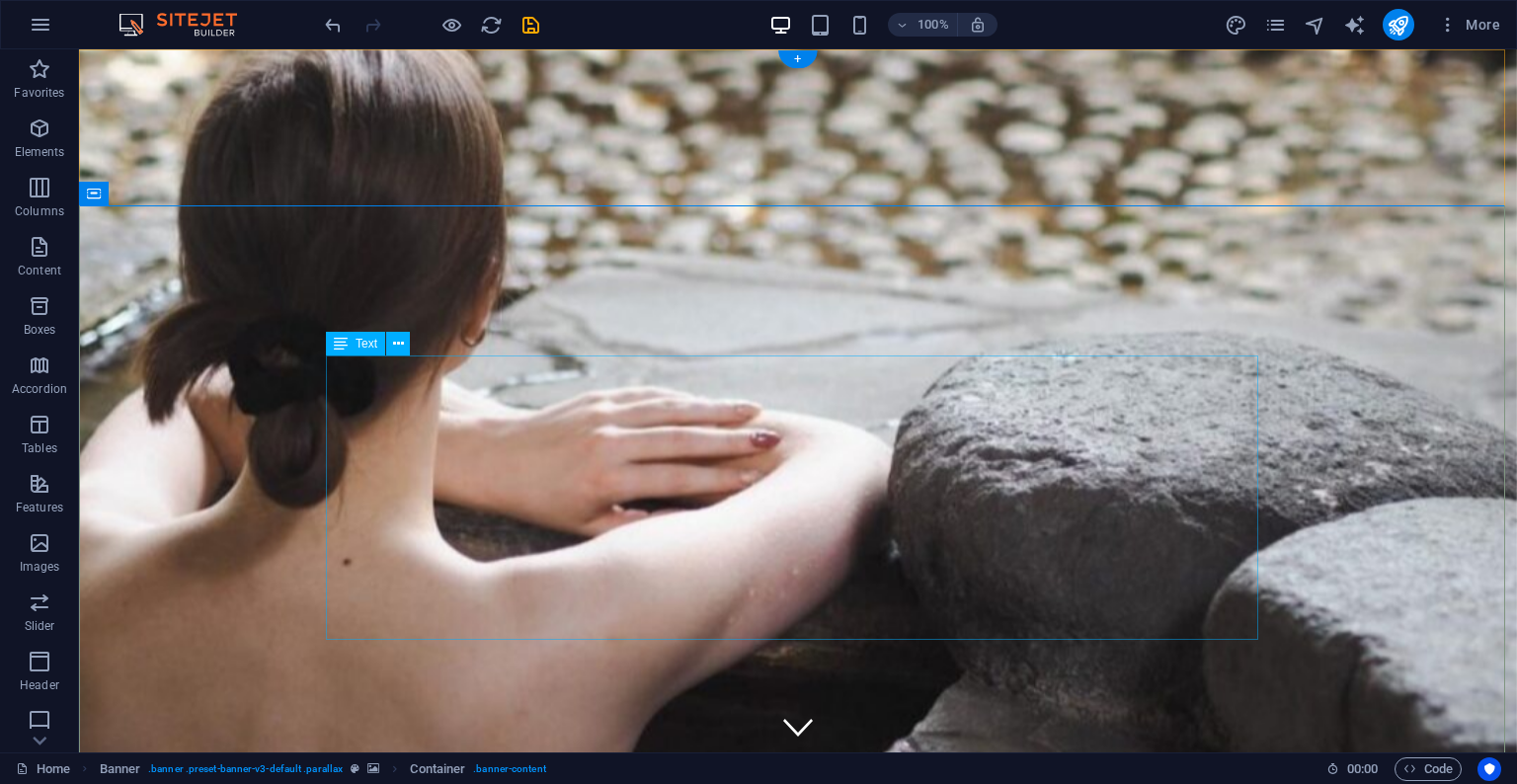 click on "437-431-6934 Downtown Toronto Monday - Sunday 11AM - 2AM" at bounding box center (798, 2752) 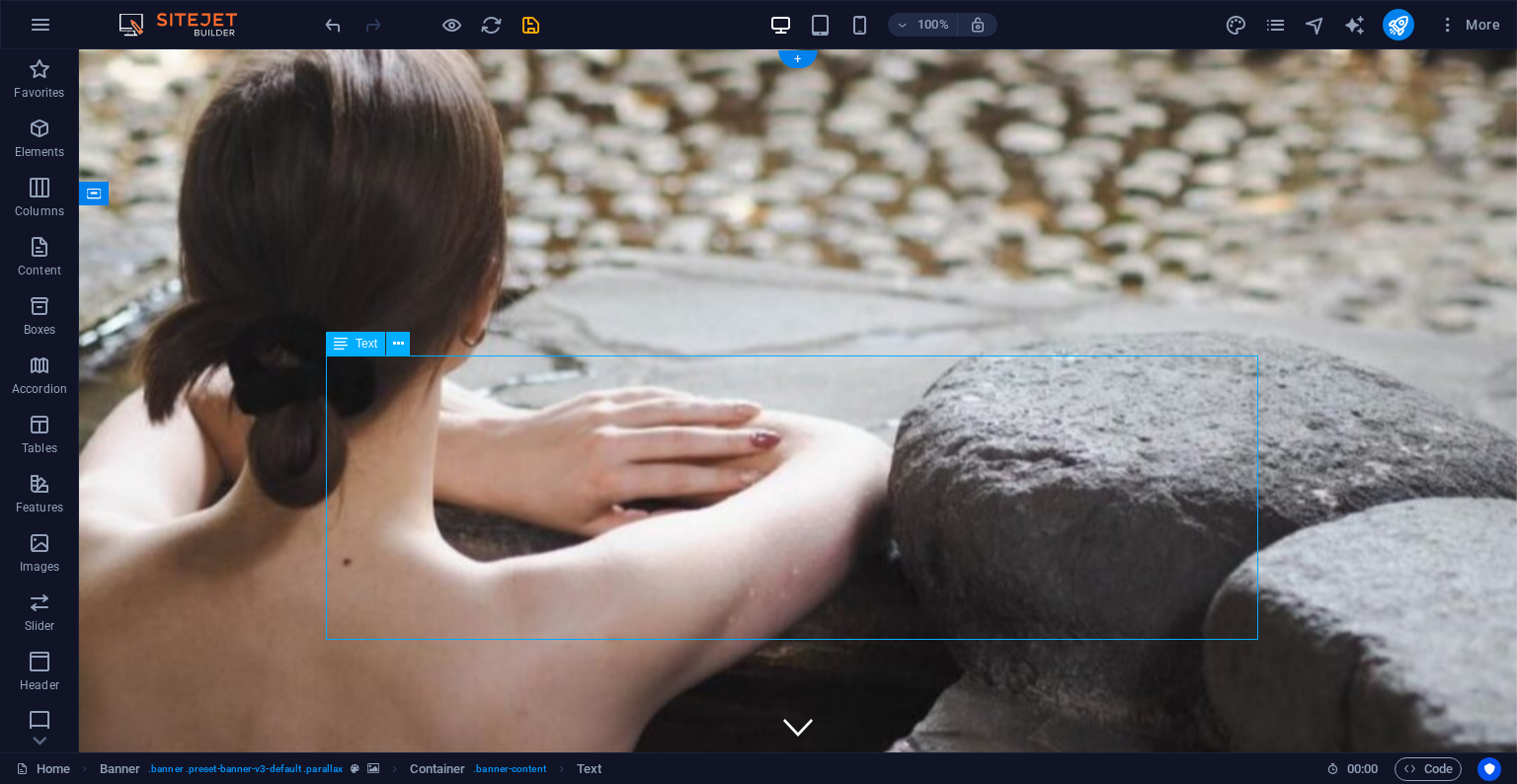 click on "437-431-6934 Downtown Toronto Monday - Sunday 11AM - 2AM" at bounding box center (798, 2752) 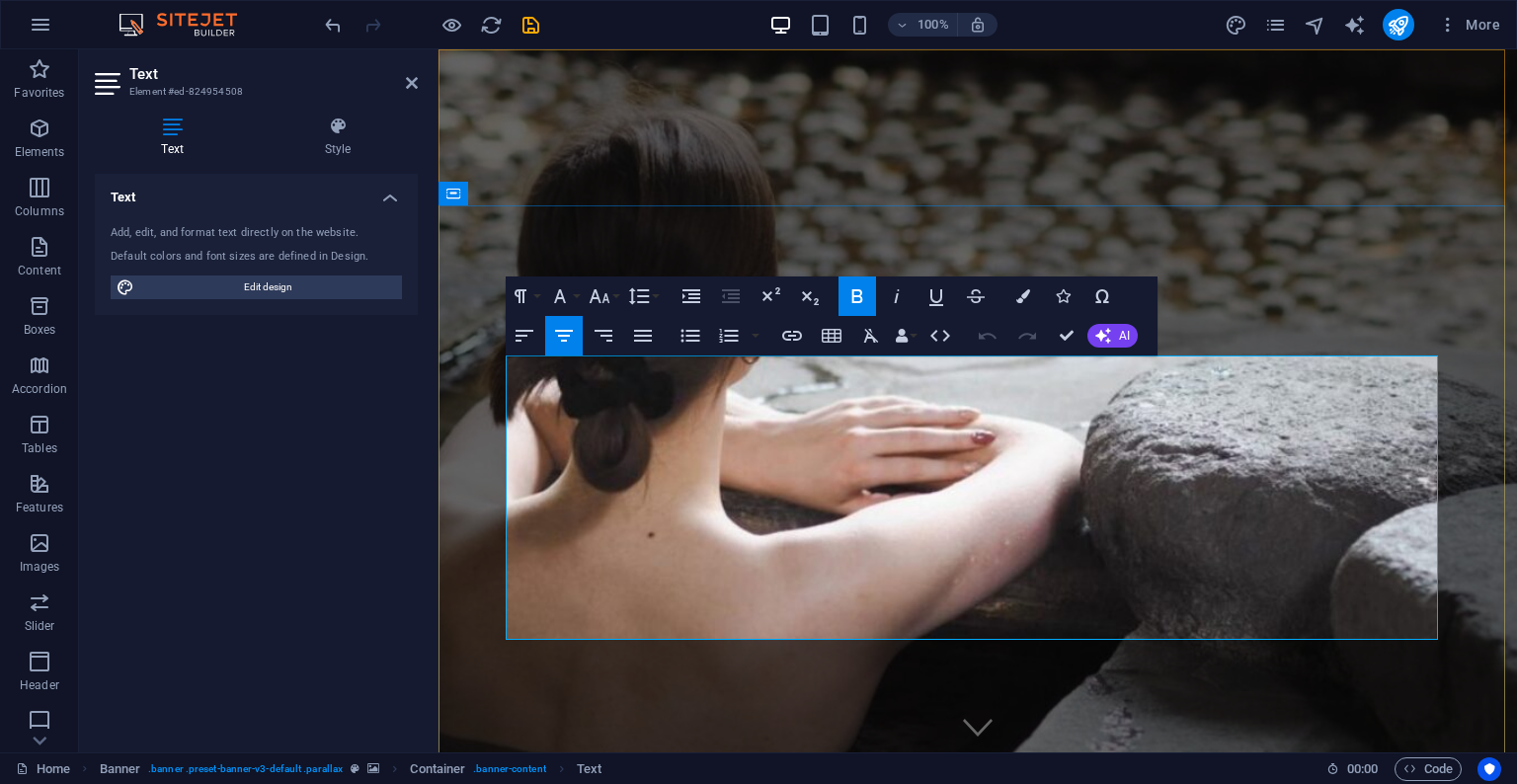 drag, startPoint x: 1139, startPoint y: 395, endPoint x: 748, endPoint y: 388, distance: 391.06265 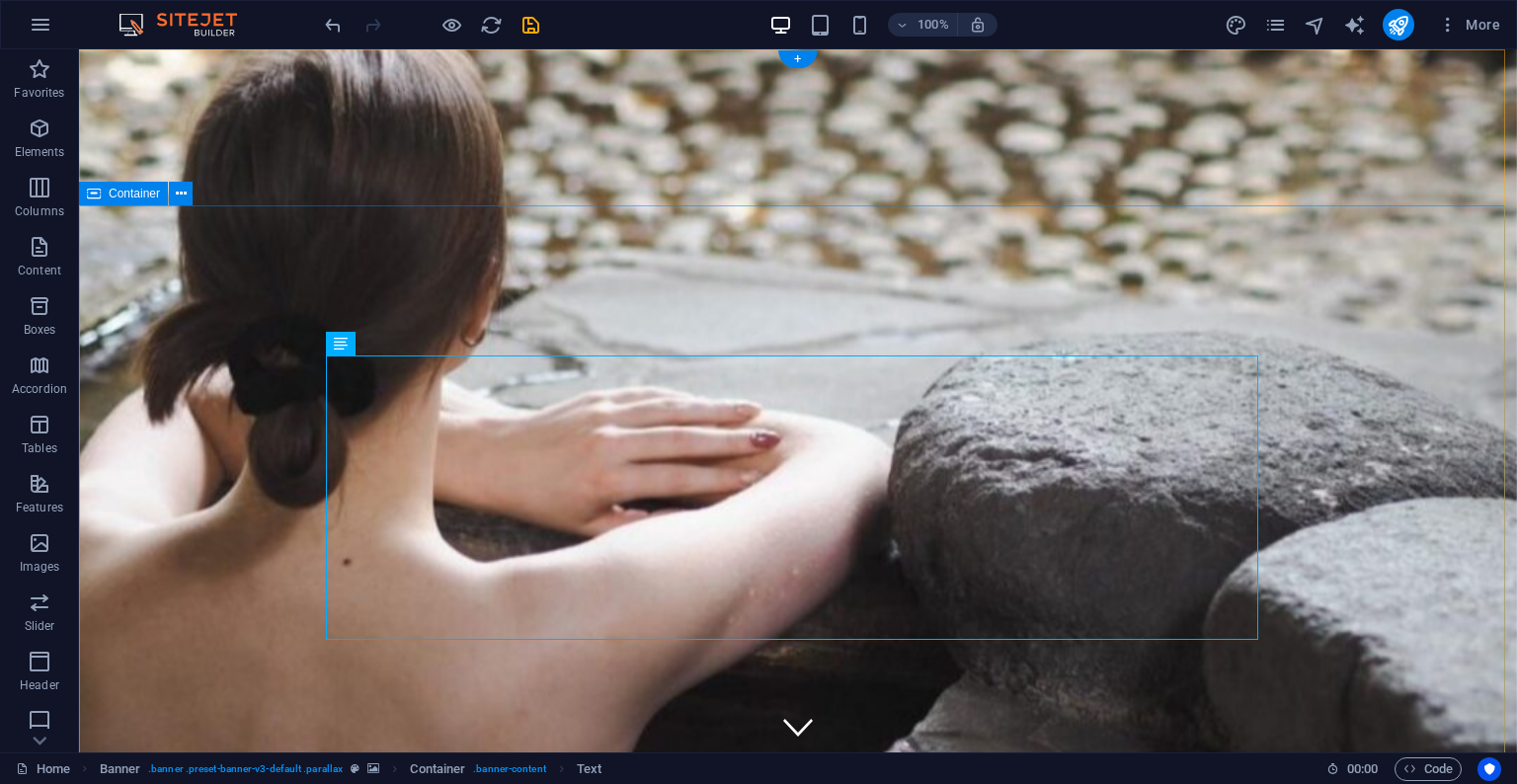 click on "[PHONE] [CITY] [DAY] - [DAY] [TIME] - [TIME] [BRAND] [BRAND] [BRAND] [BRAND]" at bounding box center [798, 2346] 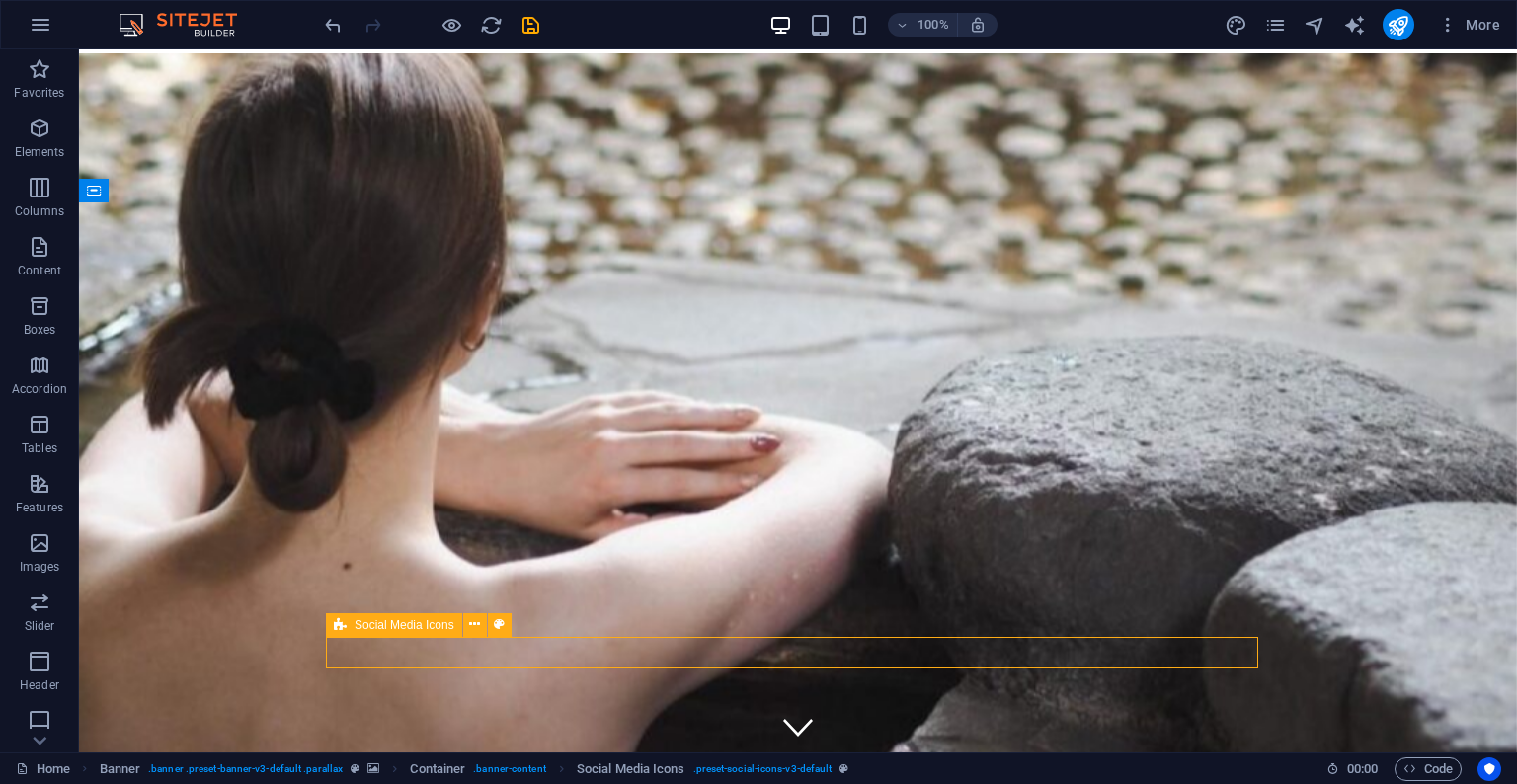 scroll, scrollTop: 5, scrollLeft: 0, axis: vertical 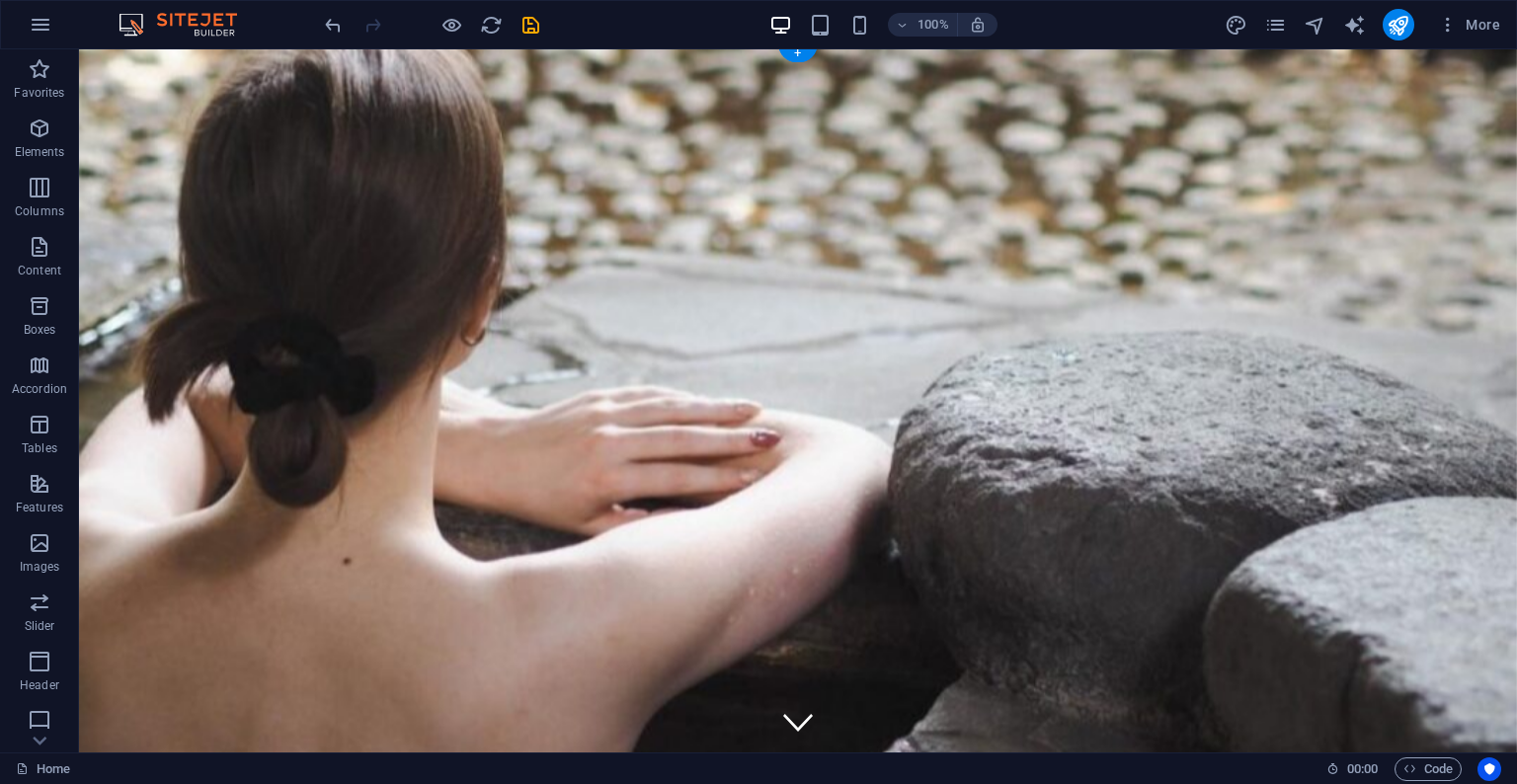 drag, startPoint x: 433, startPoint y: 681, endPoint x: 735, endPoint y: 419, distance: 399.80995 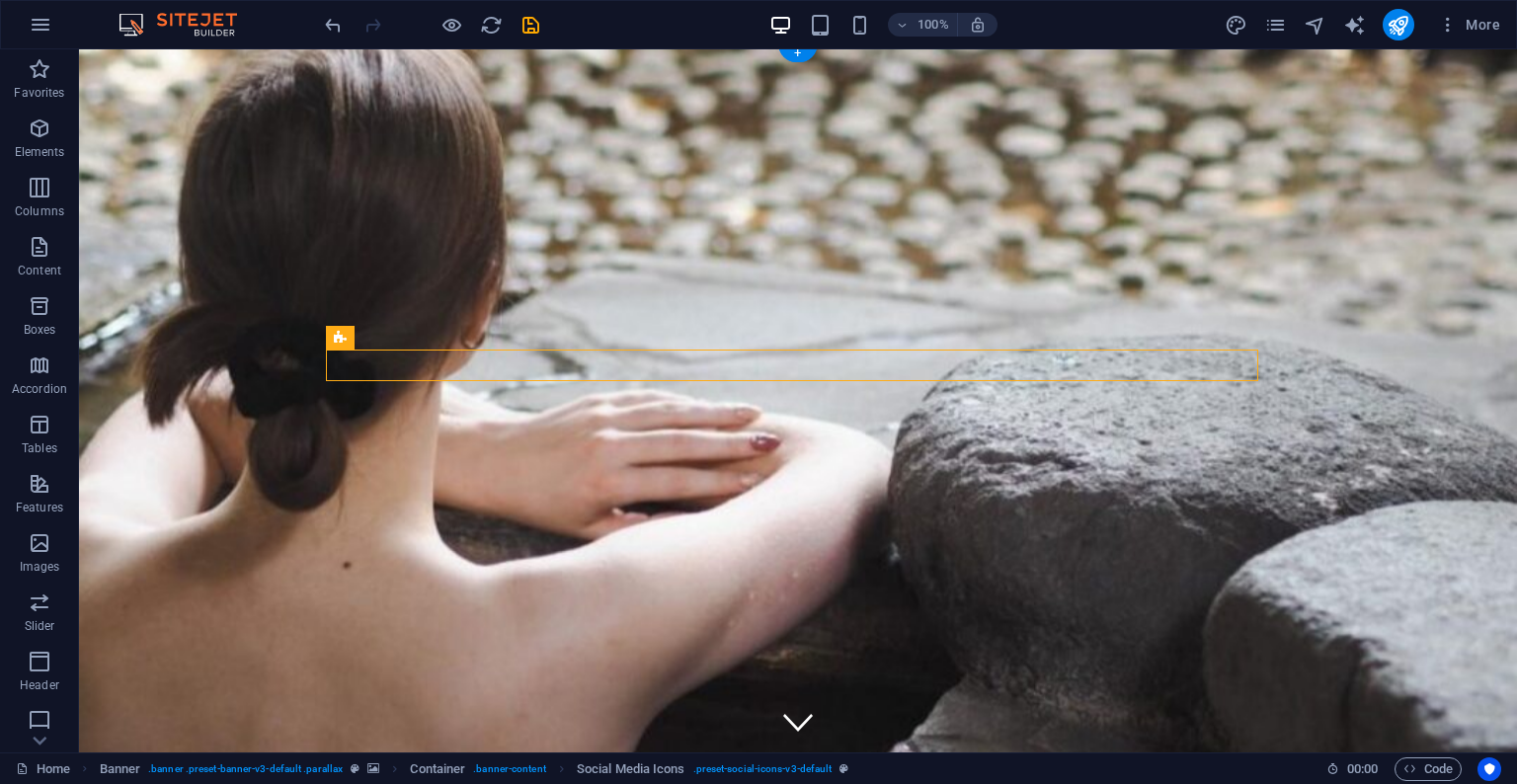 click on "[CITY] [DAY] - [DAY] [TIME] - [TIME]" at bounding box center (798, 2830) 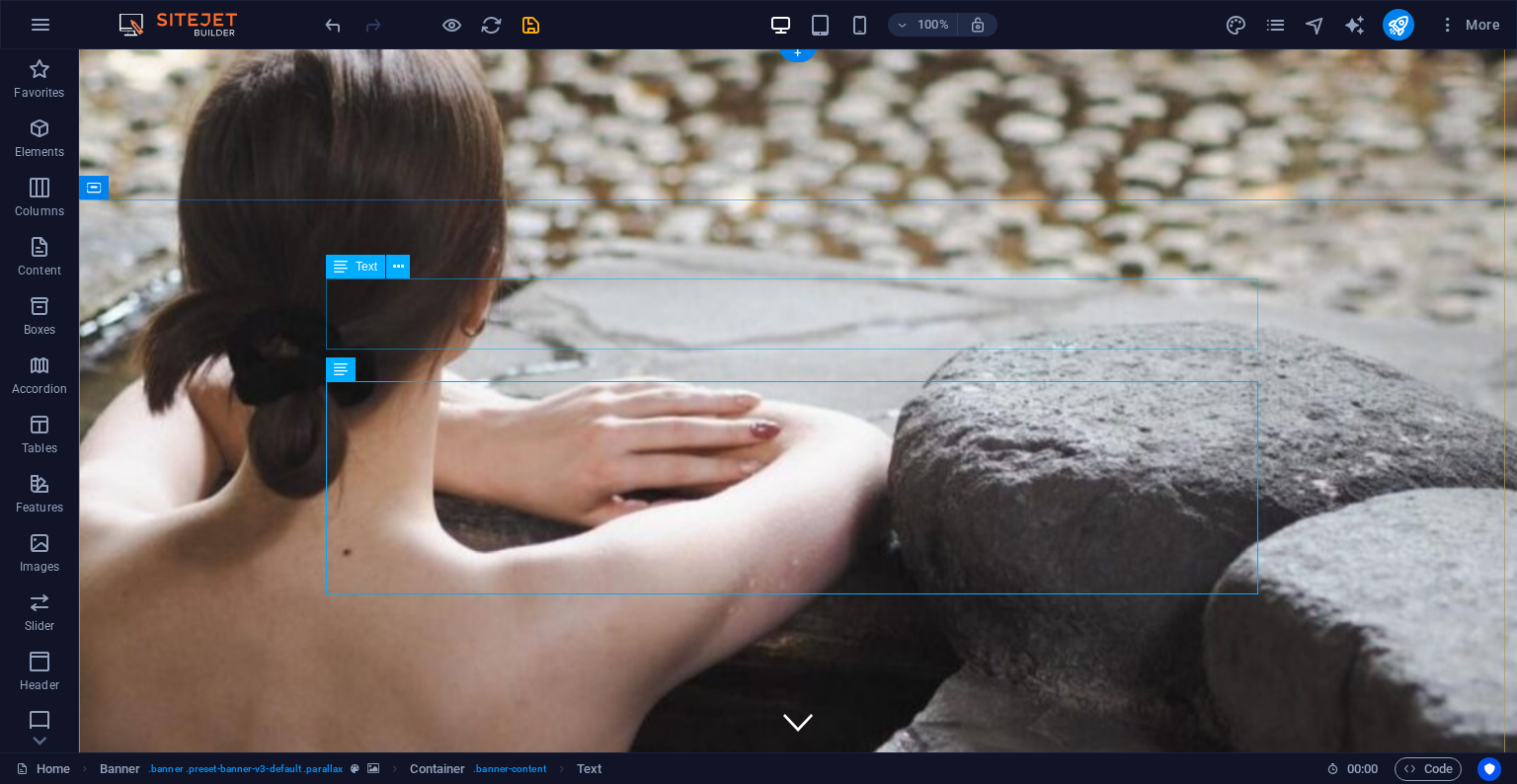 click on "[PHONE]" at bounding box center (798, 1600) 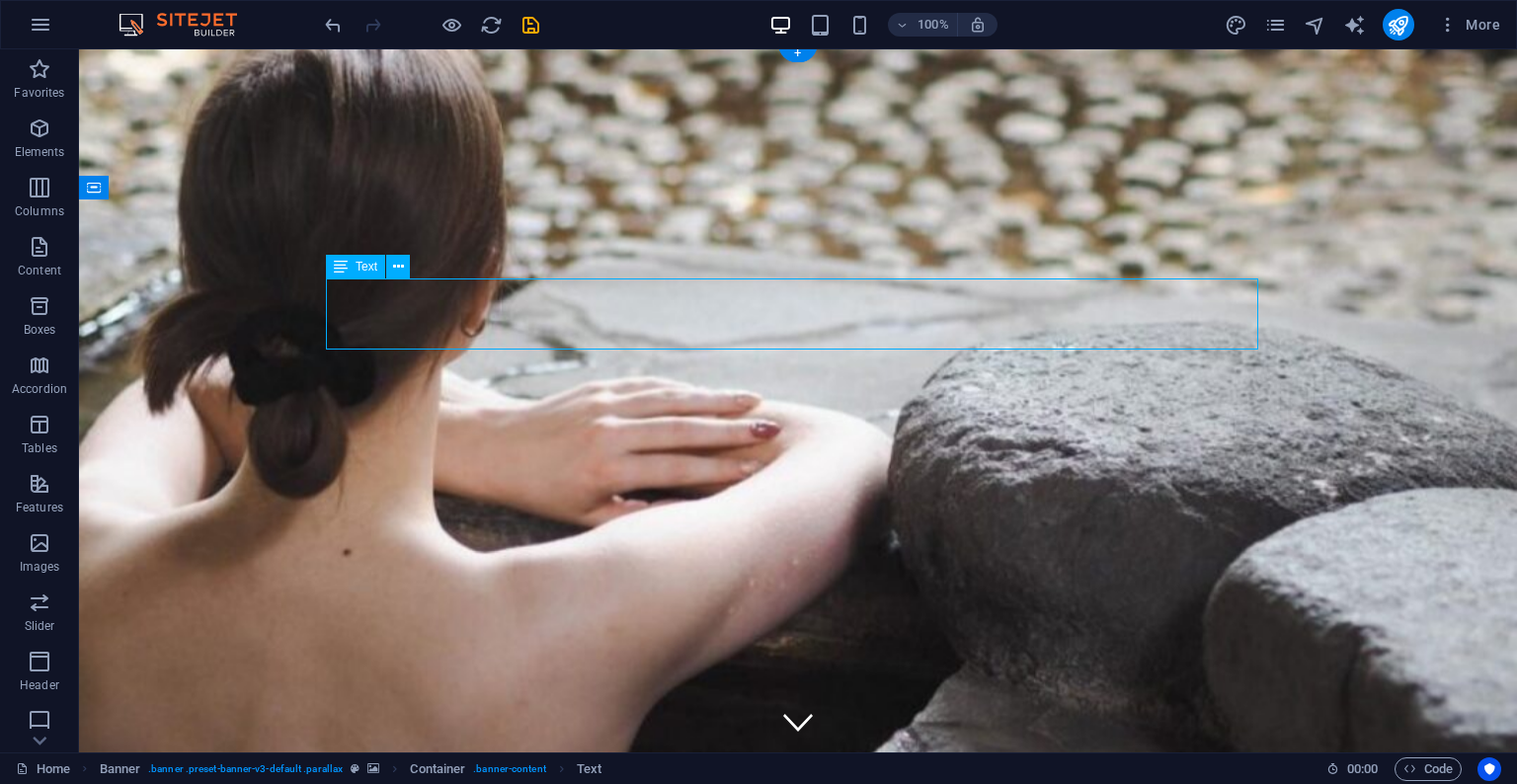 click on "[PHONE]" at bounding box center (798, 1600) 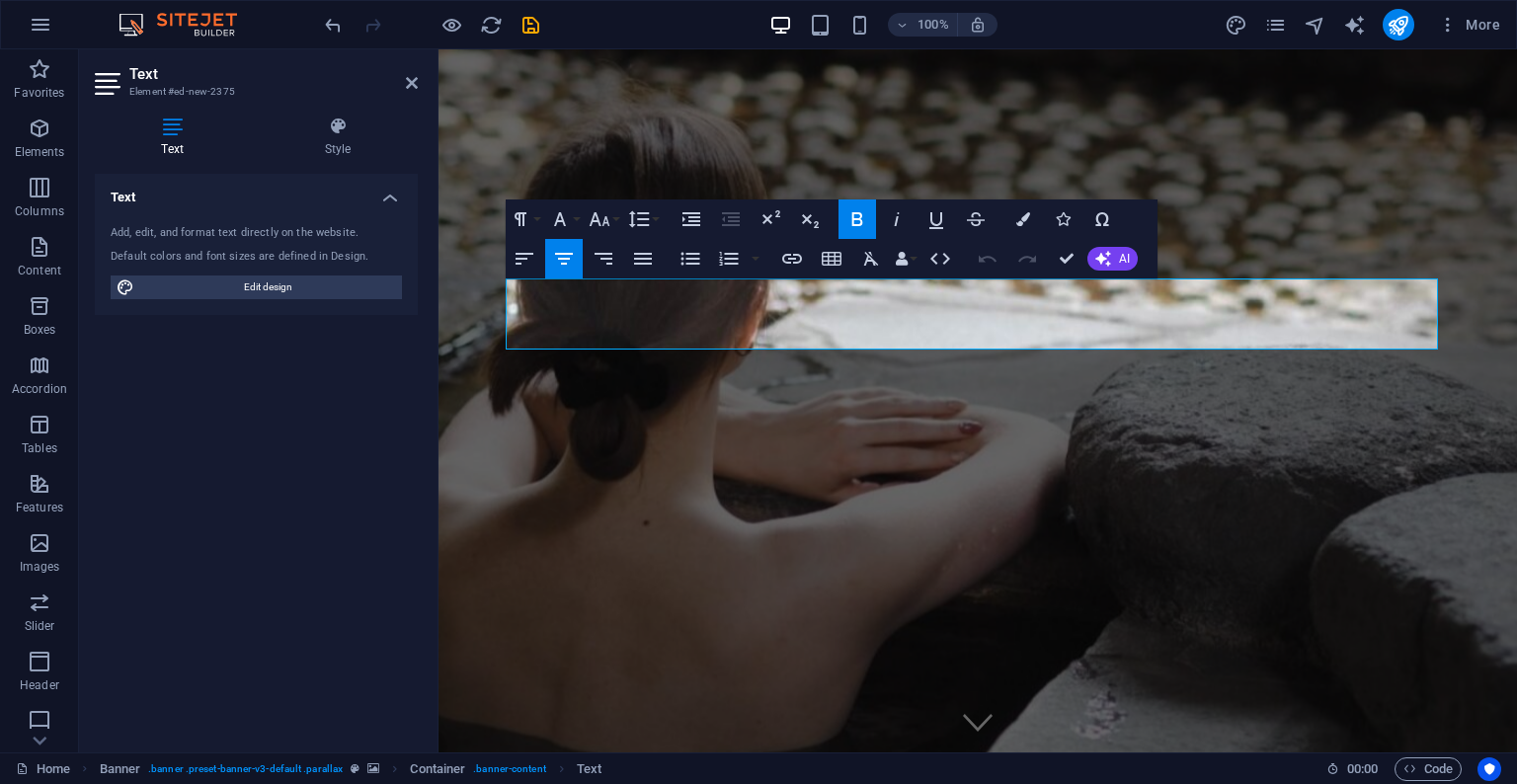 click 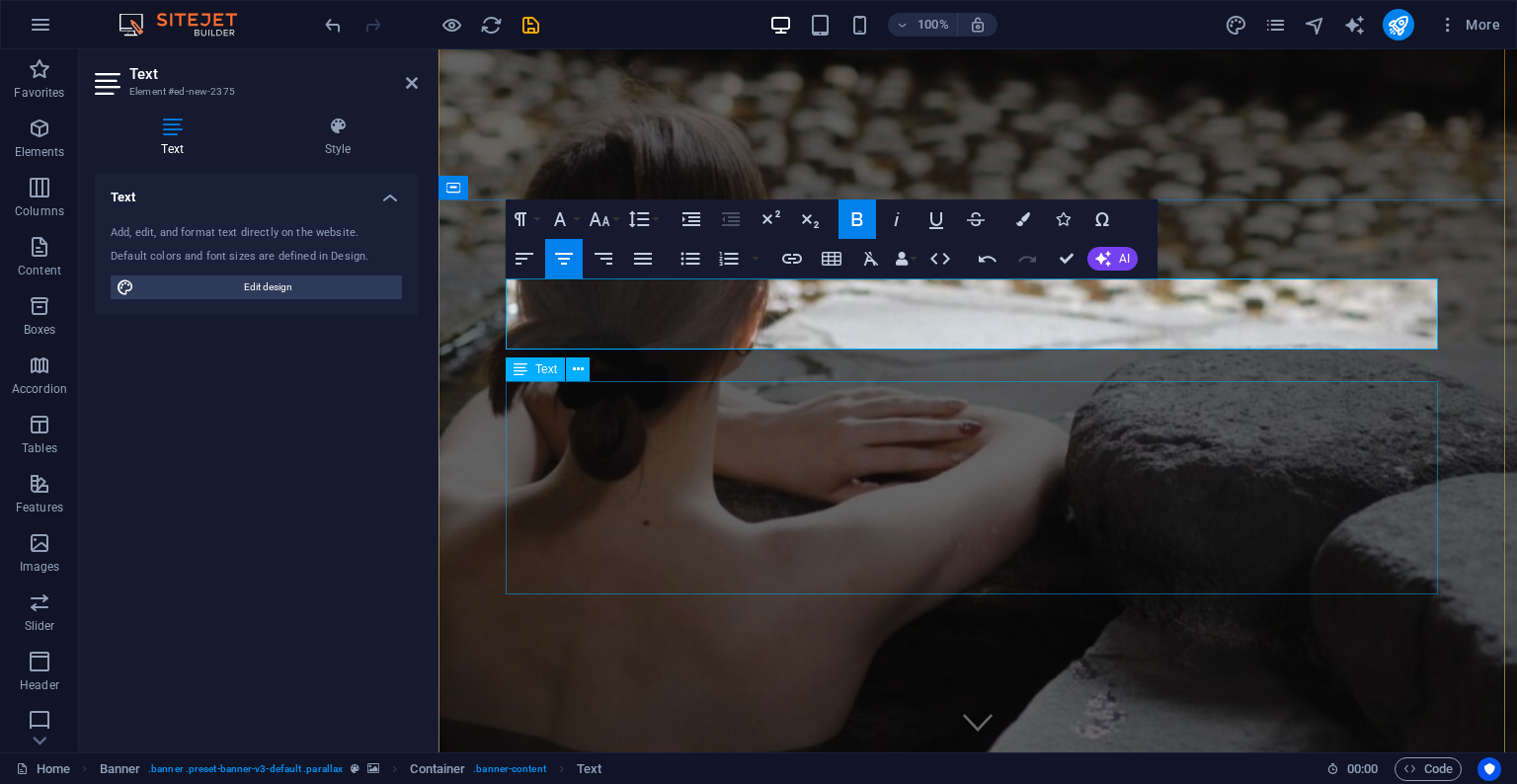 click on "[CITY] [DAY] - [DAY] [TIME] - [TIME]" at bounding box center [978, 2804] 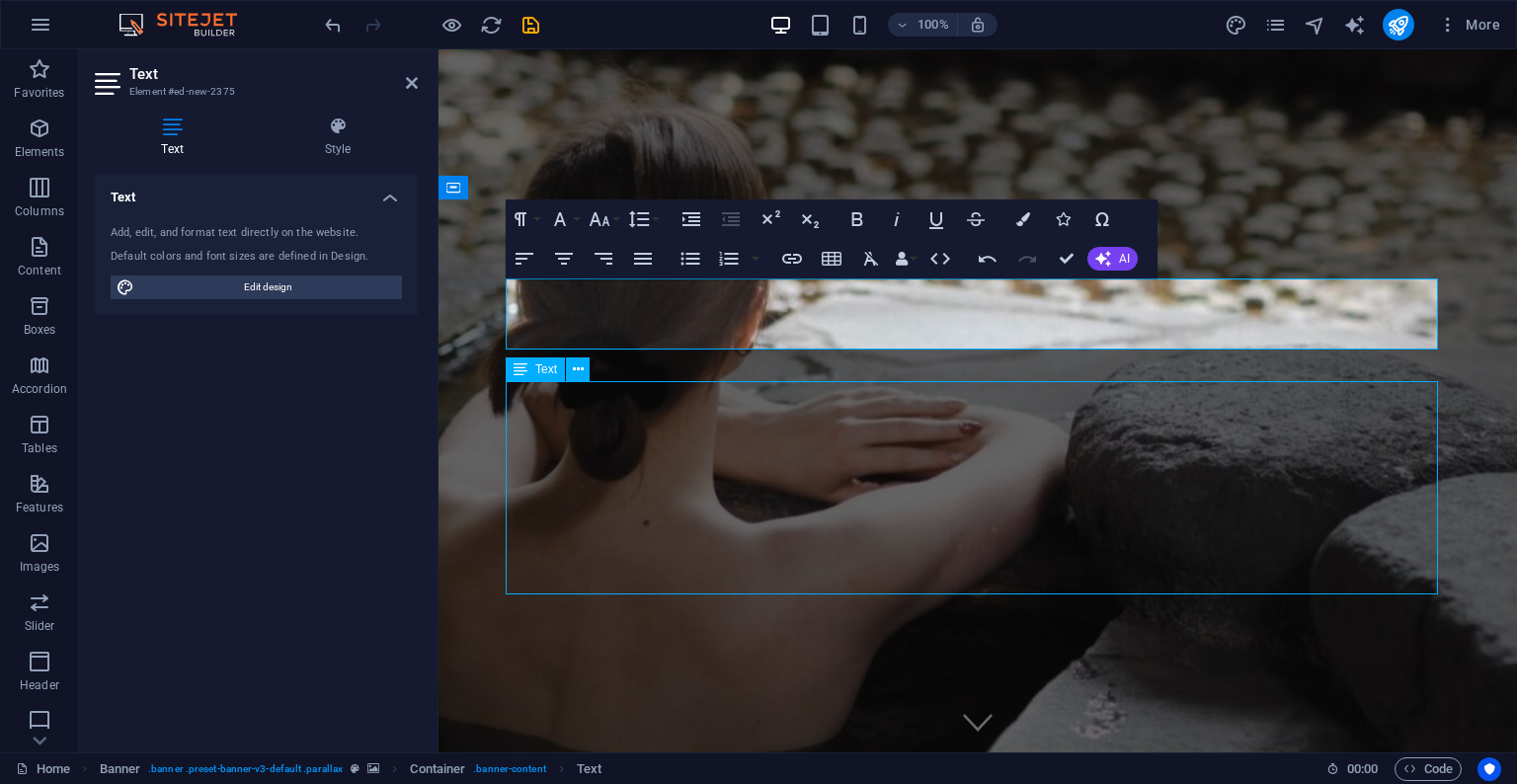 click on "[CITY] [DAY] - [DAY] [TIME] - [TIME]" at bounding box center (978, 2804) 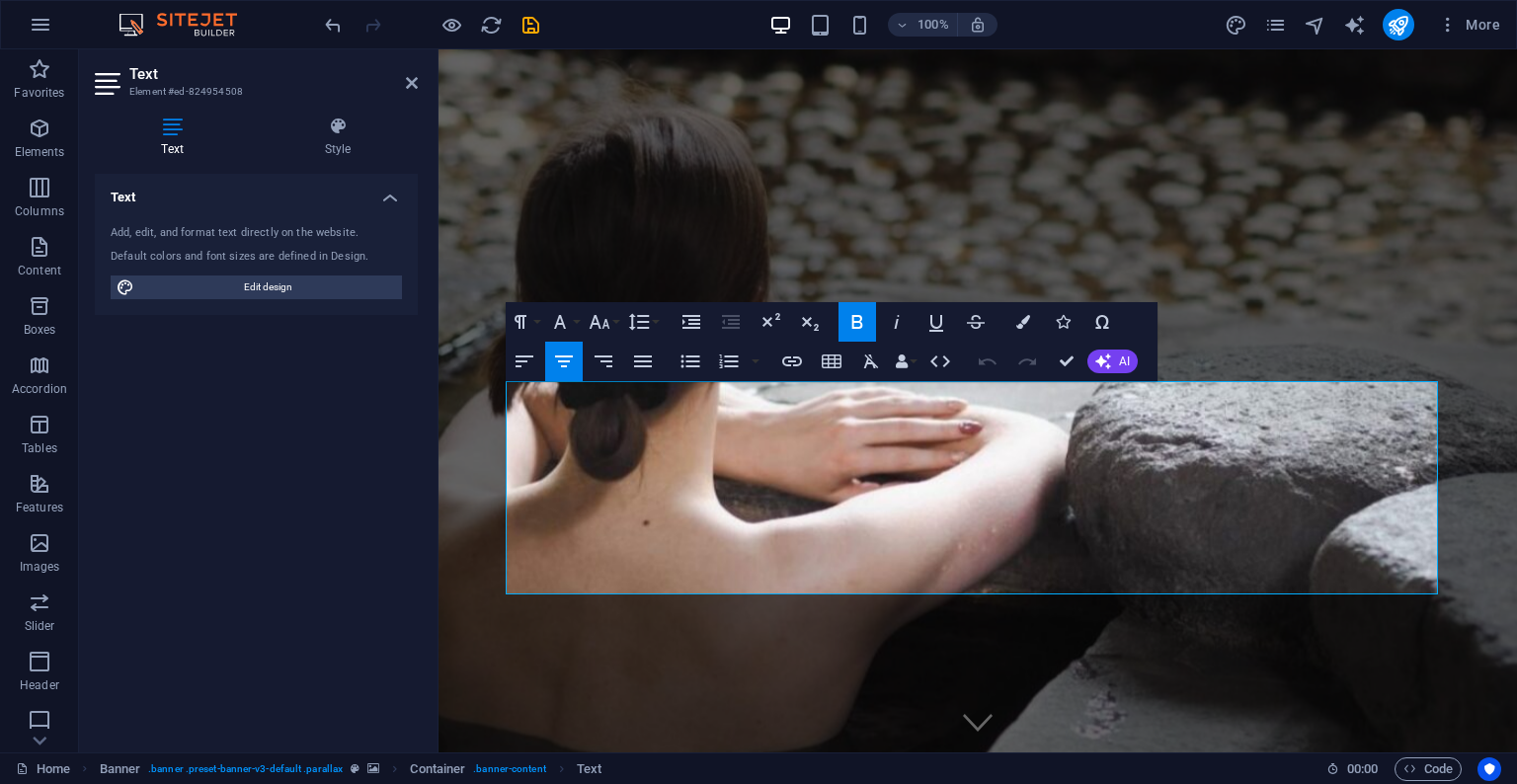 click 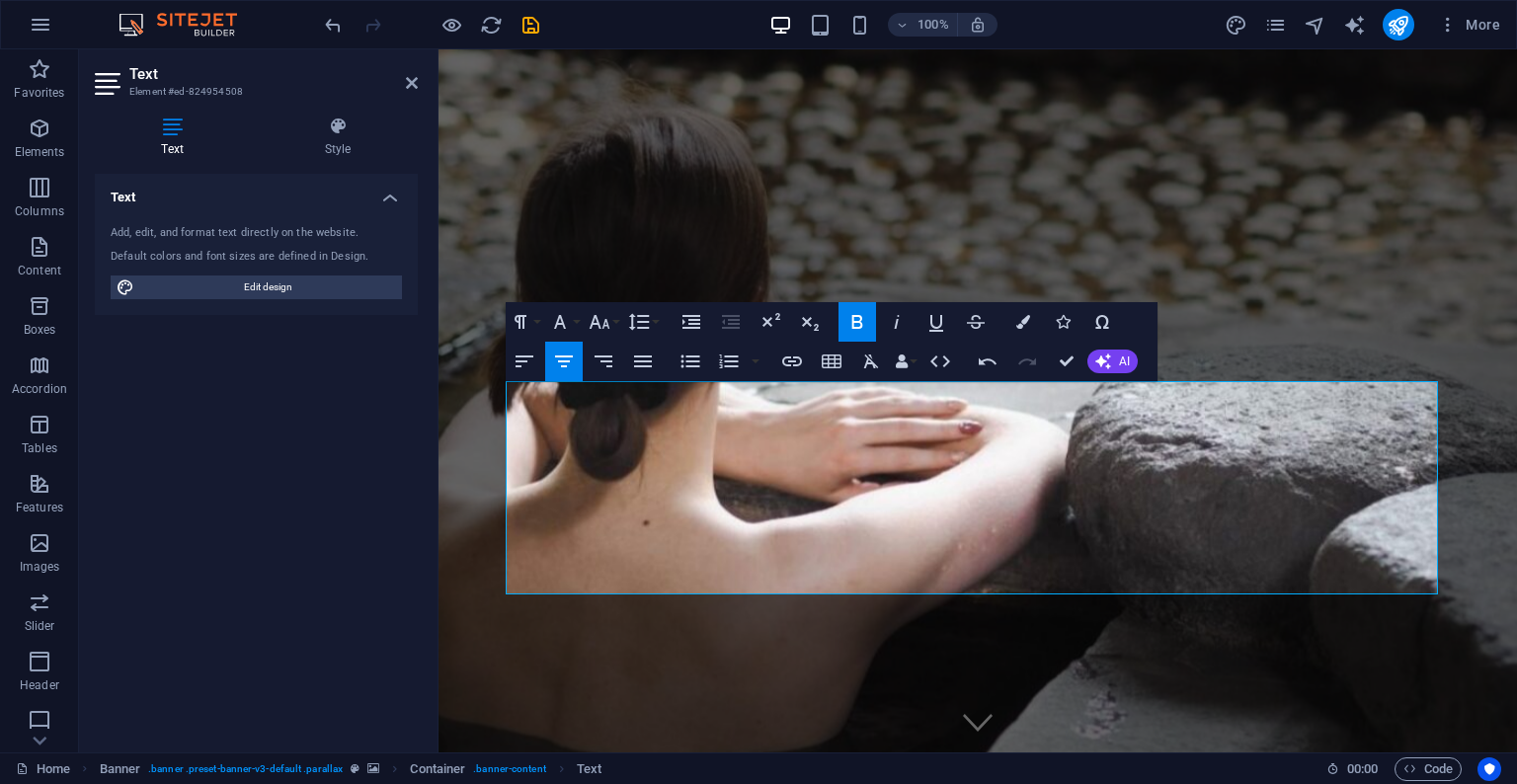 click on "[PHONE]" at bounding box center (978, 1600) 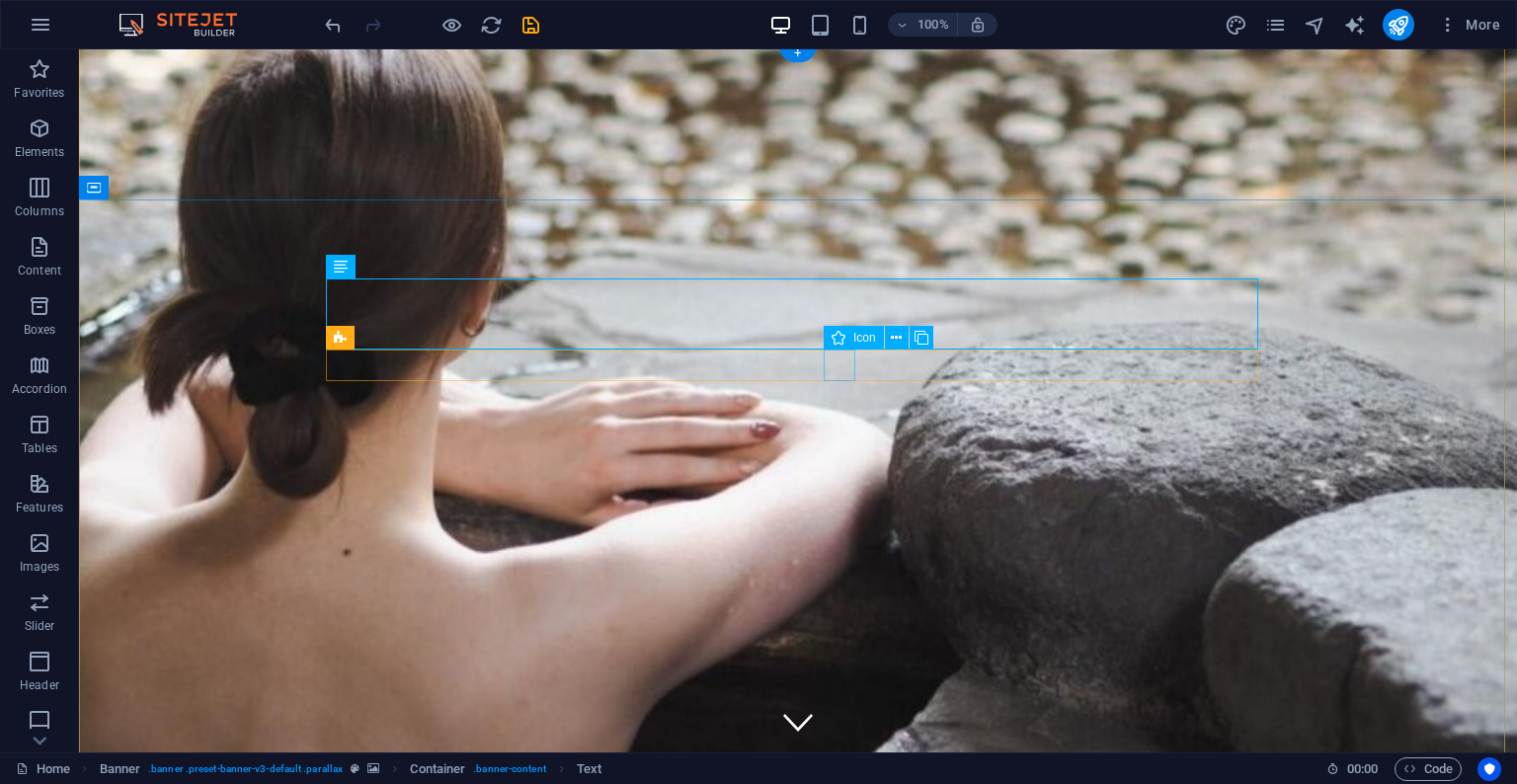 click at bounding box center (798, 2206) 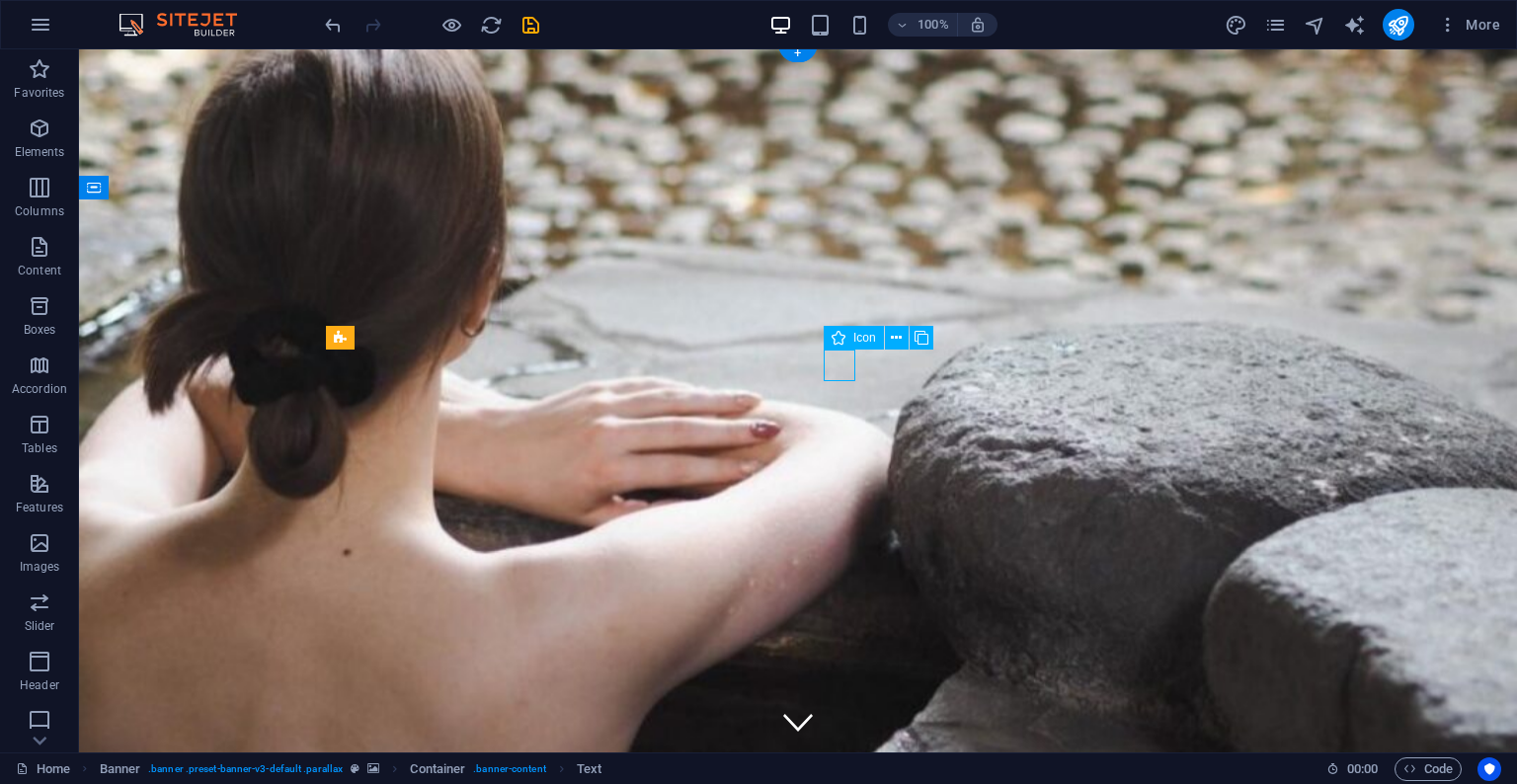 click at bounding box center [798, 2206] 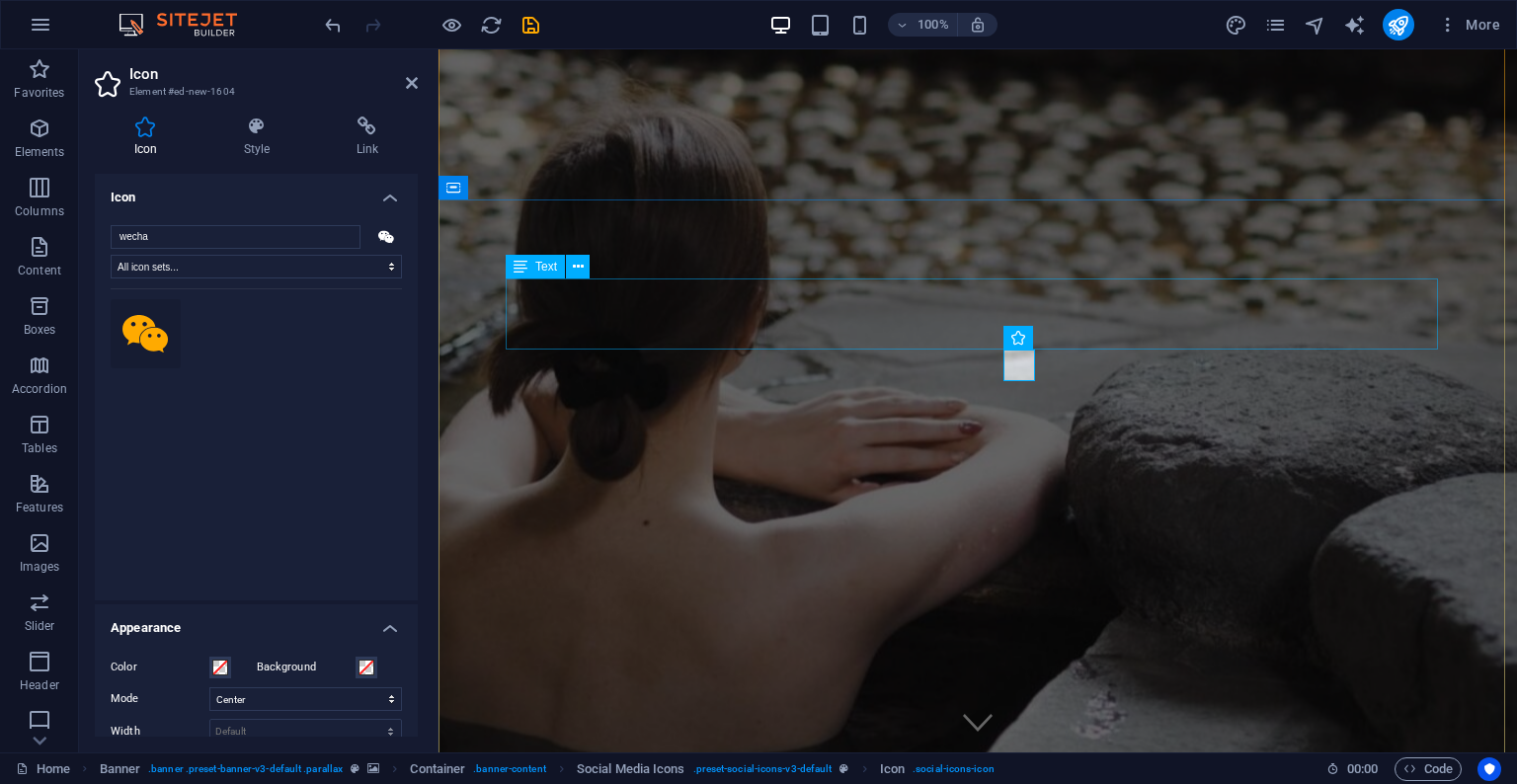 click on "[PHONE]" at bounding box center [978, 1600] 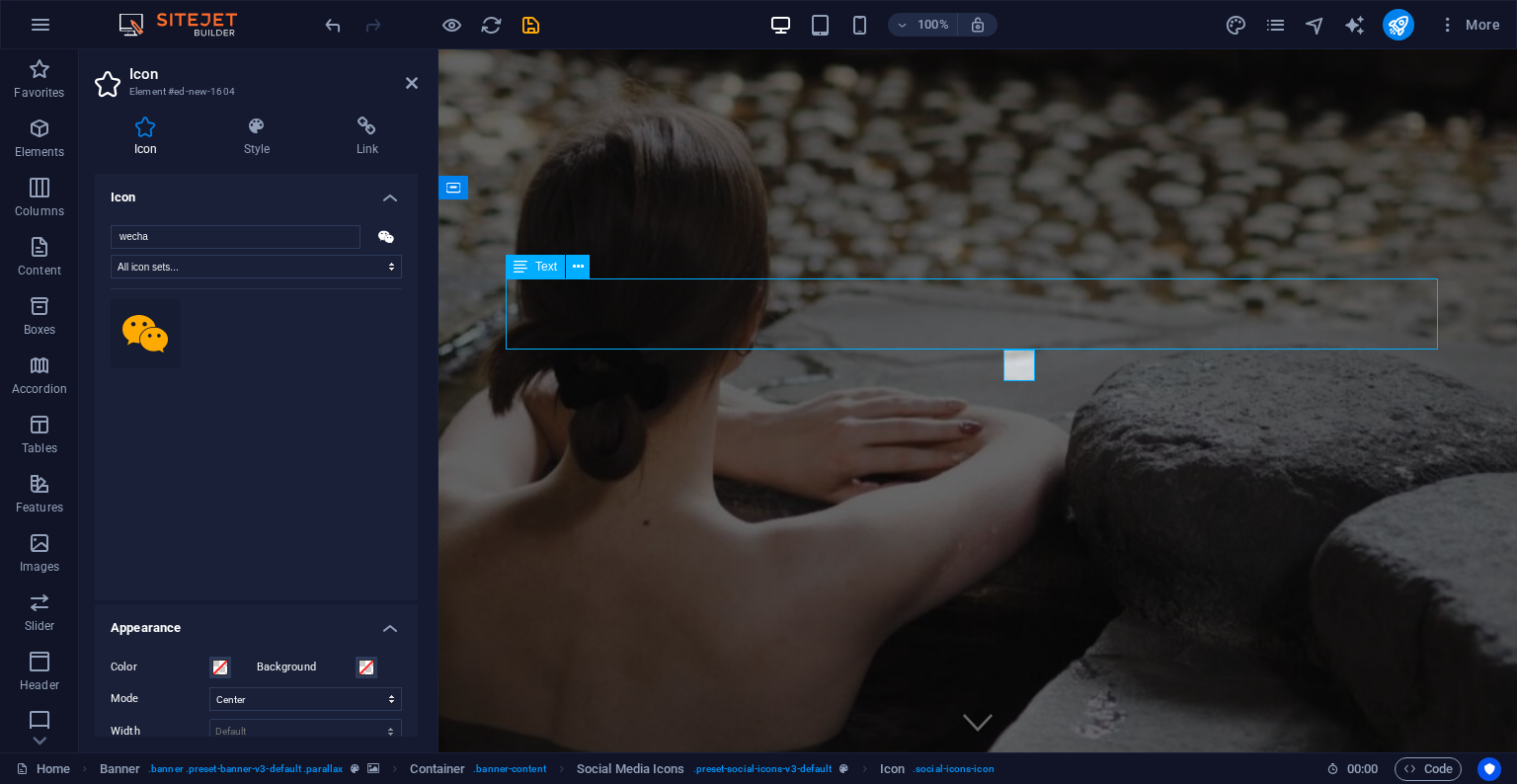 click on "[PHONE]" at bounding box center (978, 1600) 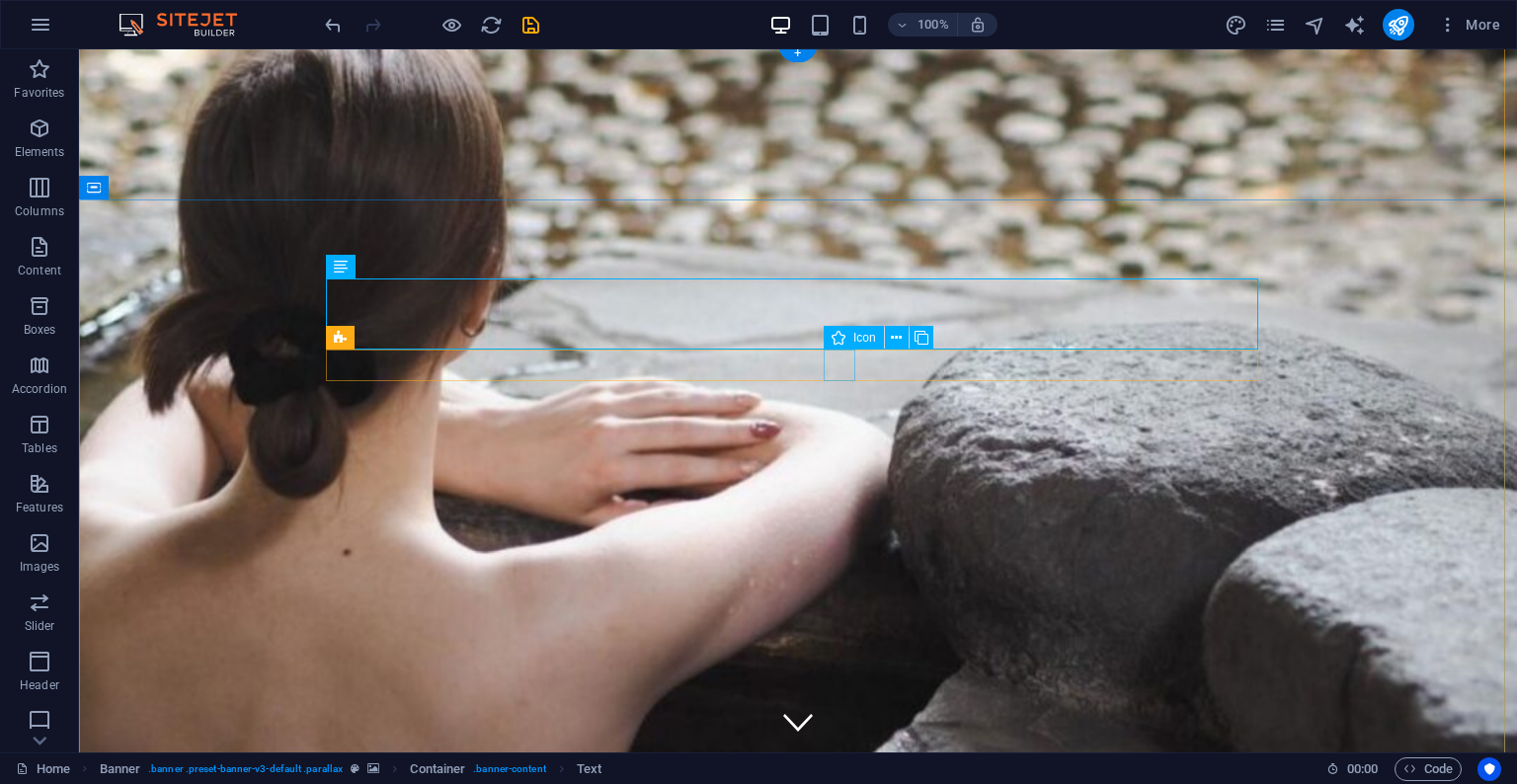 click at bounding box center [798, 2206] 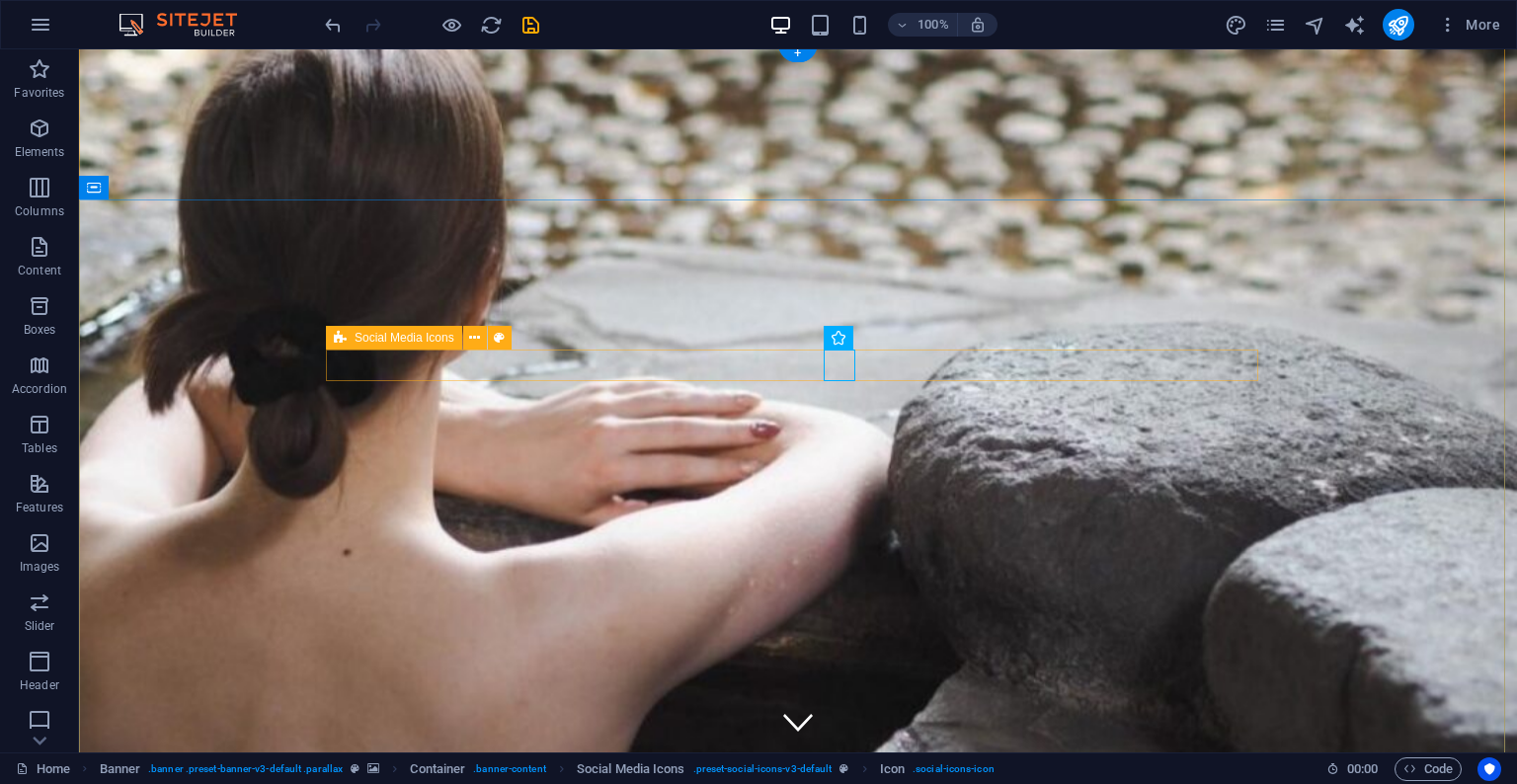 click at bounding box center [798, 2166] 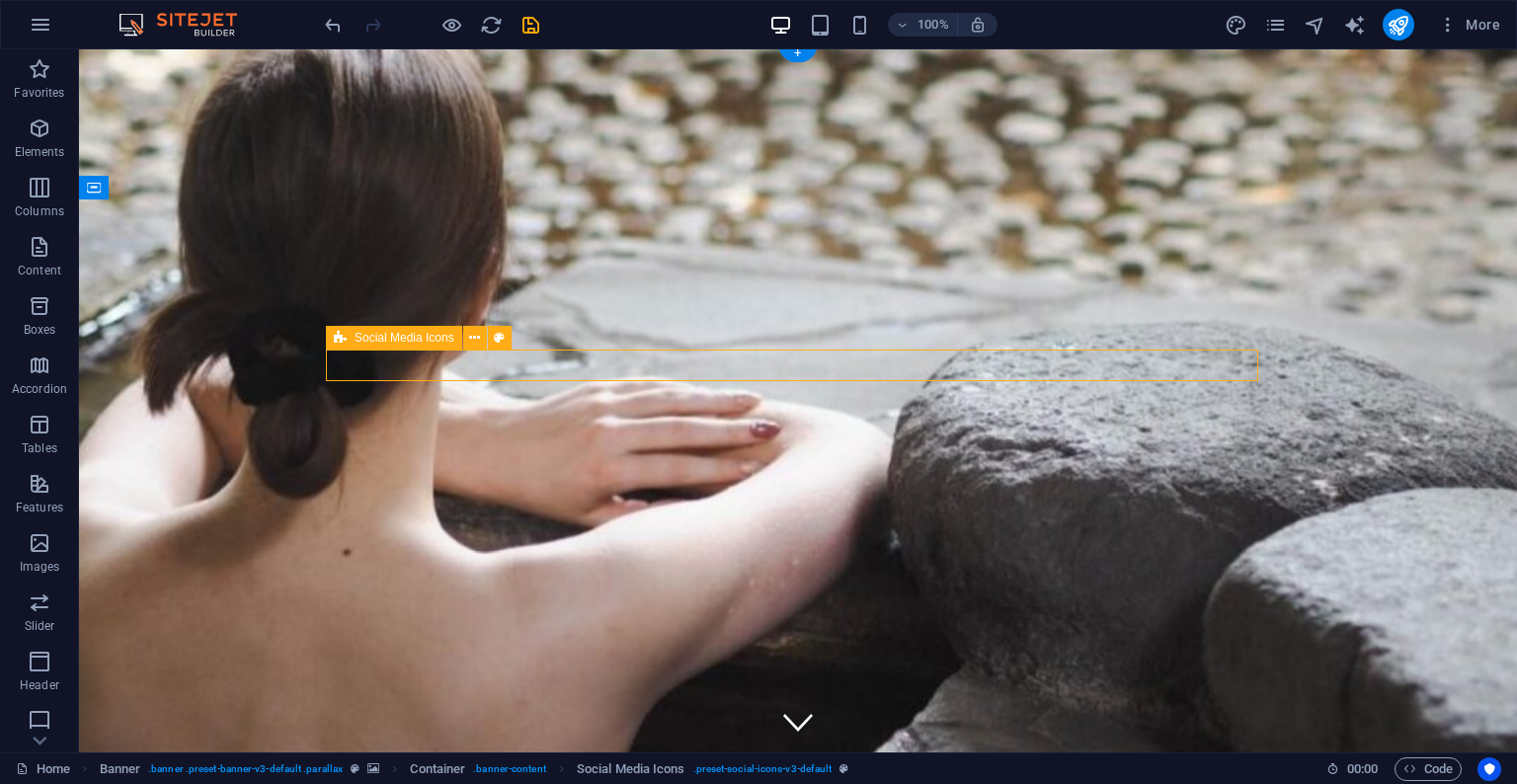 click at bounding box center (798, 2166) 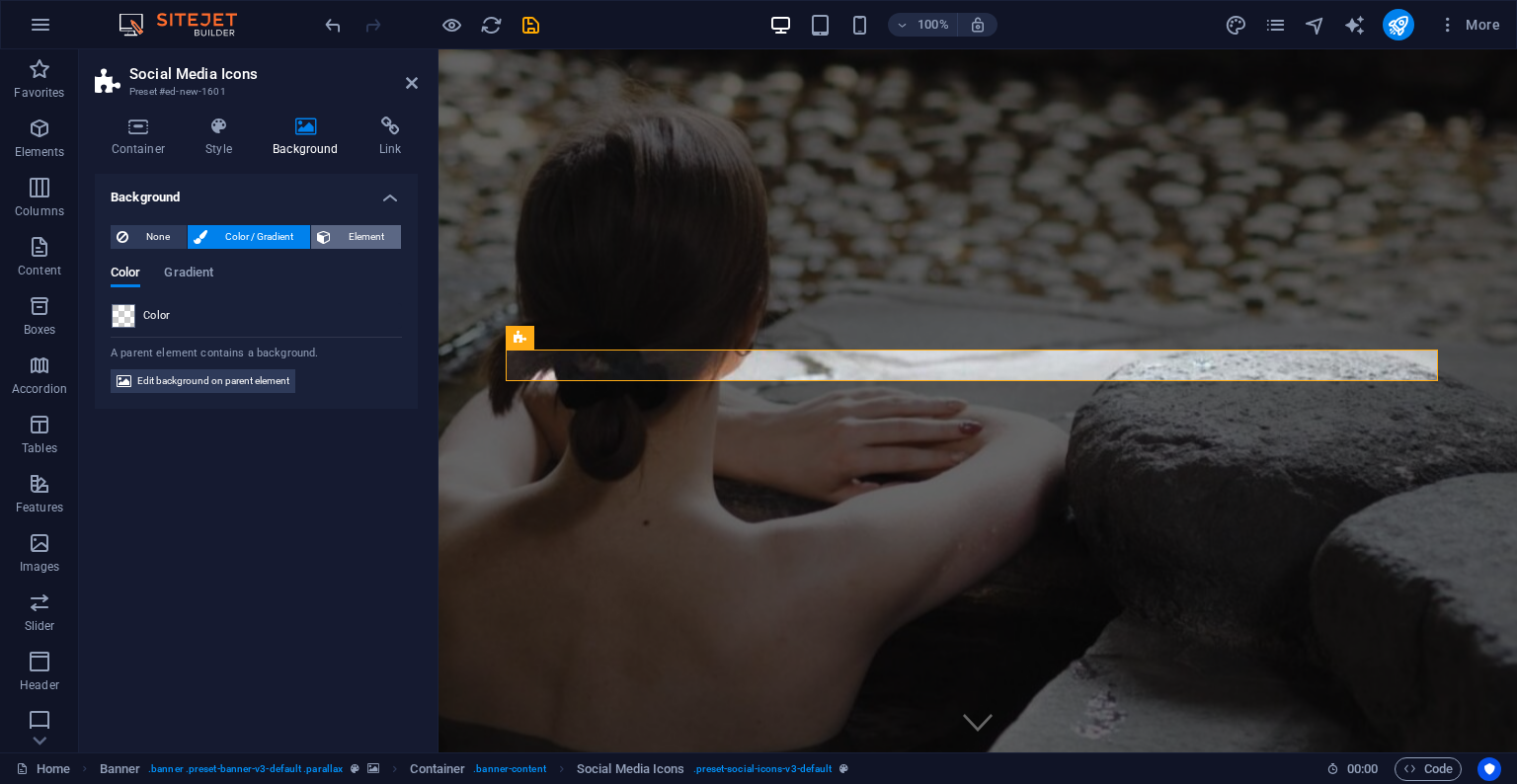 click on "Element" at bounding box center [365, 237] 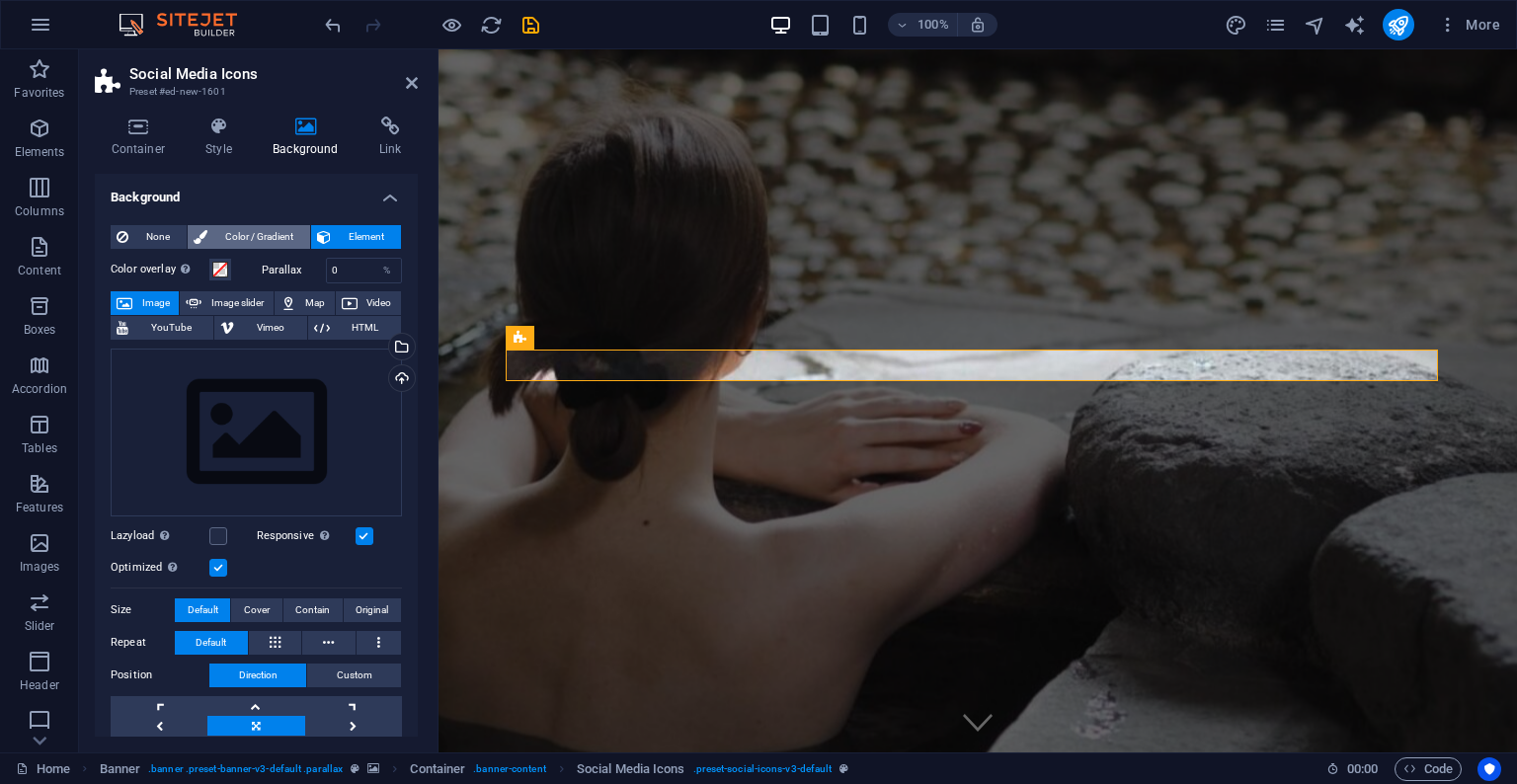click on "Color / Gradient" at bounding box center [259, 237] 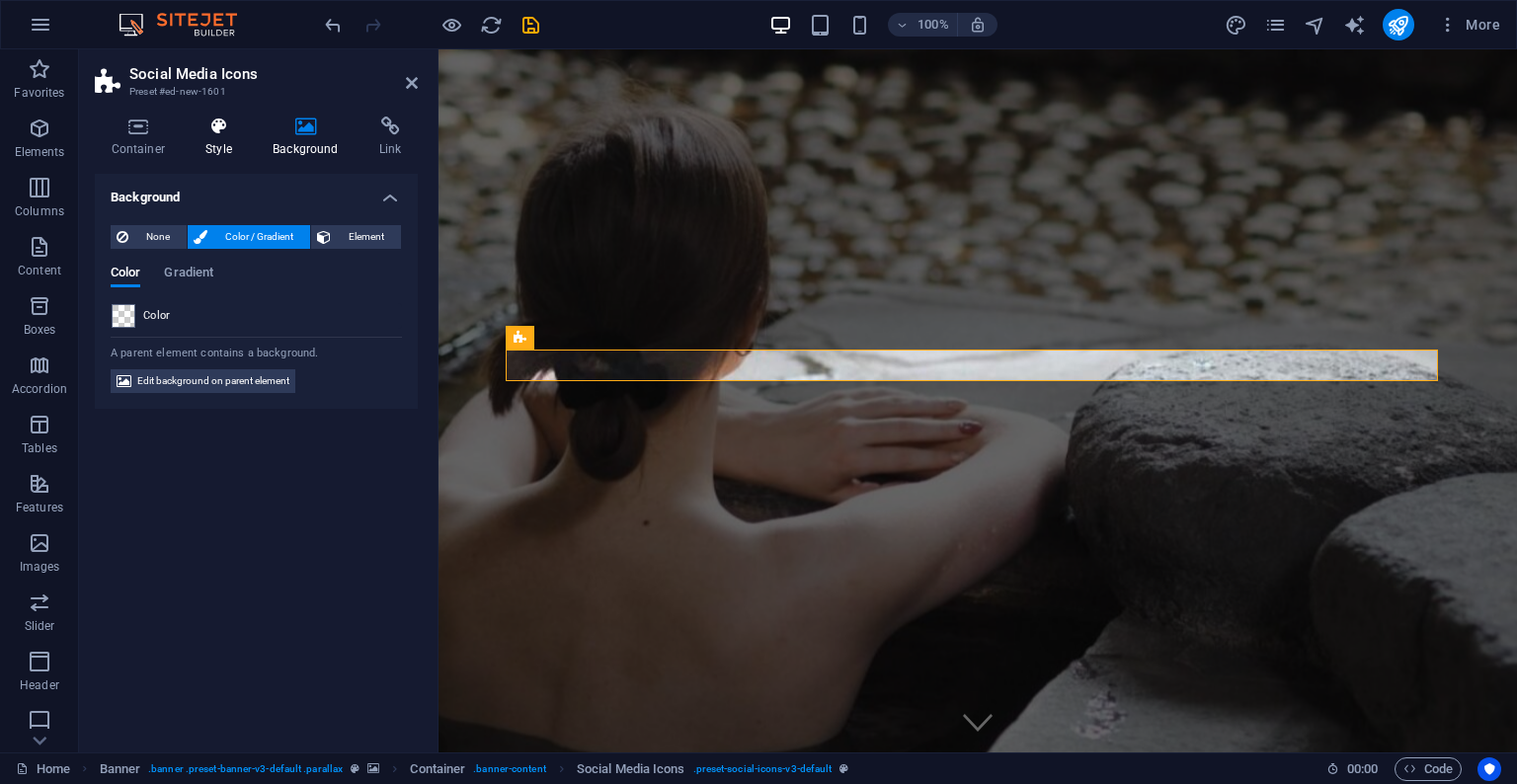 click on "Style" at bounding box center [223, 137] 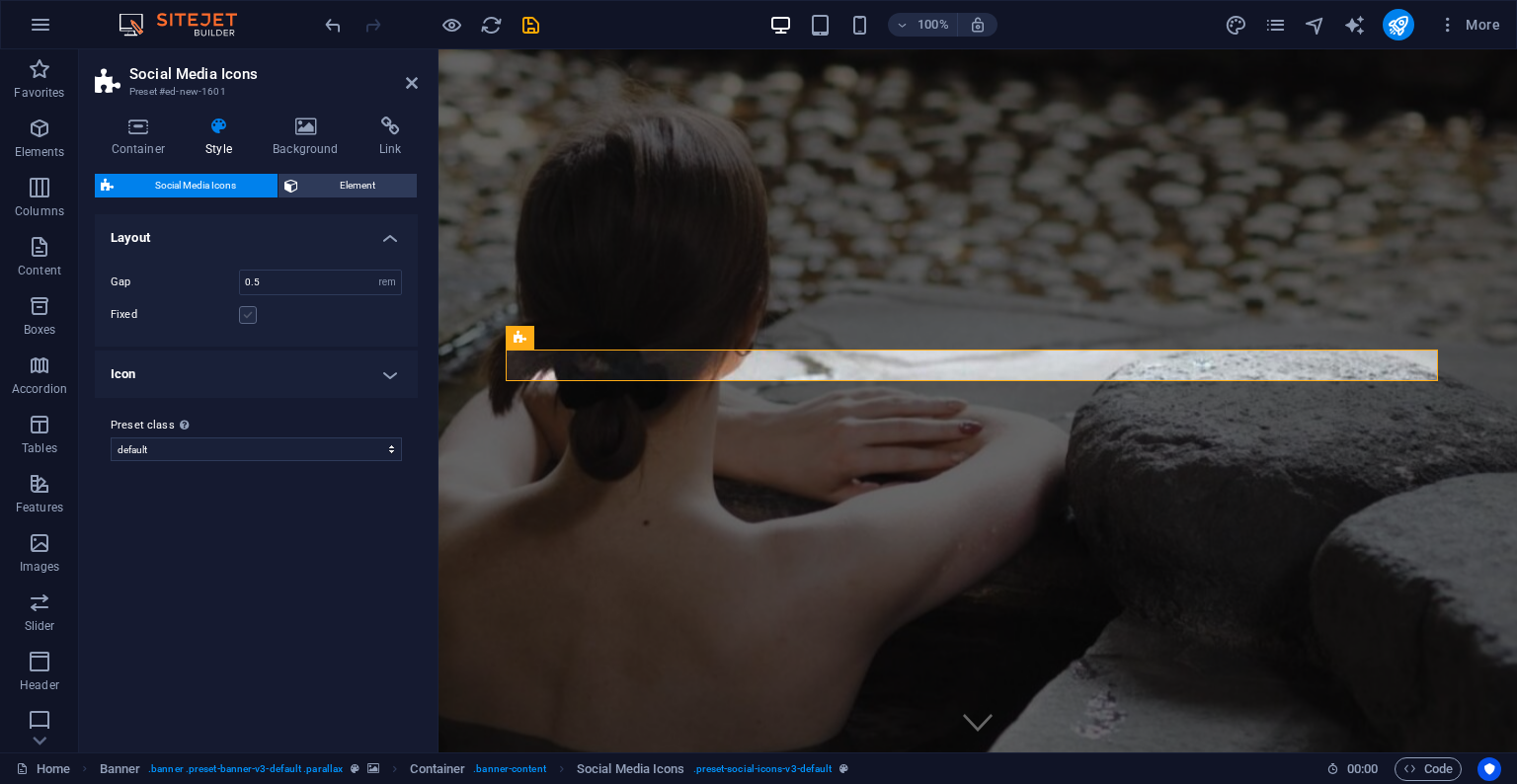 click at bounding box center (248, 315) 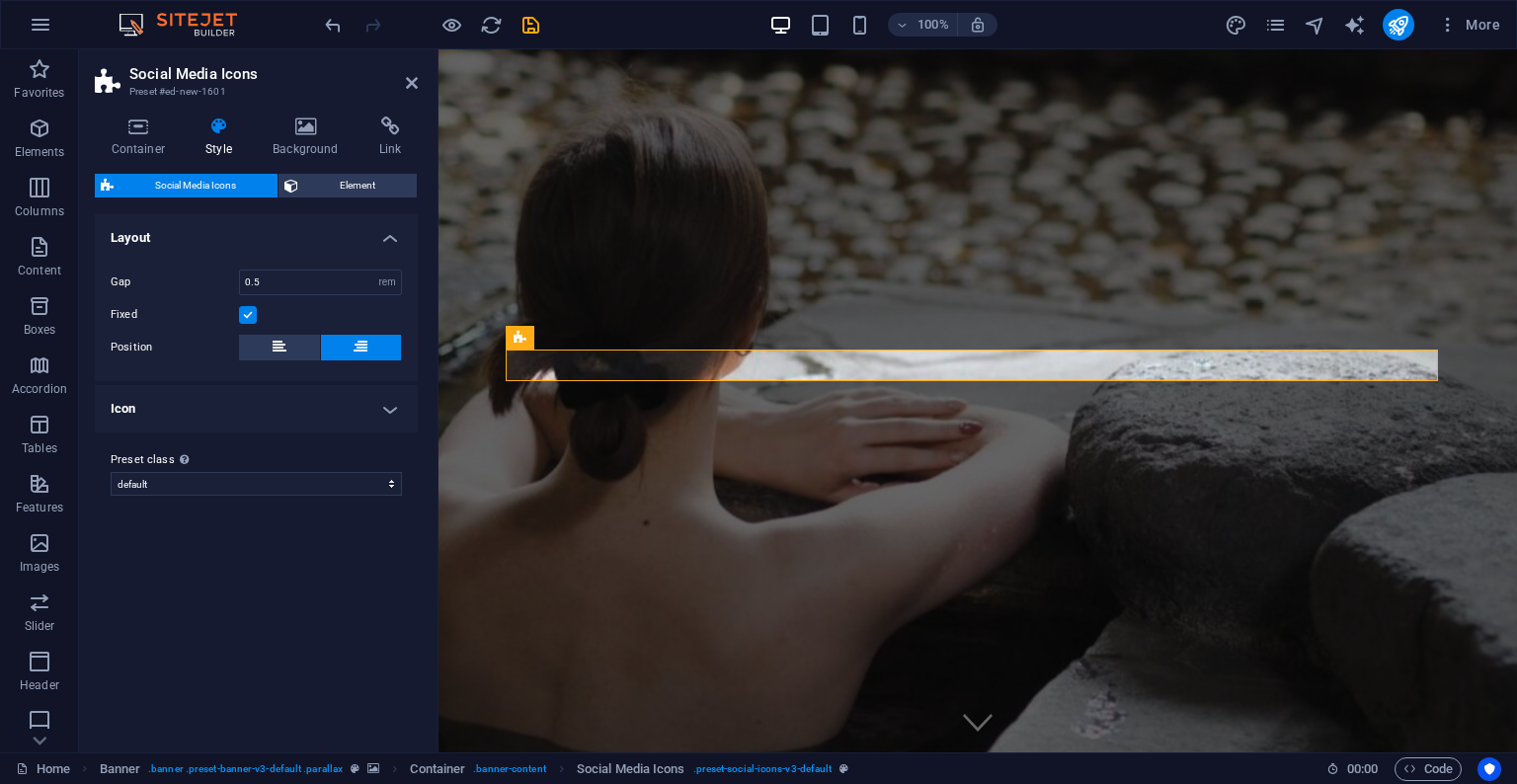 click at bounding box center (248, 315) 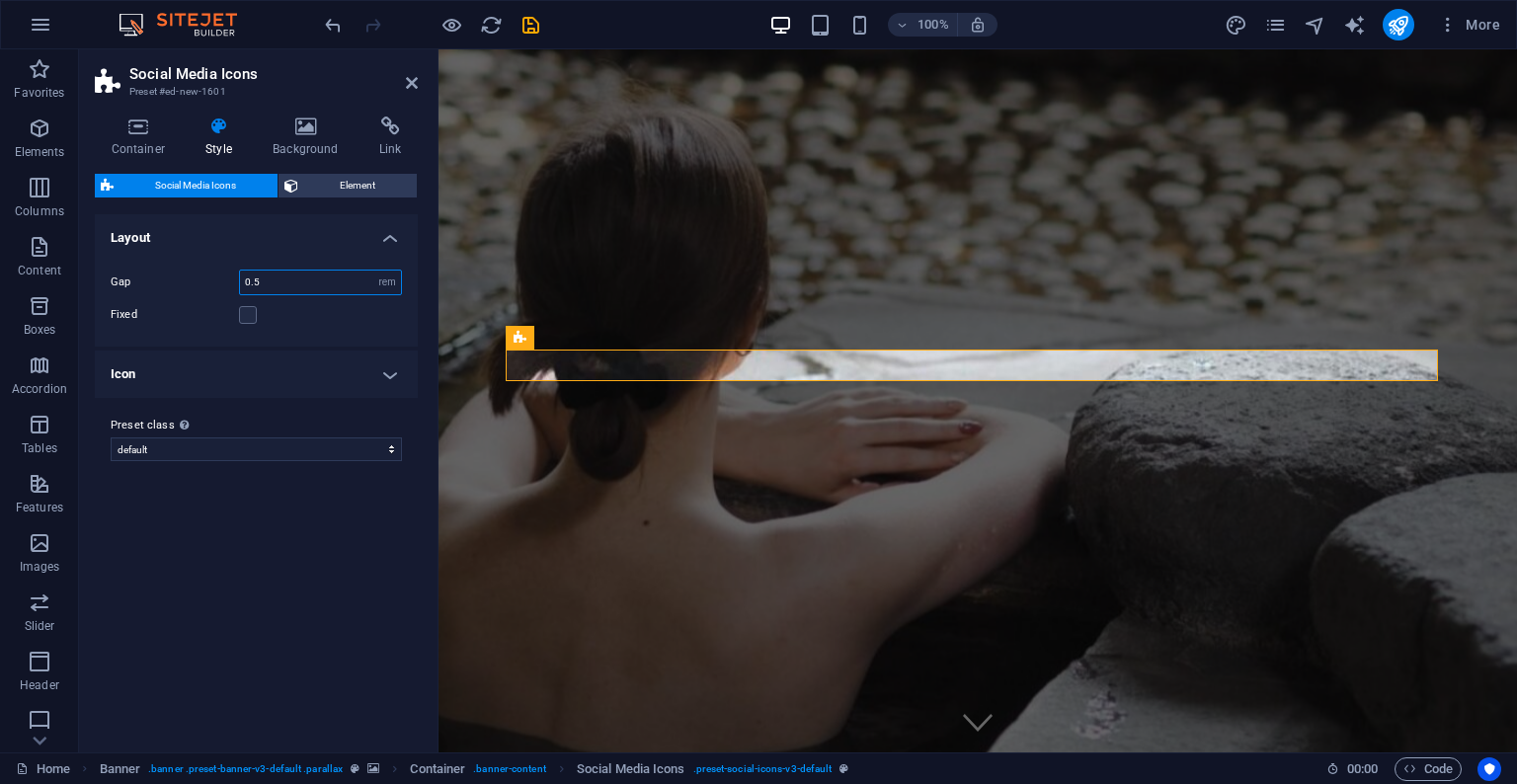 drag, startPoint x: 276, startPoint y: 283, endPoint x: 198, endPoint y: 266, distance: 79.83107 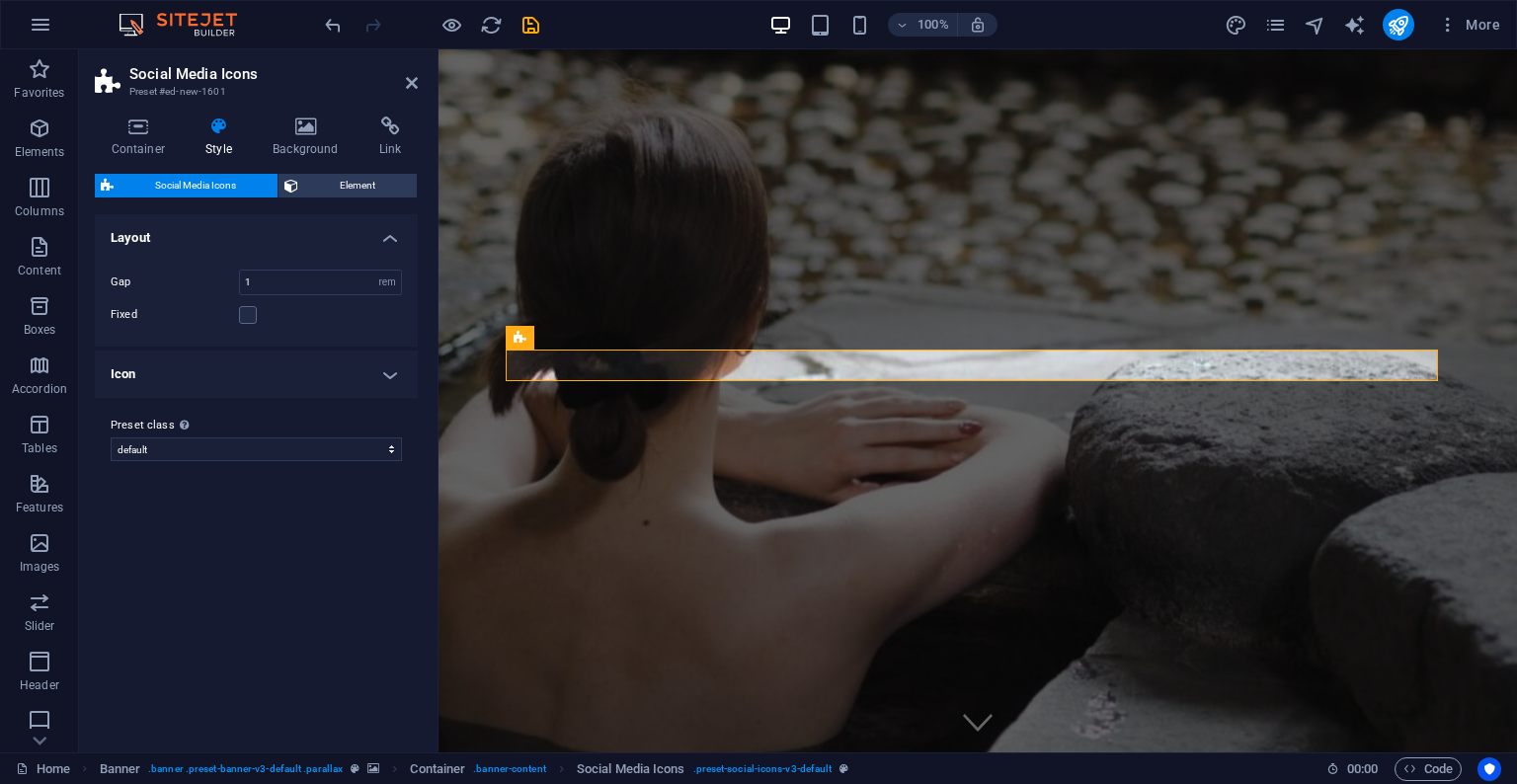 click on "Fixed" at bounding box center [256, 315] 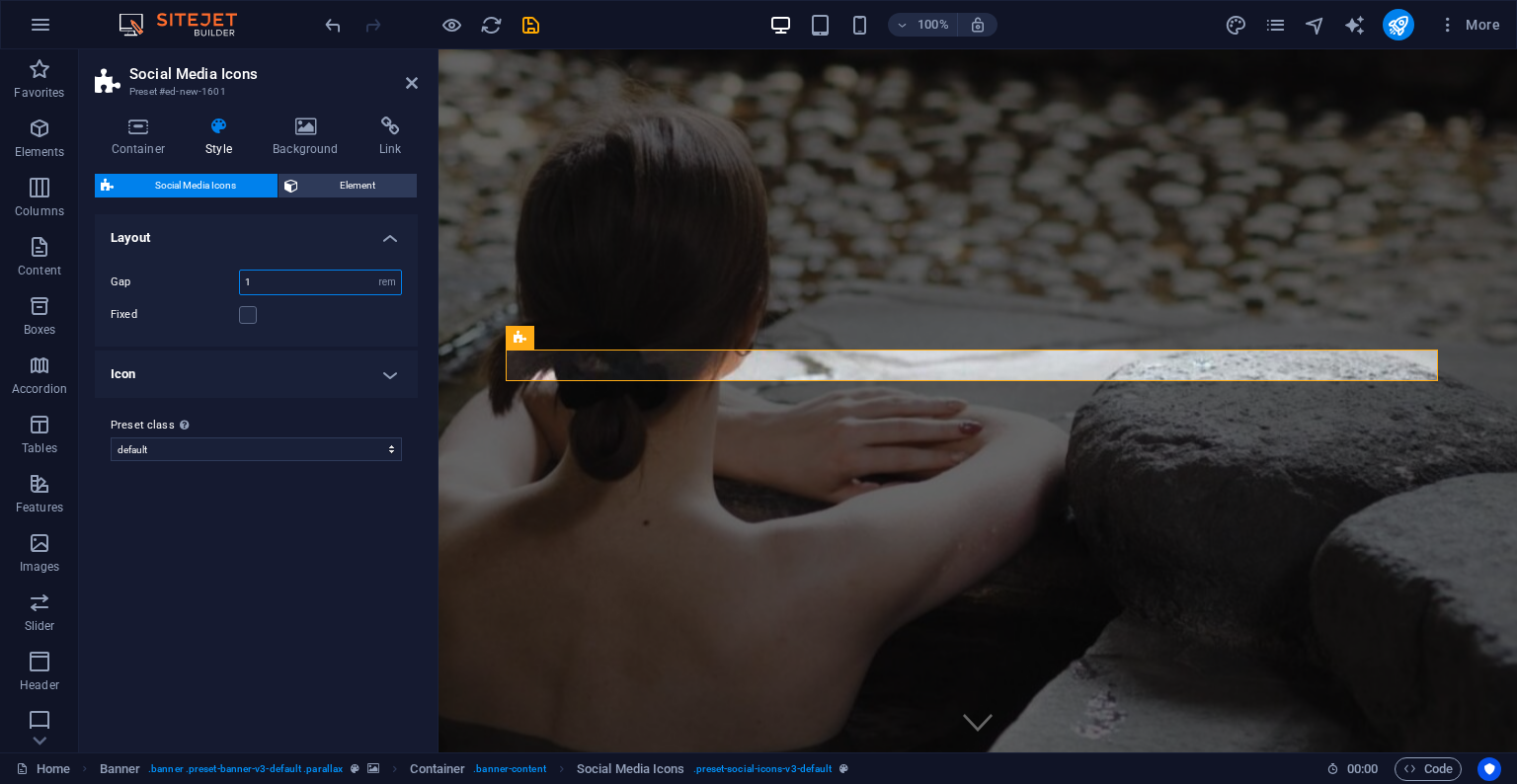 drag, startPoint x: 262, startPoint y: 287, endPoint x: 213, endPoint y: 279, distance: 49.648766 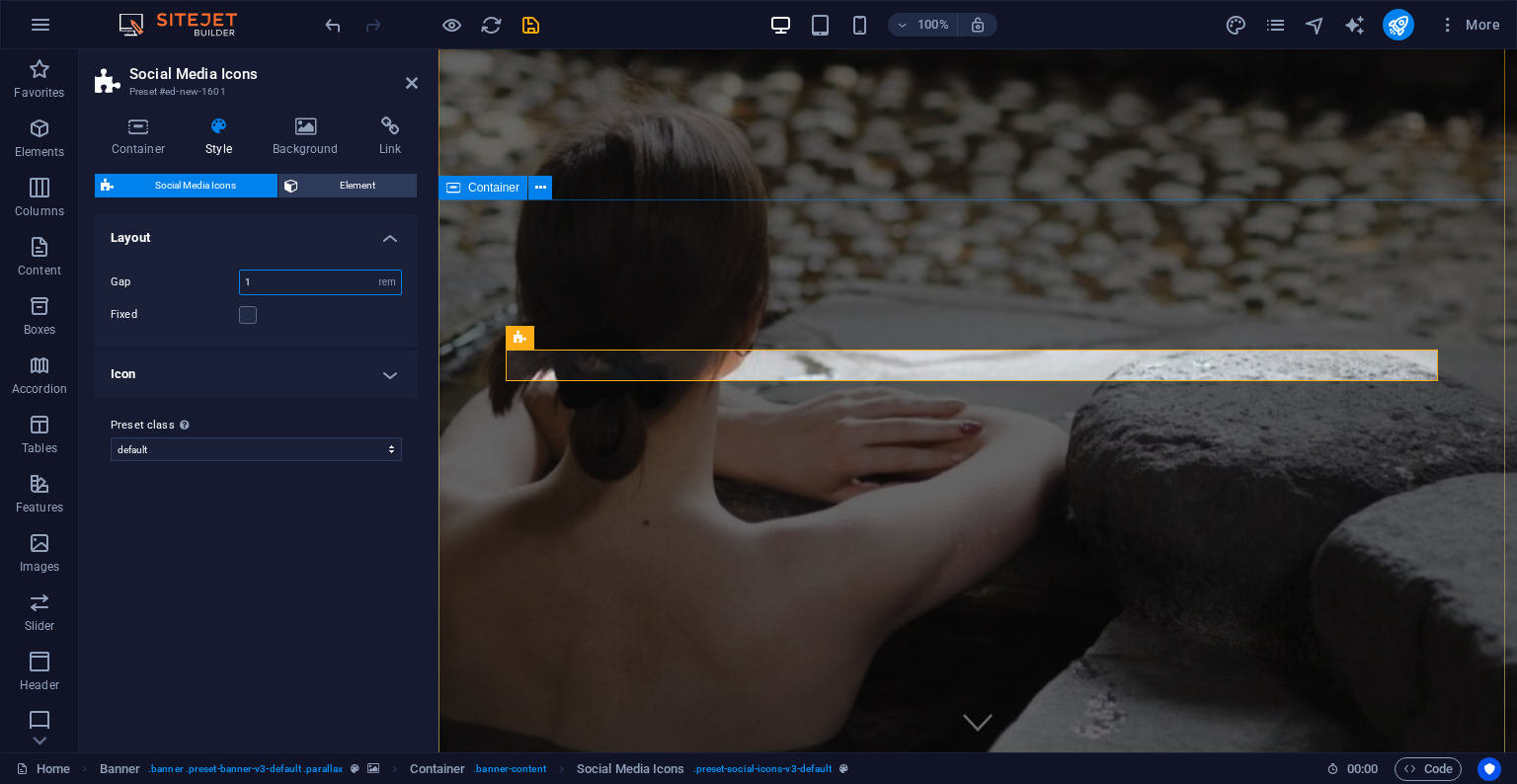 type on "5" 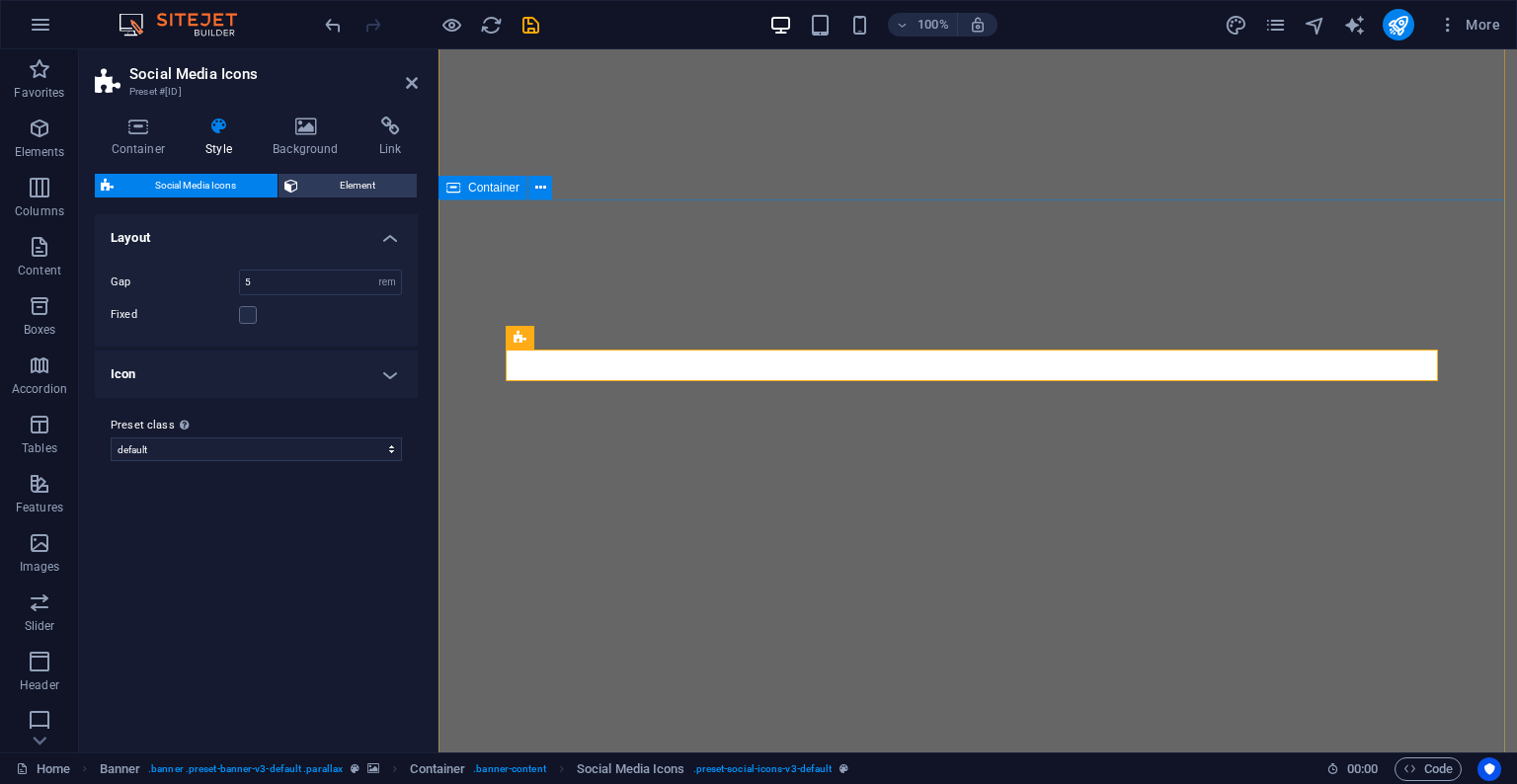 select on "rem" 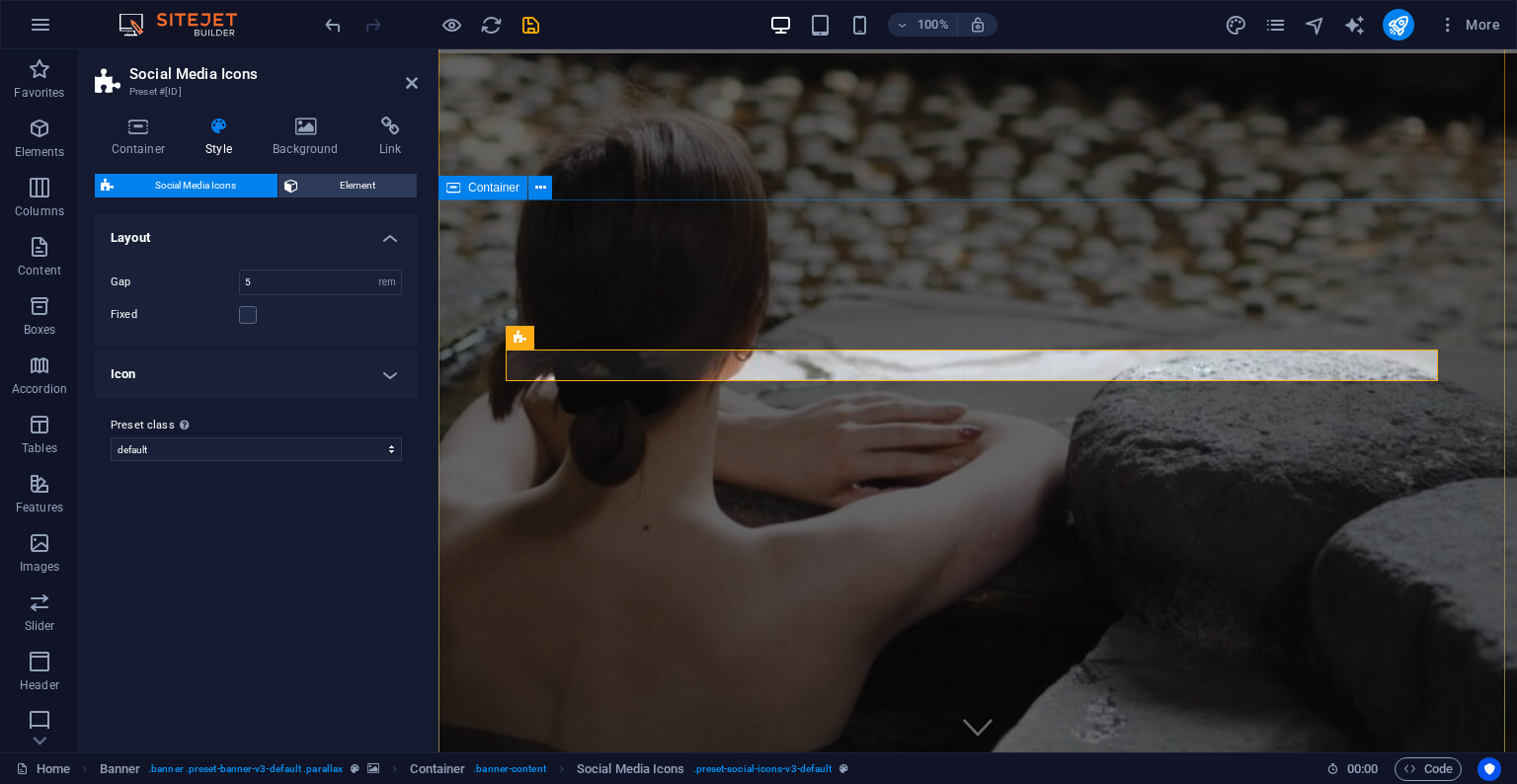 scroll, scrollTop: 0, scrollLeft: 0, axis: both 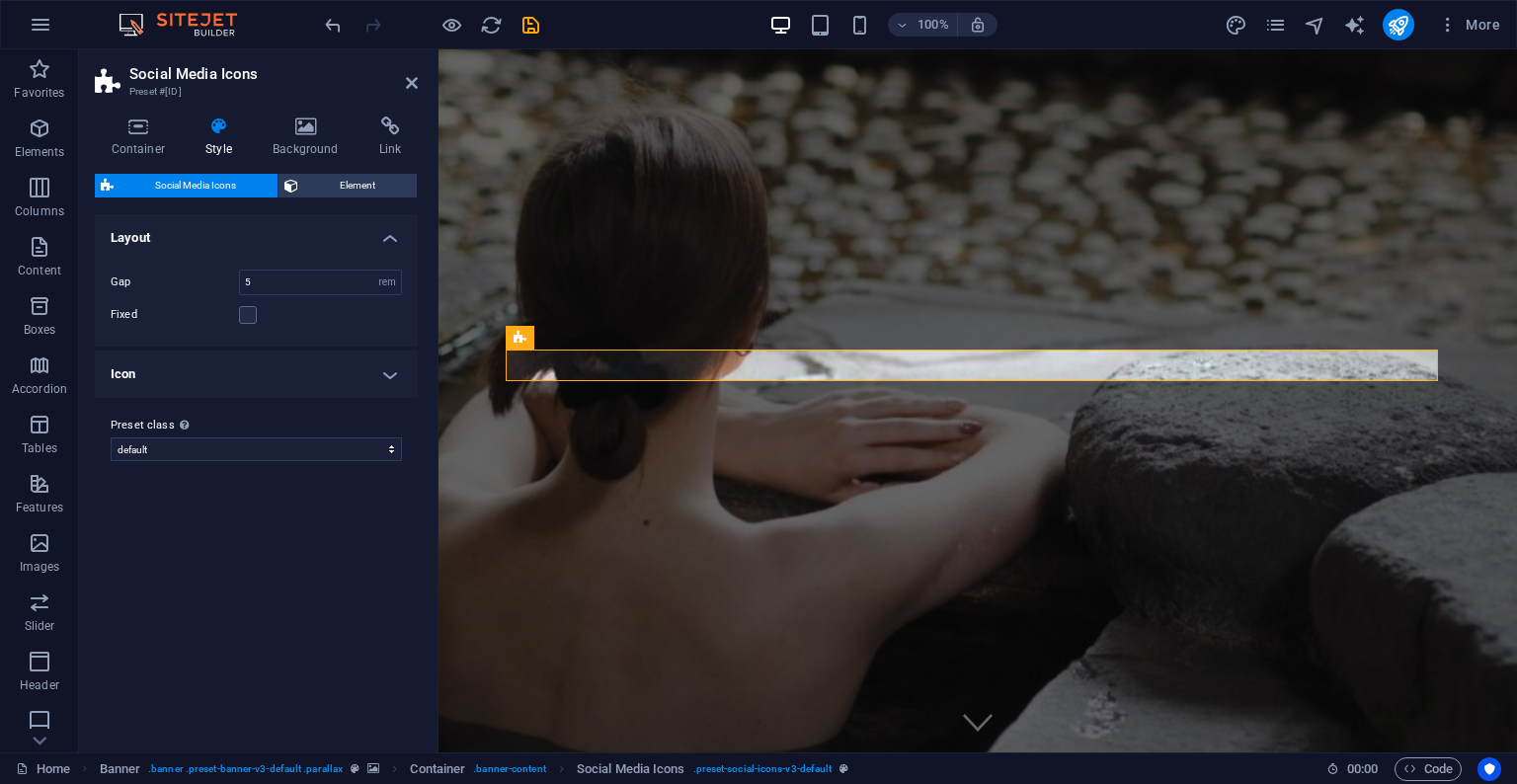 click on "Fixed" at bounding box center (256, 315) 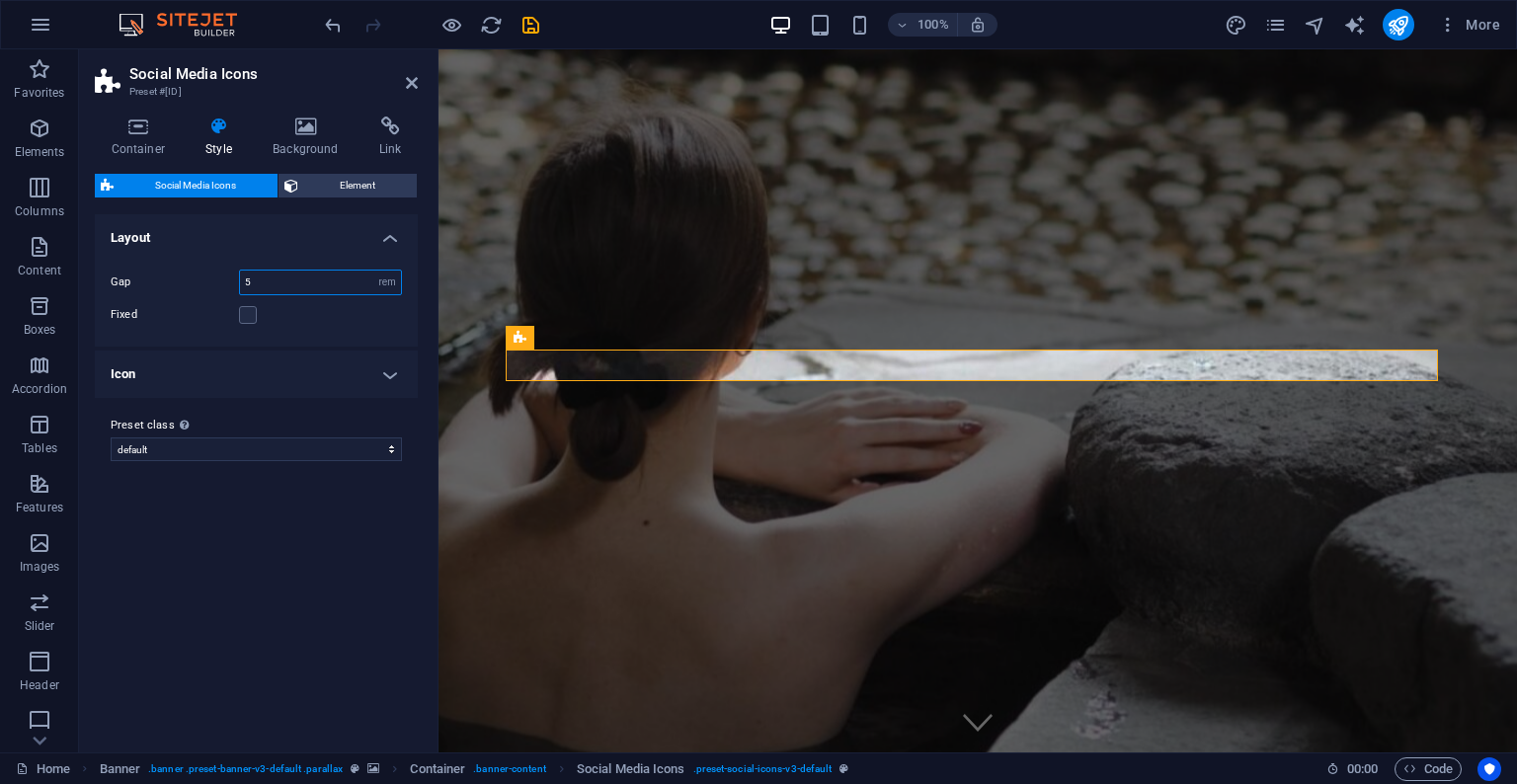 drag, startPoint x: 257, startPoint y: 281, endPoint x: 201, endPoint y: 276, distance: 56.22277 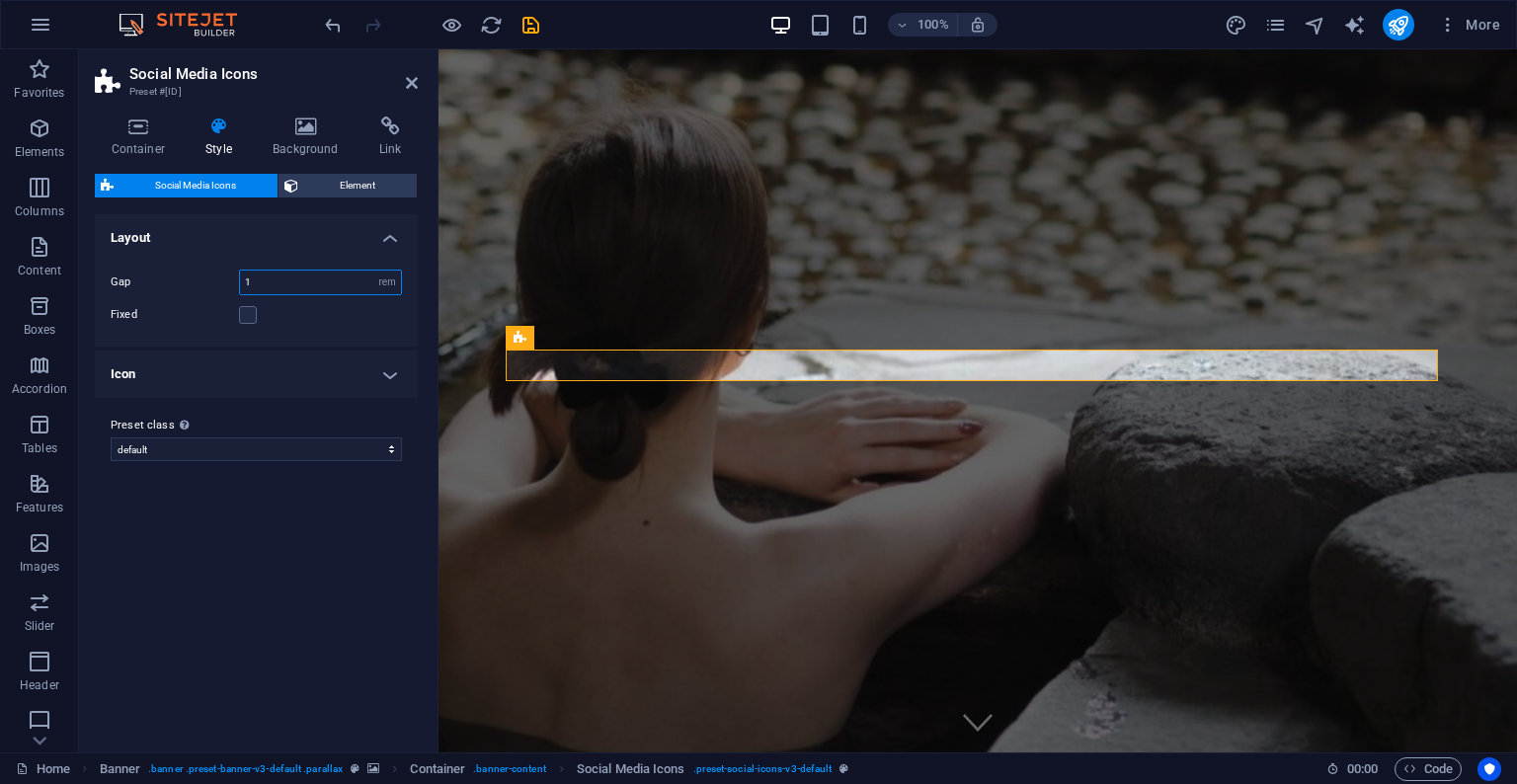 type on "1" 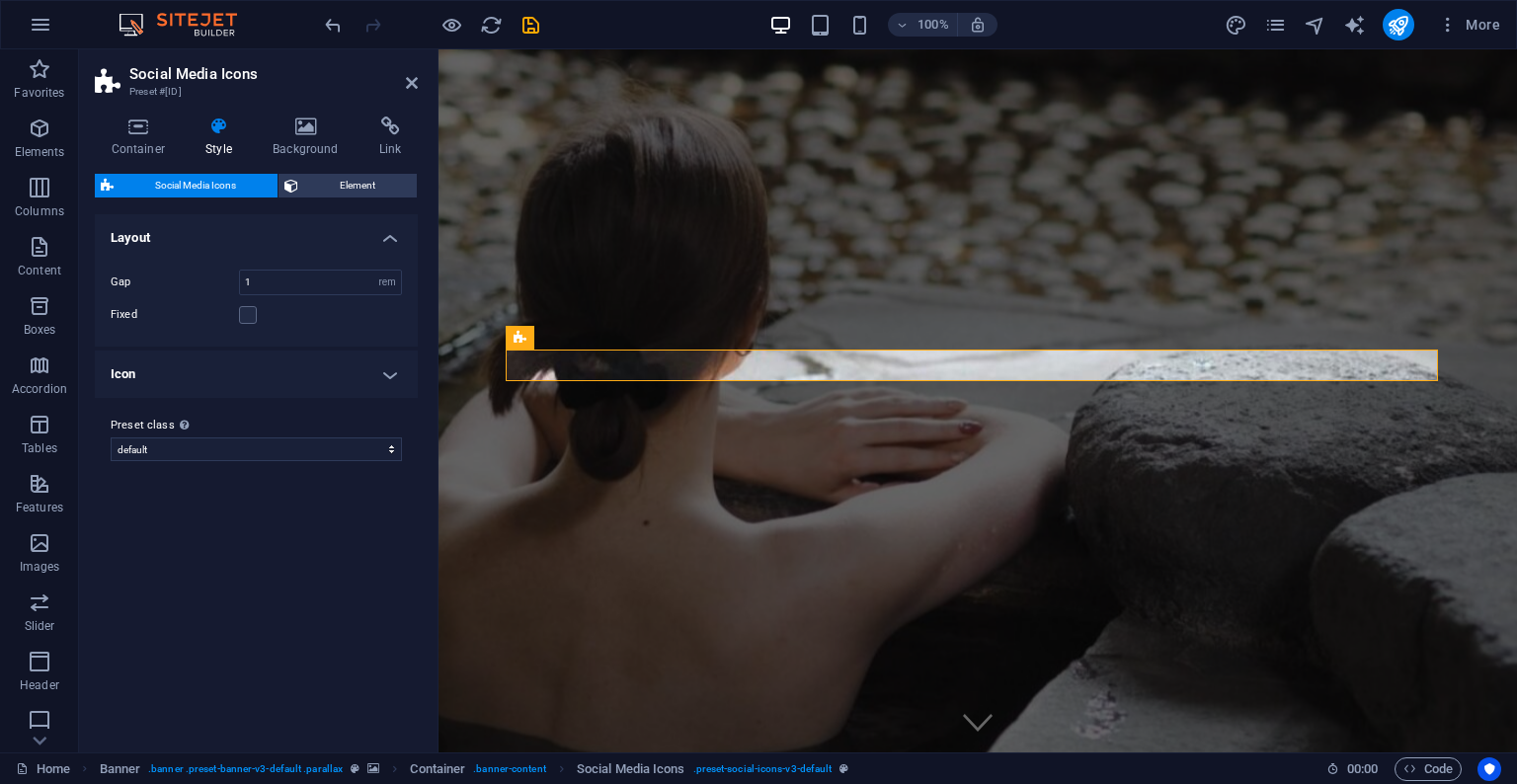 click on "Gap 1 px rem % vh vw Fixed Position" at bounding box center [256, 298] 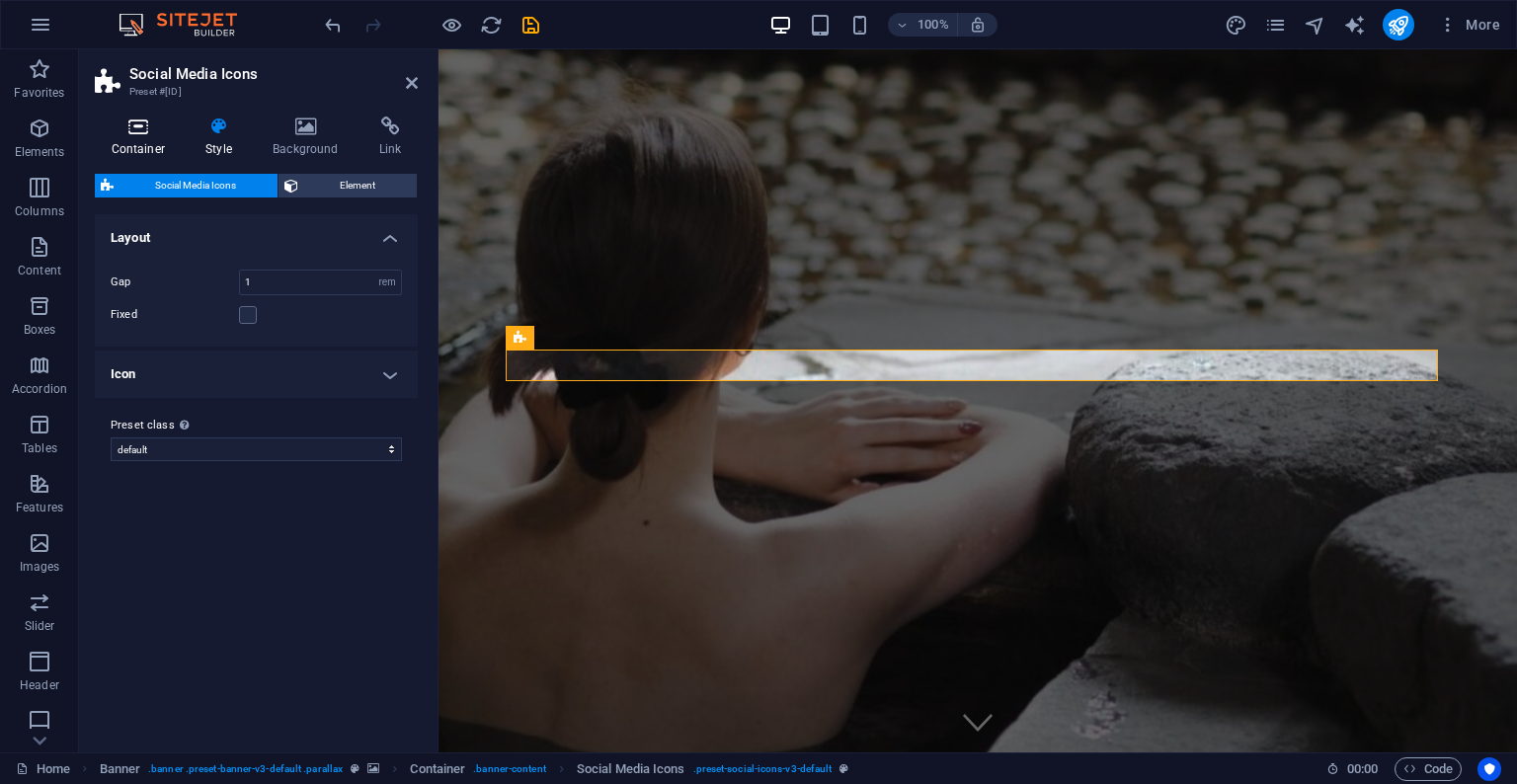 click on "Container" at bounding box center [142, 137] 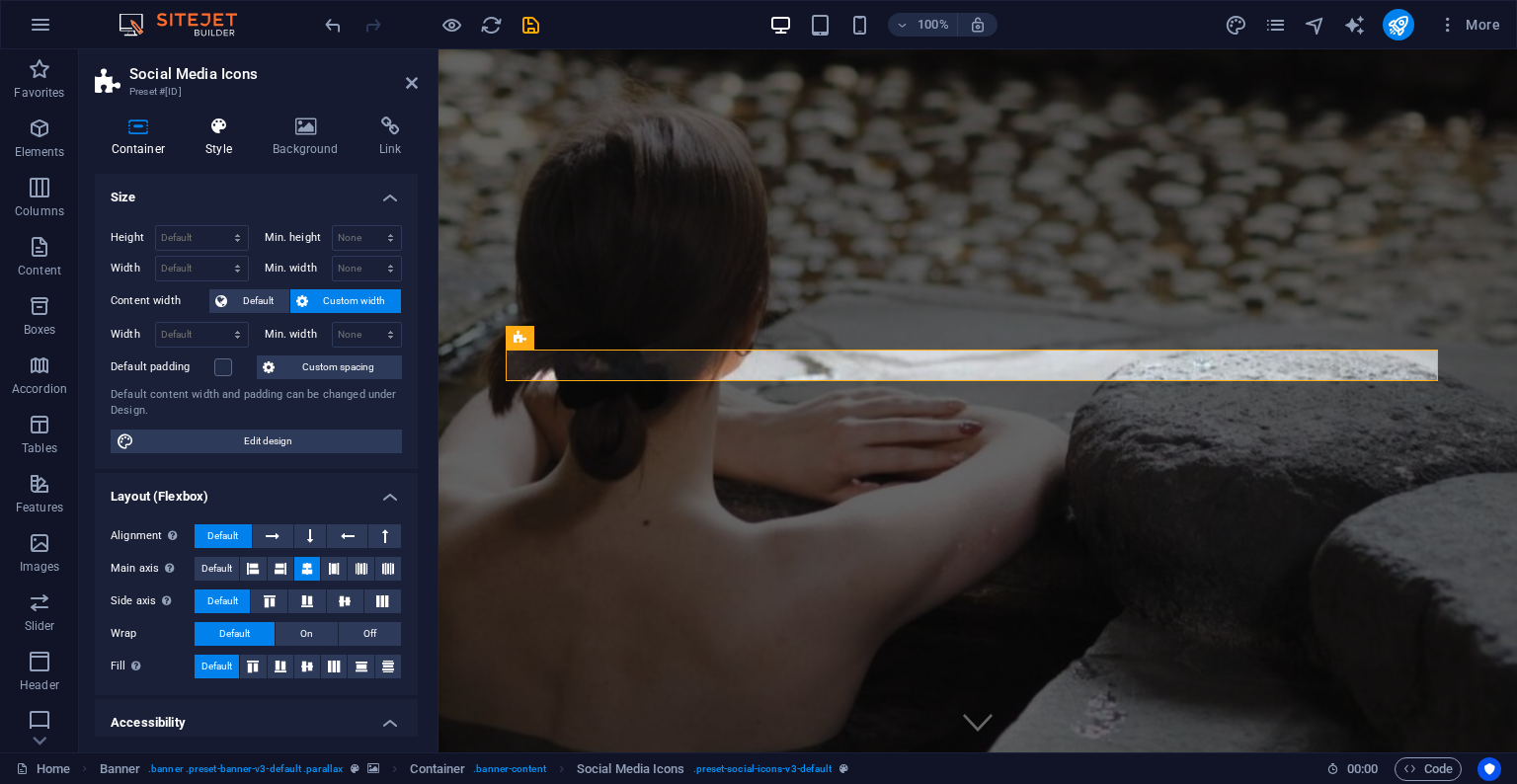 click at bounding box center (219, 126) 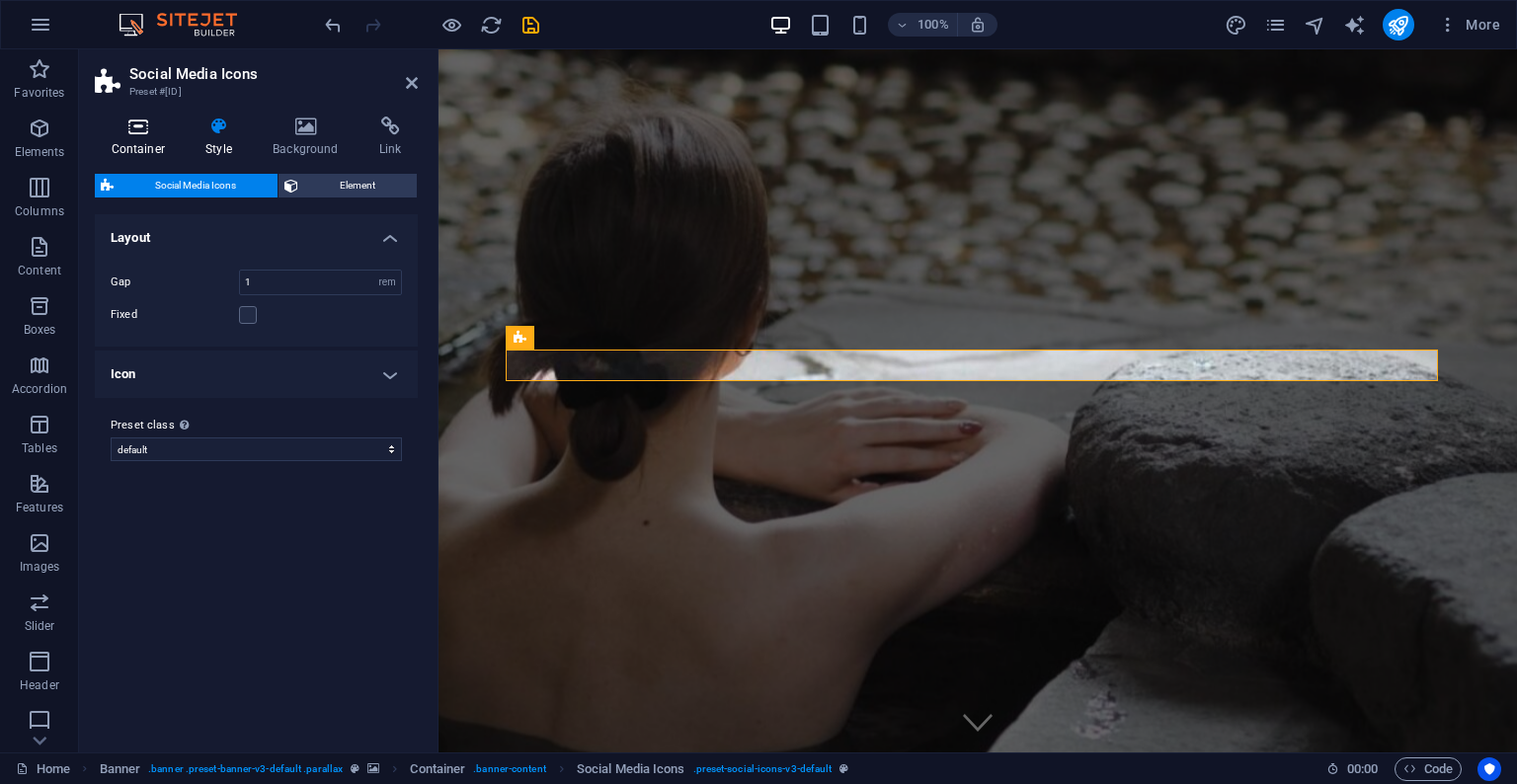 click on "Container" at bounding box center (142, 137) 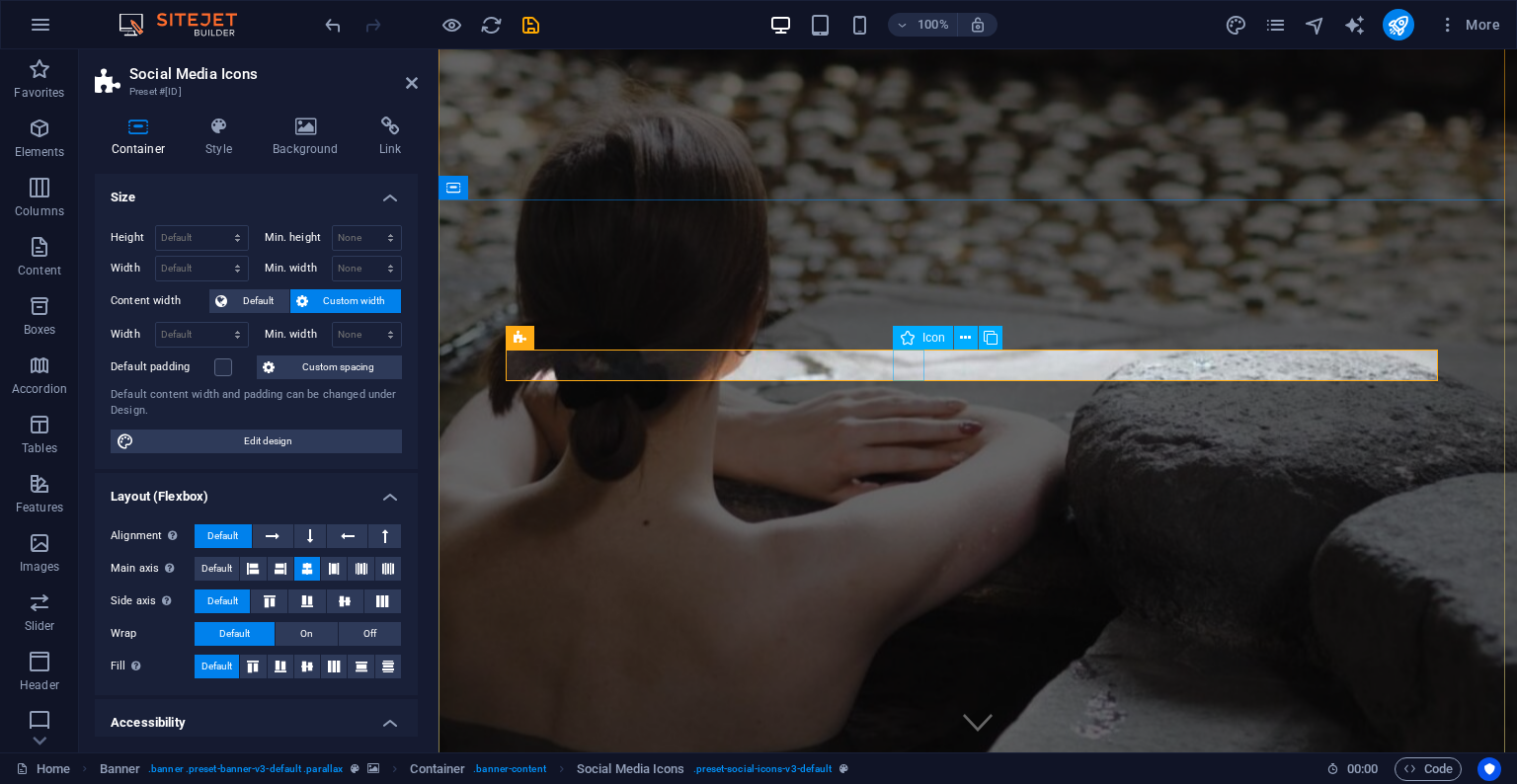 click at bounding box center [978, 2127] 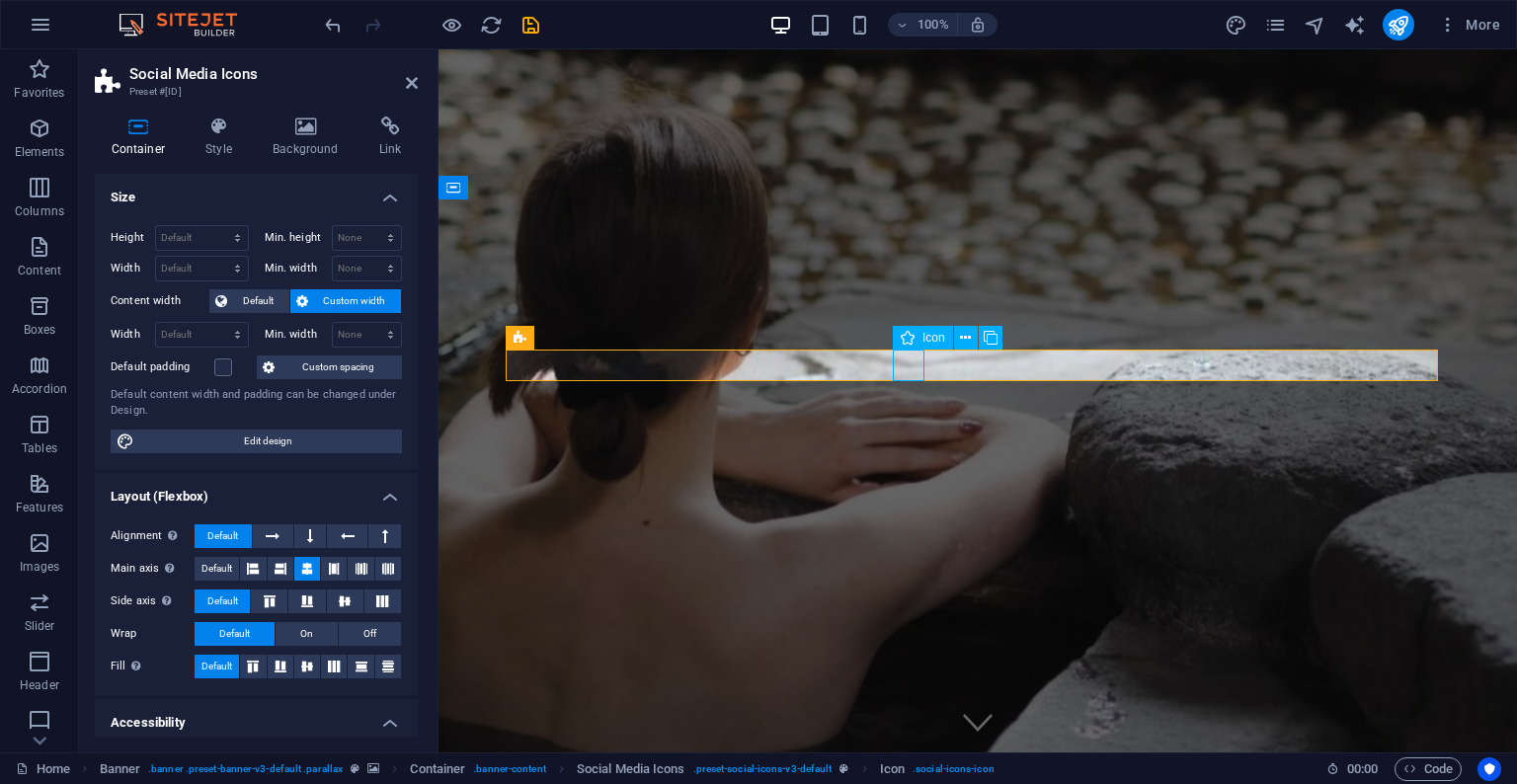 click at bounding box center (978, 2127) 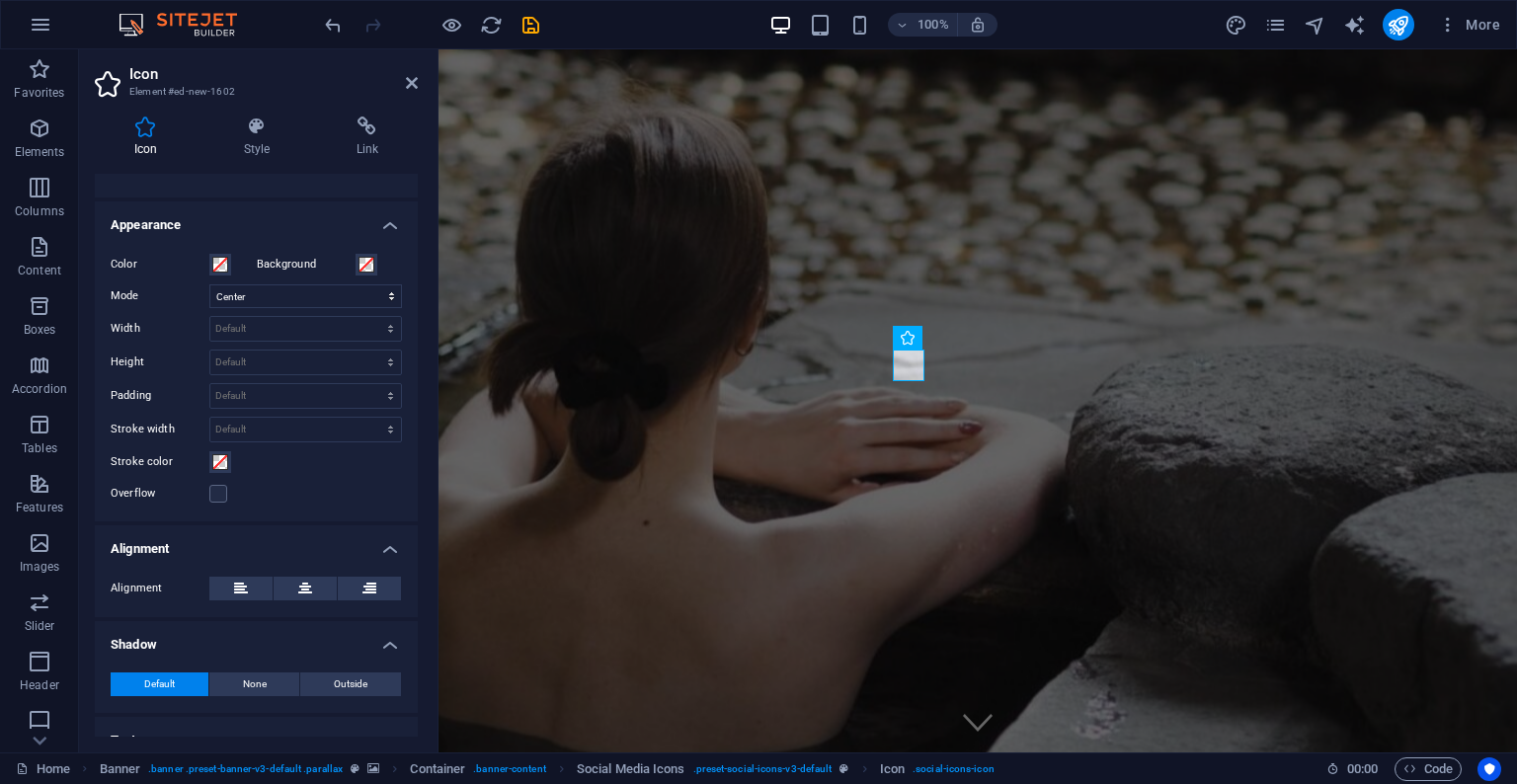 scroll, scrollTop: 472, scrollLeft: 0, axis: vertical 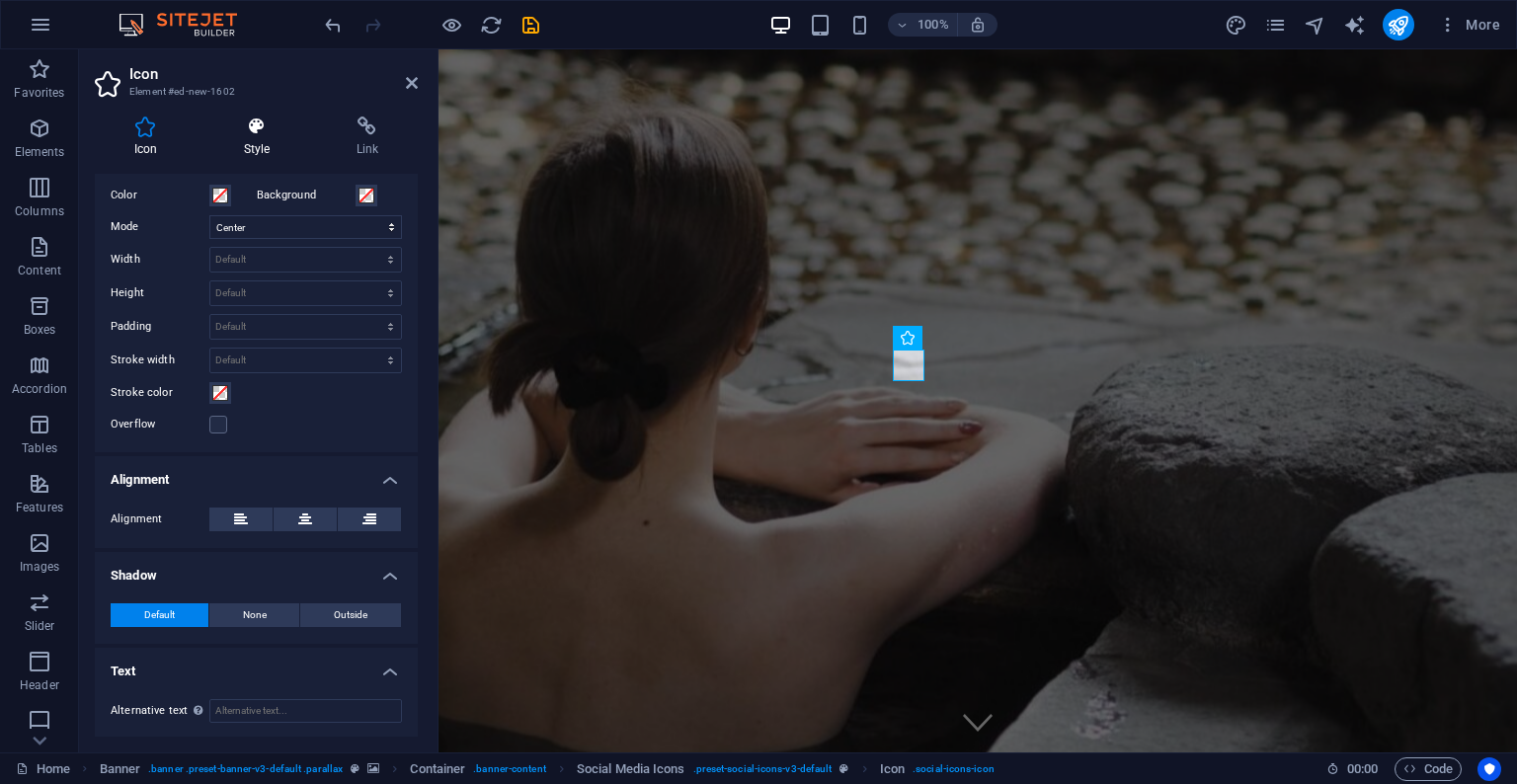 click on "Style" at bounding box center [261, 137] 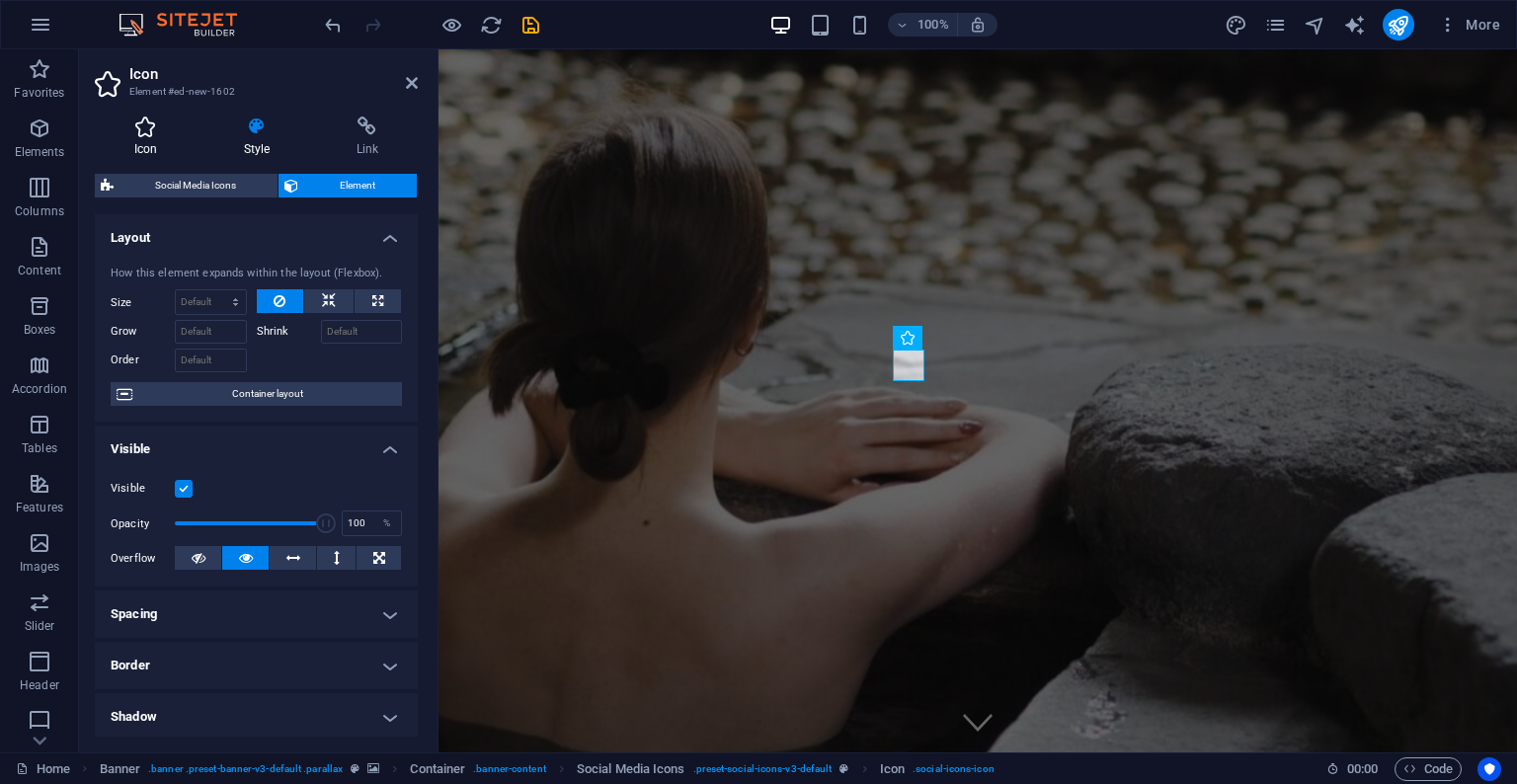 click at bounding box center (145, 126) 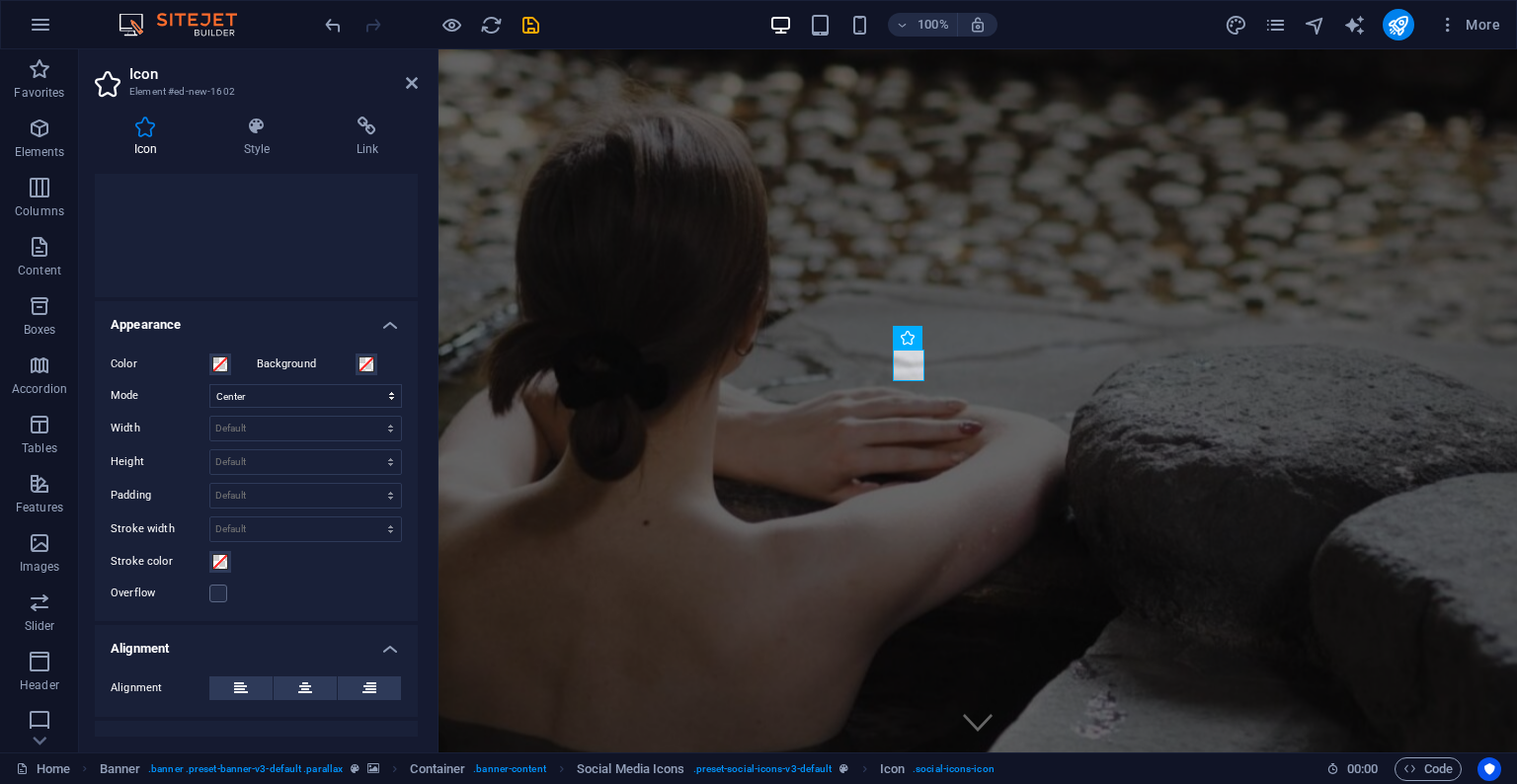 scroll, scrollTop: 0, scrollLeft: 0, axis: both 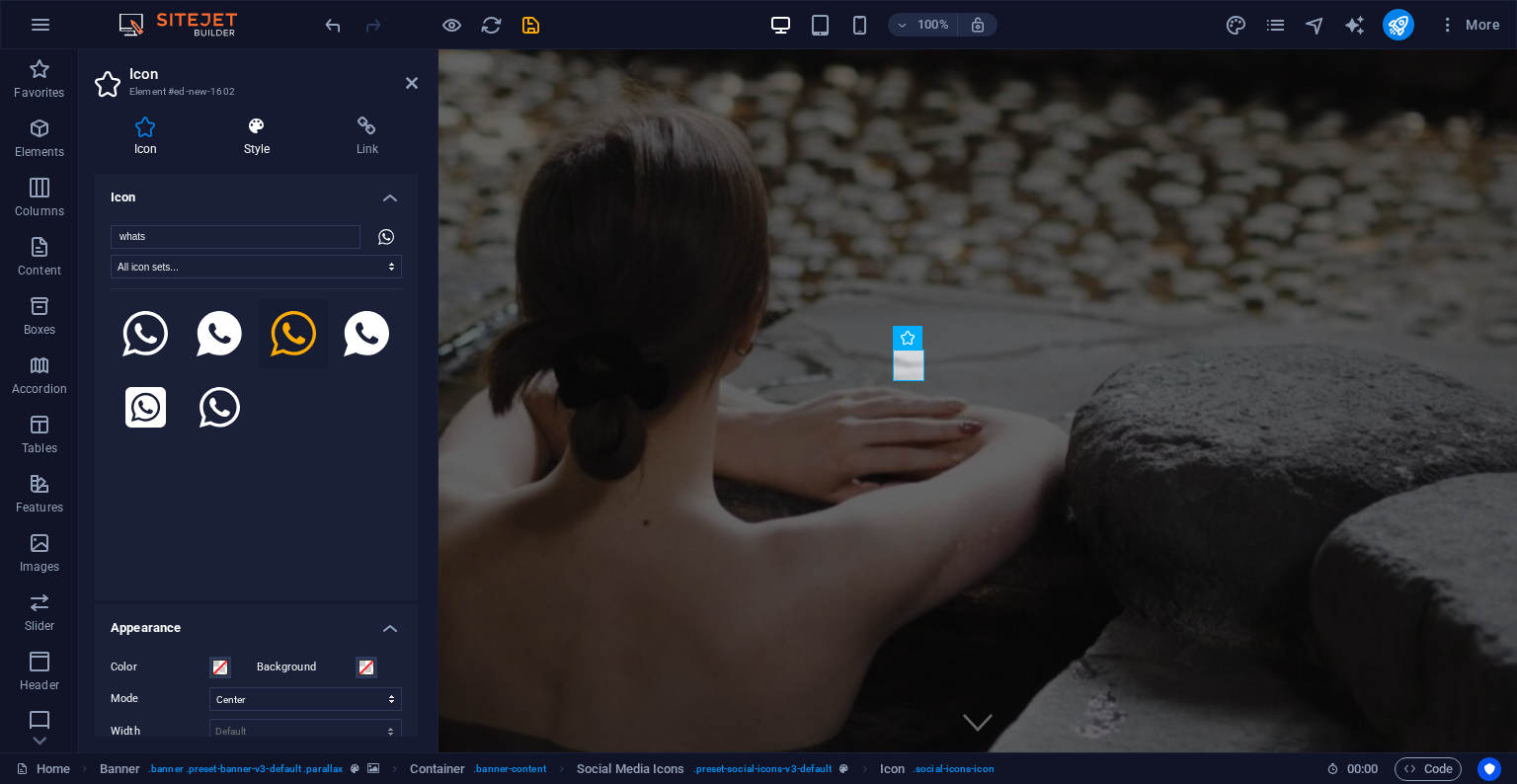 click at bounding box center [257, 126] 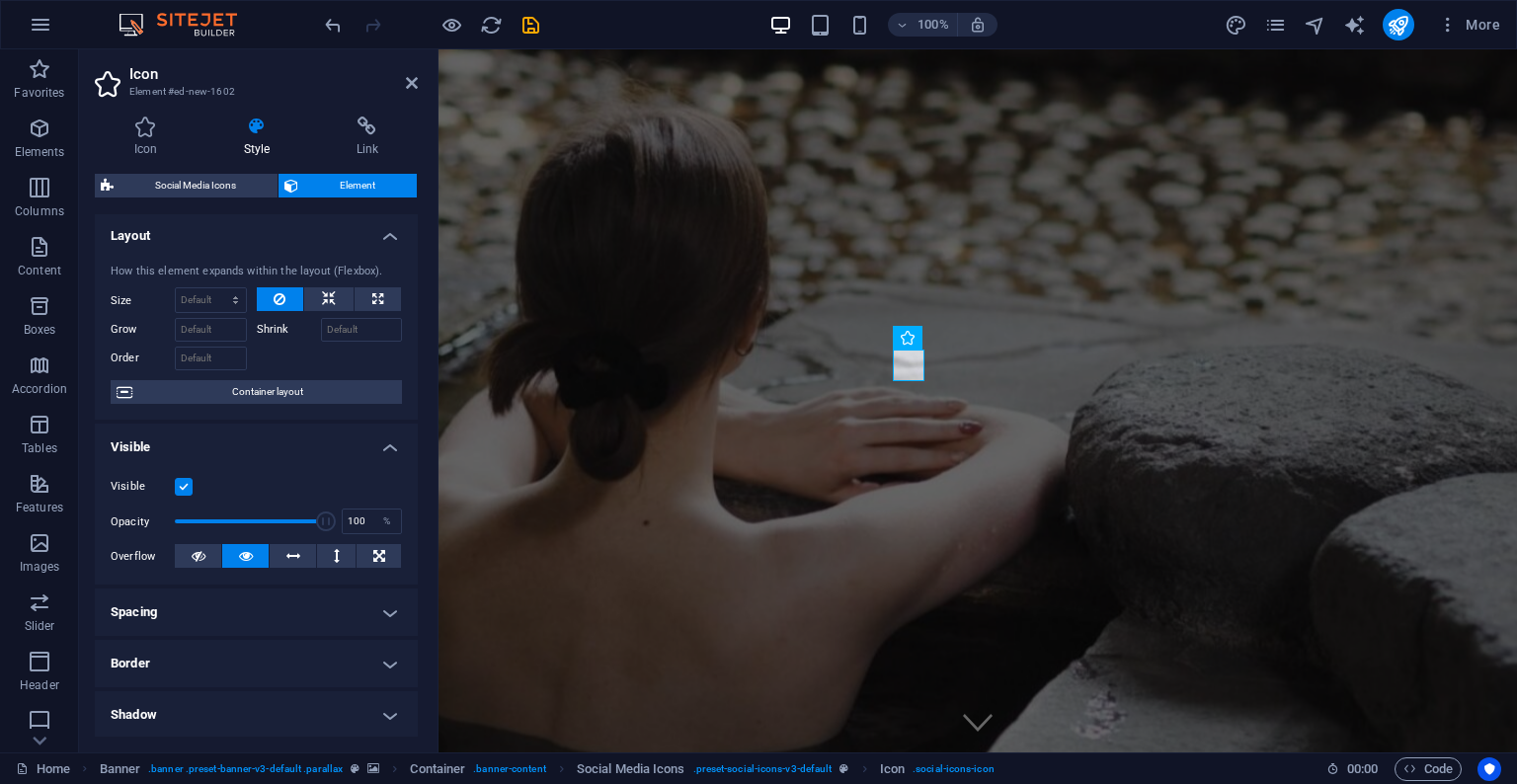 scroll, scrollTop: 0, scrollLeft: 0, axis: both 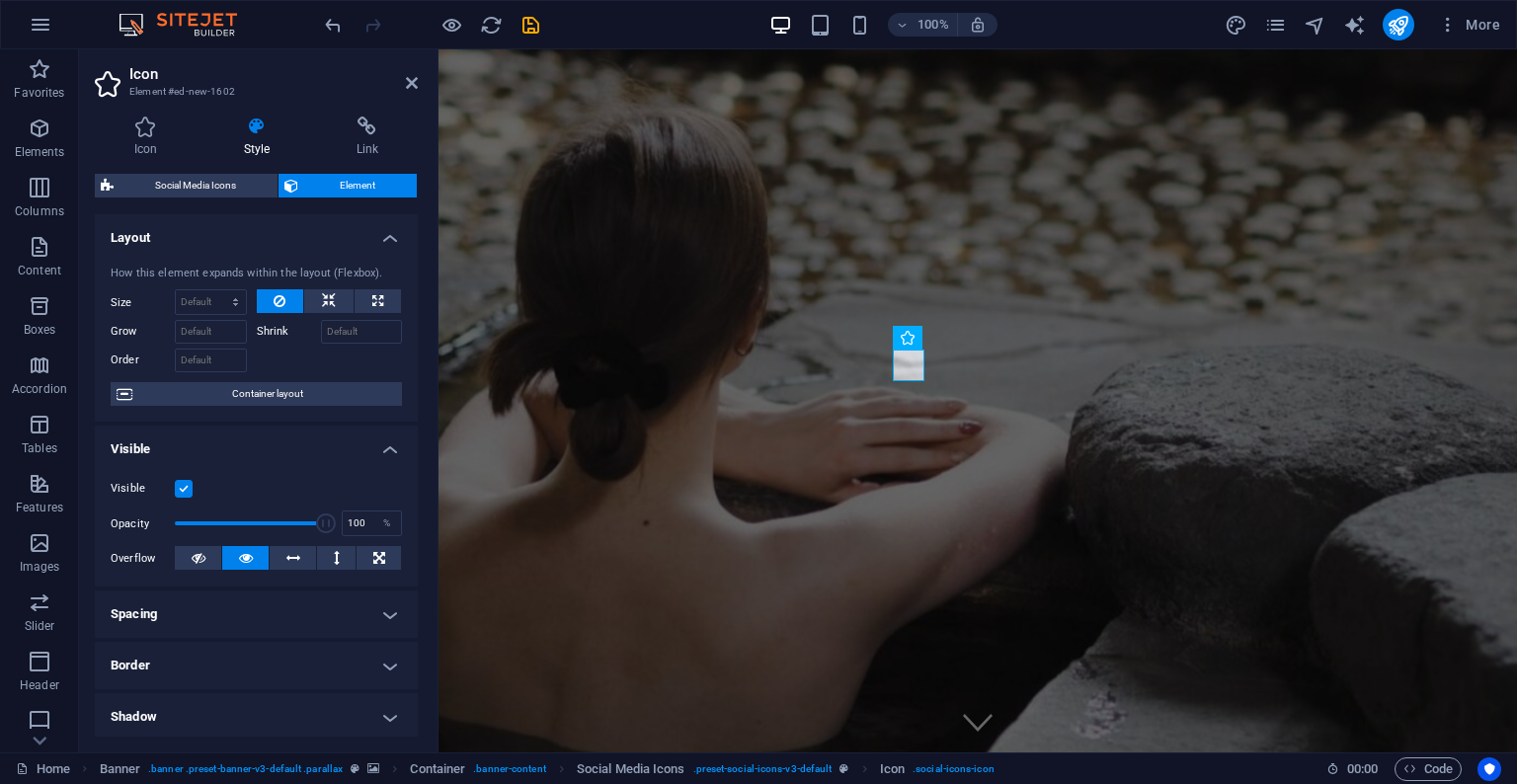 click on "Grow" at bounding box center [184, 329] 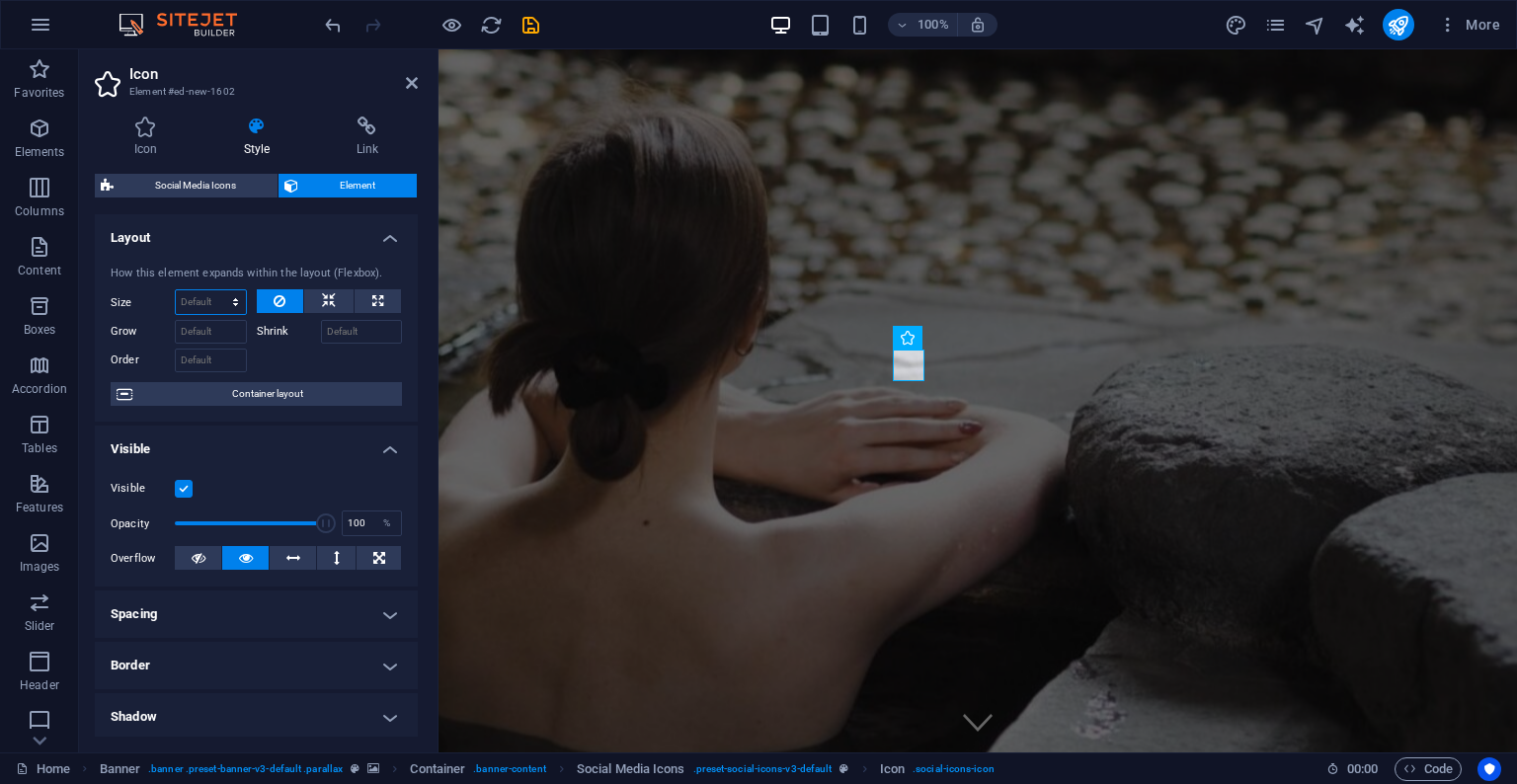 click on "Default auto px % 1/1 1/2 1/3 1/4 1/5 1/6 1/7 1/8 1/9 1/10" at bounding box center (210, 302) 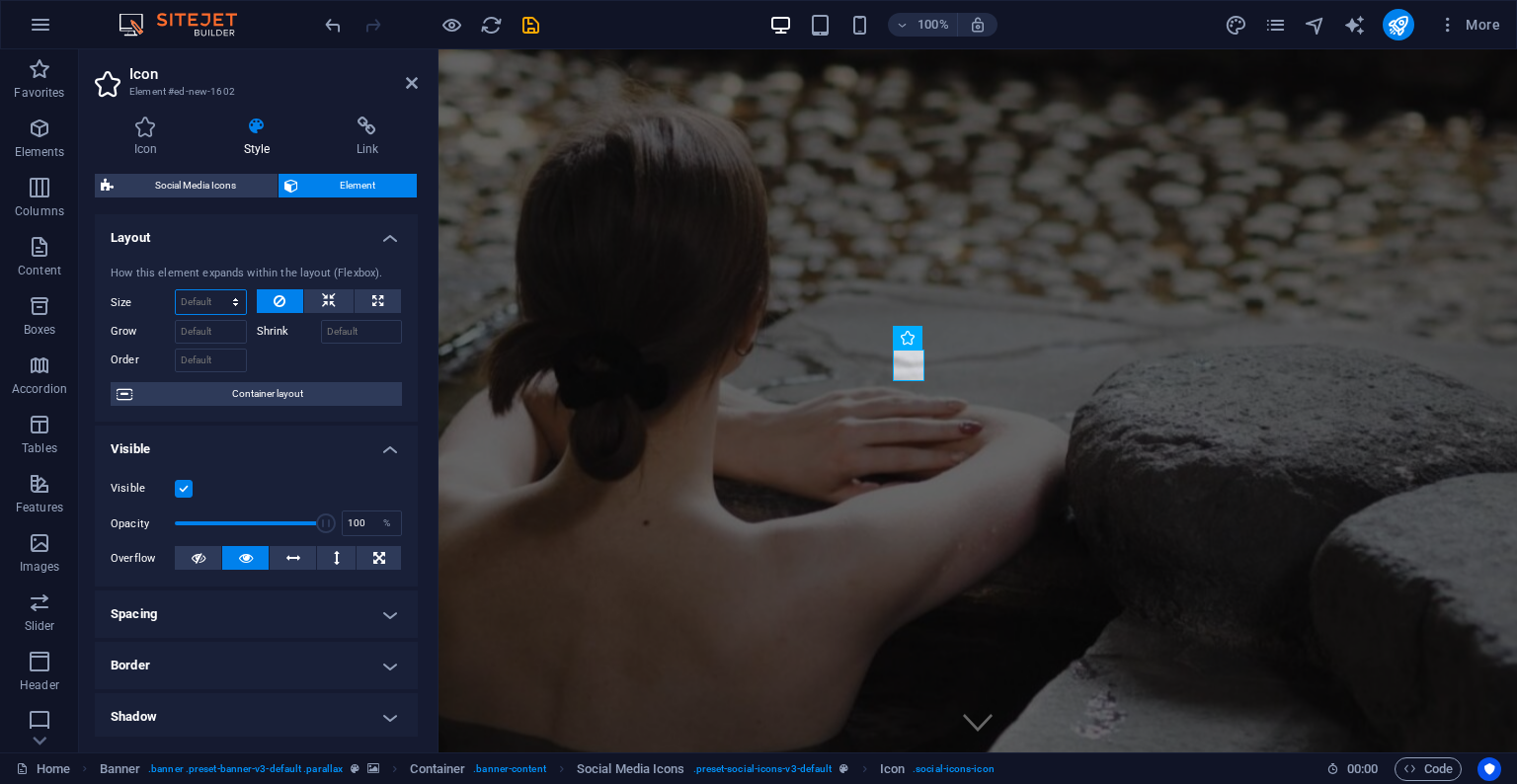 select on "%" 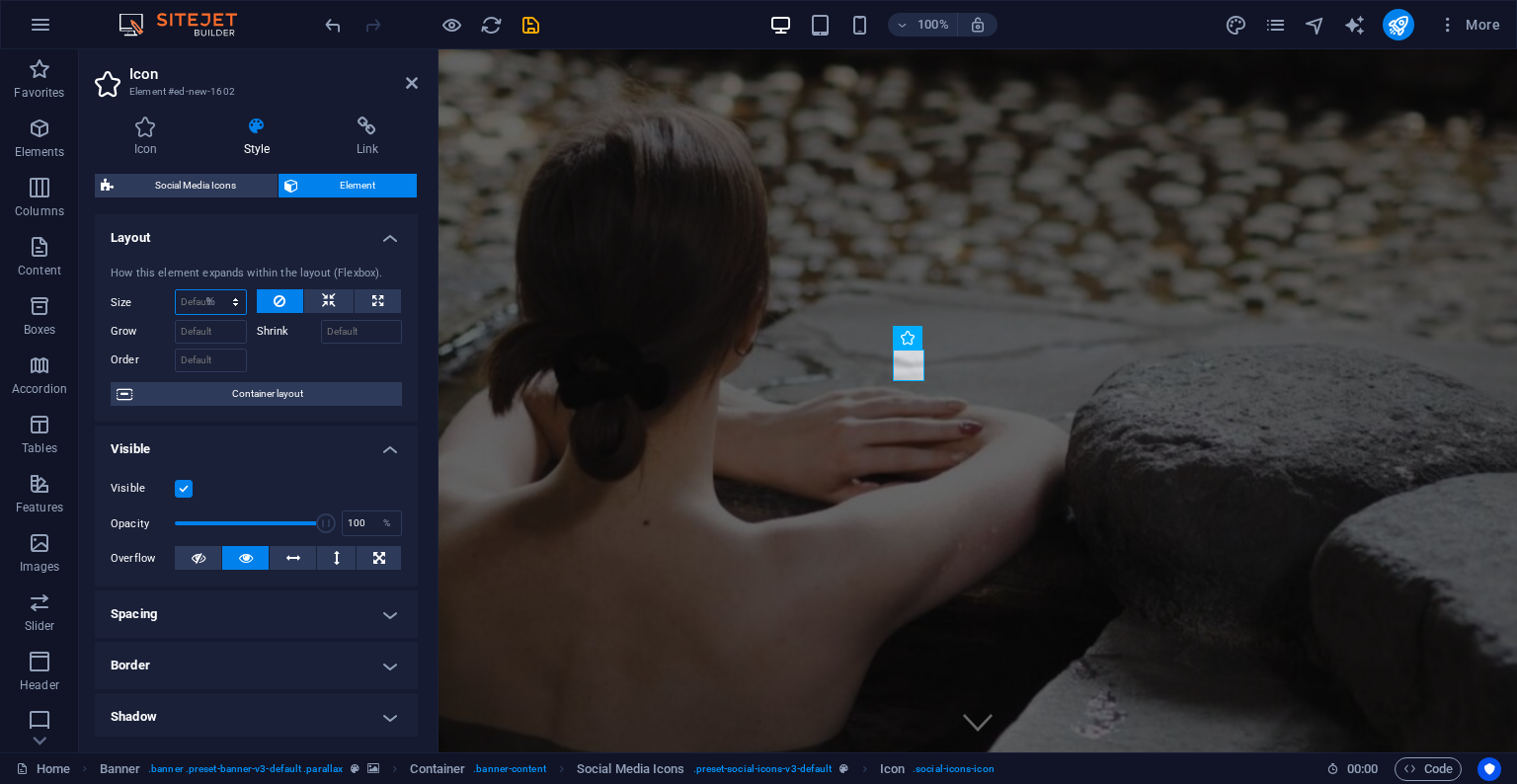 type on "100" 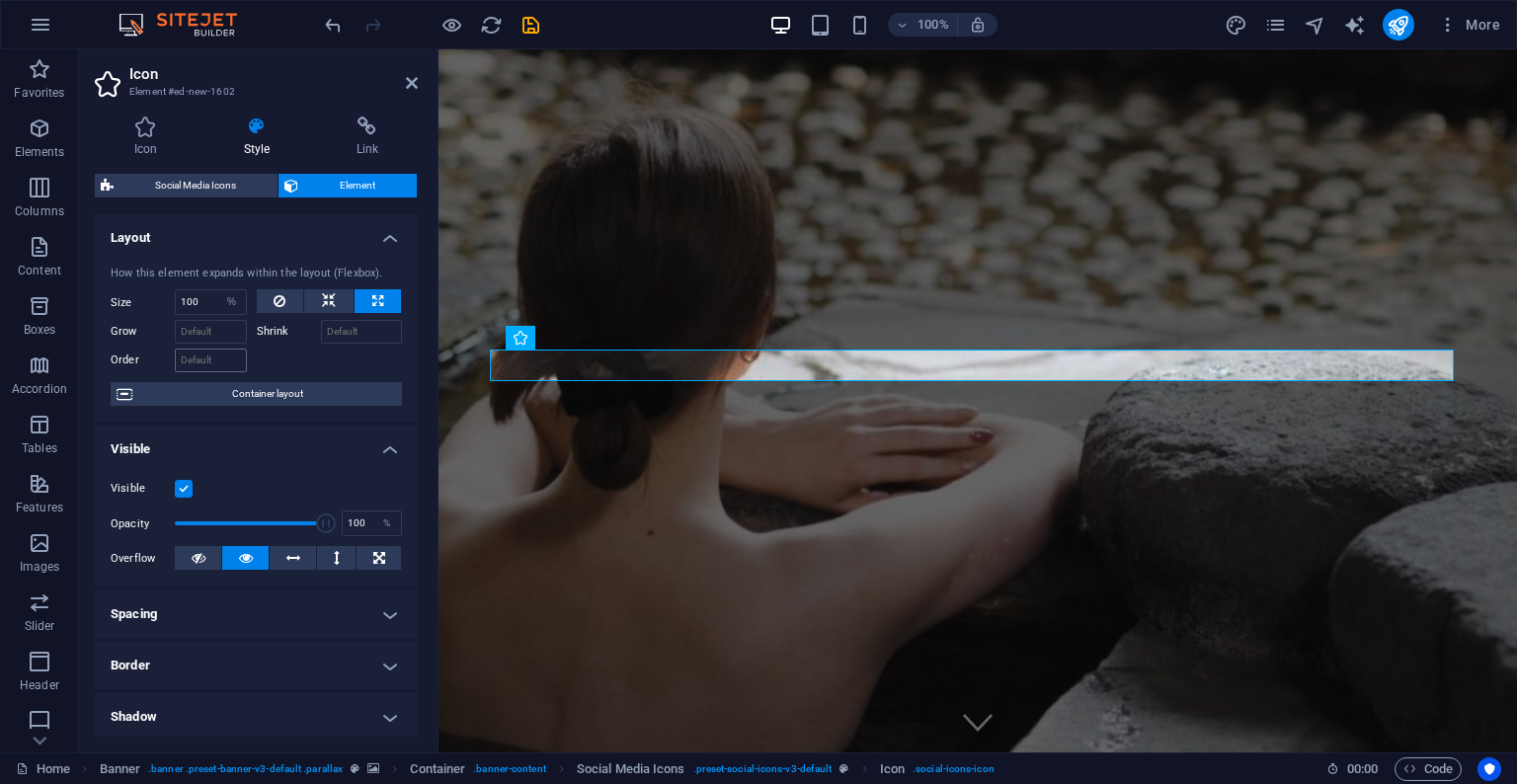 type 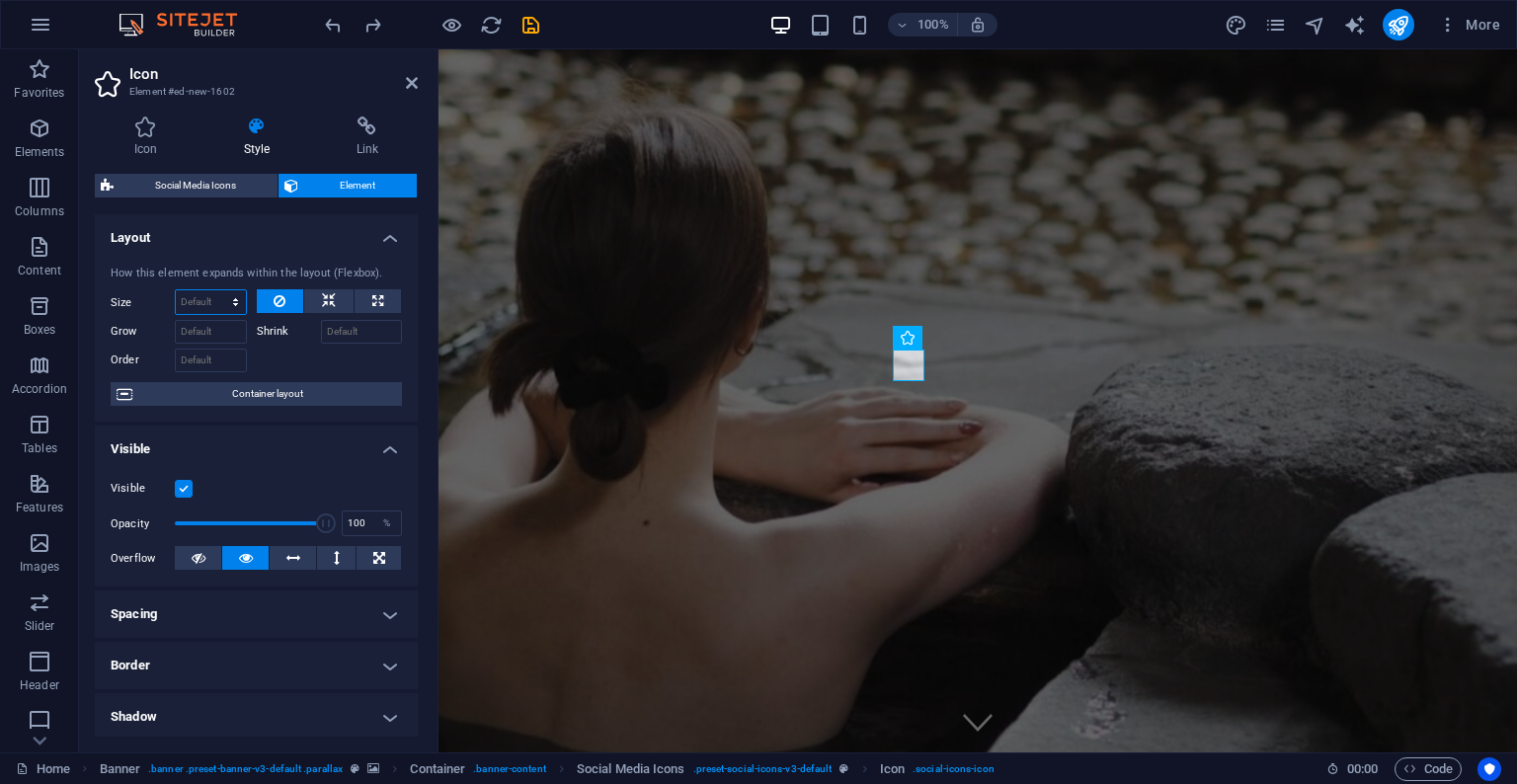 click on "Default auto px % 1/1 1/2 1/3 1/4 1/5 1/6 1/7 1/8 1/9 1/10" at bounding box center (210, 302) 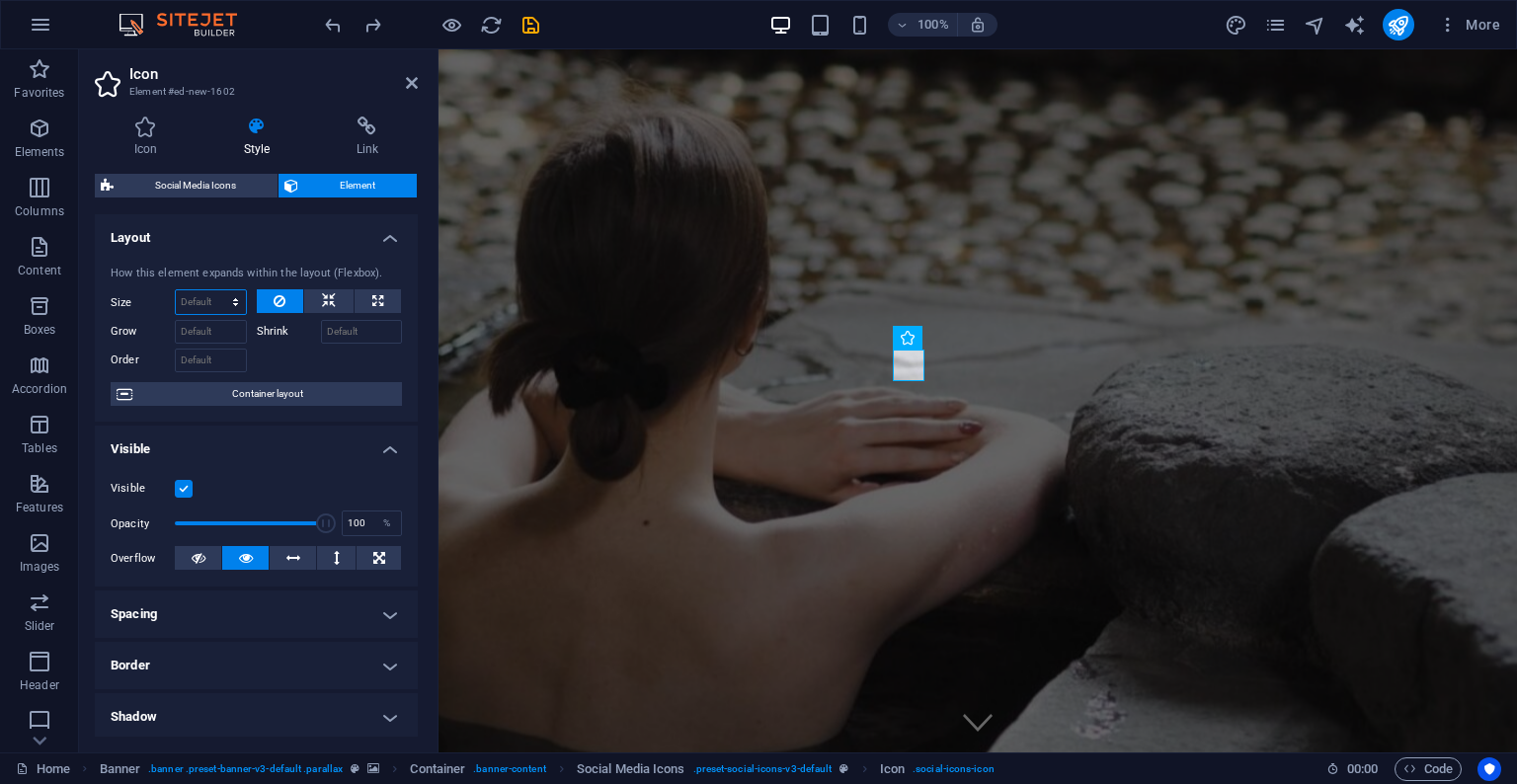 select on "px" 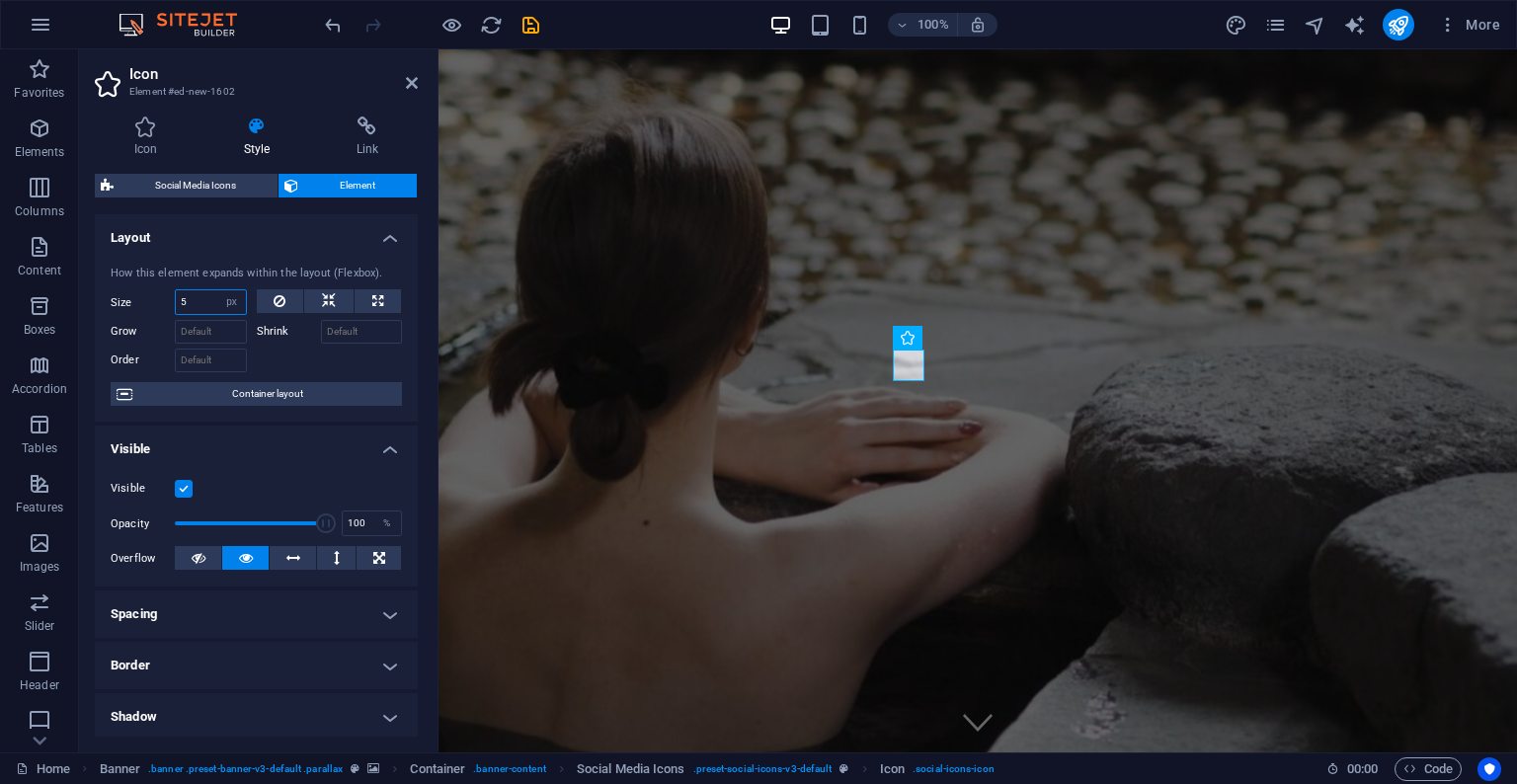 drag, startPoint x: 192, startPoint y: 303, endPoint x: 163, endPoint y: 301, distance: 29.068884 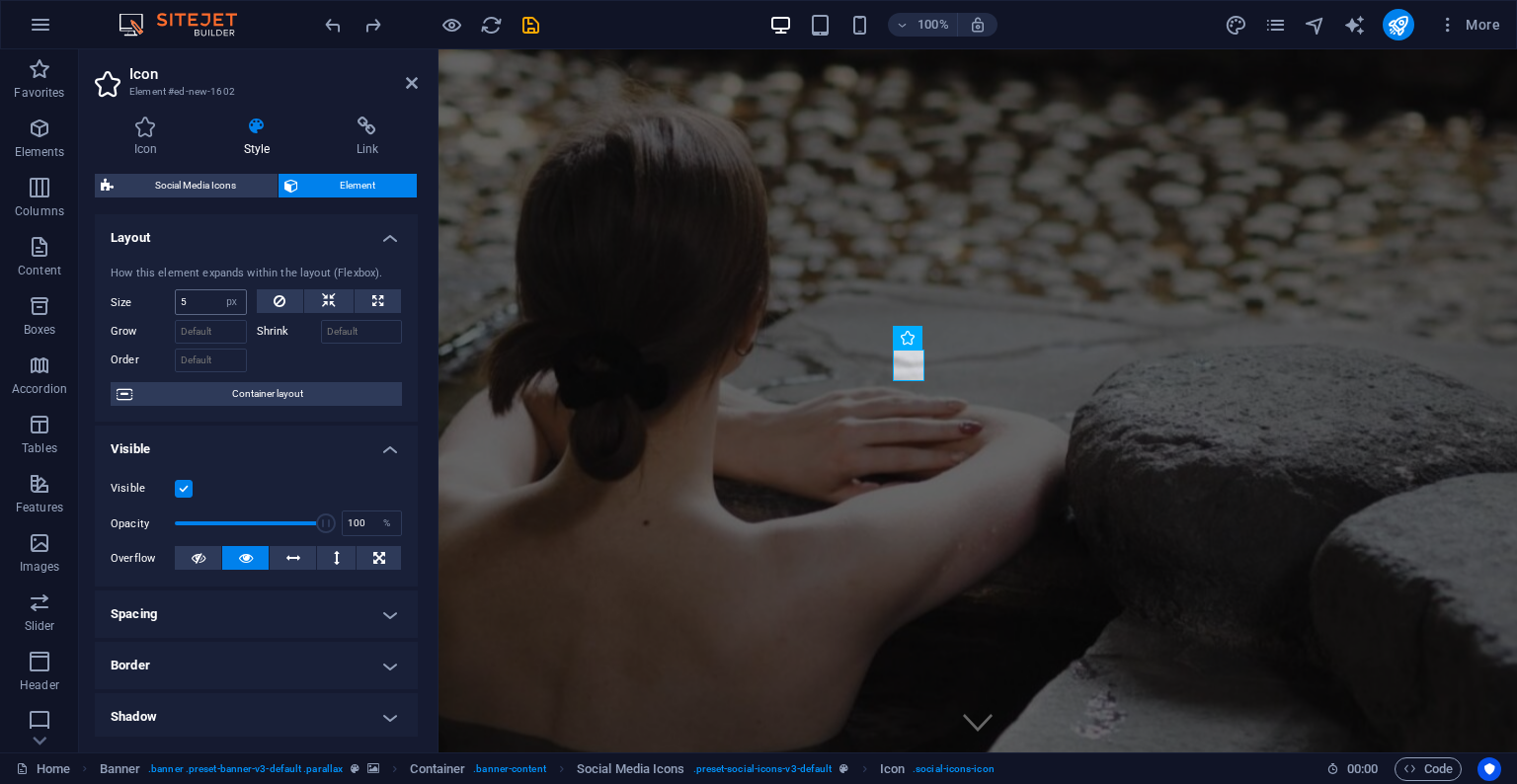 type on "0" 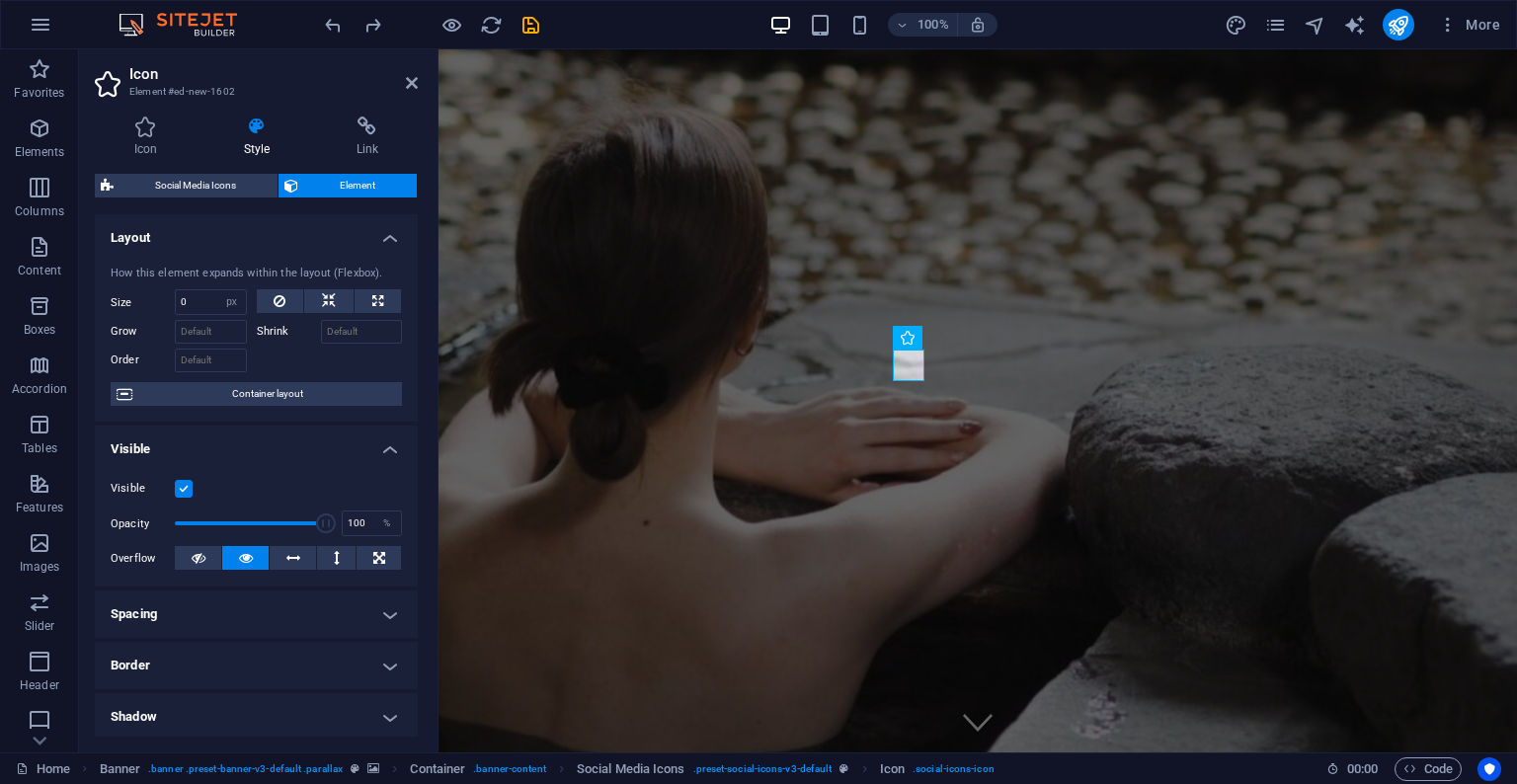 type 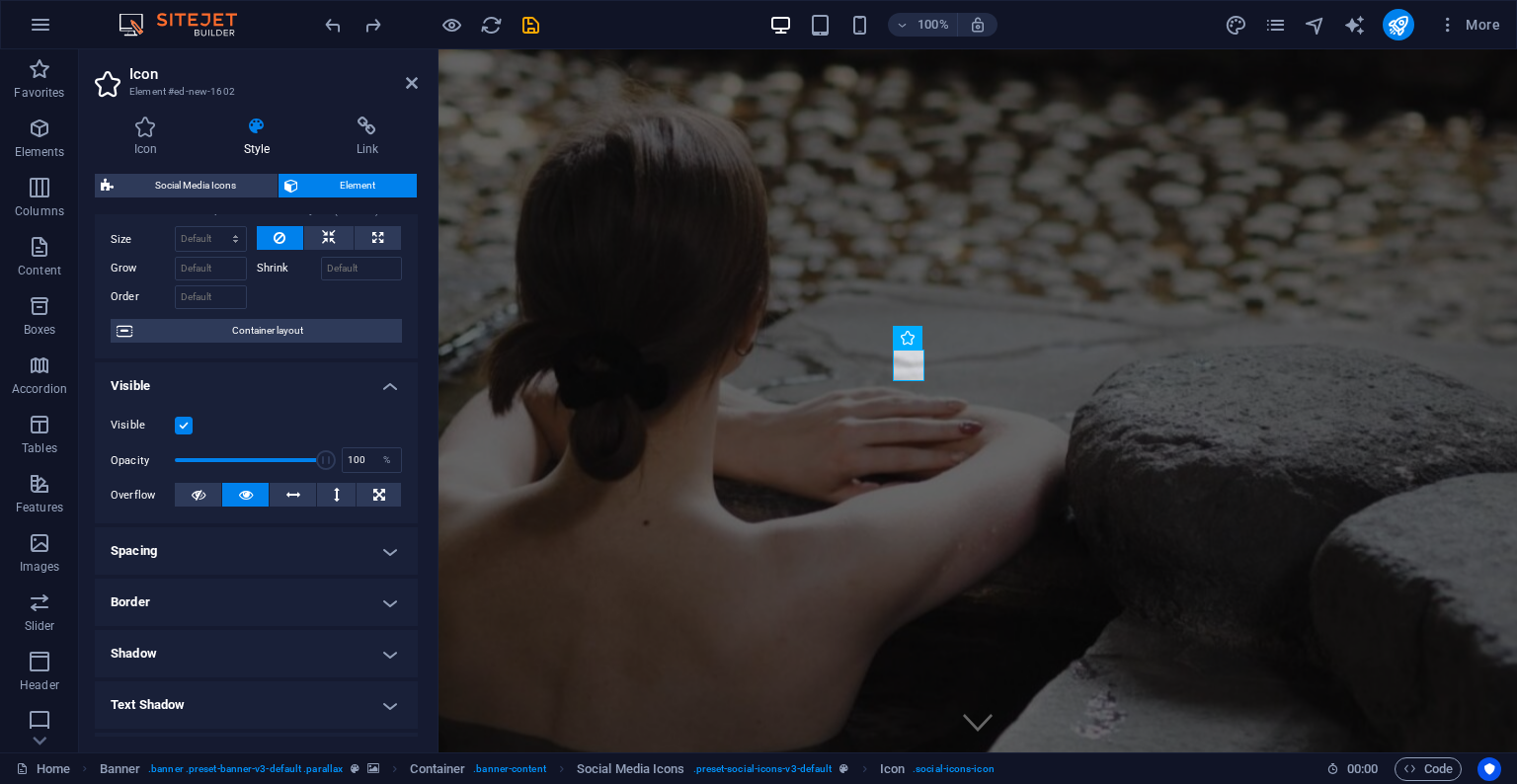 scroll, scrollTop: 0, scrollLeft: 0, axis: both 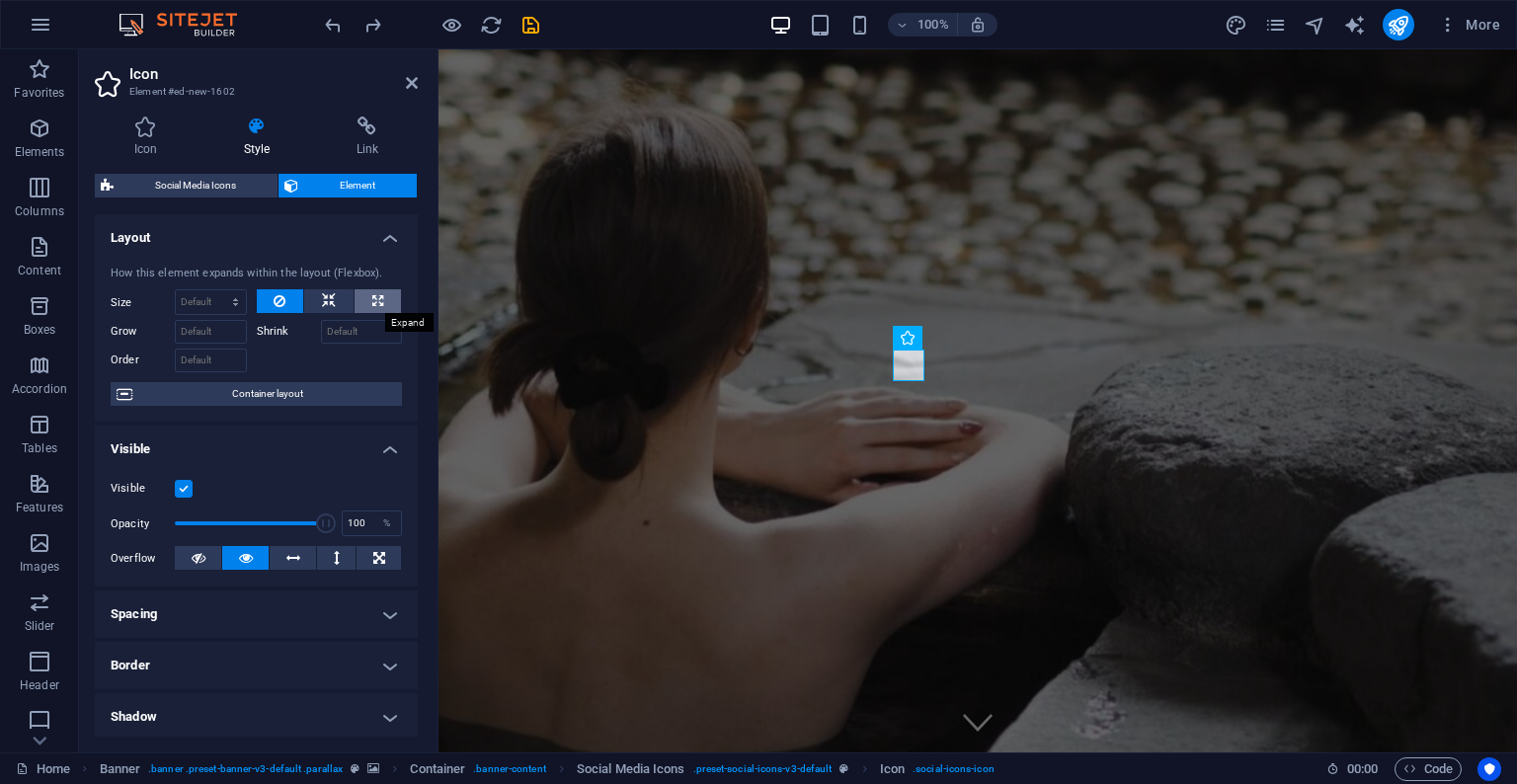 click at bounding box center (377, 301) 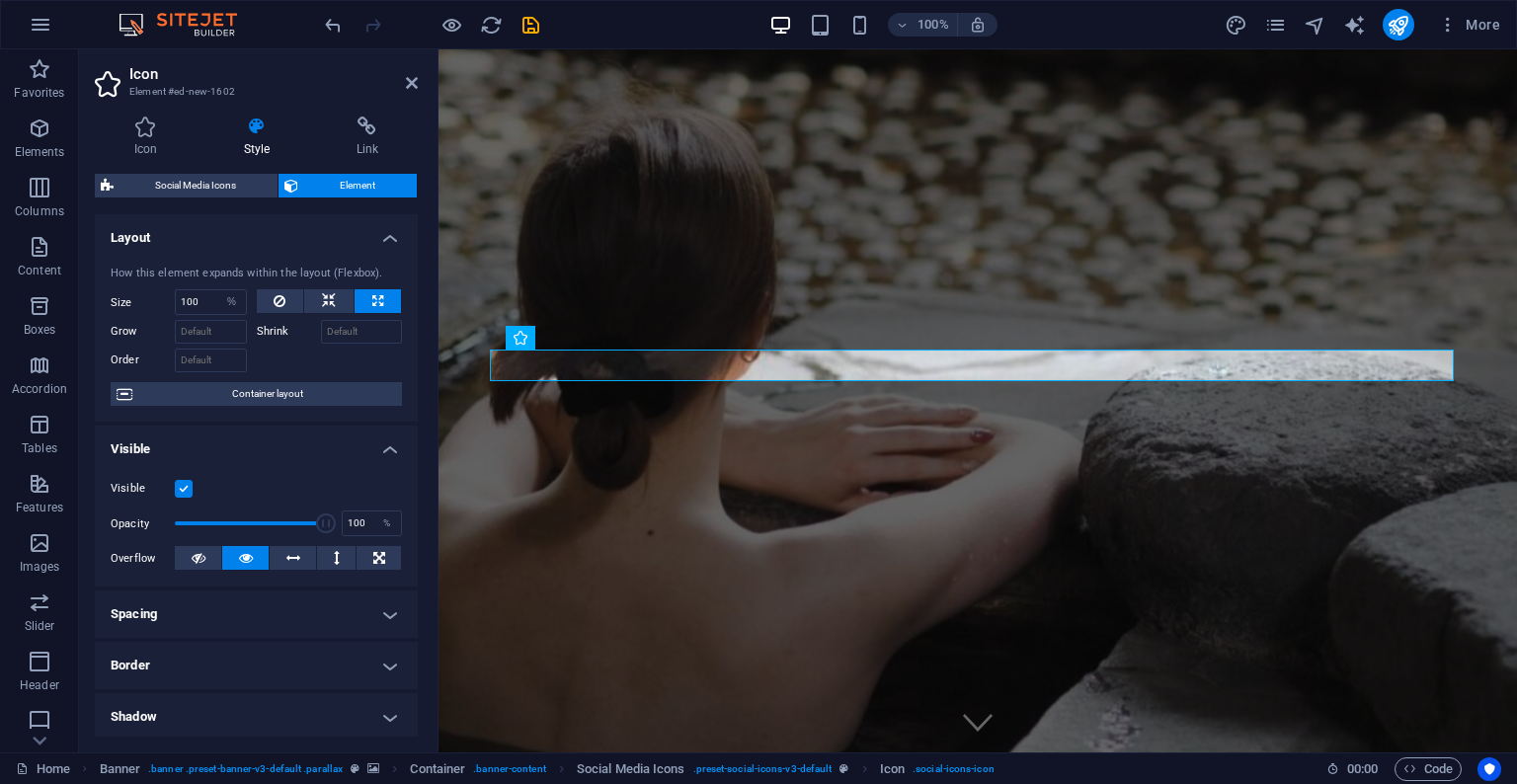 type 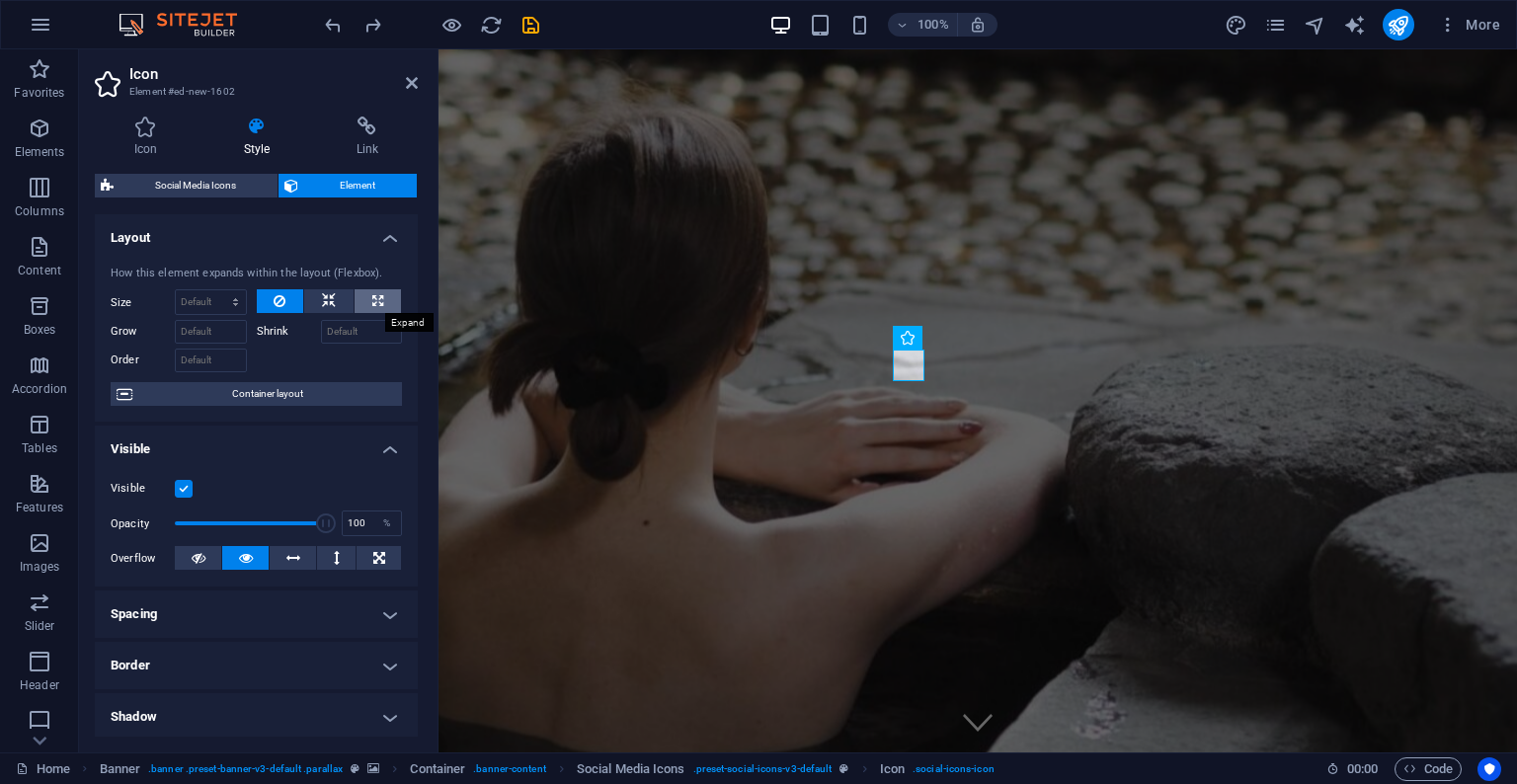 click at bounding box center (377, 301) 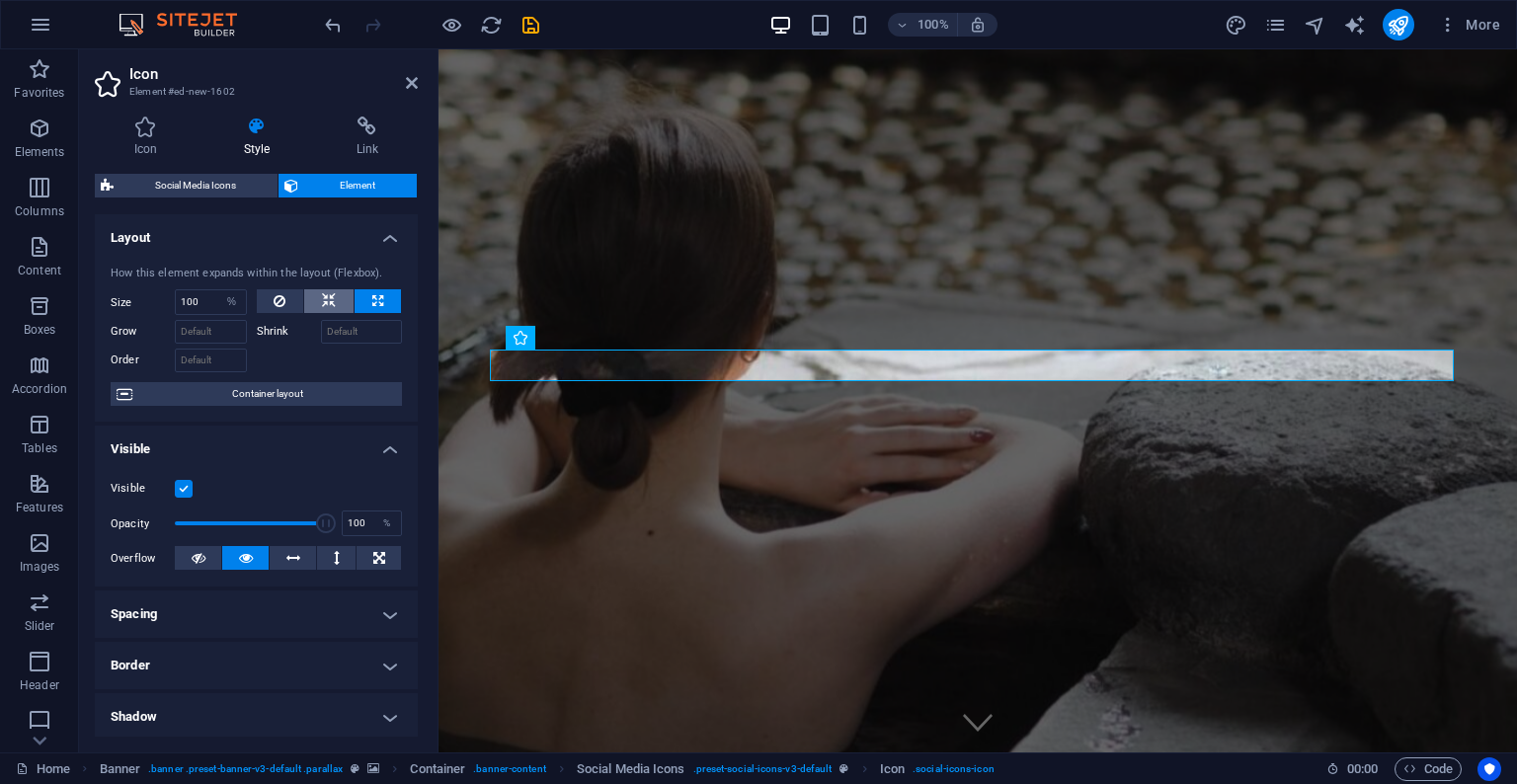 click at bounding box center (329, 301) 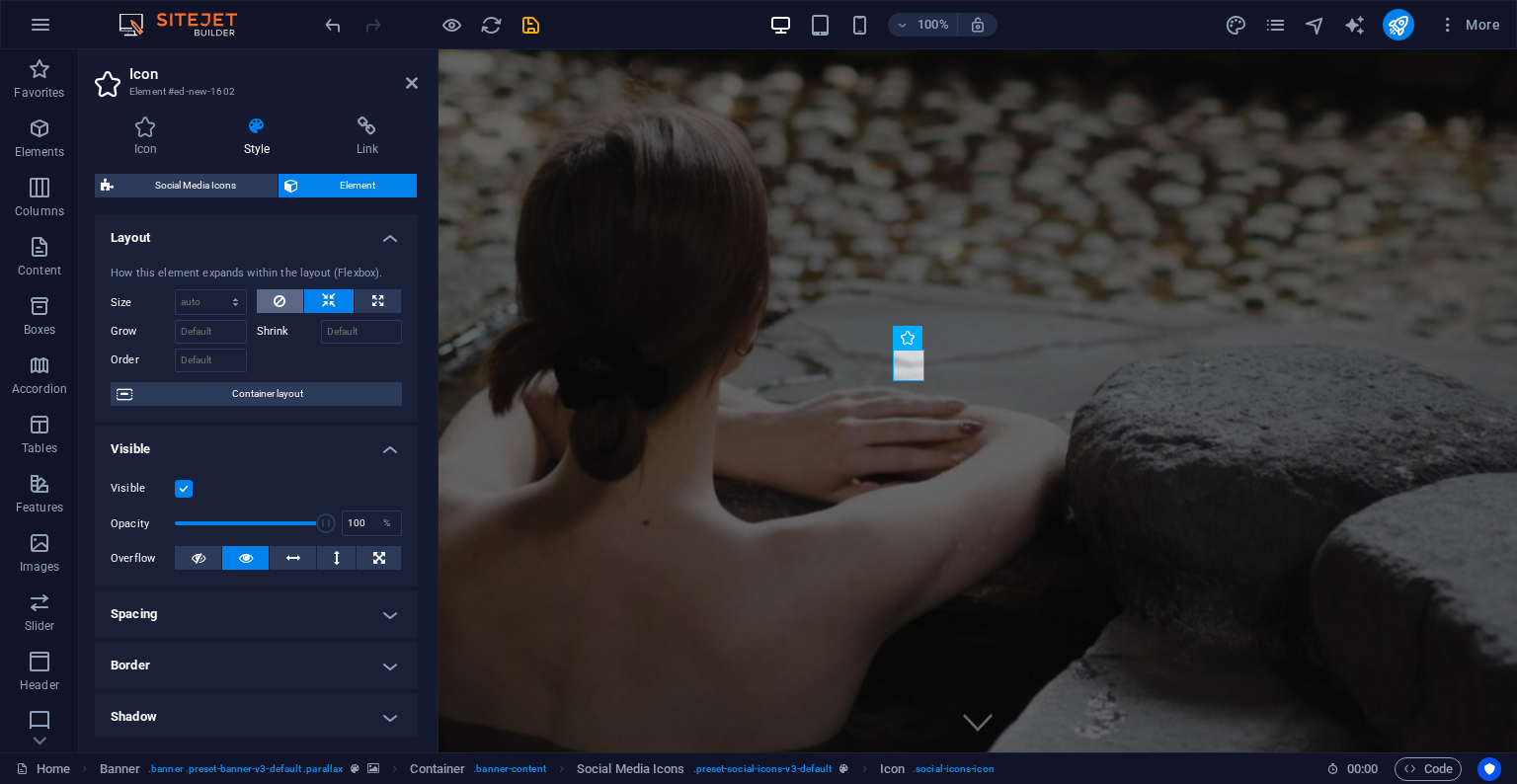 click at bounding box center [280, 301] 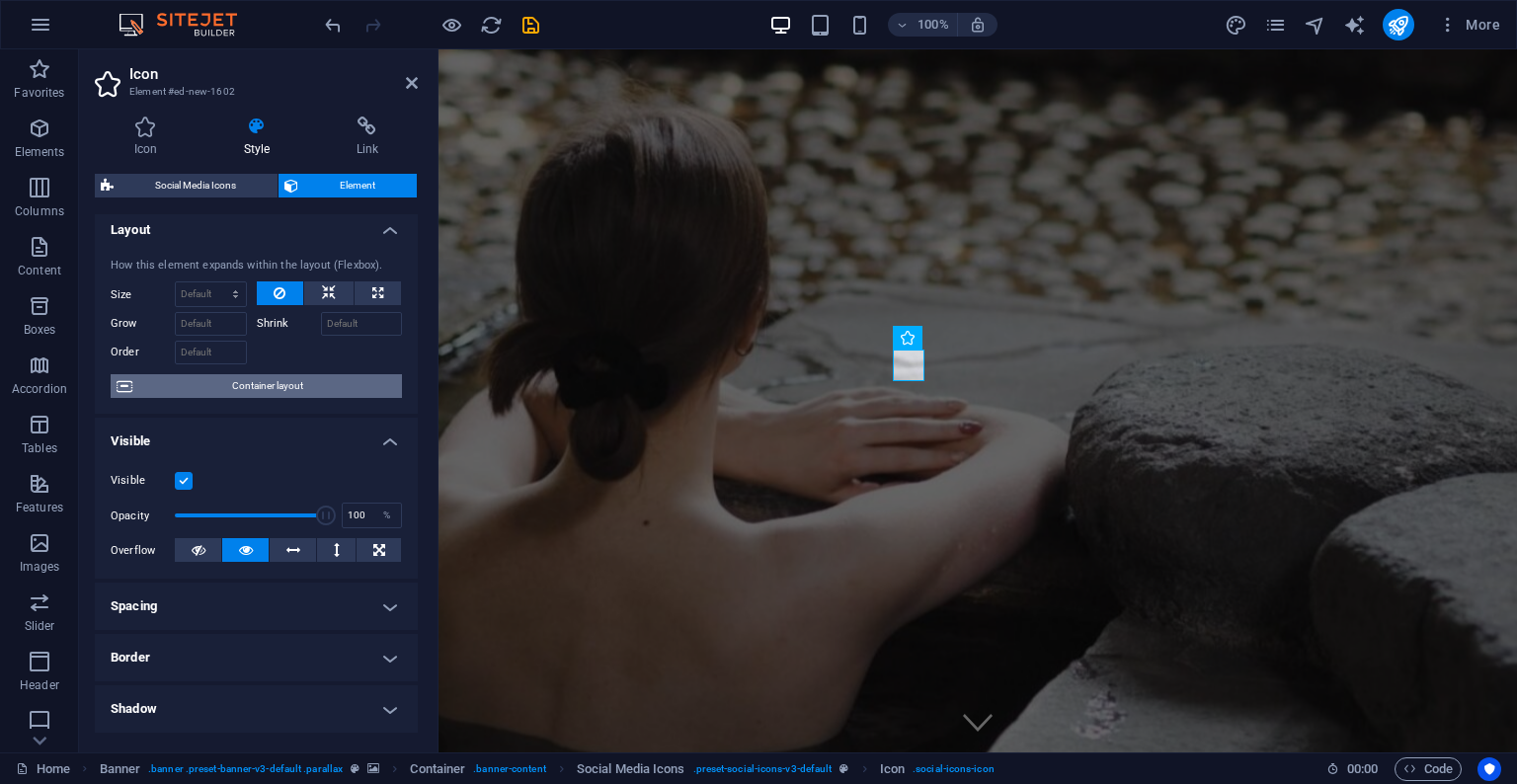 scroll, scrollTop: 20, scrollLeft: 0, axis: vertical 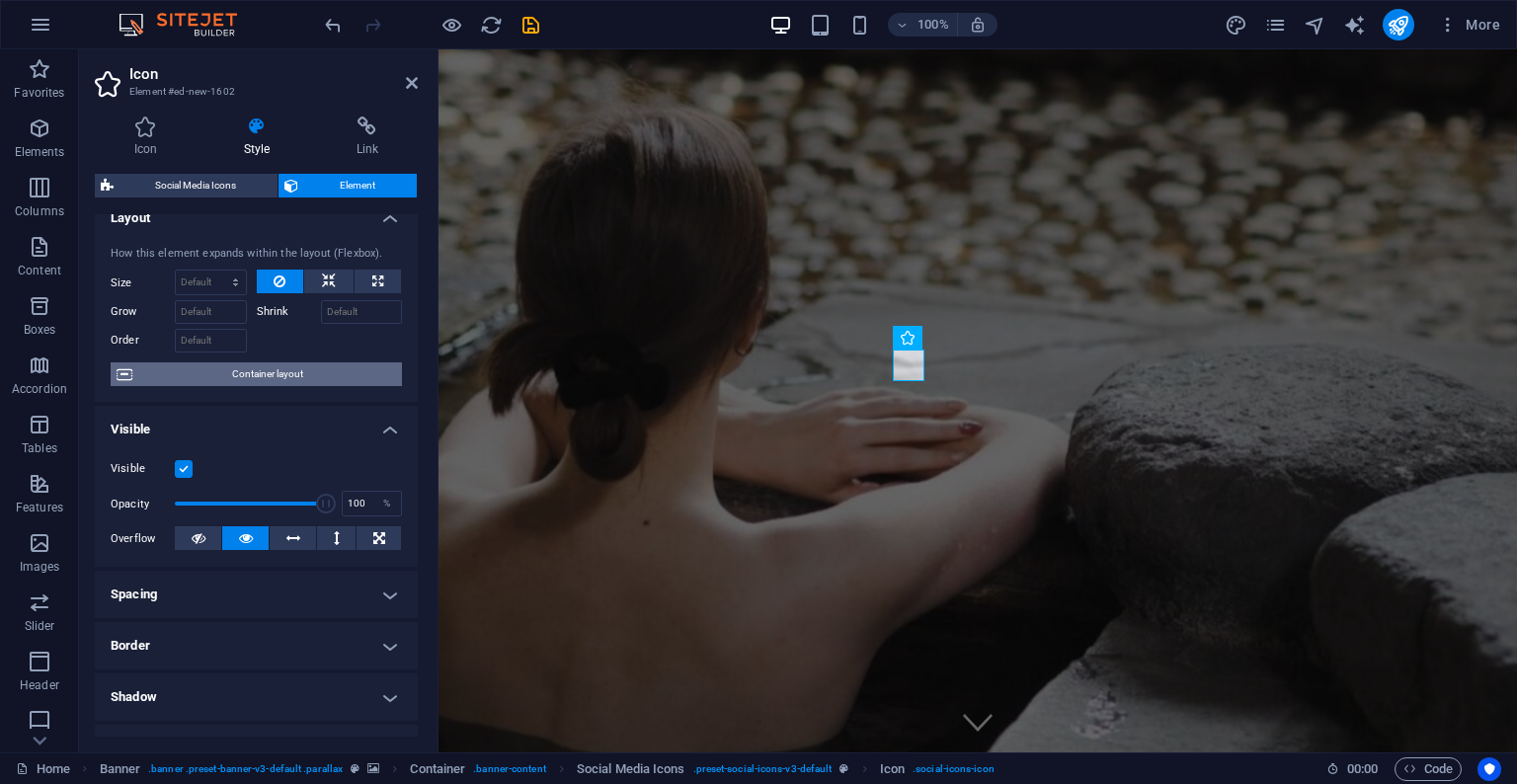 click on "Container layout" at bounding box center [267, 374] 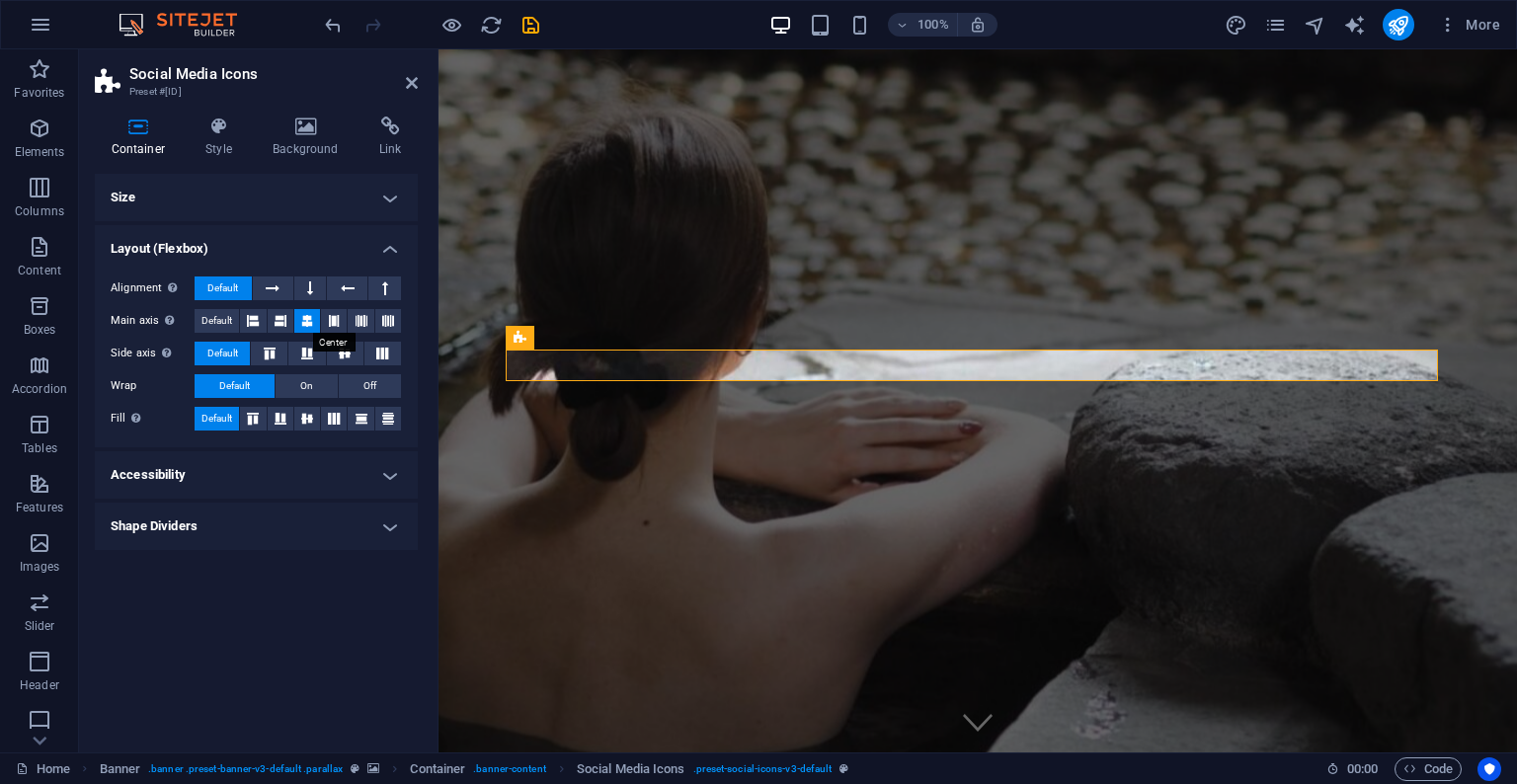 click at bounding box center [307, 321] 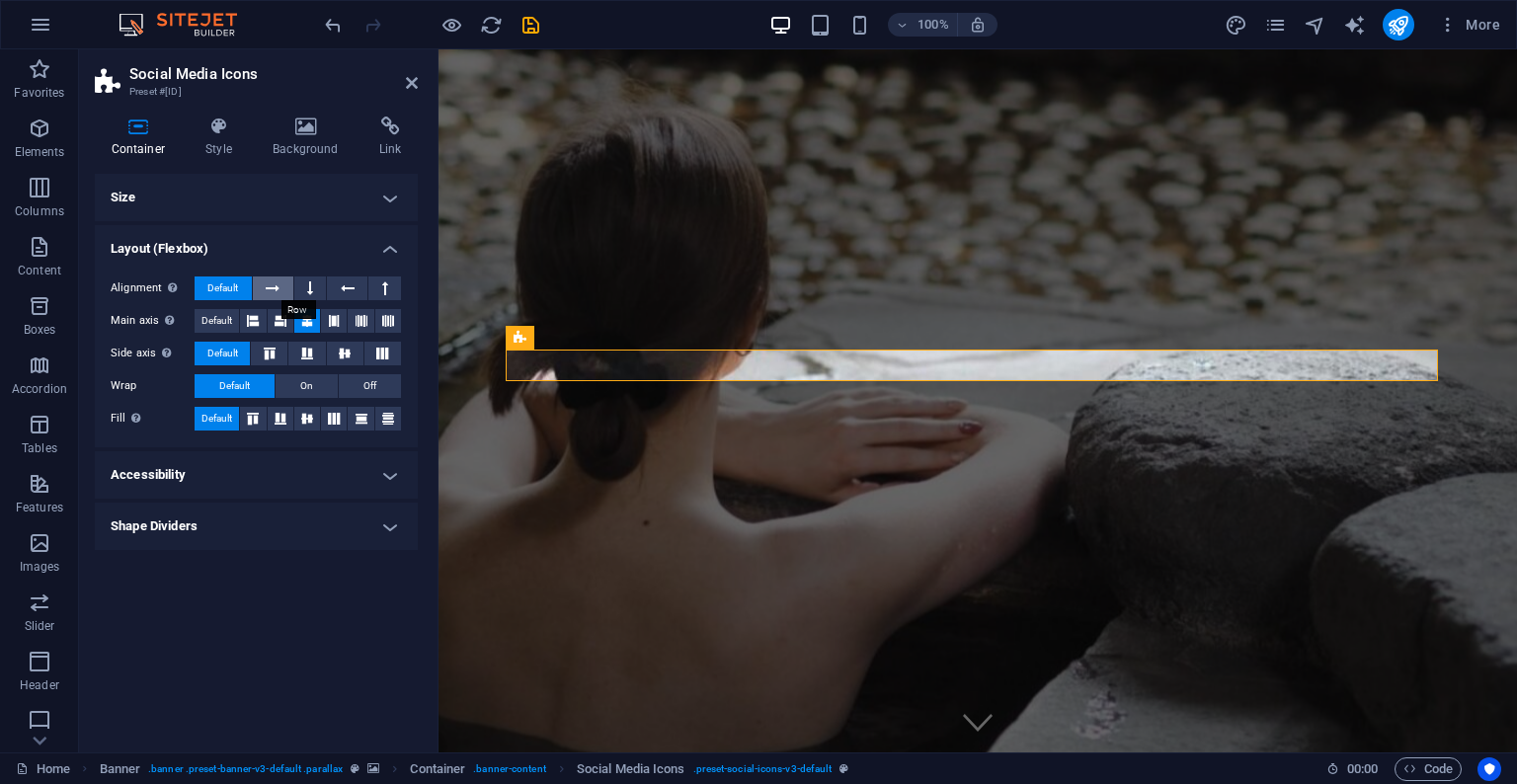 click at bounding box center [273, 288] 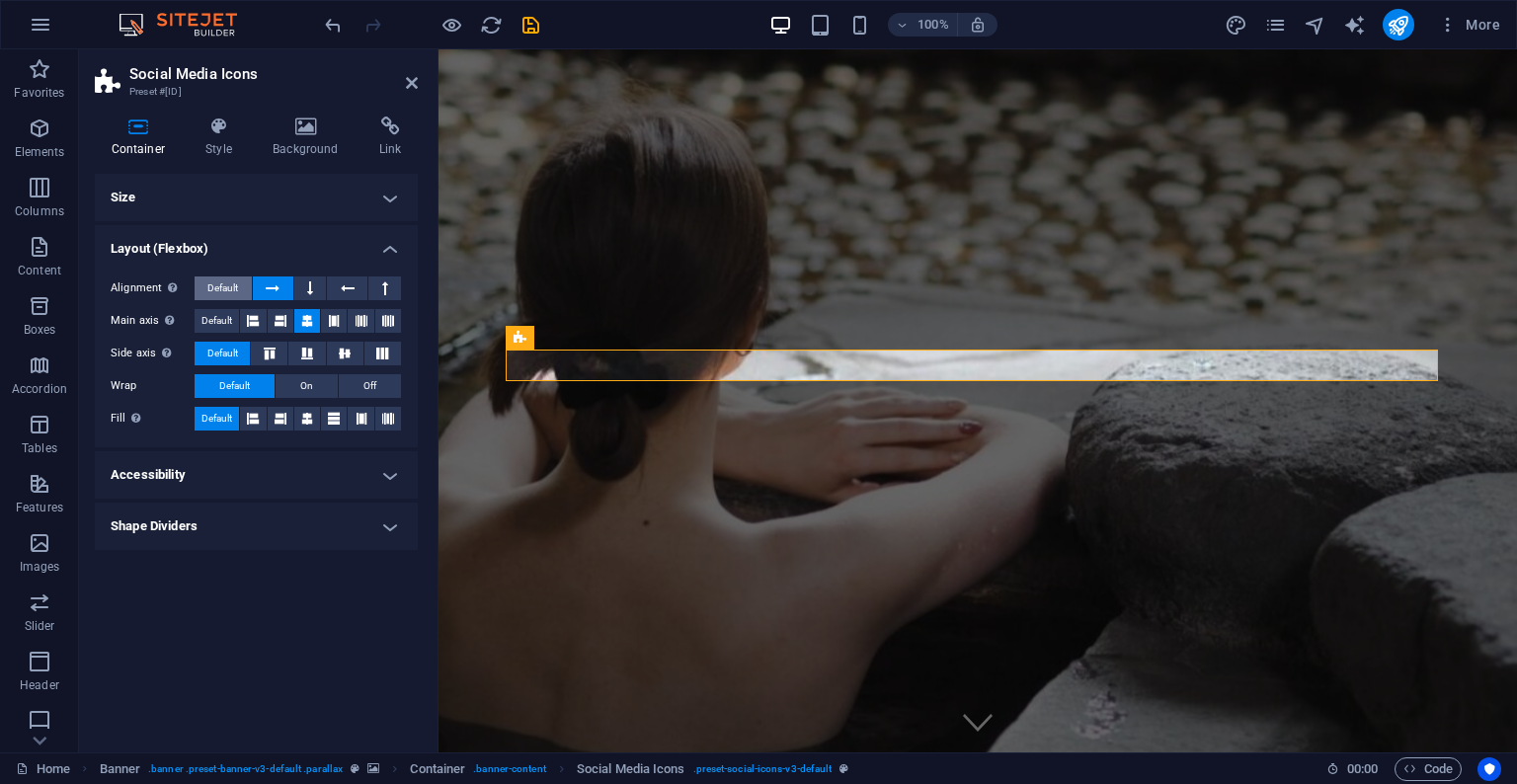 click on "Default" at bounding box center [222, 288] 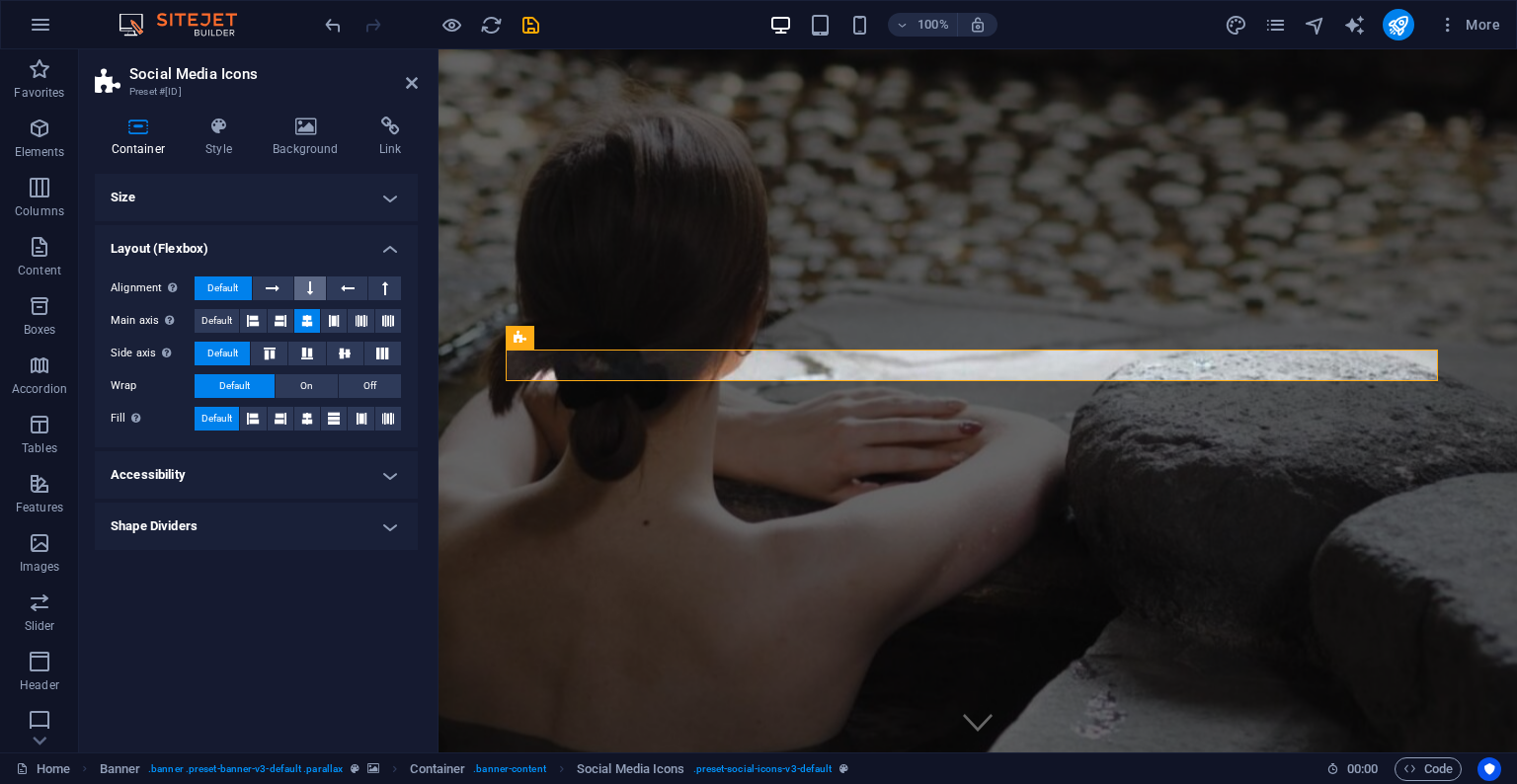click at bounding box center [310, 288] 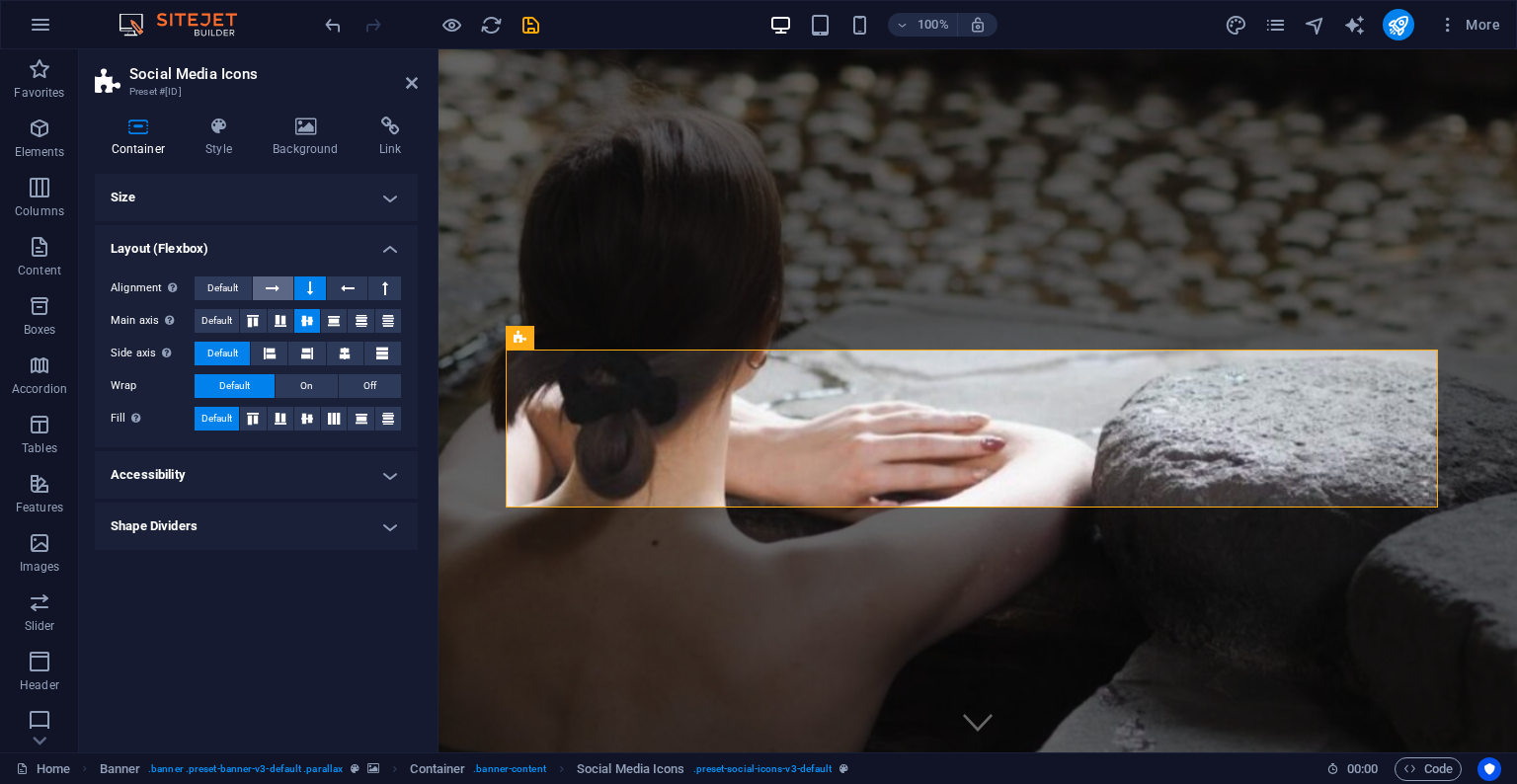 click at bounding box center (273, 288) 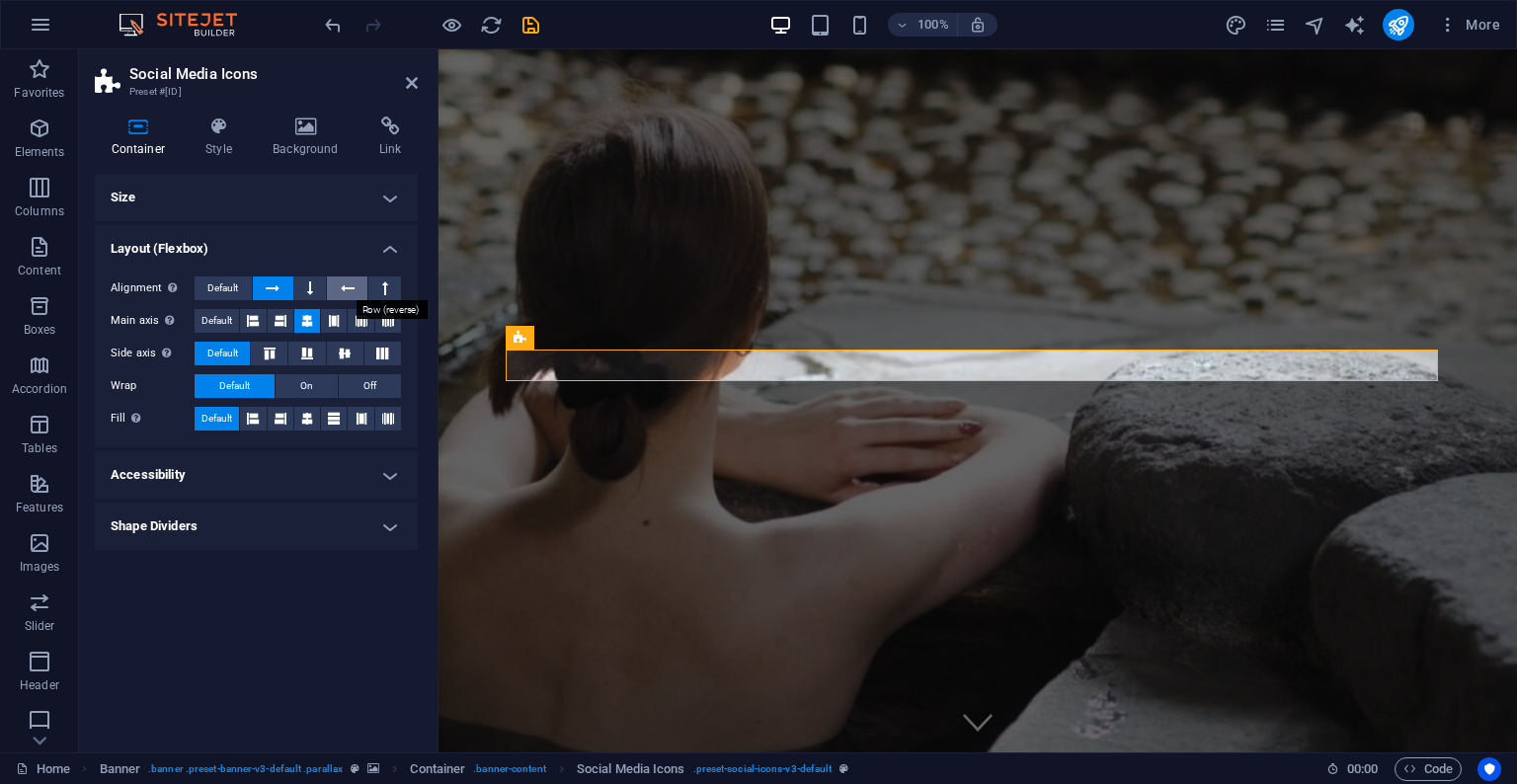 click at bounding box center (348, 288) 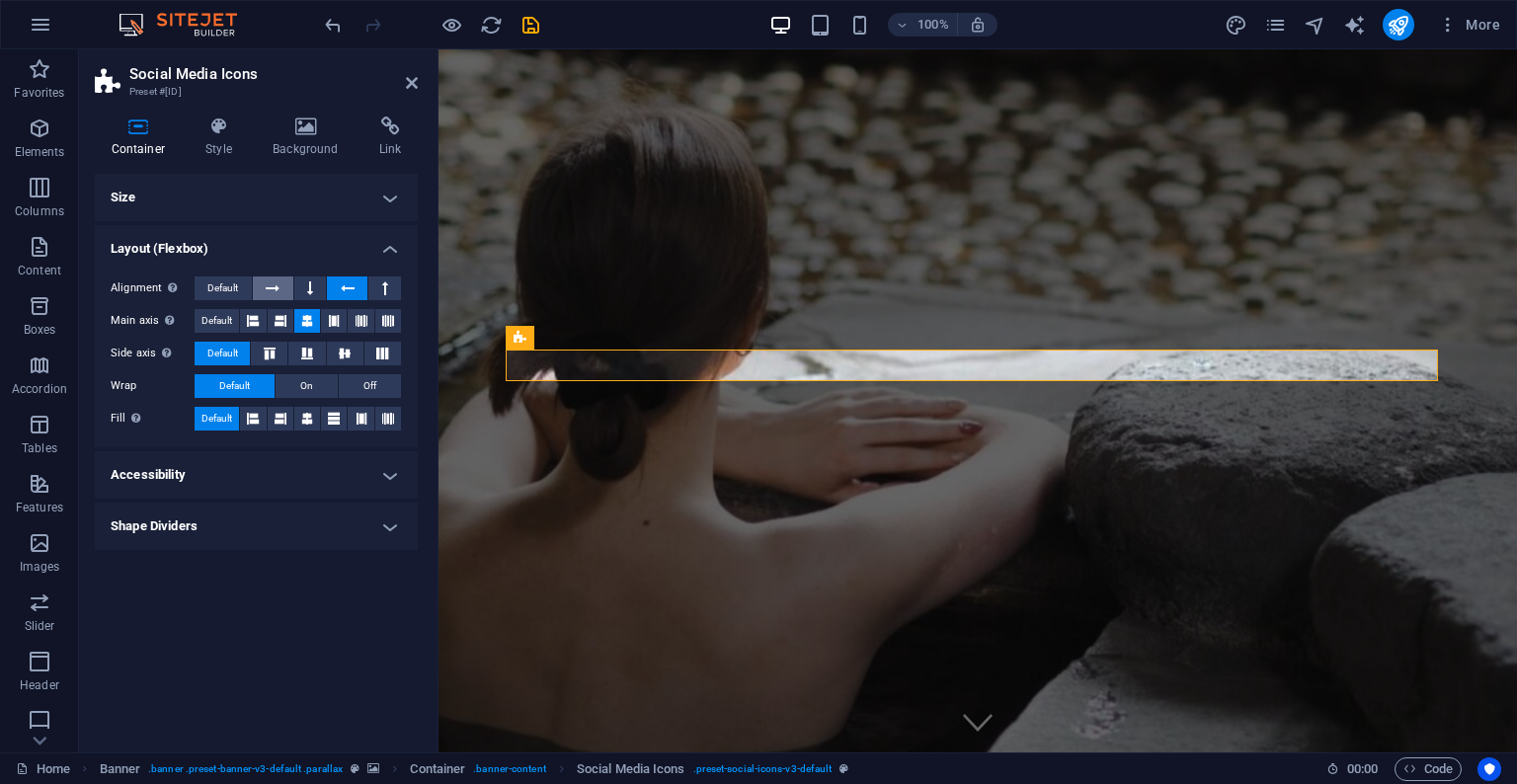 click at bounding box center (273, 288) 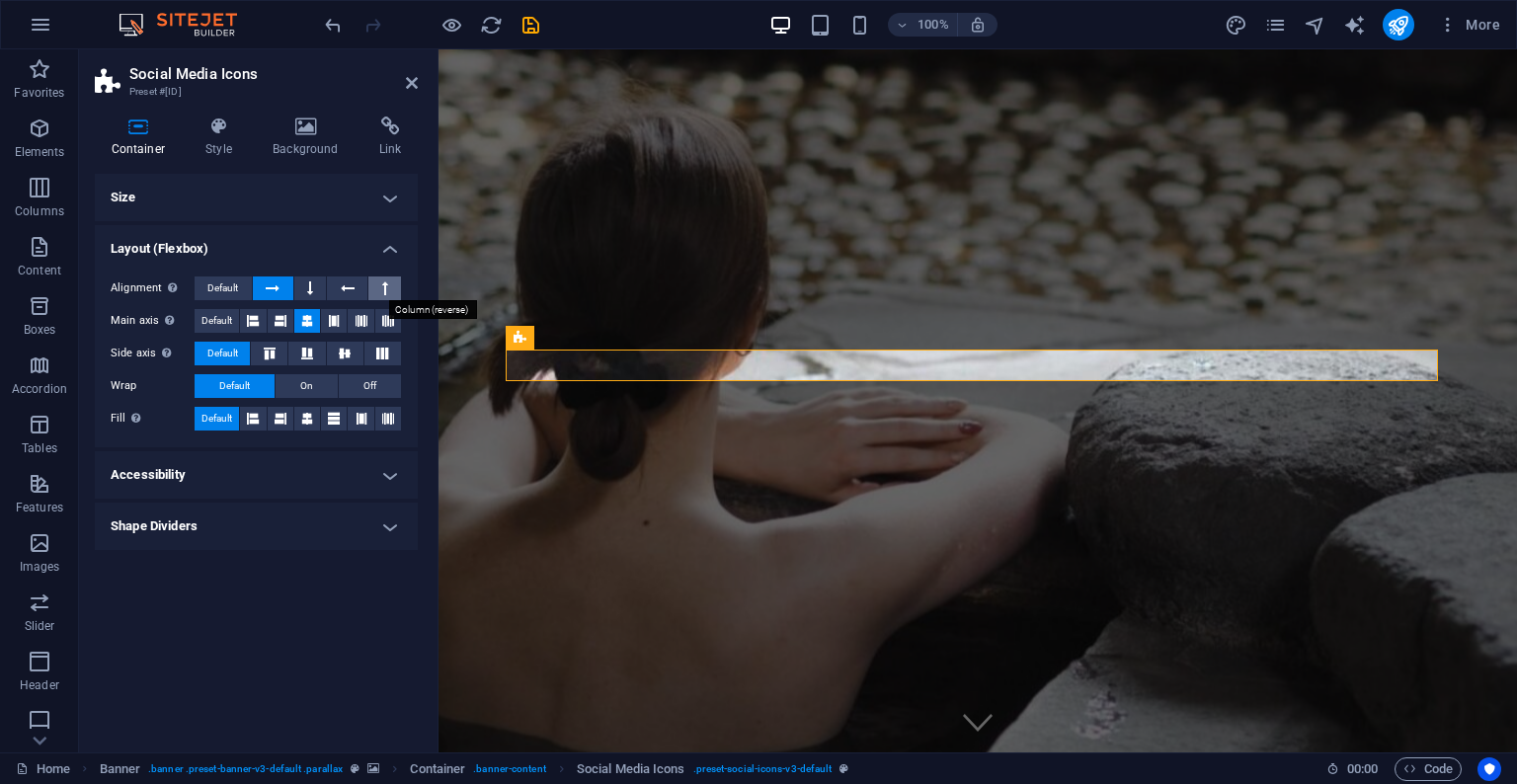 click at bounding box center (384, 288) 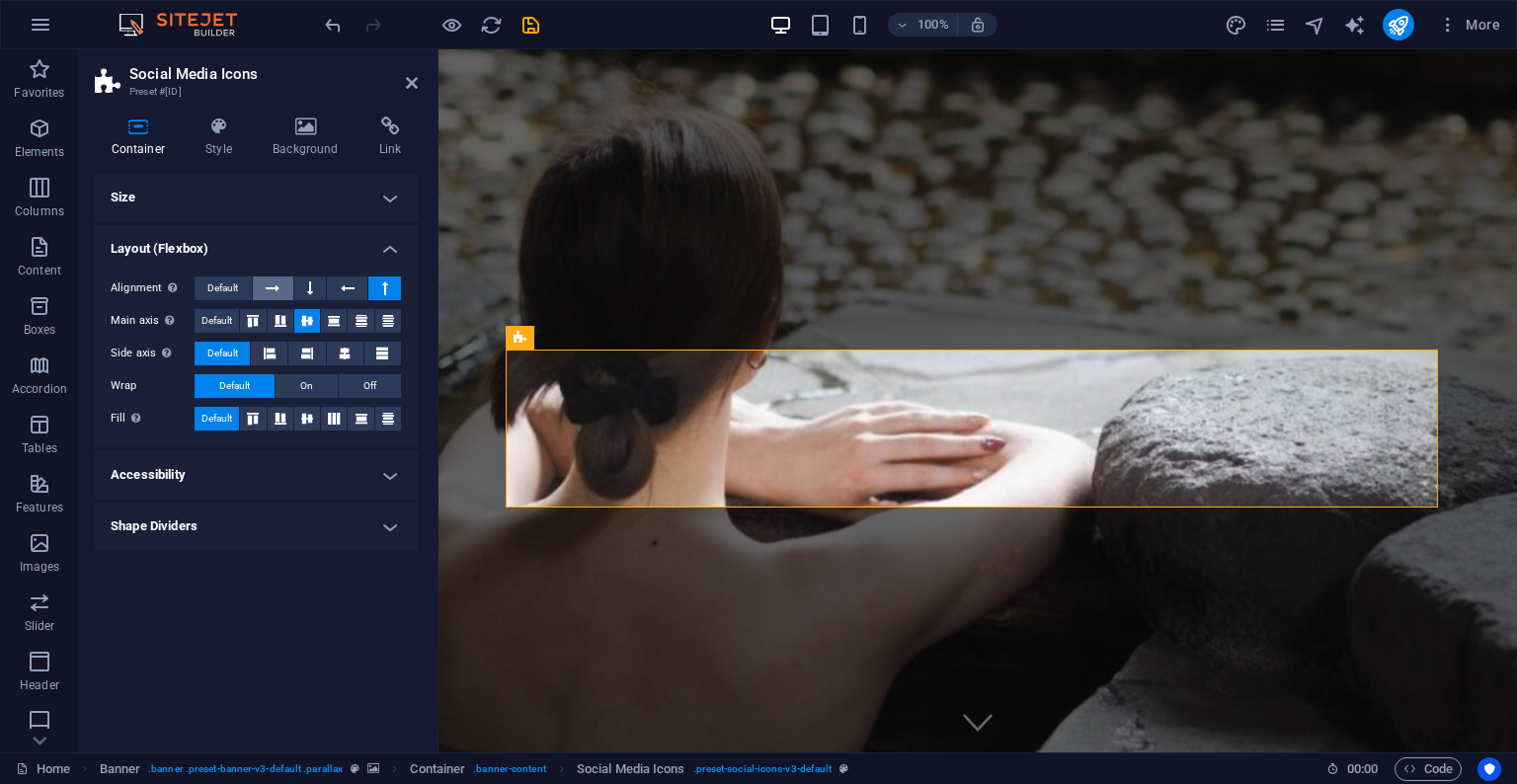 click at bounding box center [273, 288] 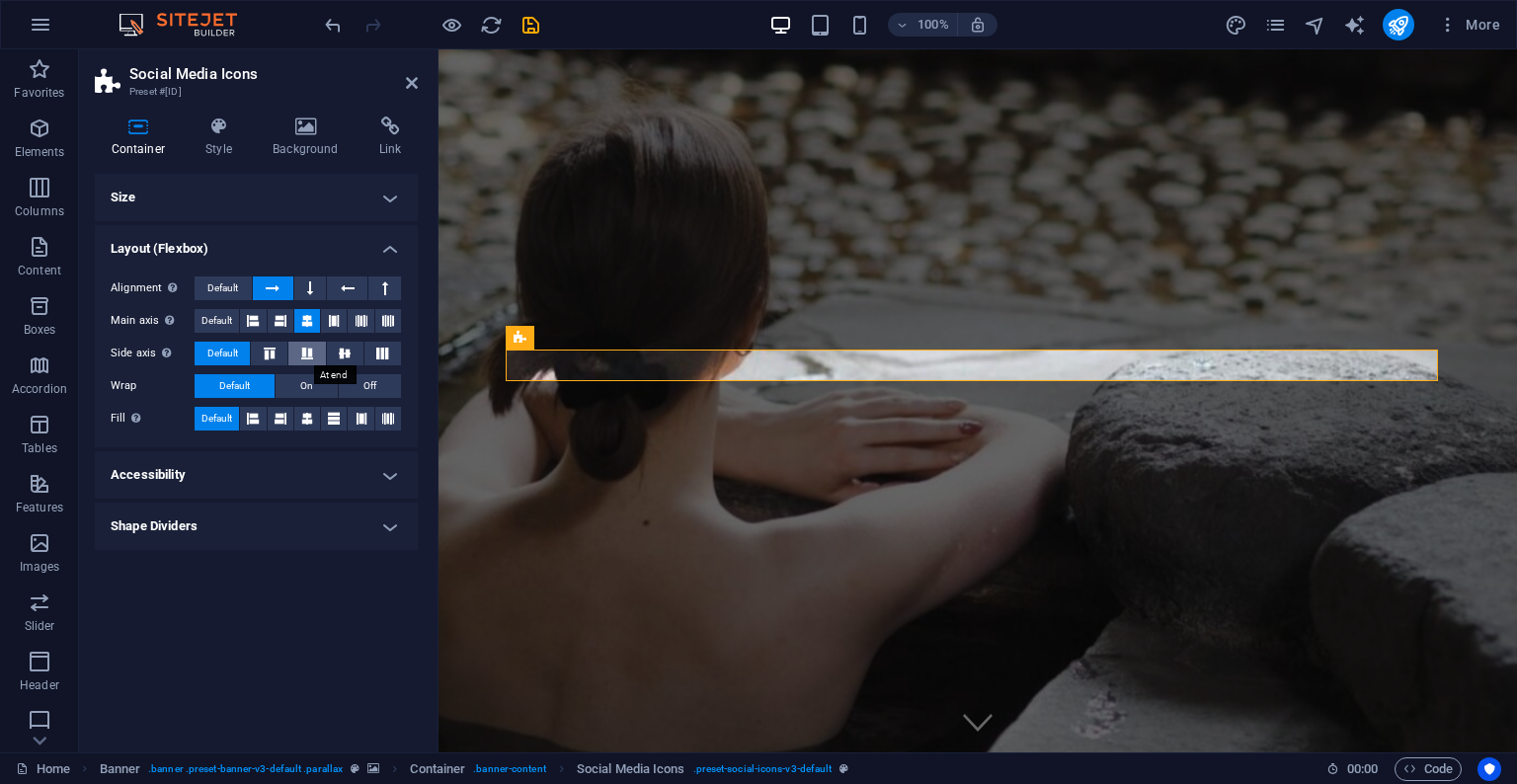 click at bounding box center (307, 353) 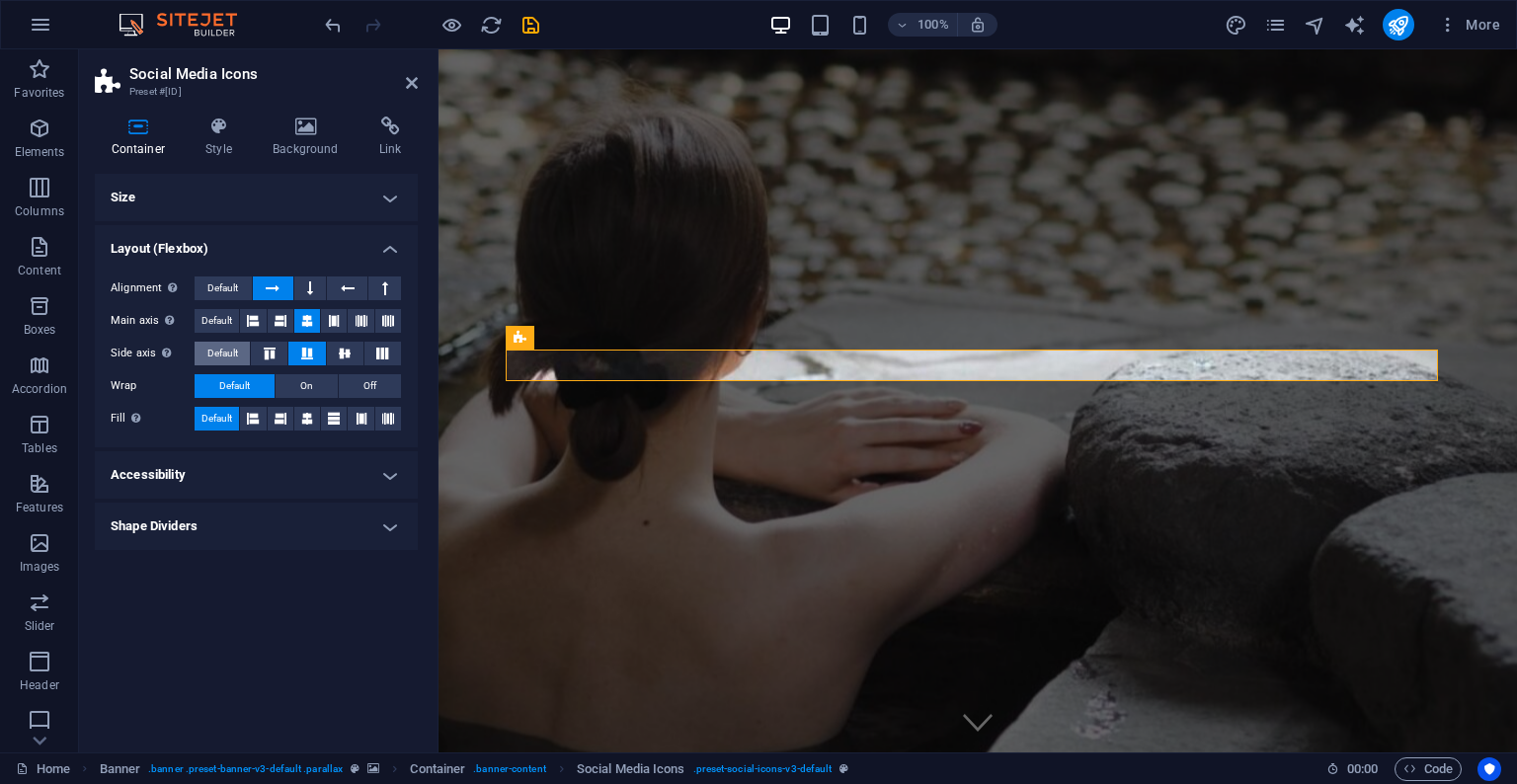 click on "Default" at bounding box center [222, 353] 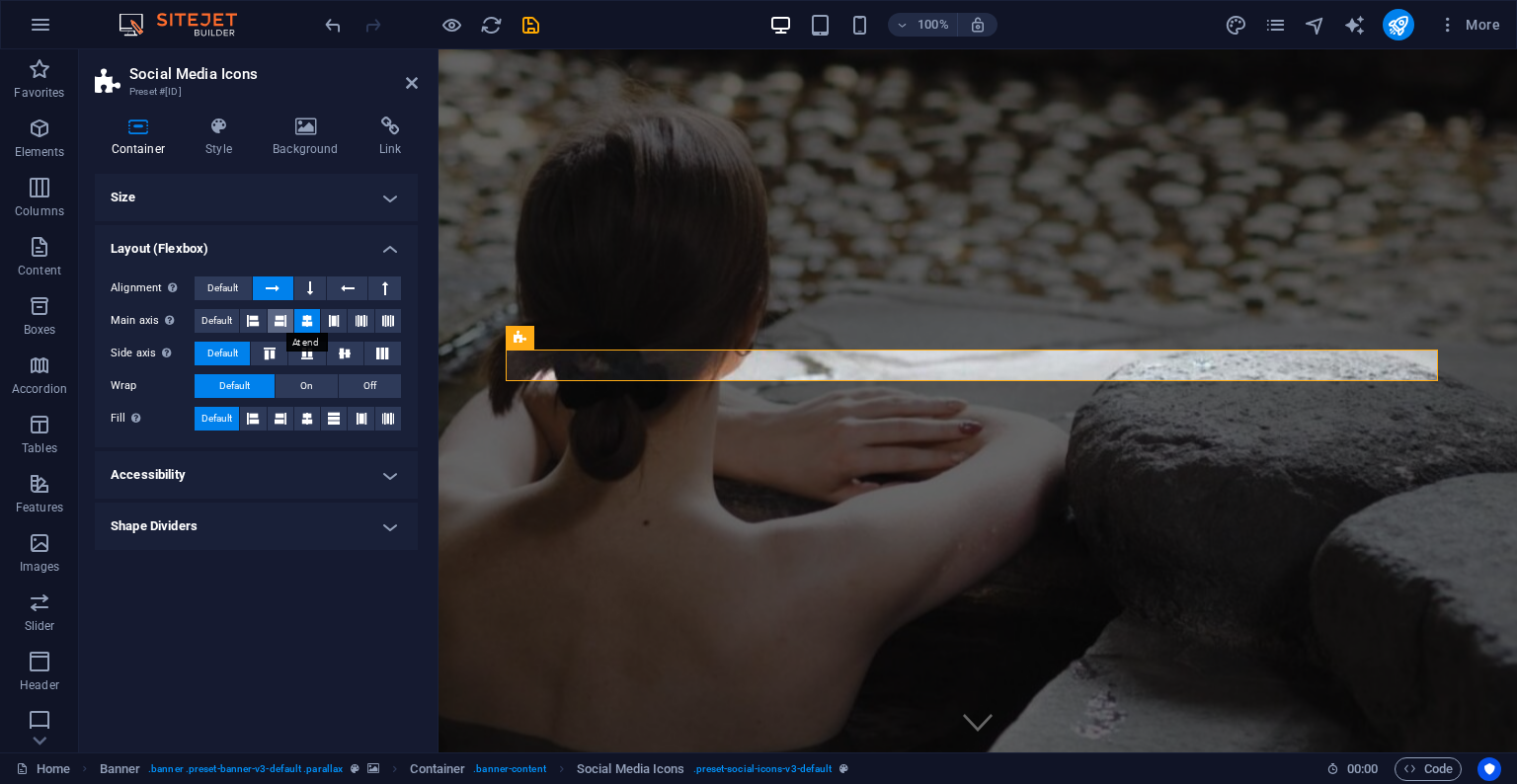 click at bounding box center (280, 321) 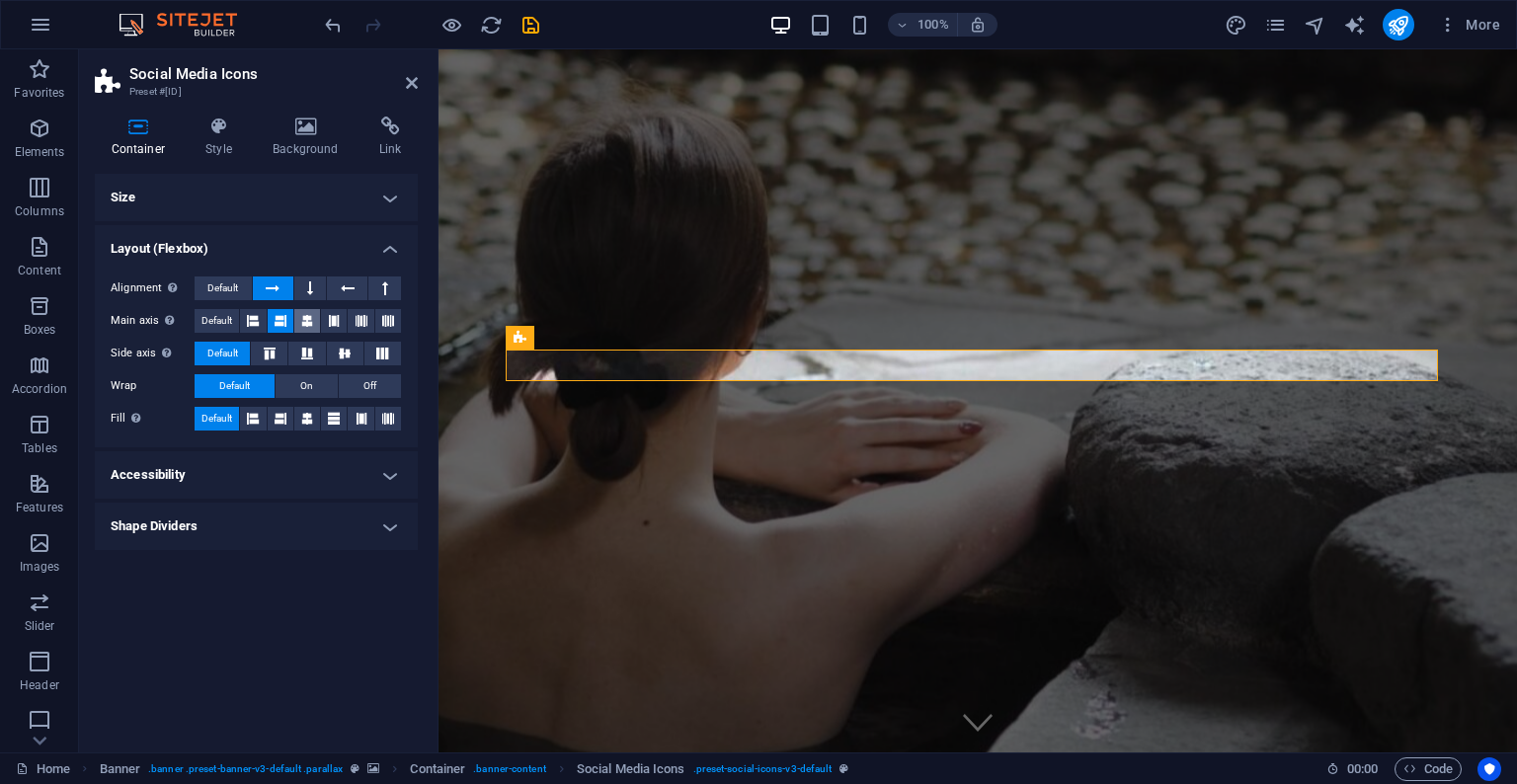 click at bounding box center [307, 321] 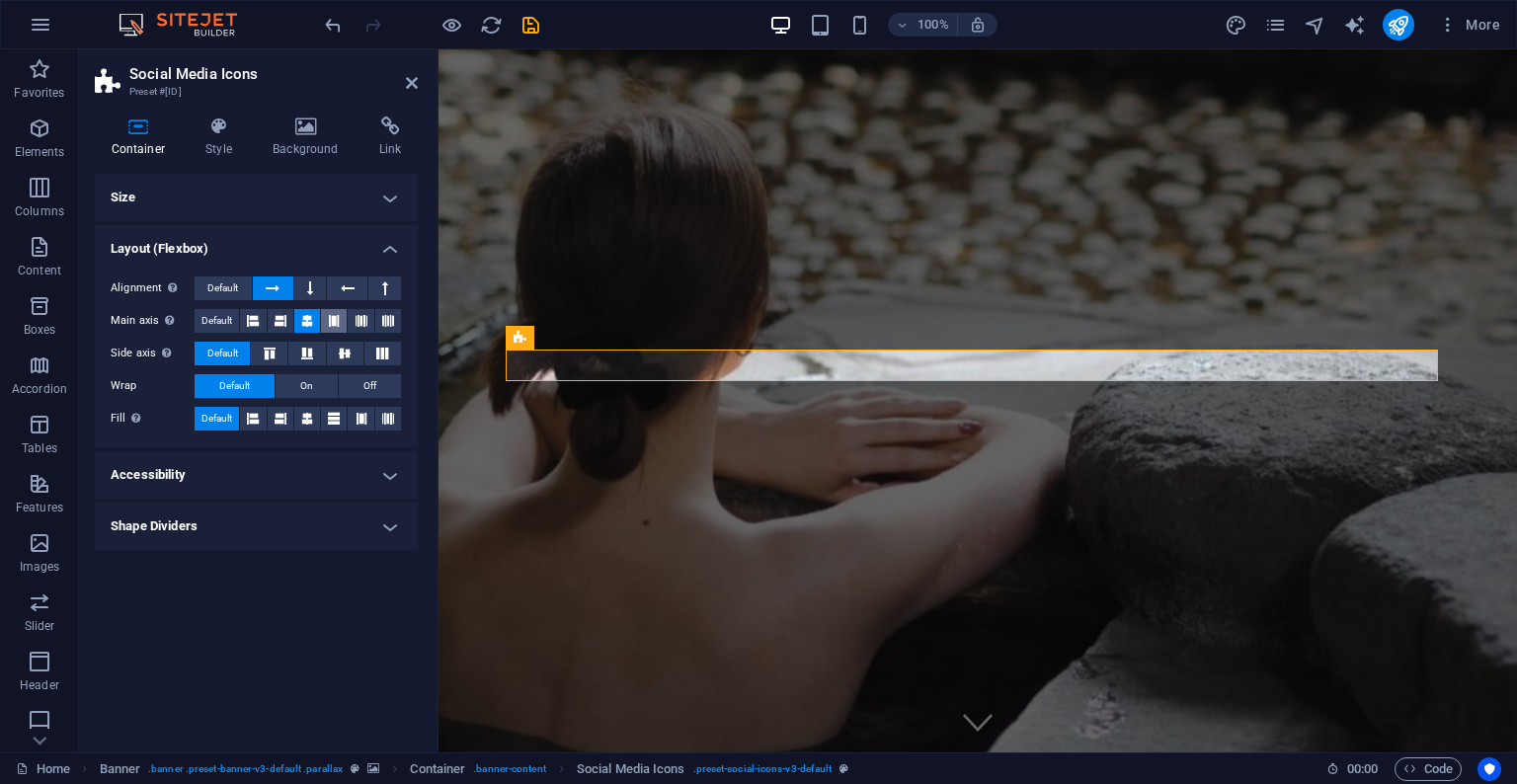 click at bounding box center [334, 321] 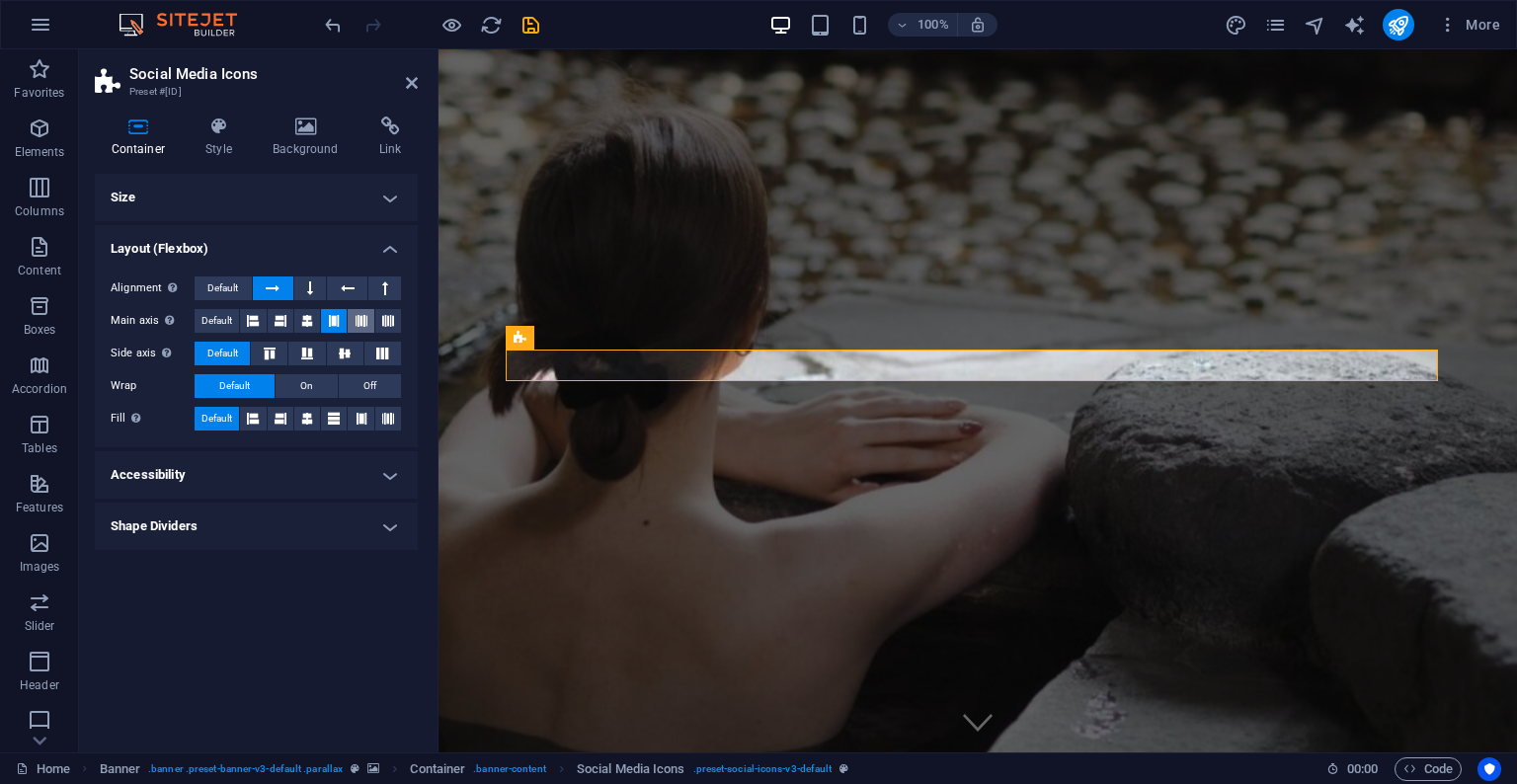 click at bounding box center (361, 321) 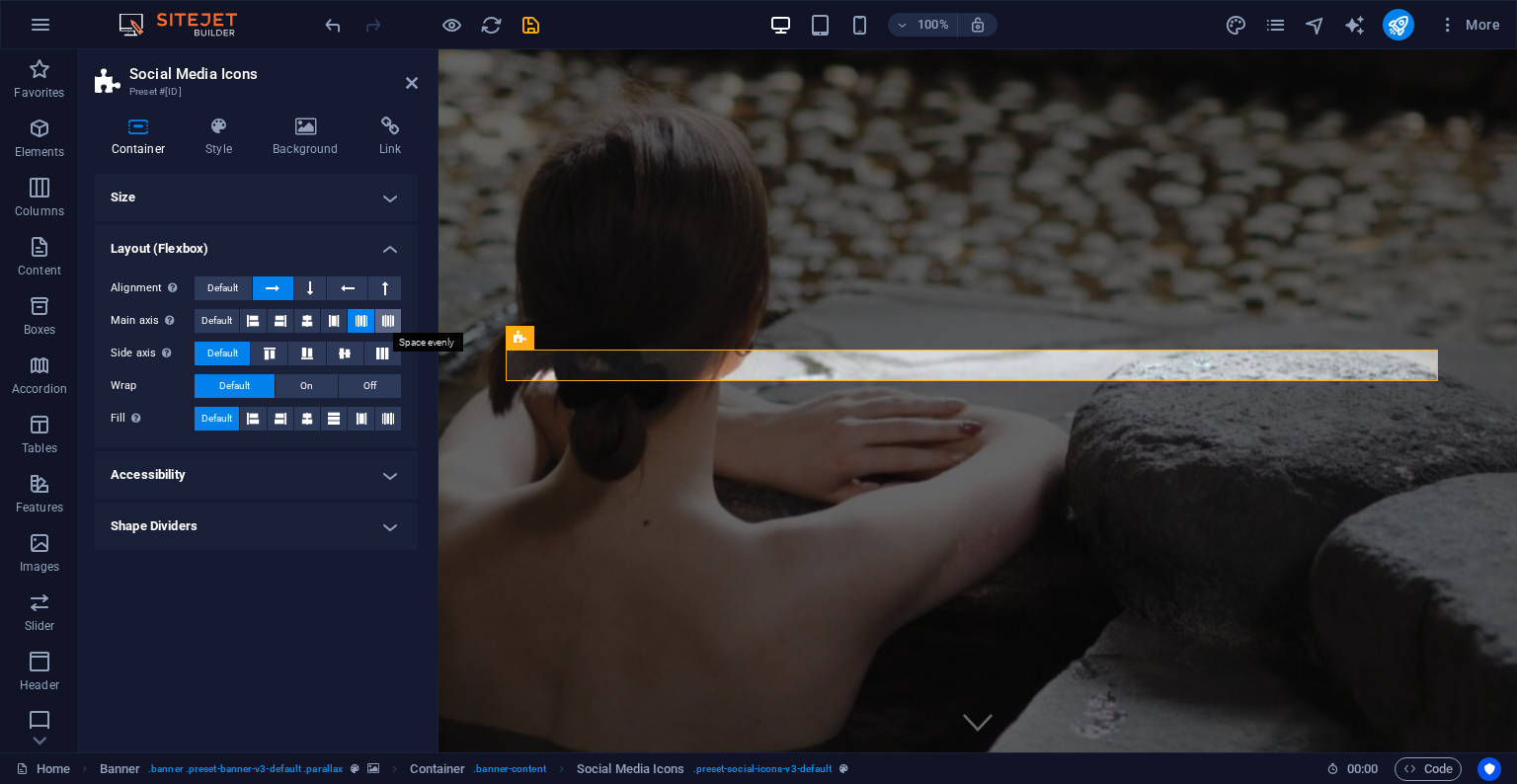 click at bounding box center [388, 321] 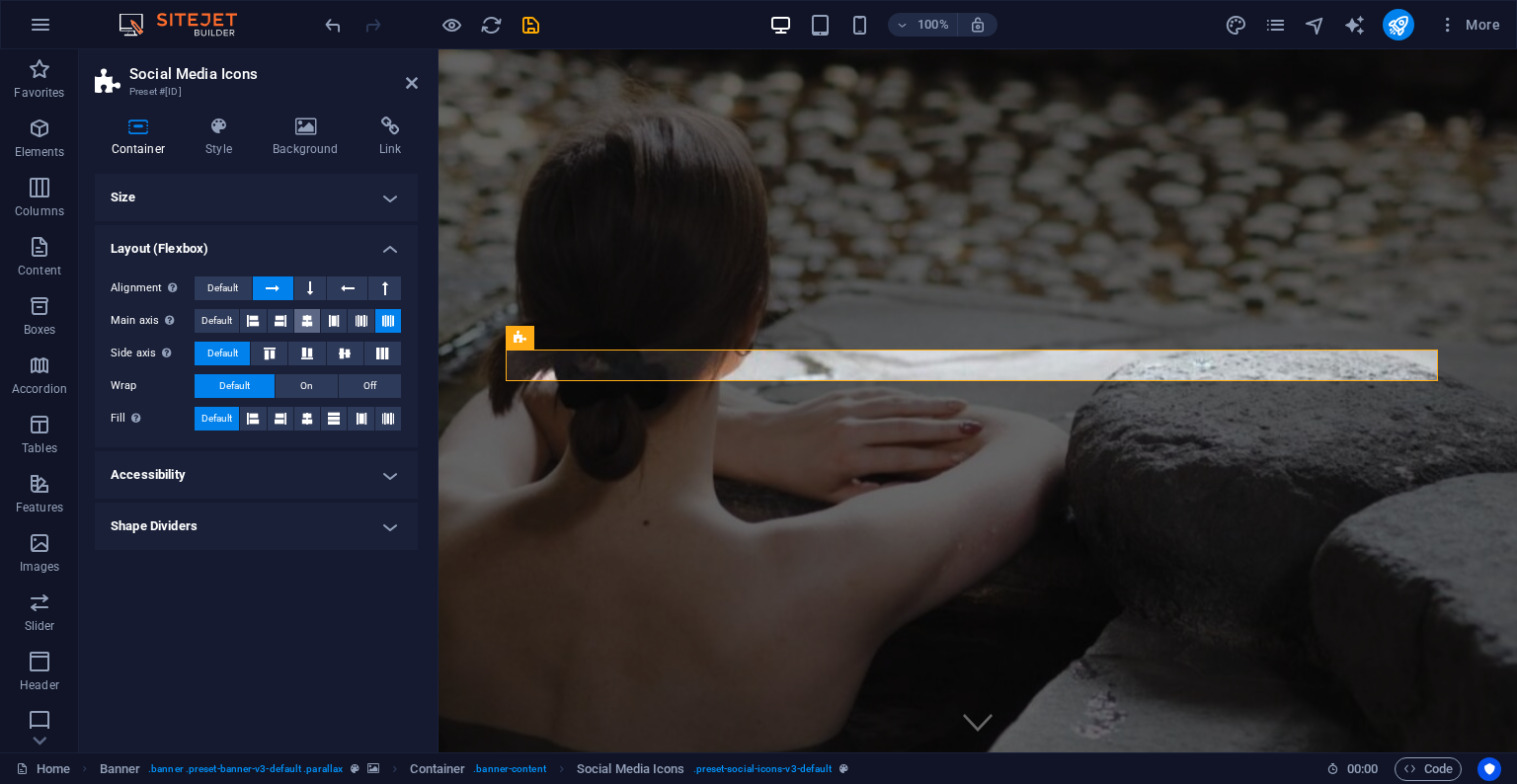 click at bounding box center (307, 321) 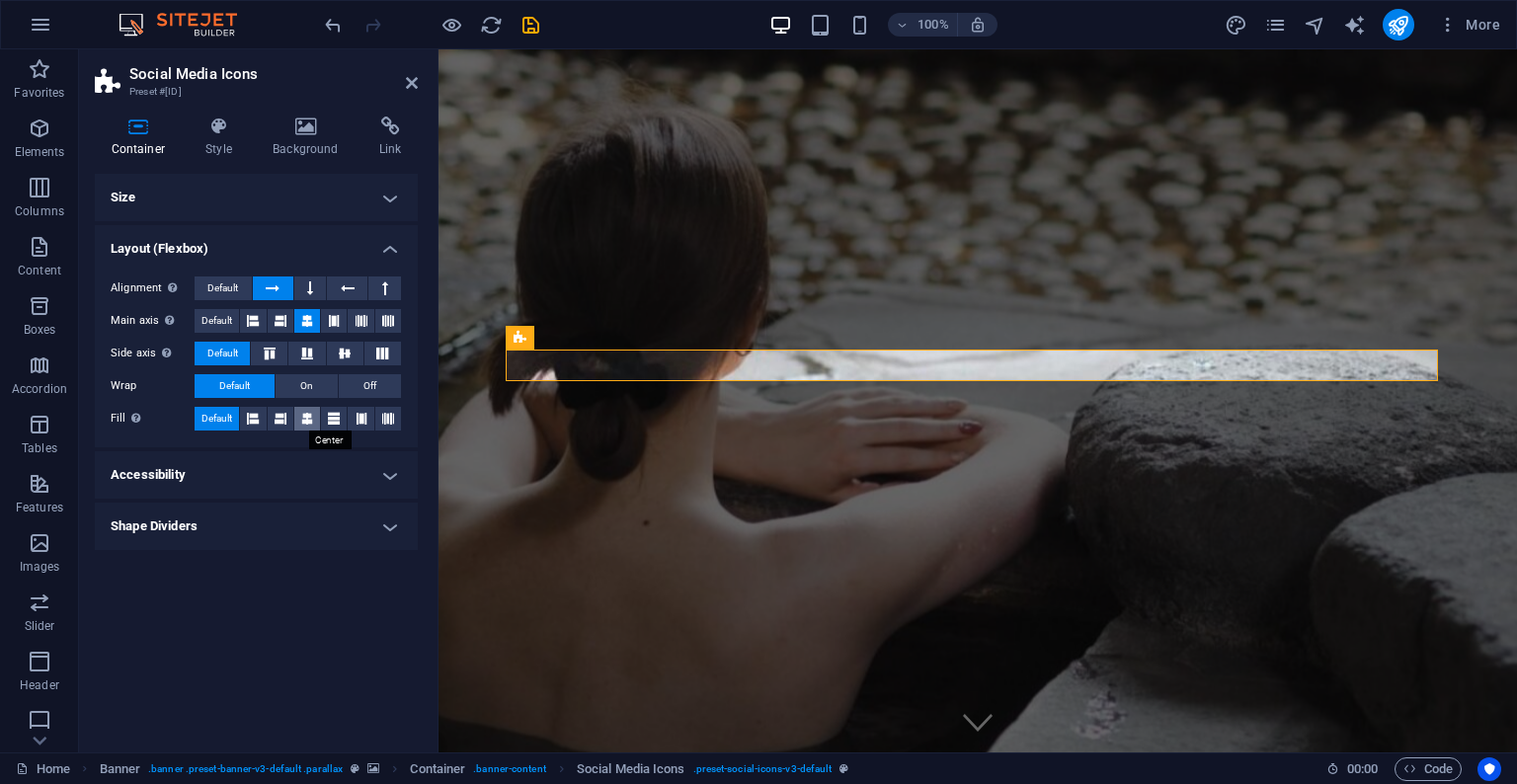 click at bounding box center (307, 419) 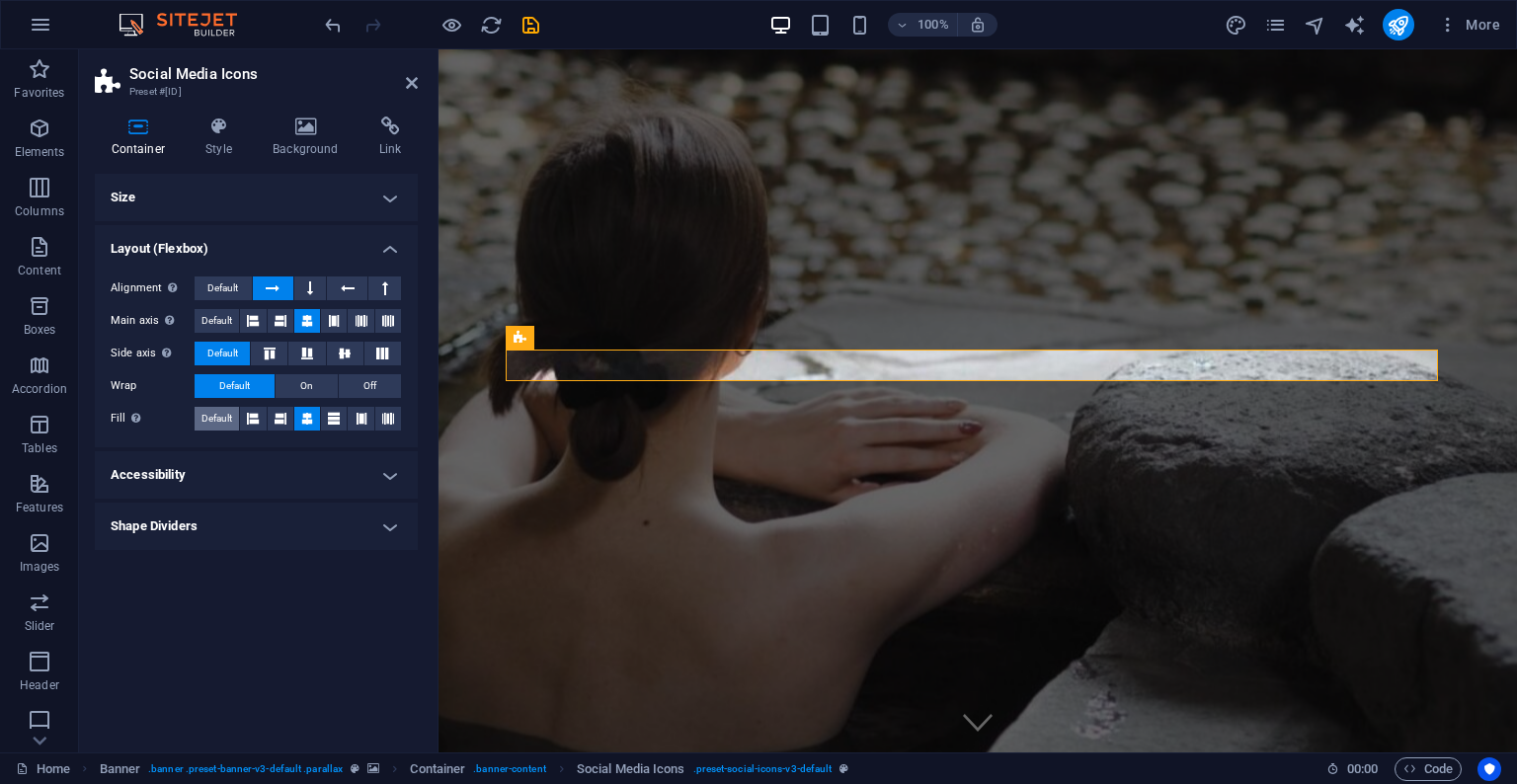 click on "Default" at bounding box center (216, 419) 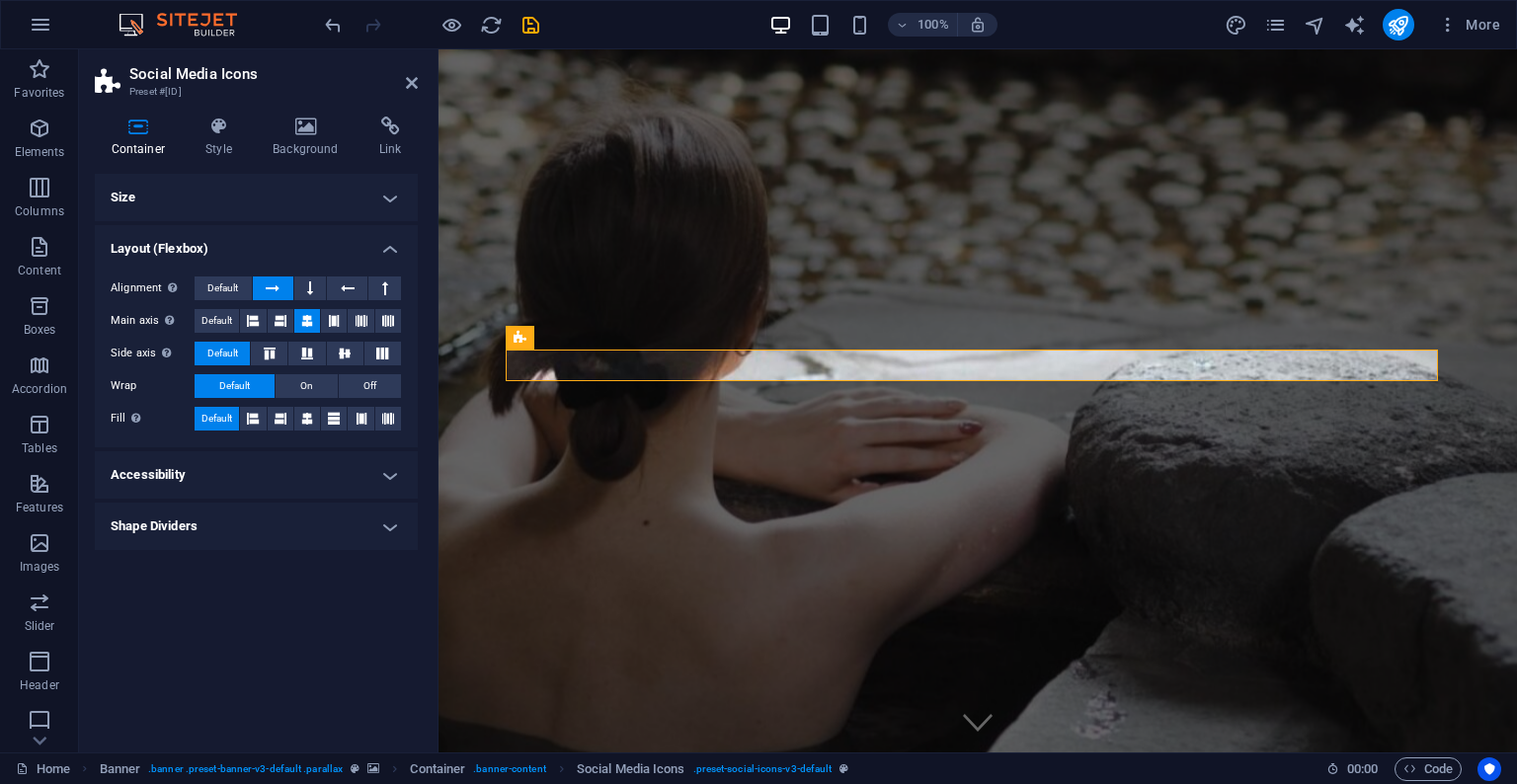 click on "Accessibility" at bounding box center [256, 475] 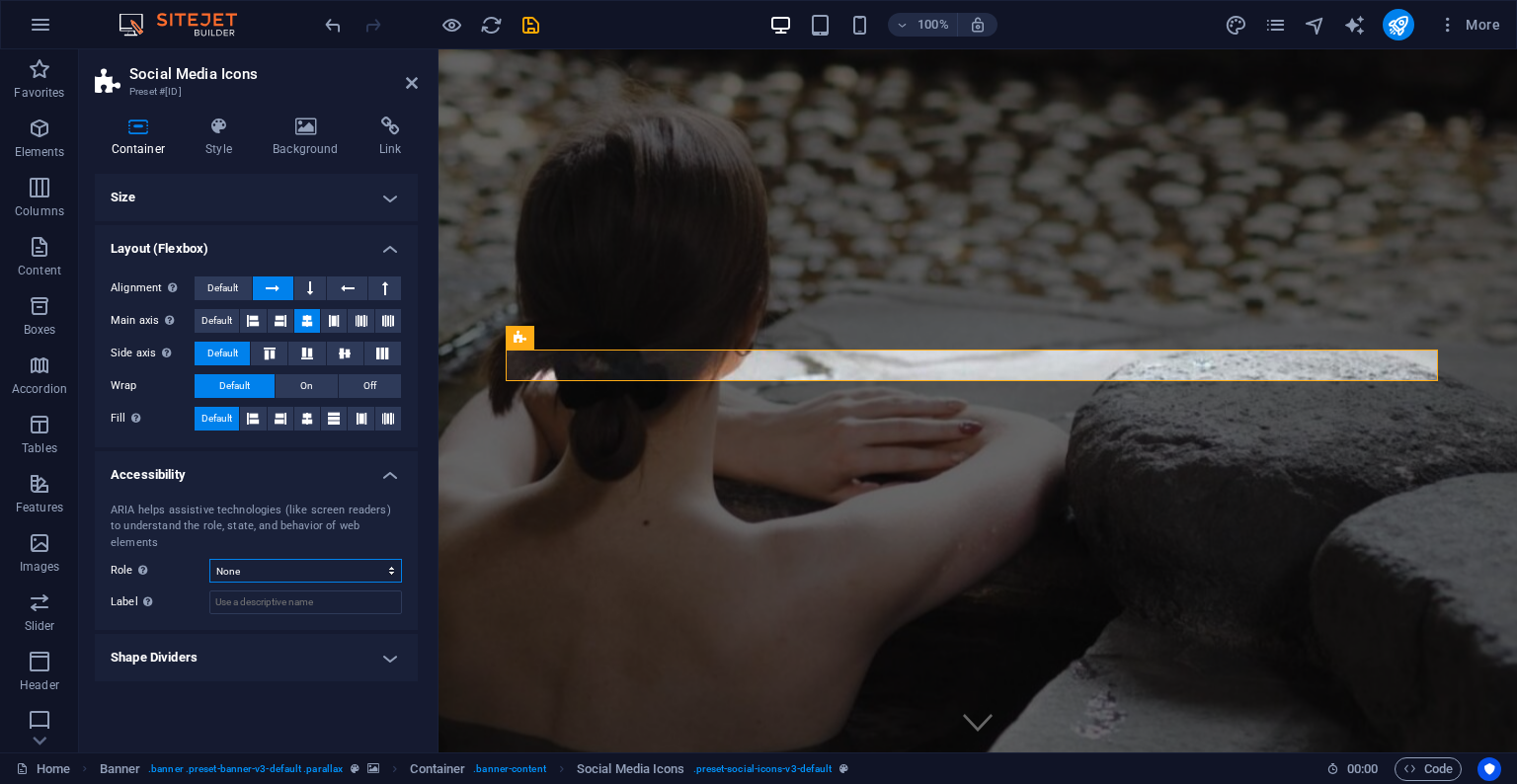 click on "None Alert Article Banner Comment Complementary Dialog Footer Header Marquee Presentation Region Section Separator Status Timer" at bounding box center (305, 571) 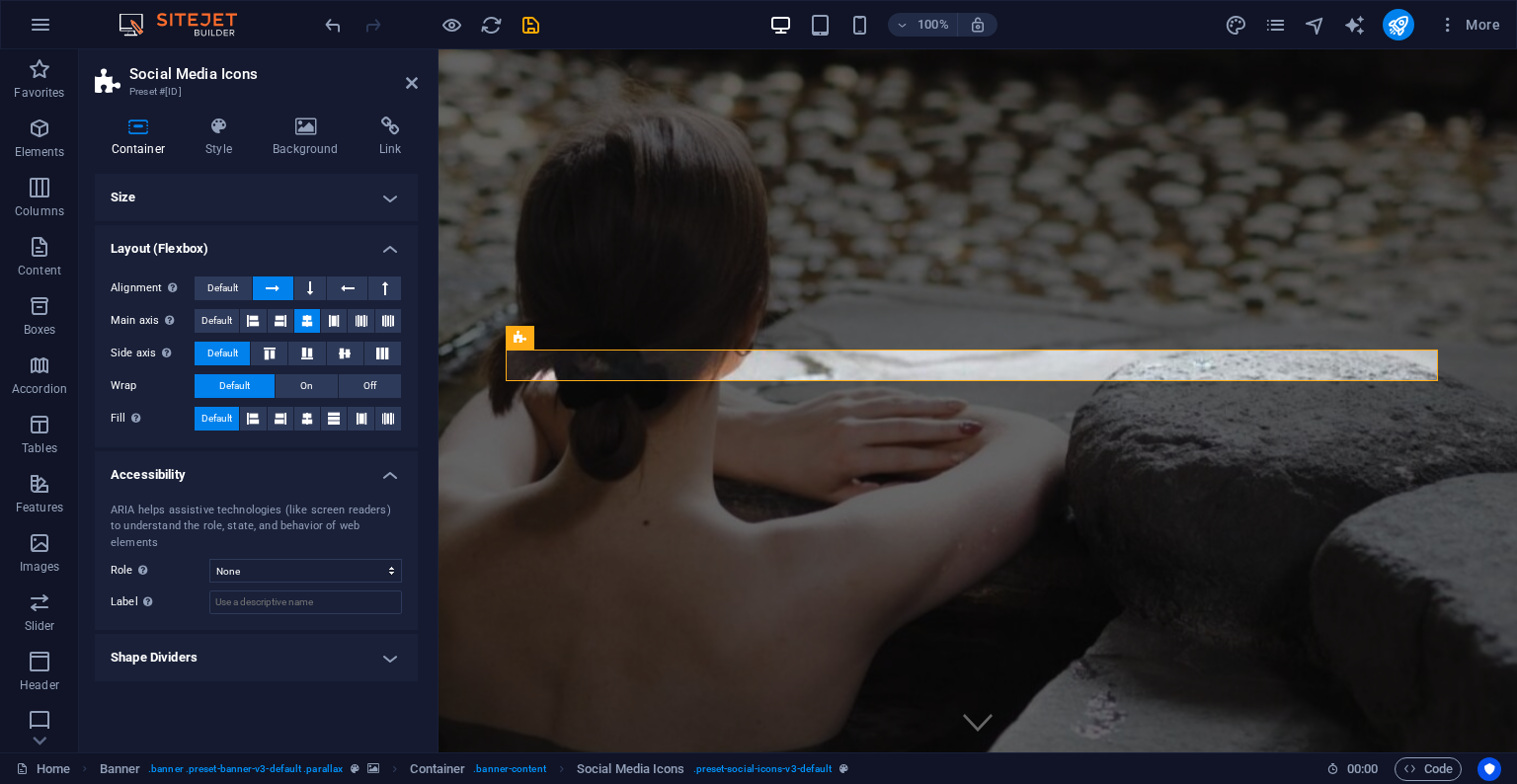 click on "Shape Dividers" at bounding box center [256, 658] 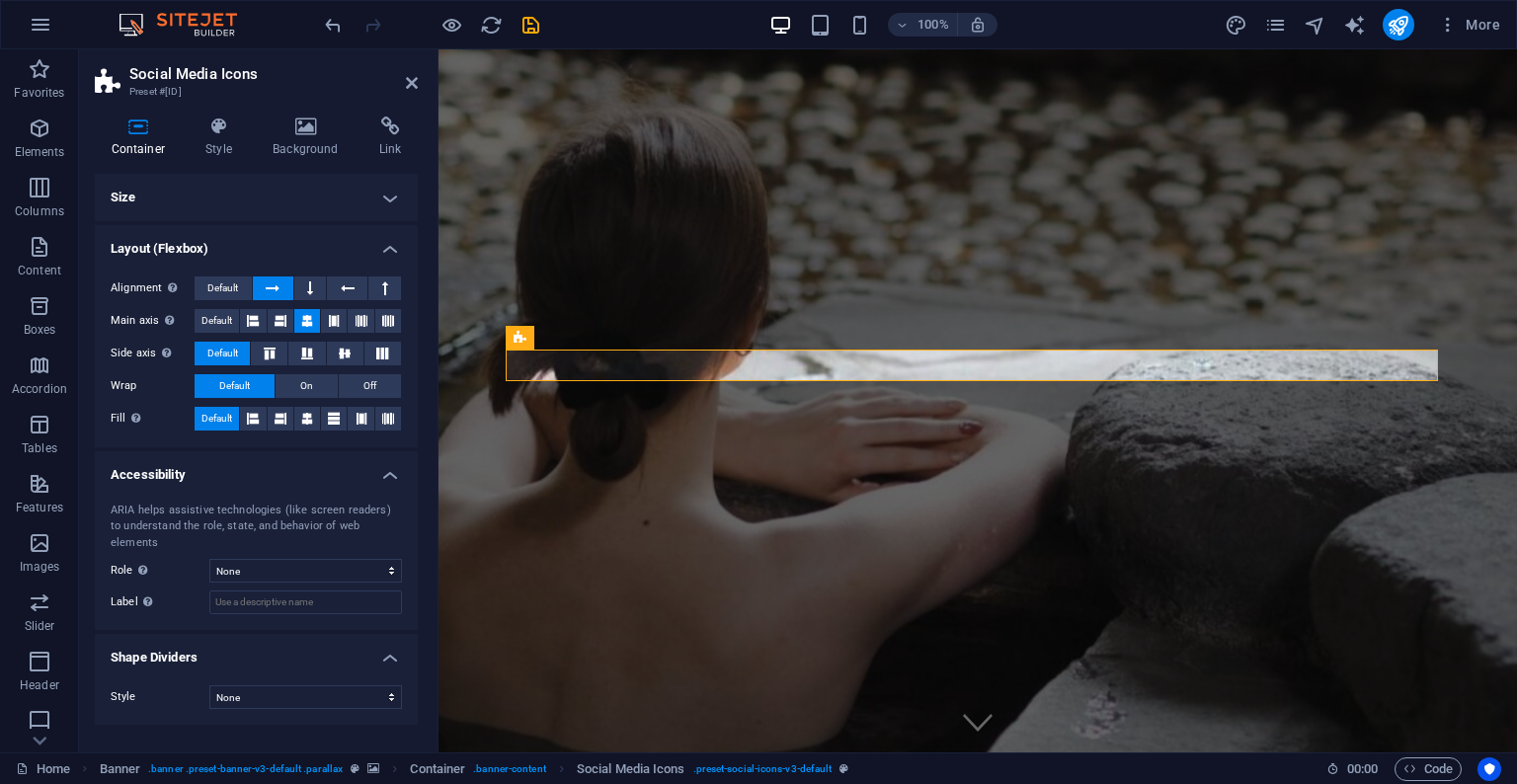 click on "Shape Dividers" at bounding box center (256, 652) 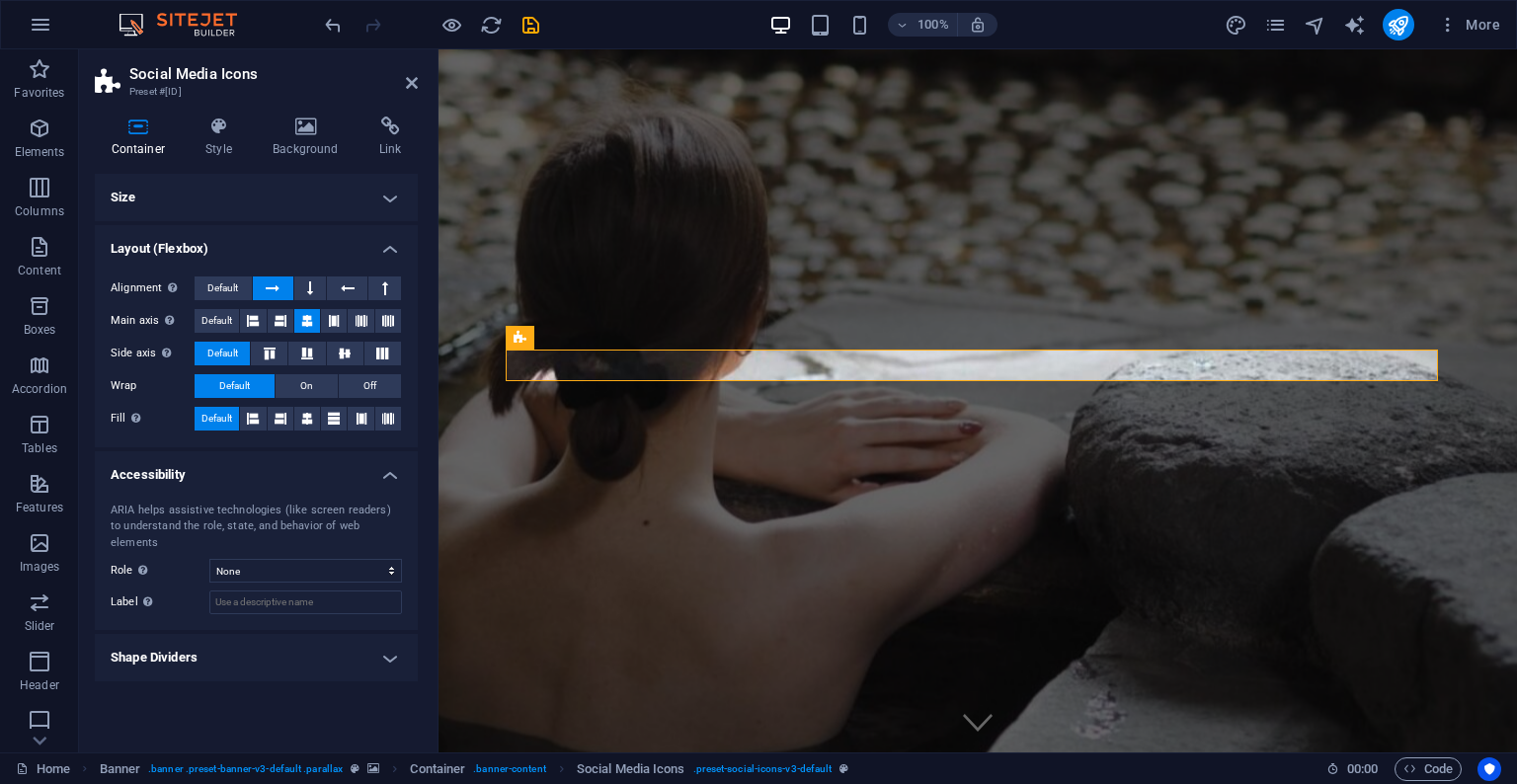 click on "Size" at bounding box center (256, 197) 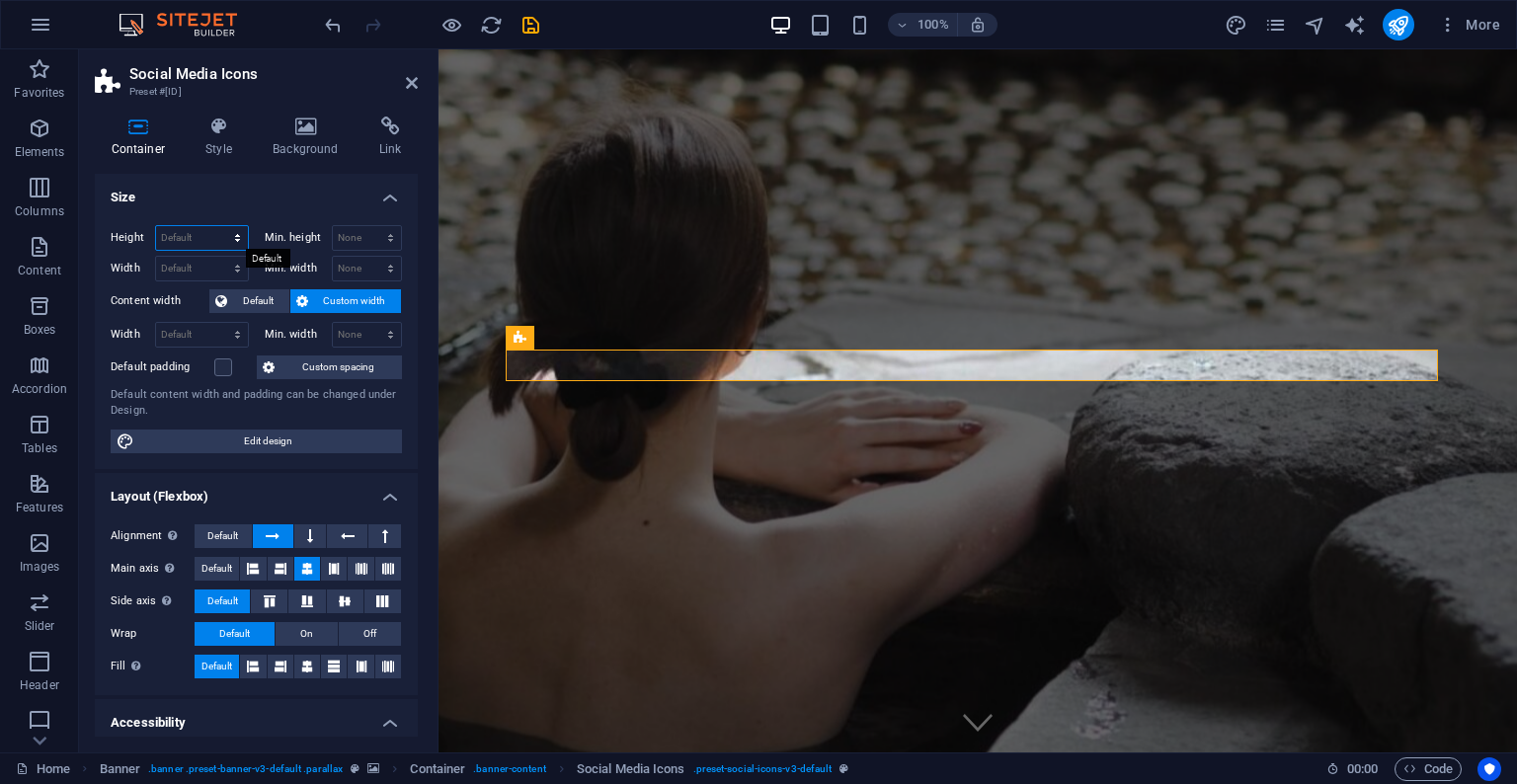 click on "Default px rem % vh vw" at bounding box center (201, 238) 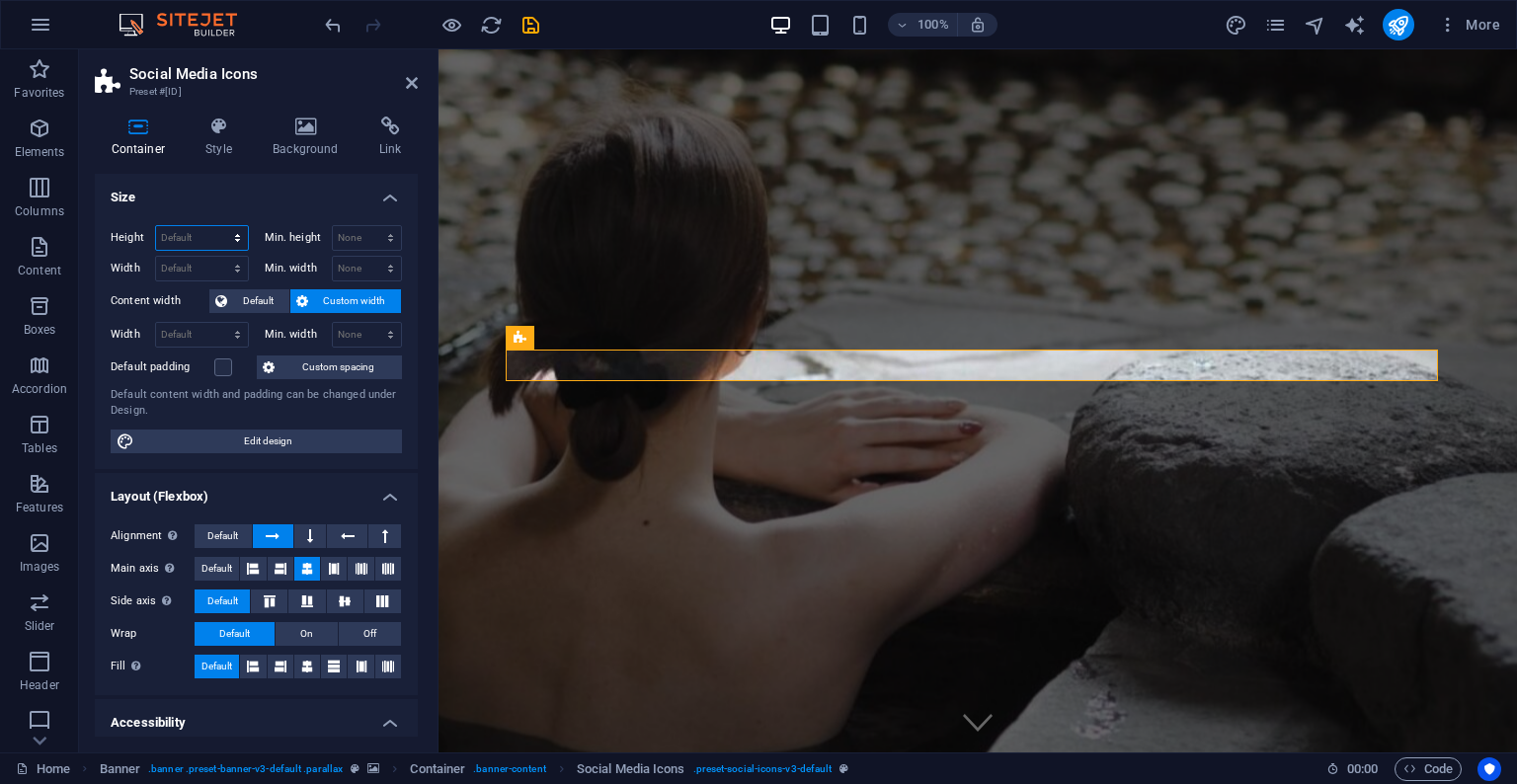 click on "Default px rem % vh vw" at bounding box center [201, 238] 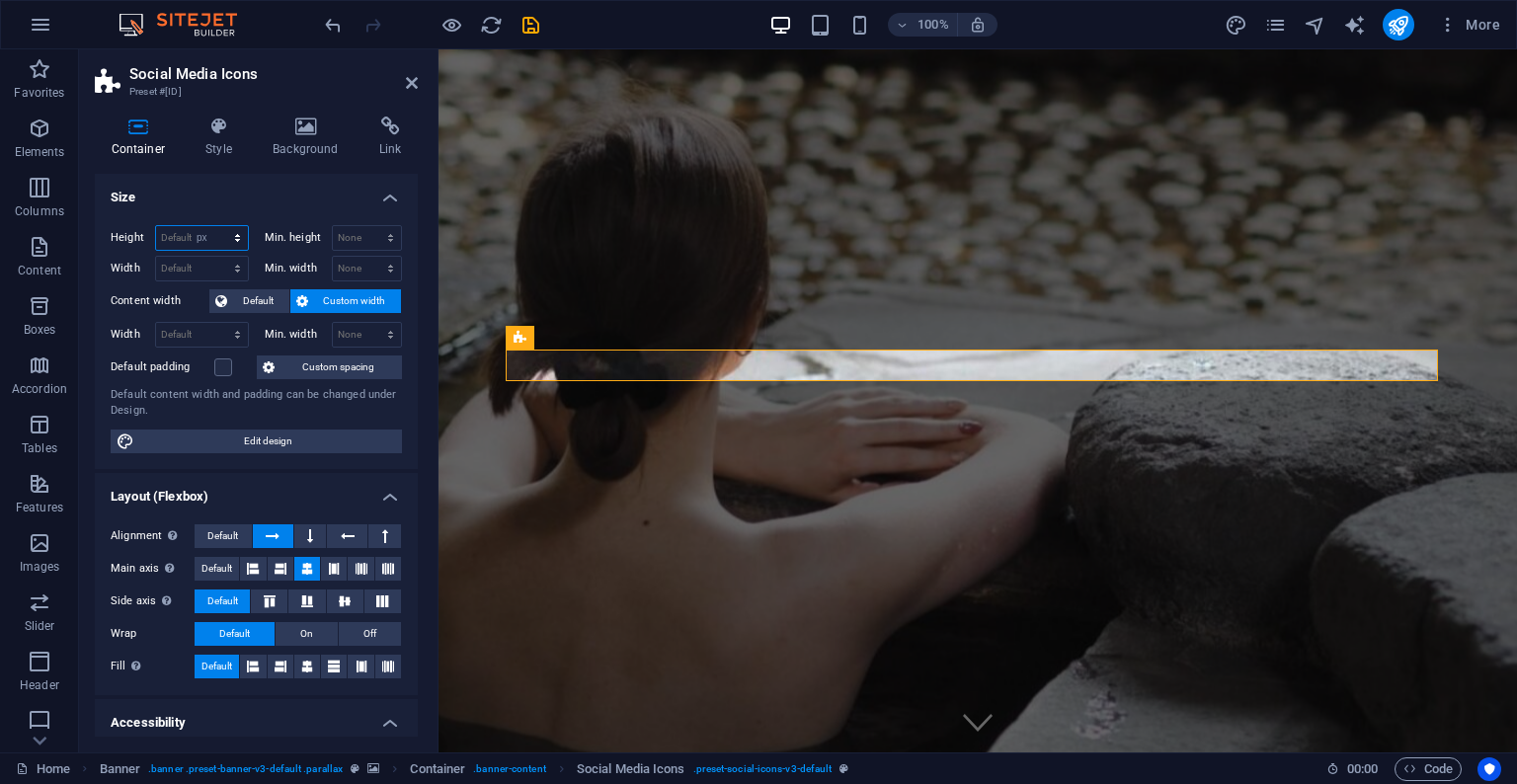 type on "64" 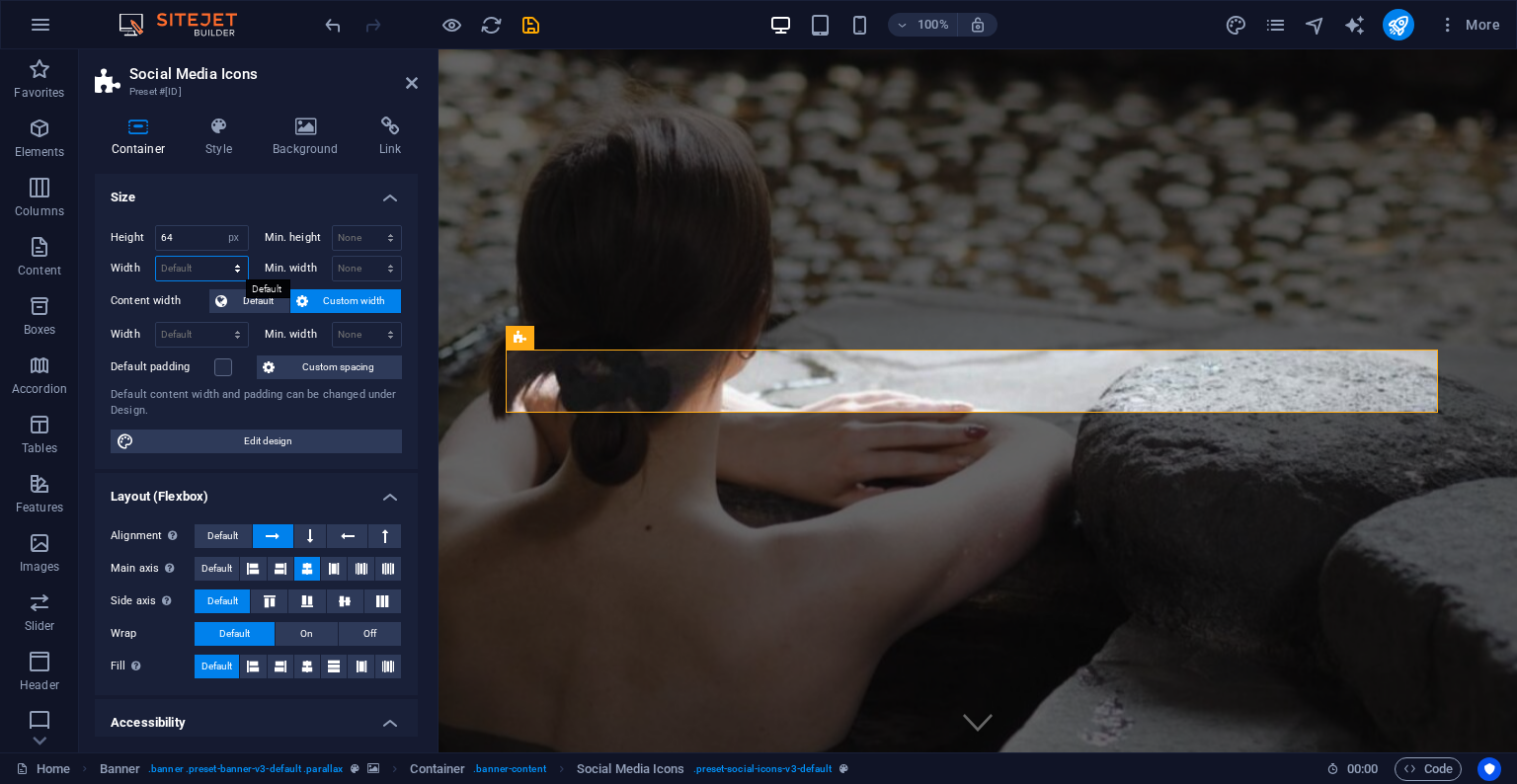 click on "Default px rem % em vh vw" at bounding box center [201, 269] 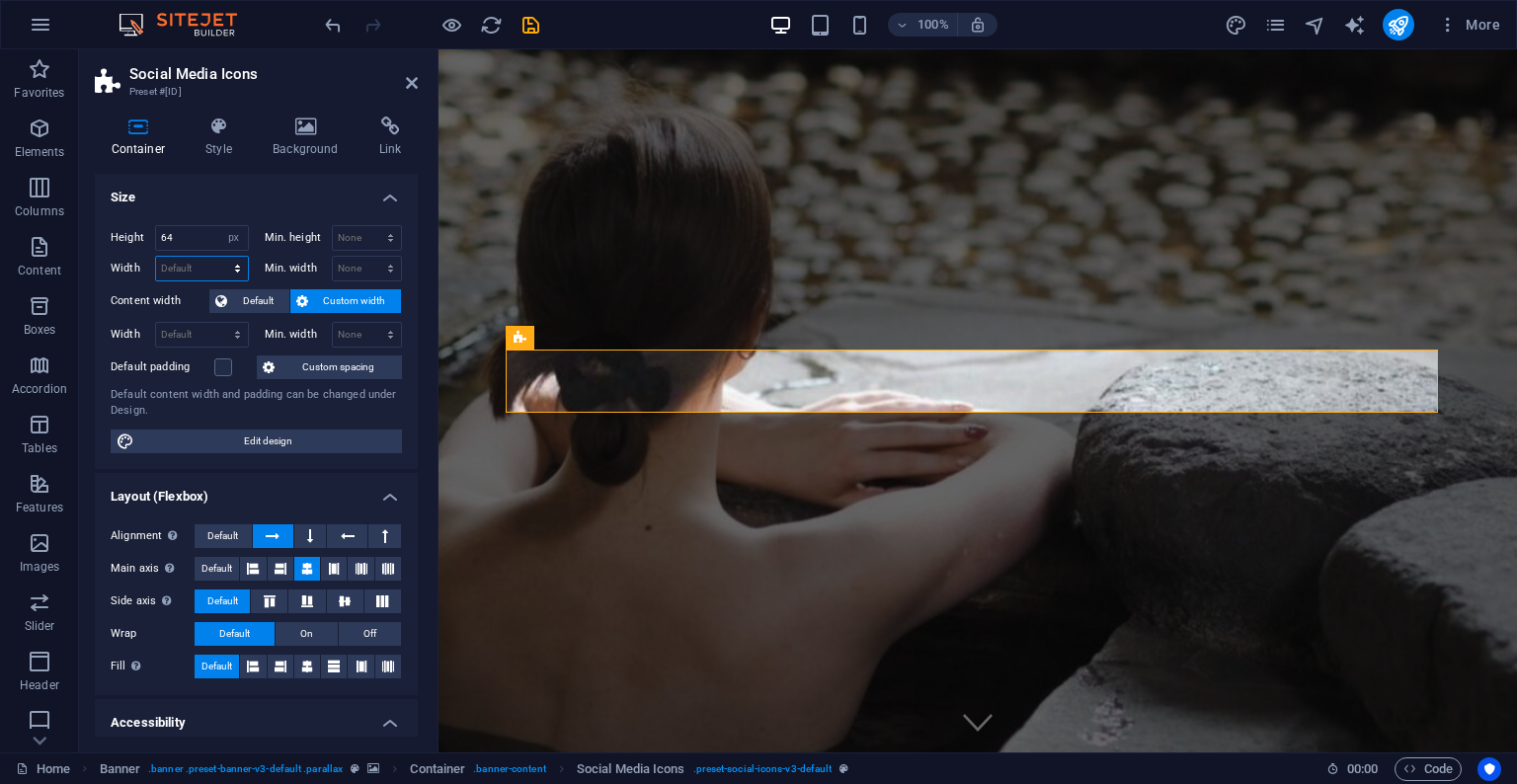 select on "px" 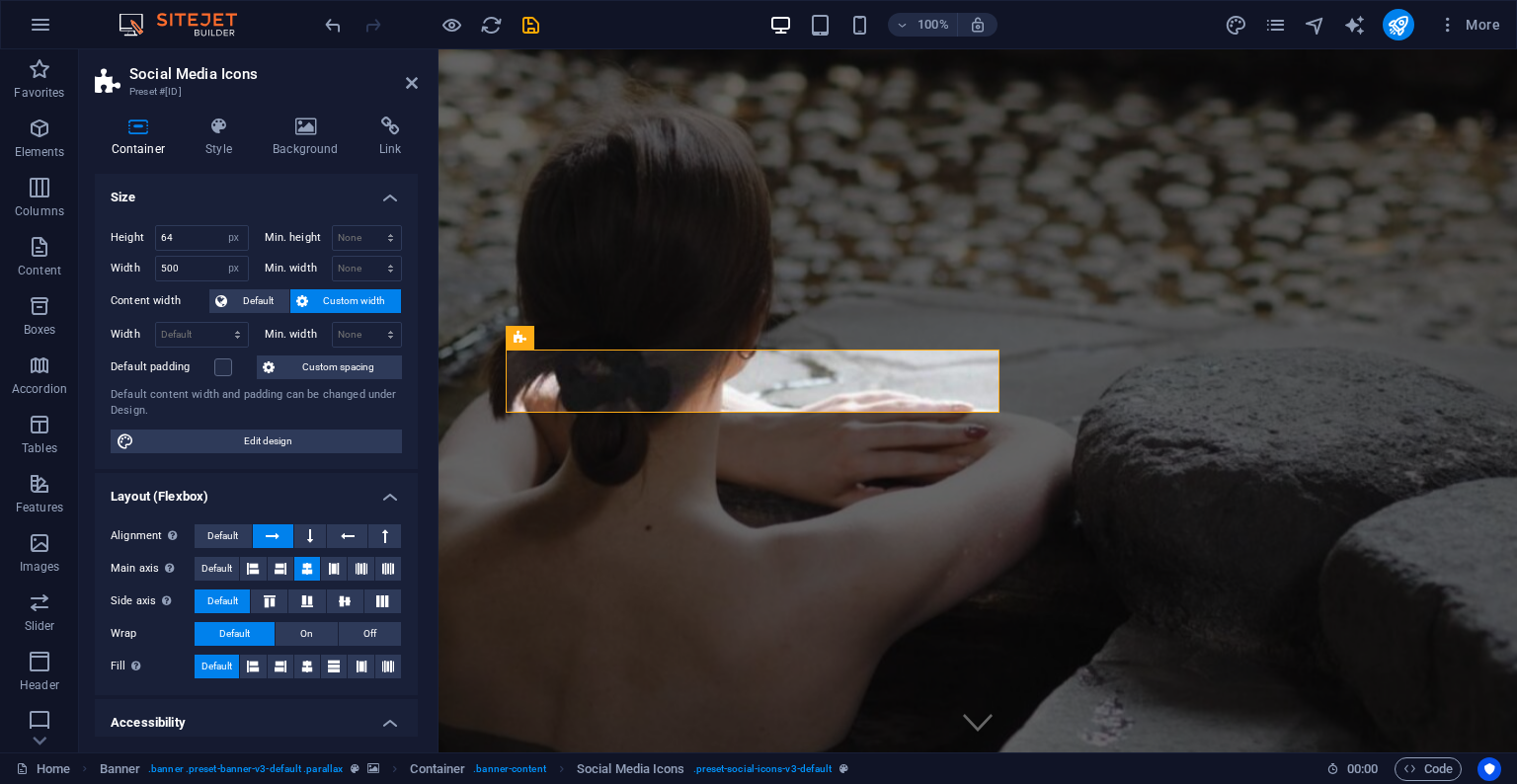 type on "944" 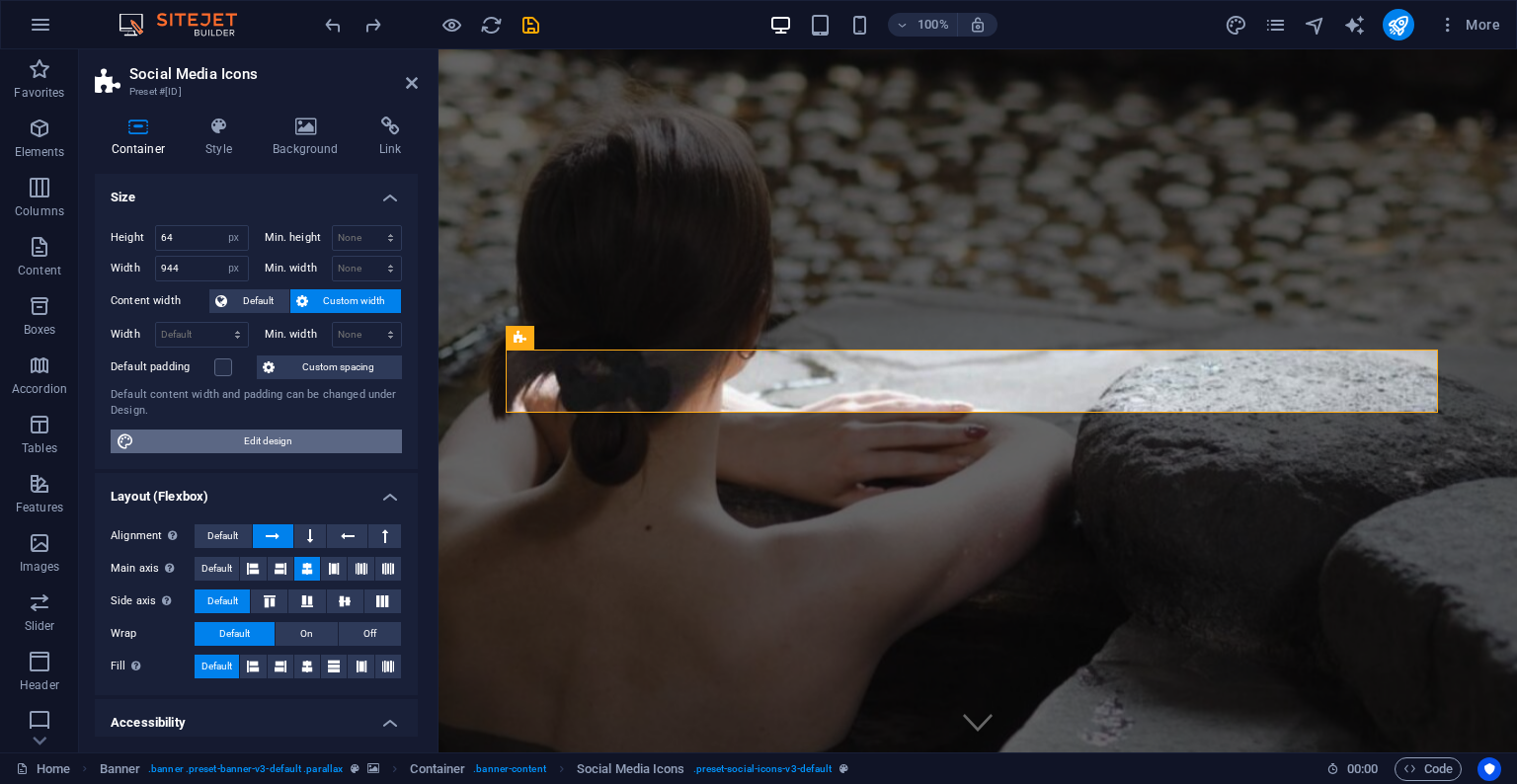click on "Edit design" at bounding box center [268, 441] 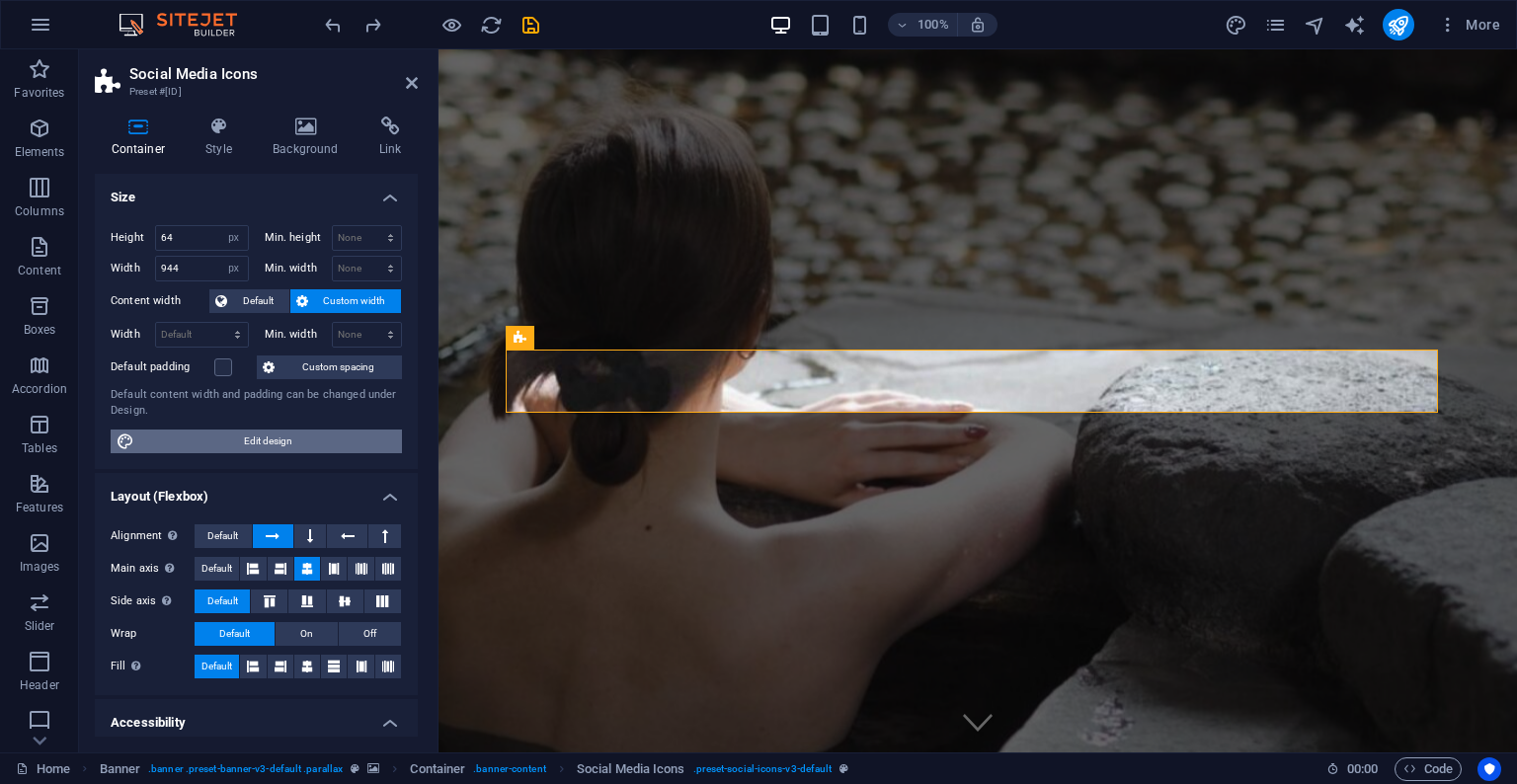 select on "rem" 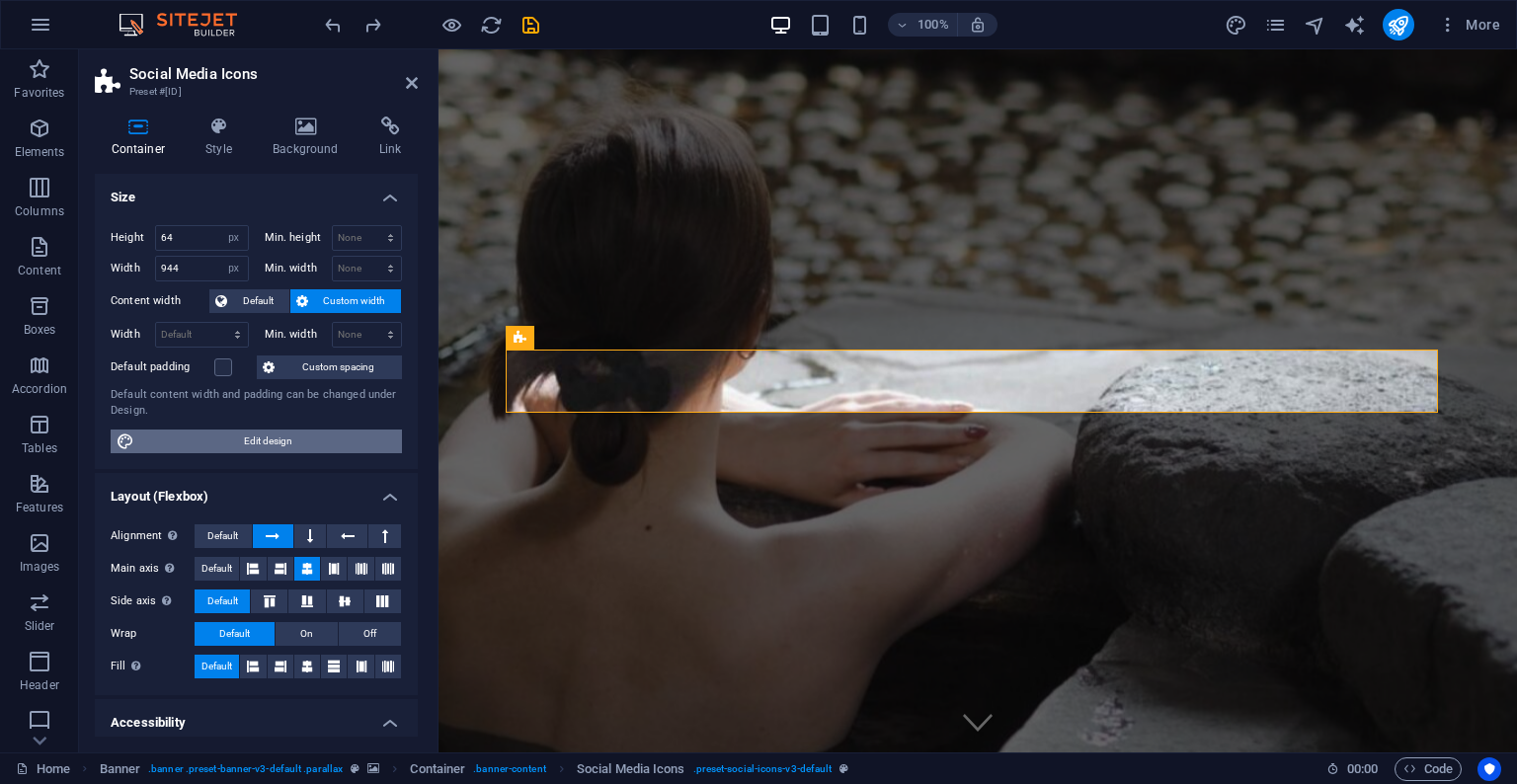 select on "200" 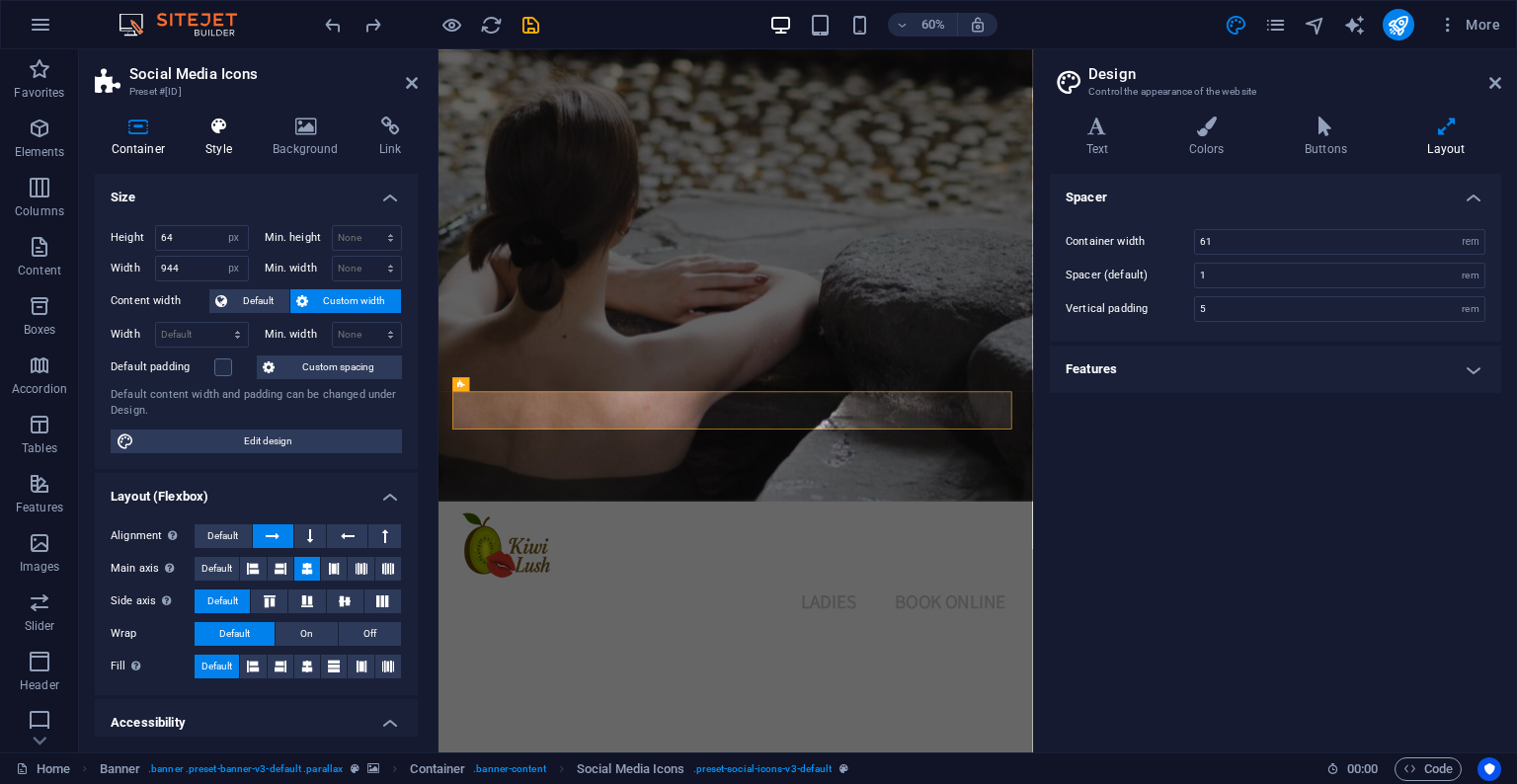 click at bounding box center (219, 126) 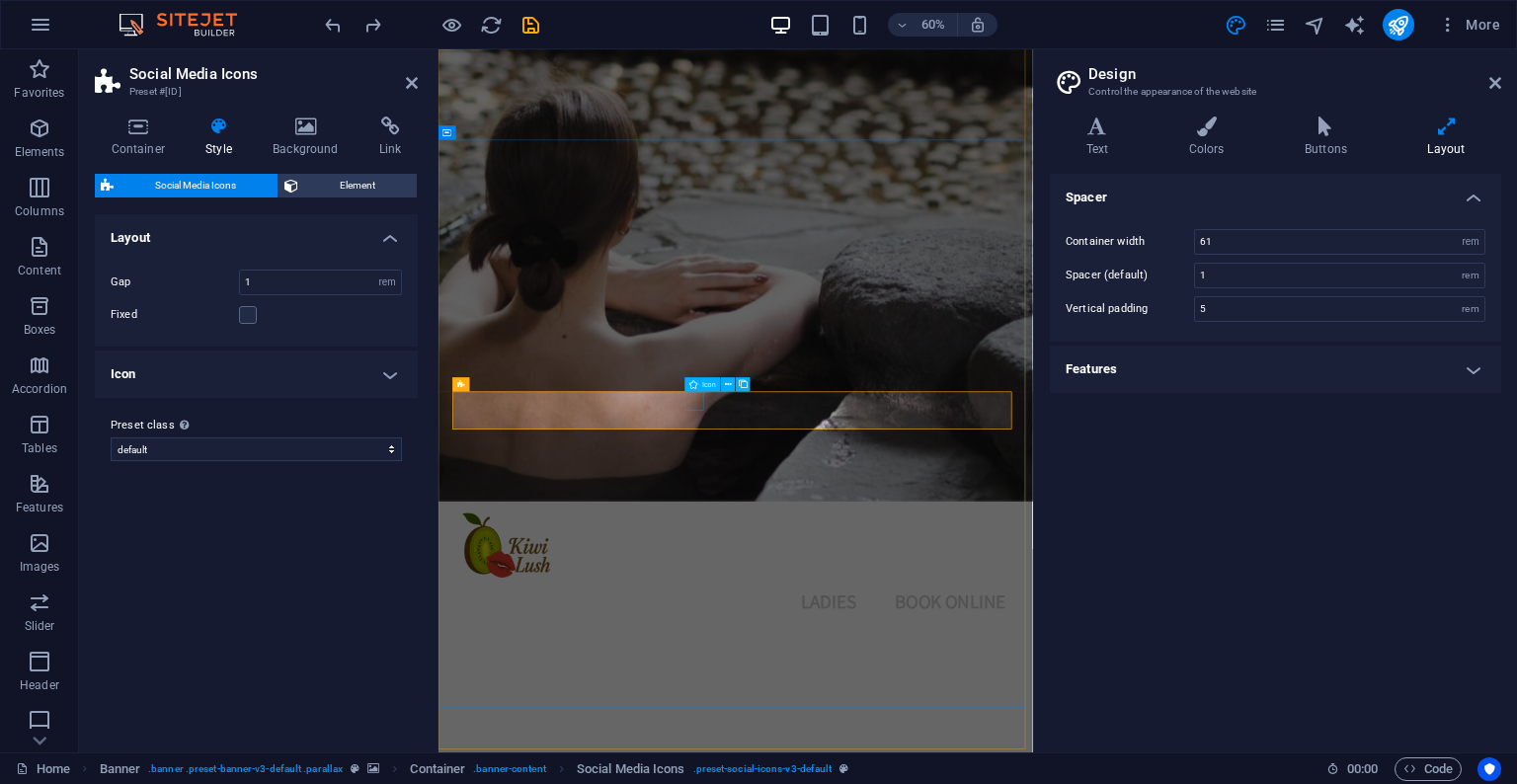 click at bounding box center (934, 2135) 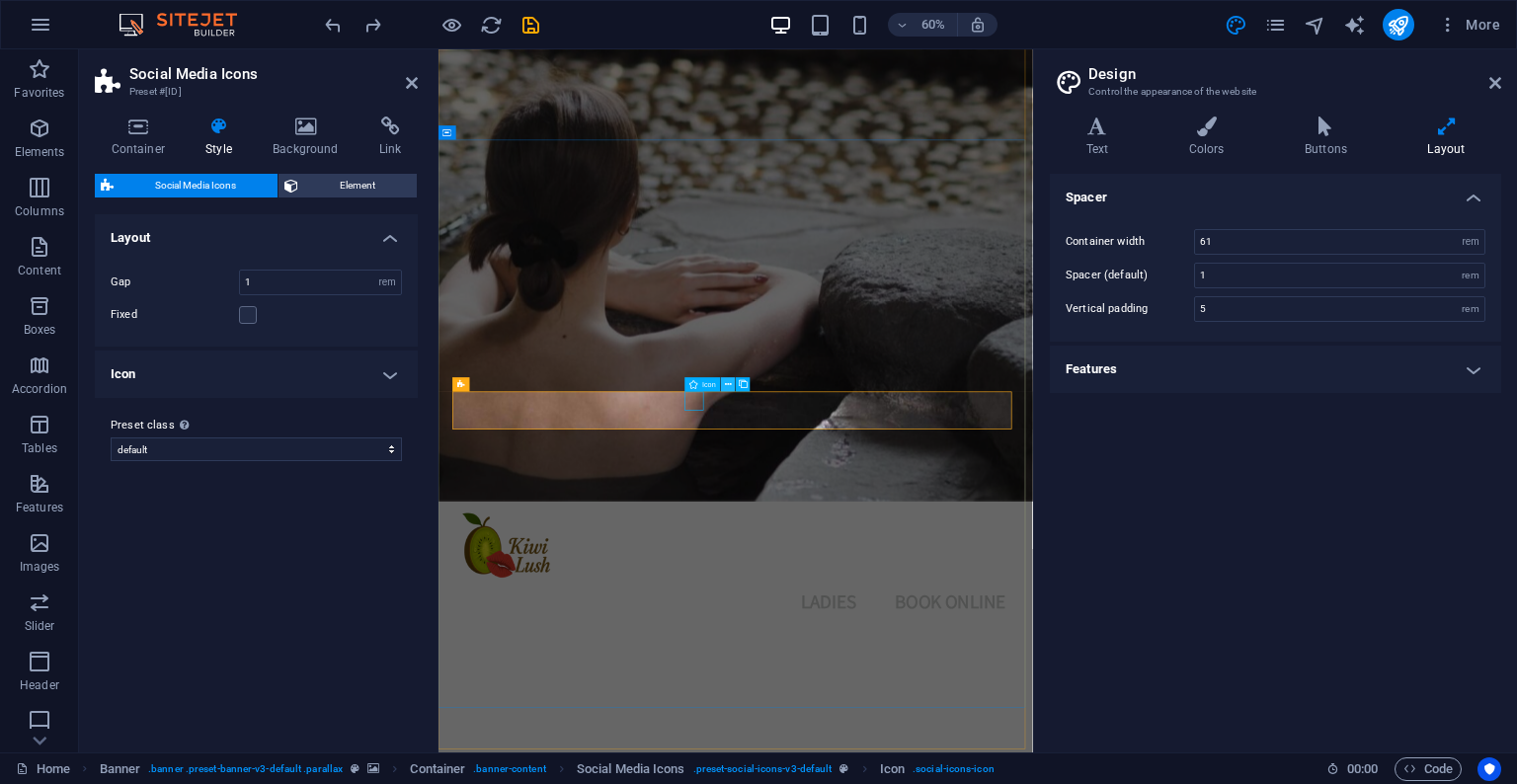 click at bounding box center [728, 384] 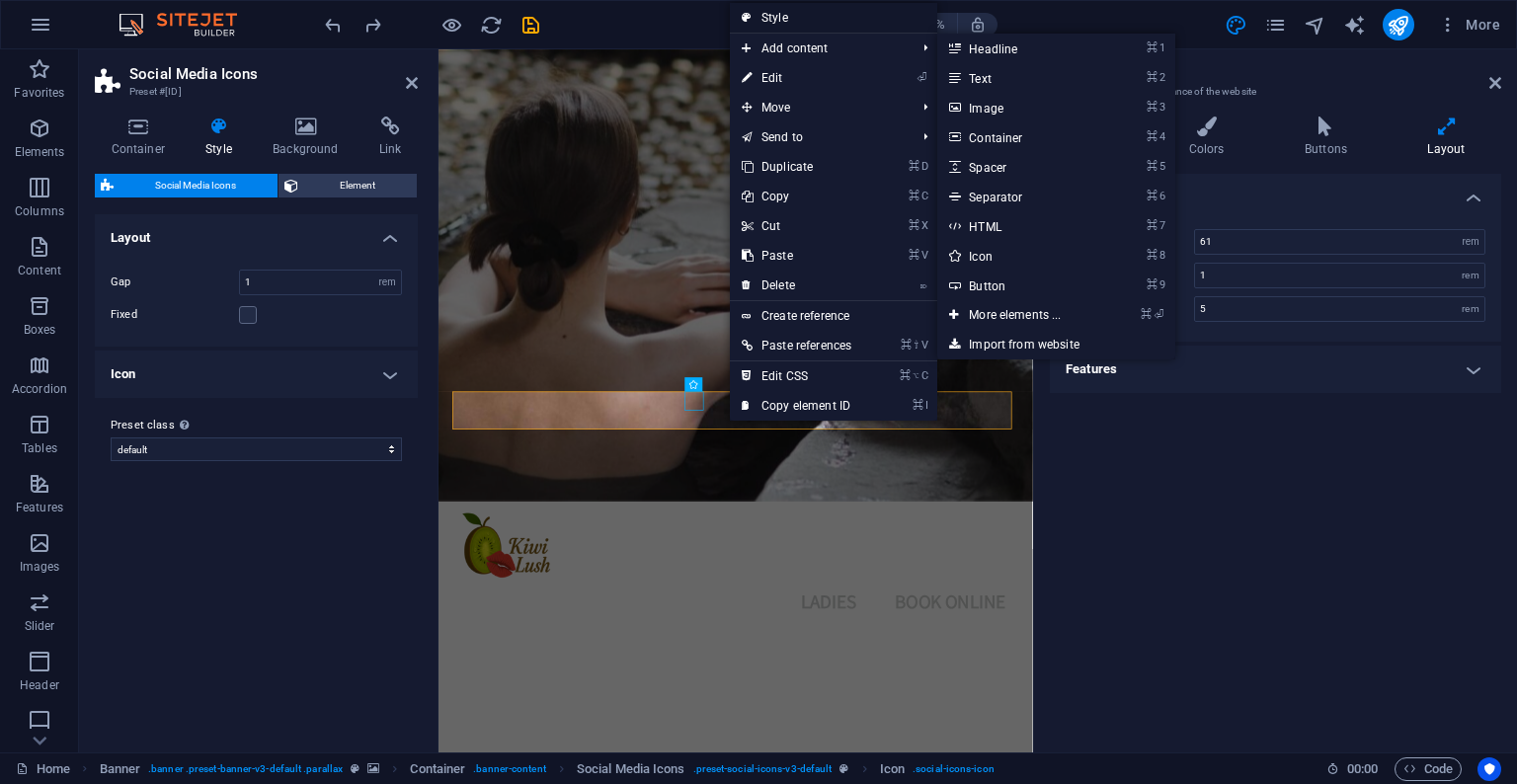 click on "Style" at bounding box center [834, 18] 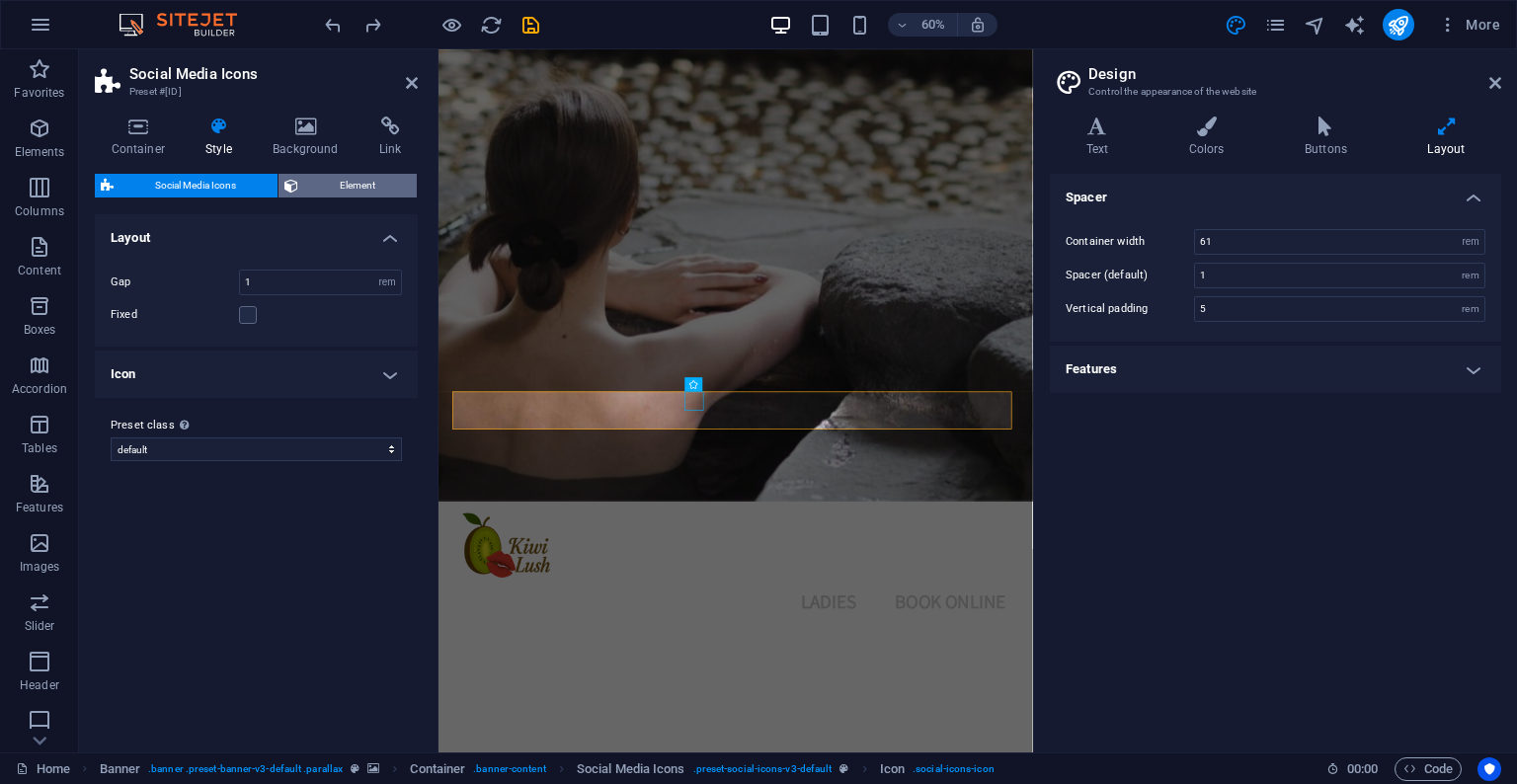 click on "Element" at bounding box center (358, 186) 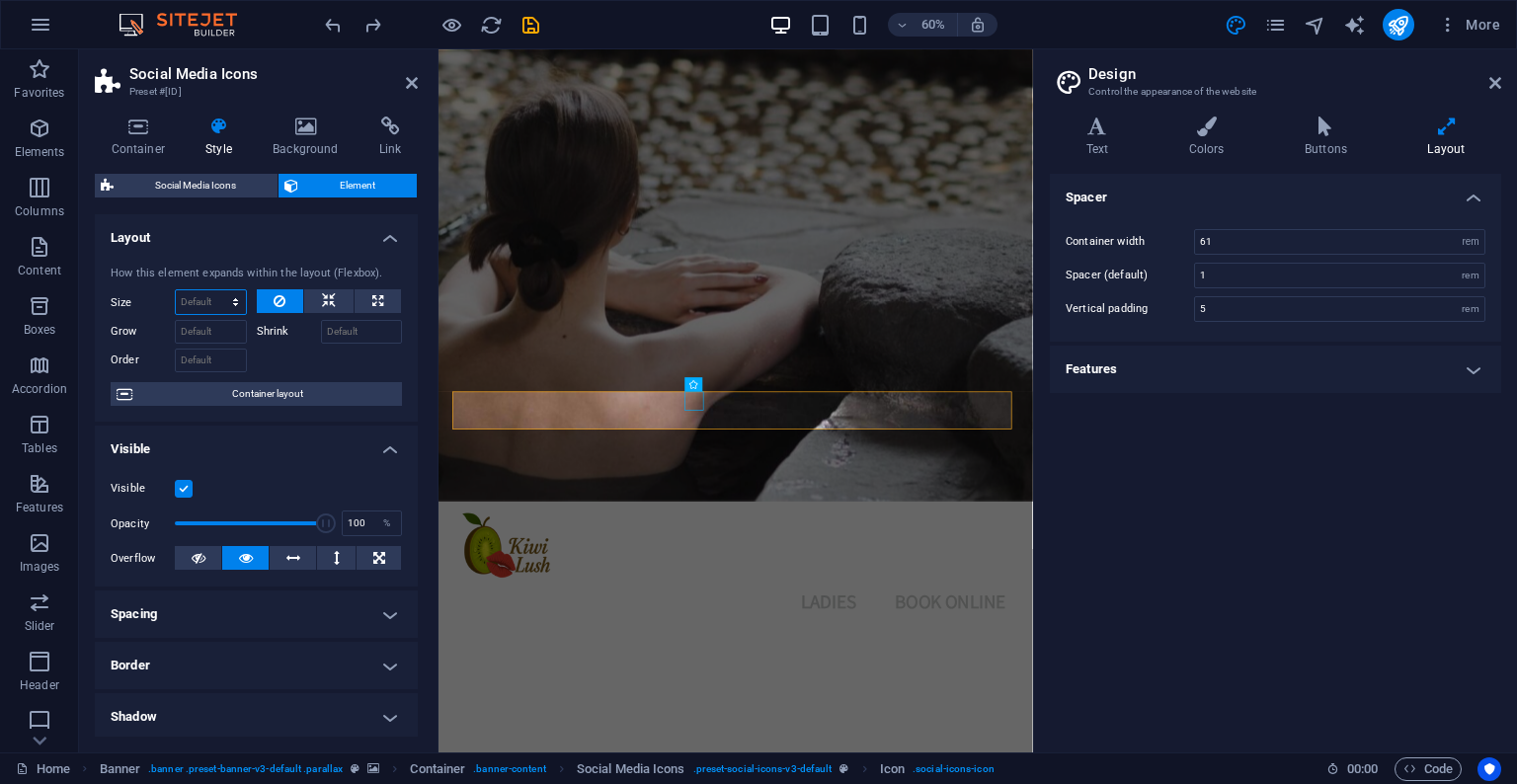 click on "Default auto px % 1/1 1/2 1/3 1/4 1/5 1/6 1/7 1/8 1/9 1/10" at bounding box center [210, 302] 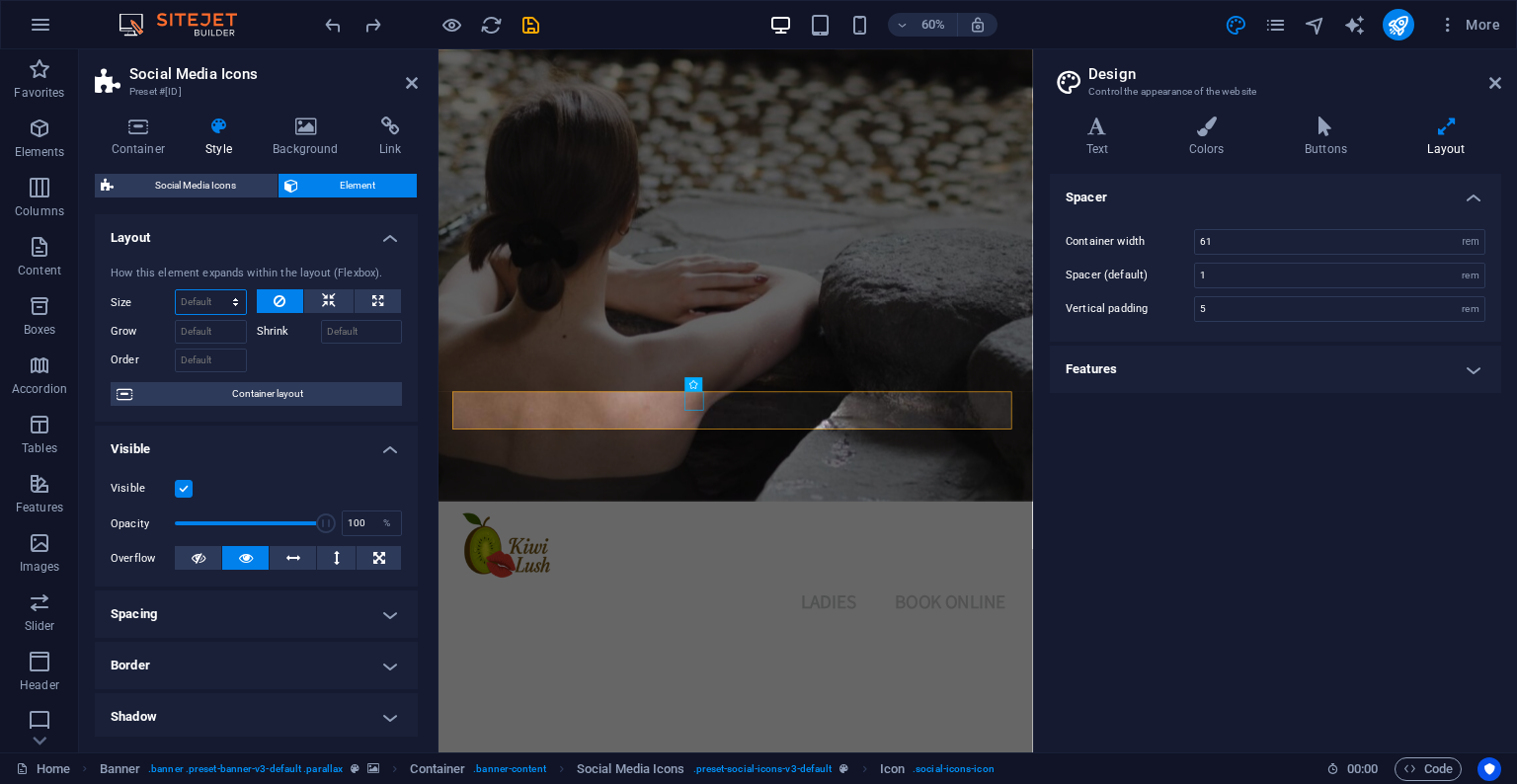 select on "px" 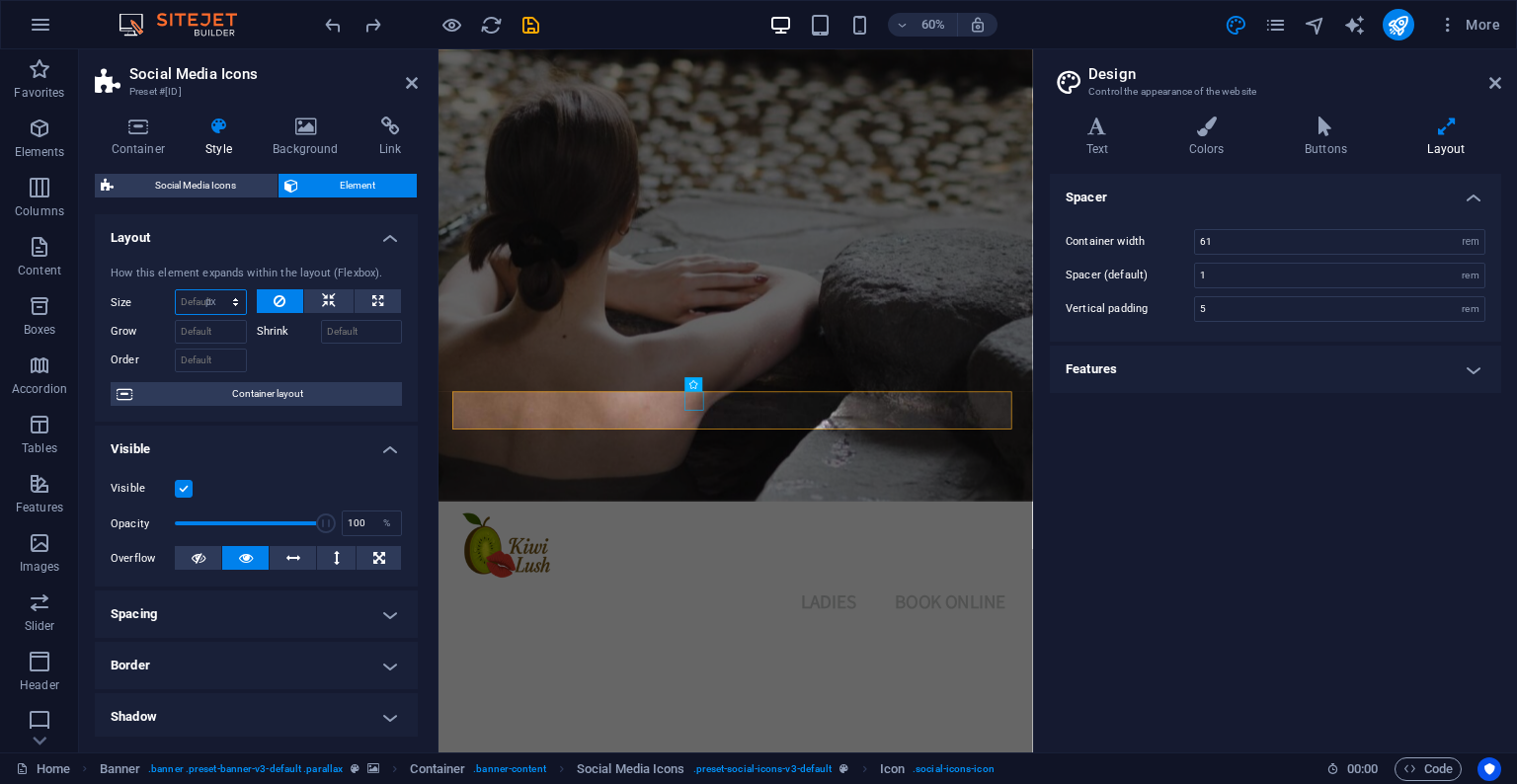 type on "0" 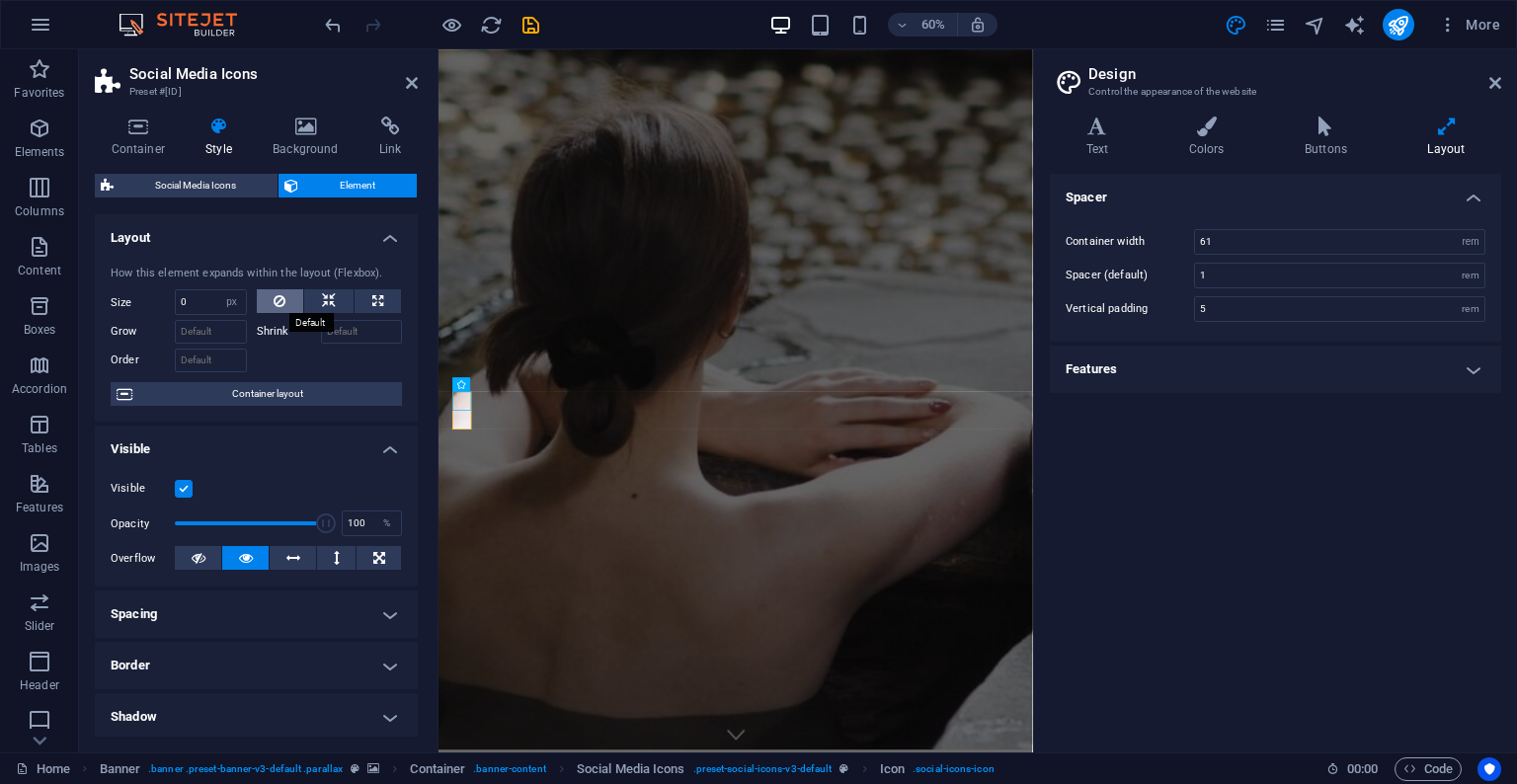 type 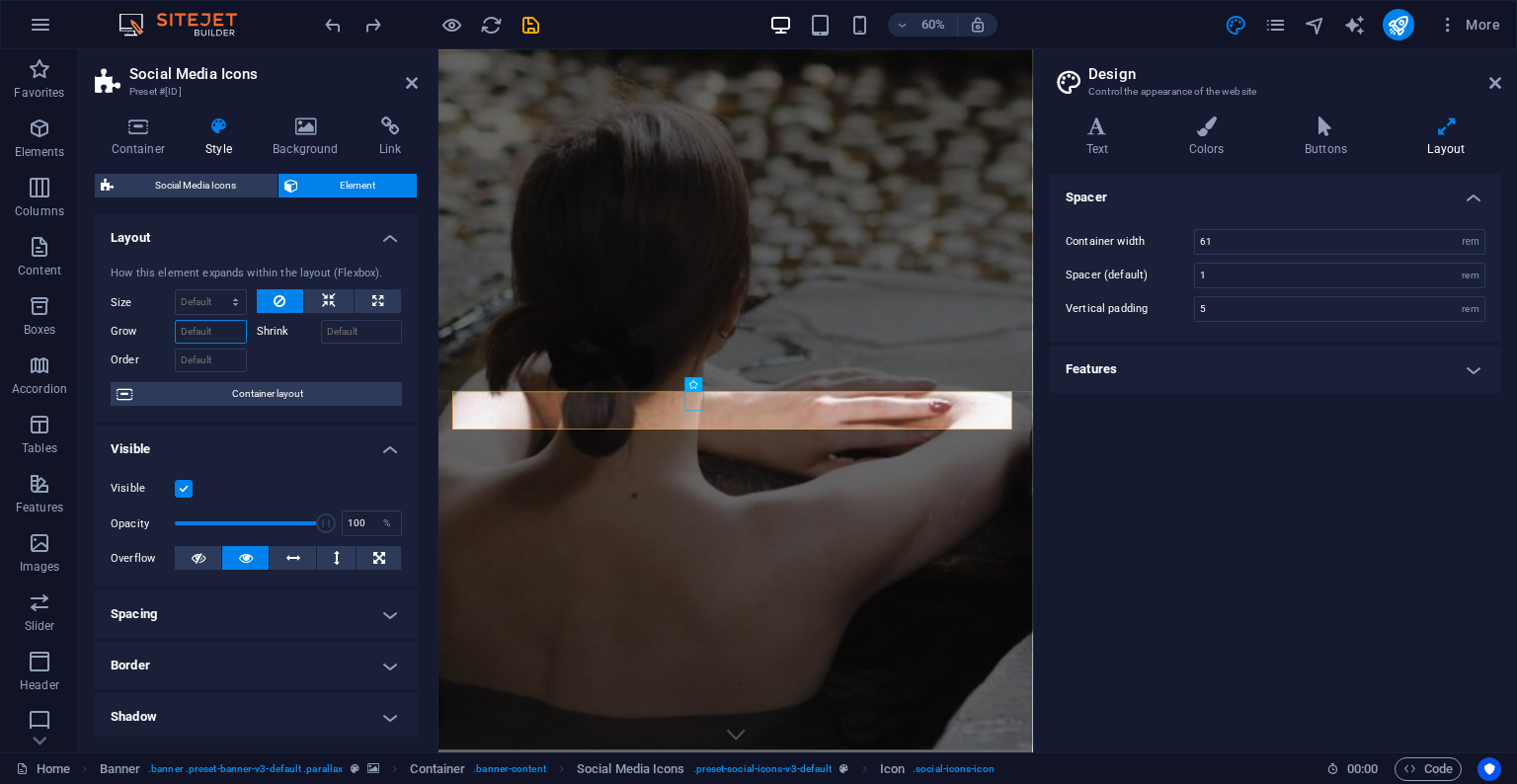 click on "Grow" at bounding box center [210, 332] 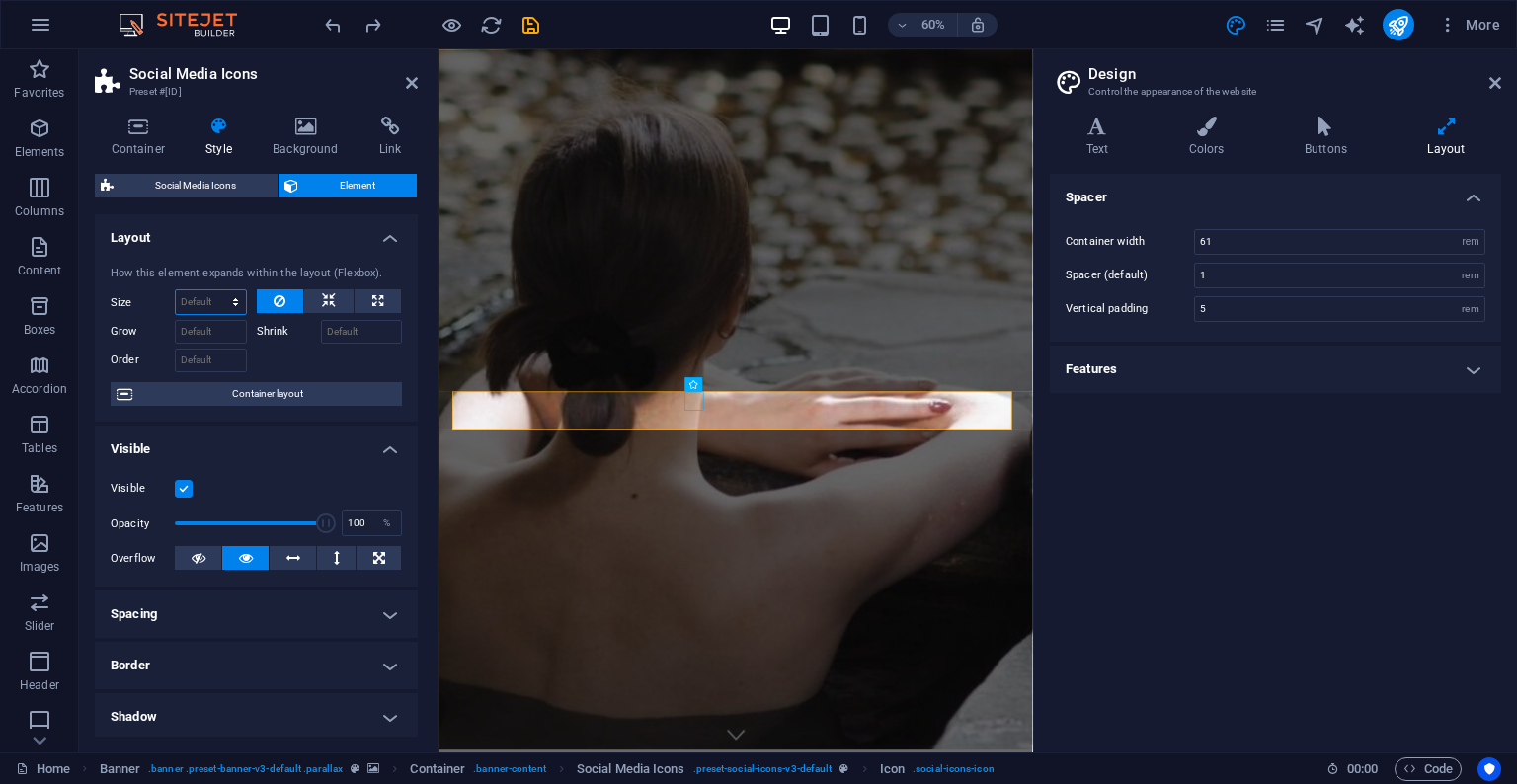 click on "Default auto px % 1/1 1/2 1/3 1/4 1/5 1/6 1/7 1/8 1/9 1/10" at bounding box center [210, 302] 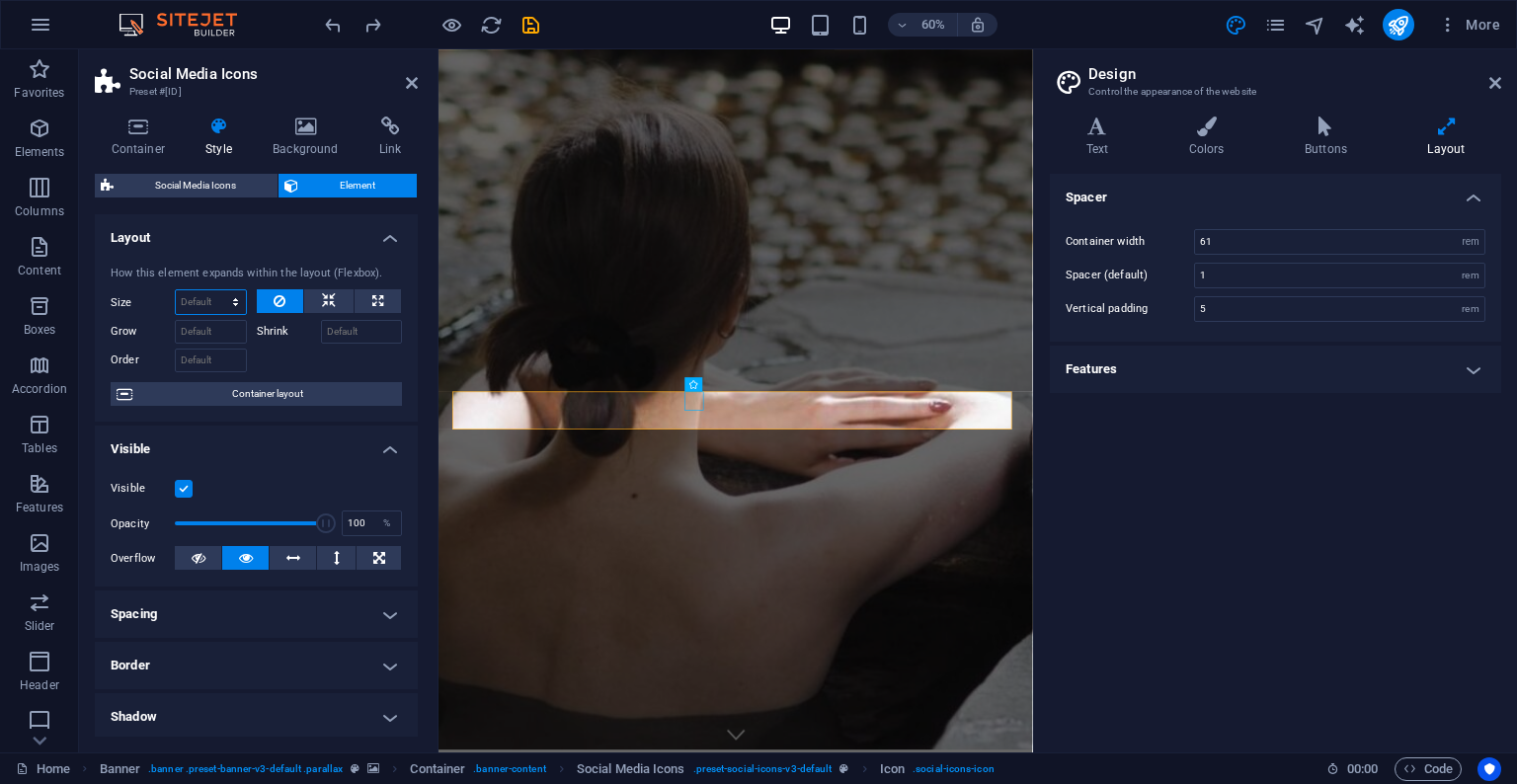 select on "1/10" 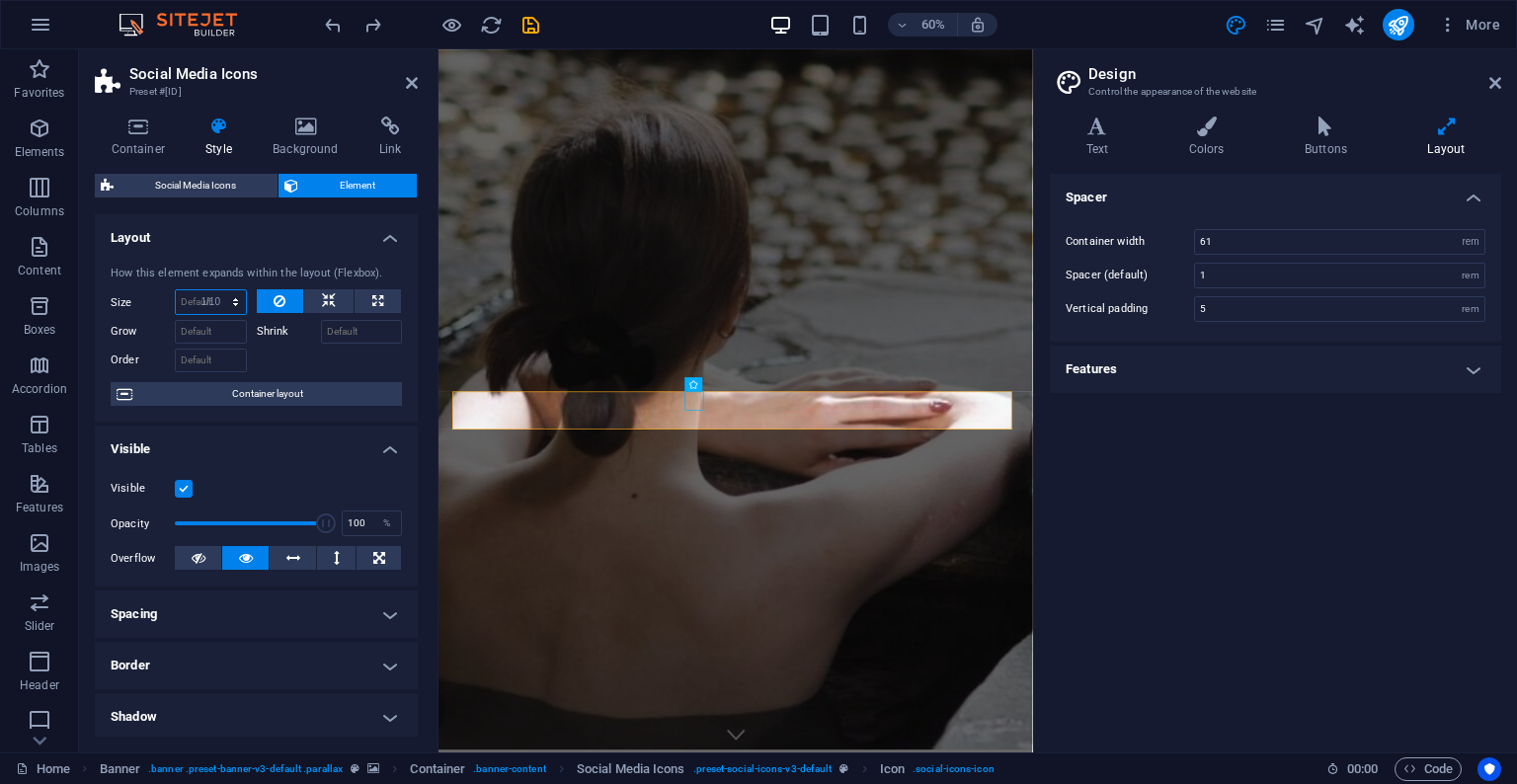 type on "10" 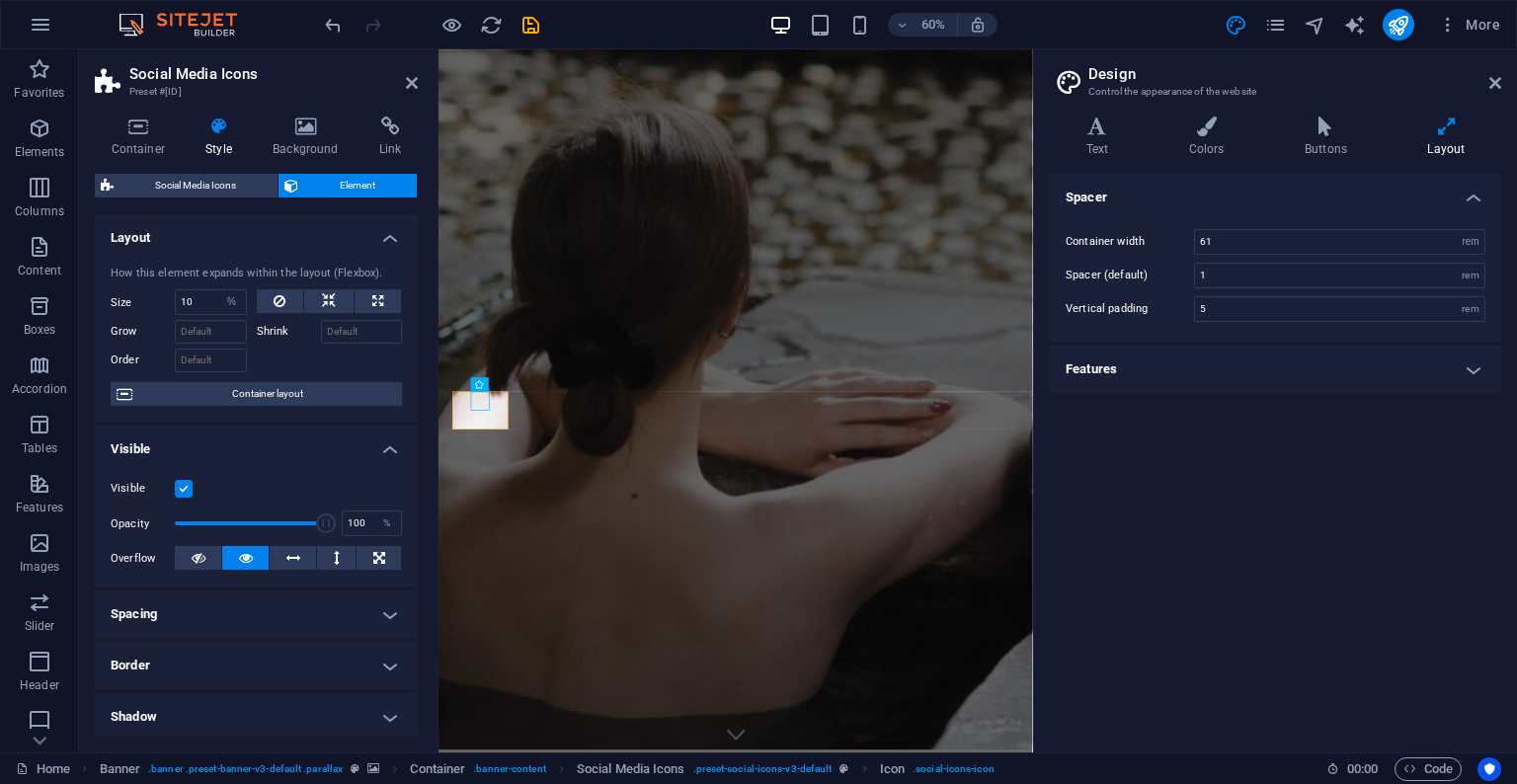 type 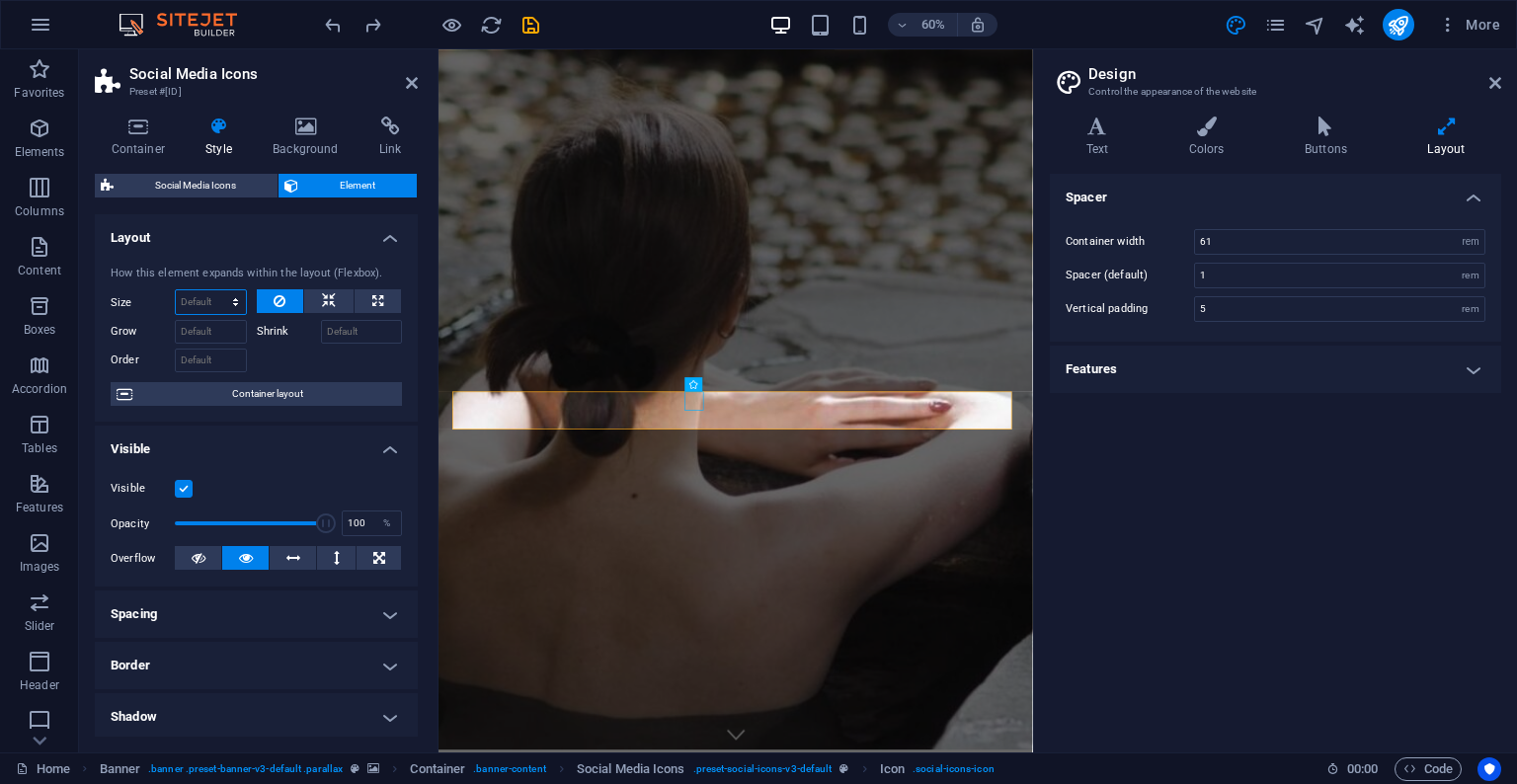 click on "Default auto px % 1/1 1/2 1/3 1/4 1/5 1/6 1/7 1/8 1/9 1/10" at bounding box center [210, 302] 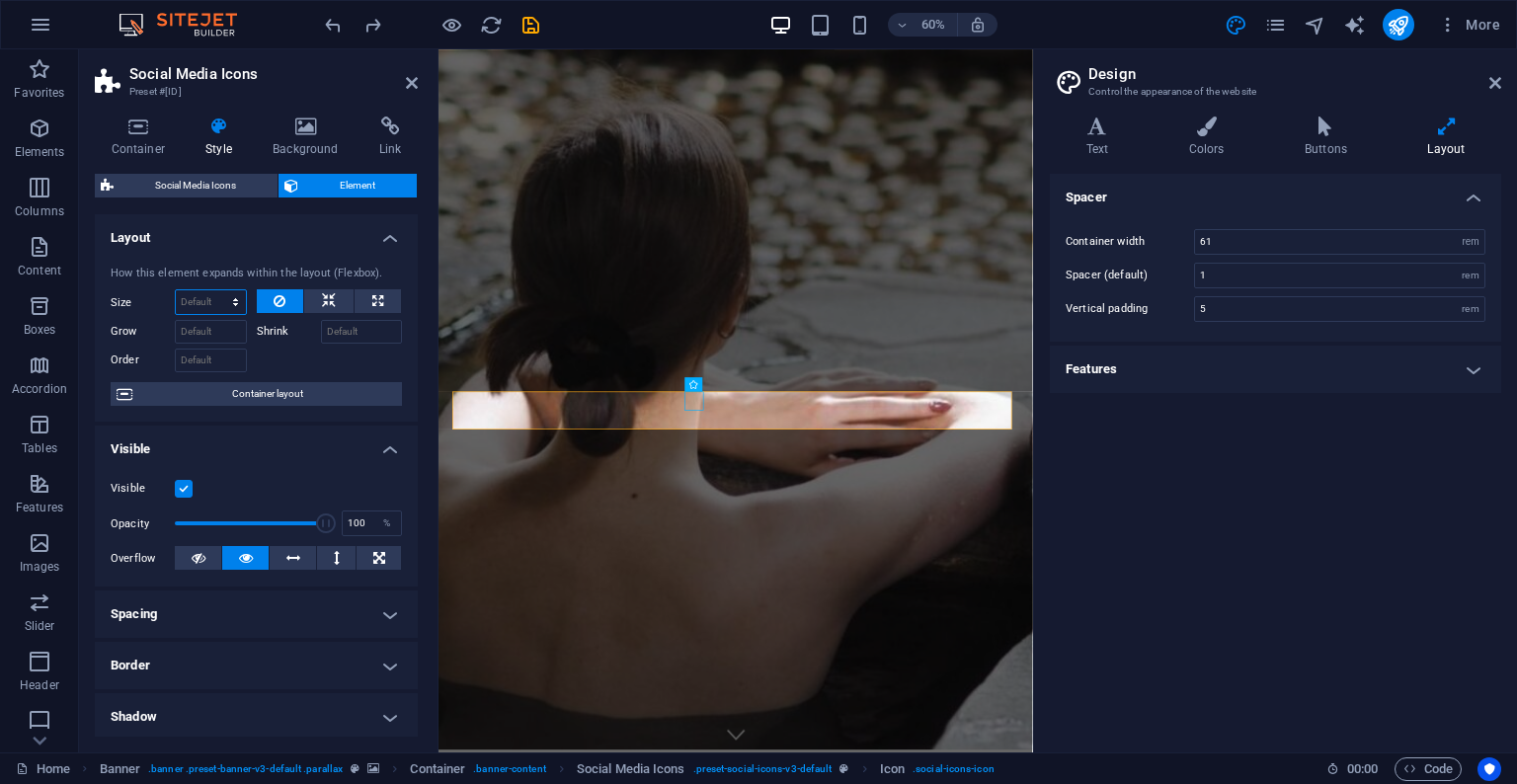 click on "Default auto px % 1/1 1/2 1/3 1/4 1/5 1/6 1/7 1/8 1/9 1/10" at bounding box center [210, 302] 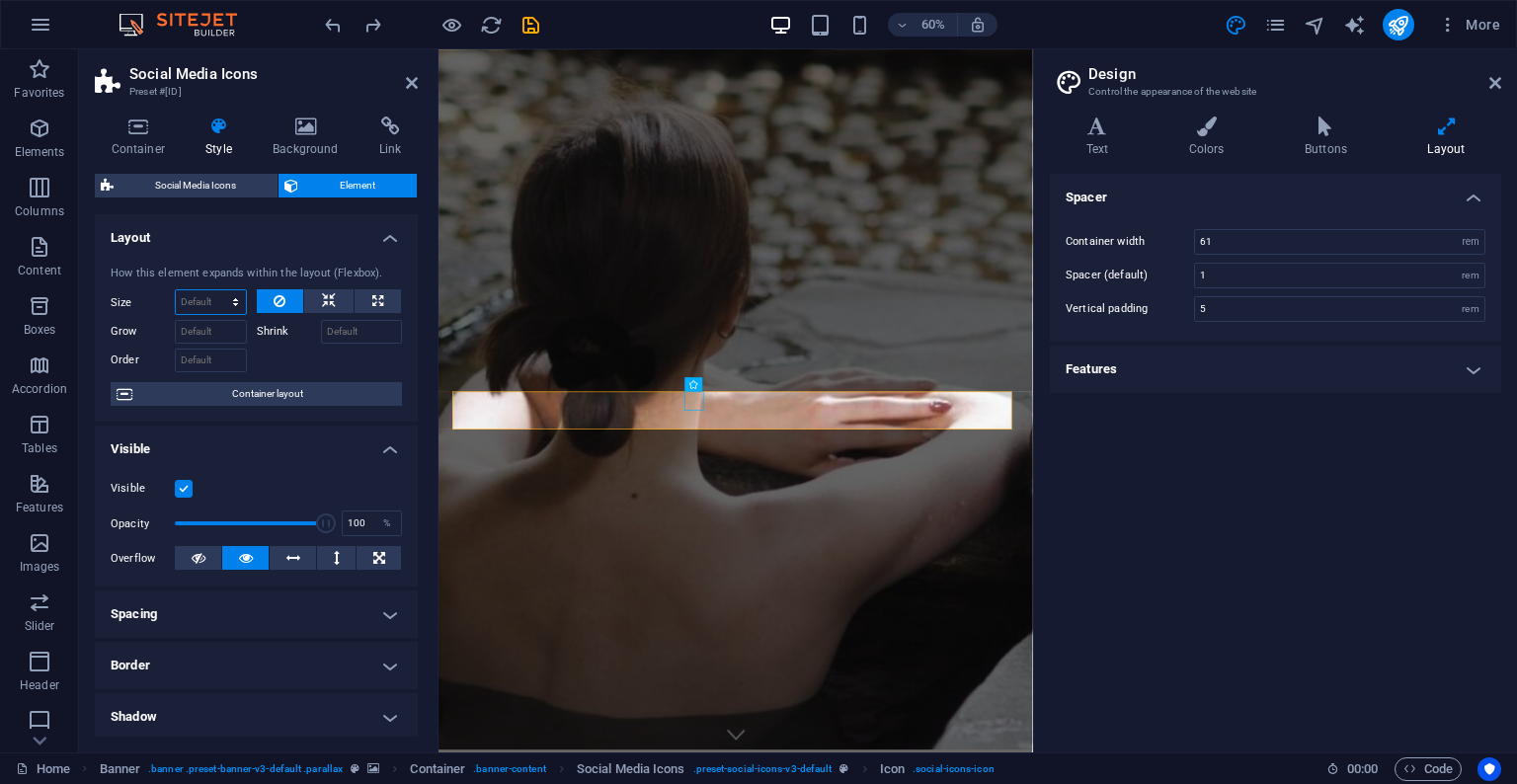 select on "px" 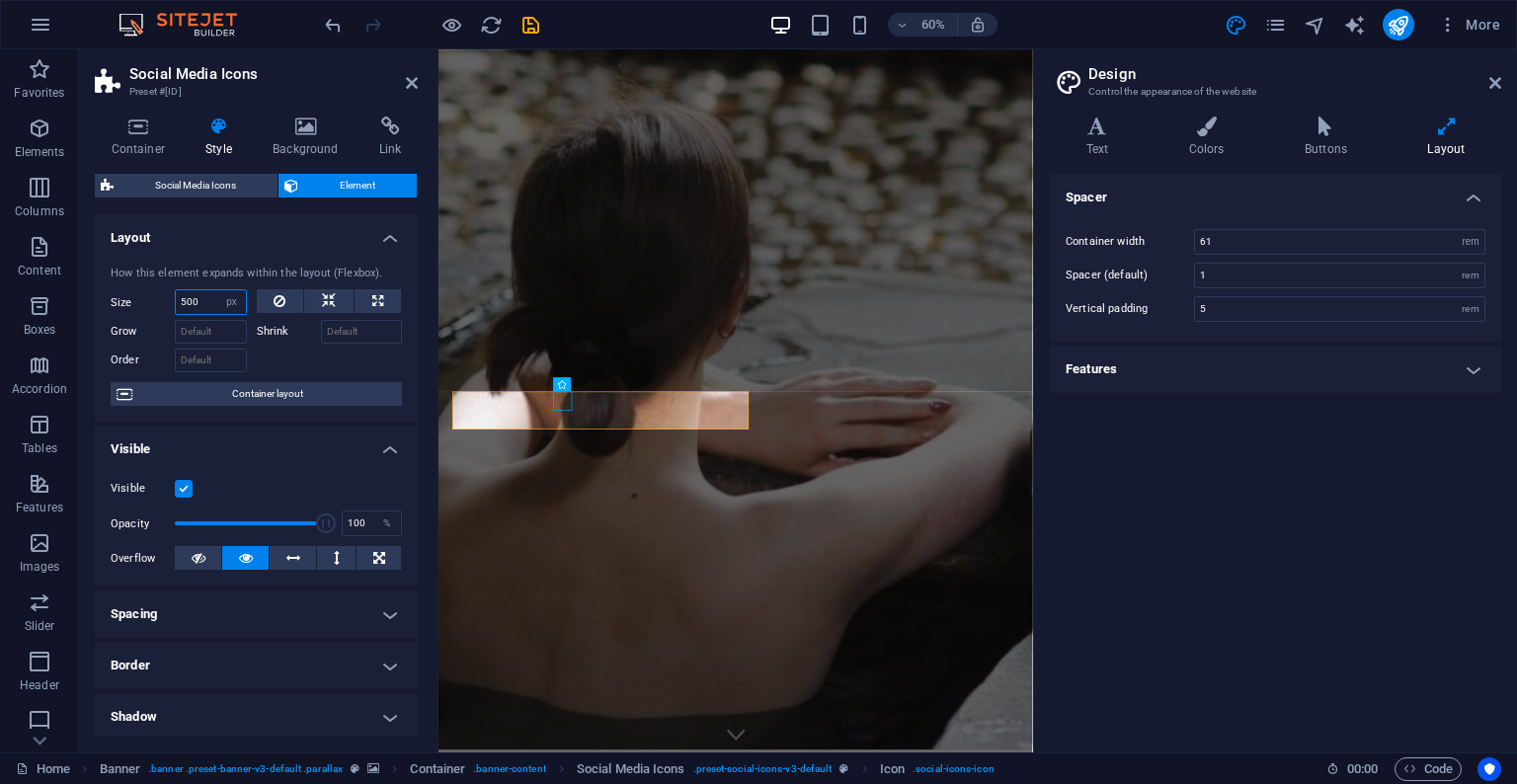 type on "0" 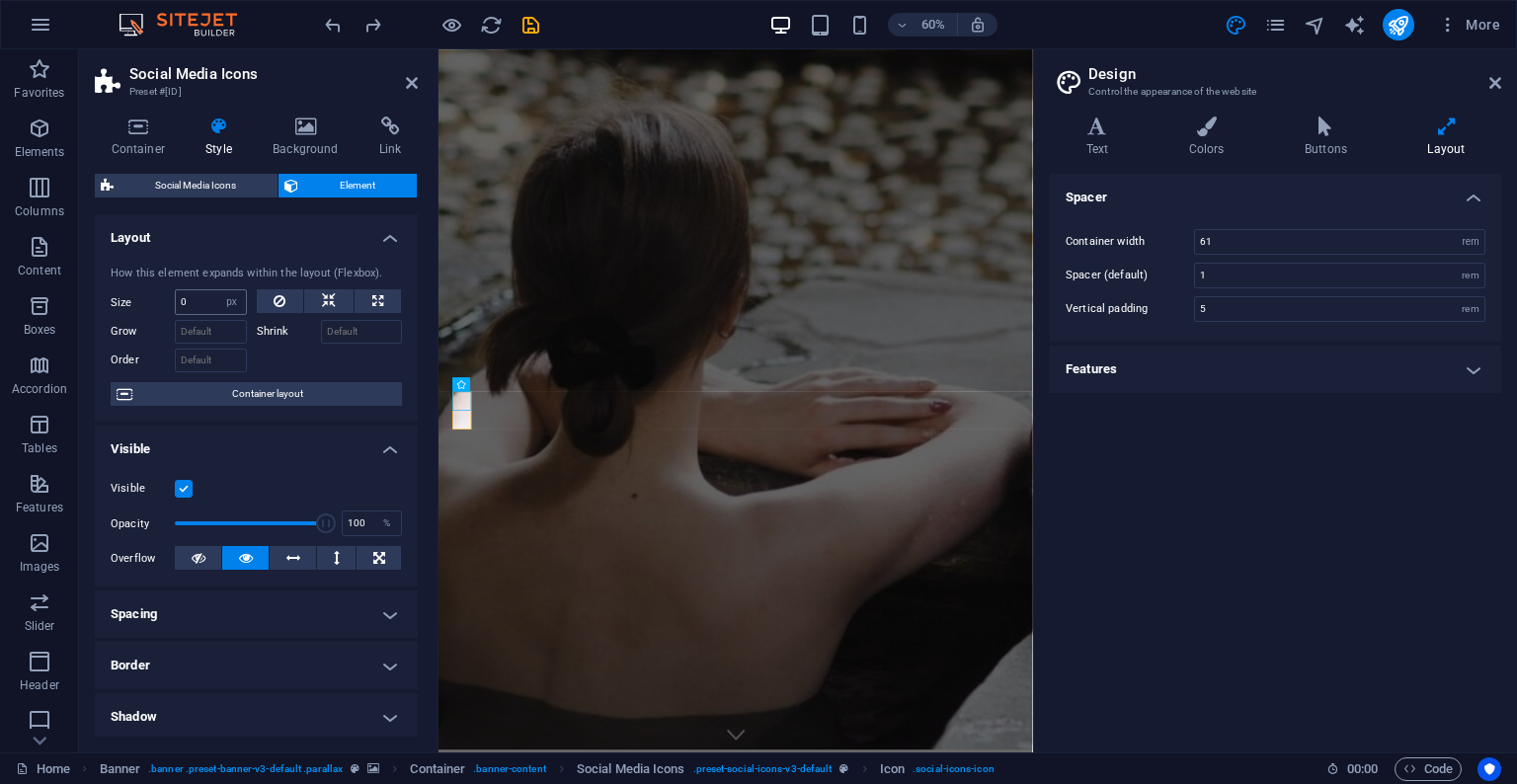type 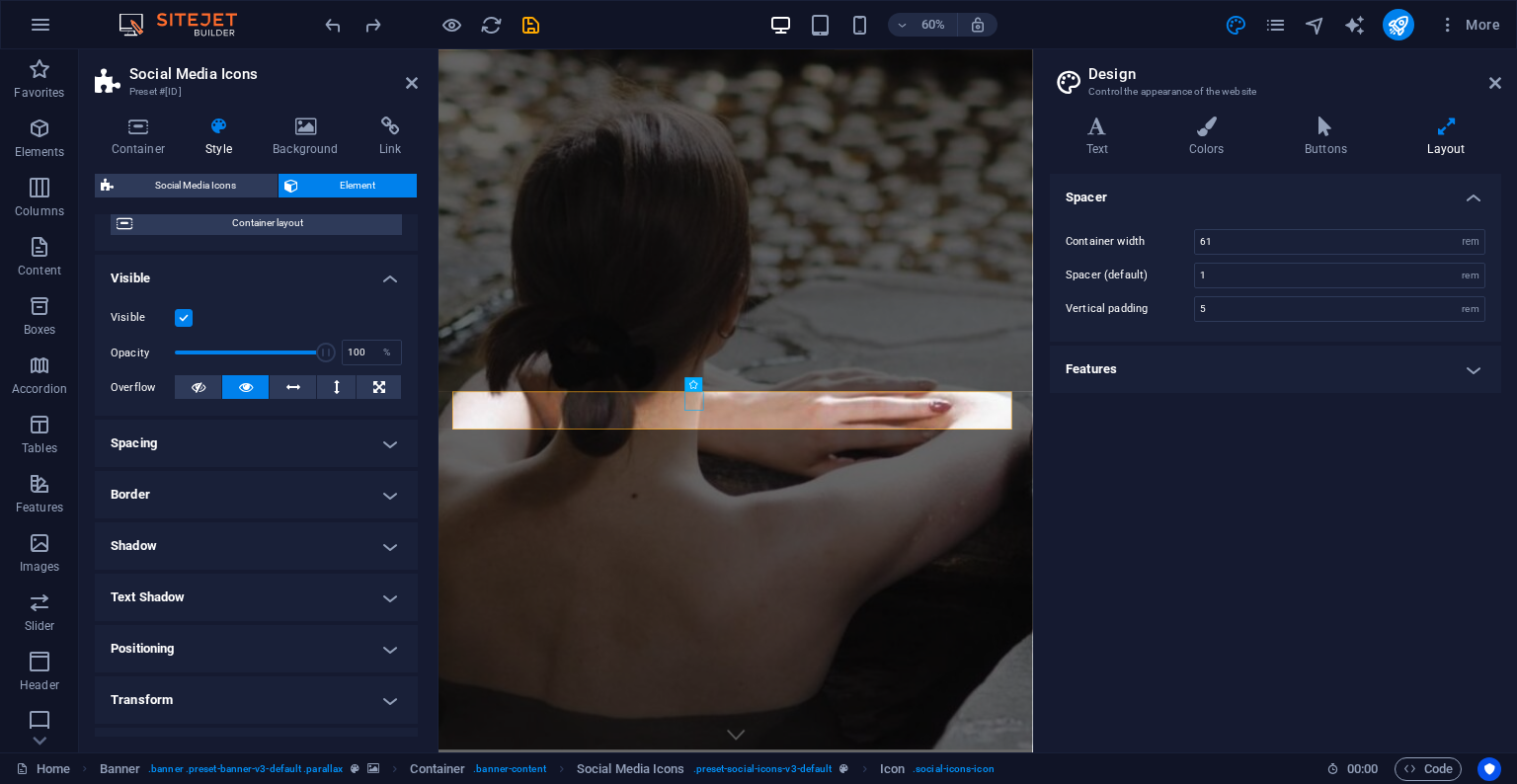 scroll, scrollTop: 0, scrollLeft: 0, axis: both 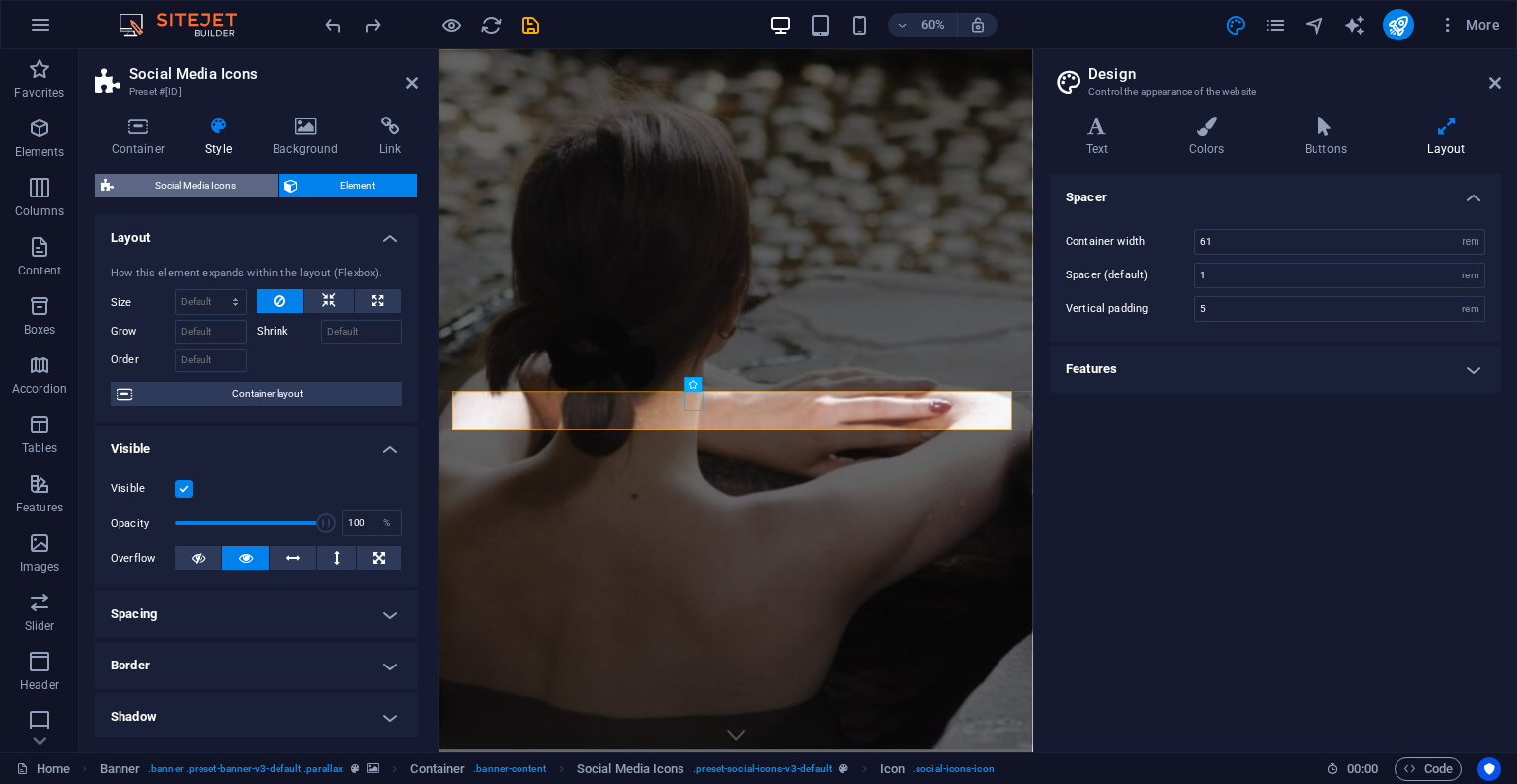 click on "Social Media Icons" at bounding box center (196, 186) 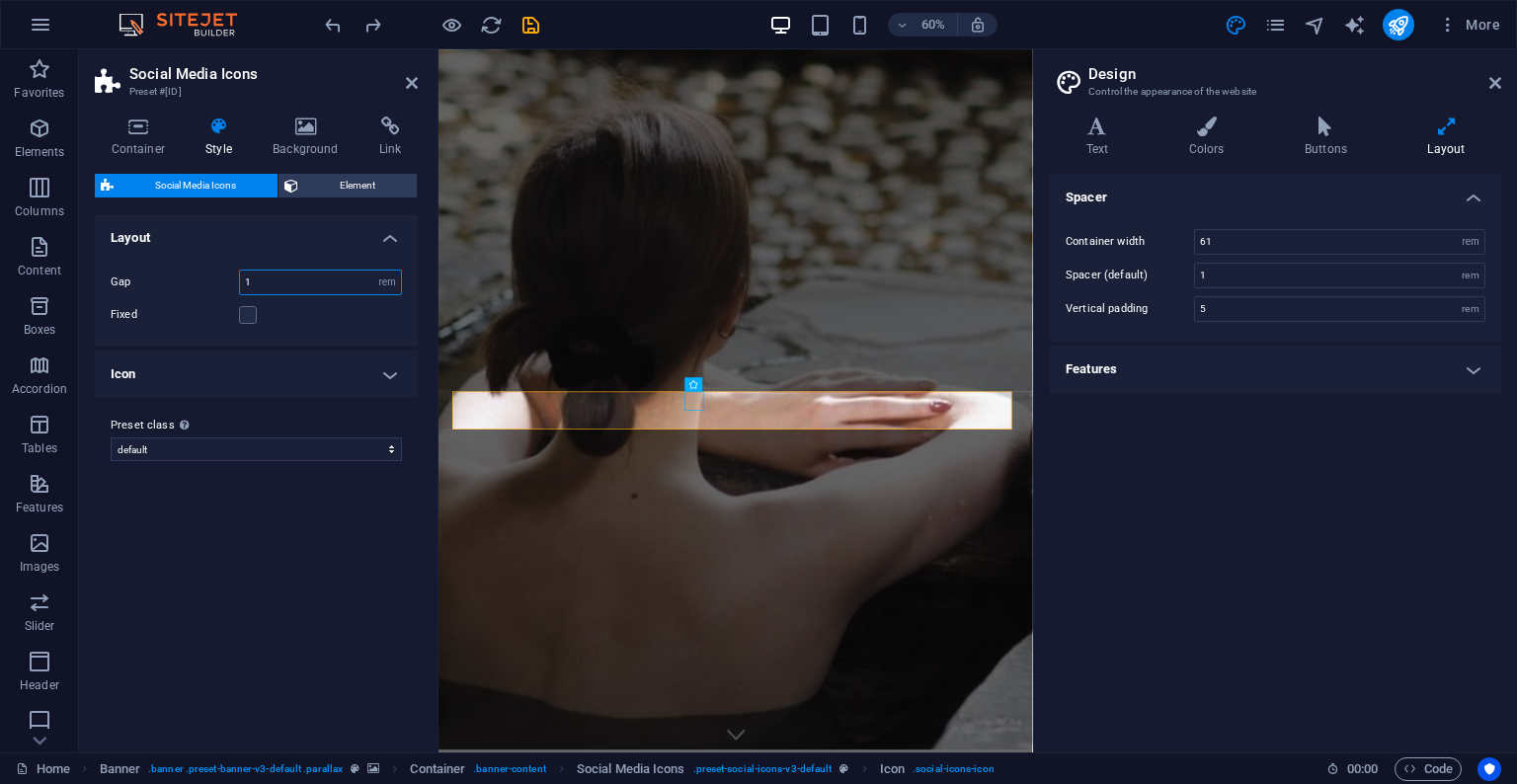 click on "1" at bounding box center [320, 282] 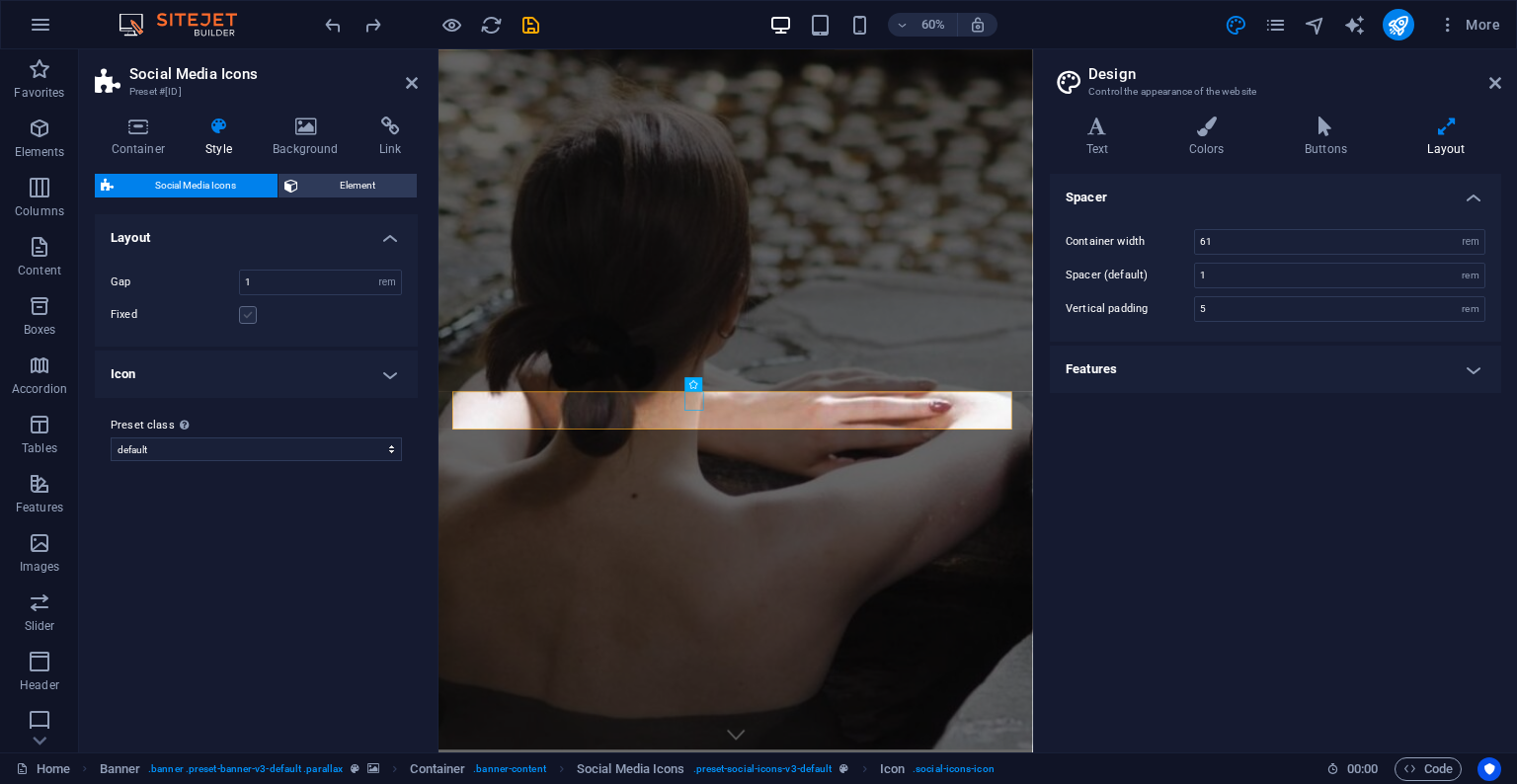click at bounding box center (248, 315) 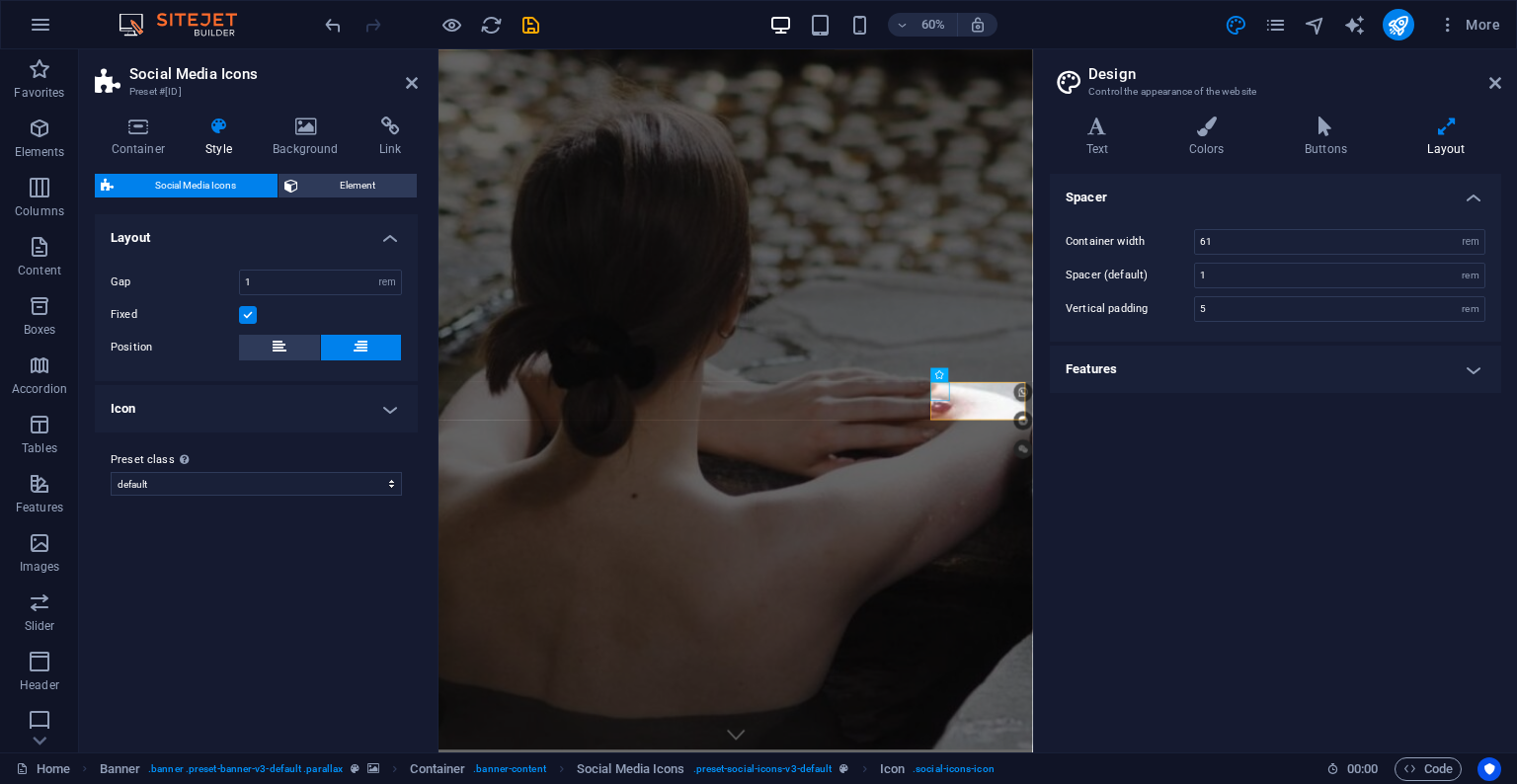 click at bounding box center [248, 315] 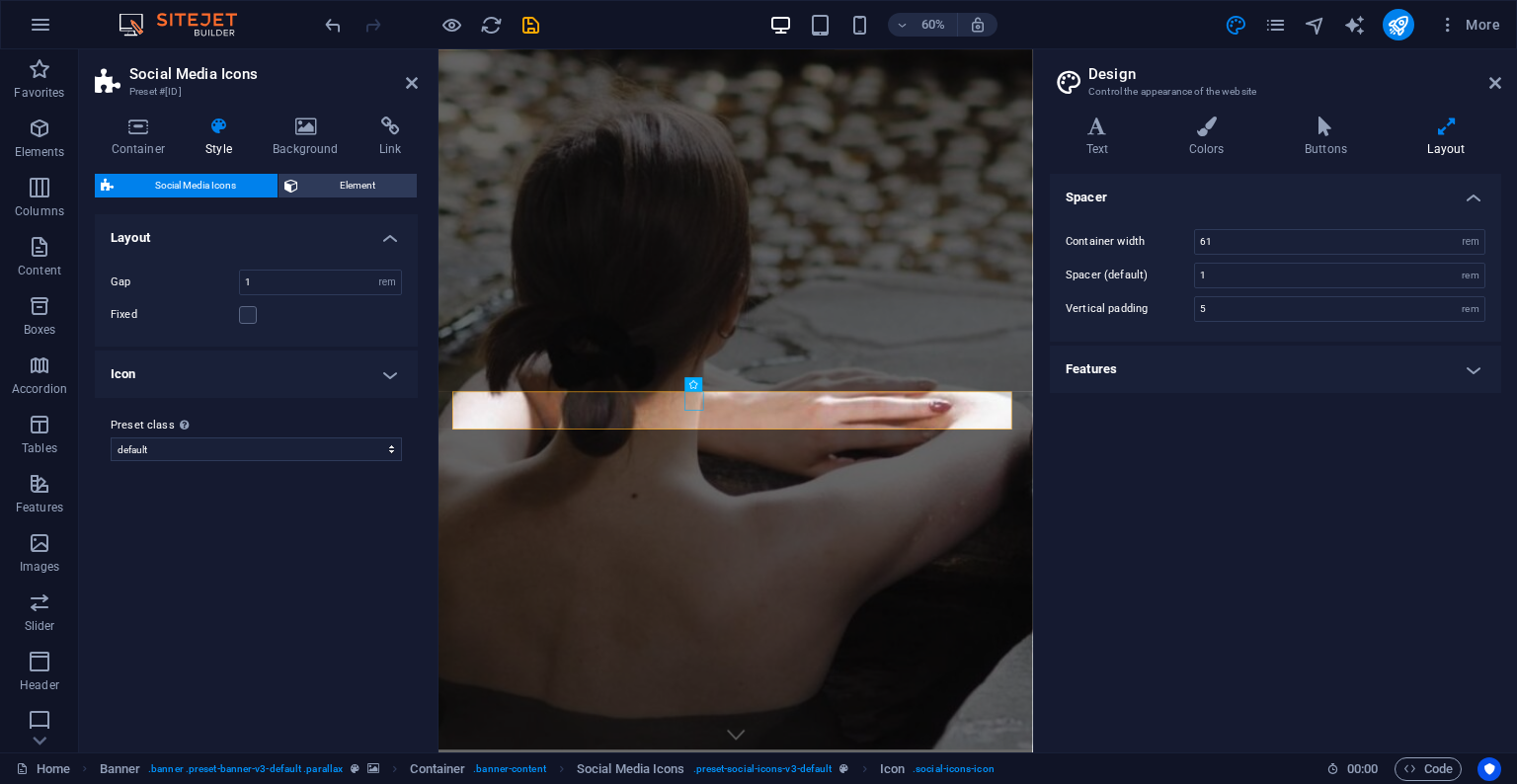 click on "Icon" at bounding box center (256, 374) 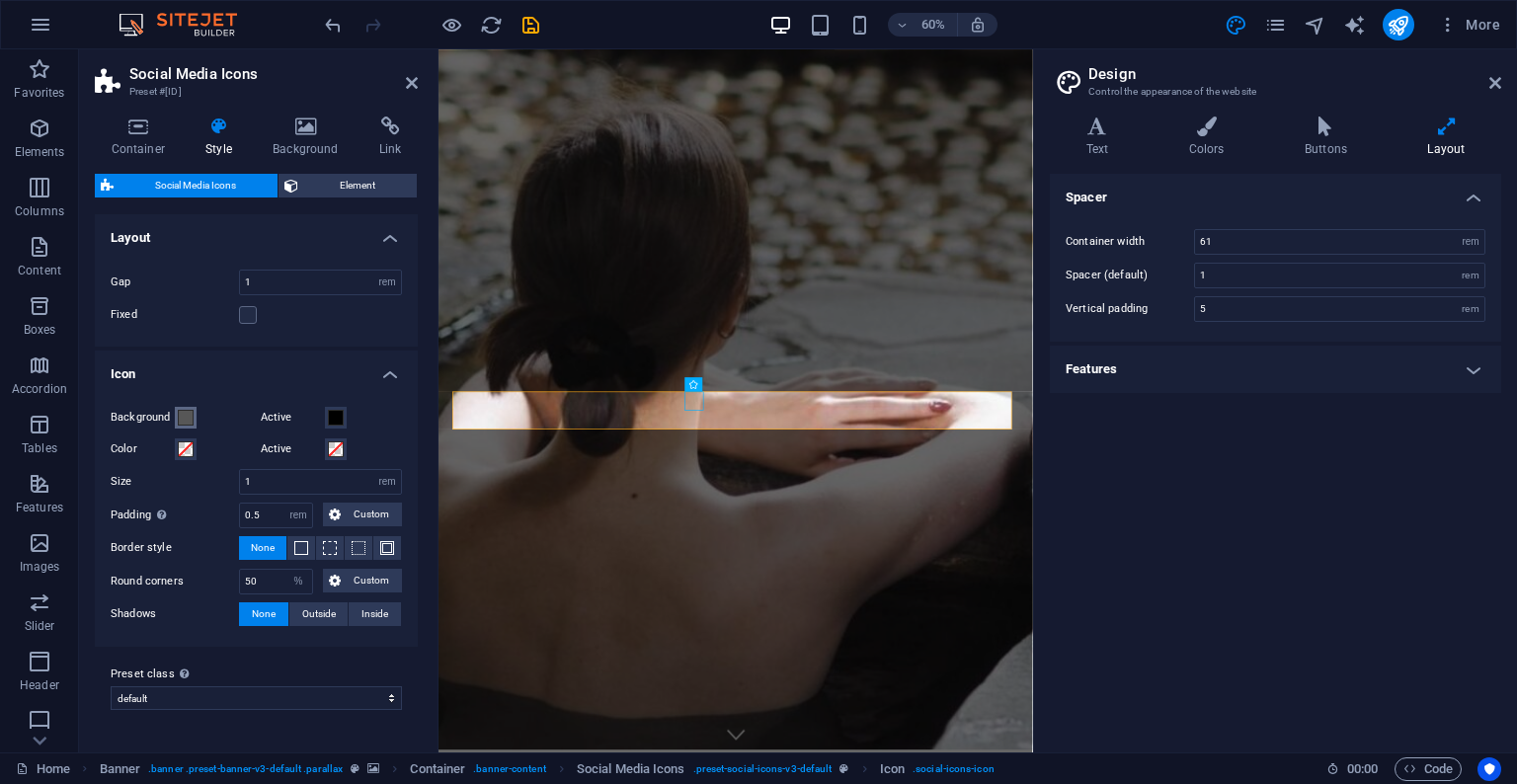 click at bounding box center [186, 418] 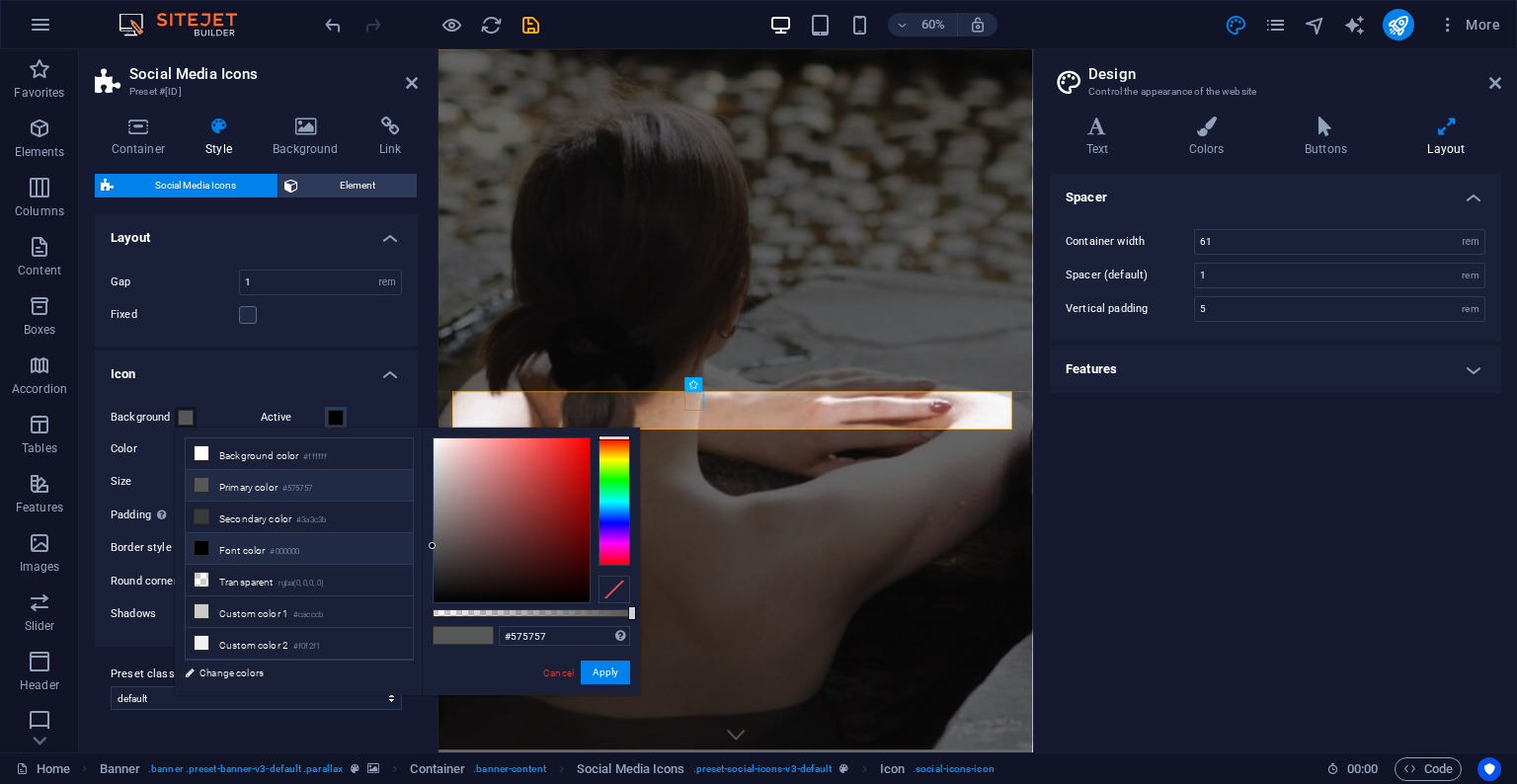 click on "Font color
#000000" at bounding box center [299, 549] 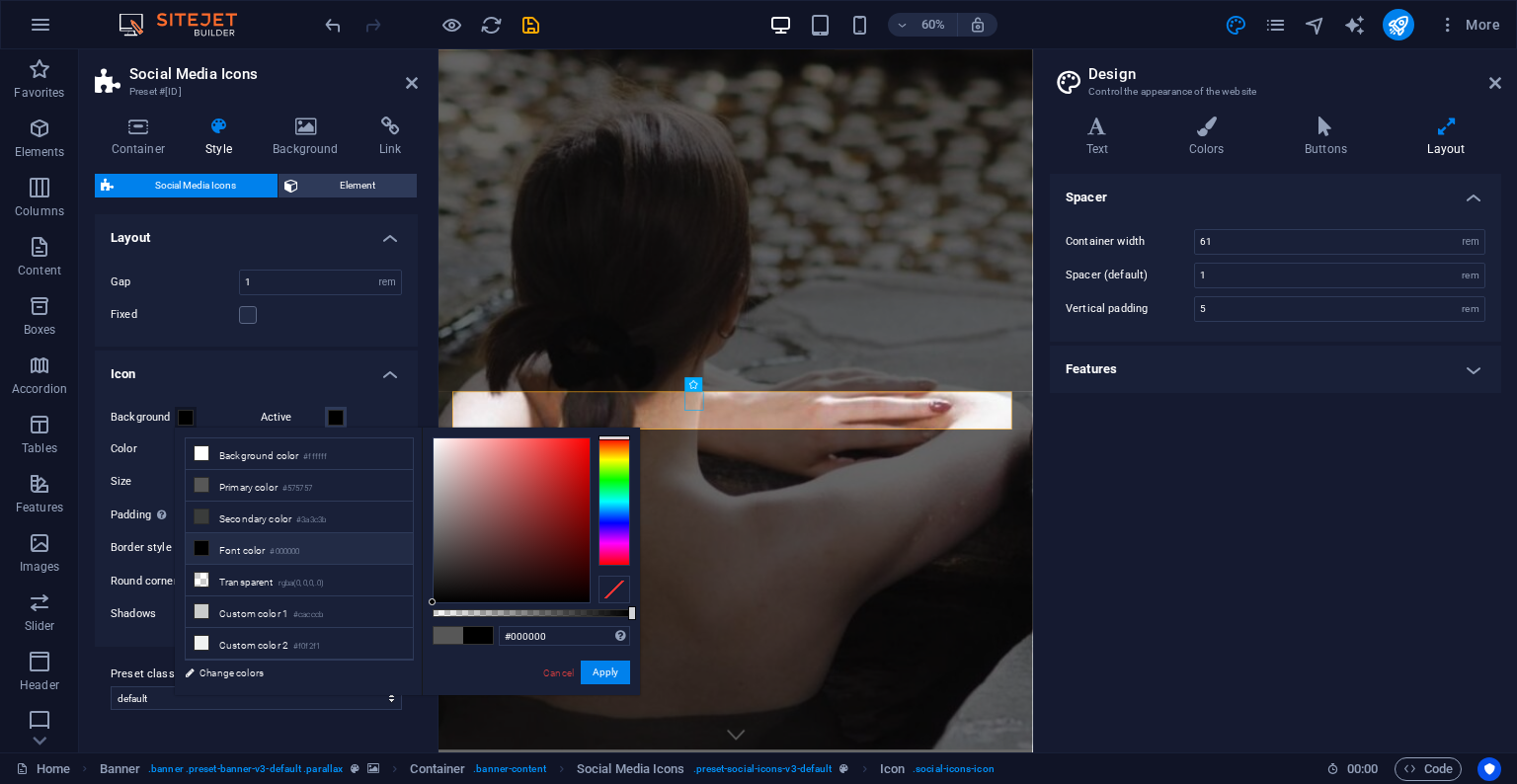 click on "Icon" at bounding box center (256, 368) 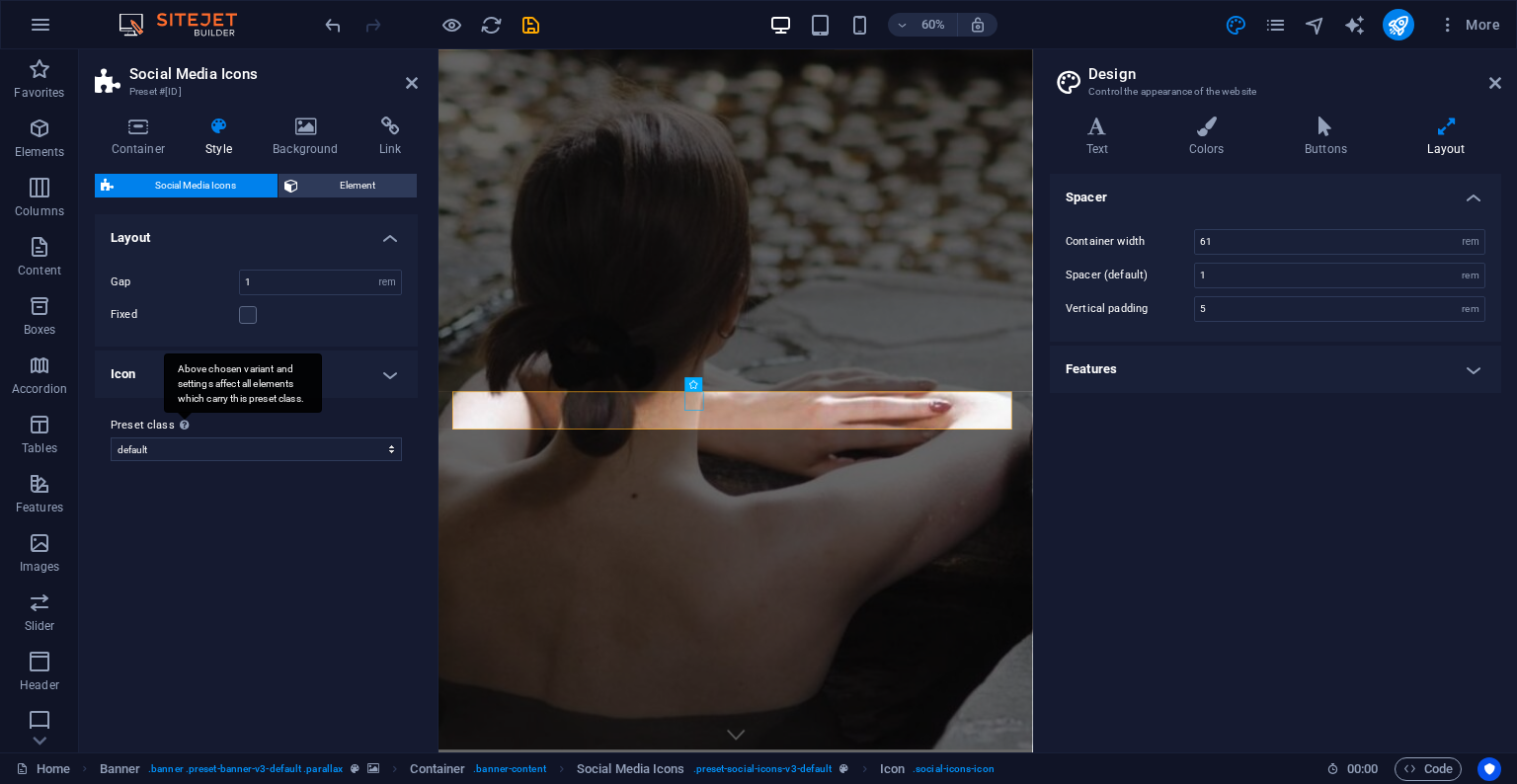 click on "Above chosen variant and settings affect all elements which carry this preset class." at bounding box center [243, 383] 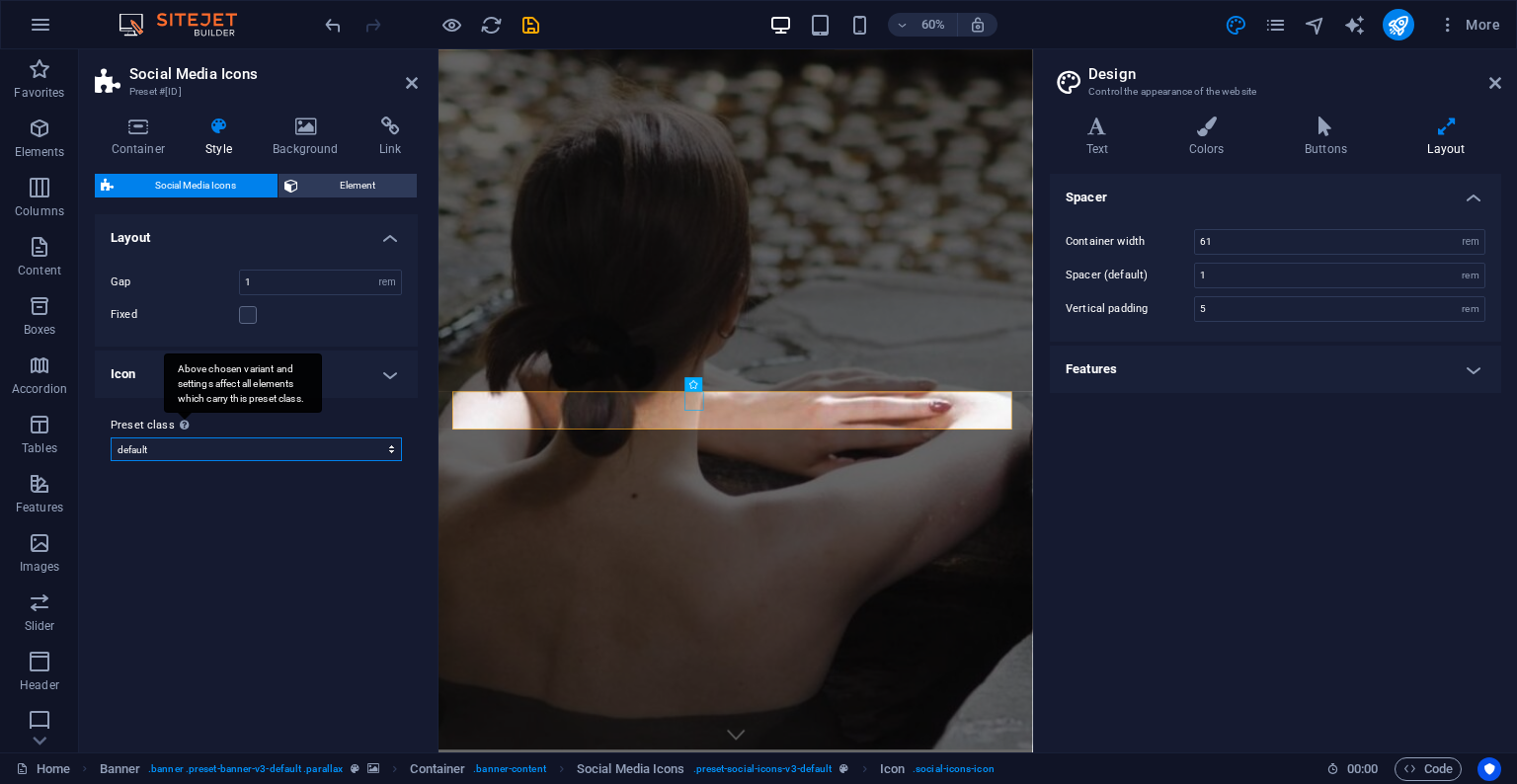 click on "default Add preset class" at bounding box center (256, 449) 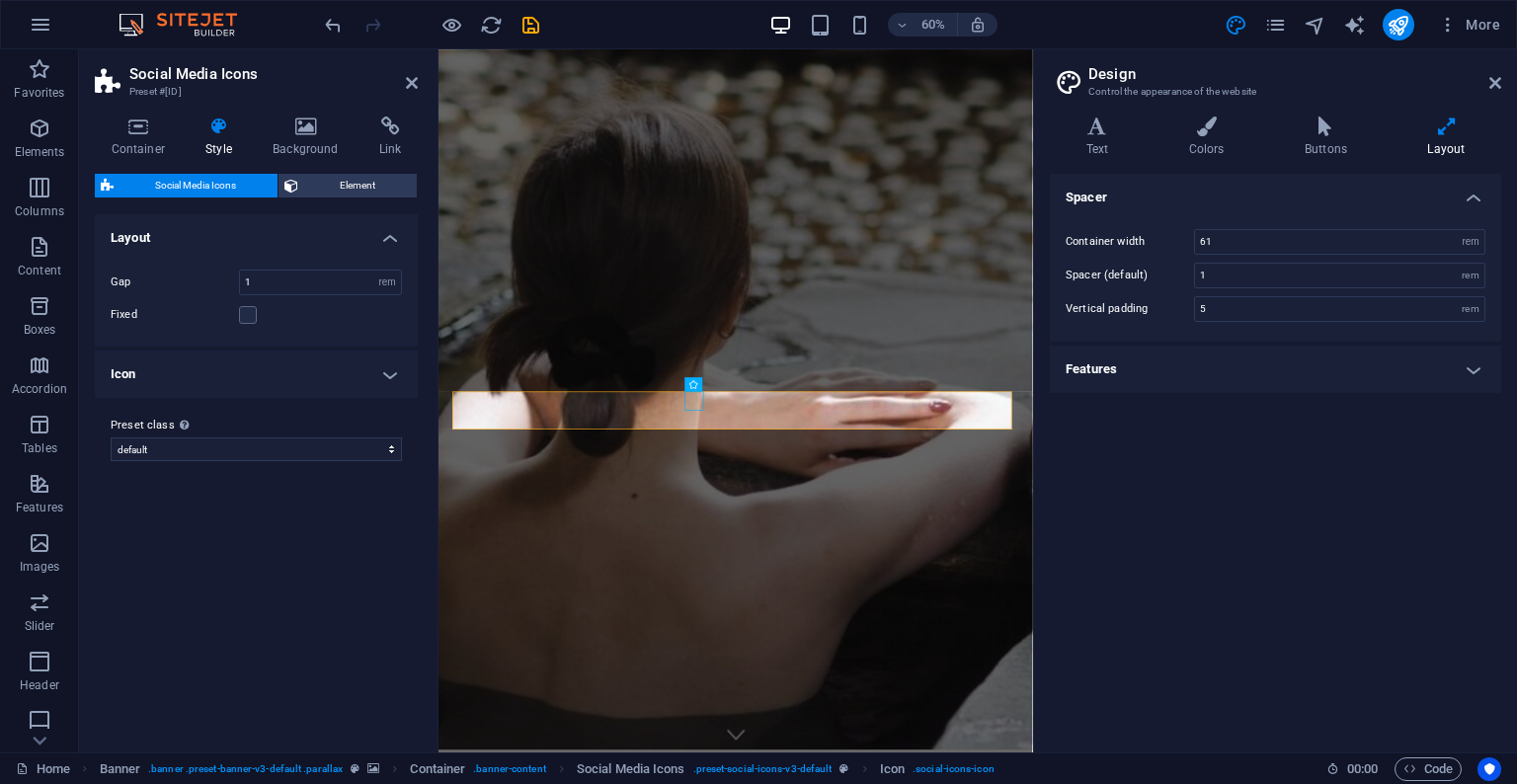 click on "Icon" at bounding box center [256, 374] 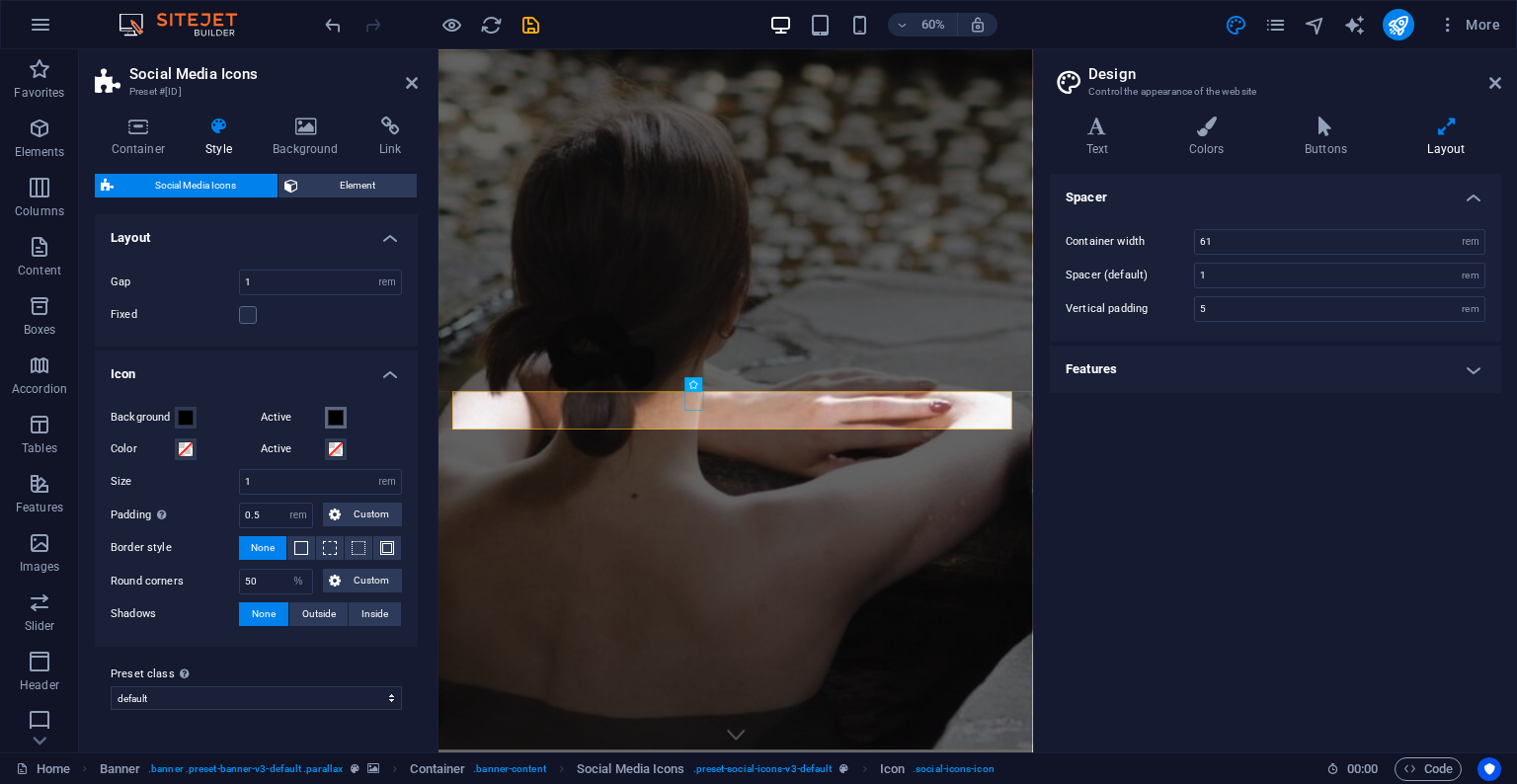 click at bounding box center (336, 418) 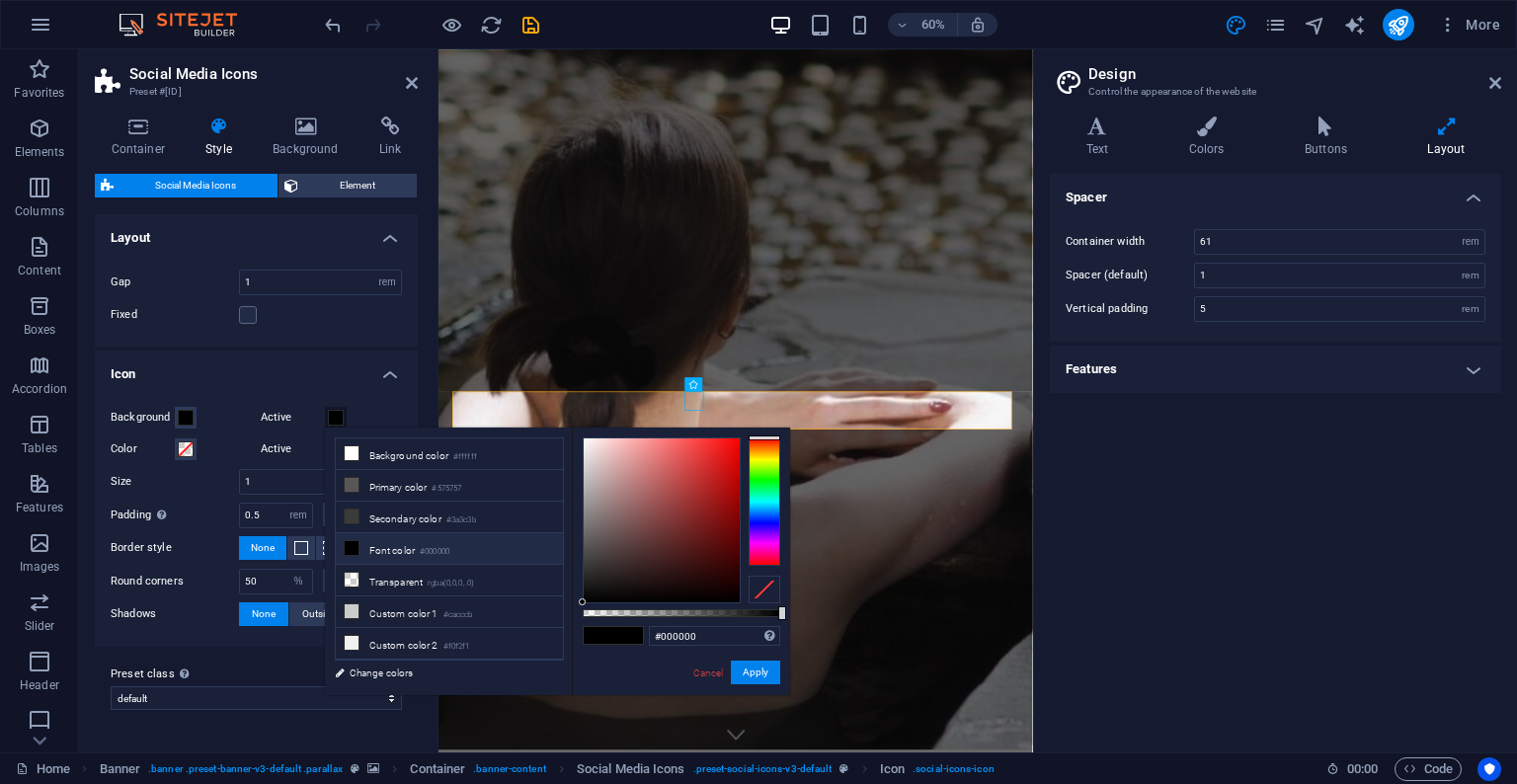click on "Icon" at bounding box center [256, 368] 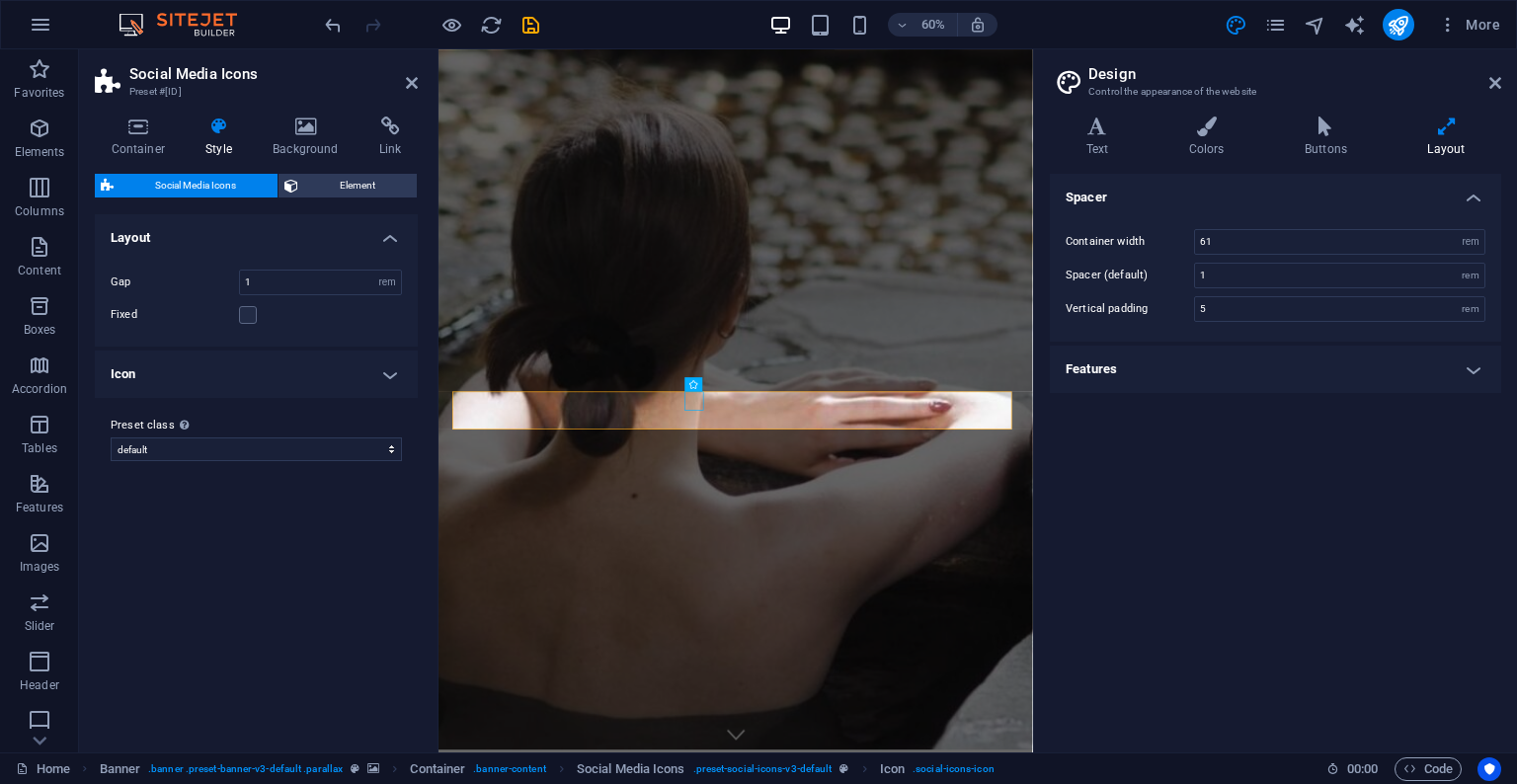 click on "Icon" at bounding box center (256, 374) 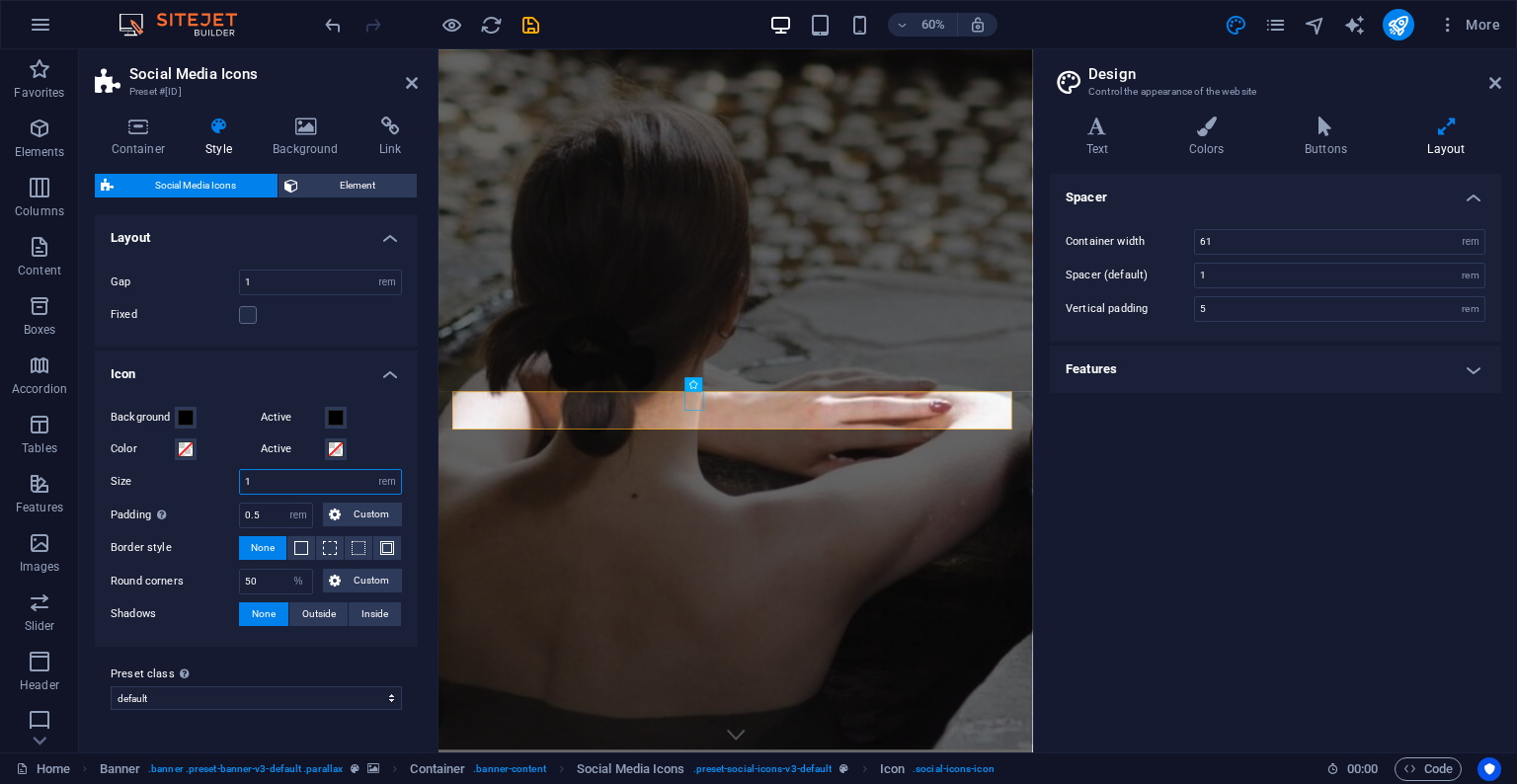 drag, startPoint x: 304, startPoint y: 482, endPoint x: 239, endPoint y: 476, distance: 65.27634 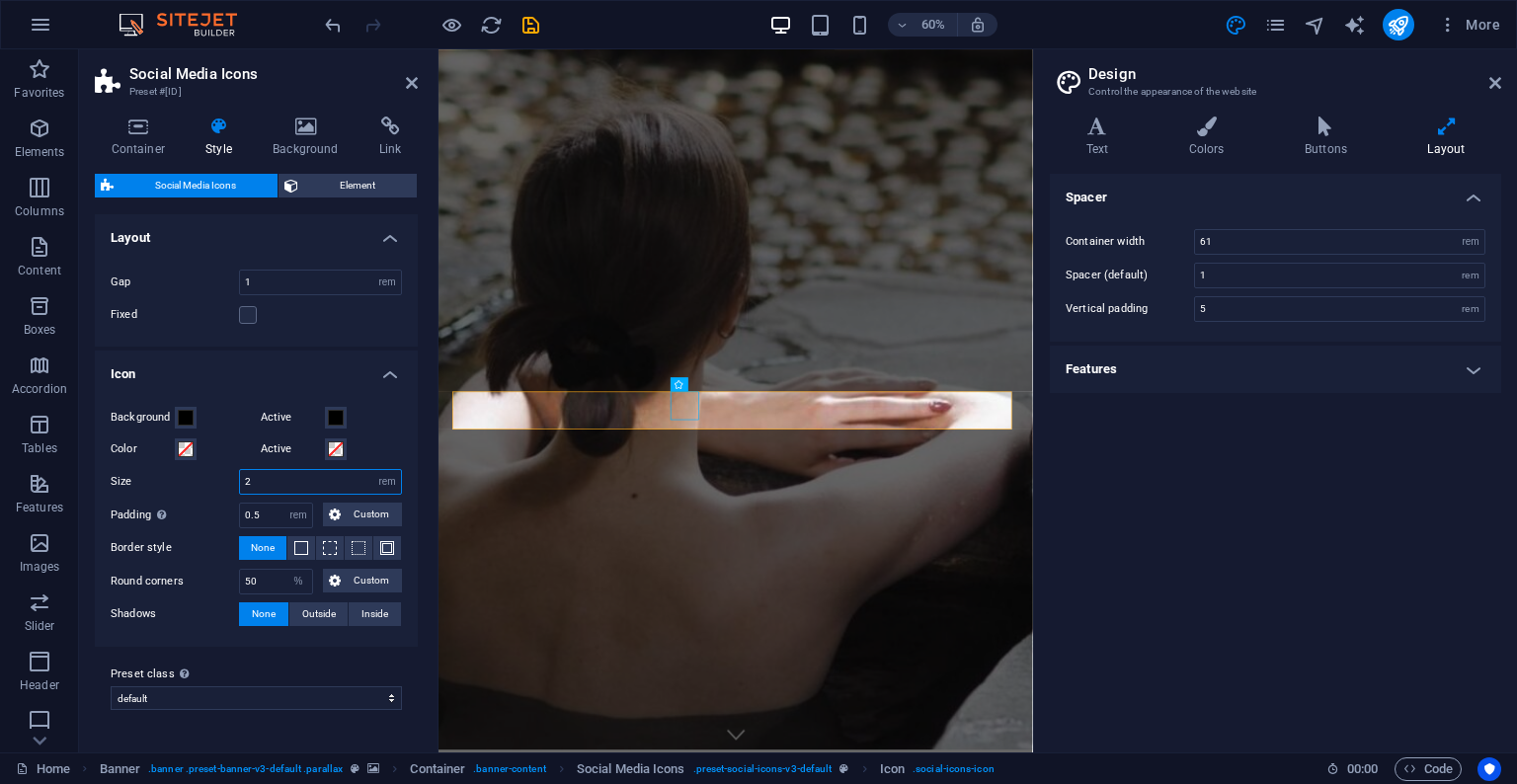 drag, startPoint x: 231, startPoint y: 480, endPoint x: 215, endPoint y: 478, distance: 16.124515 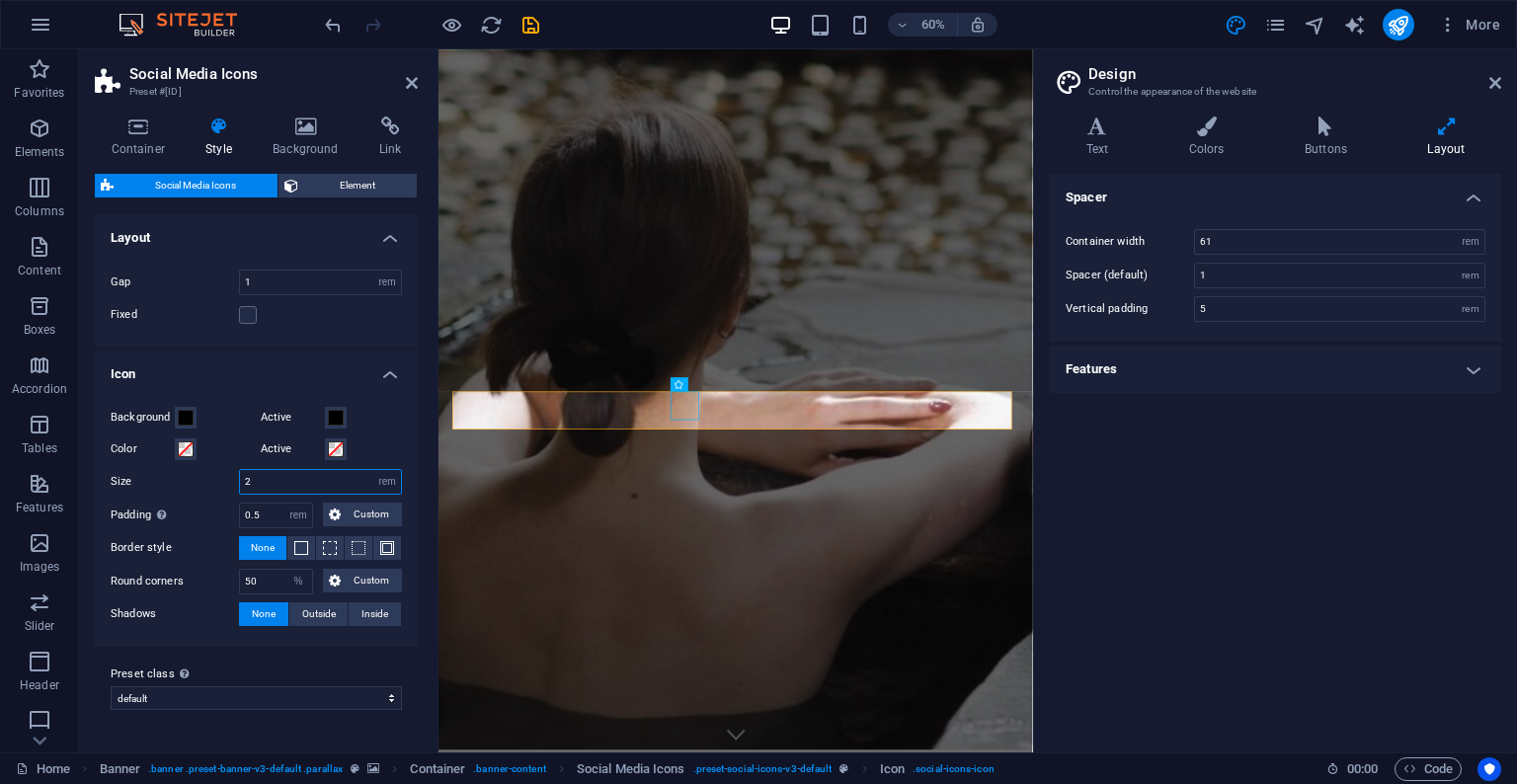 click on "Size 2 px rem vh vw" at bounding box center [256, 482] 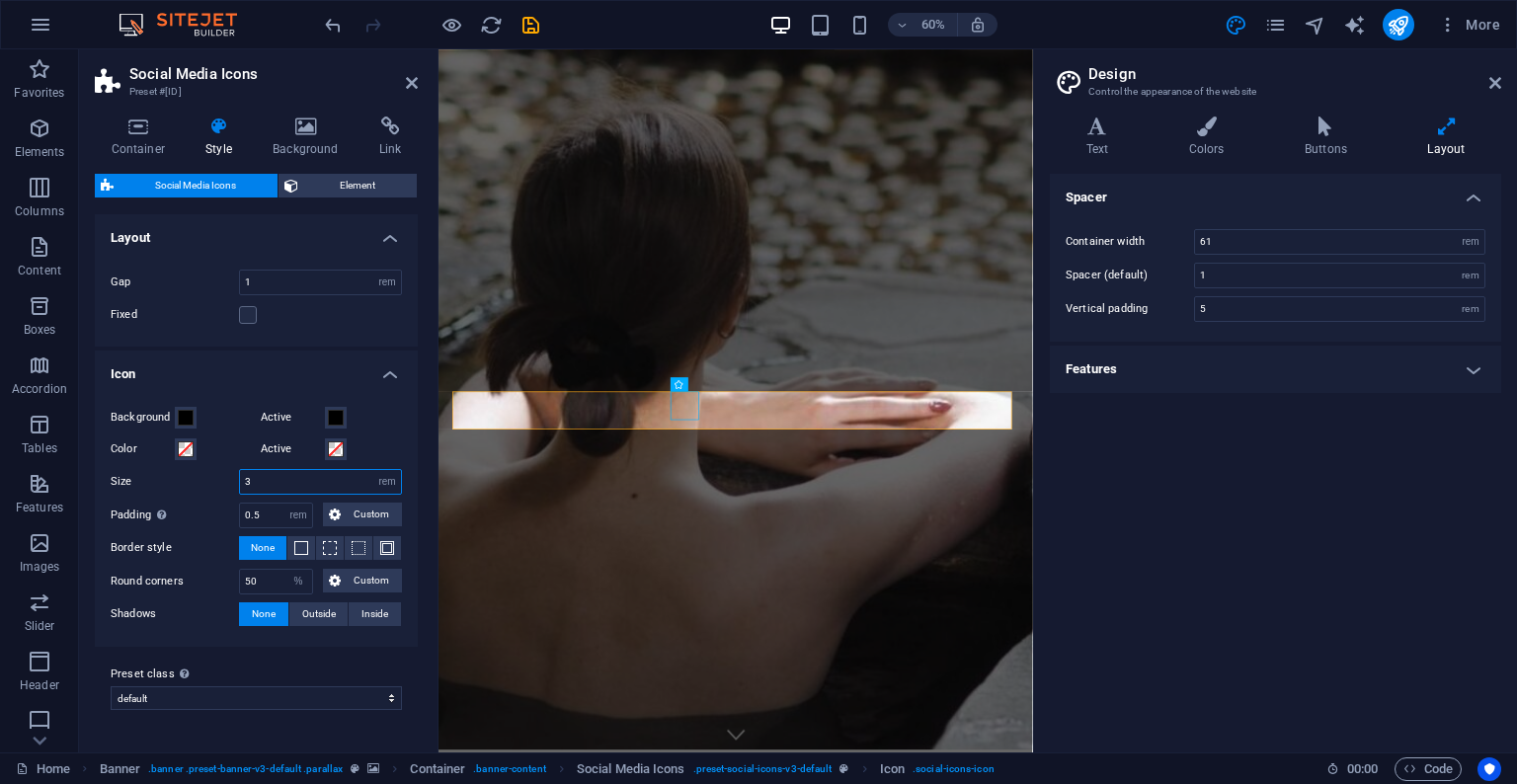 type on "3" 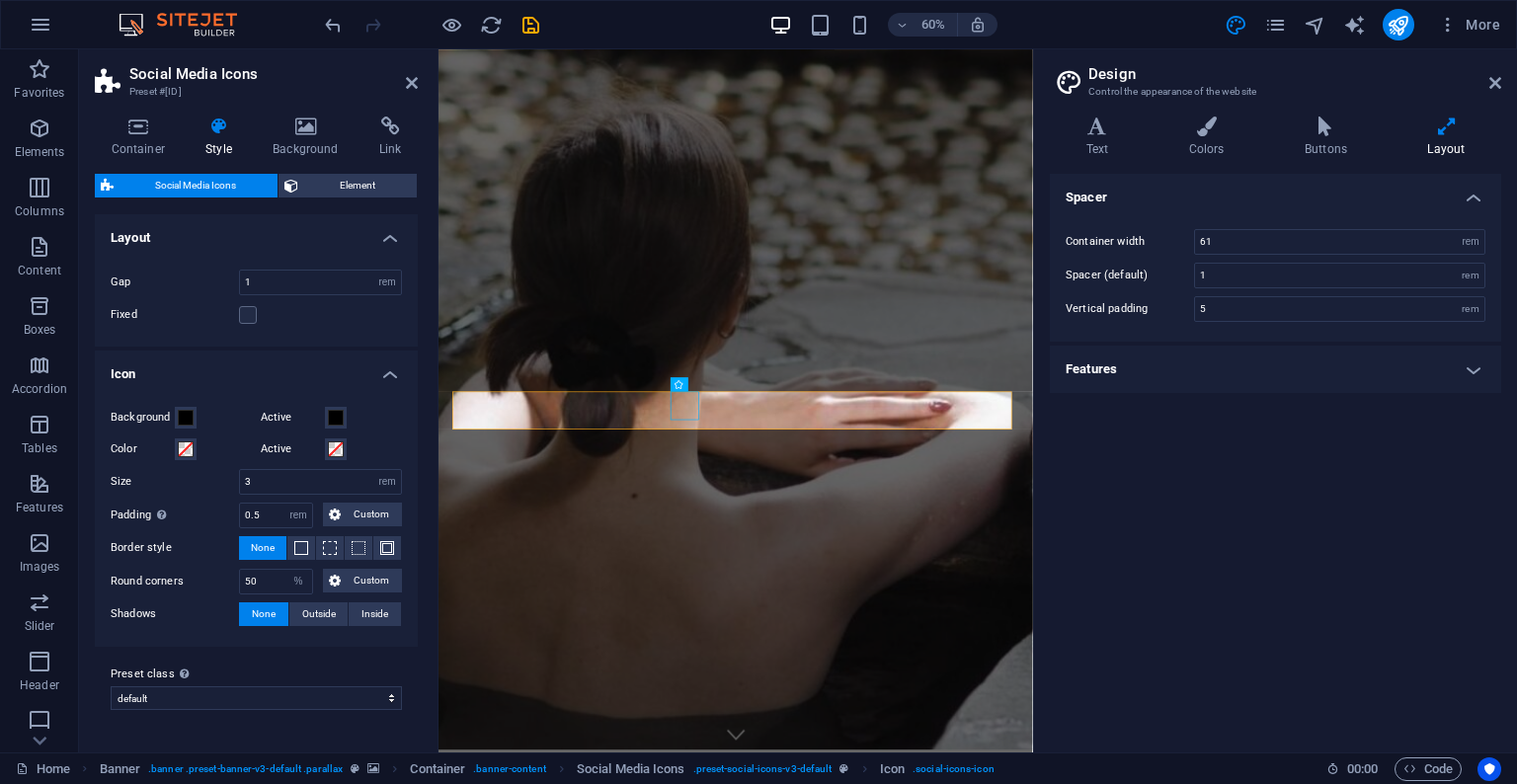 click on "Size 3 px rem vh vw" at bounding box center [256, 482] 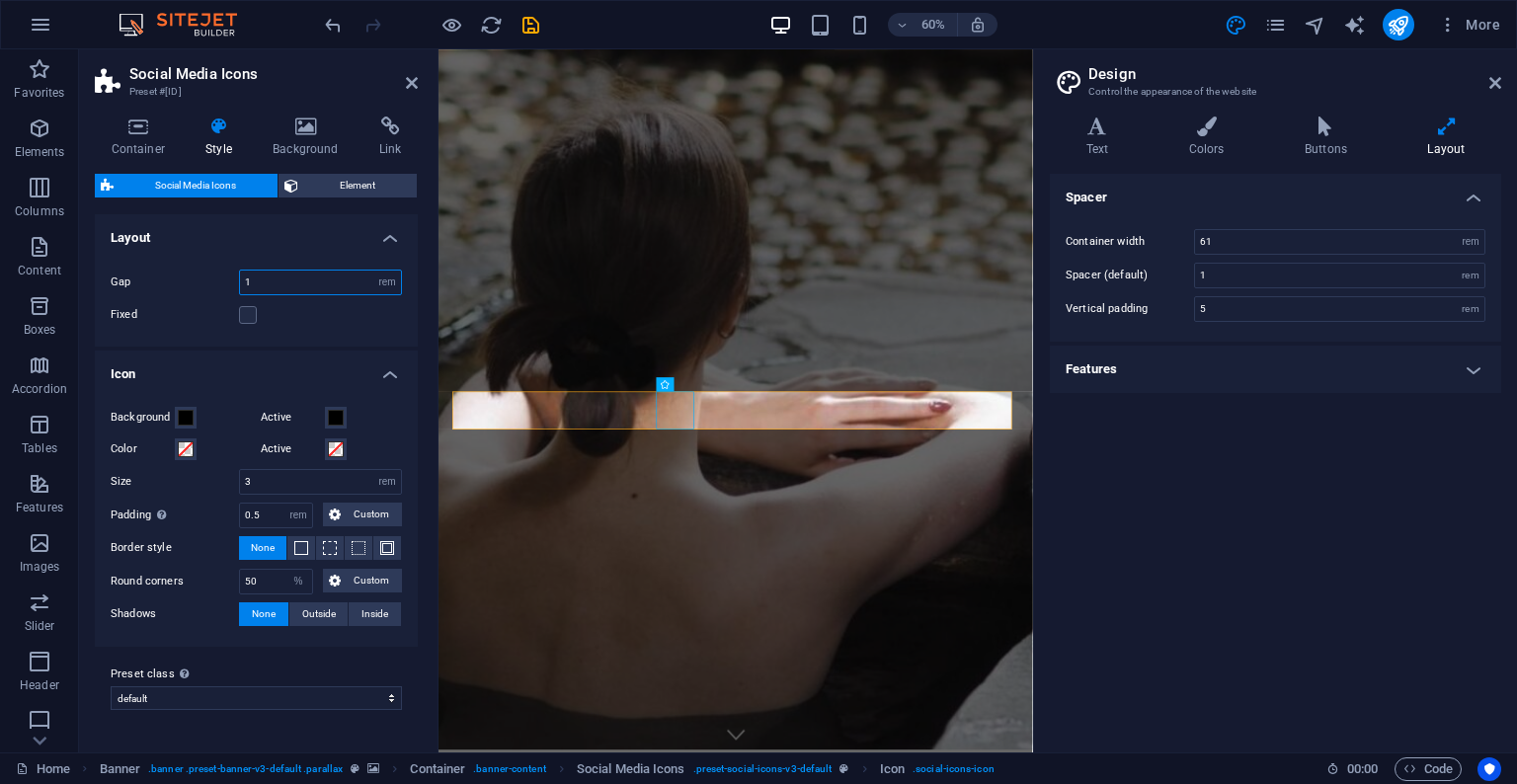 click on "1" at bounding box center [320, 282] 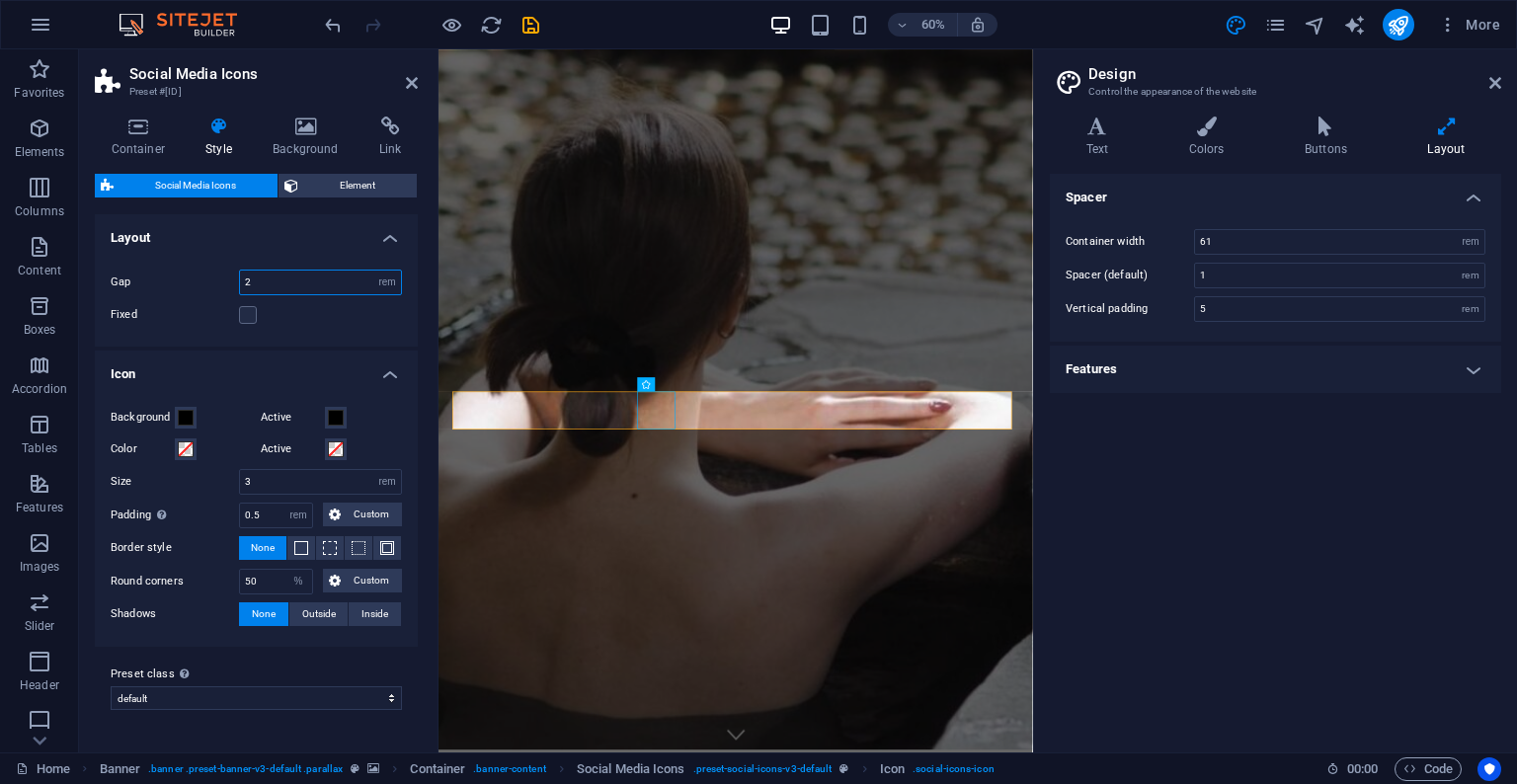 drag, startPoint x: 265, startPoint y: 279, endPoint x: 175, endPoint y: 272, distance: 90.271812 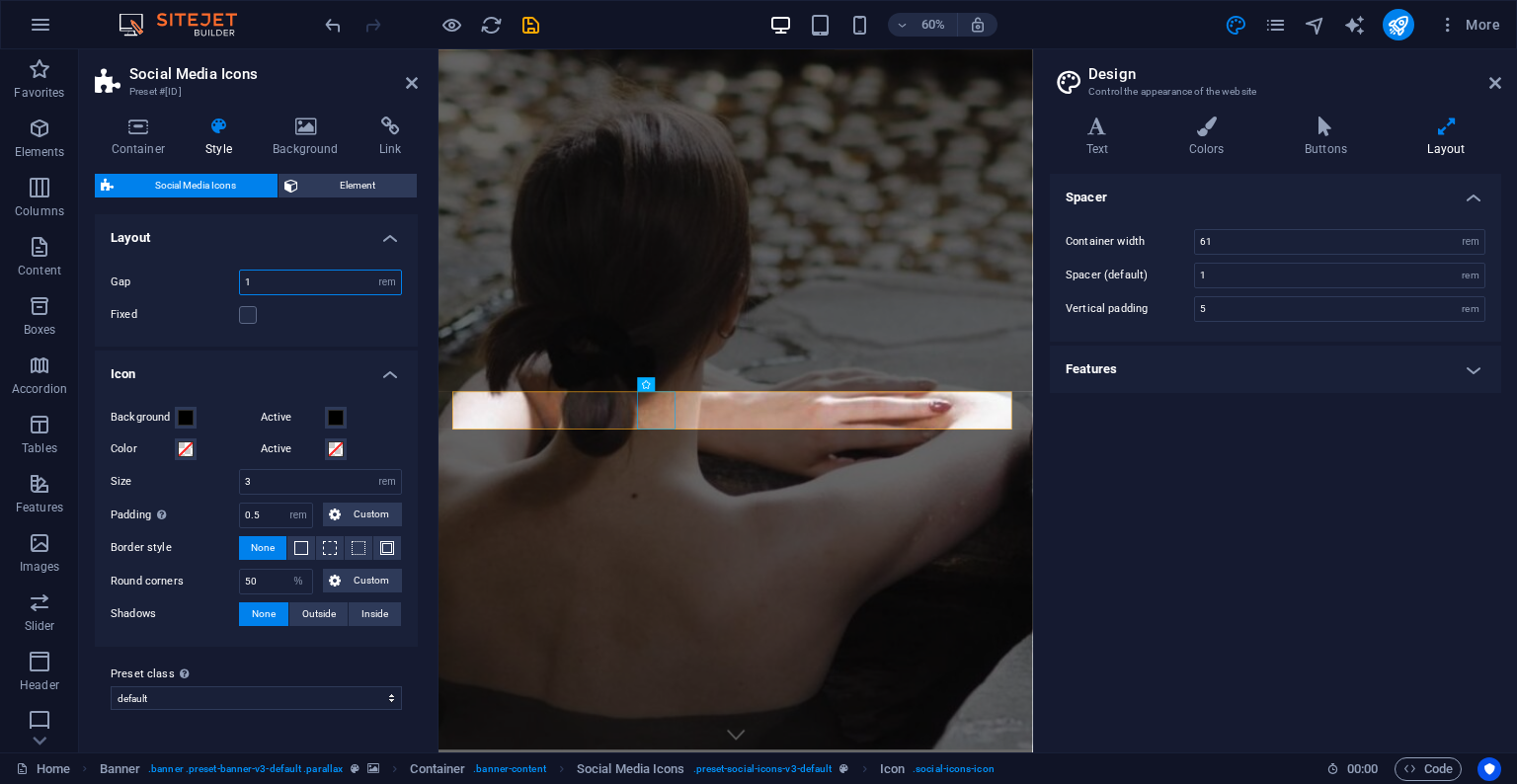 type on "1" 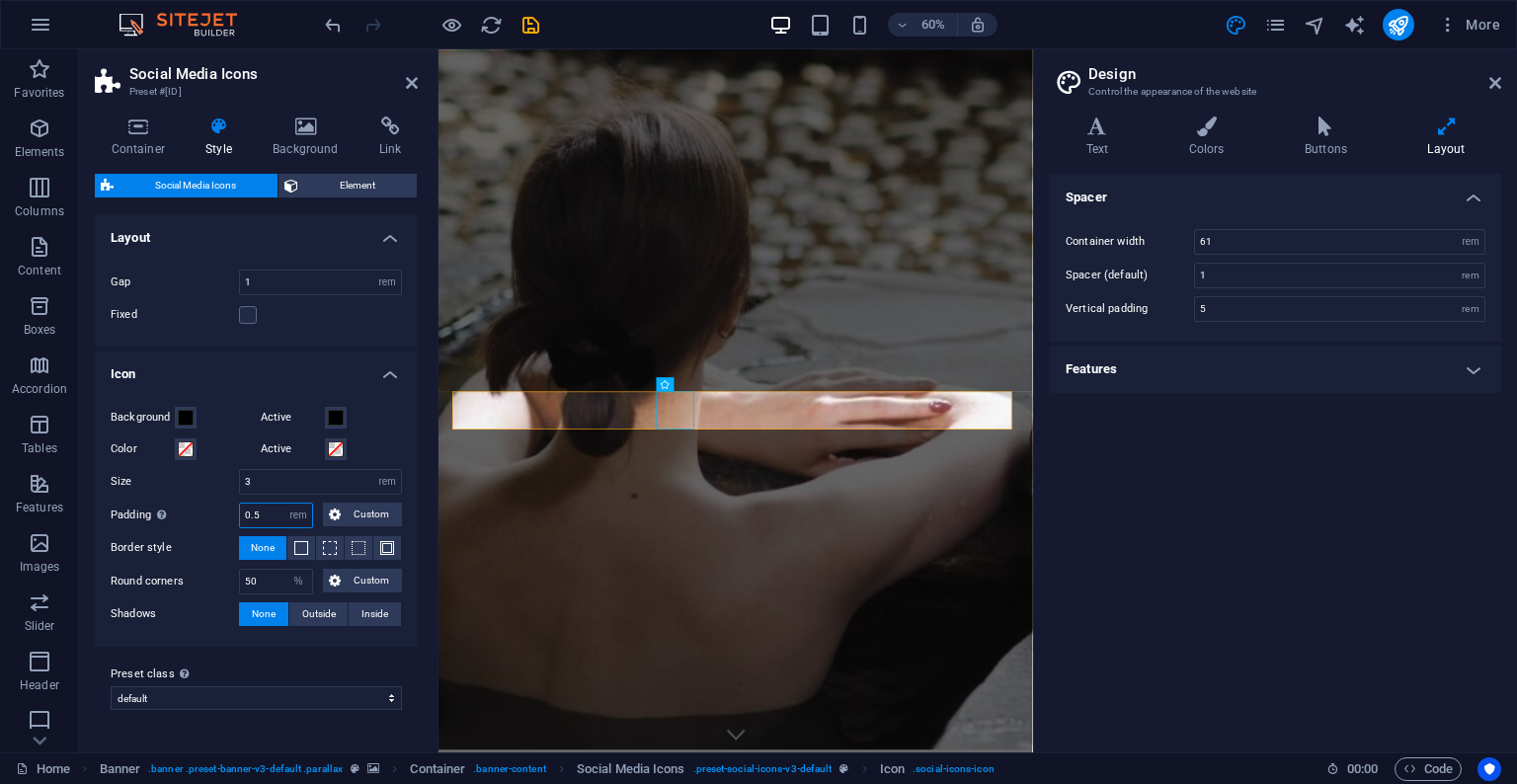 drag, startPoint x: 267, startPoint y: 514, endPoint x: 209, endPoint y: 511, distance: 58.077534 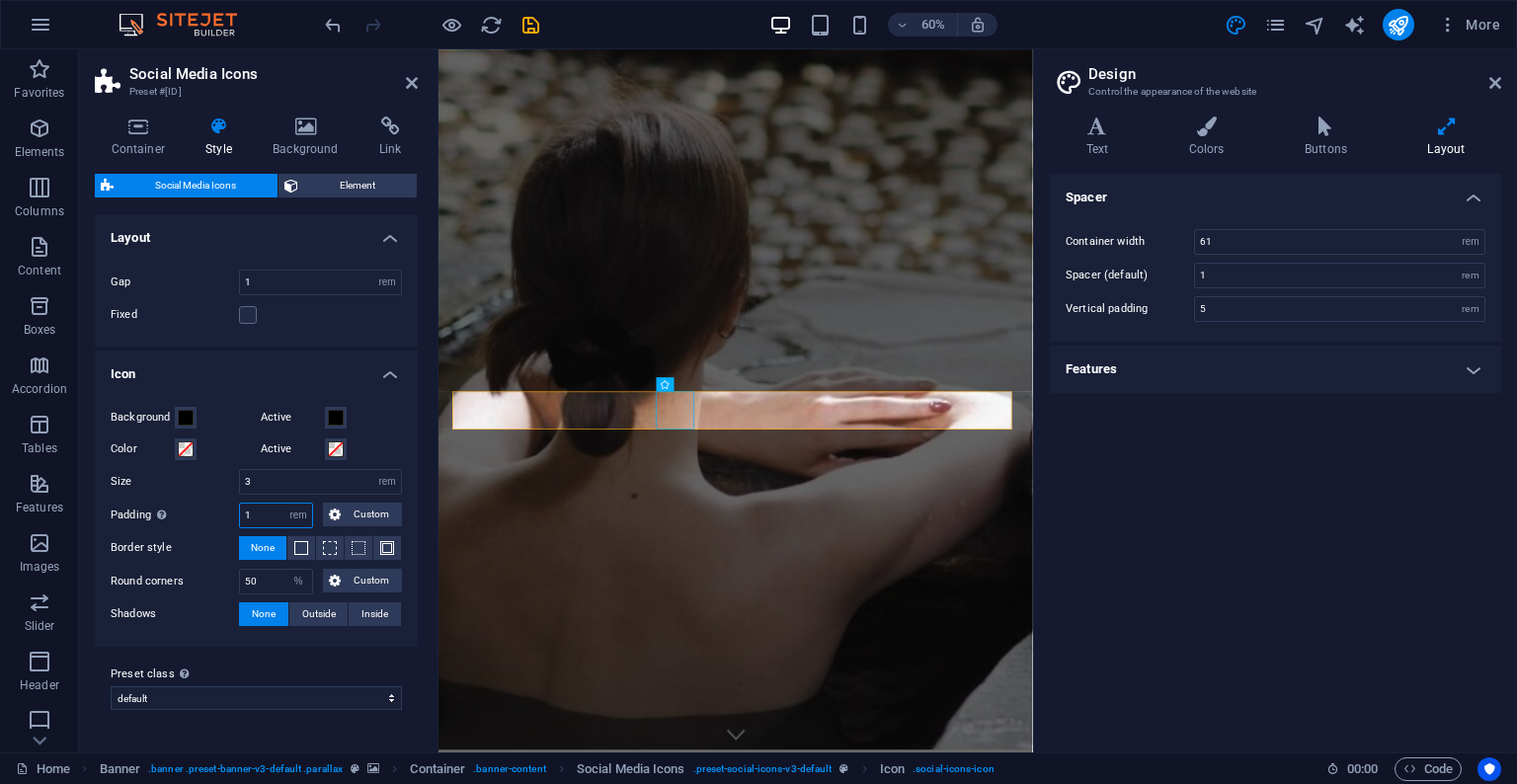 type on "1" 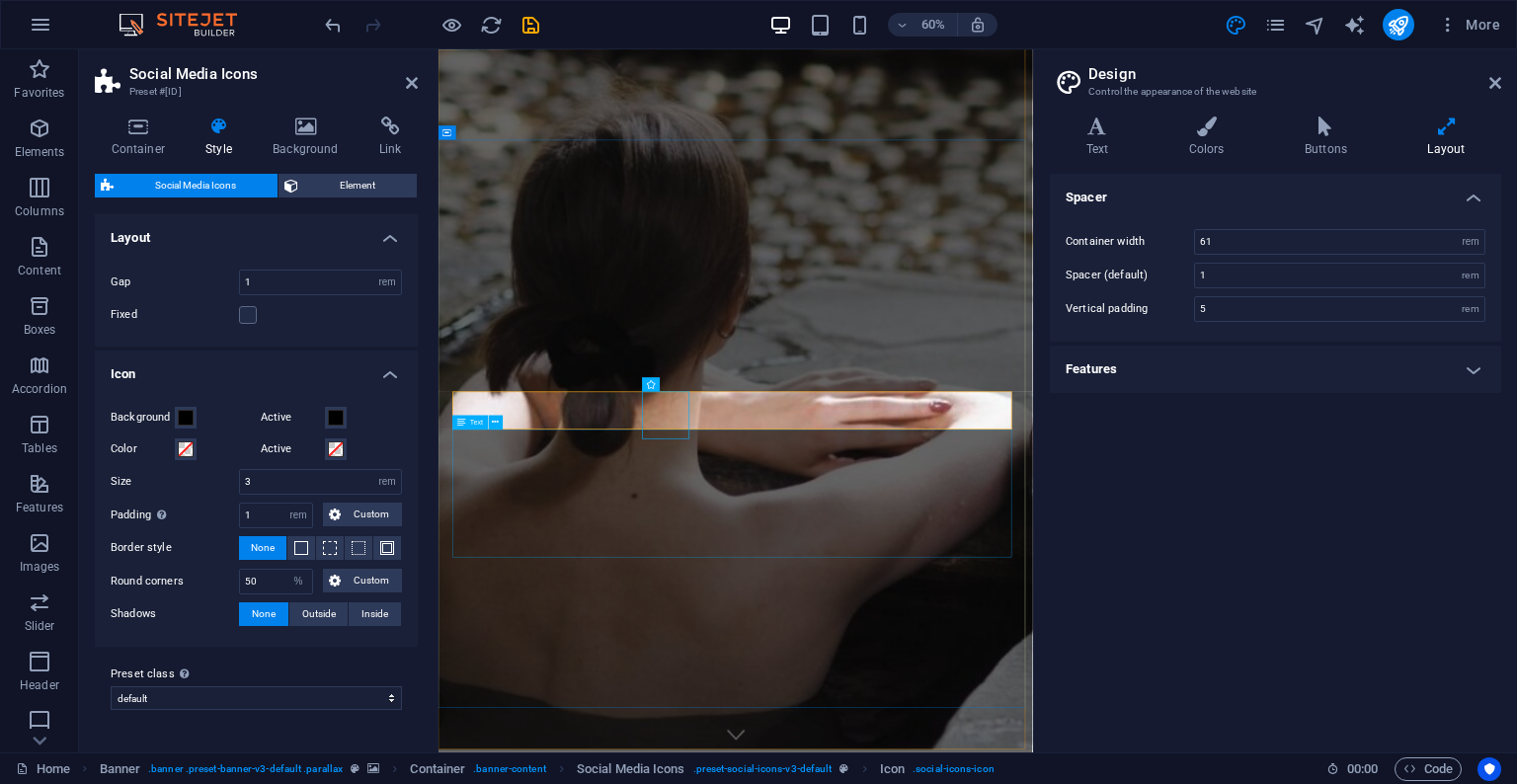 click on "[CITY] [DAY] - [DAY] [TIME] - [TIME]" at bounding box center [934, 3182] 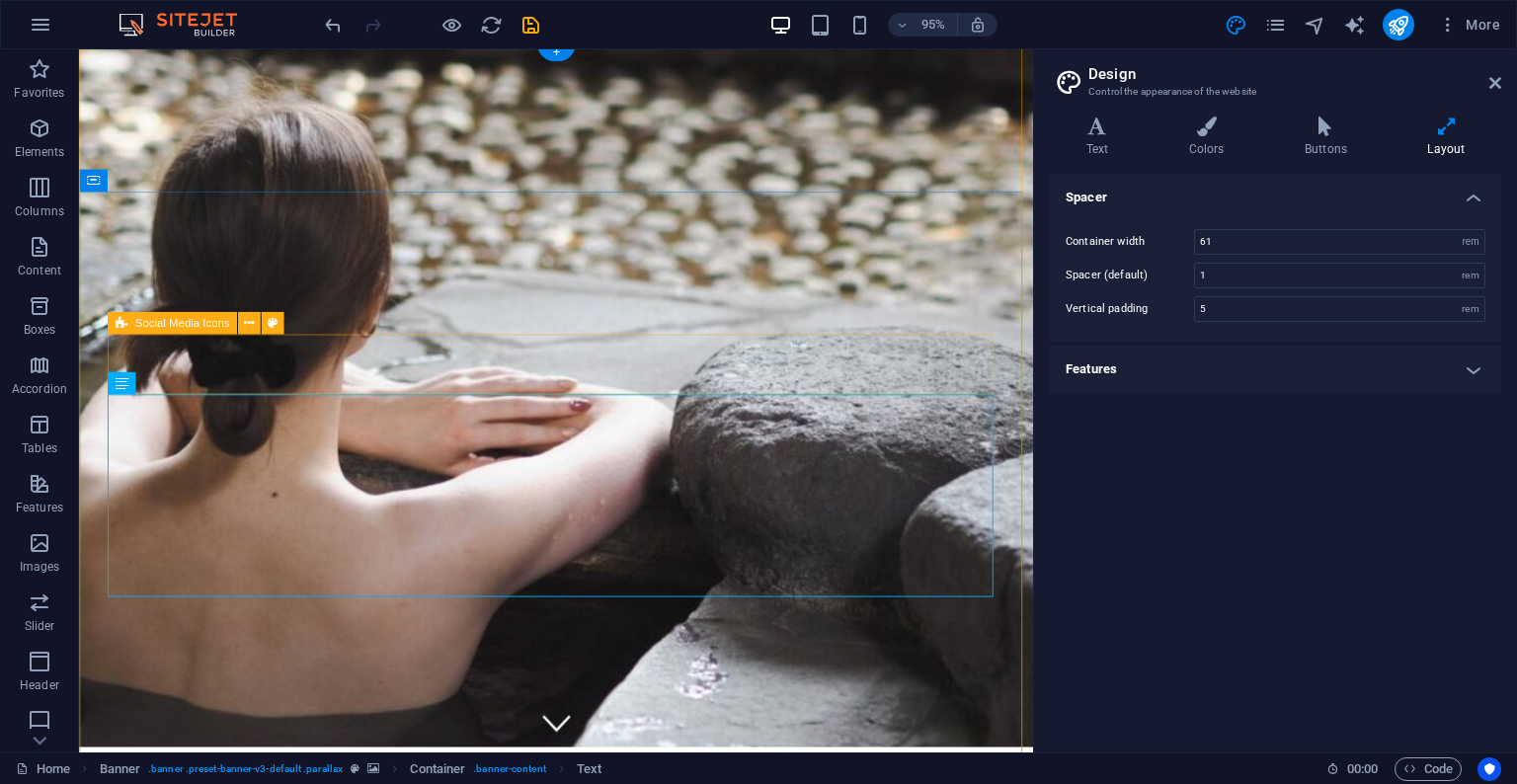 click at bounding box center (582, 2568) 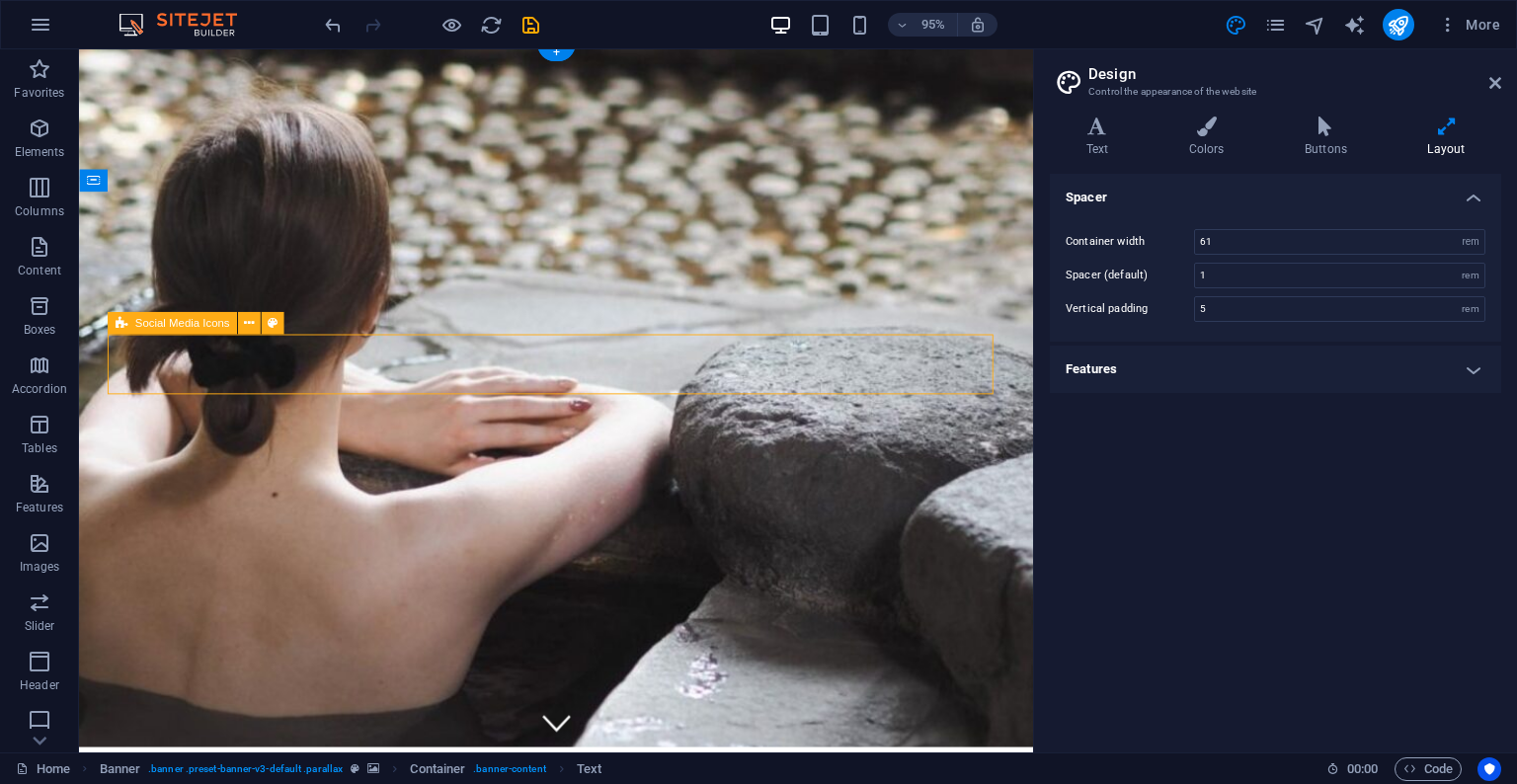 click at bounding box center (582, 2568) 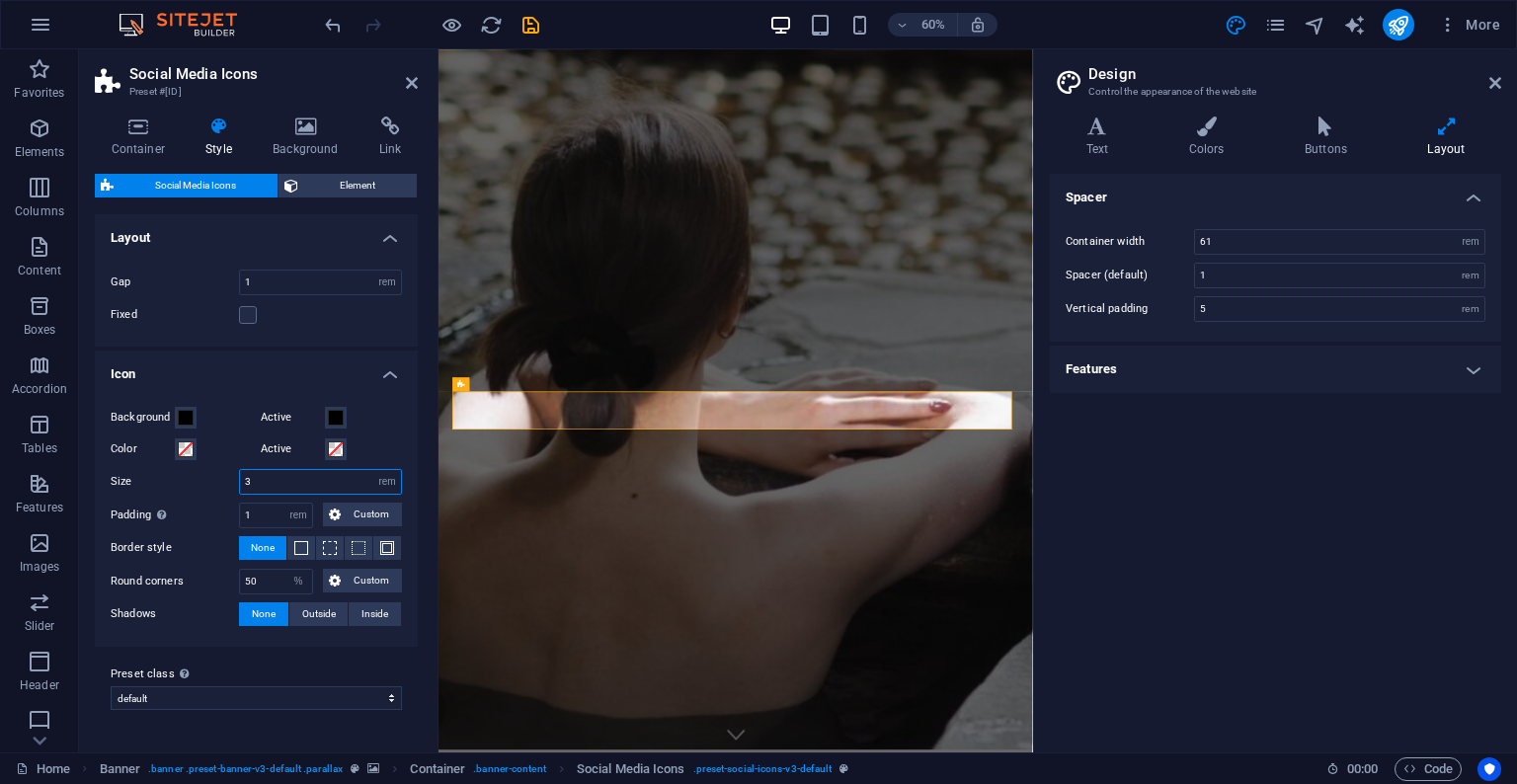 drag, startPoint x: 277, startPoint y: 479, endPoint x: 226, endPoint y: 469, distance: 51.971146 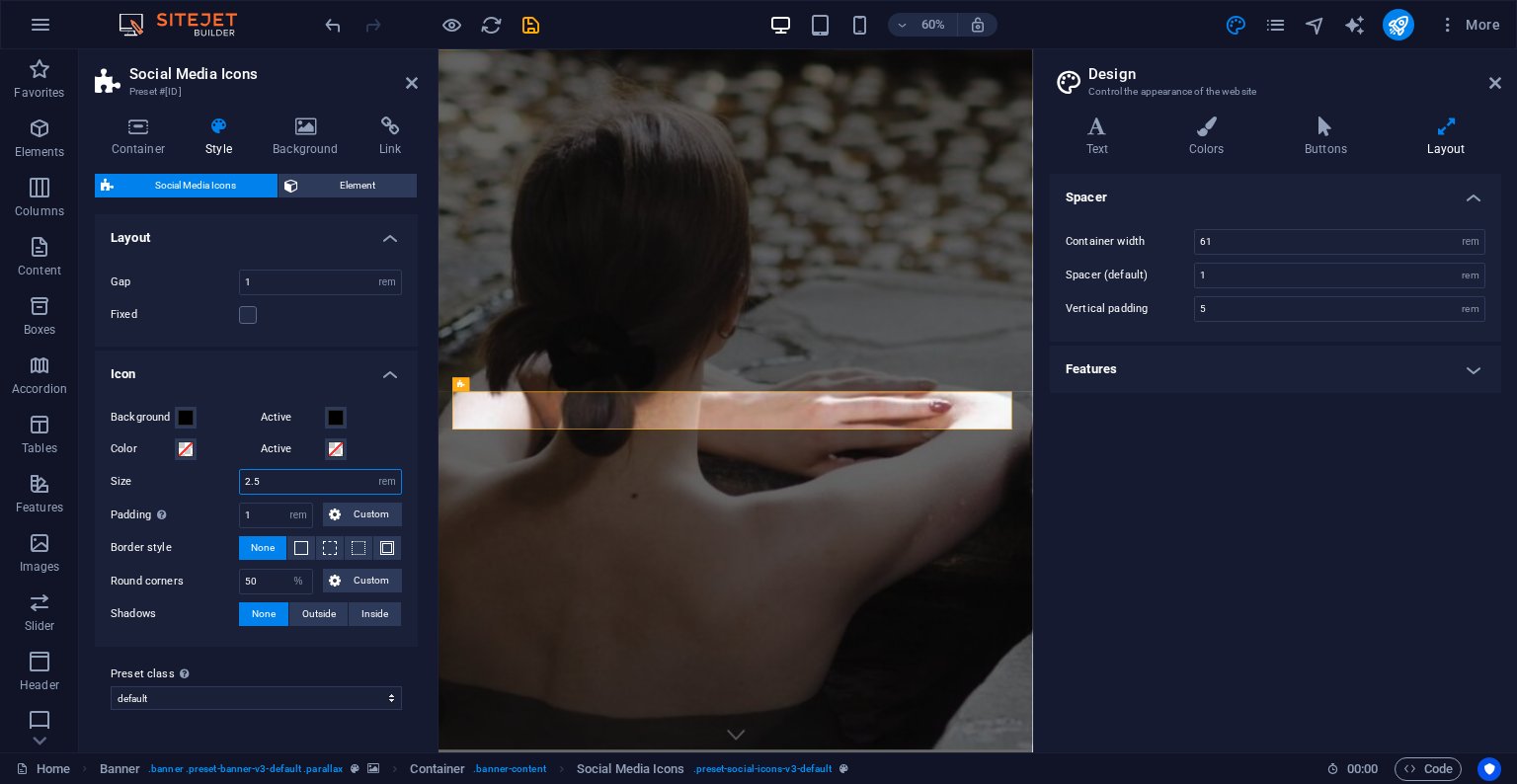 drag, startPoint x: 266, startPoint y: 481, endPoint x: 218, endPoint y: 473, distance: 48.6621 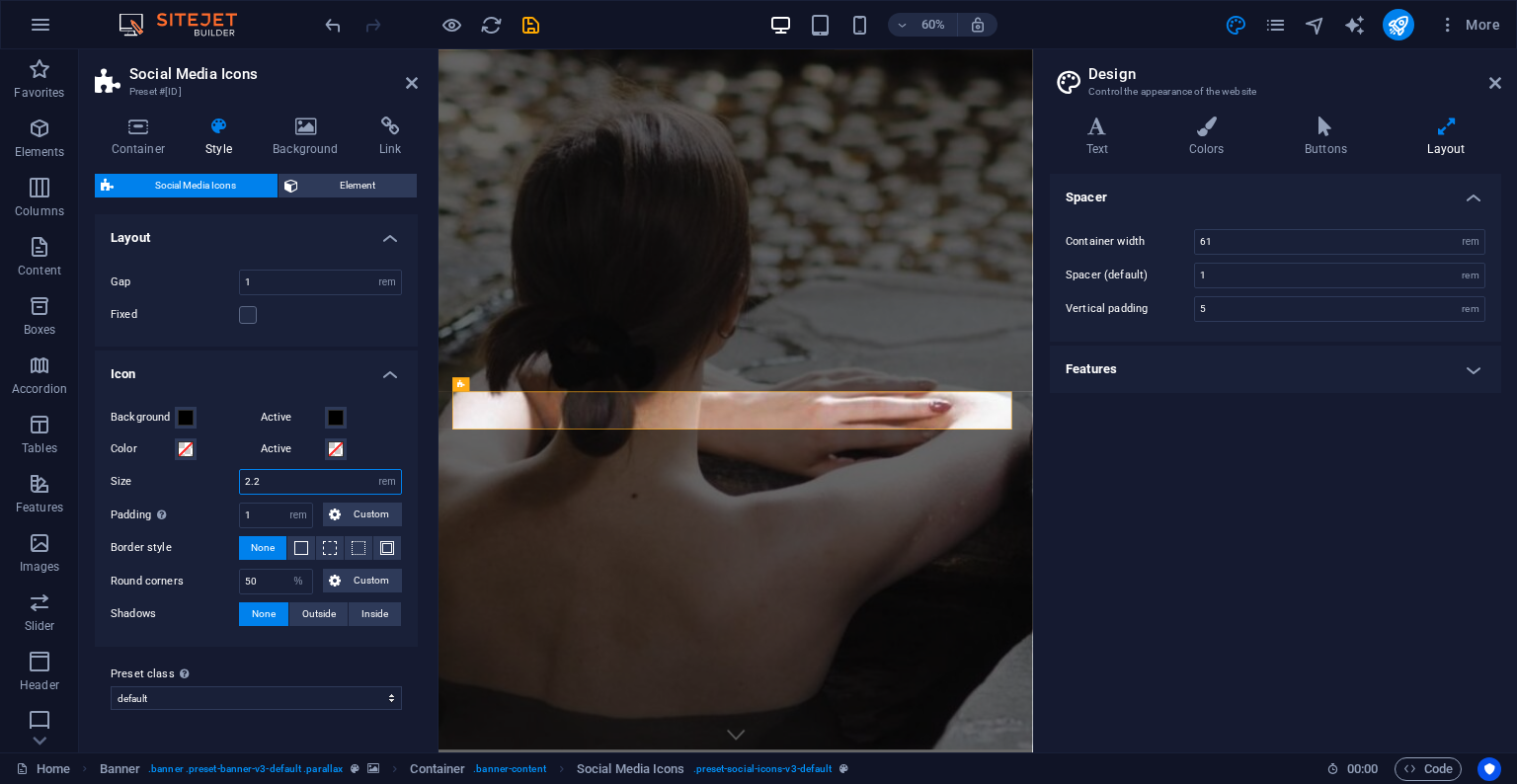 type on "2.2" 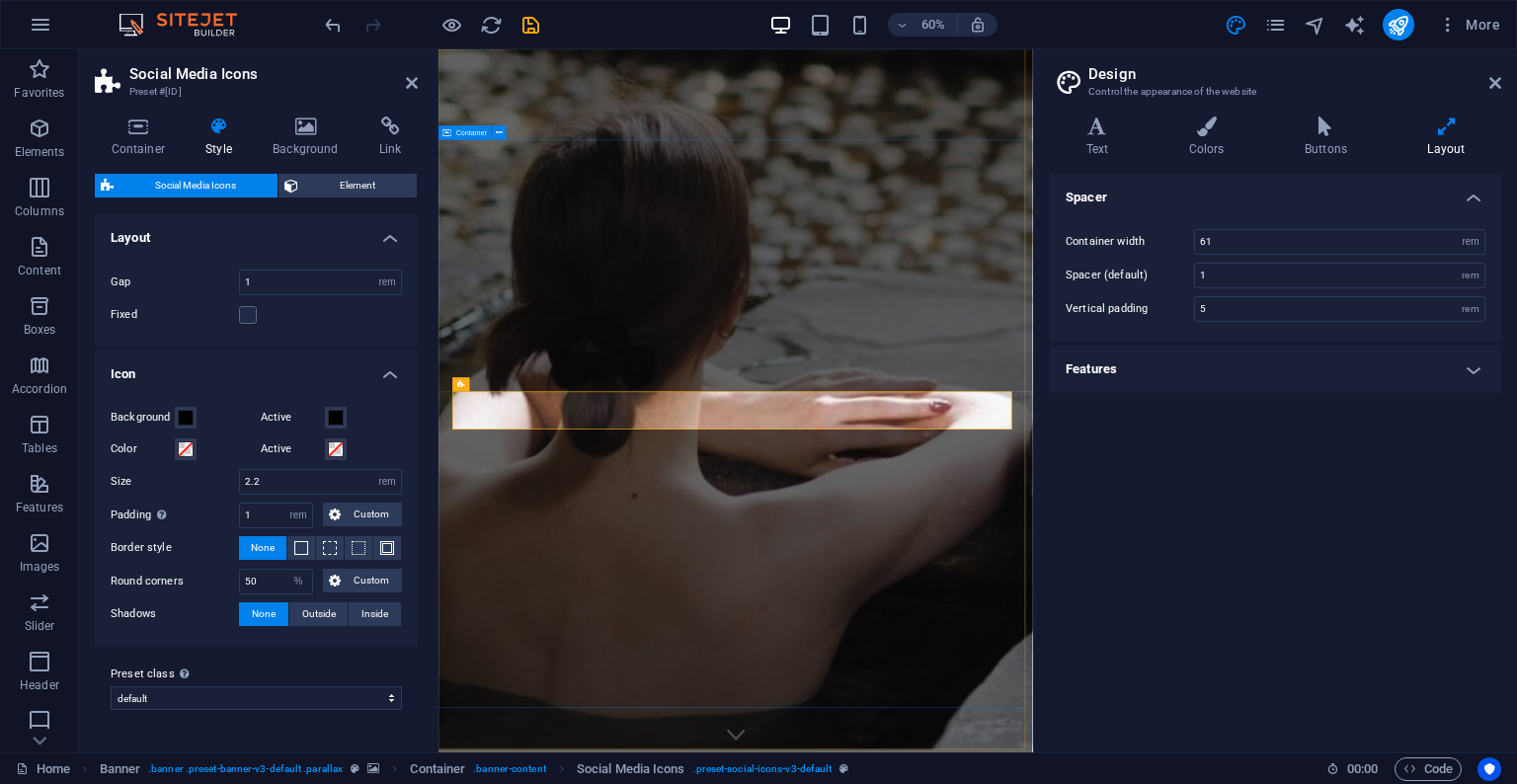 click on "[PHONE] [CITY] [DAY] - [DAY] [TIME] - [TIME] [BRAND] [BRAND] [BRAND] [BRAND]" at bounding box center [933, 2725] 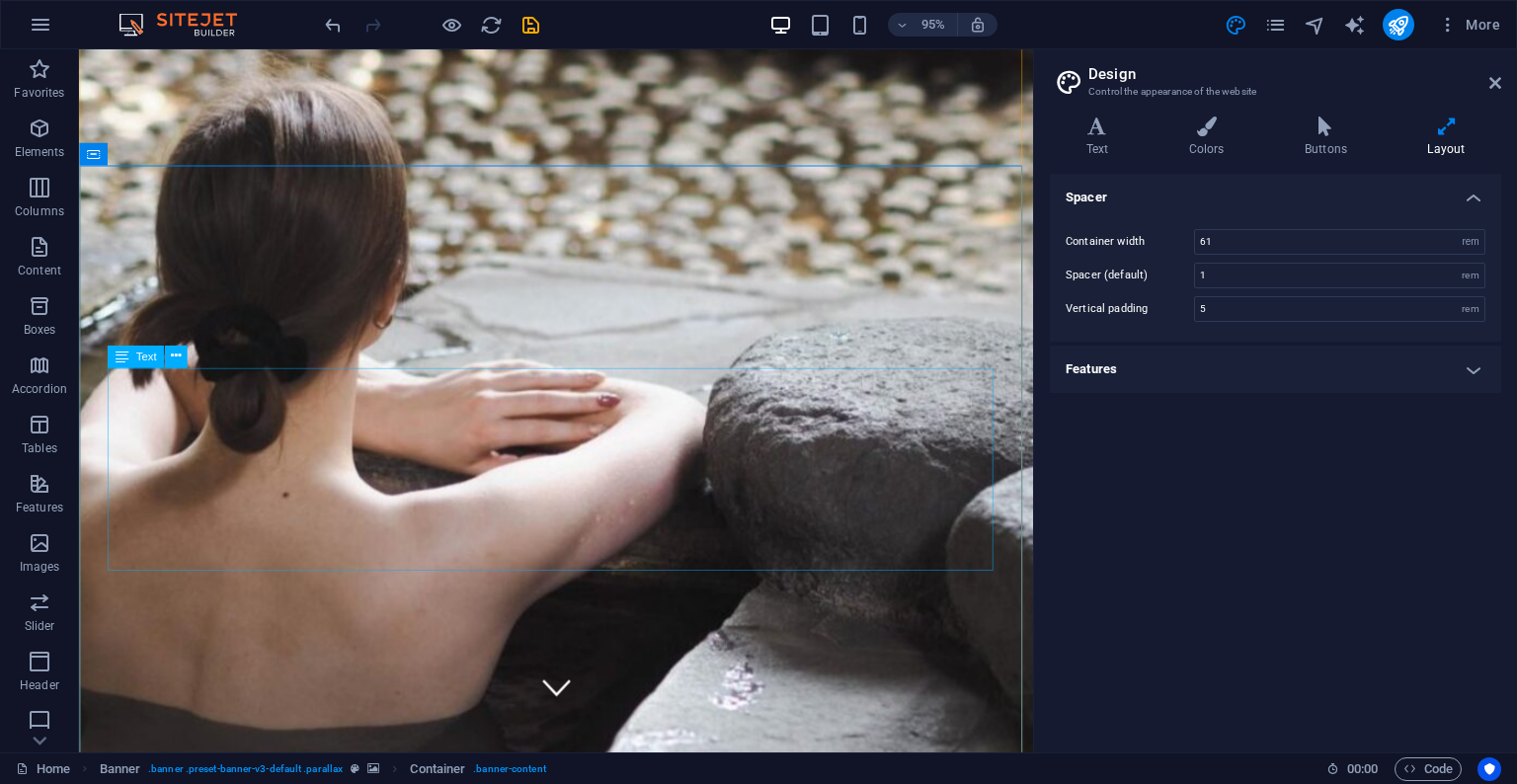scroll, scrollTop: 67, scrollLeft: 0, axis: vertical 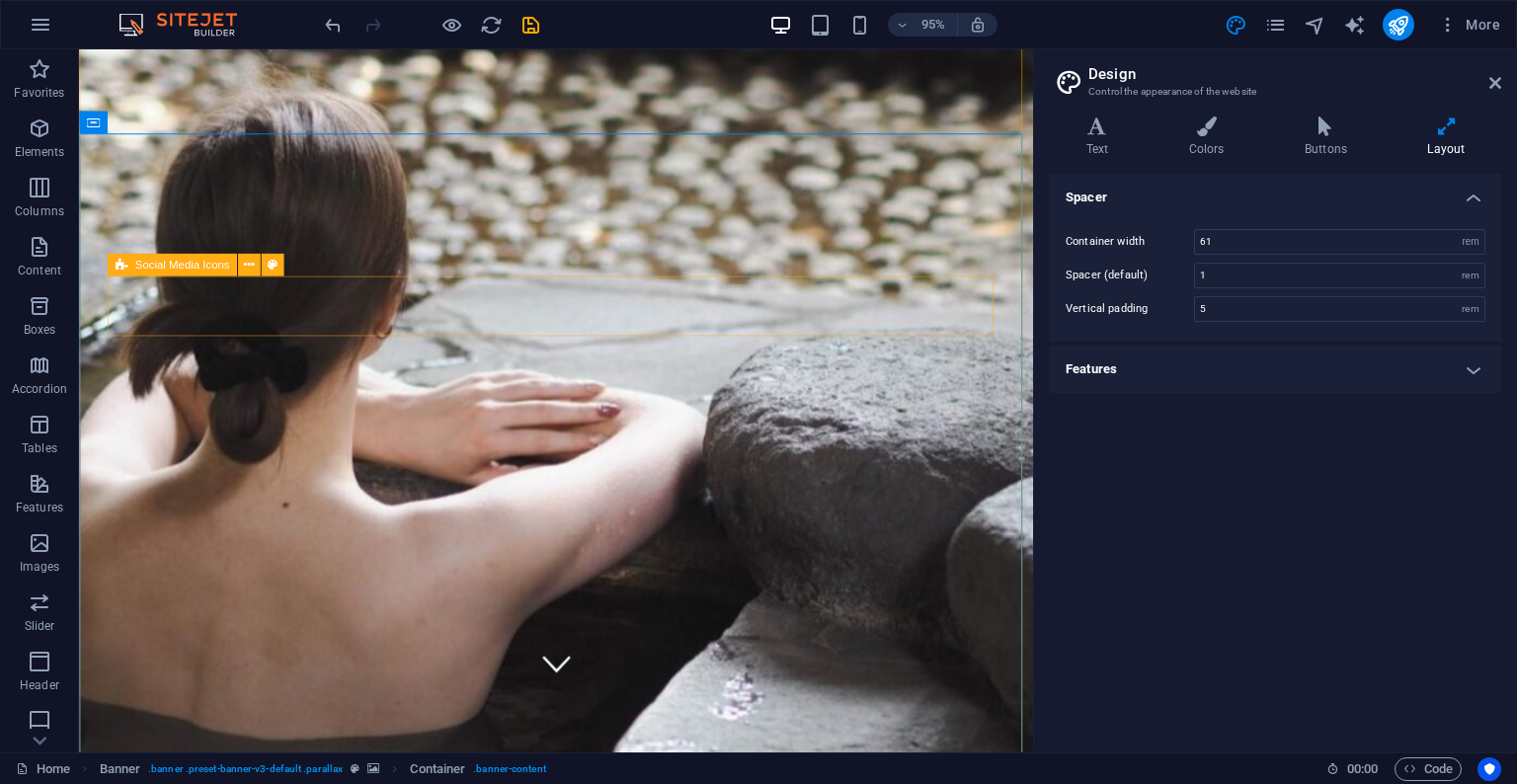 click at bounding box center (582, 2116) 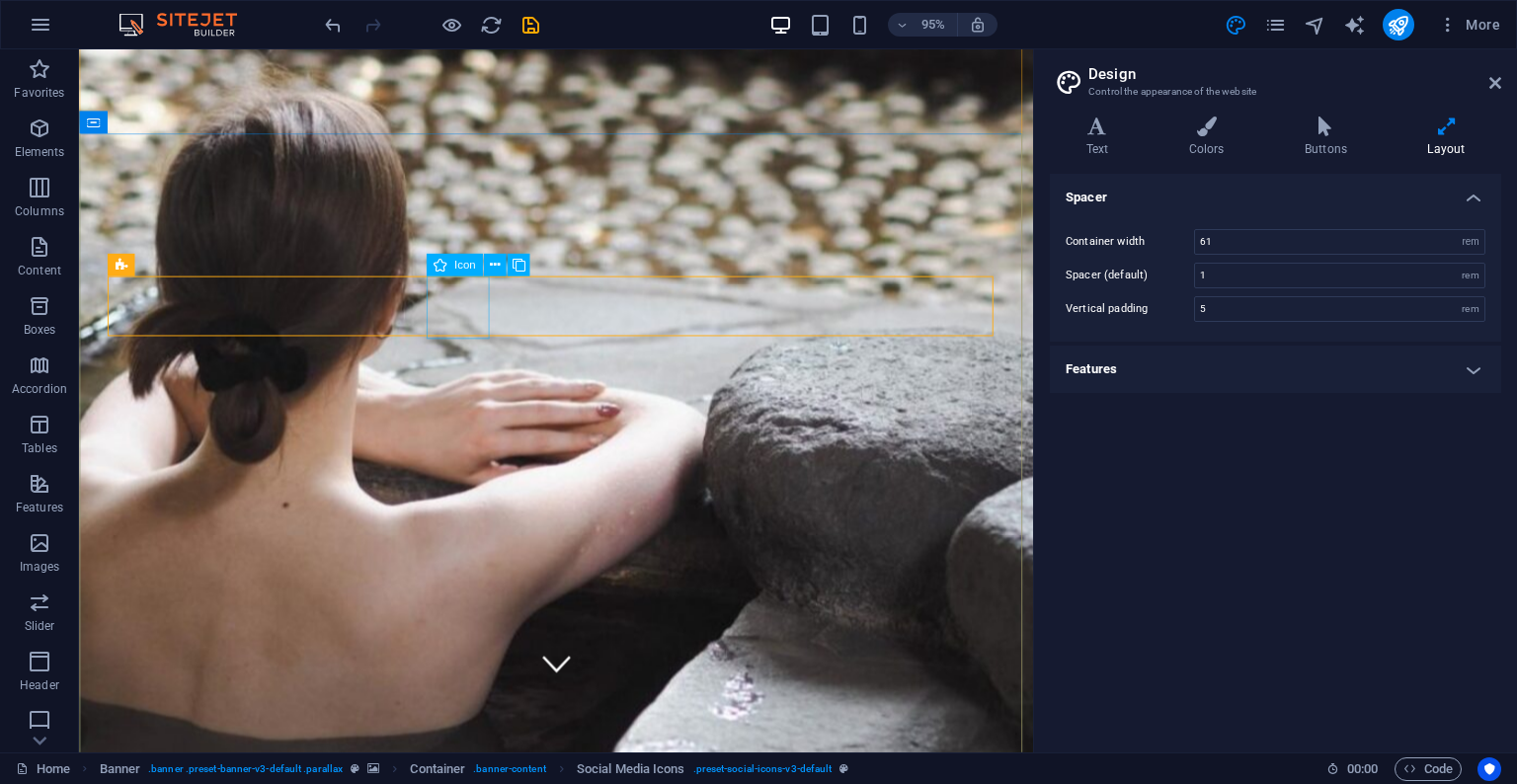 click at bounding box center [582, 2117] 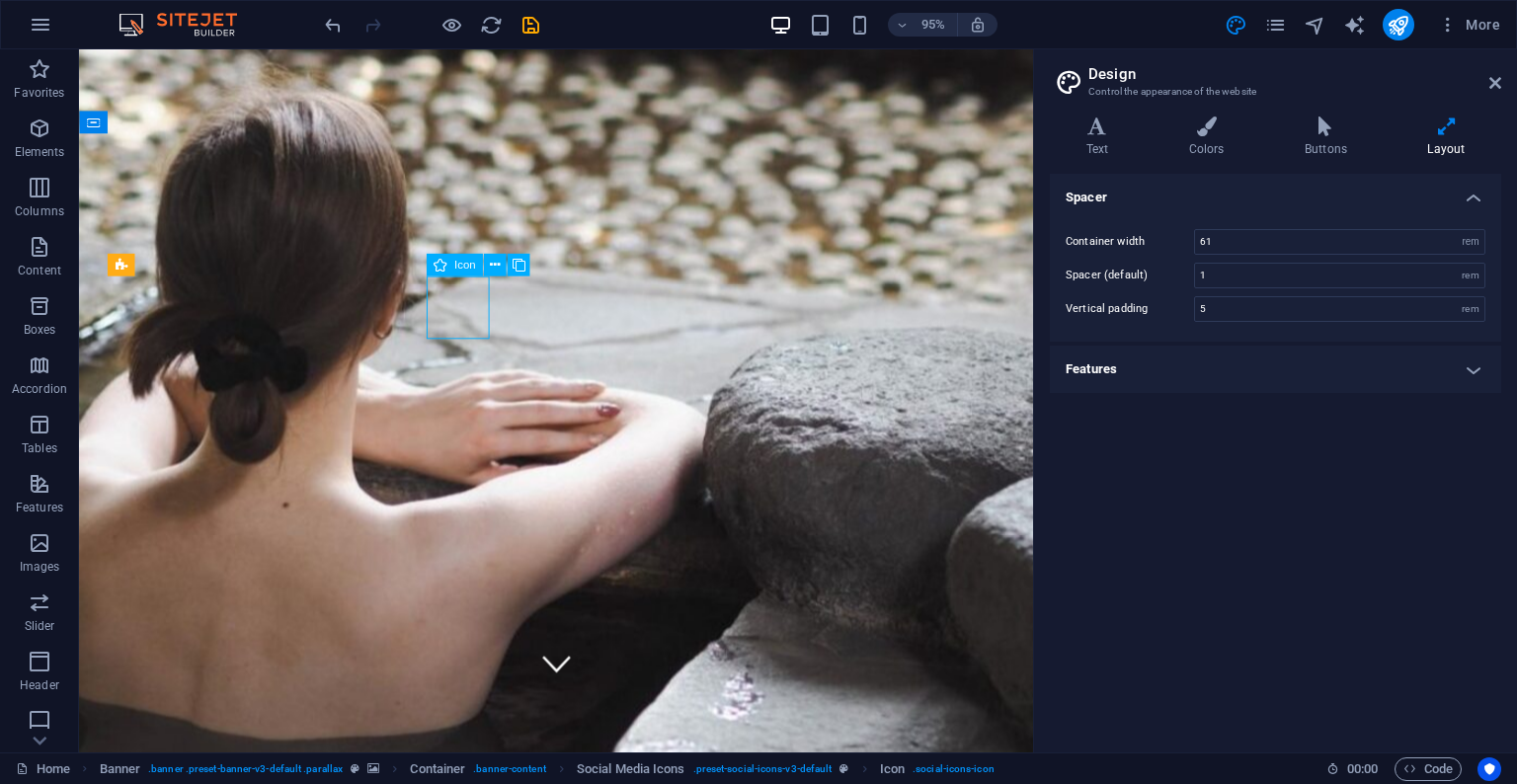 click at bounding box center [582, 2117] 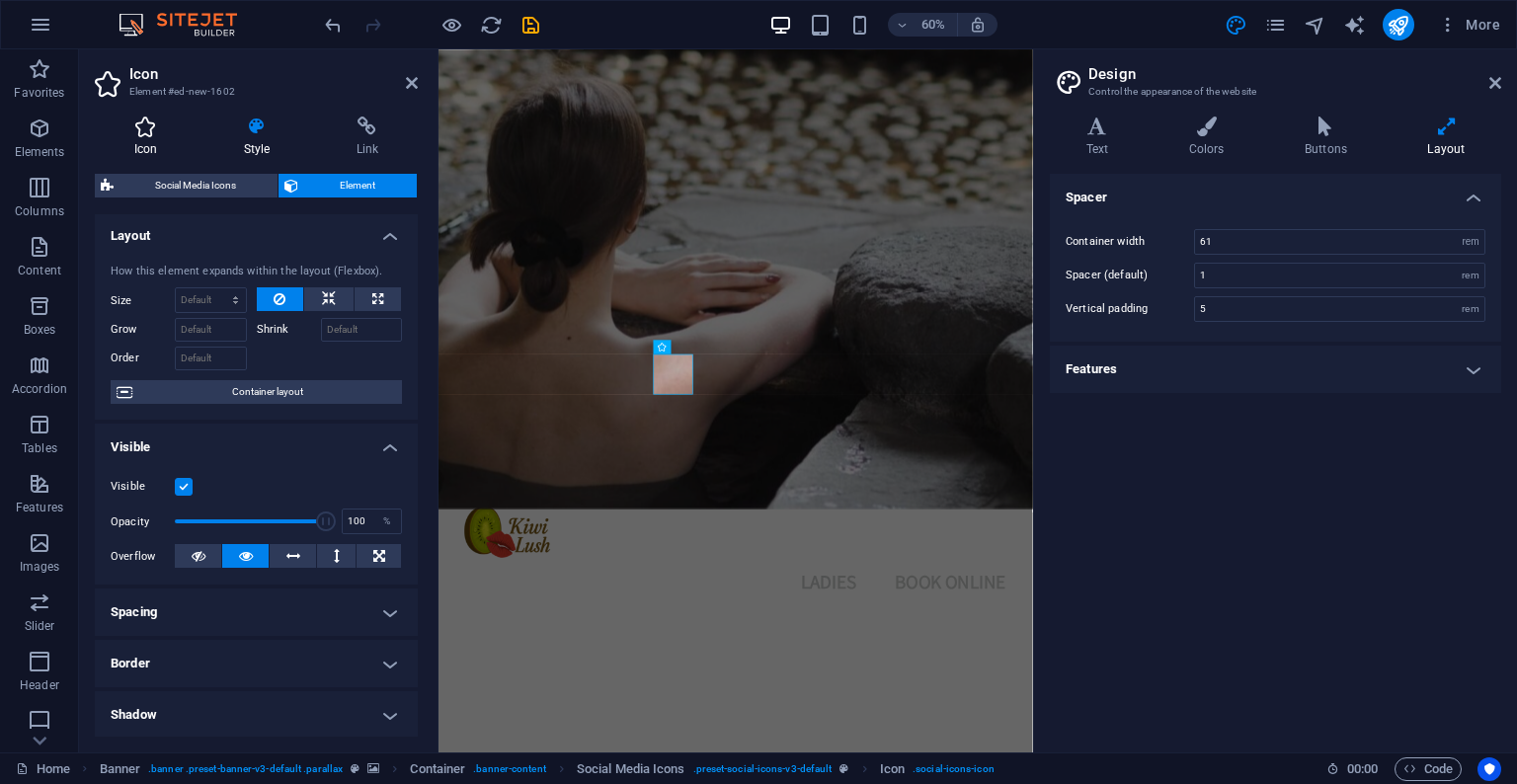 scroll, scrollTop: 0, scrollLeft: 0, axis: both 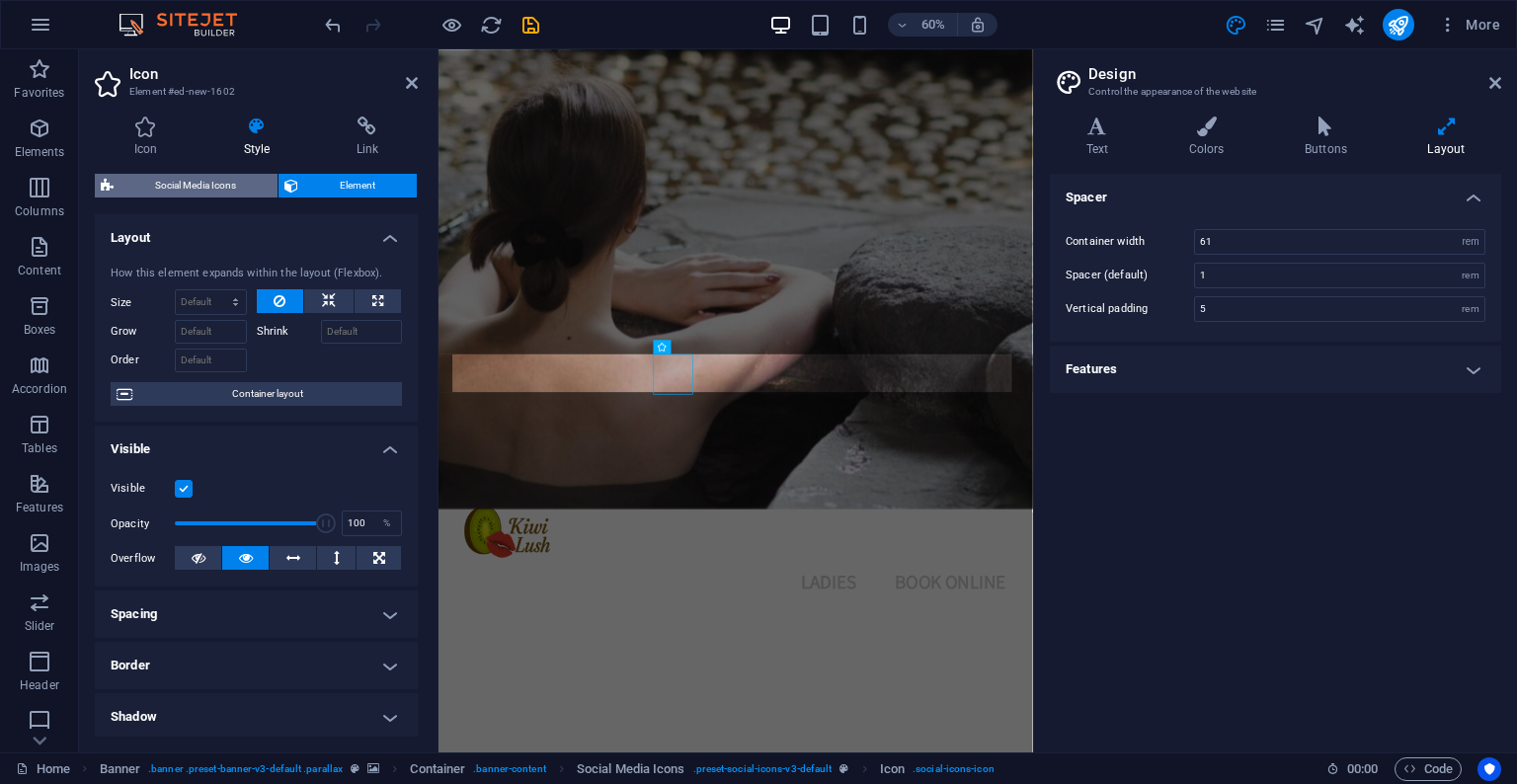 click on "Social Media Icons" at bounding box center [196, 186] 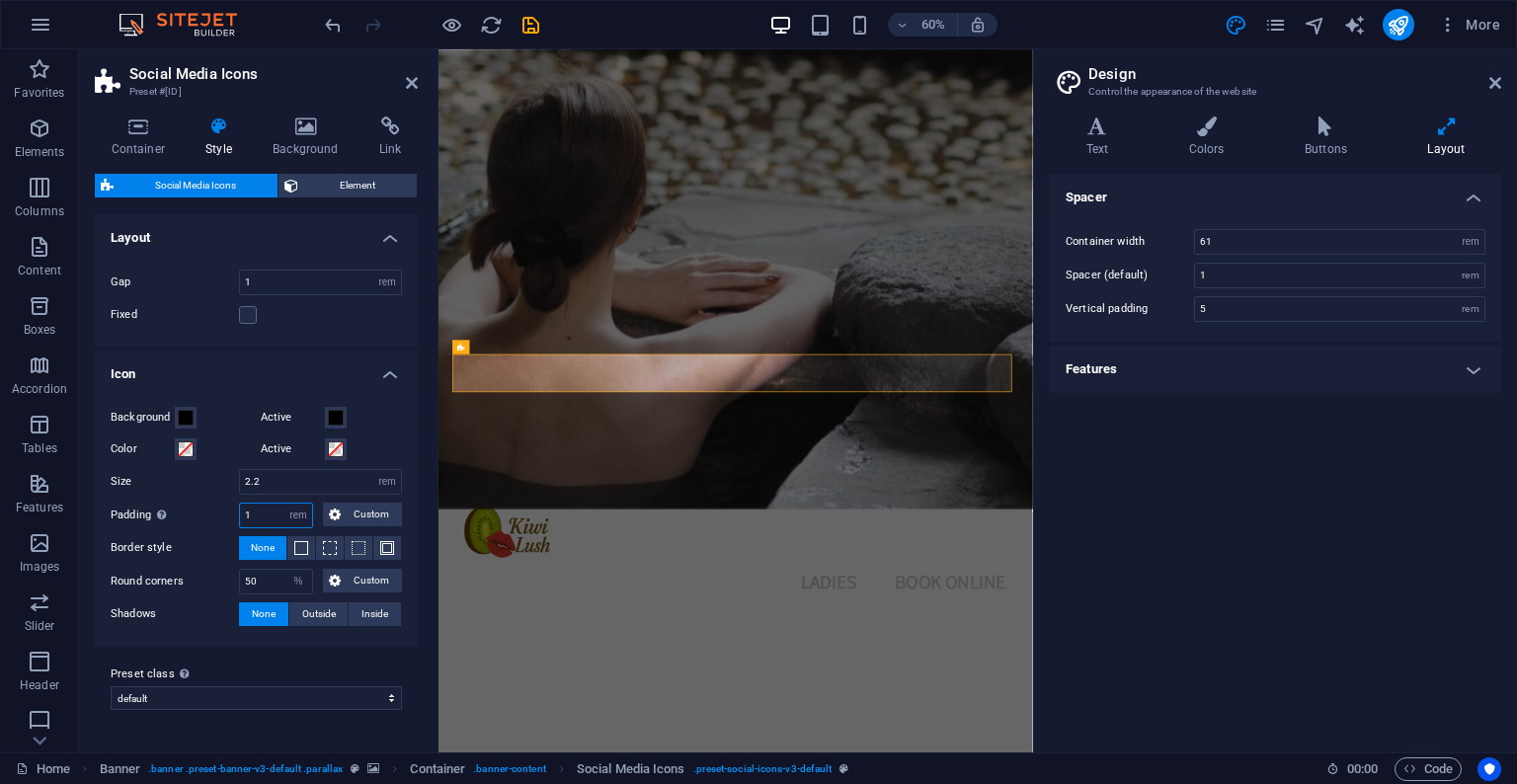 drag, startPoint x: 267, startPoint y: 514, endPoint x: 217, endPoint y: 502, distance: 51.419841 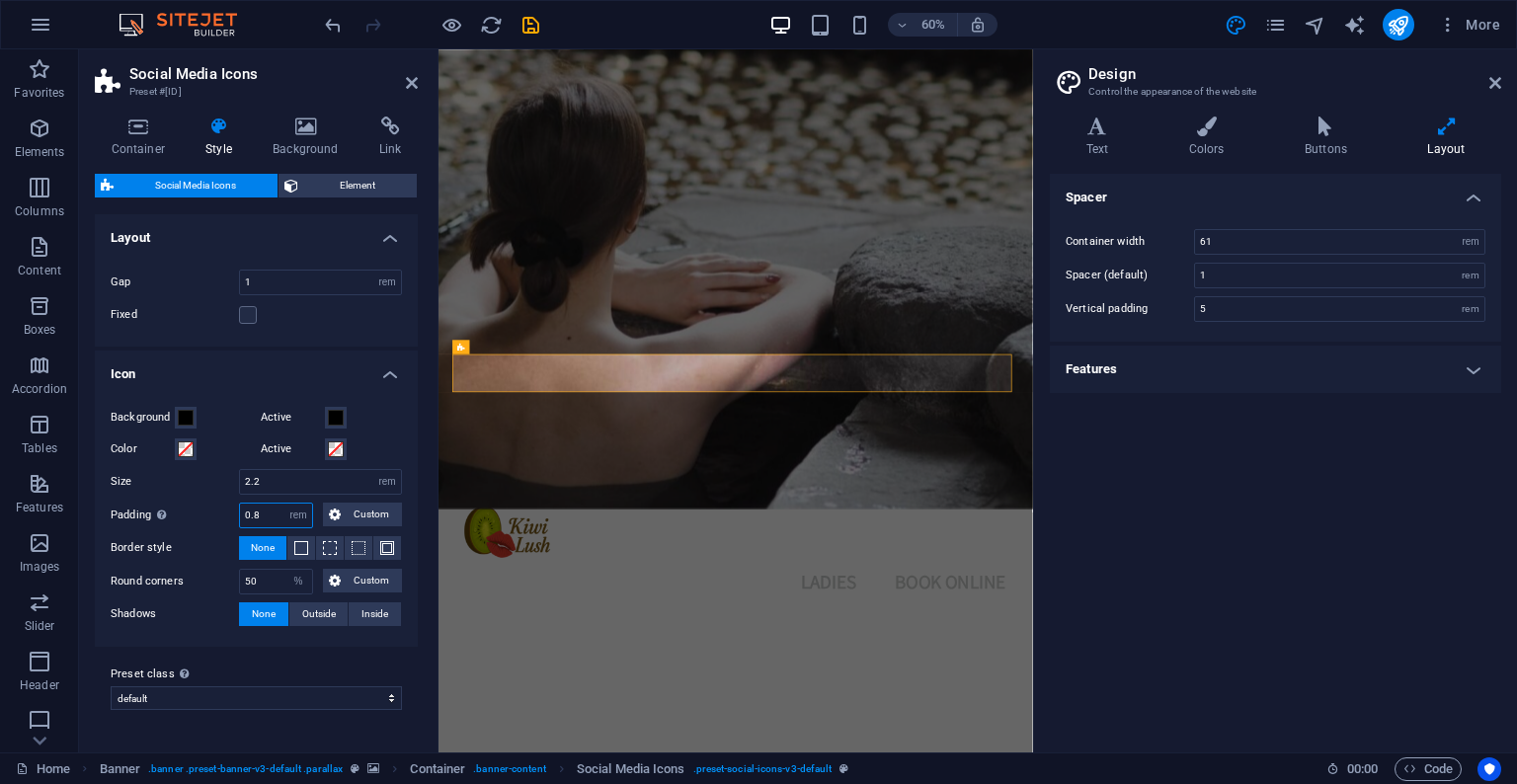 type on "0.8" 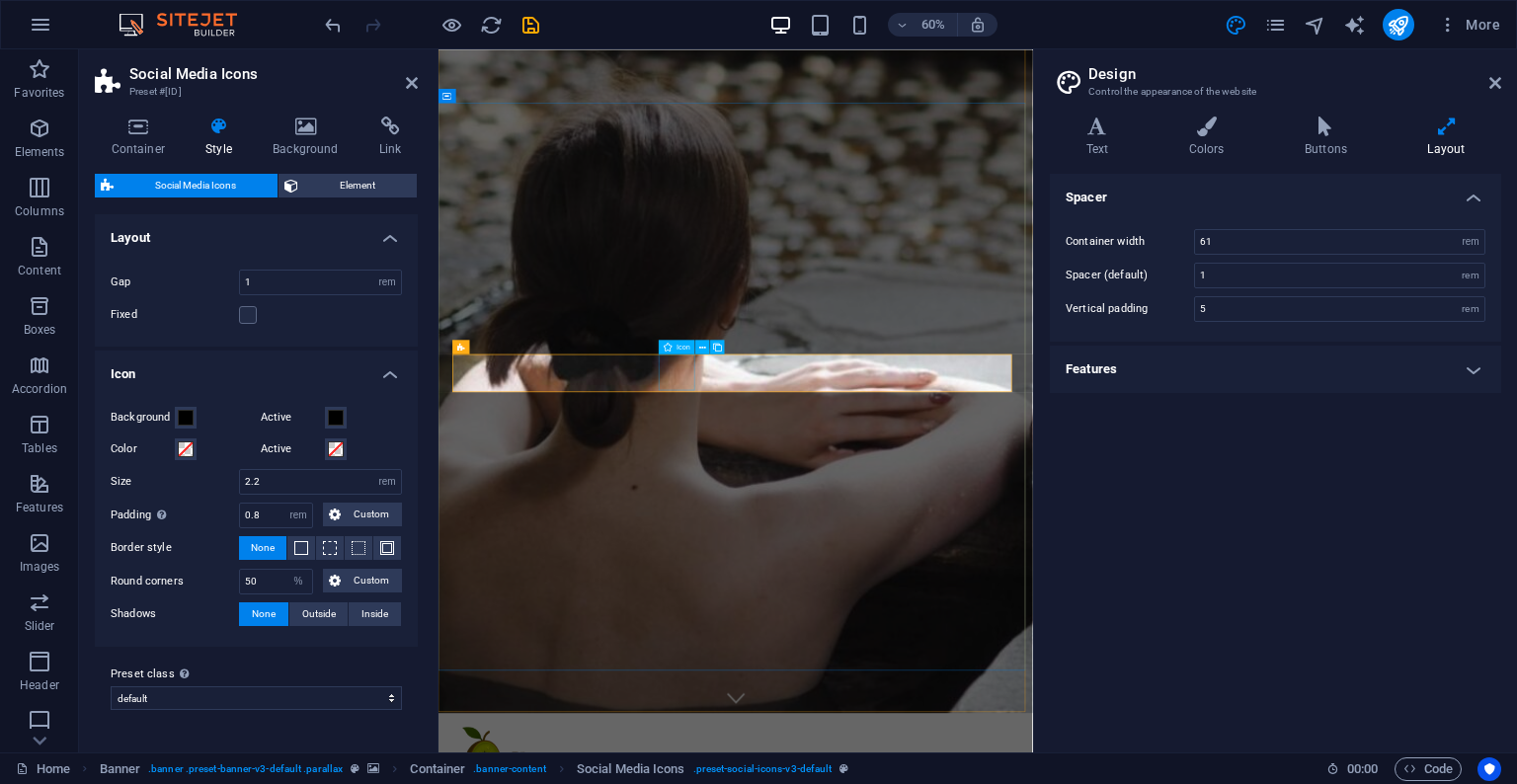 click at bounding box center (934, 2504) 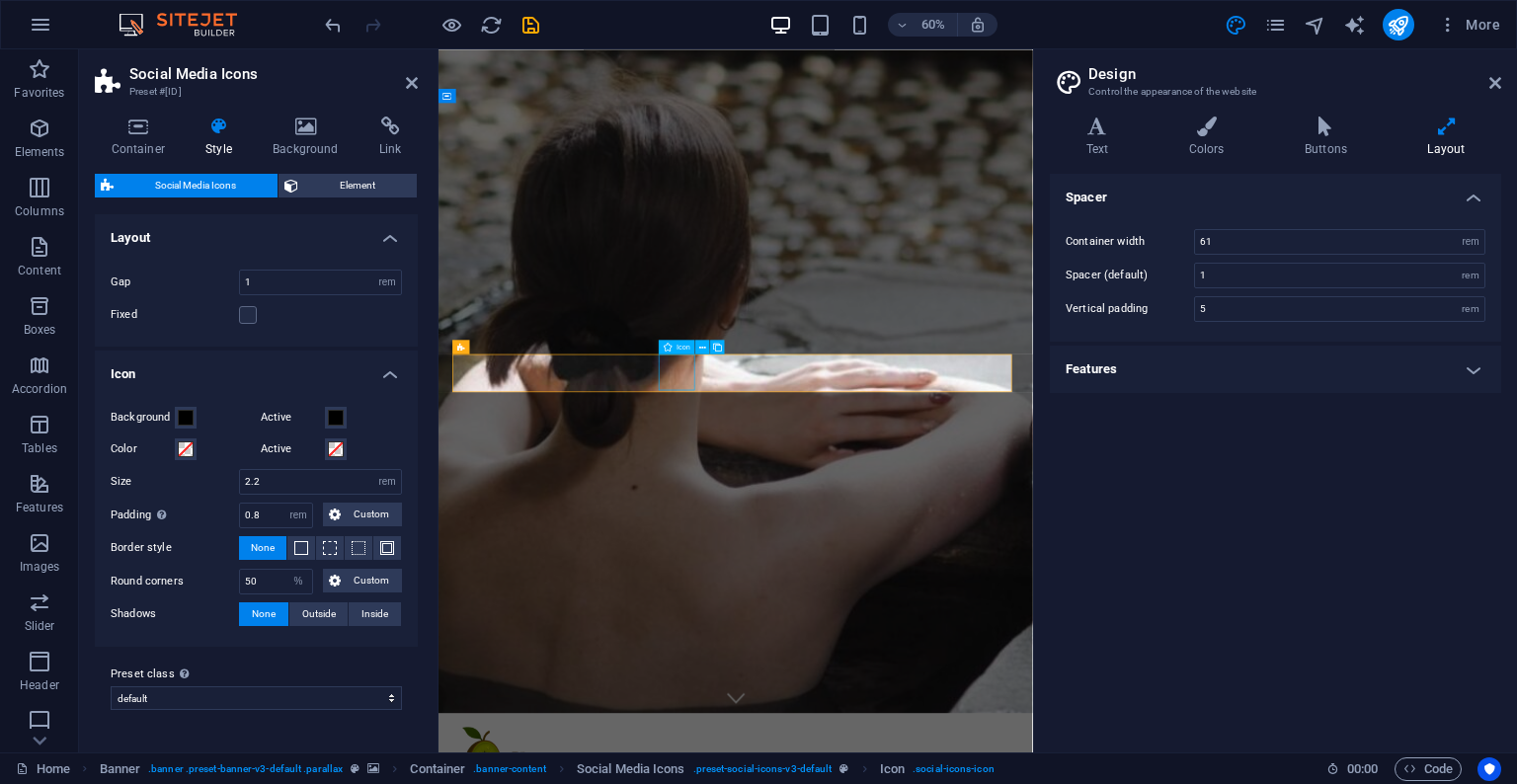 click at bounding box center [934, 2504] 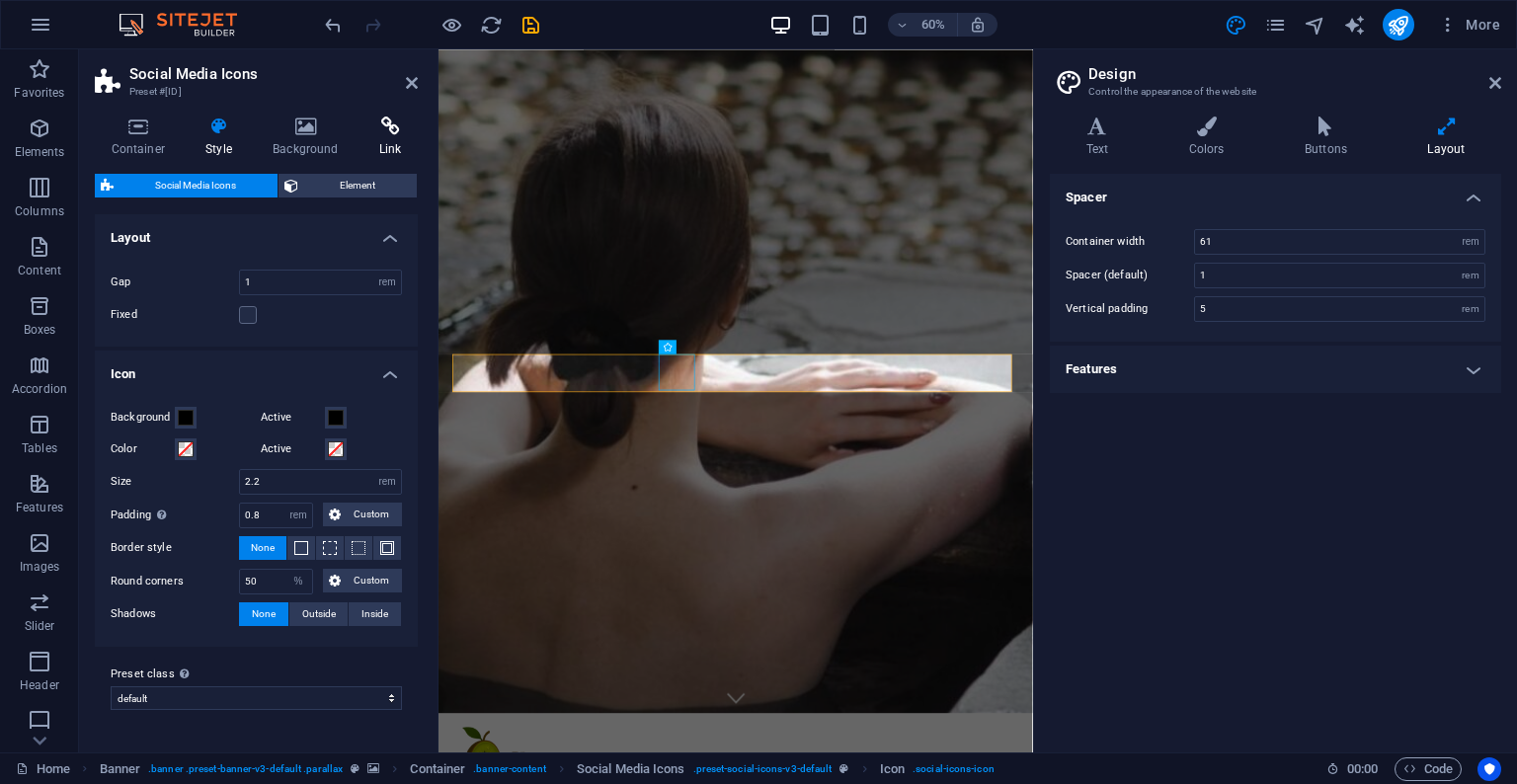 click on "Link" at bounding box center [390, 137] 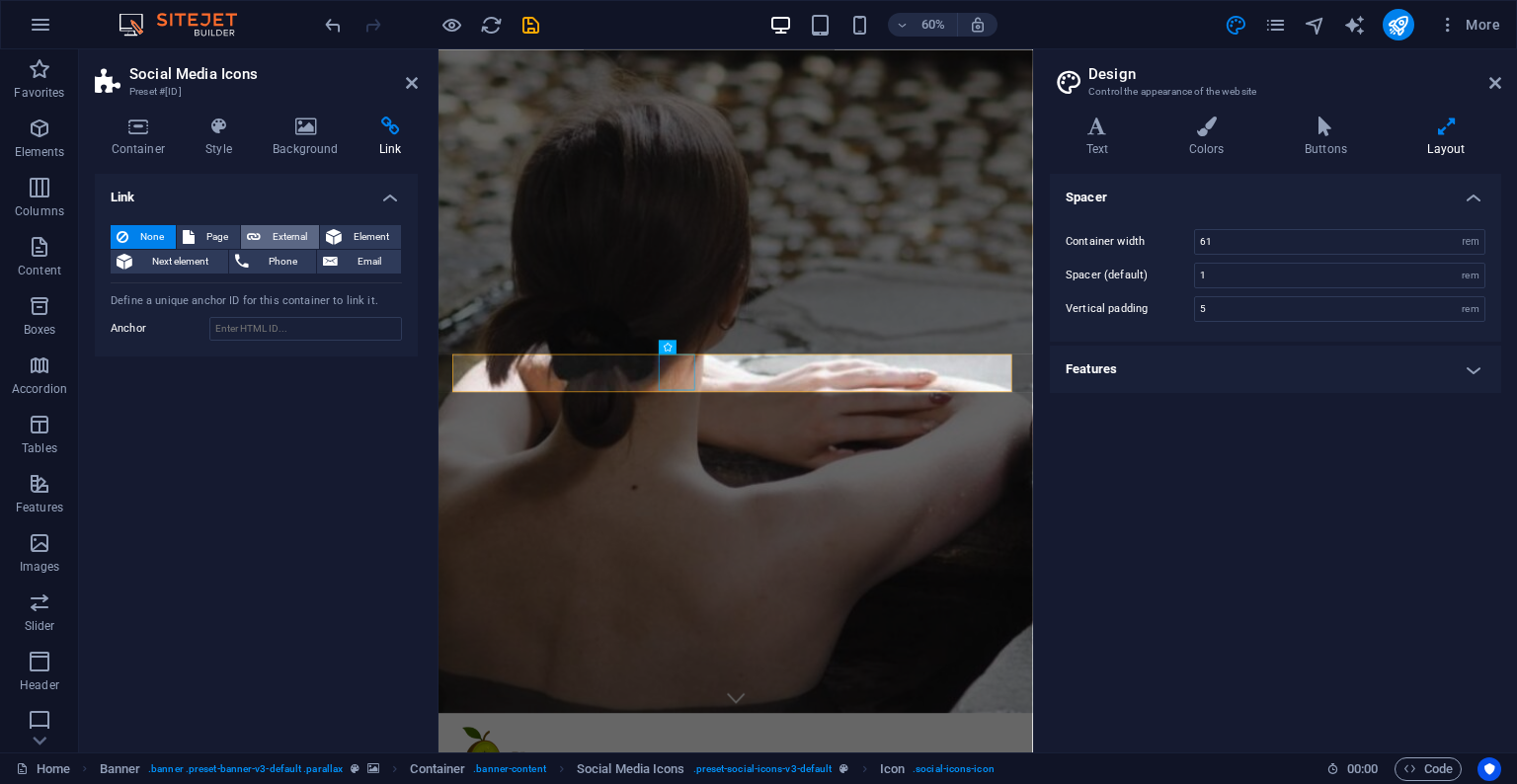 click on "External" at bounding box center (289, 237) 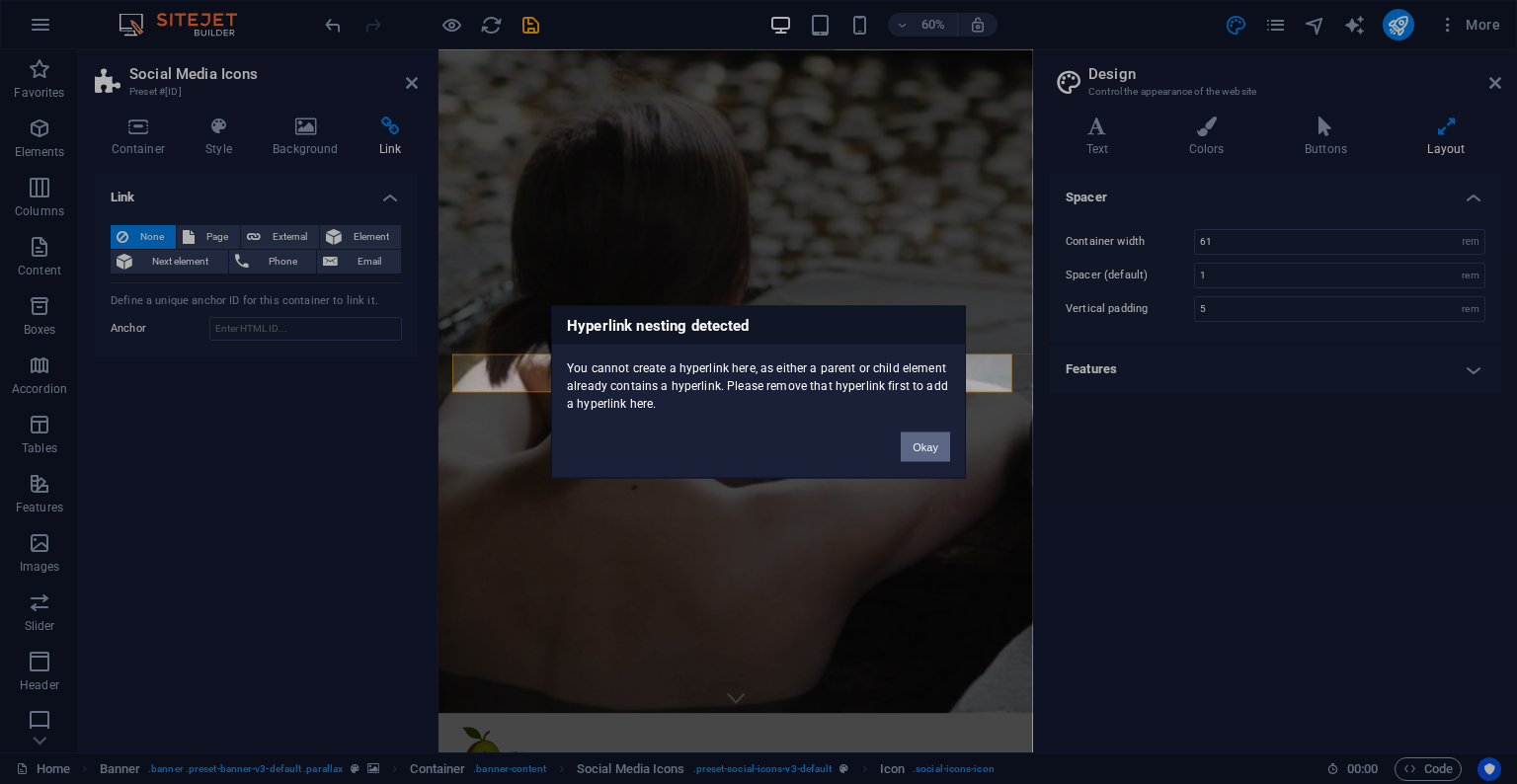 click on "Okay" at bounding box center [925, 447] 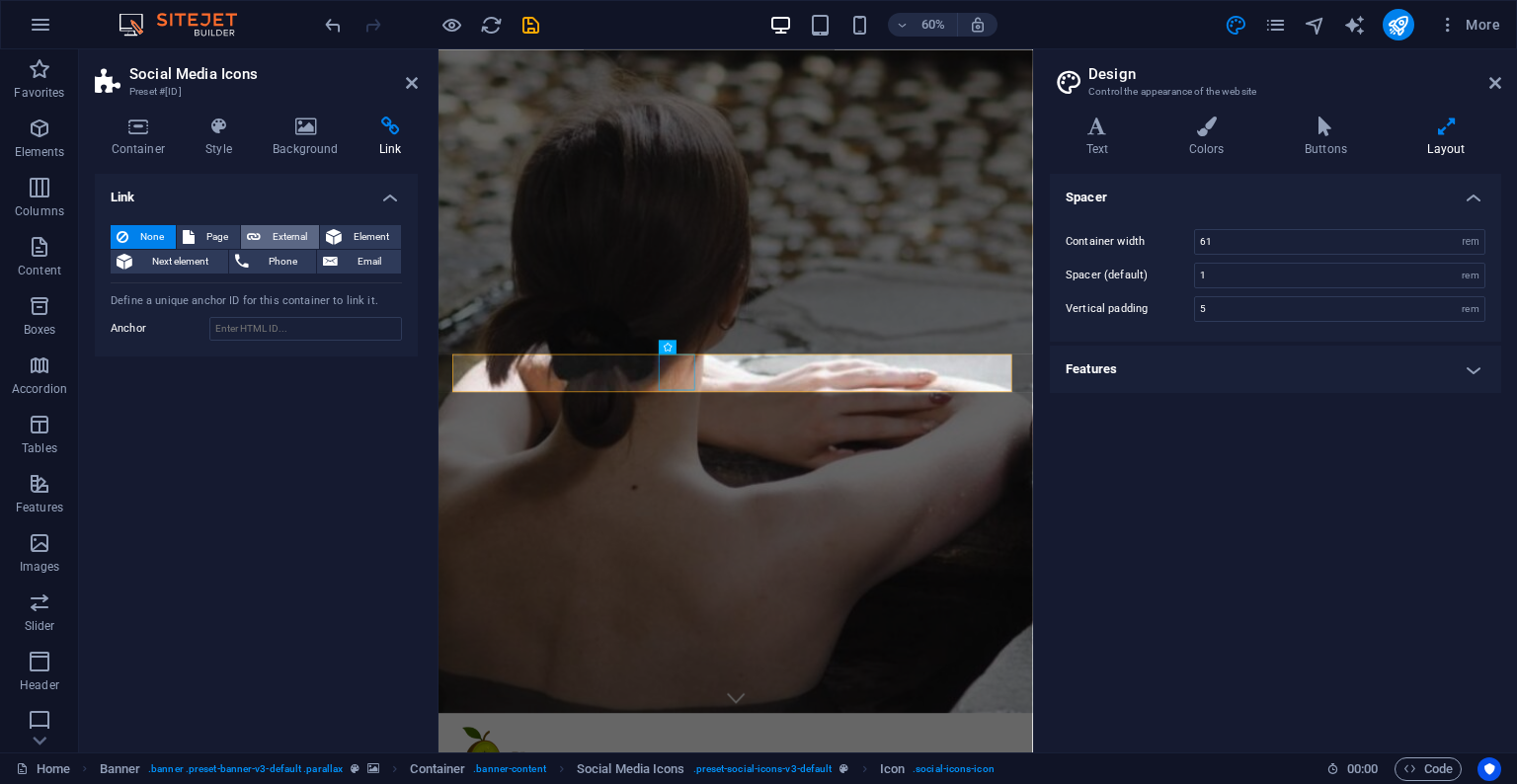 click on "External" at bounding box center (289, 237) 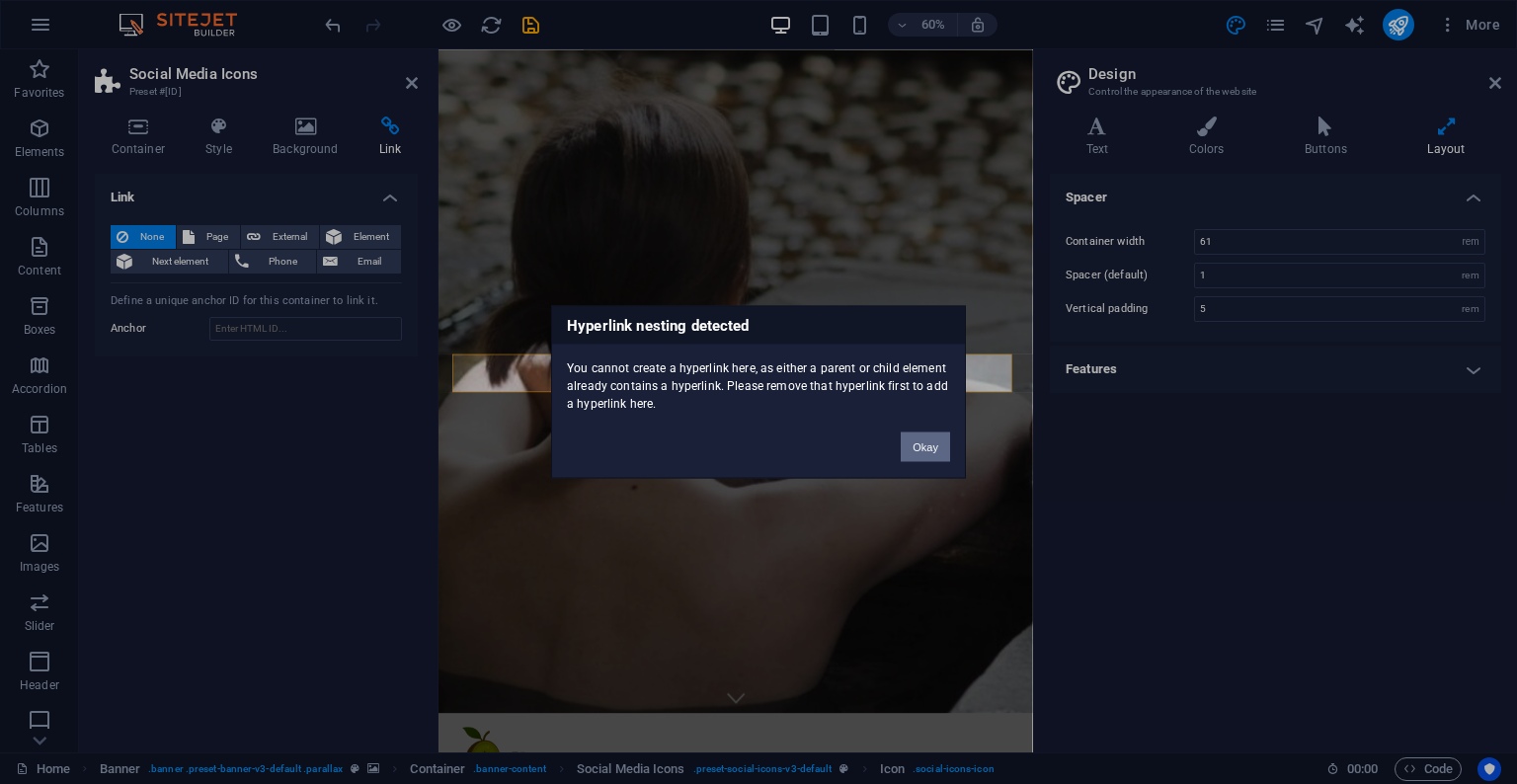 click on "Okay" at bounding box center [925, 447] 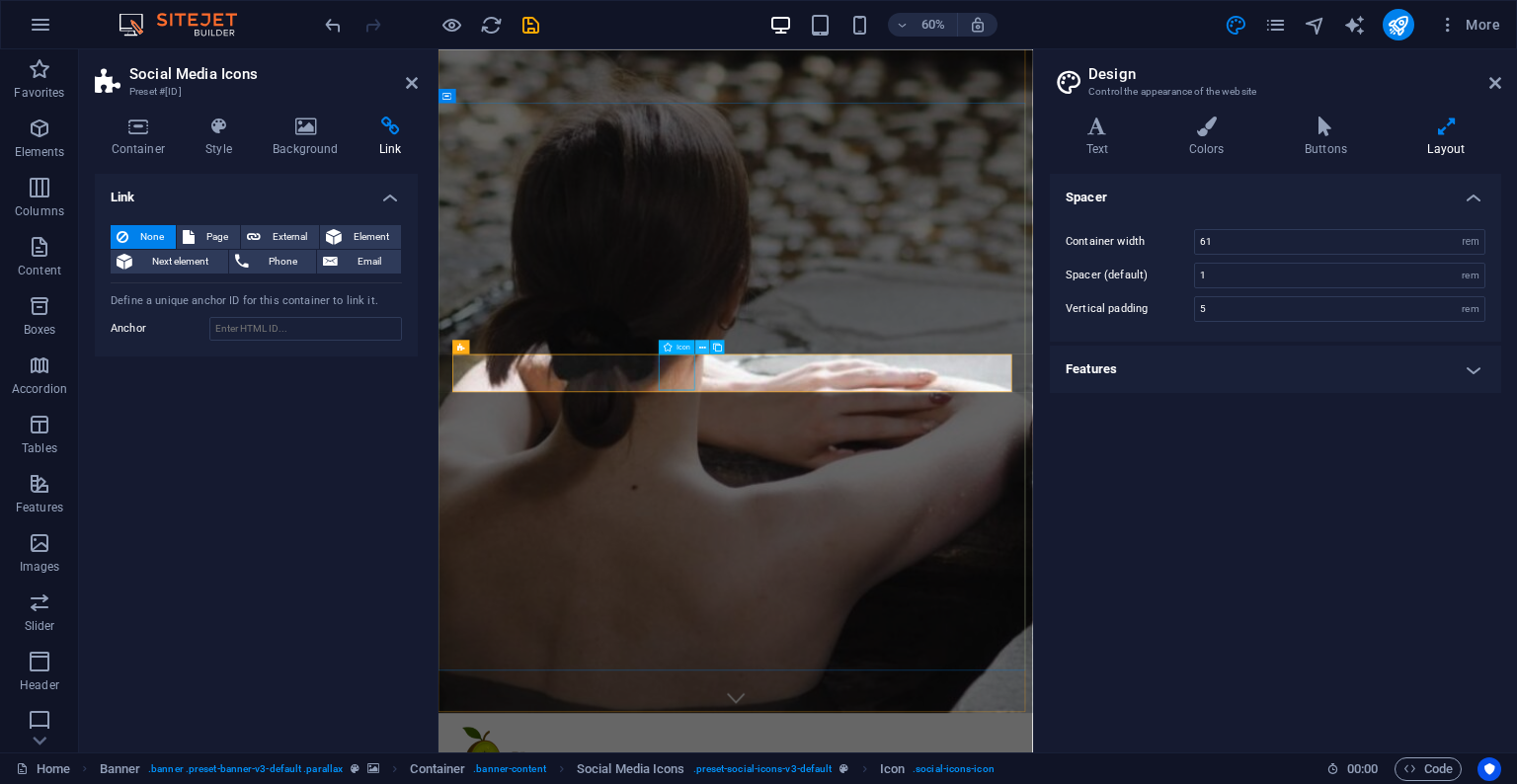 click at bounding box center [702, 347] 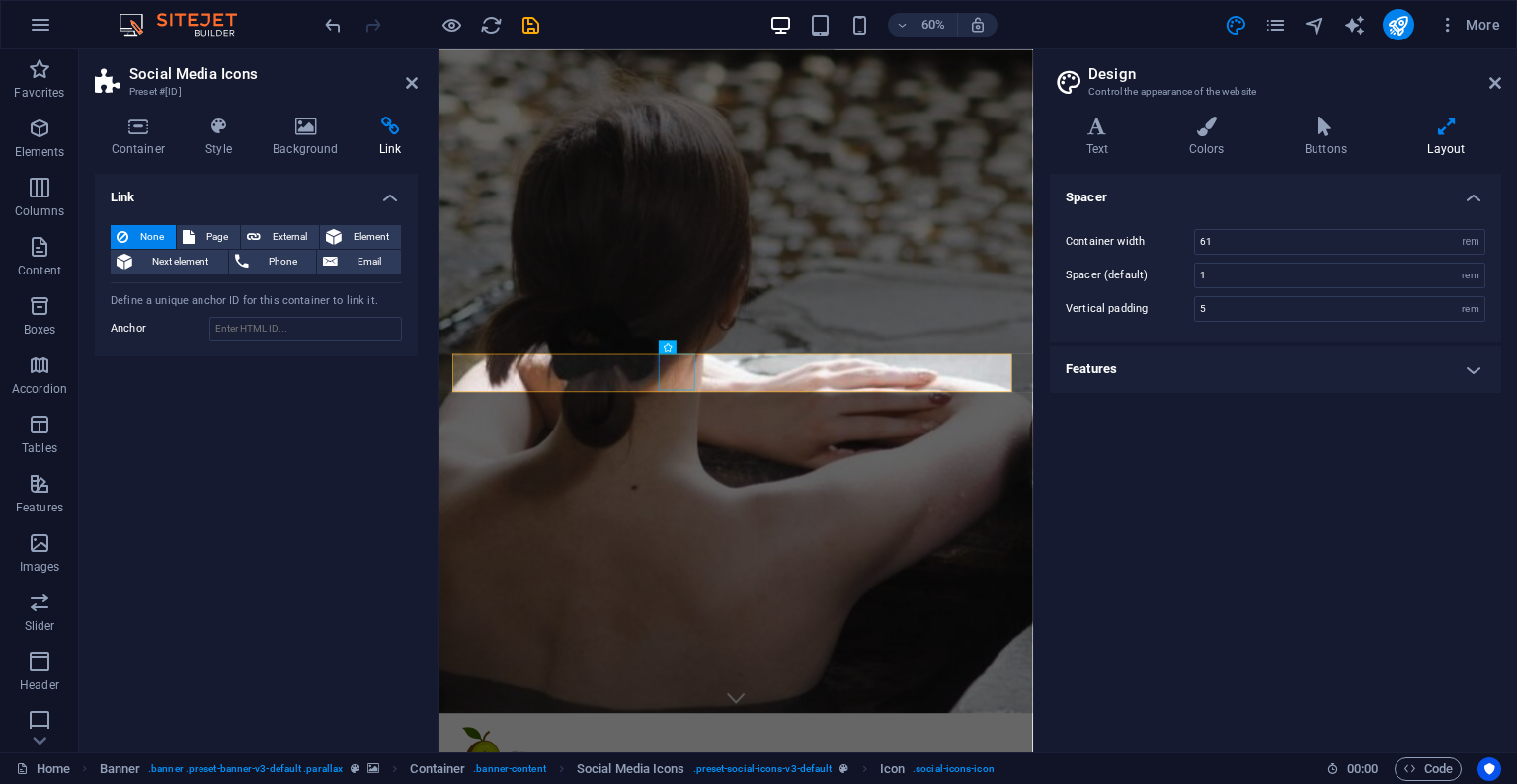 click on "Link" at bounding box center (256, 192) 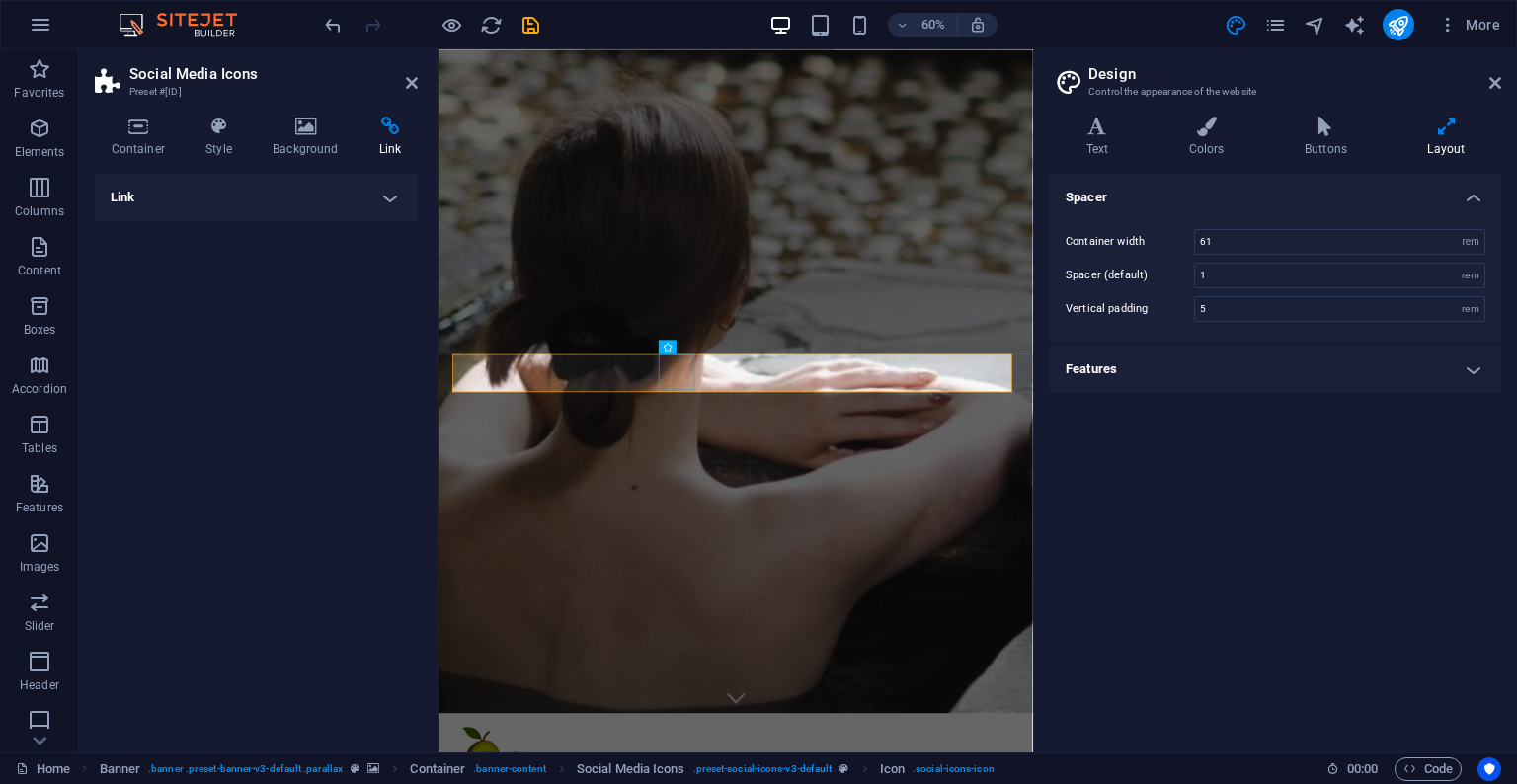 click on "Link" at bounding box center [256, 197] 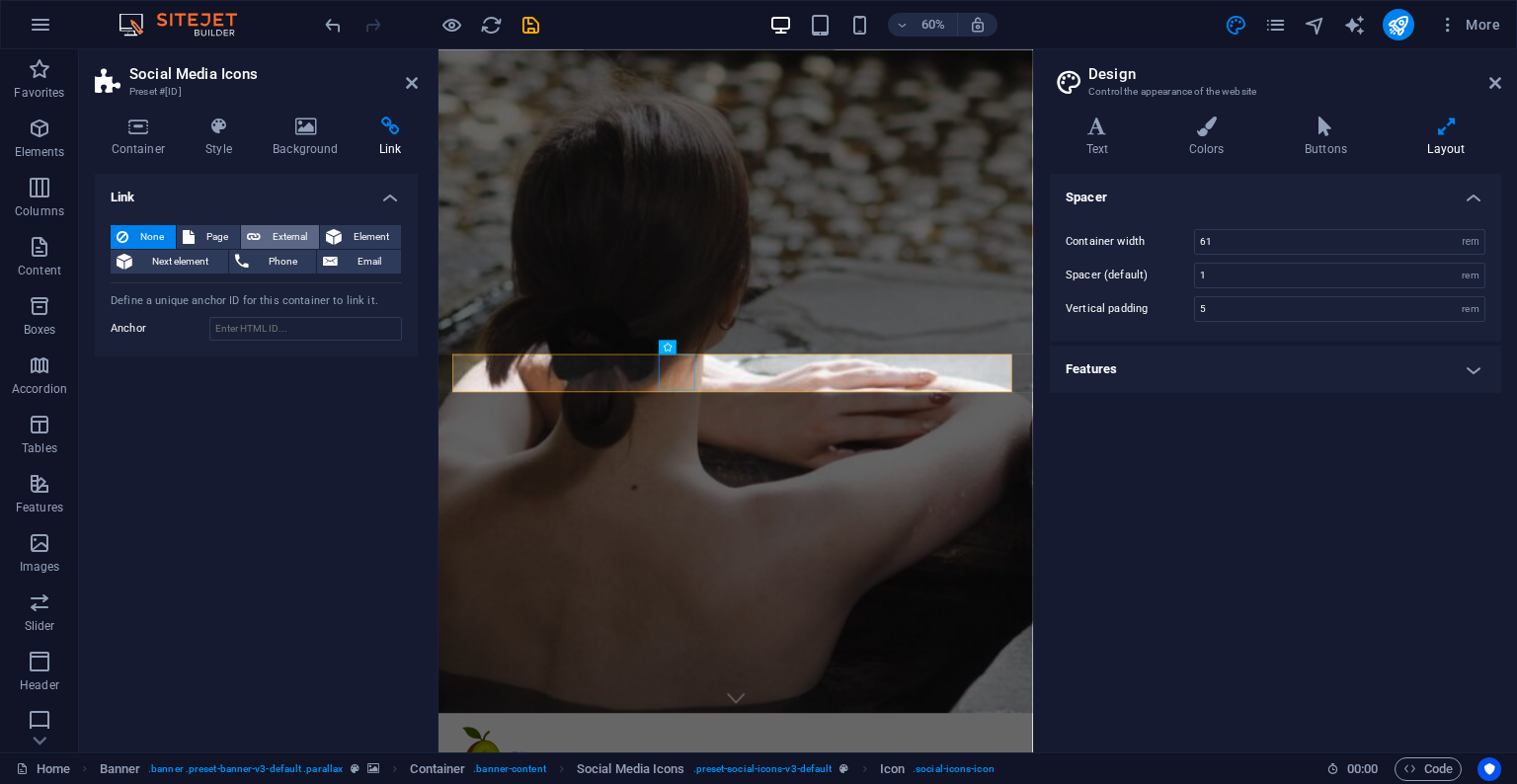 click on "External" at bounding box center [289, 237] 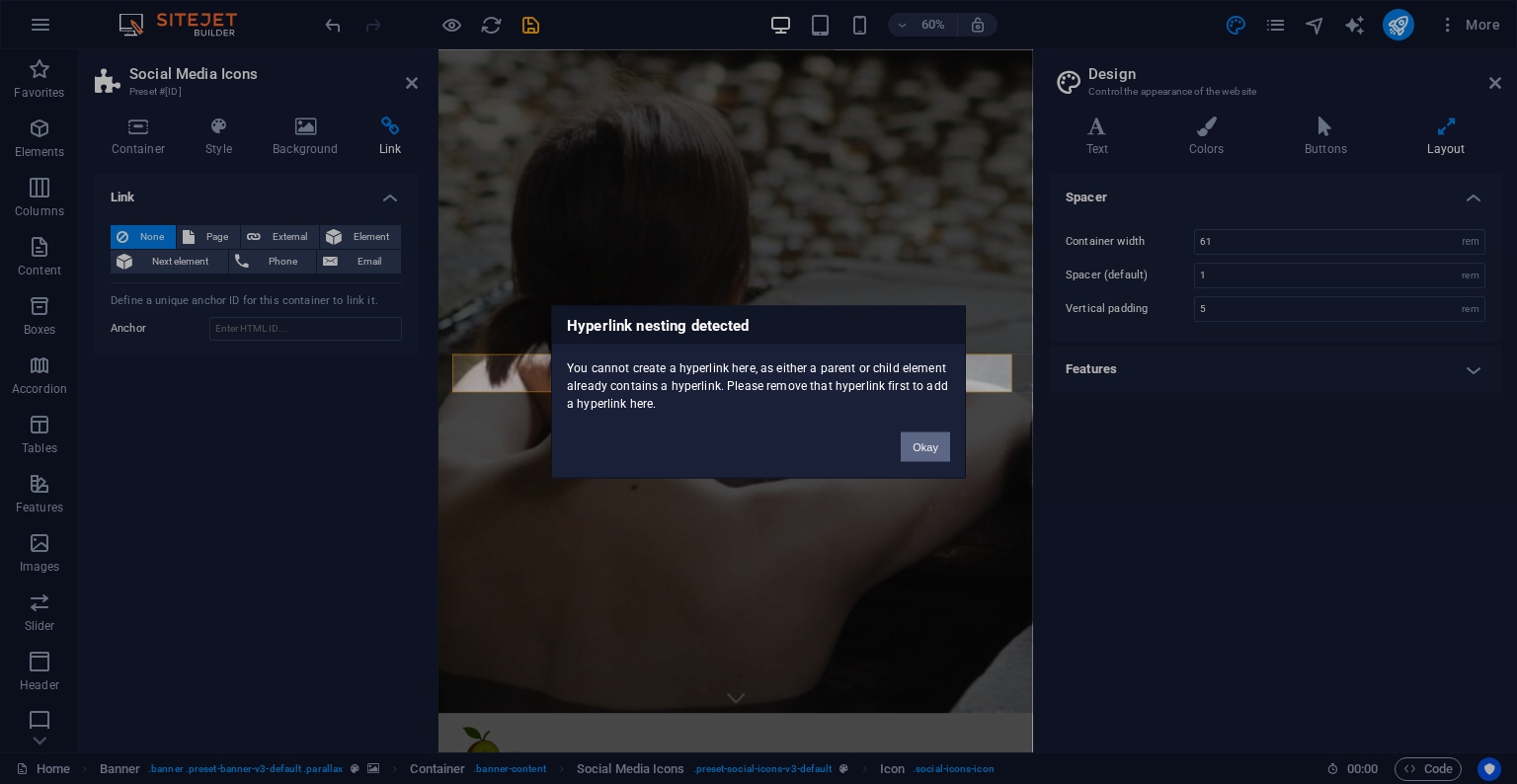 click on "Okay" at bounding box center (925, 447) 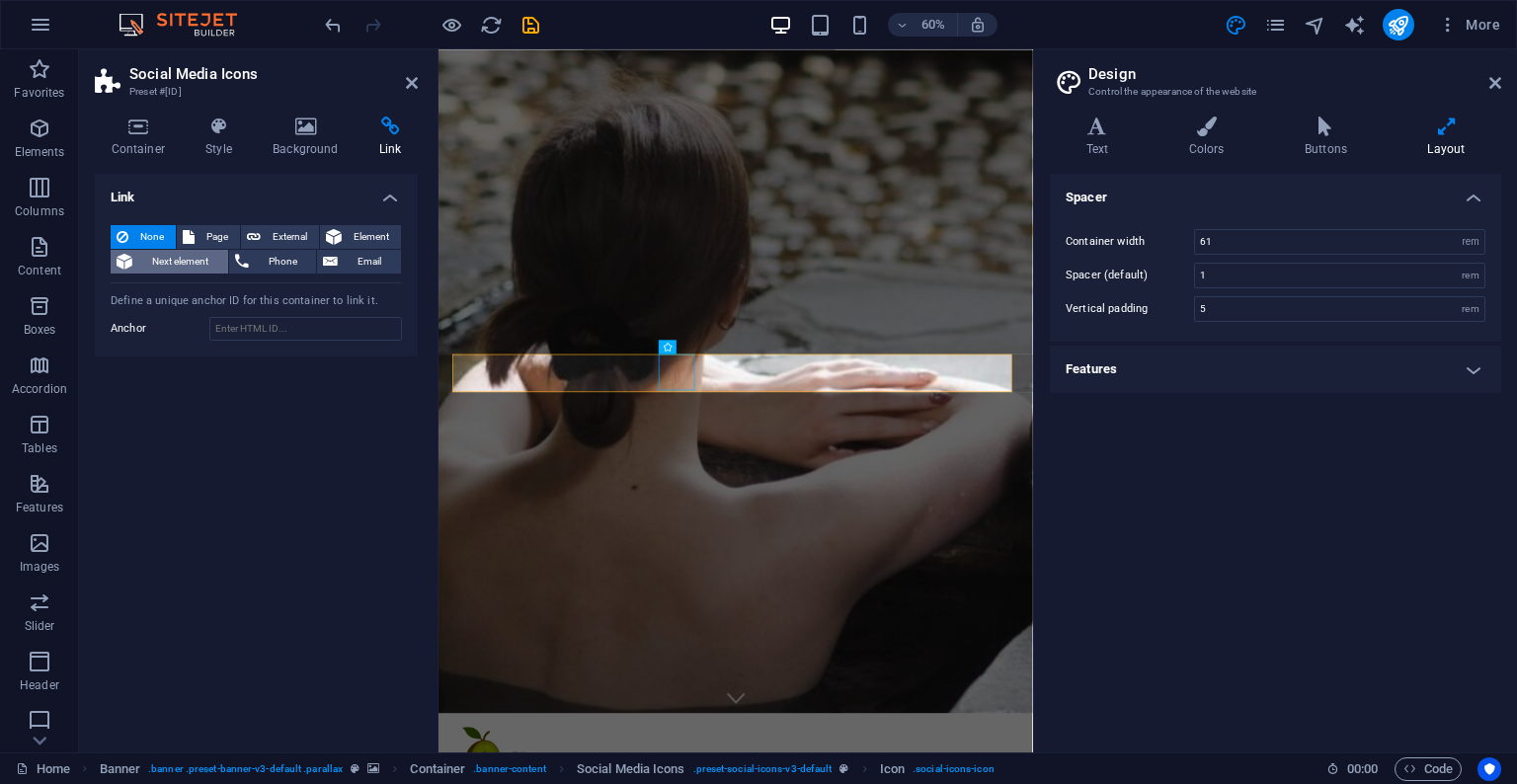 click on "Next element" at bounding box center [180, 262] 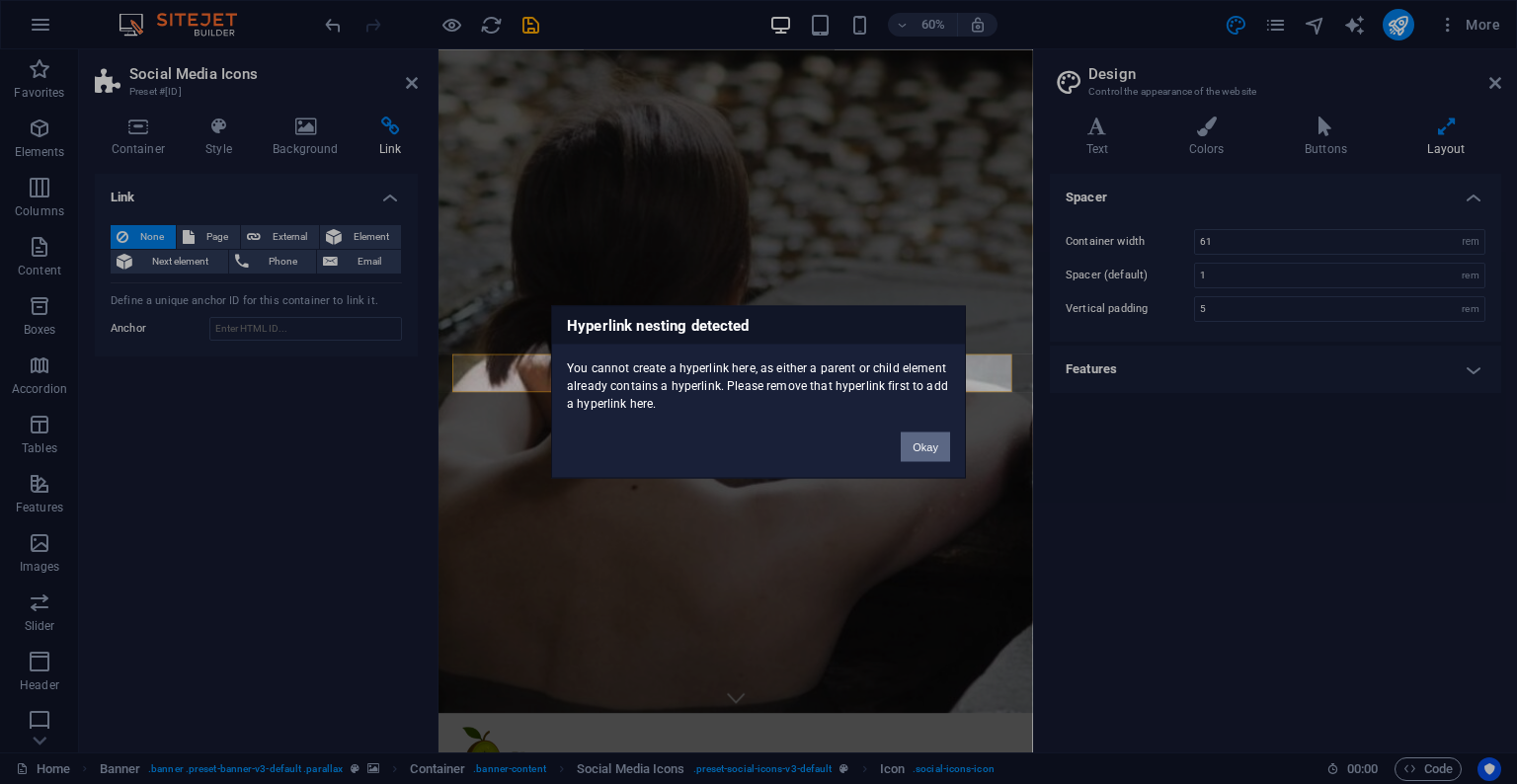 click on "Okay" at bounding box center [925, 447] 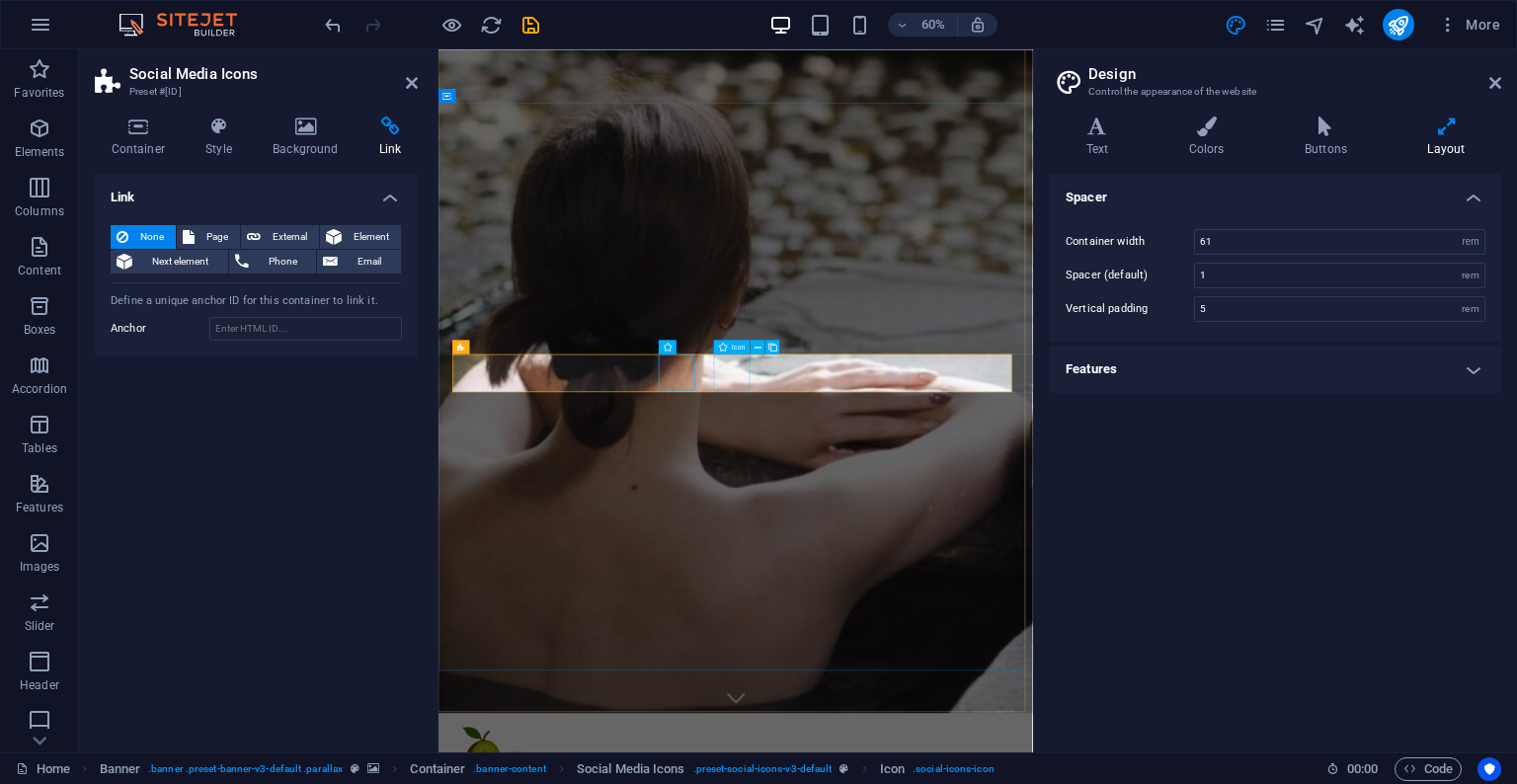 click at bounding box center [934, 2580] 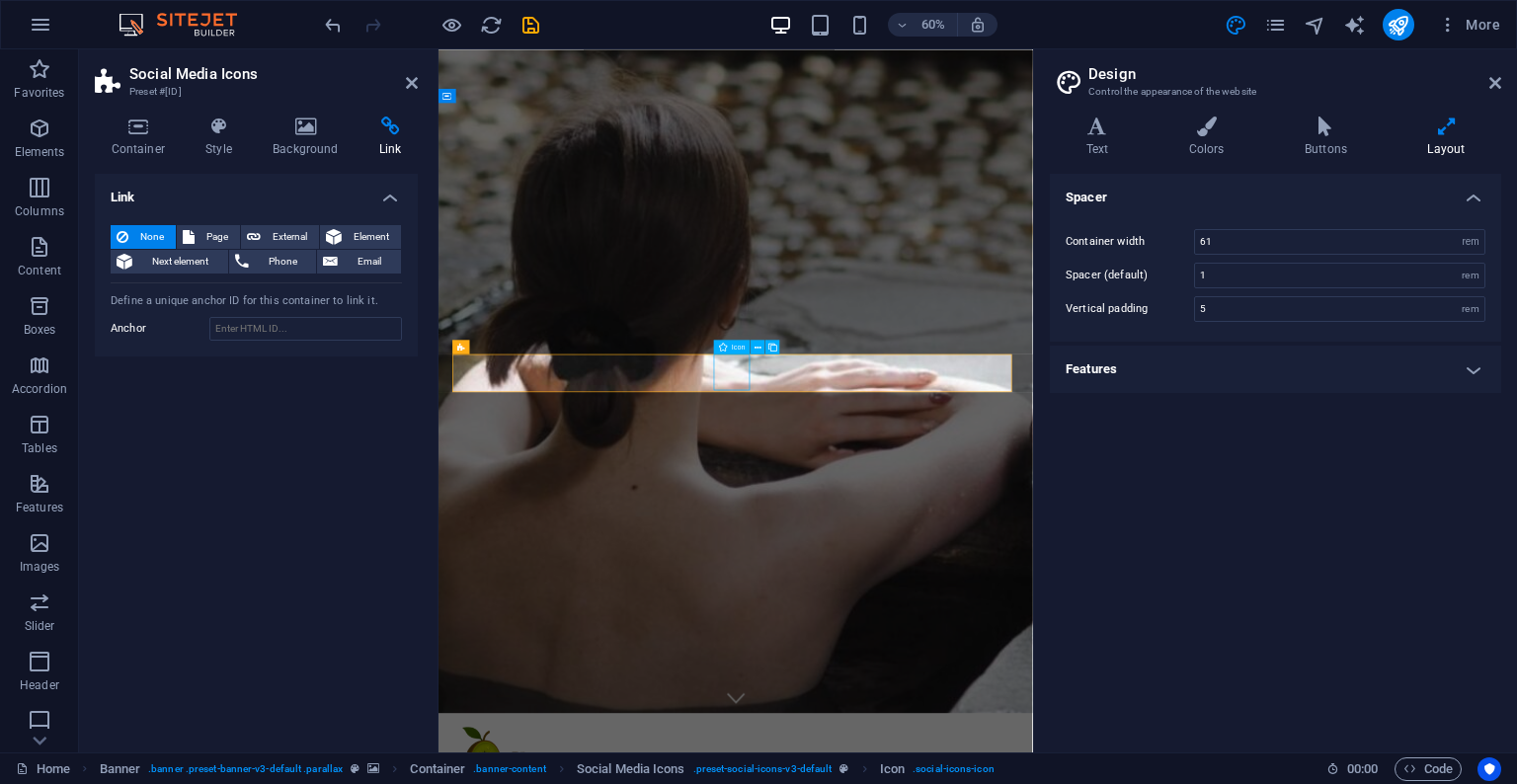click at bounding box center [934, 2580] 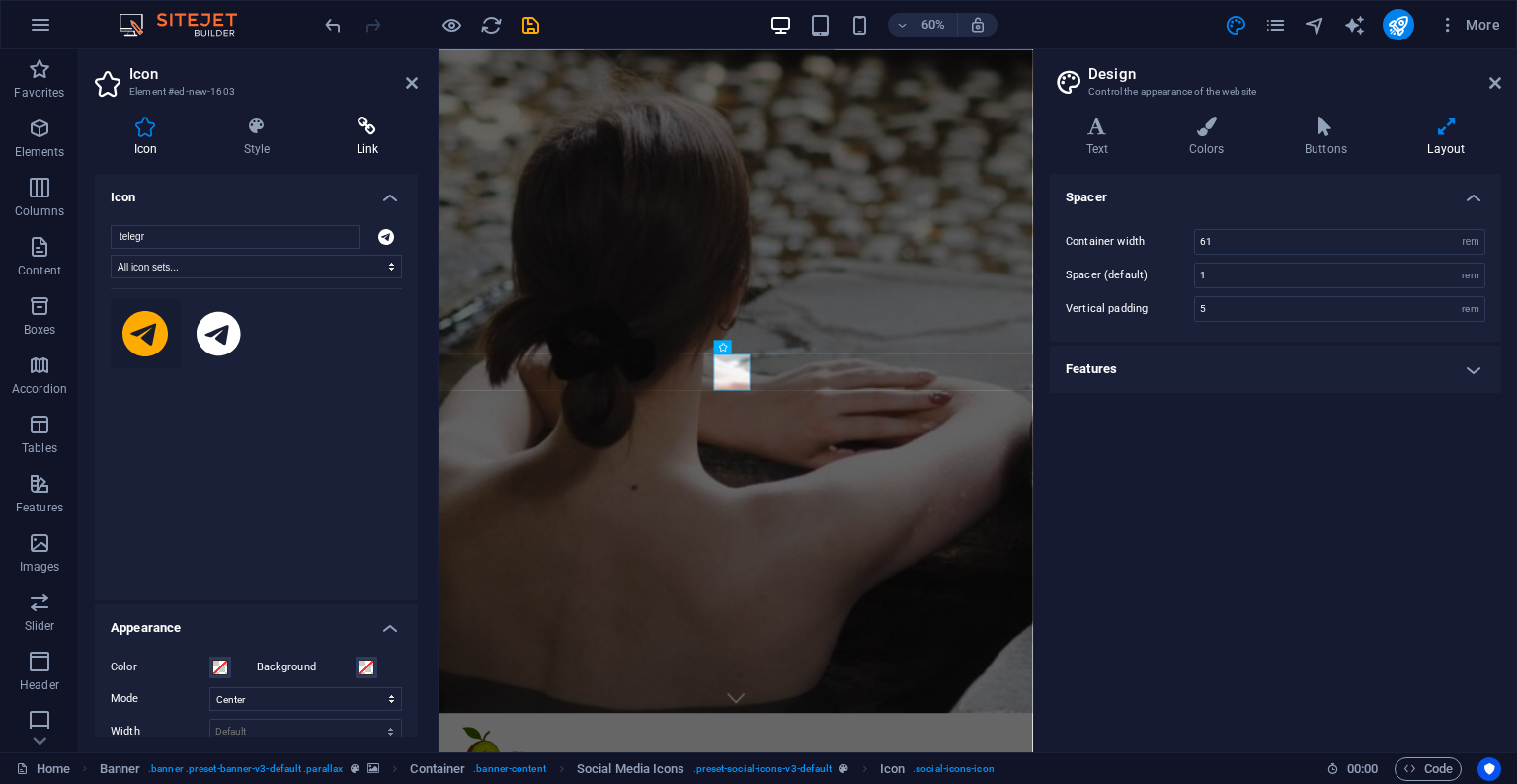click at bounding box center [367, 126] 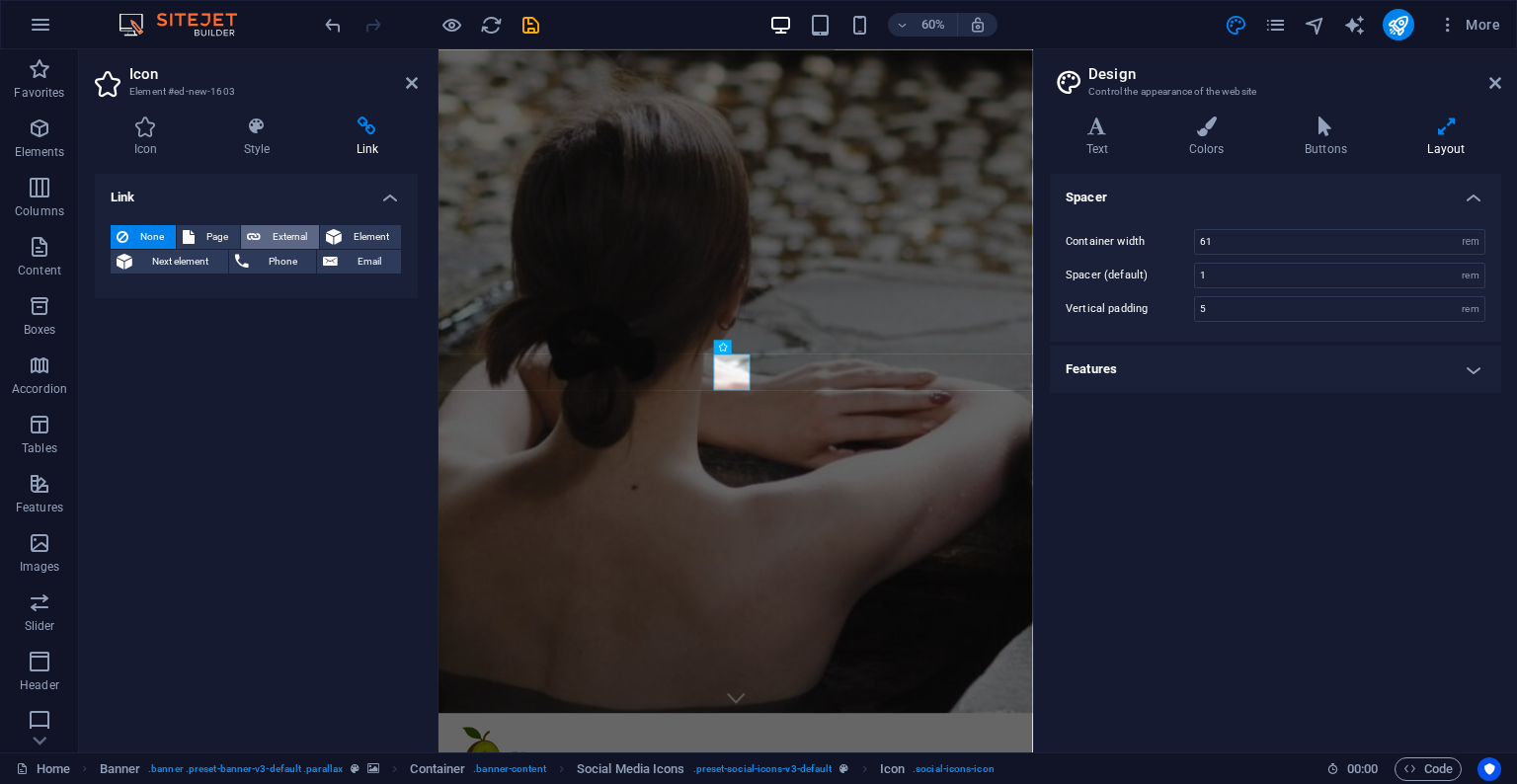 click on "External" at bounding box center [289, 237] 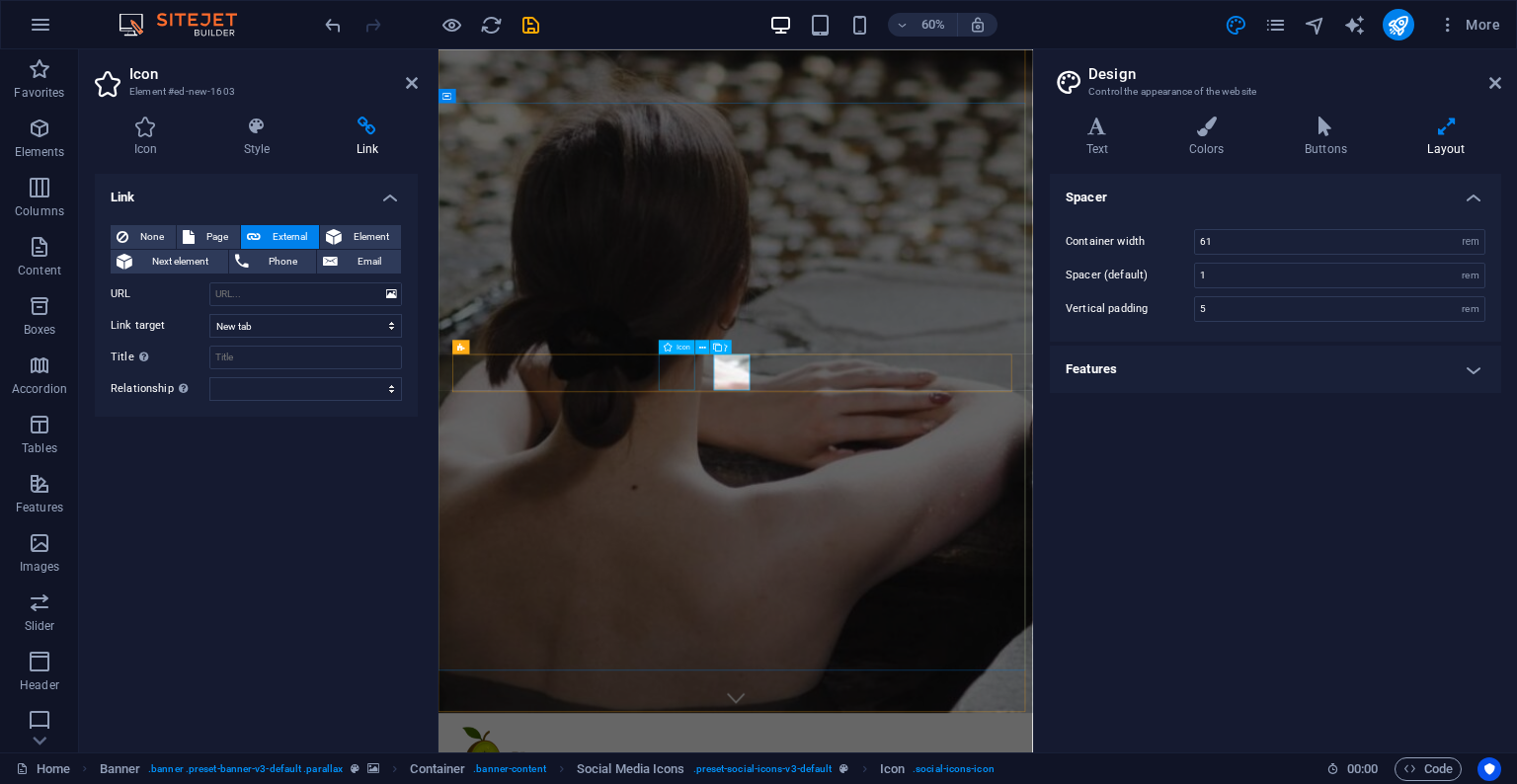 click at bounding box center (934, 2504) 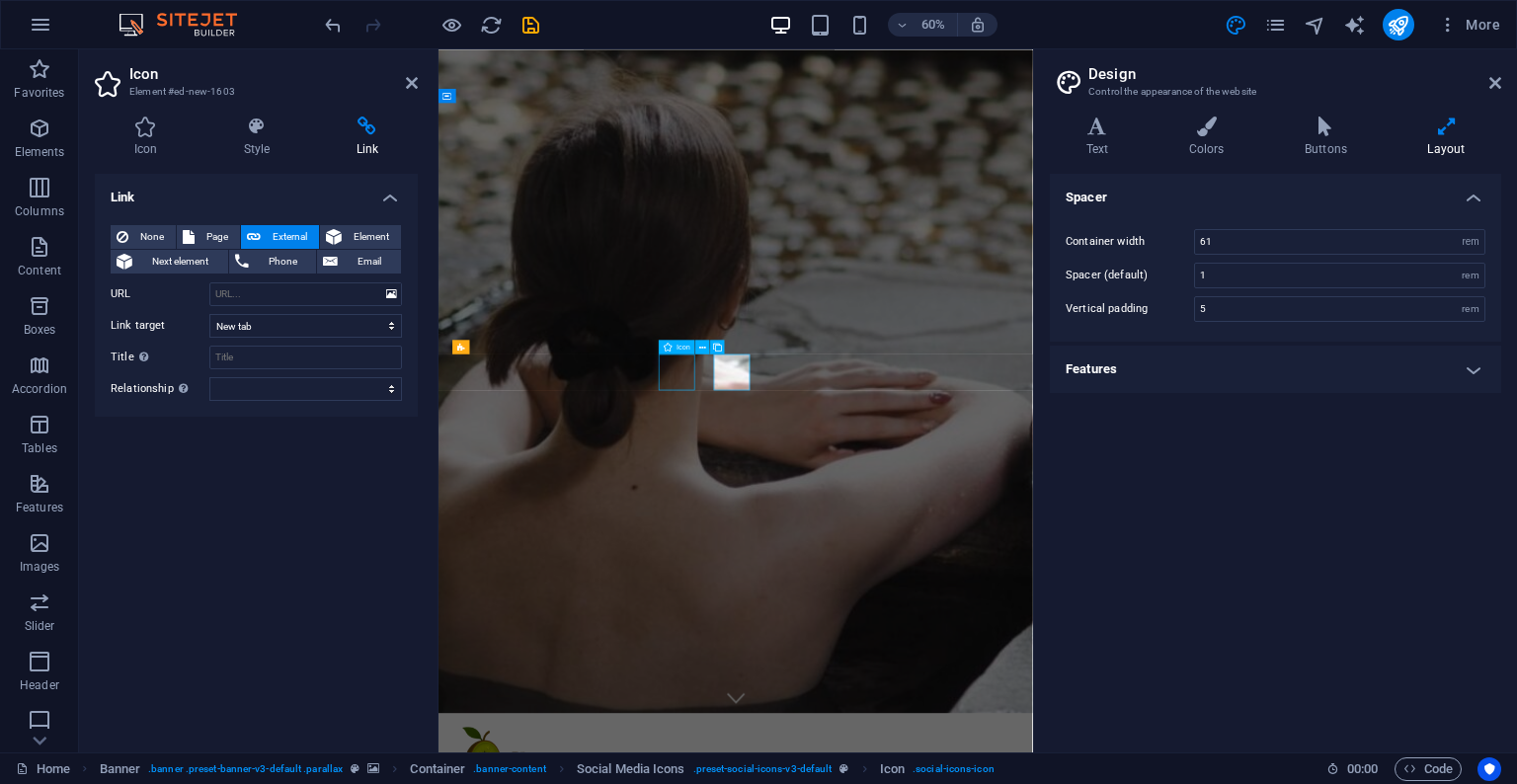 click at bounding box center (934, 2504) 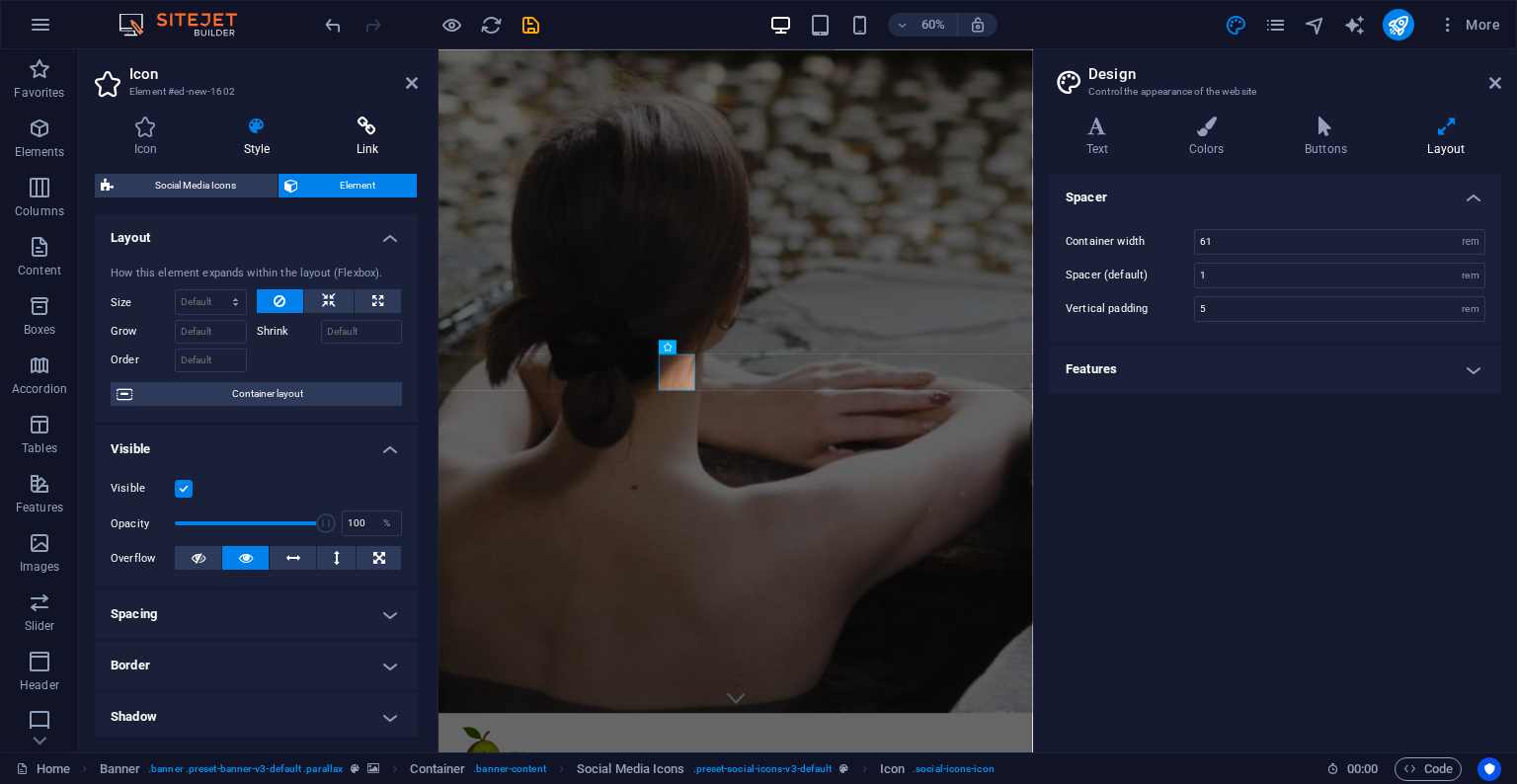 click on "Link" at bounding box center [367, 137] 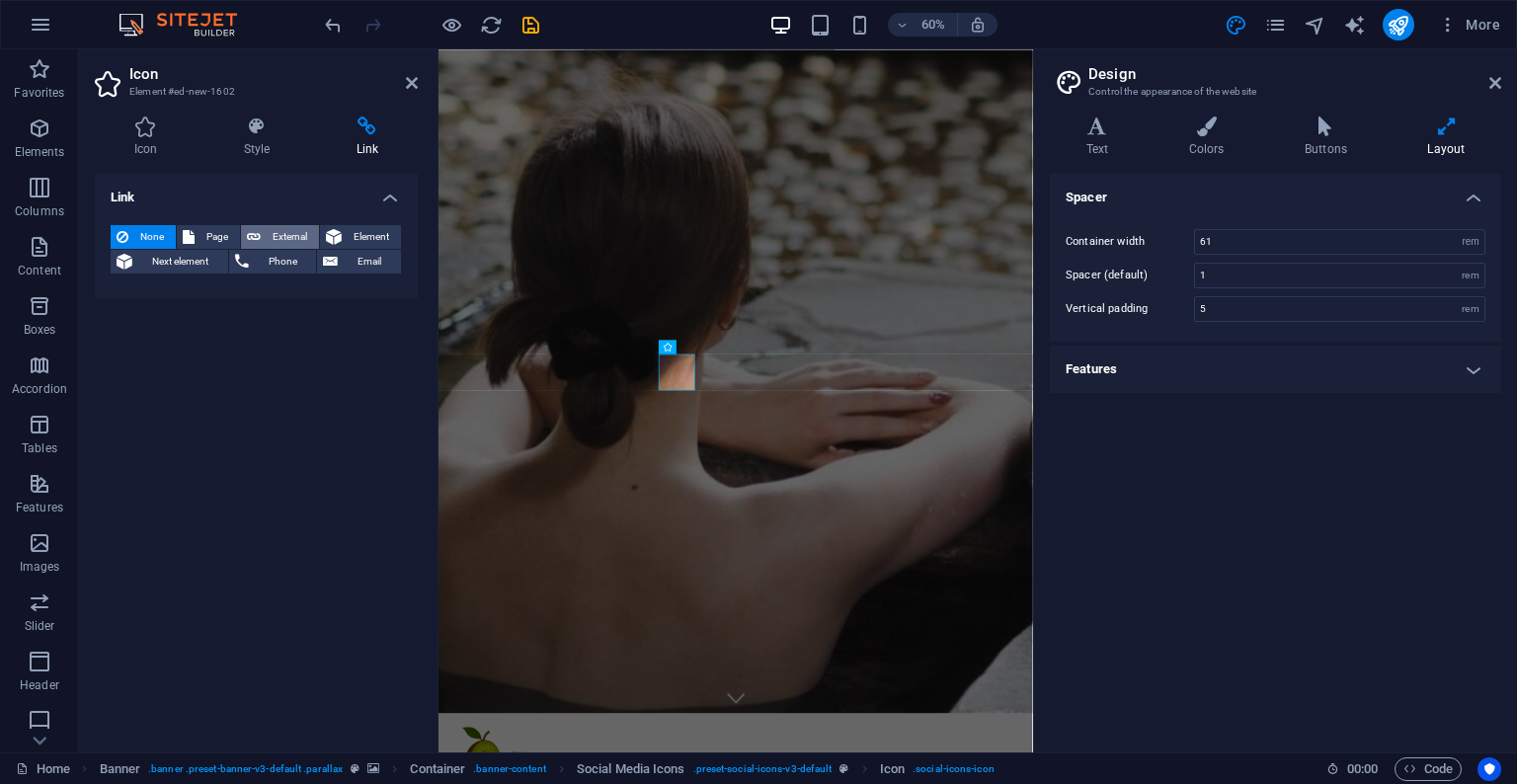 click on "External" at bounding box center [289, 237] 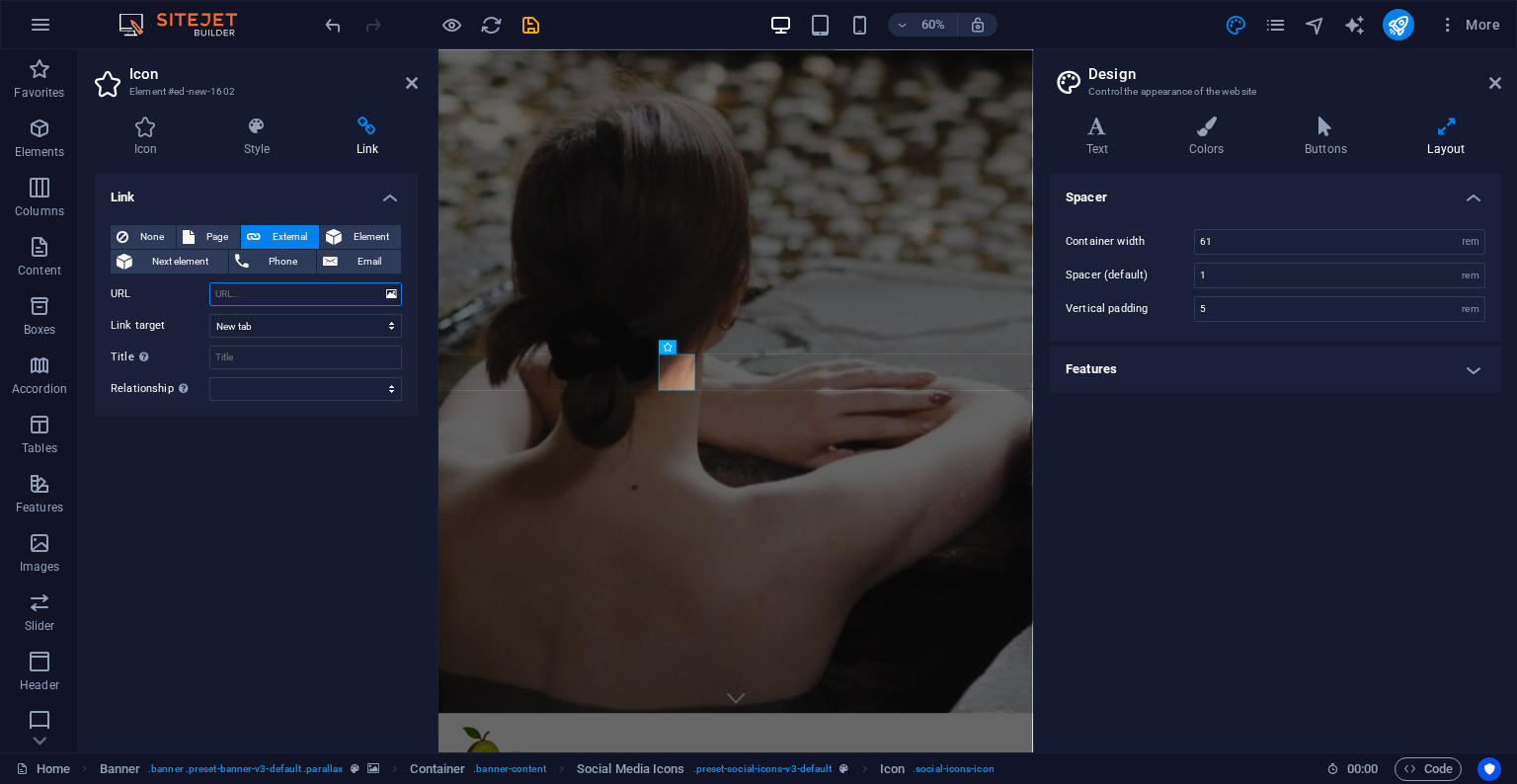 click on "URL" at bounding box center [305, 294] 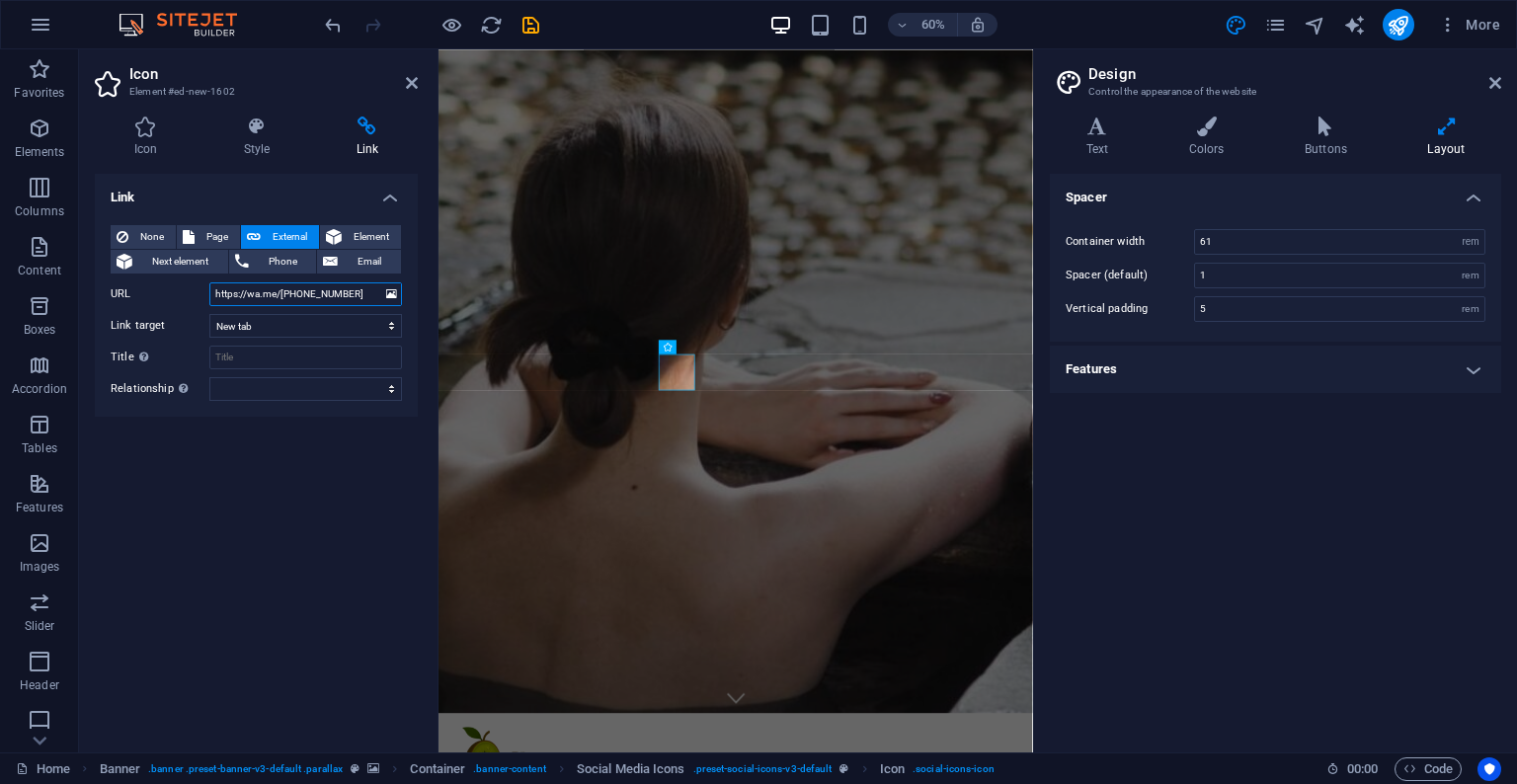 type on "https://wa.me/14374316934" 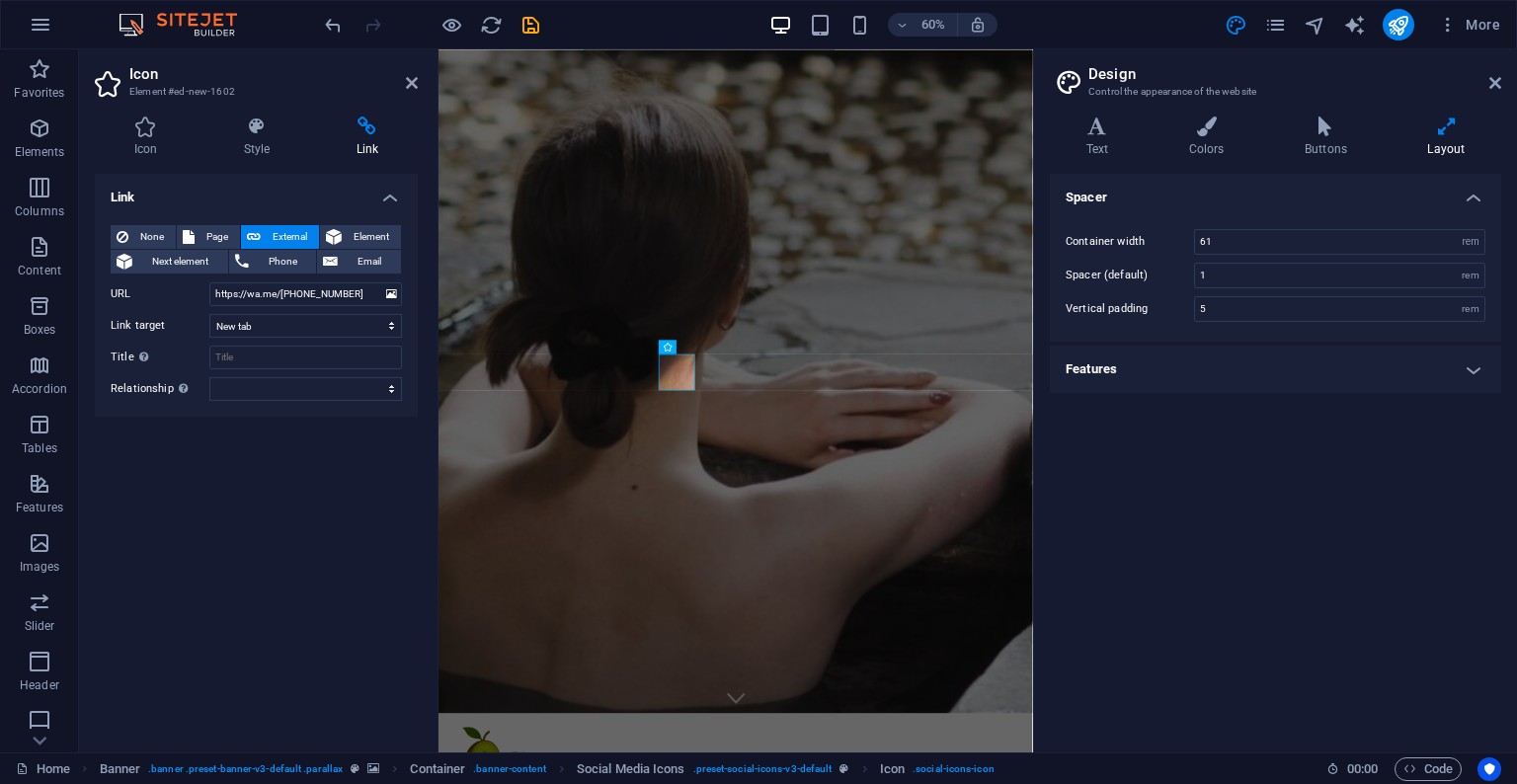 click on "Link None Page External Element Next element Phone Email Page Home Subpage Legal Notice Privacy Element
URL https://wa.me/14374316934 Phone Email Link target New tab Same tab Overlay Title Additional link description, should not be the same as the link text. The title is most often shown as a tooltip text when the mouse moves over the element. Leave empty if uncertain. Relationship Sets the  relationship of this link to the link target . For example, the value "nofollow" instructs search engines not to follow the link. Can be left empty. alternate author bookmark external help license next nofollow noreferrer noopener prev search tag" at bounding box center [256, 455] 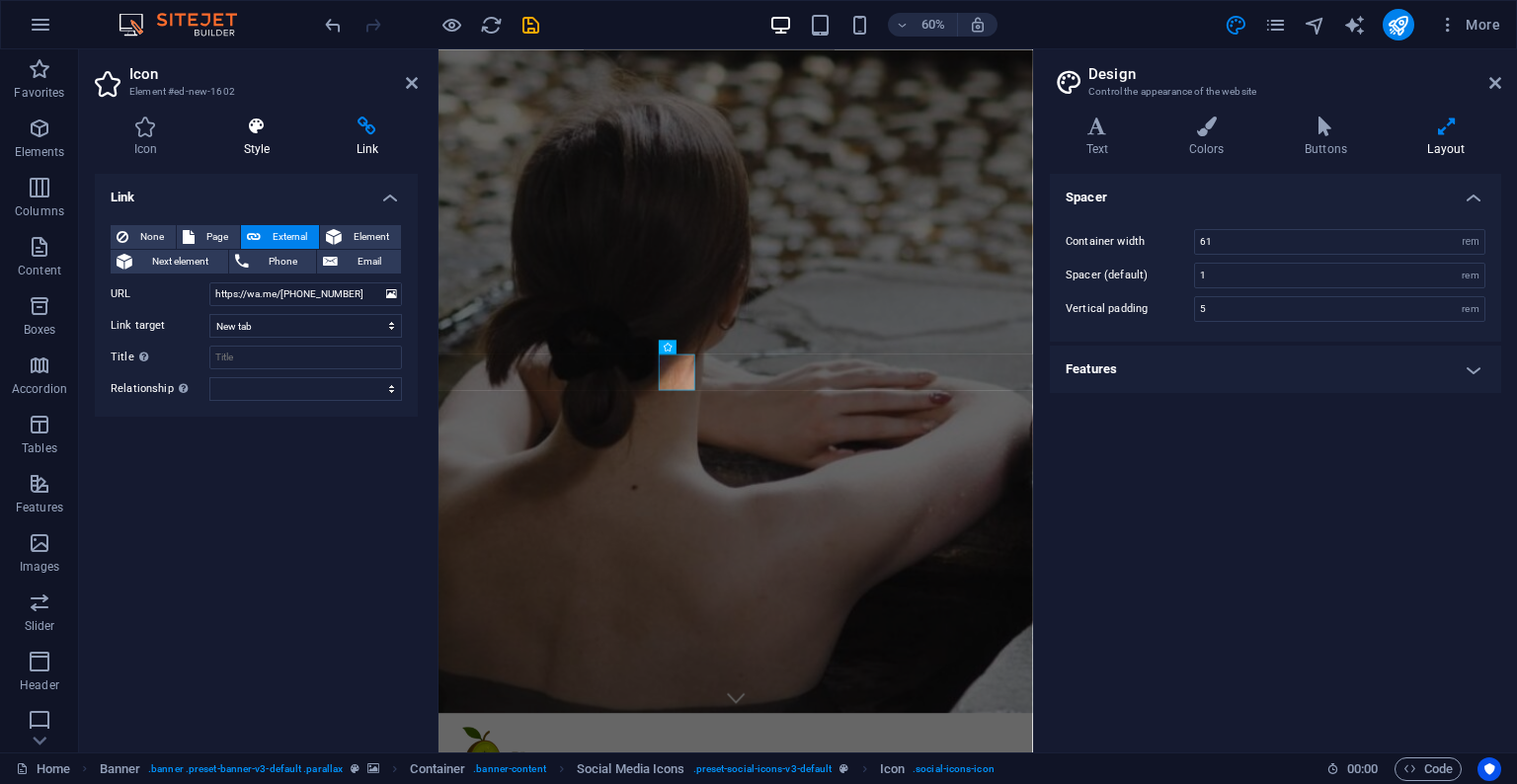 click on "Style" at bounding box center (261, 137) 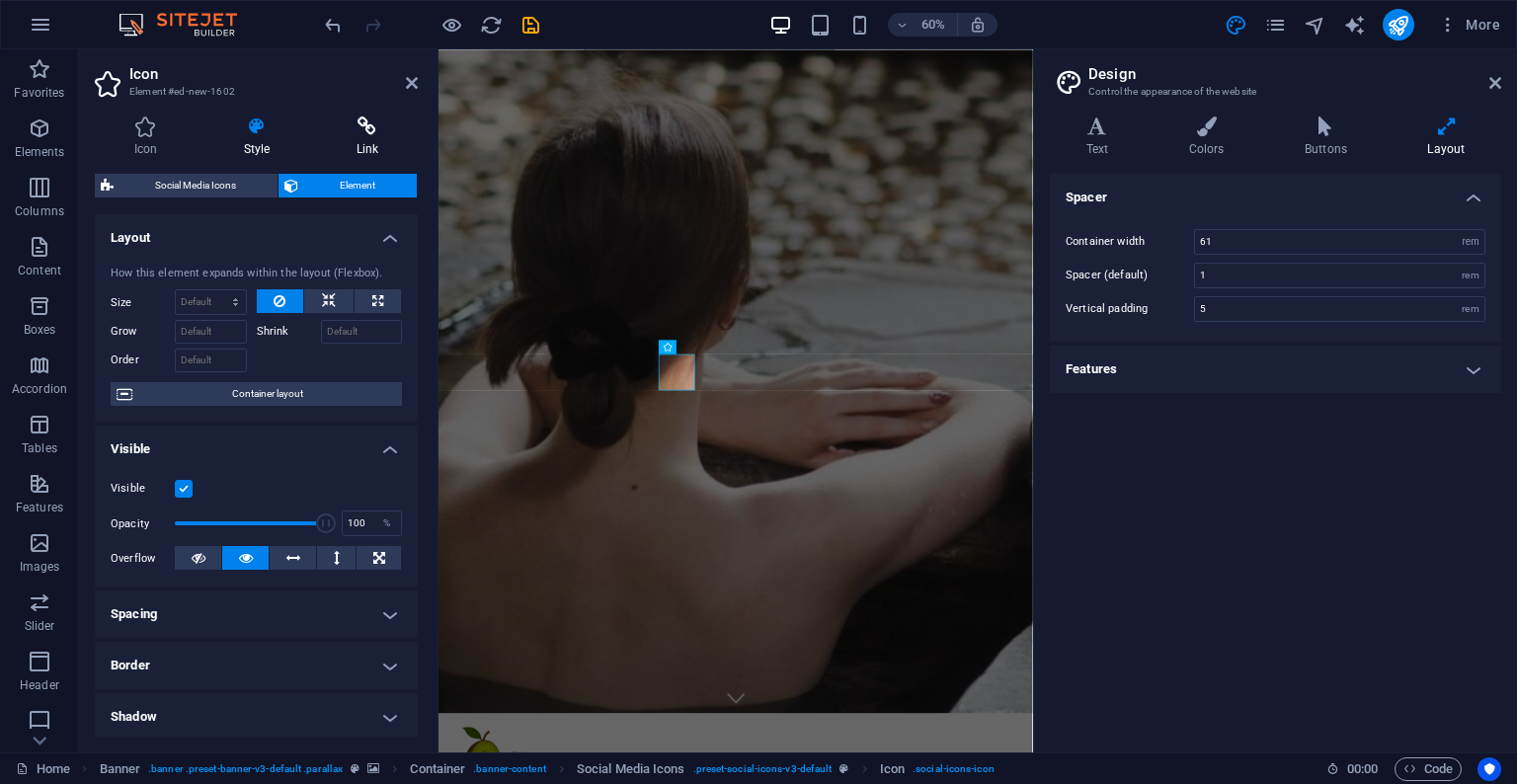 click at bounding box center [367, 126] 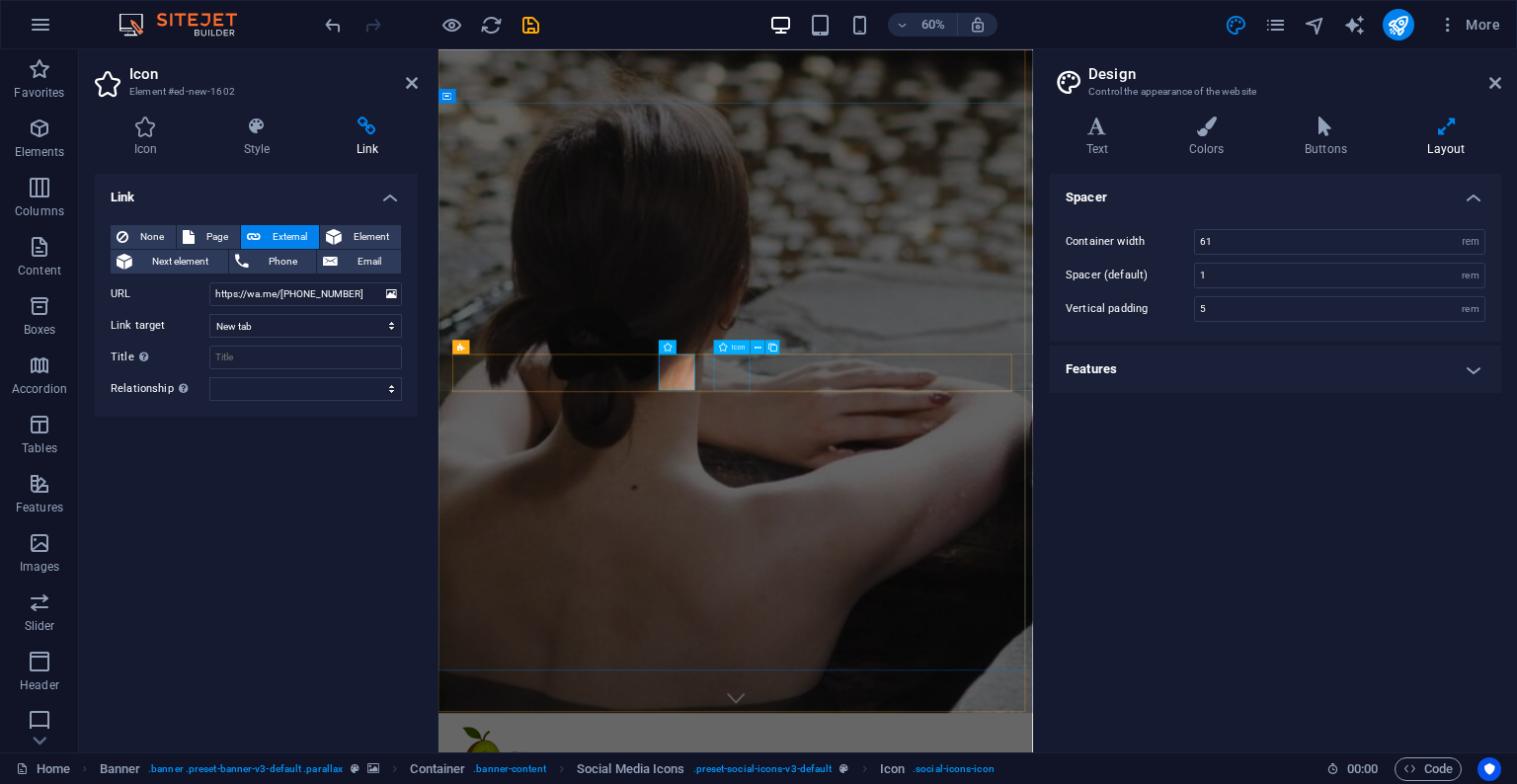click at bounding box center (934, 2580) 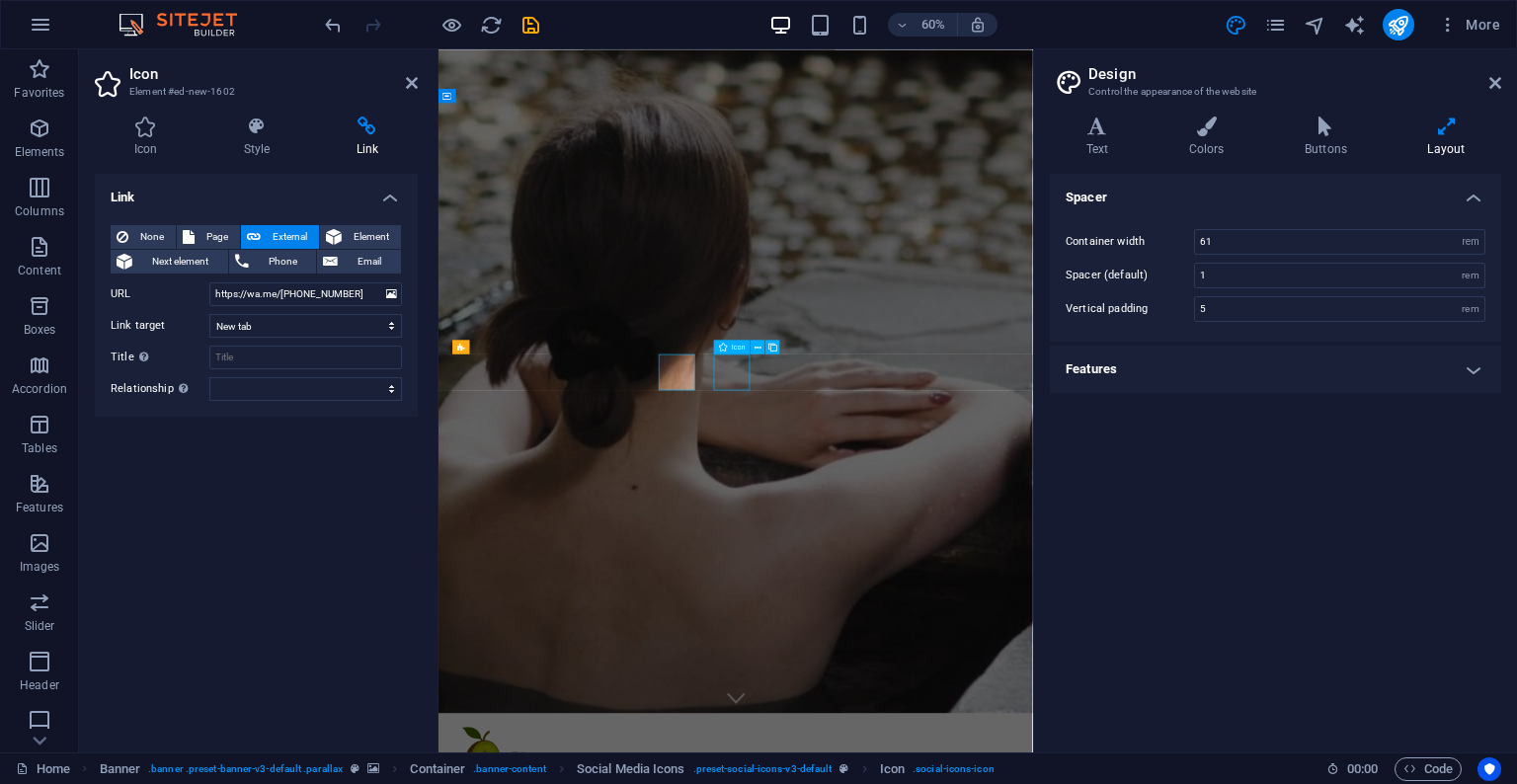 click at bounding box center [934, 2580] 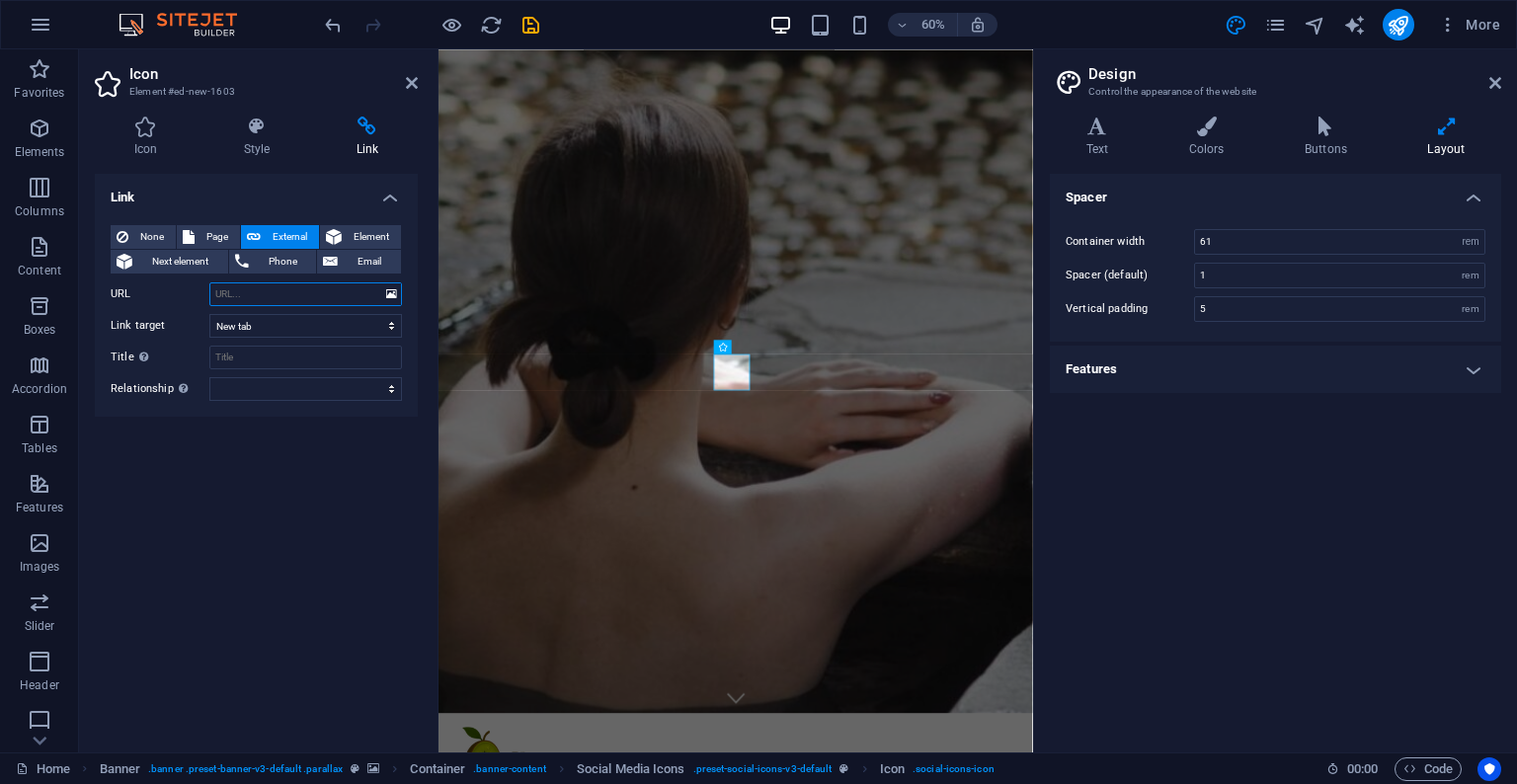 click on "URL" at bounding box center [305, 294] 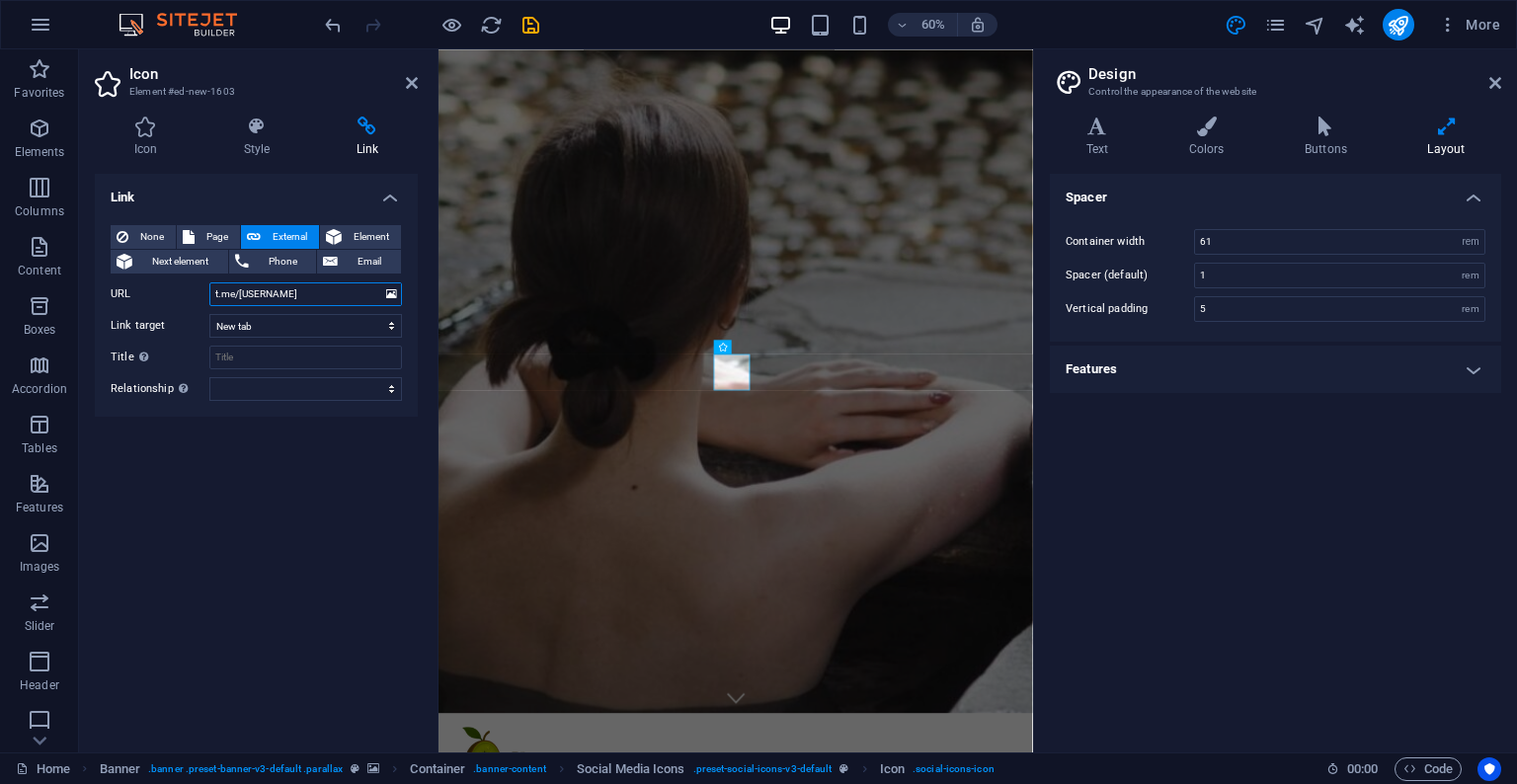 type on "t.me/kiwilush" 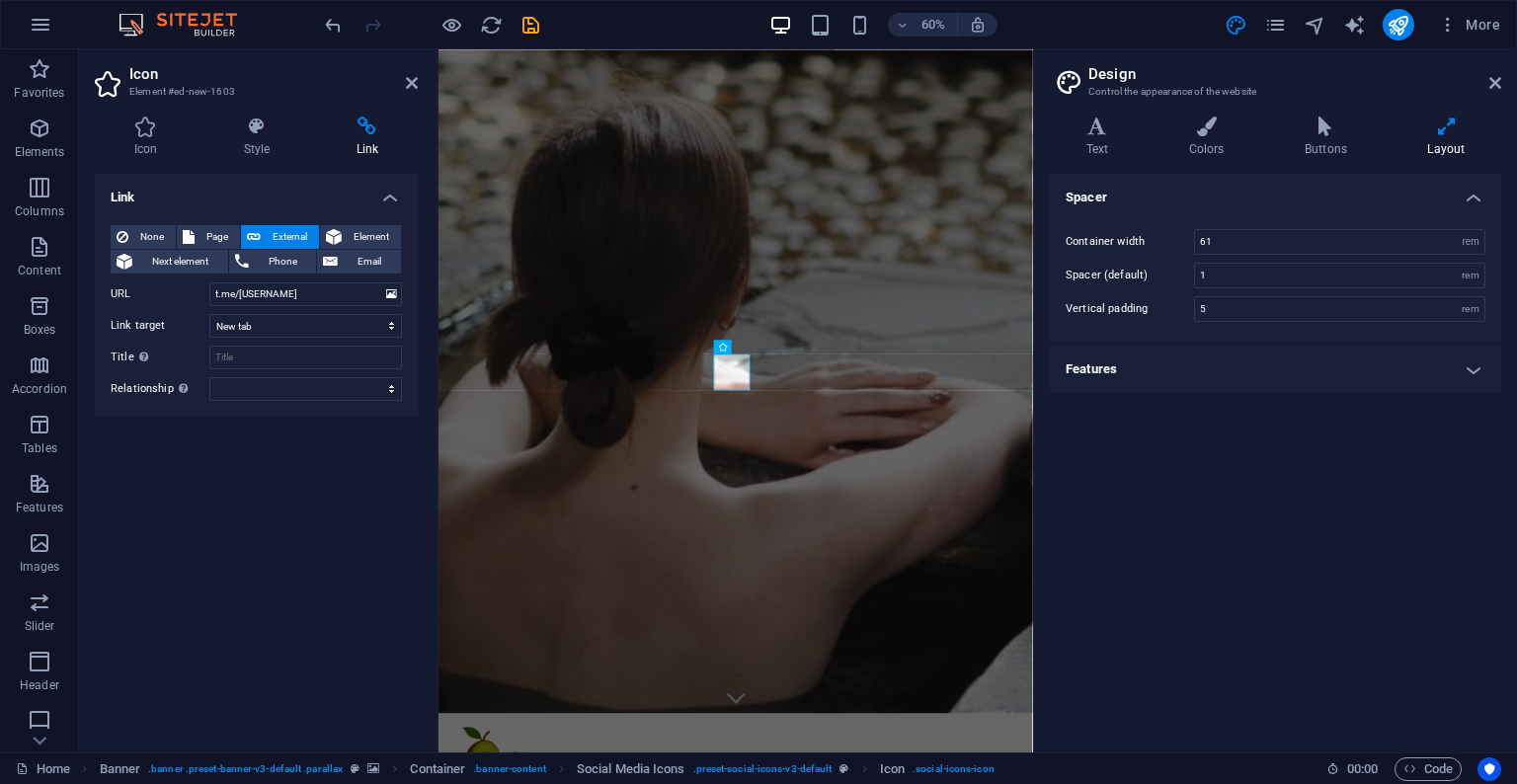 click on "Link None Page External Element Next element Phone Email Page Home Subpage Legal Notice Privacy Element
URL t.me/kiwilush Phone Email Link target New tab Same tab Overlay Title Additional link description, should not be the same as the link text. The title is most often shown as a tooltip text when the mouse moves over the element. Leave empty if uncertain. Relationship Sets the  relationship of this link to the link target . For example, the value "nofollow" instructs search engines not to follow the link. Can be left empty. alternate author bookmark external help license next nofollow noreferrer noopener prev search tag" at bounding box center [256, 455] 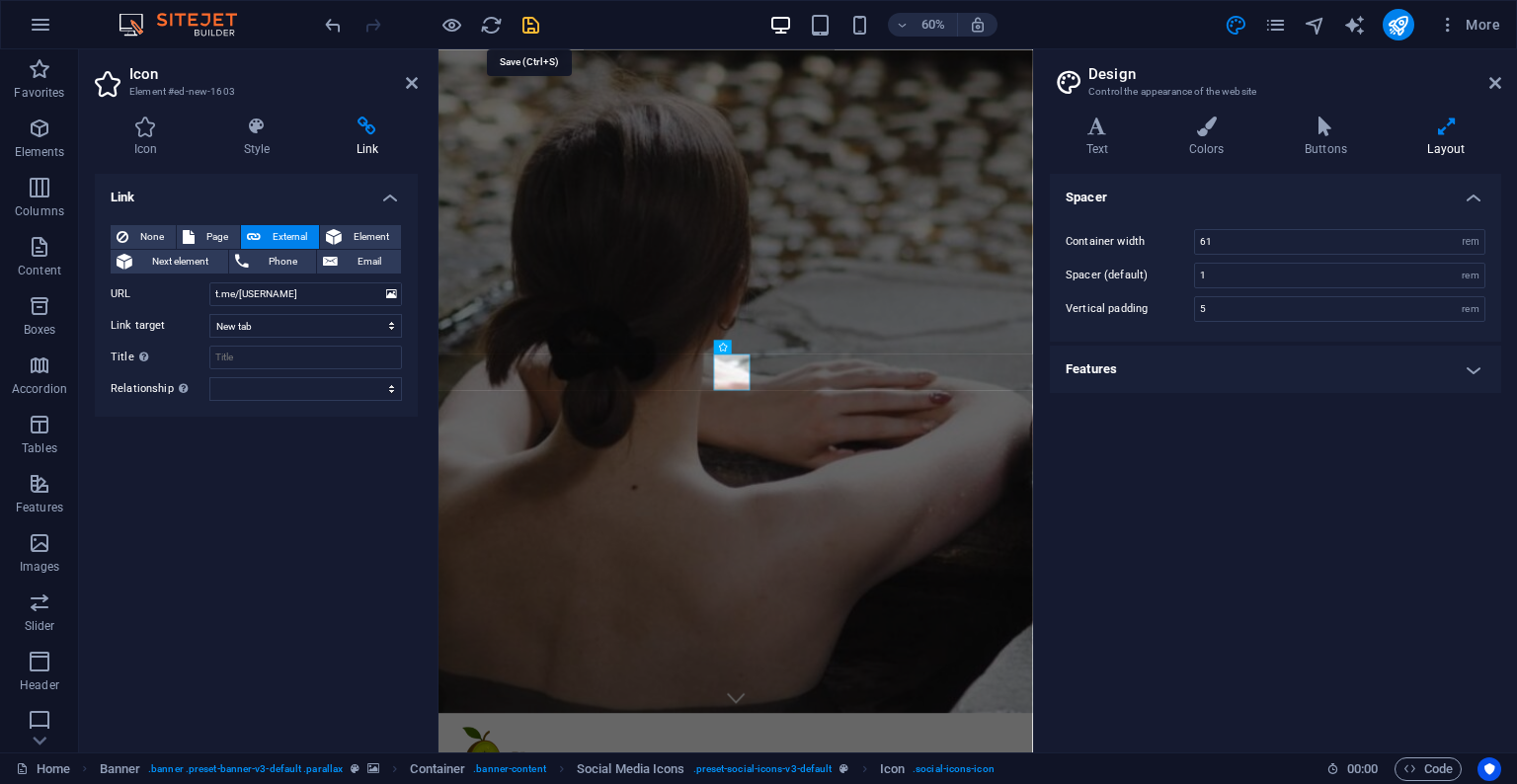 click at bounding box center [530, 25] 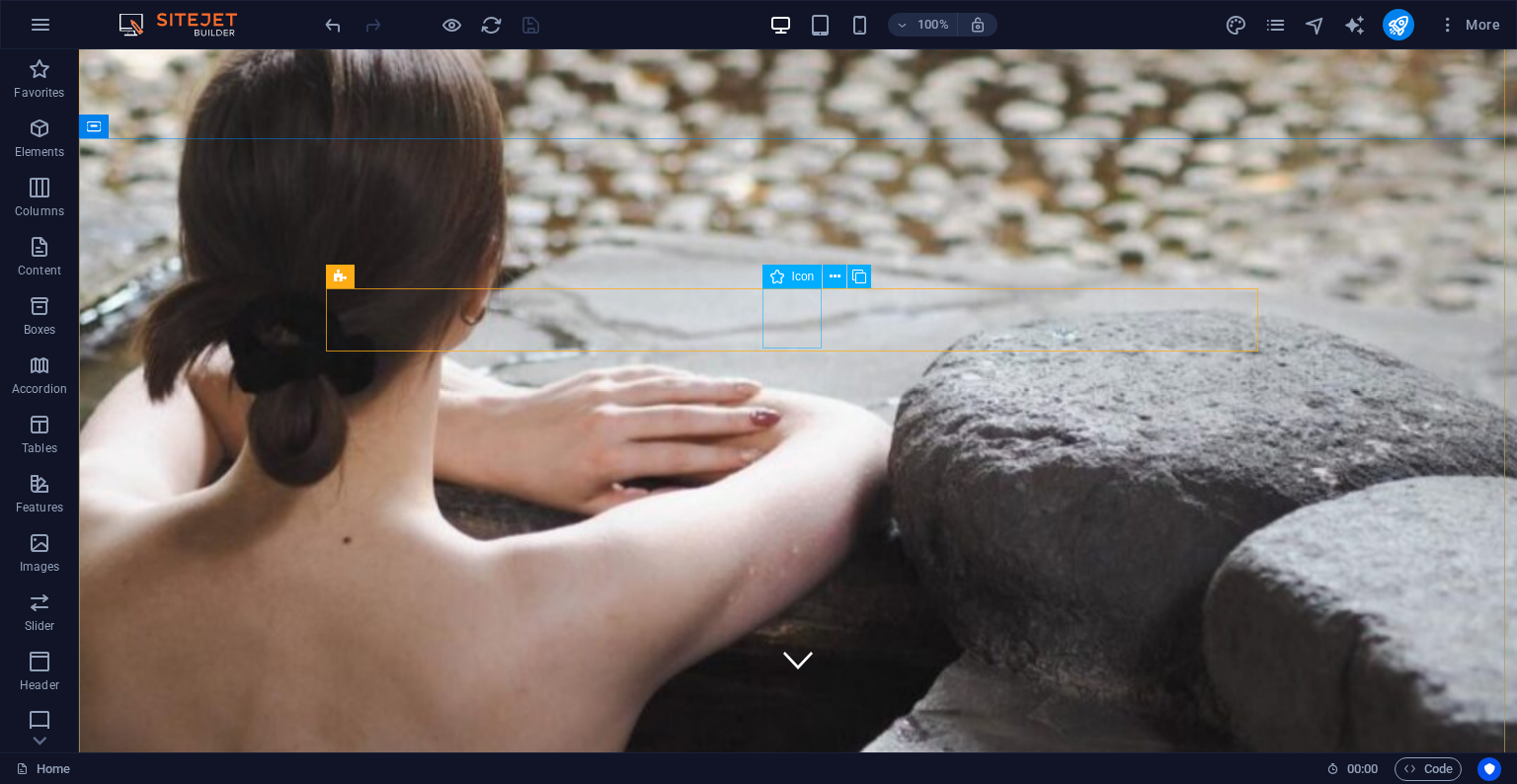 click at bounding box center [798, 2162] 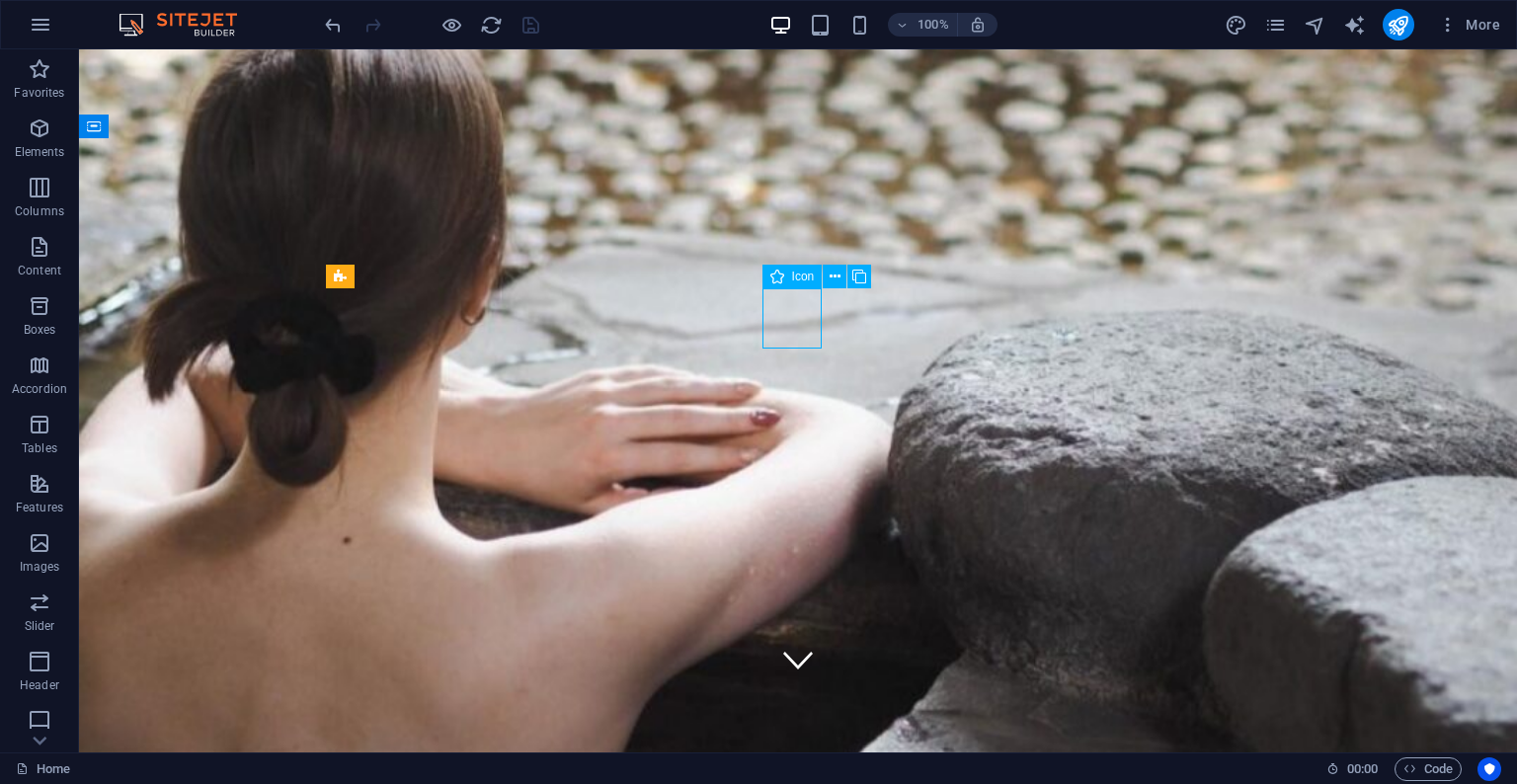 click at bounding box center (798, 2162) 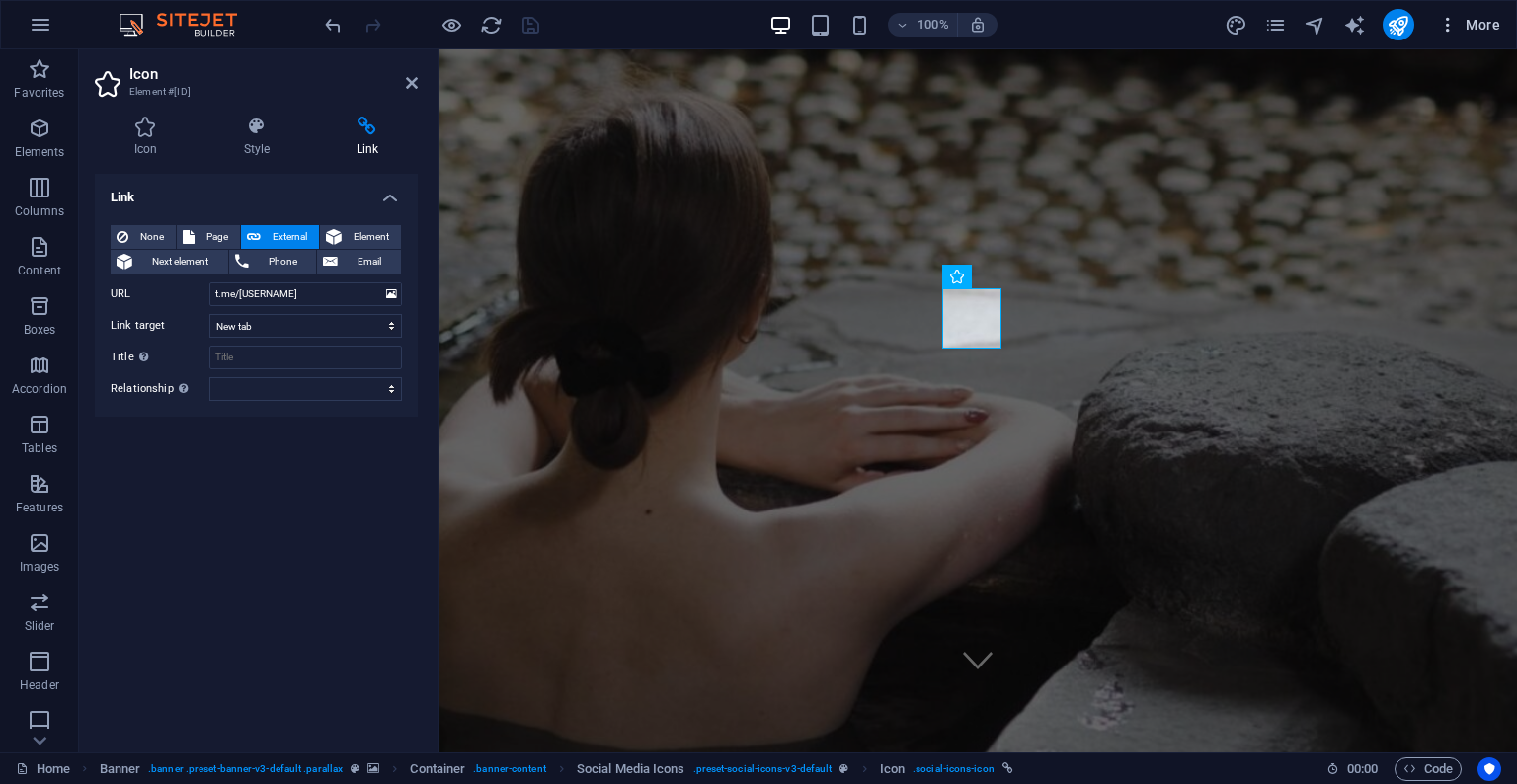 click on "More" at bounding box center [1469, 25] 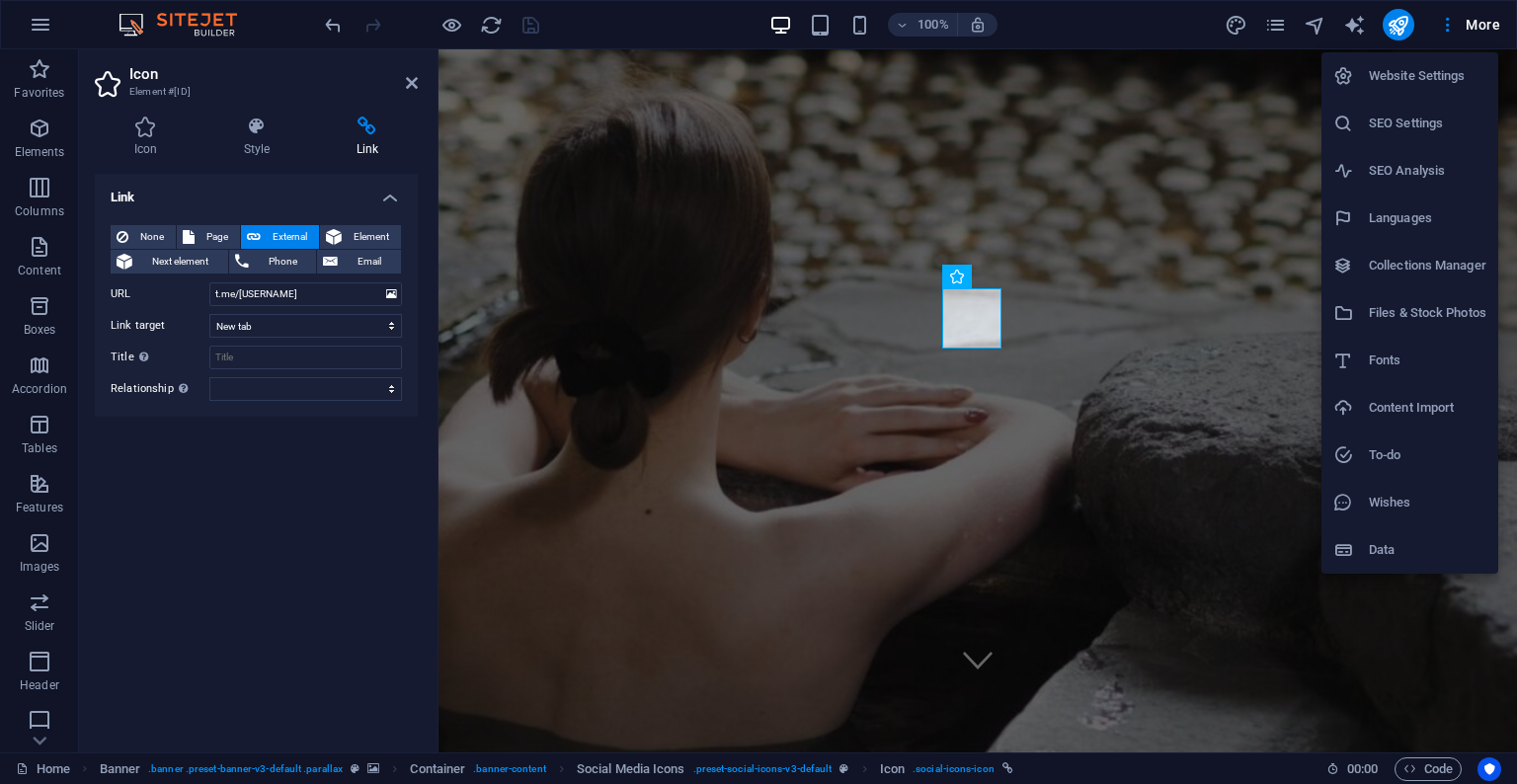 click on "Files & Stock Photos" at bounding box center [1427, 313] 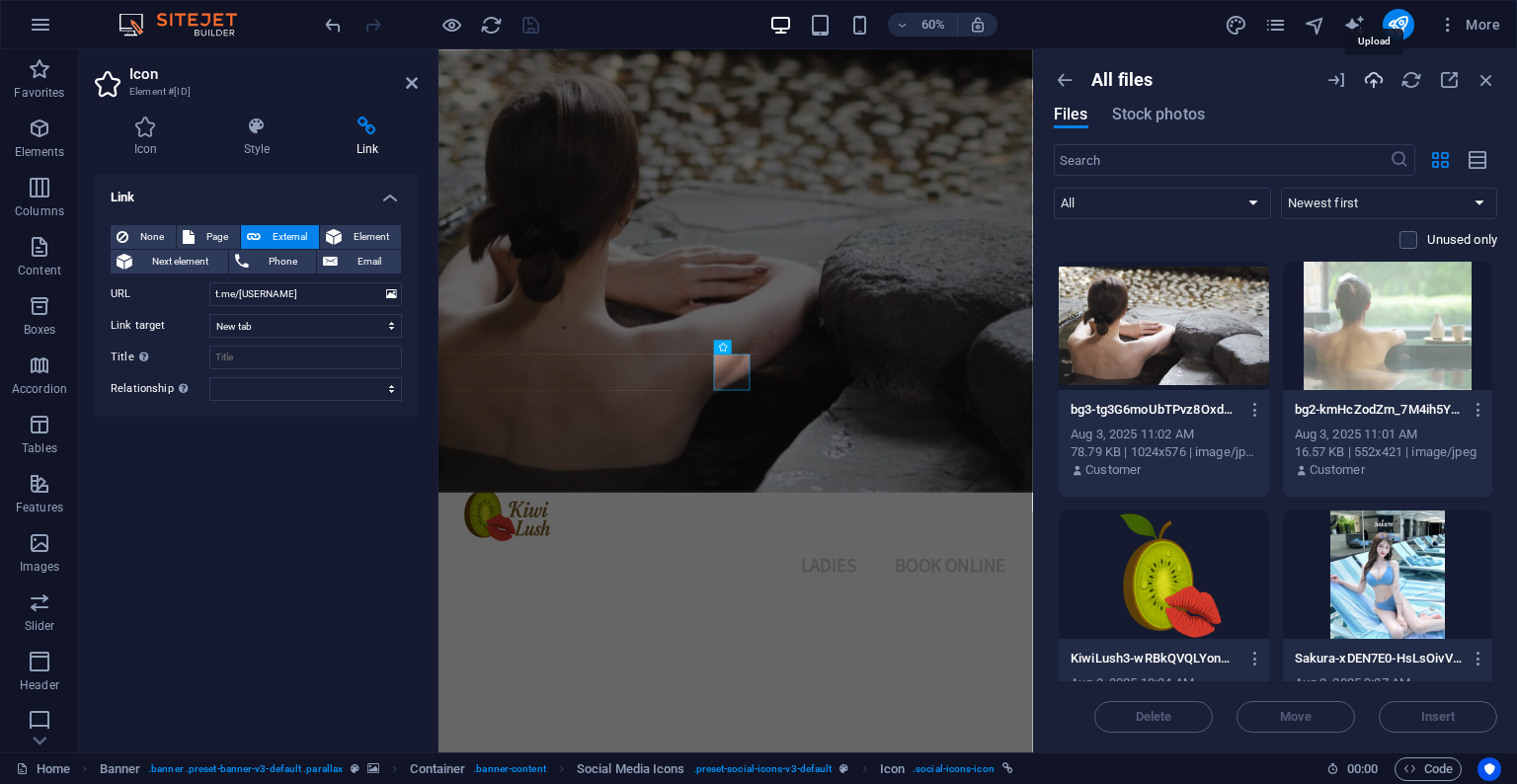 click at bounding box center [1374, 80] 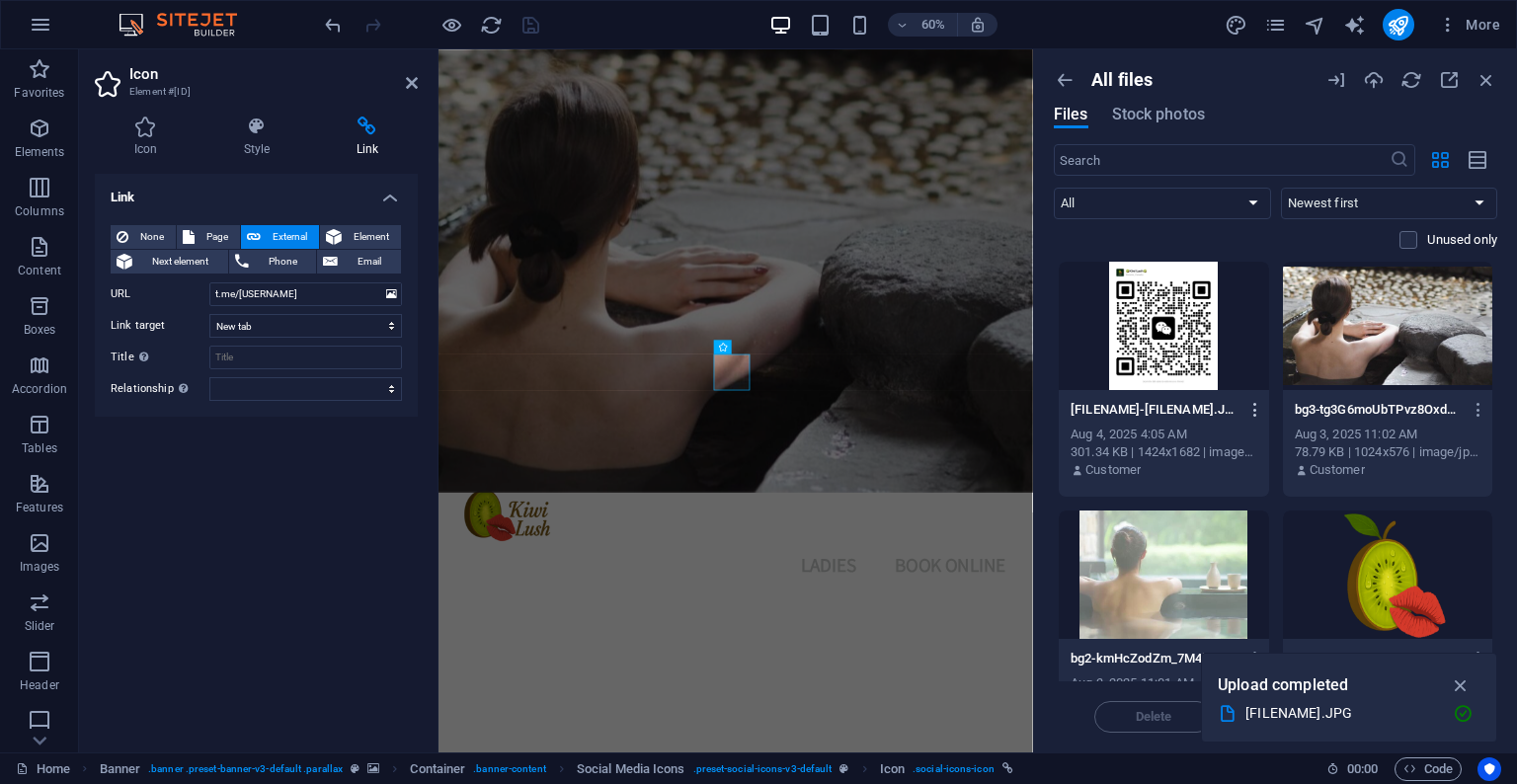 click at bounding box center [1255, 410] 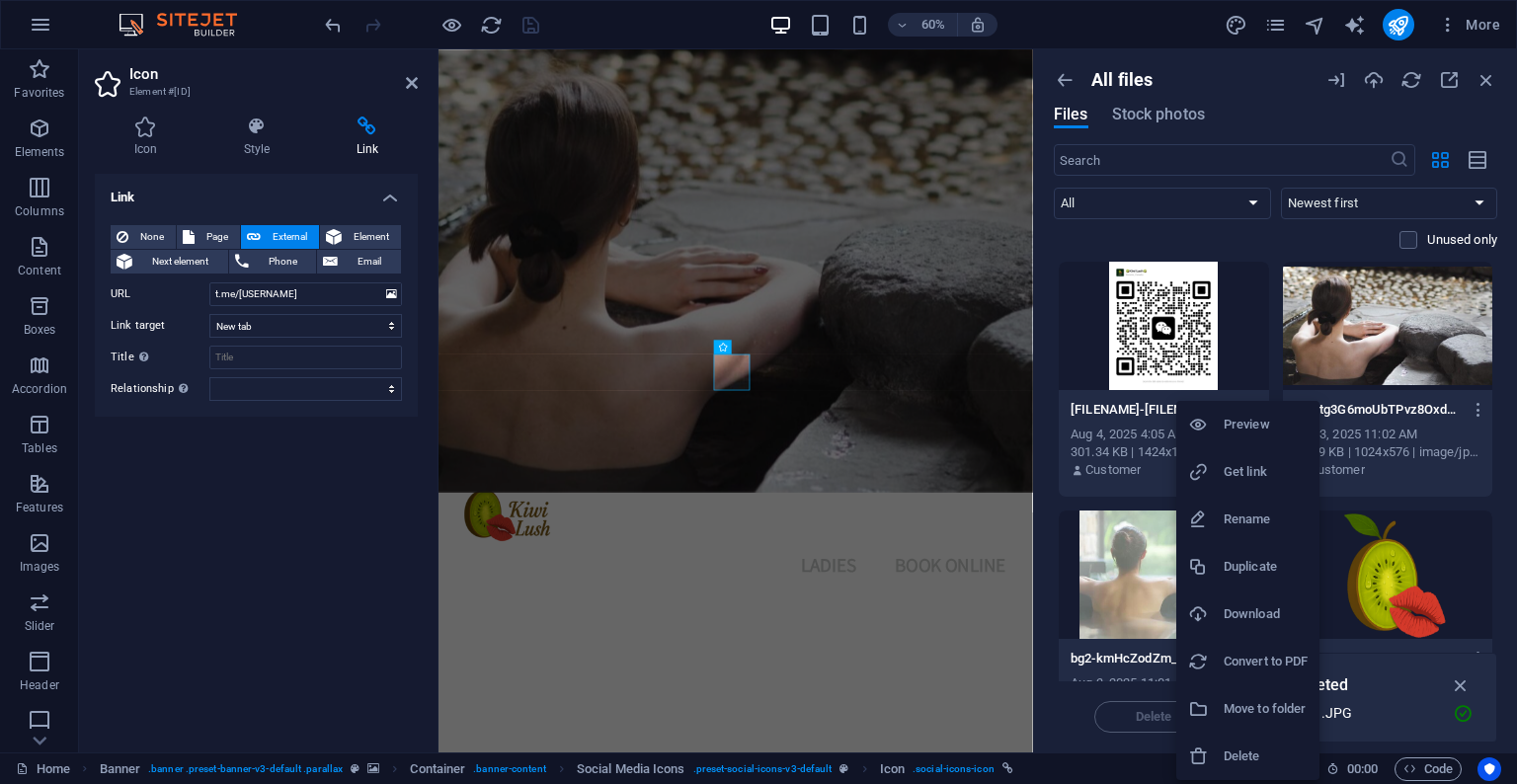 click on "Rename" at bounding box center (1265, 519) 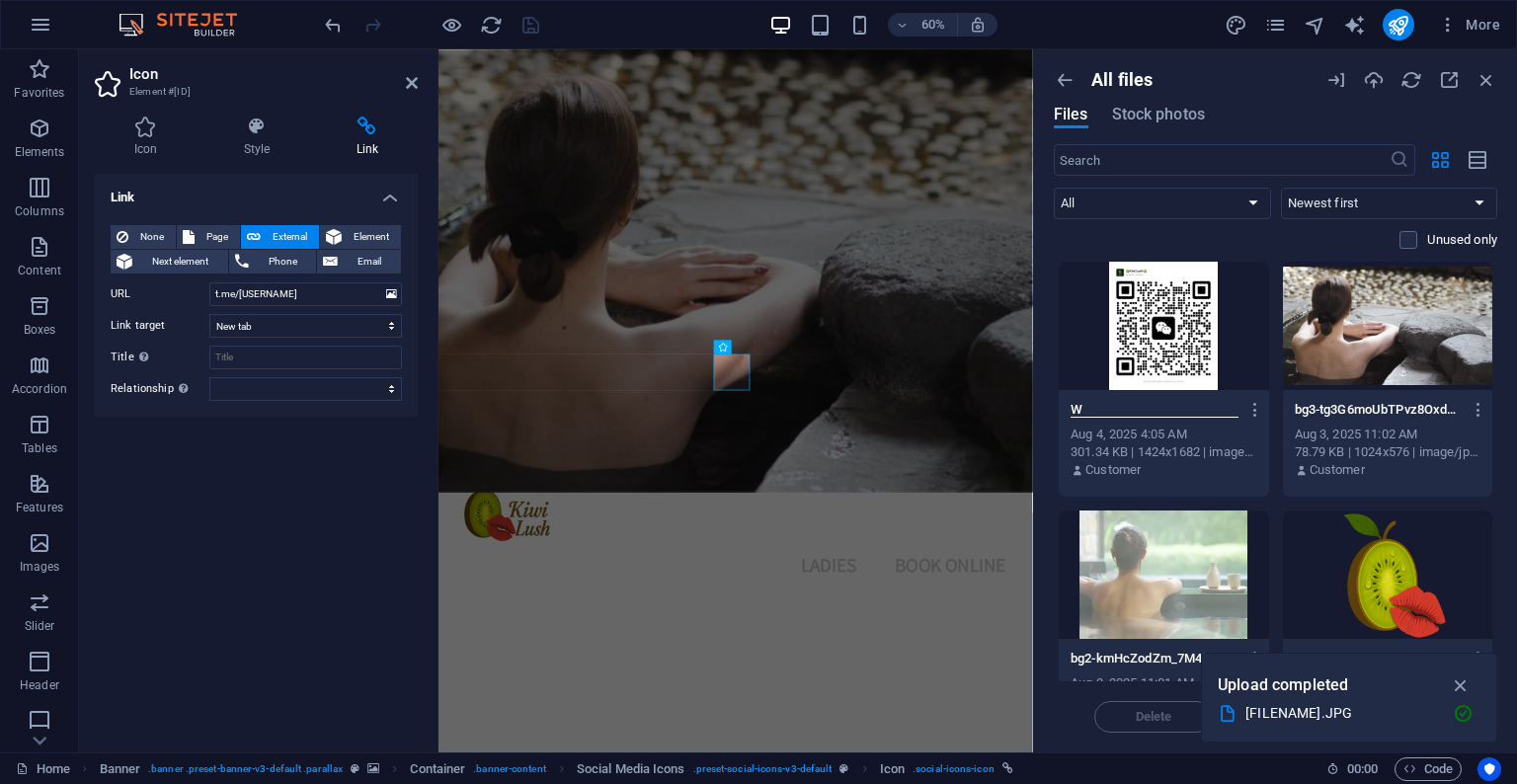 scroll, scrollTop: 0, scrollLeft: 0, axis: both 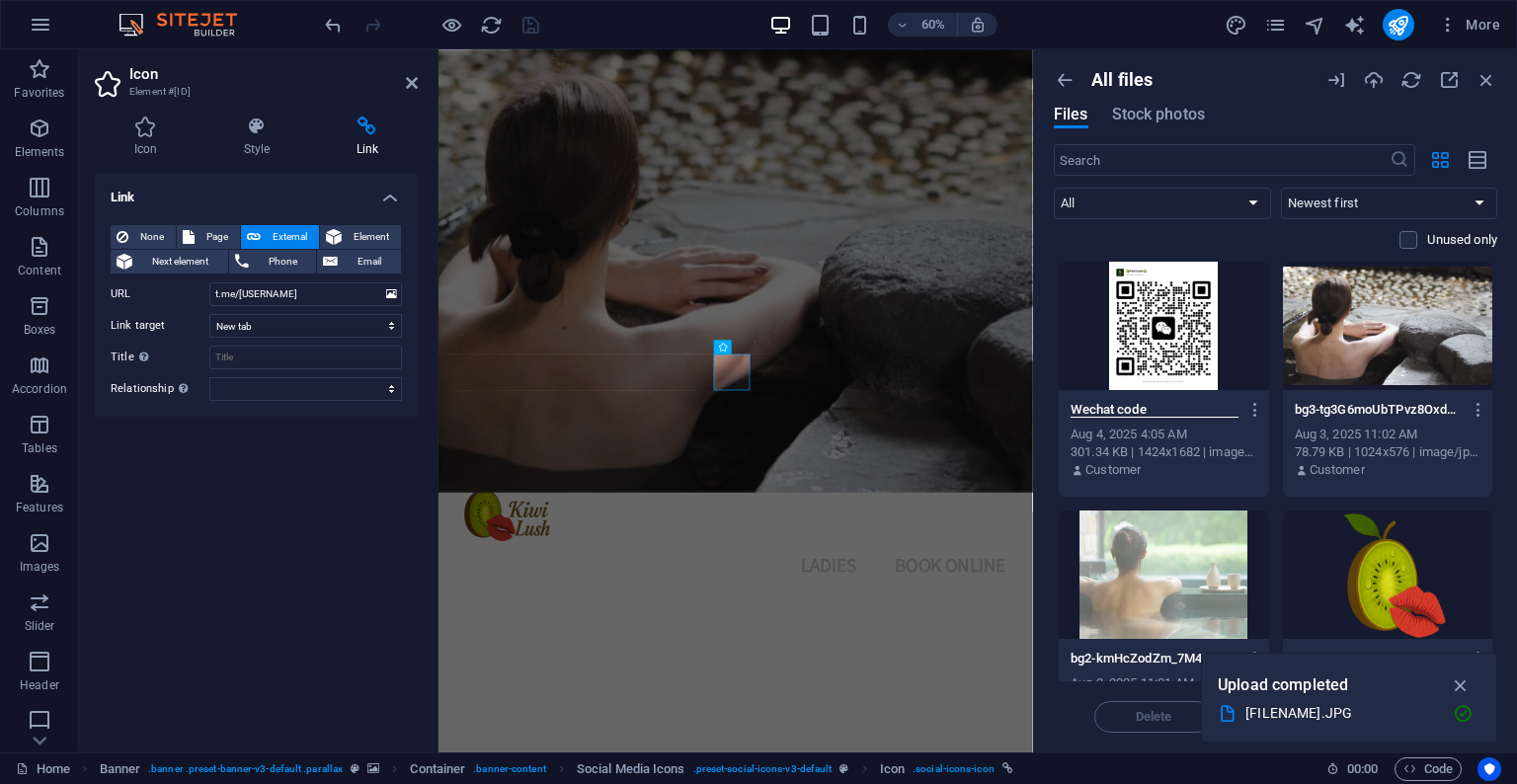 type on "Wechat code" 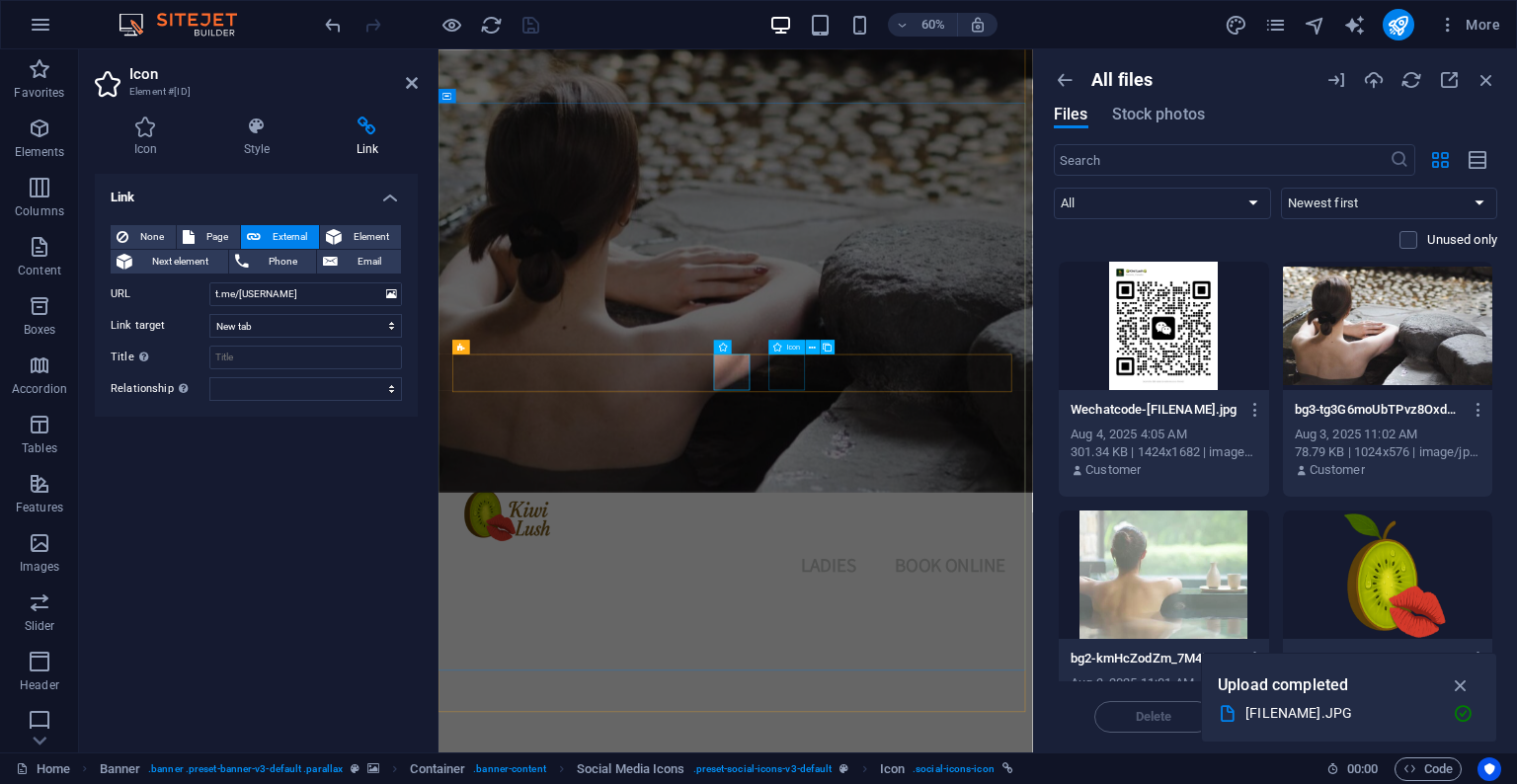 click at bounding box center [934, 2238] 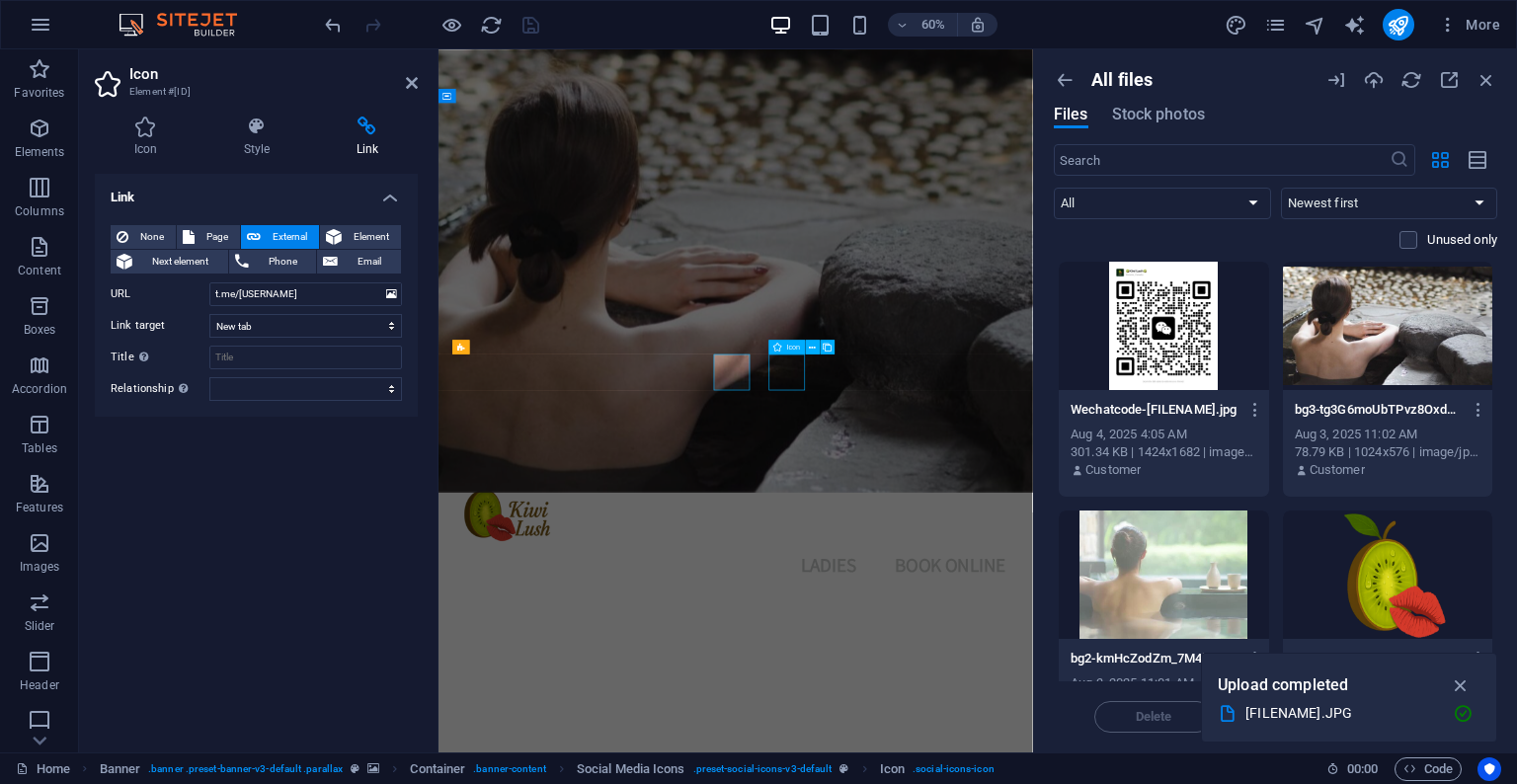 click at bounding box center (934, 2238) 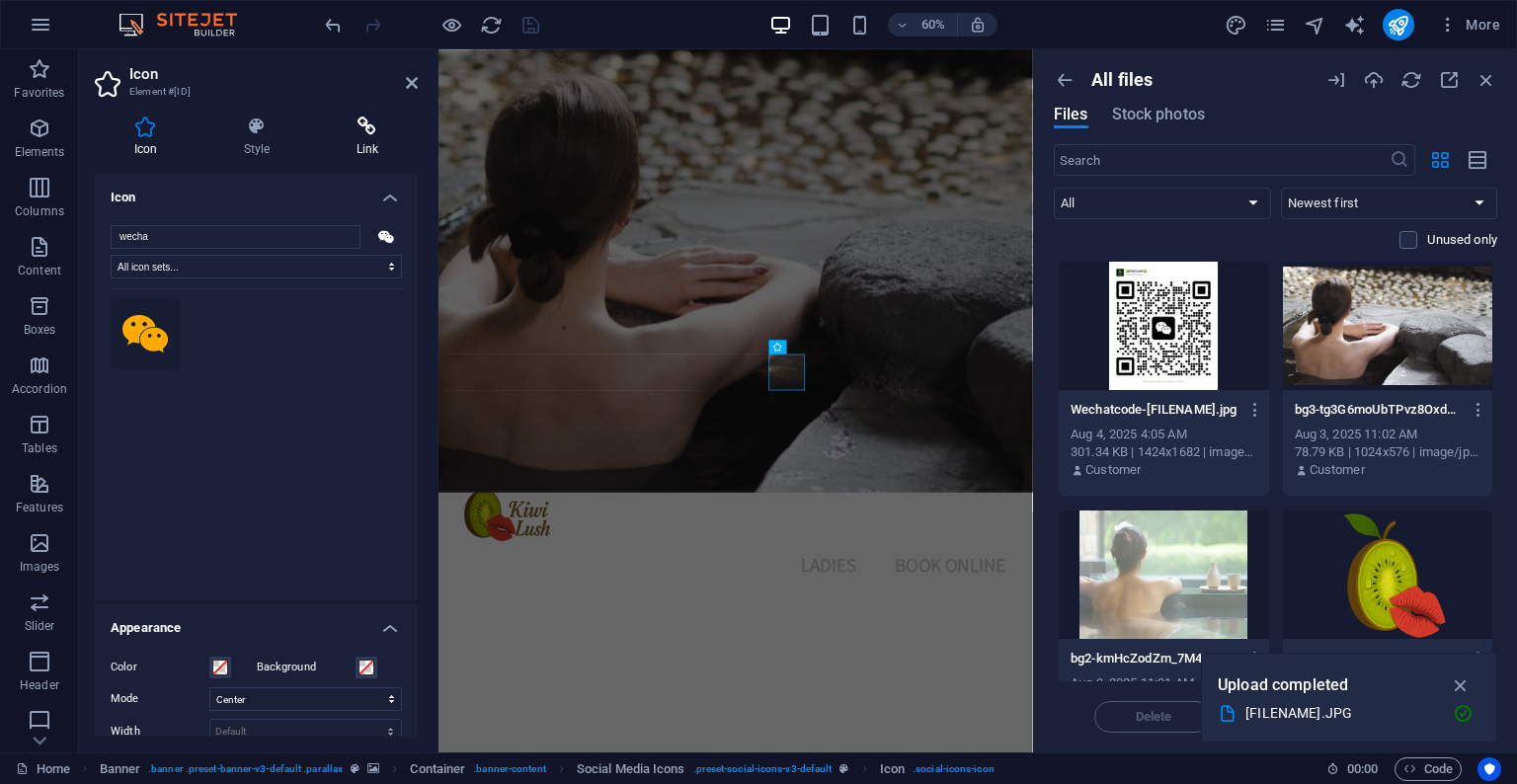 click on "Link" at bounding box center (367, 137) 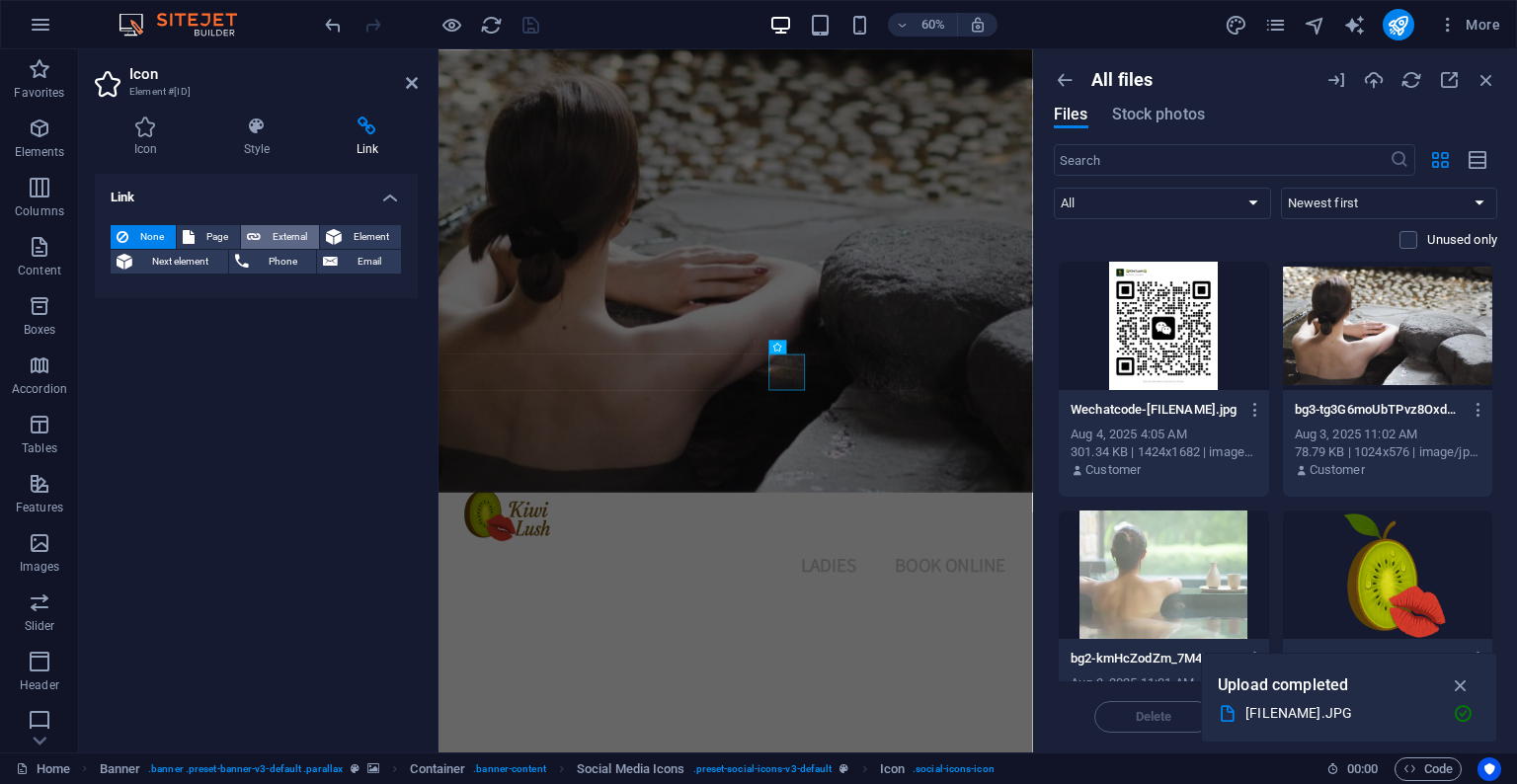 click on "External" at bounding box center (289, 237) 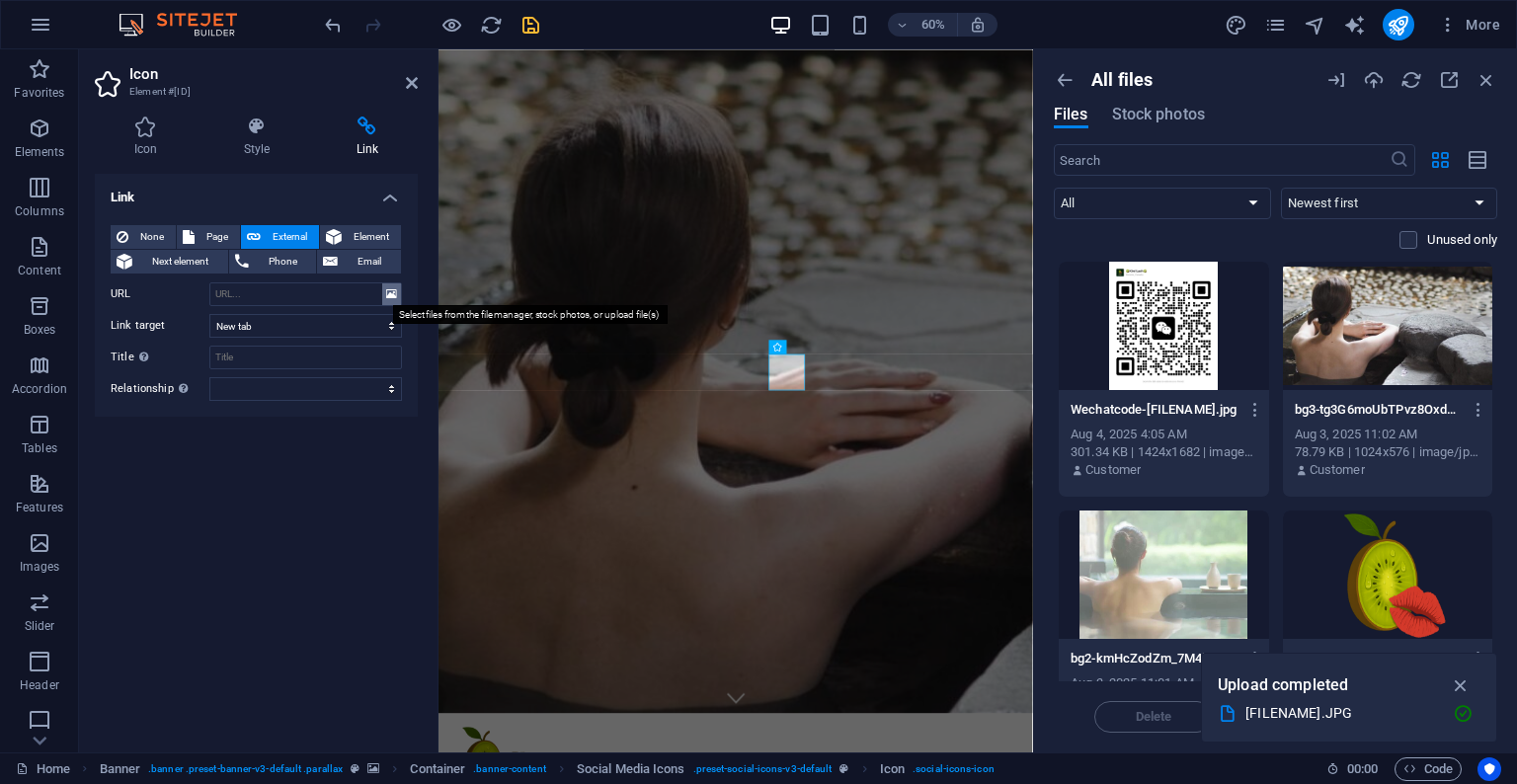 click at bounding box center [391, 294] 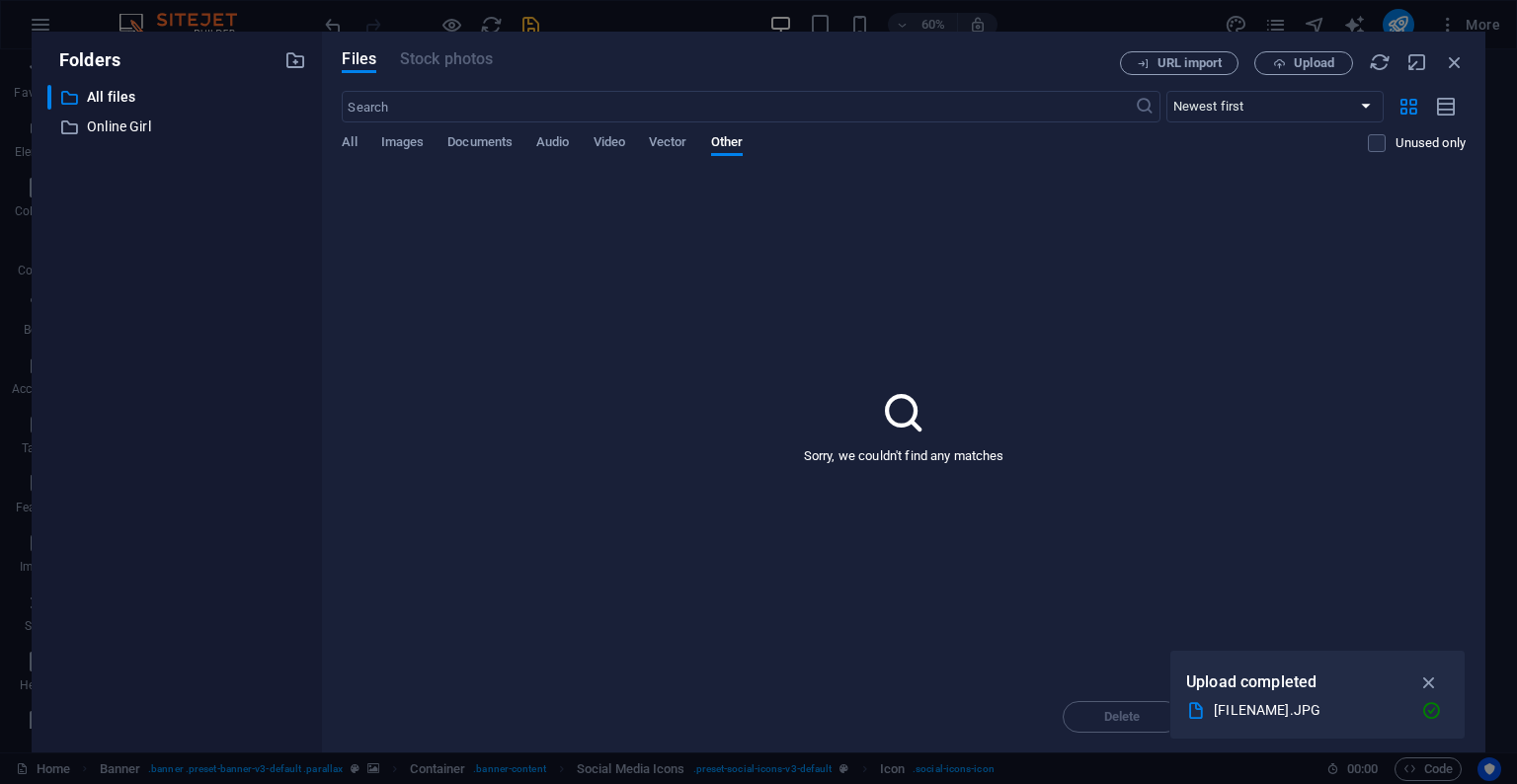 click on "Files Stock photos URL import Upload ​ Newest first Oldest first Name (A-Z) Name (Z-A) Size (0-9) Size (9-0) Resolution (0-9) Resolution (9-0) All Images Documents Audio Video Vector Other Unused only Sorry, we couldn't find any matches Delete Move Insert" at bounding box center [904, 392] 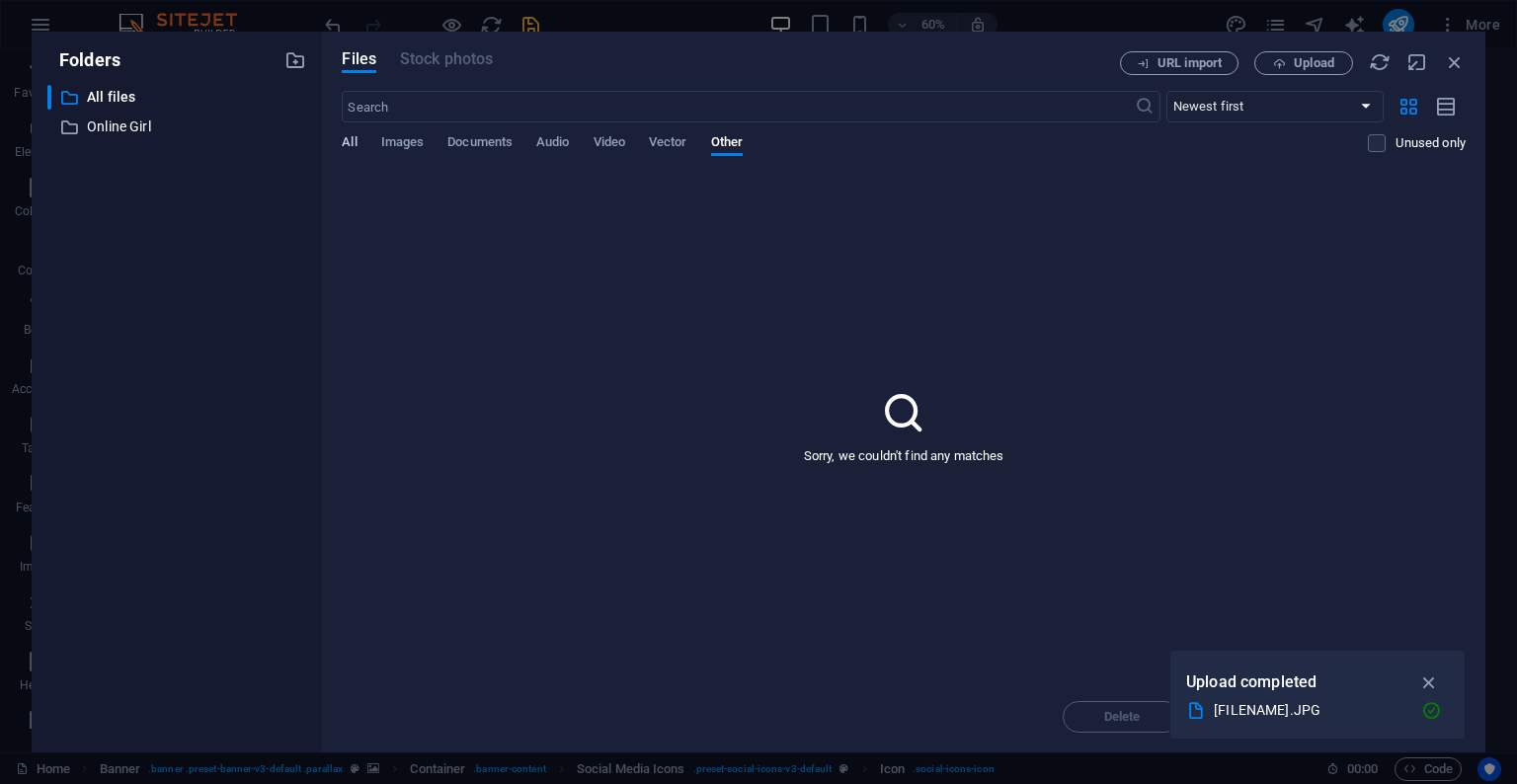 click on "All" at bounding box center [349, 144] 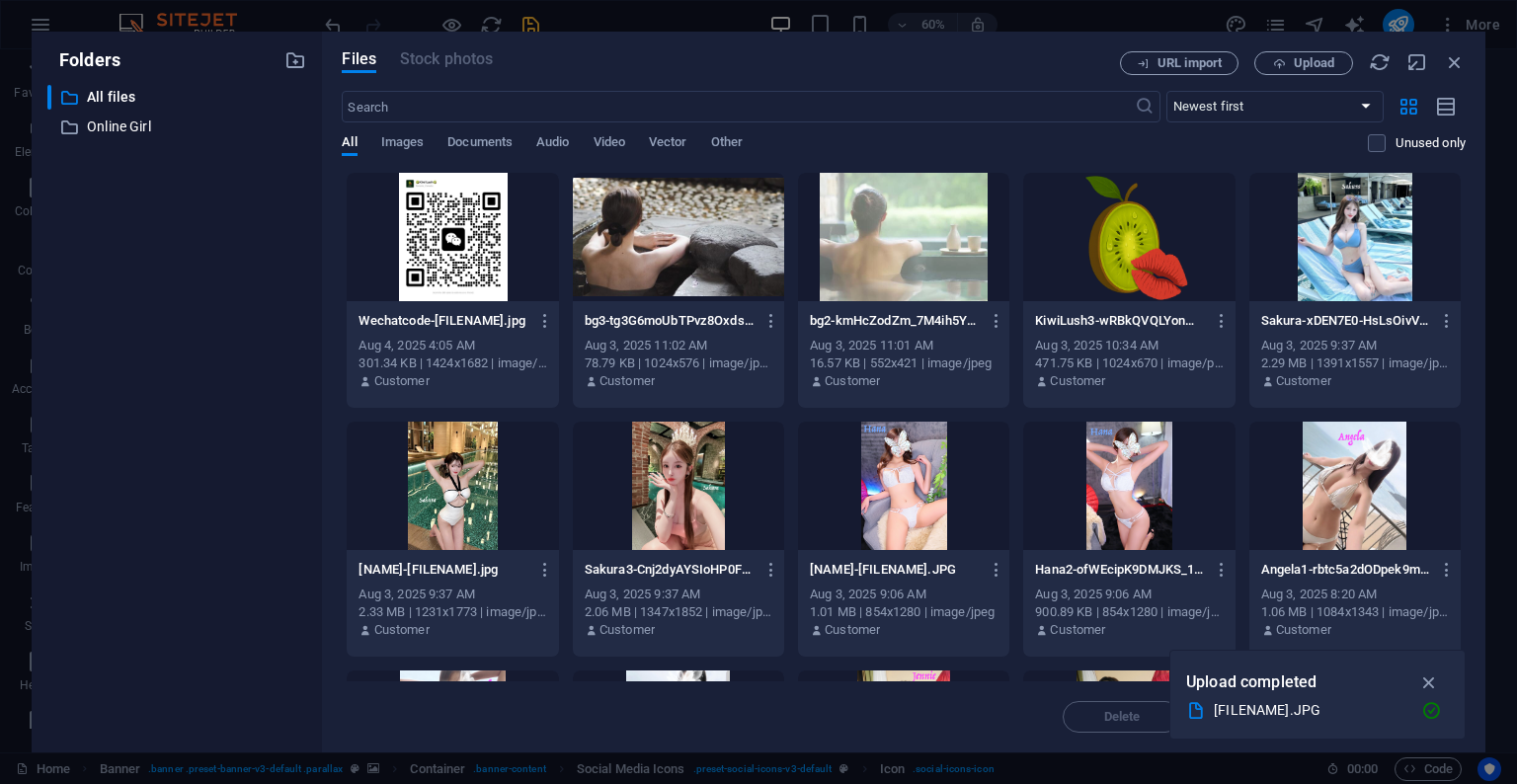 click at bounding box center [452, 237] 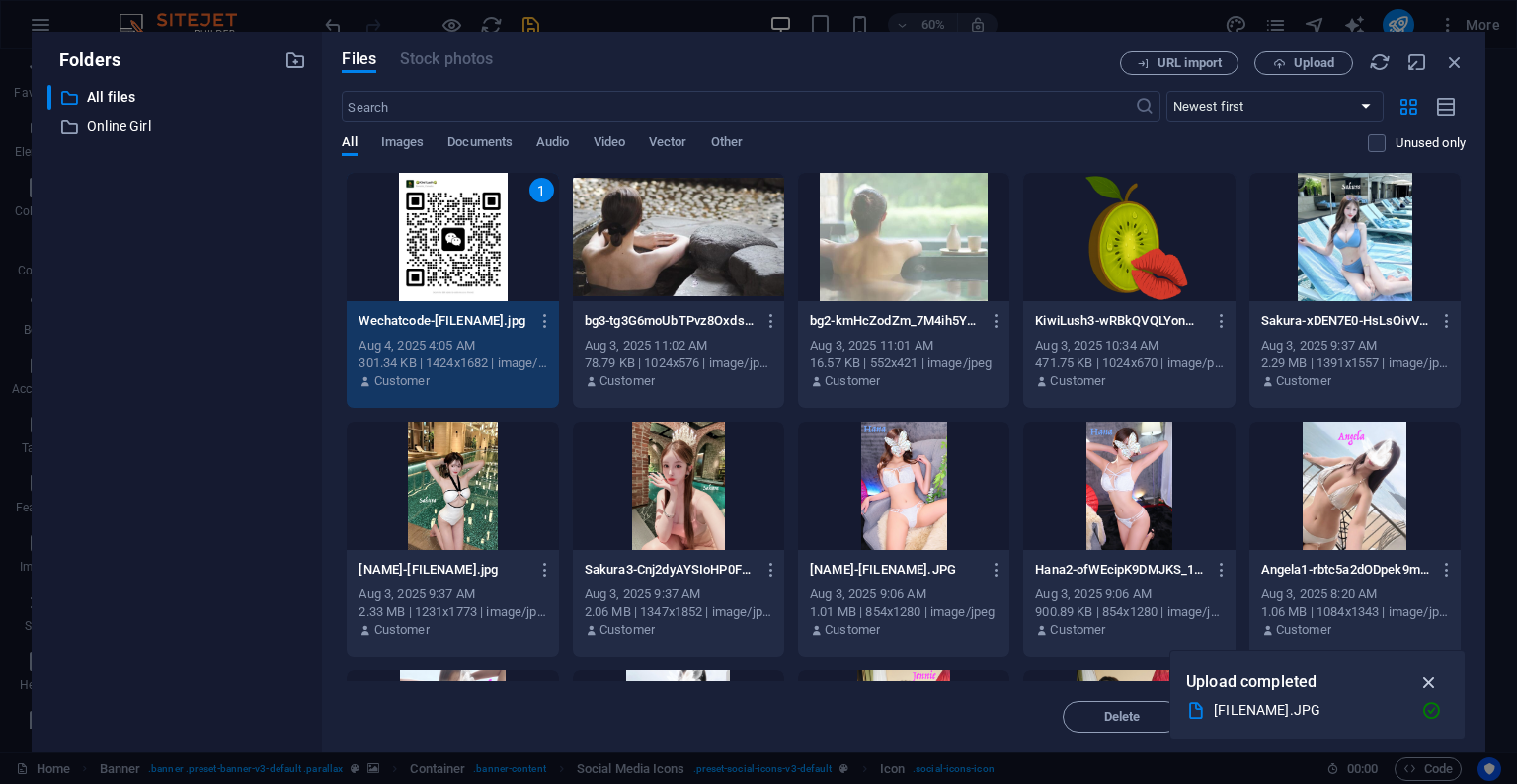 click at bounding box center (1429, 682) 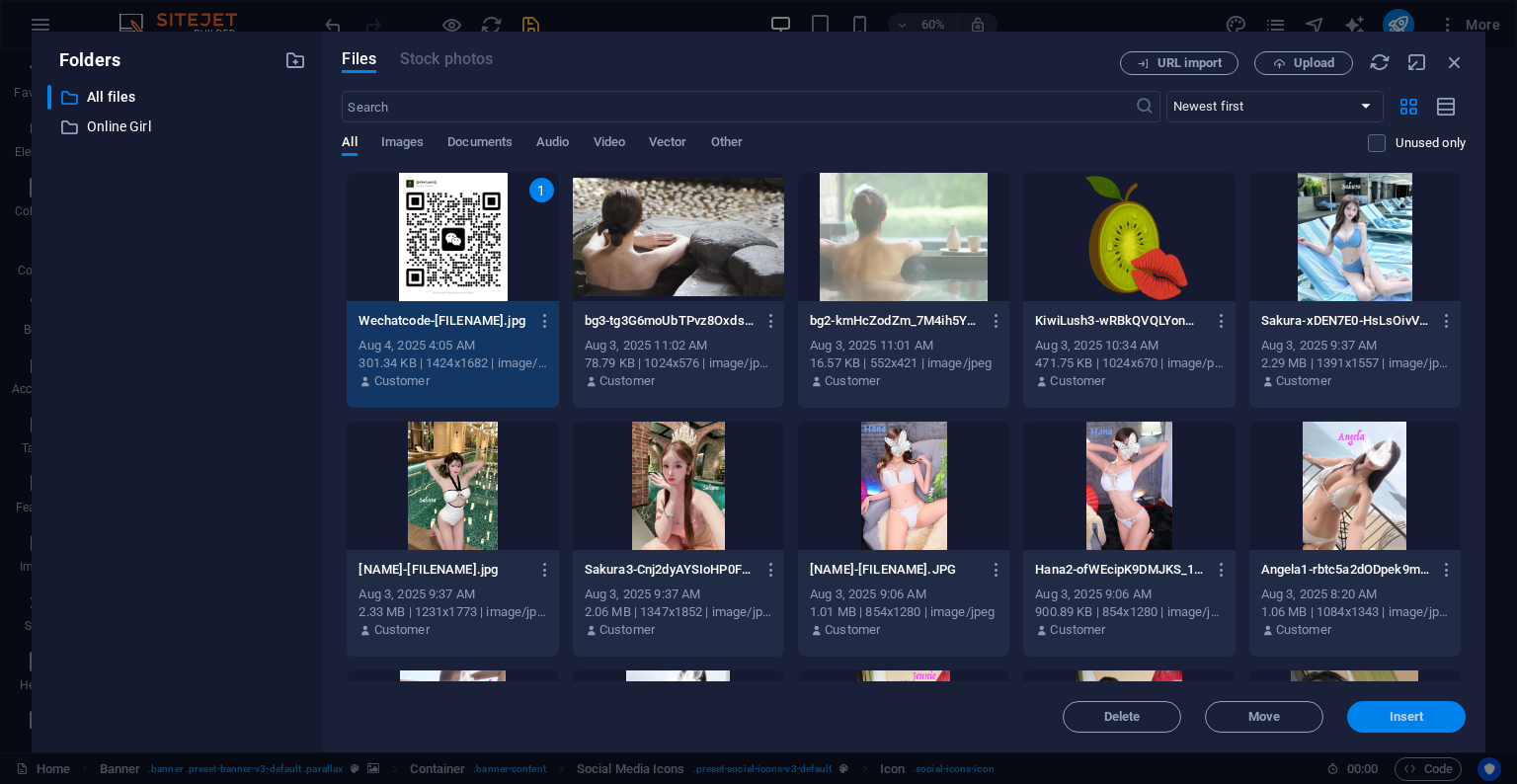 drag, startPoint x: 1427, startPoint y: 713, endPoint x: 987, endPoint y: 662, distance: 442.94582 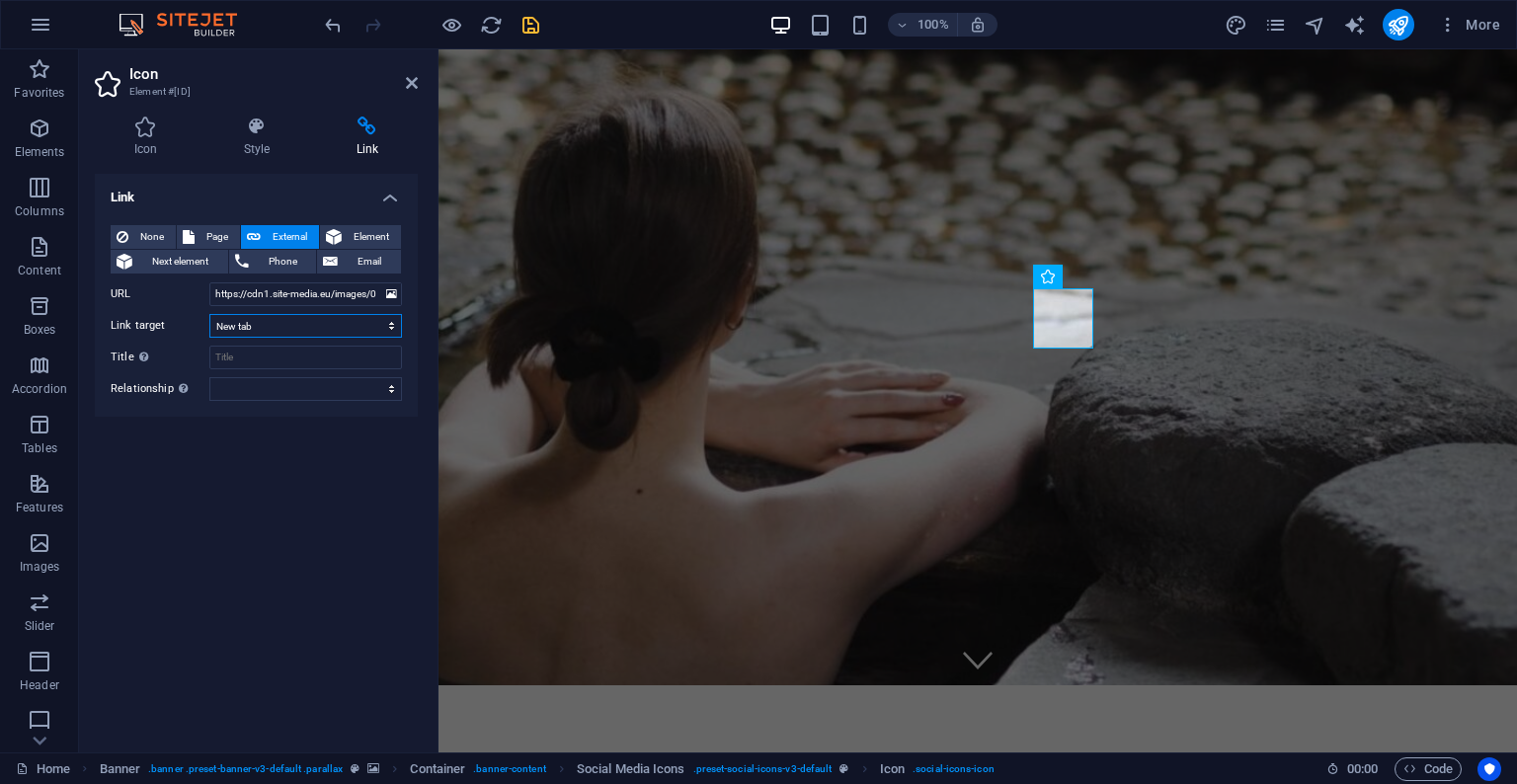 click on "New tab Same tab Overlay" at bounding box center (305, 326) 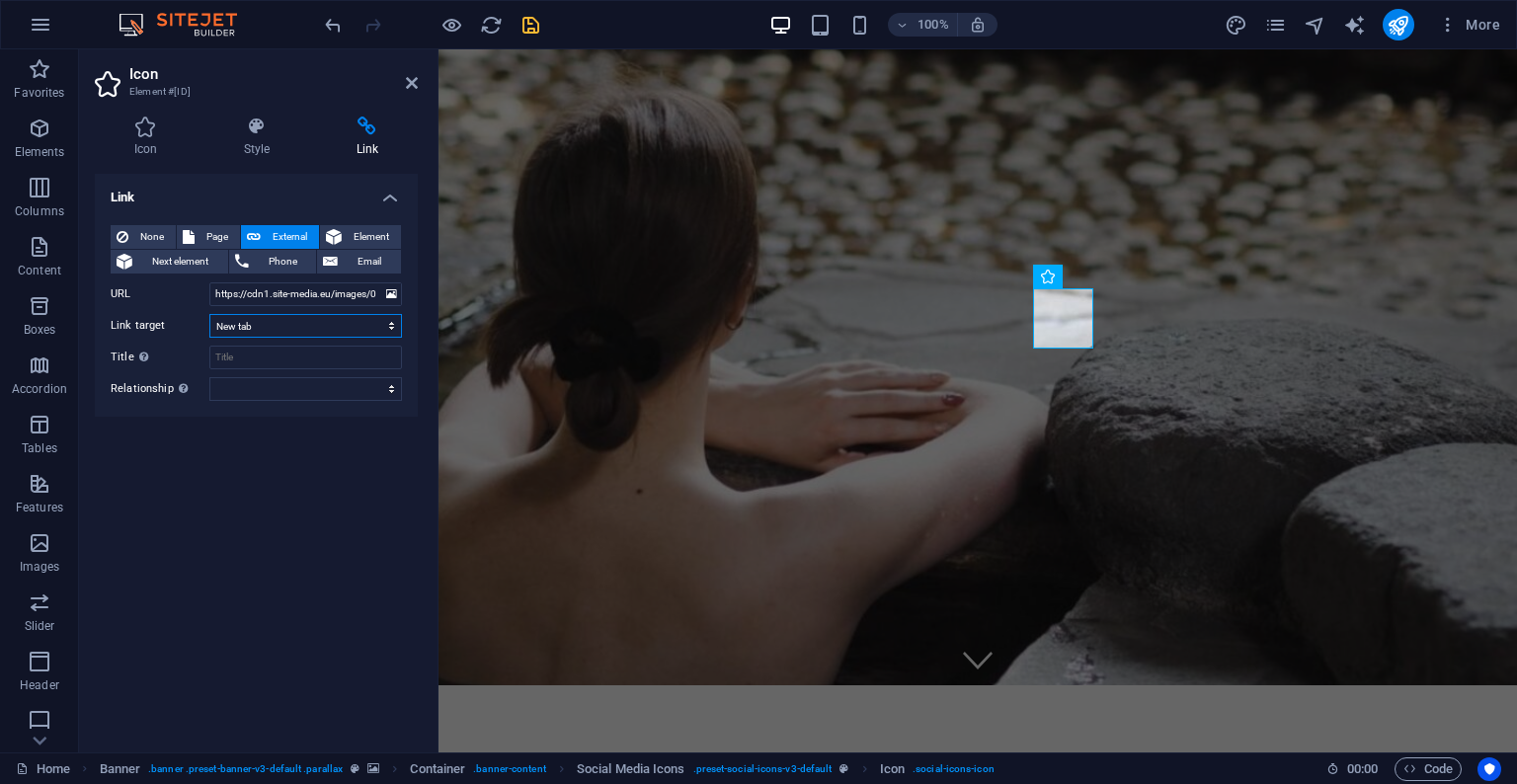 select on "overlay" 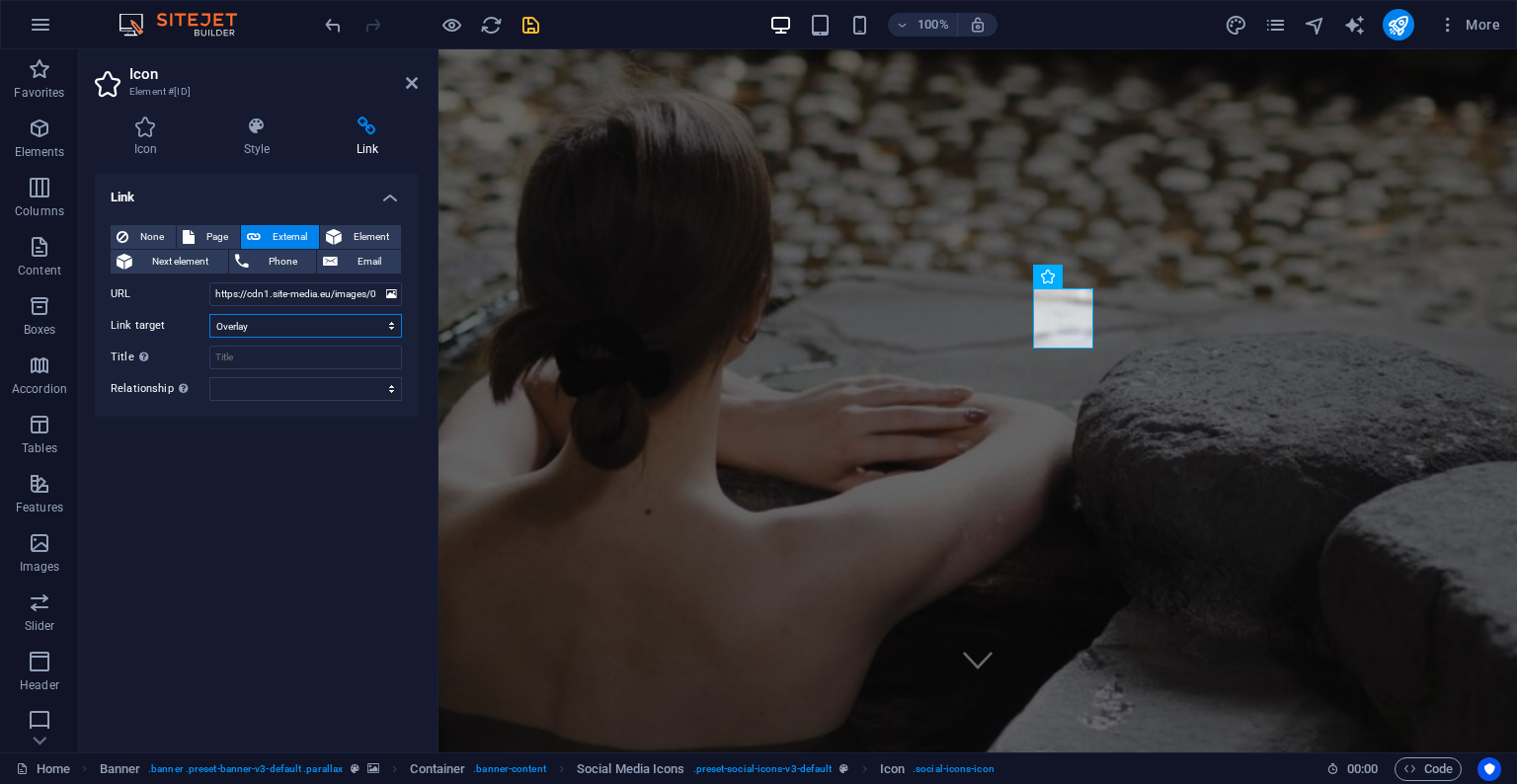 click on "New tab Same tab Overlay" at bounding box center (305, 326) 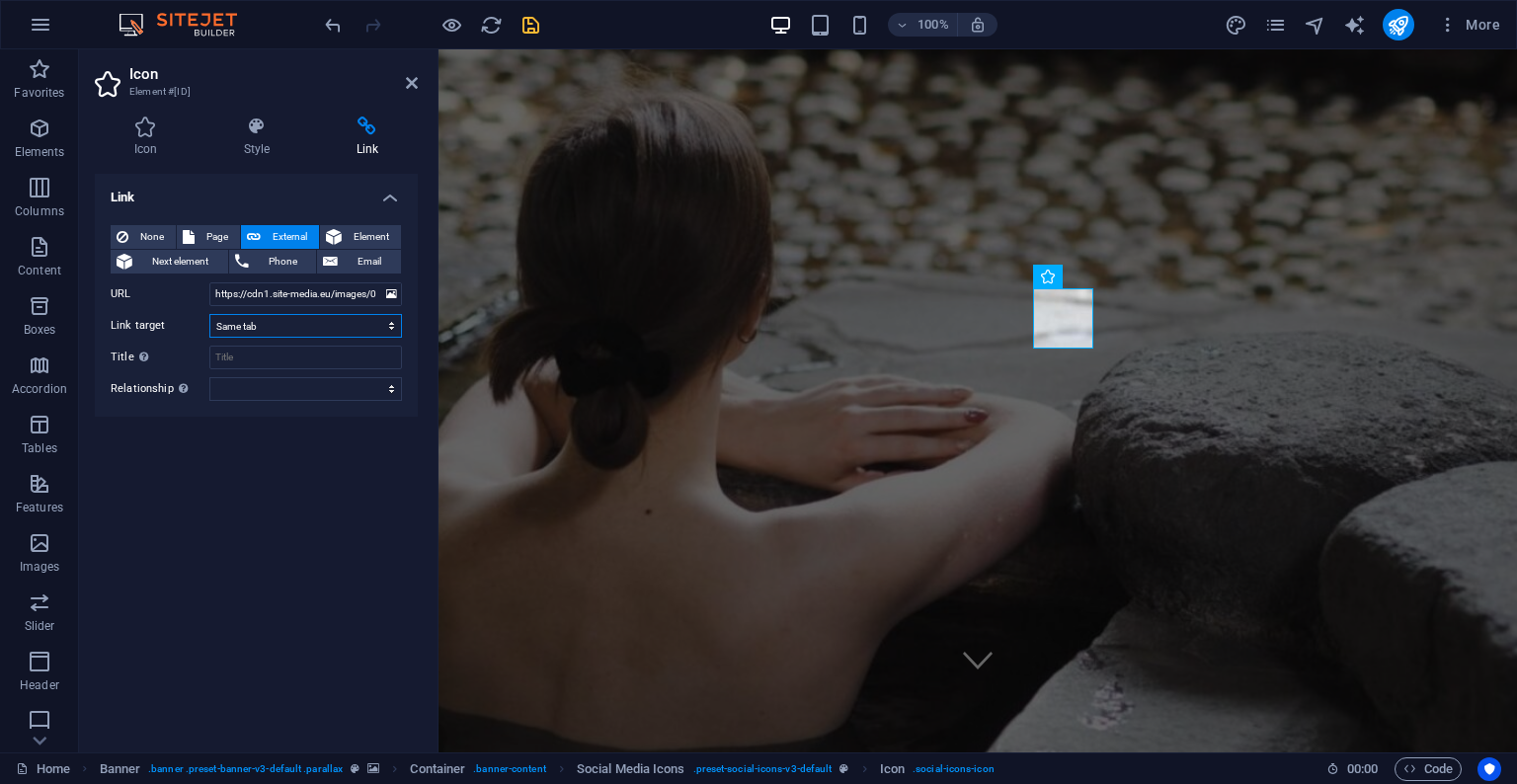 click on "New tab Same tab Overlay" at bounding box center (305, 326) 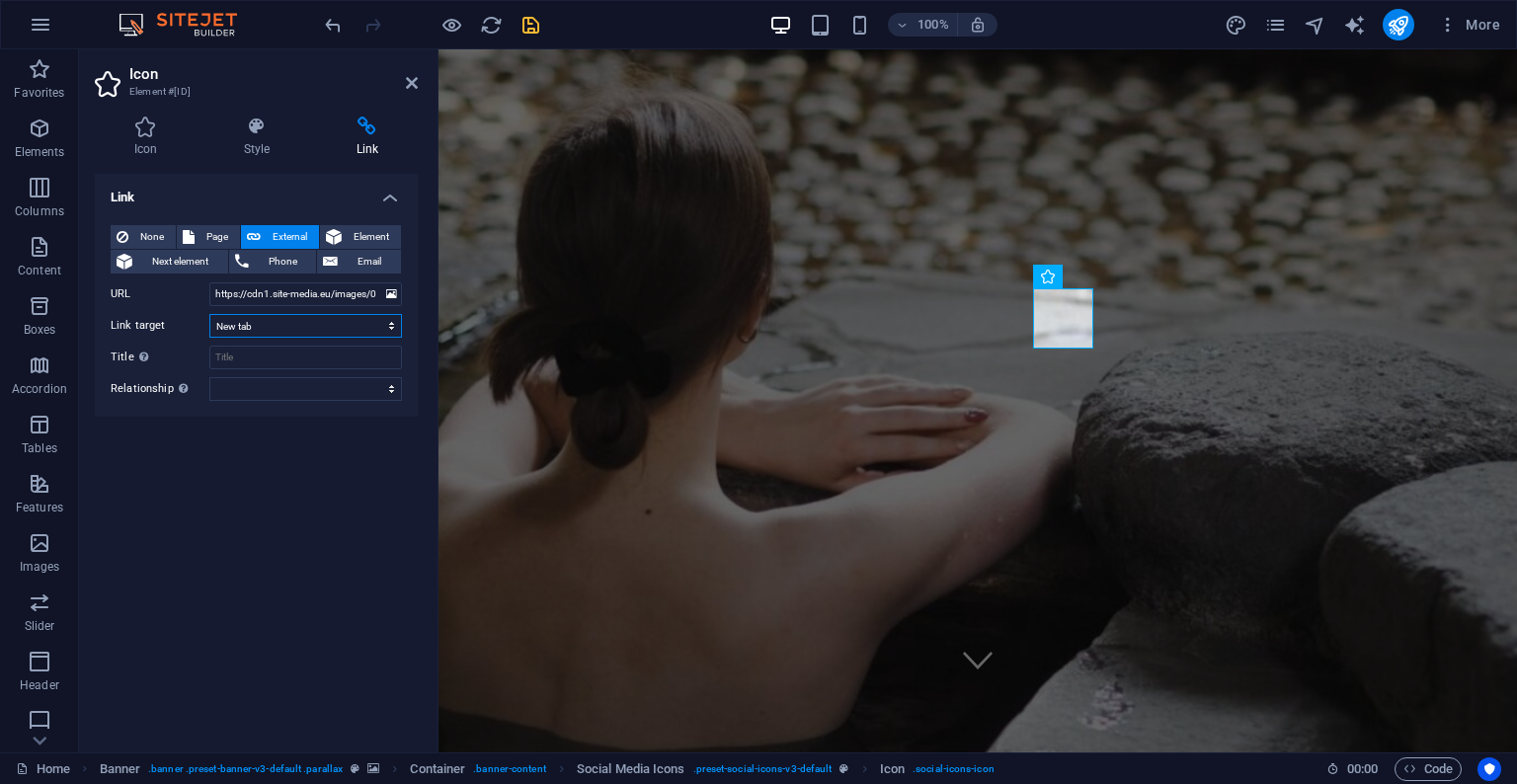 click on "New tab Same tab Overlay" at bounding box center [305, 326] 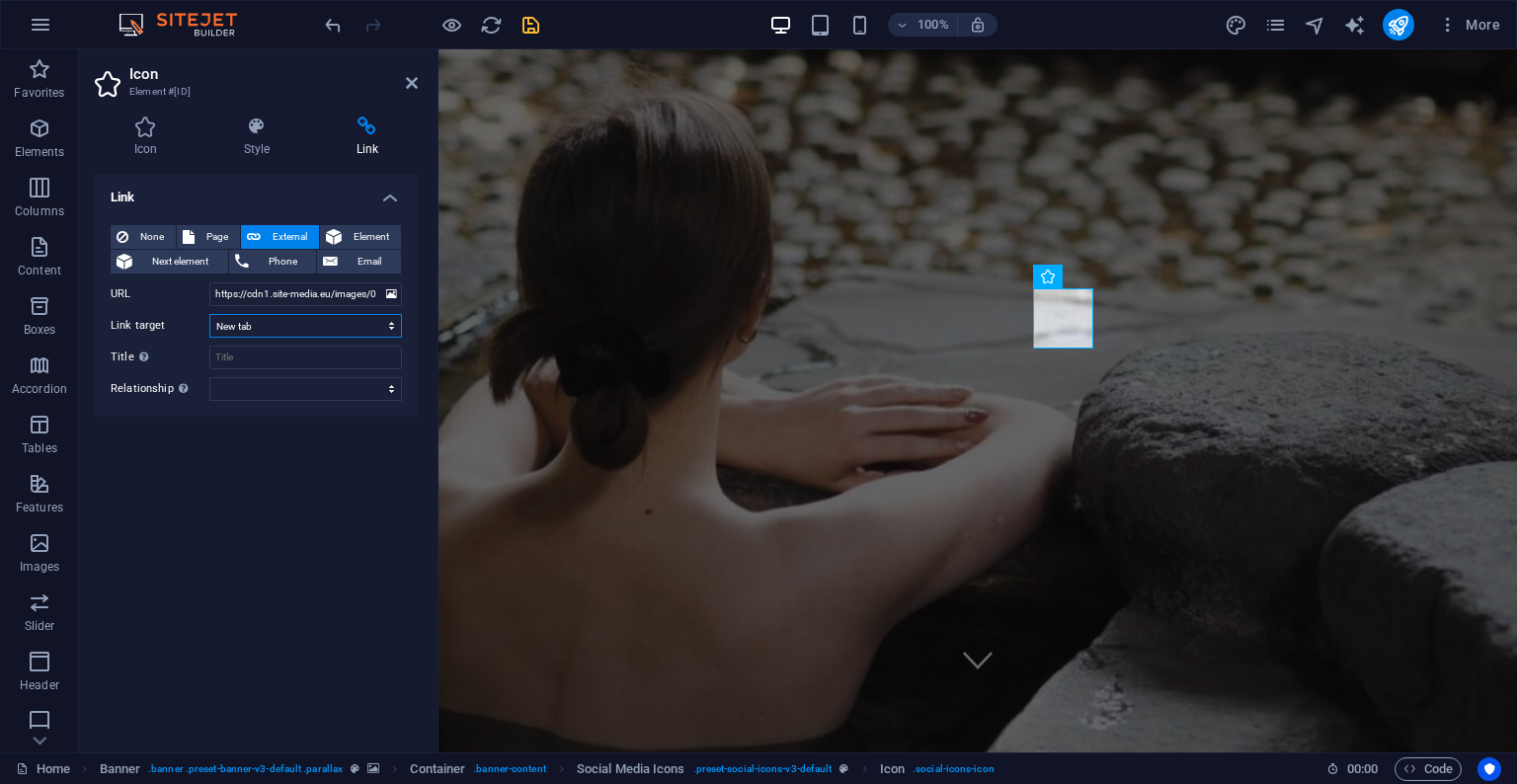 select on "overlay" 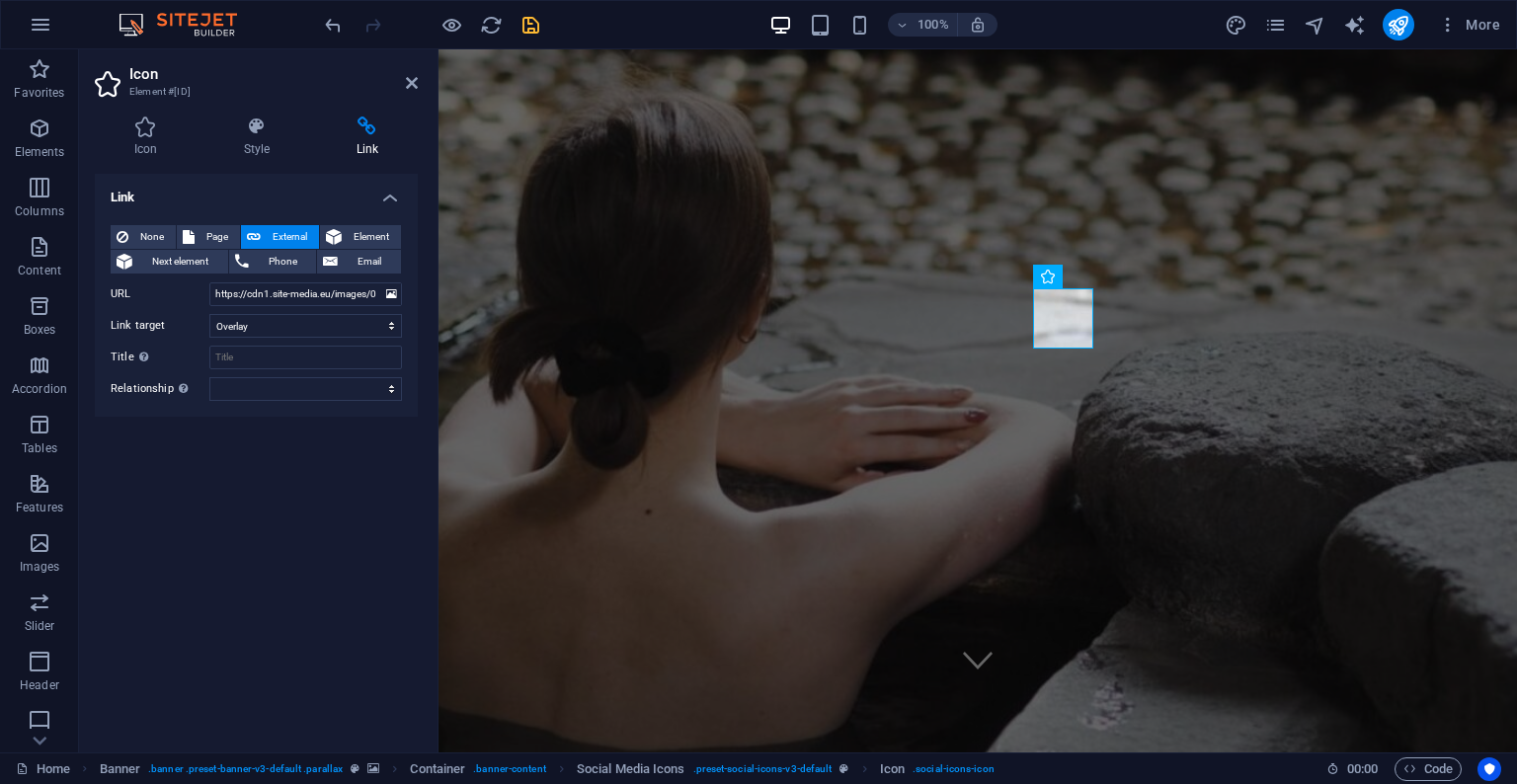 click on "Link None Page External Element Next element Phone Email Page Home Subpage Legal Notice Privacy Element
URL https://cdn1.site-media.eu/images/0/18114848/Wechatcode-MeLCNarbfH_eejkrsK8fWA.jpg Phone Email Link target New tab Same tab Overlay Title Additional link description, should not be the same as the link text. The title is most often shown as a tooltip text when the mouse moves over the element. Leave empty if uncertain. Relationship Sets the  relationship of this link to the link target . For example, the value "nofollow" instructs search engines not to follow the link. Can be left empty. alternate author bookmark external help license next nofollow noreferrer noopener prev search tag" at bounding box center [256, 455] 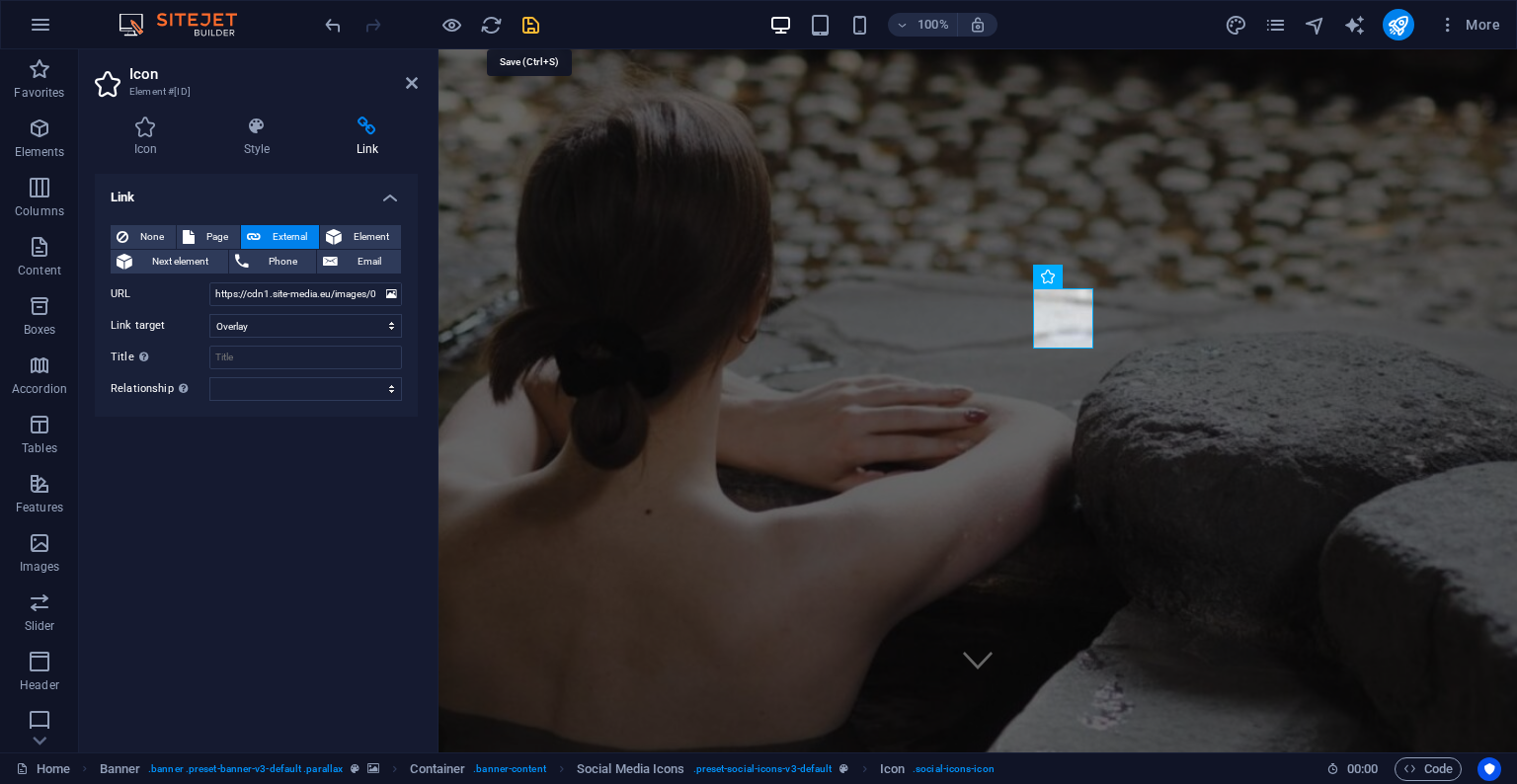 click at bounding box center [530, 25] 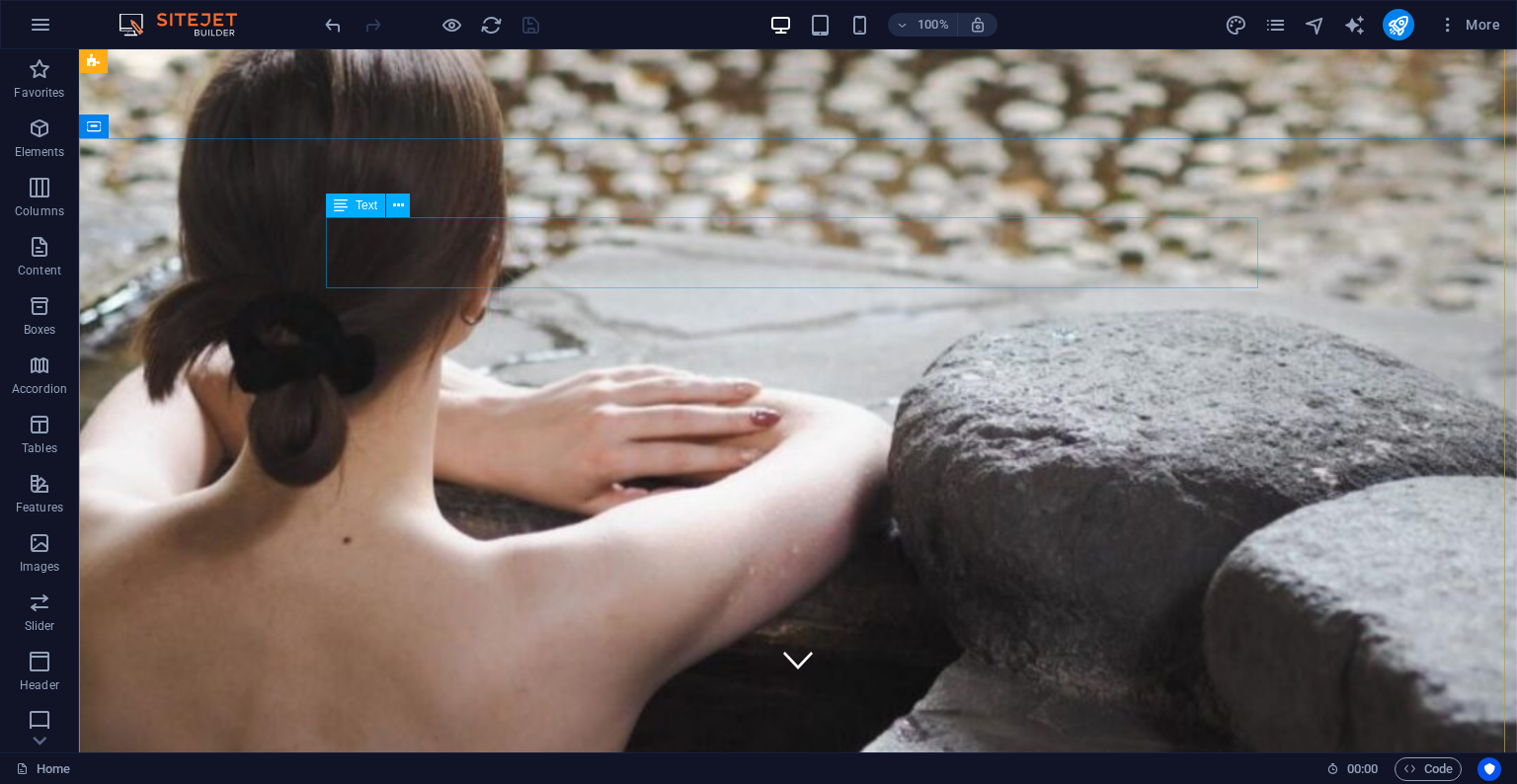 click on "[PHONE]" at bounding box center (798, 1545) 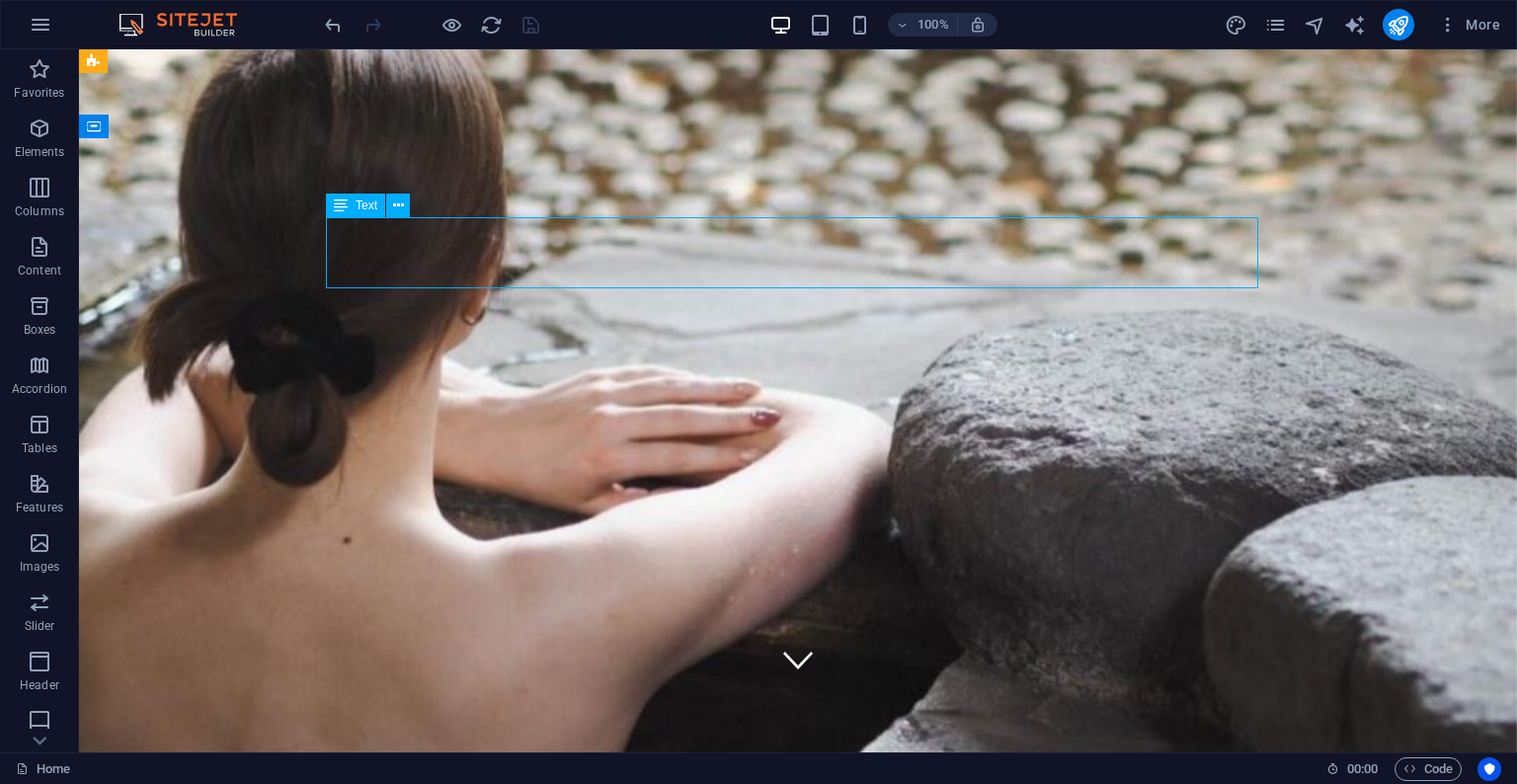 click on "[PHONE]" at bounding box center (798, 1545) 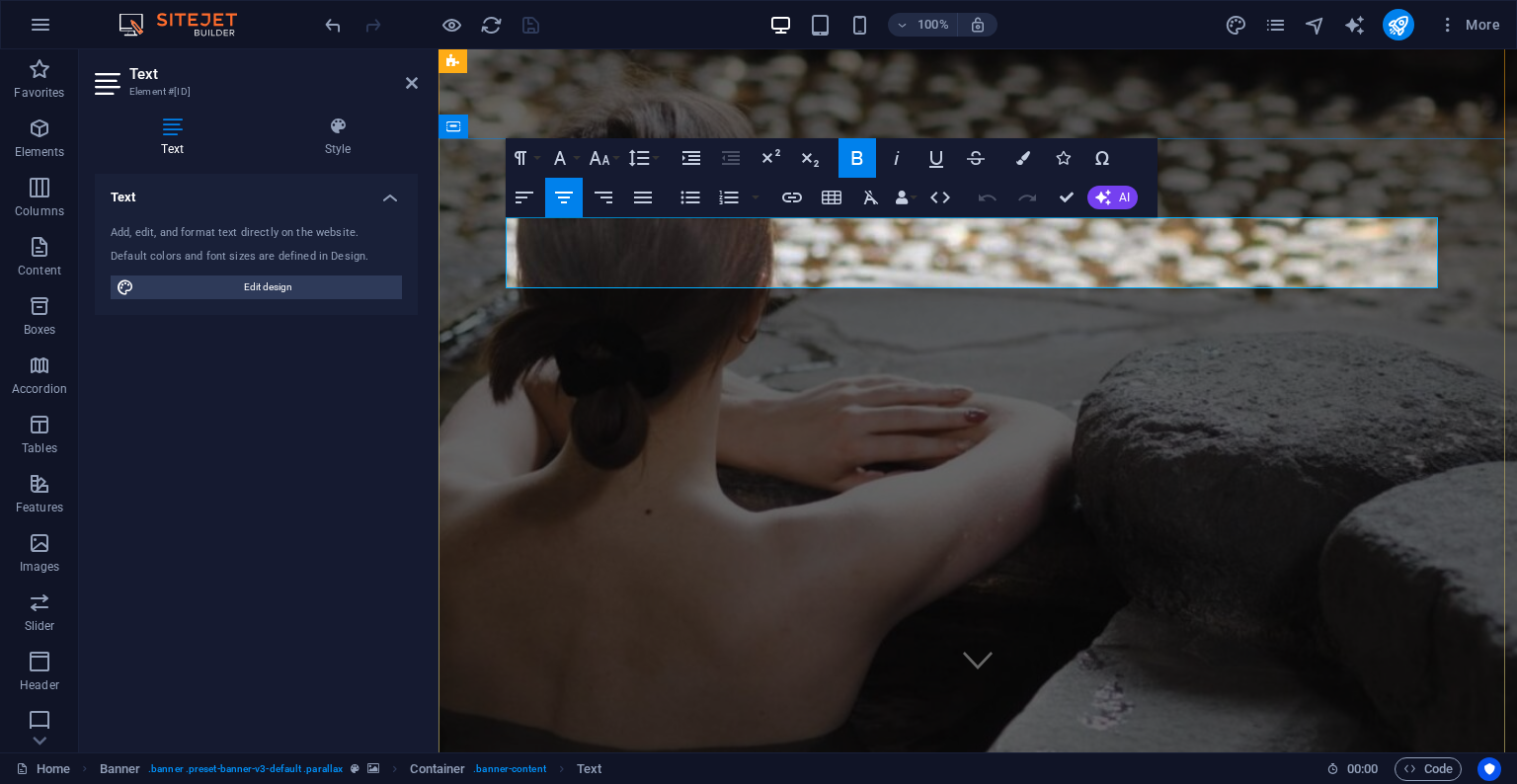 click on "[PHONE]" at bounding box center (978, 1545) 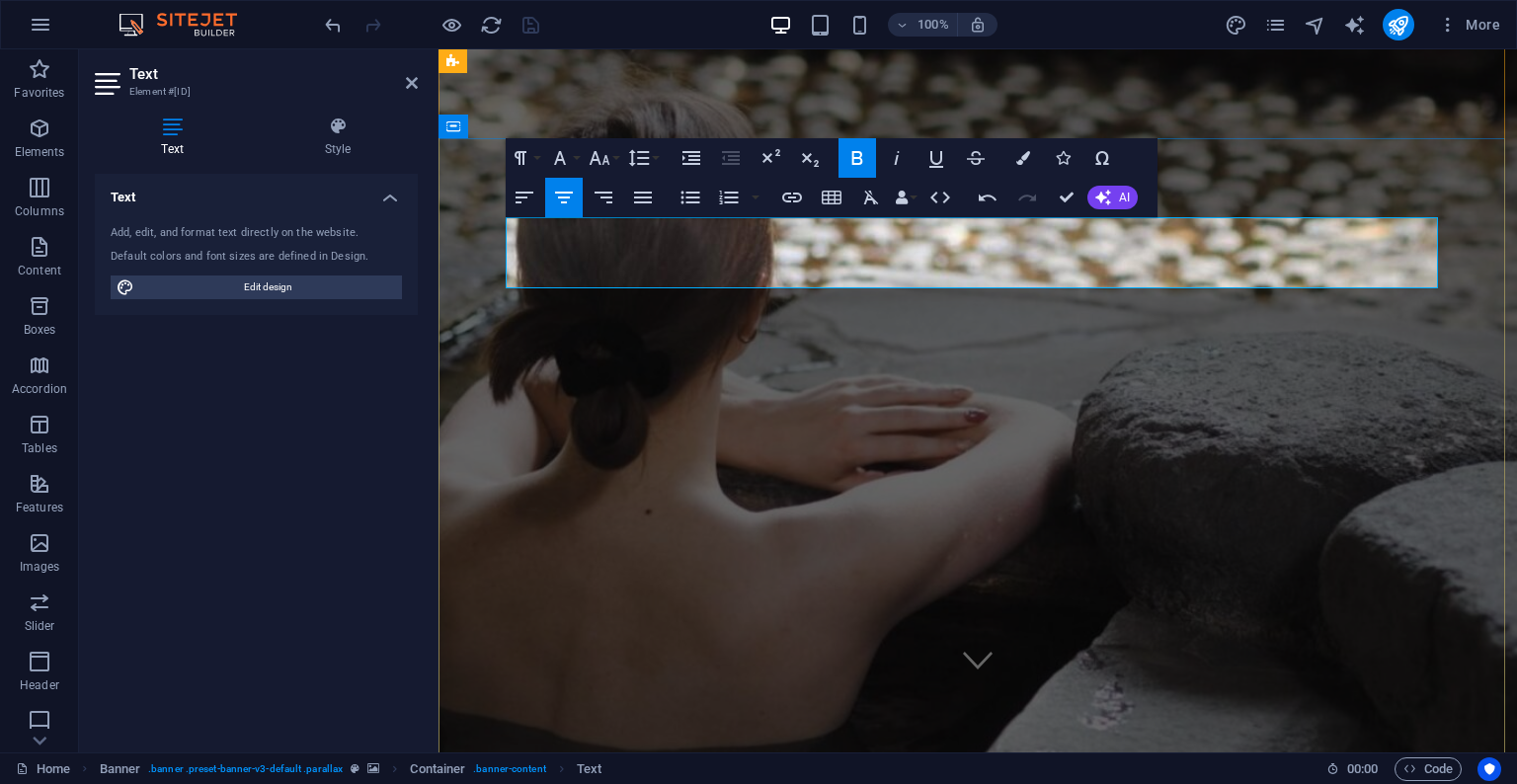 click on "[PHONE]" at bounding box center [978, 1545] 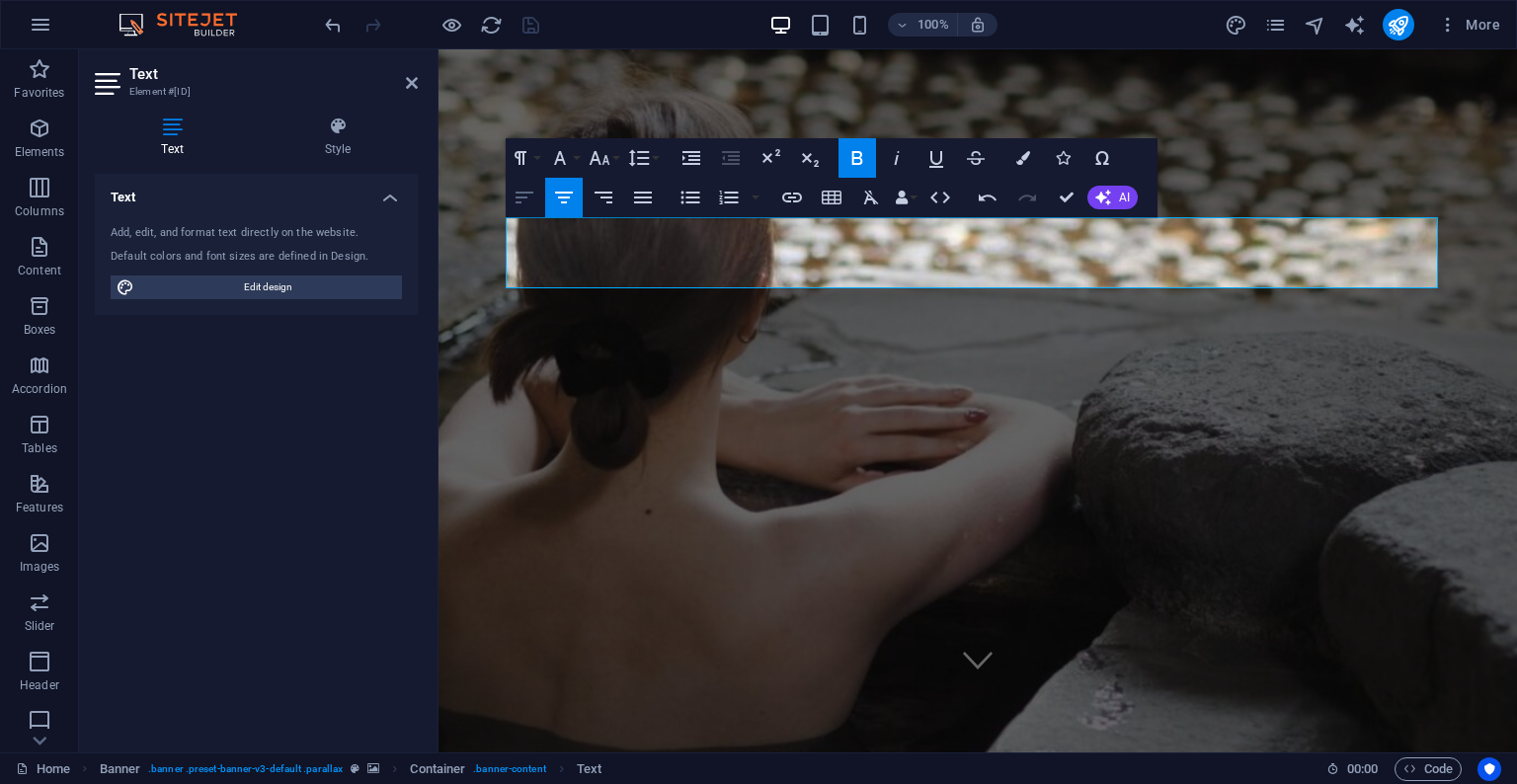 click 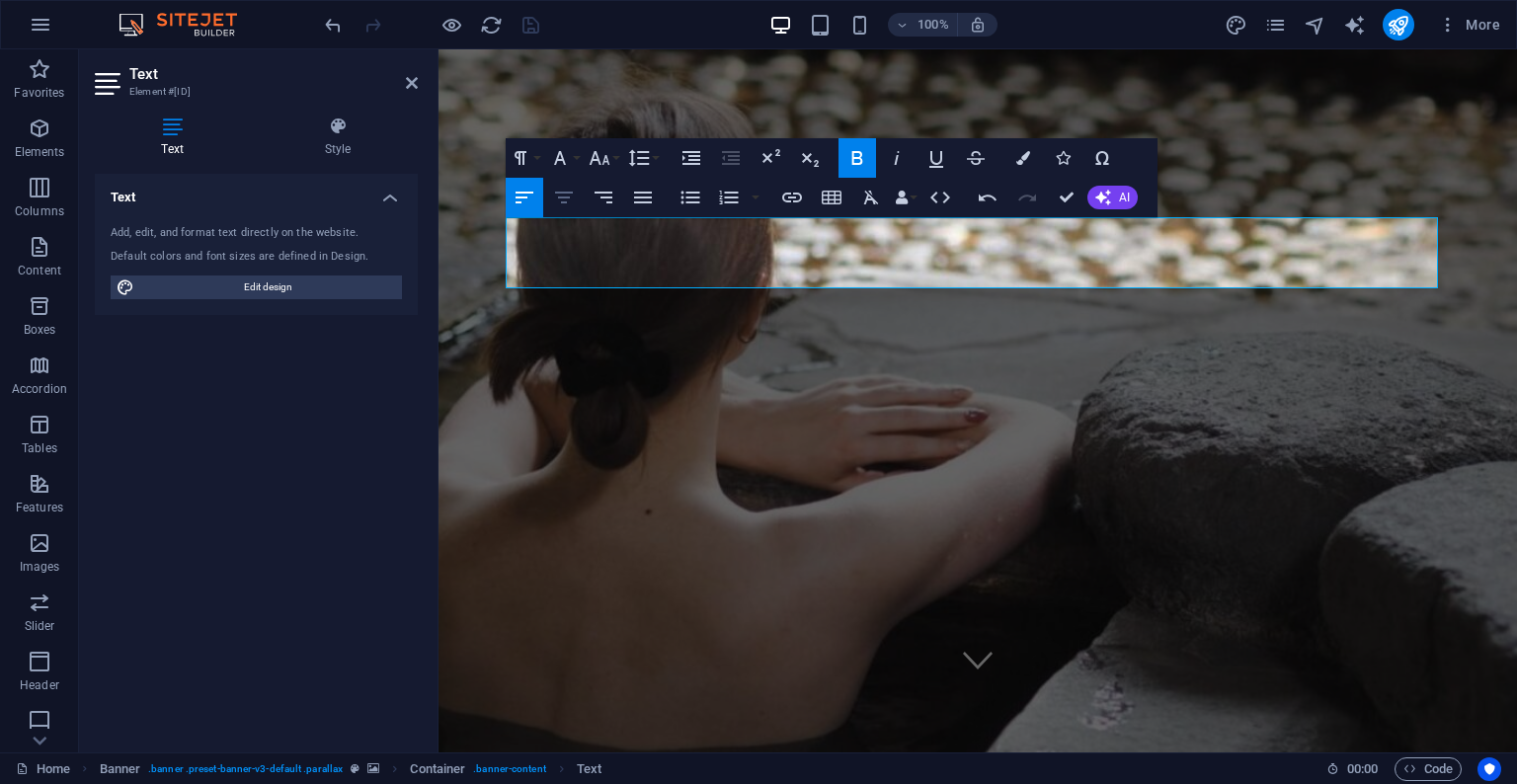 click 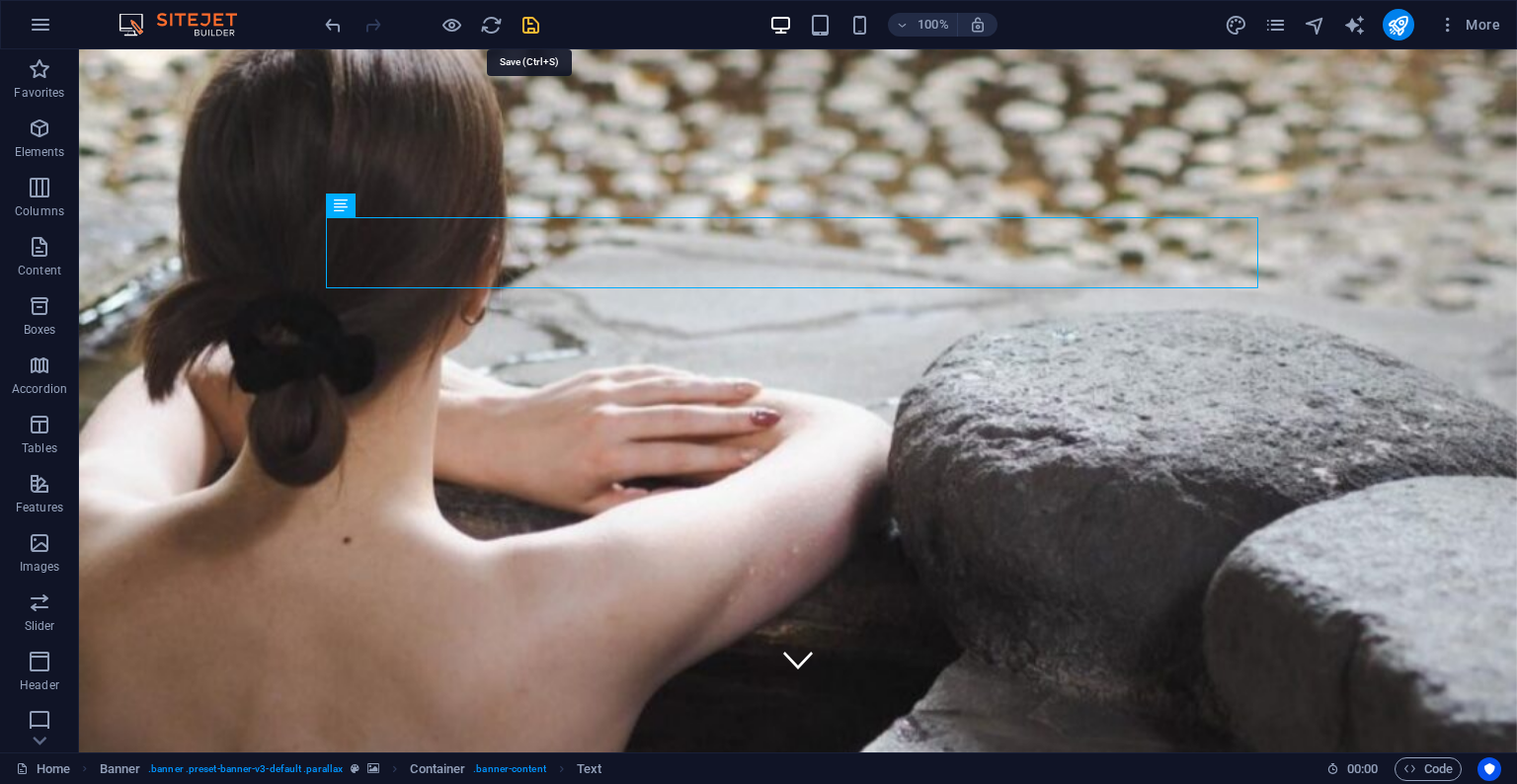 click at bounding box center [530, 25] 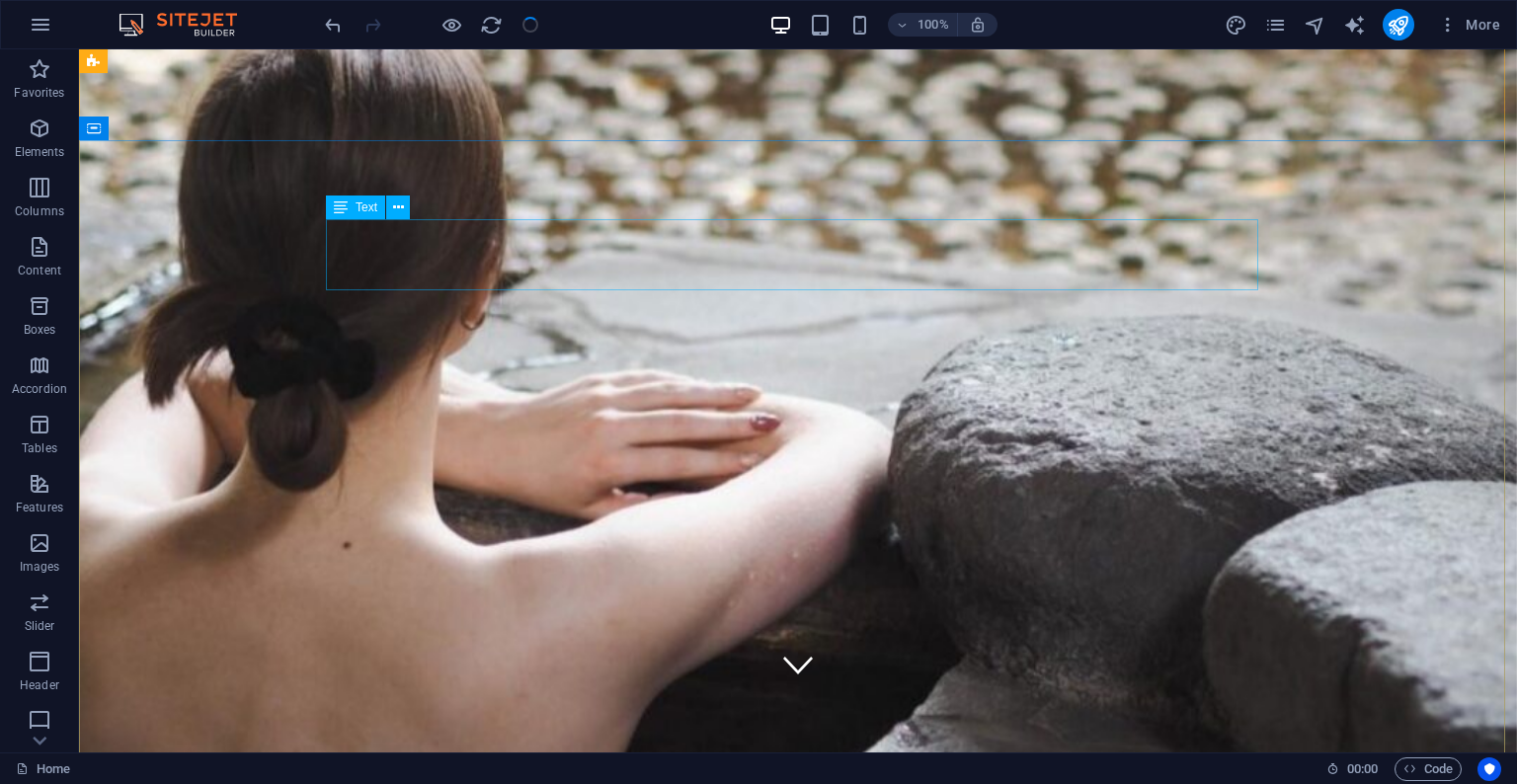 scroll, scrollTop: 0, scrollLeft: 0, axis: both 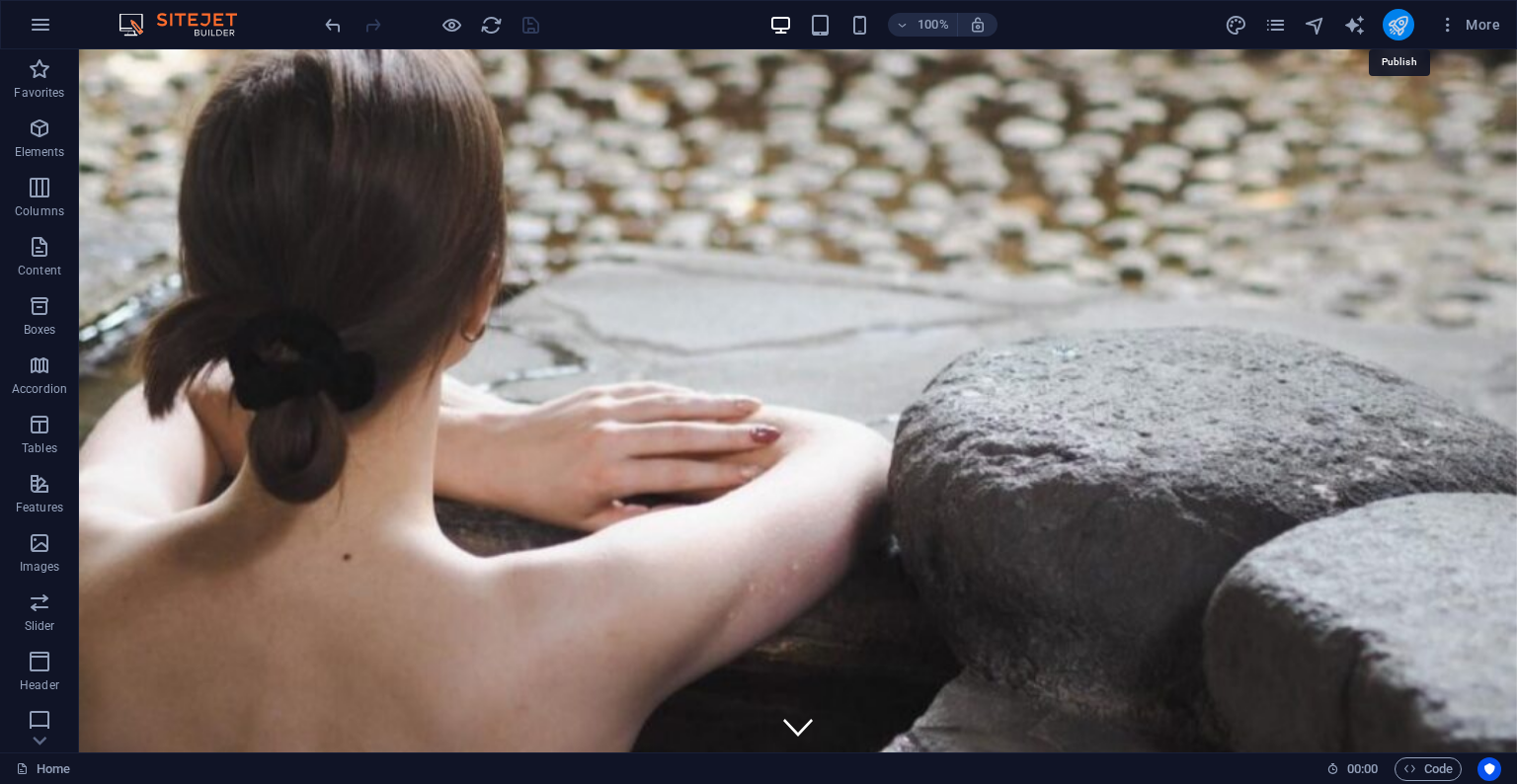 click at bounding box center (1397, 25) 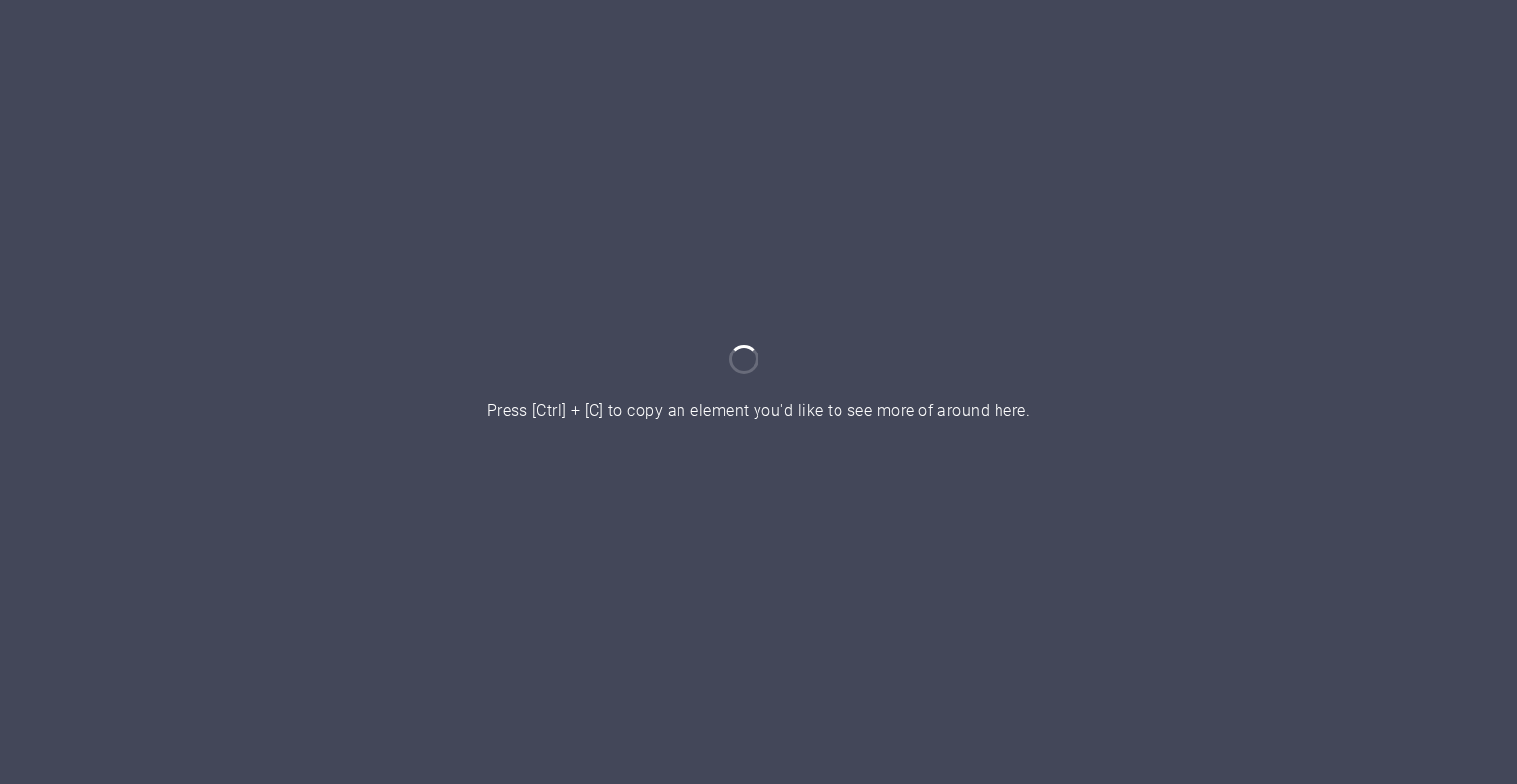 scroll, scrollTop: 0, scrollLeft: 0, axis: both 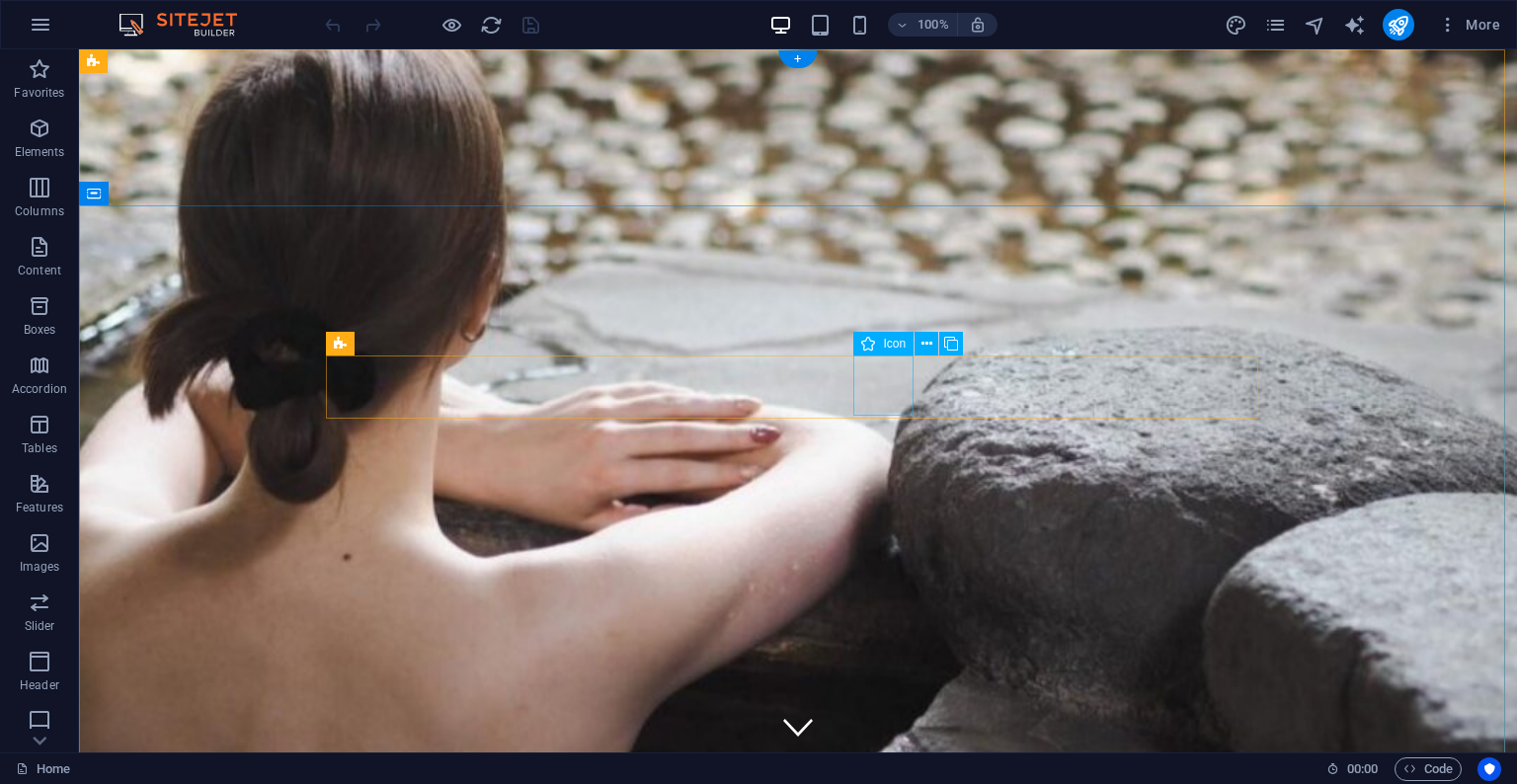 click at bounding box center (798, 2306) 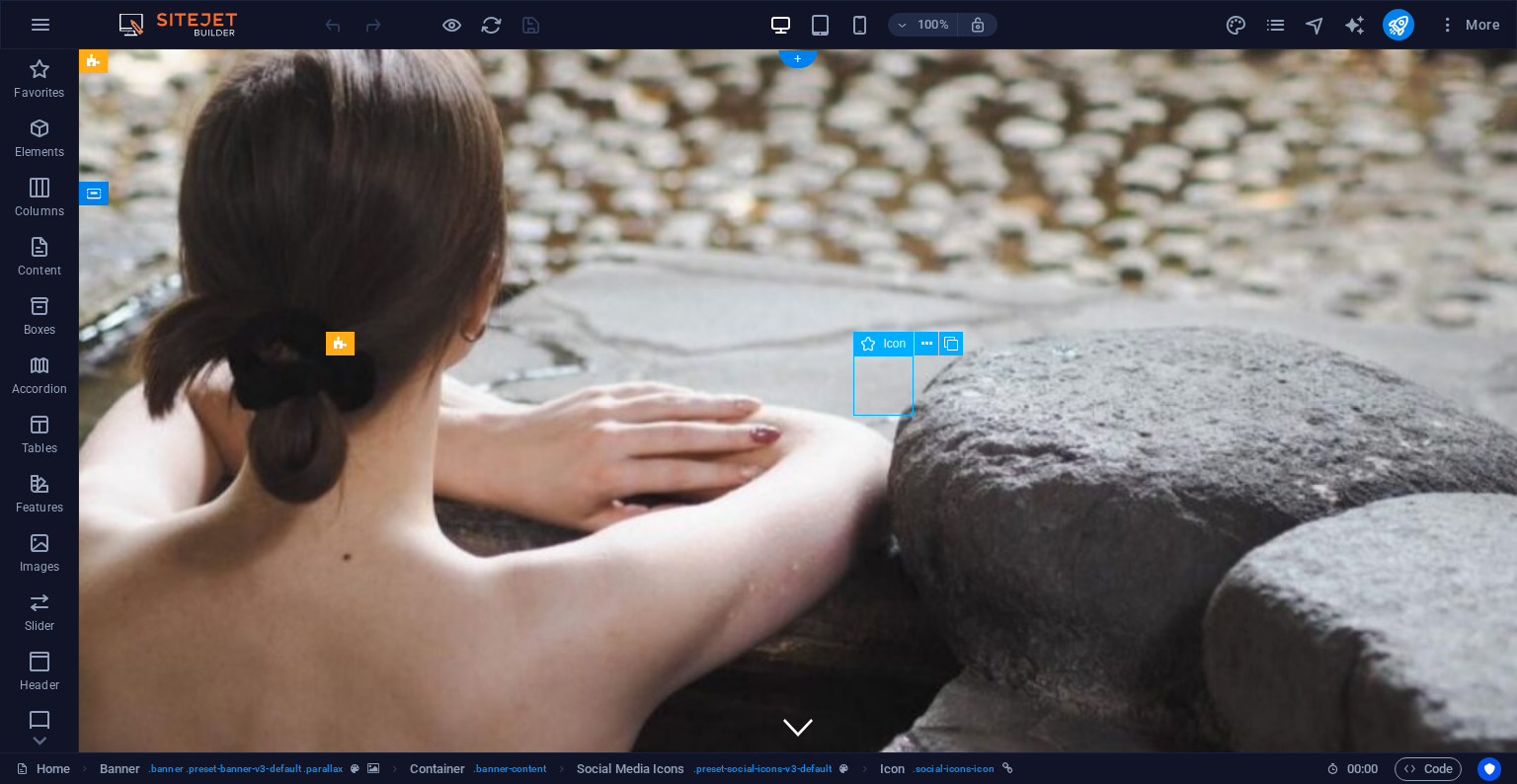 click at bounding box center (798, 2306) 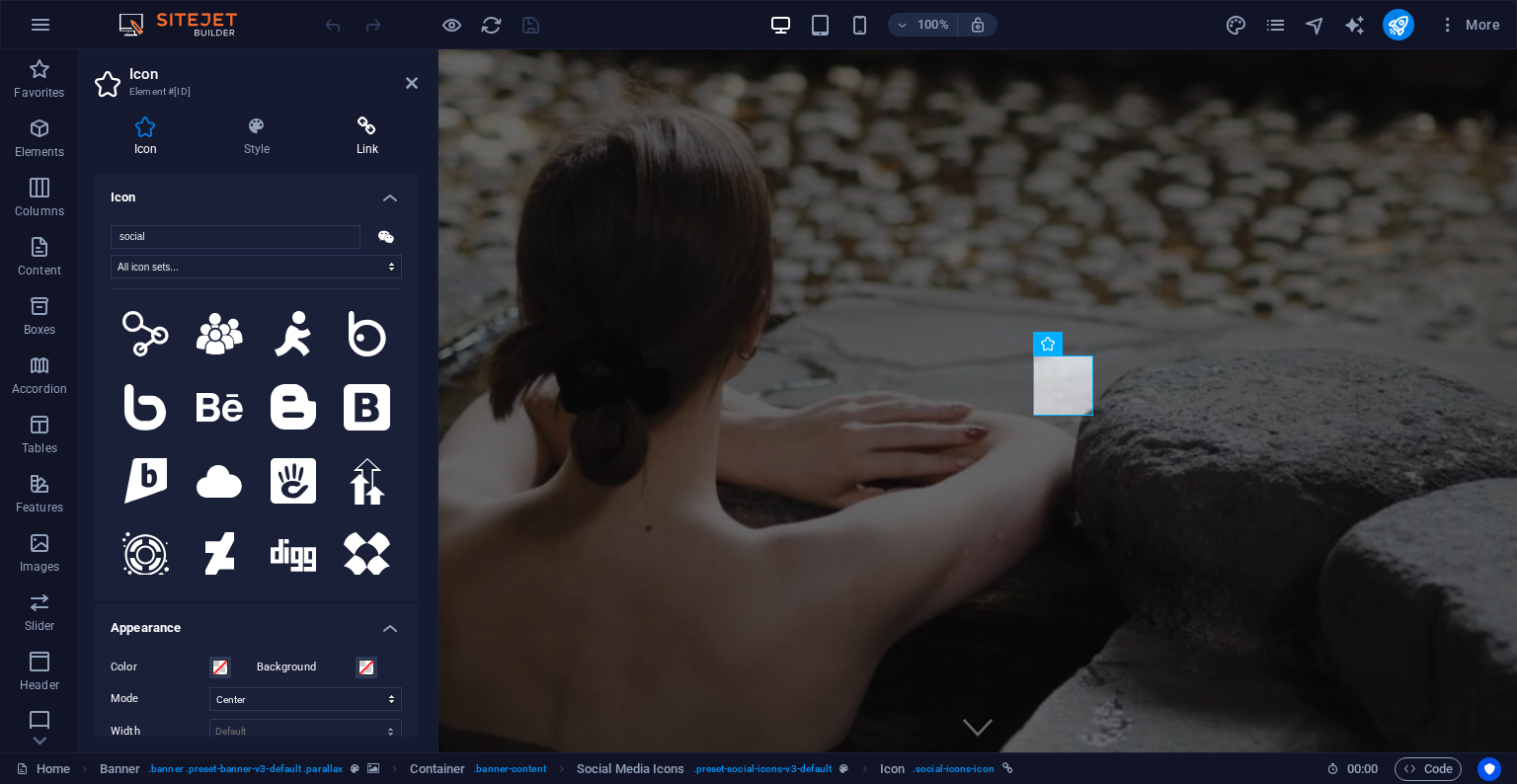 click on "Link" at bounding box center (367, 137) 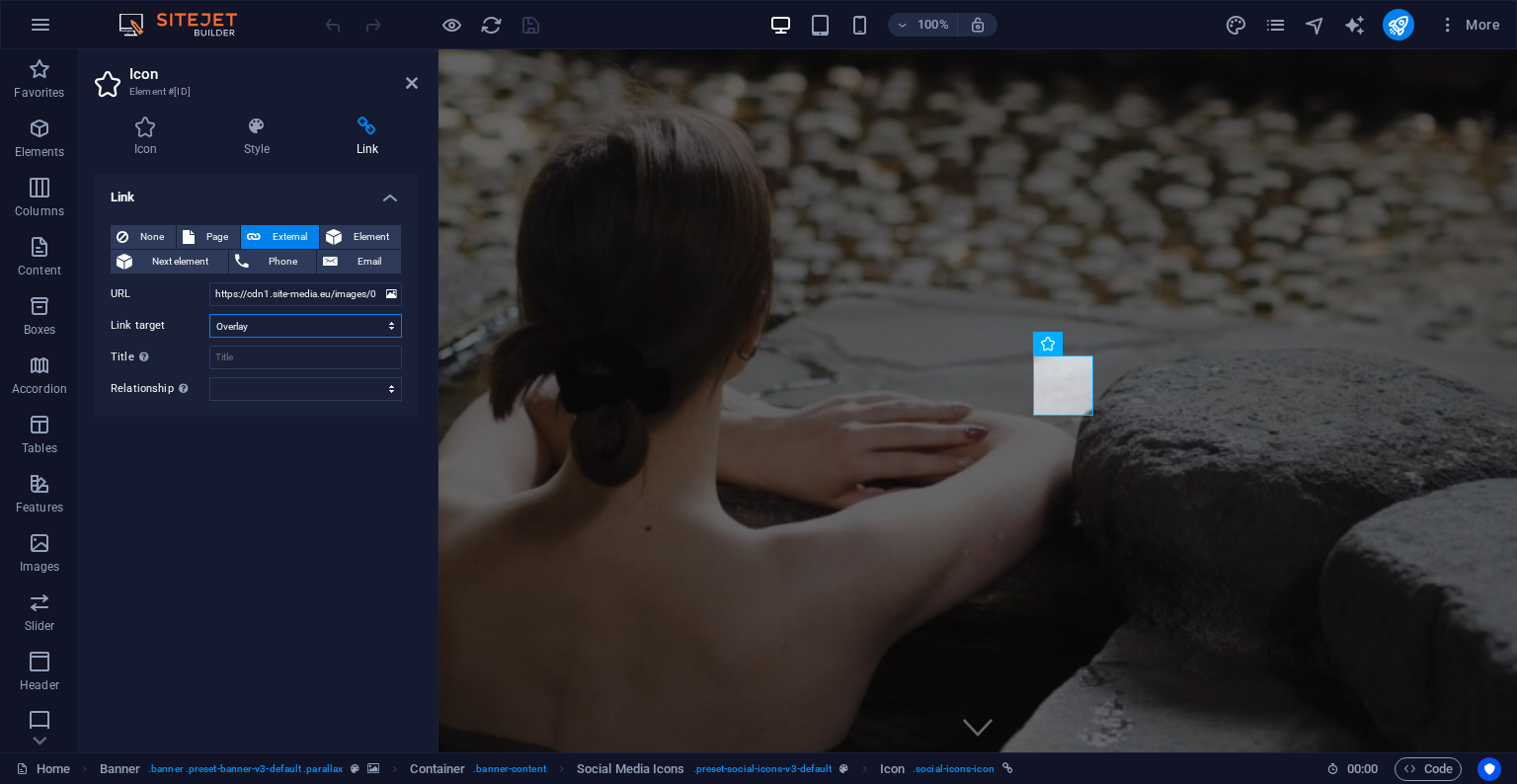 click on "New tab Same tab Overlay" at bounding box center (305, 326) 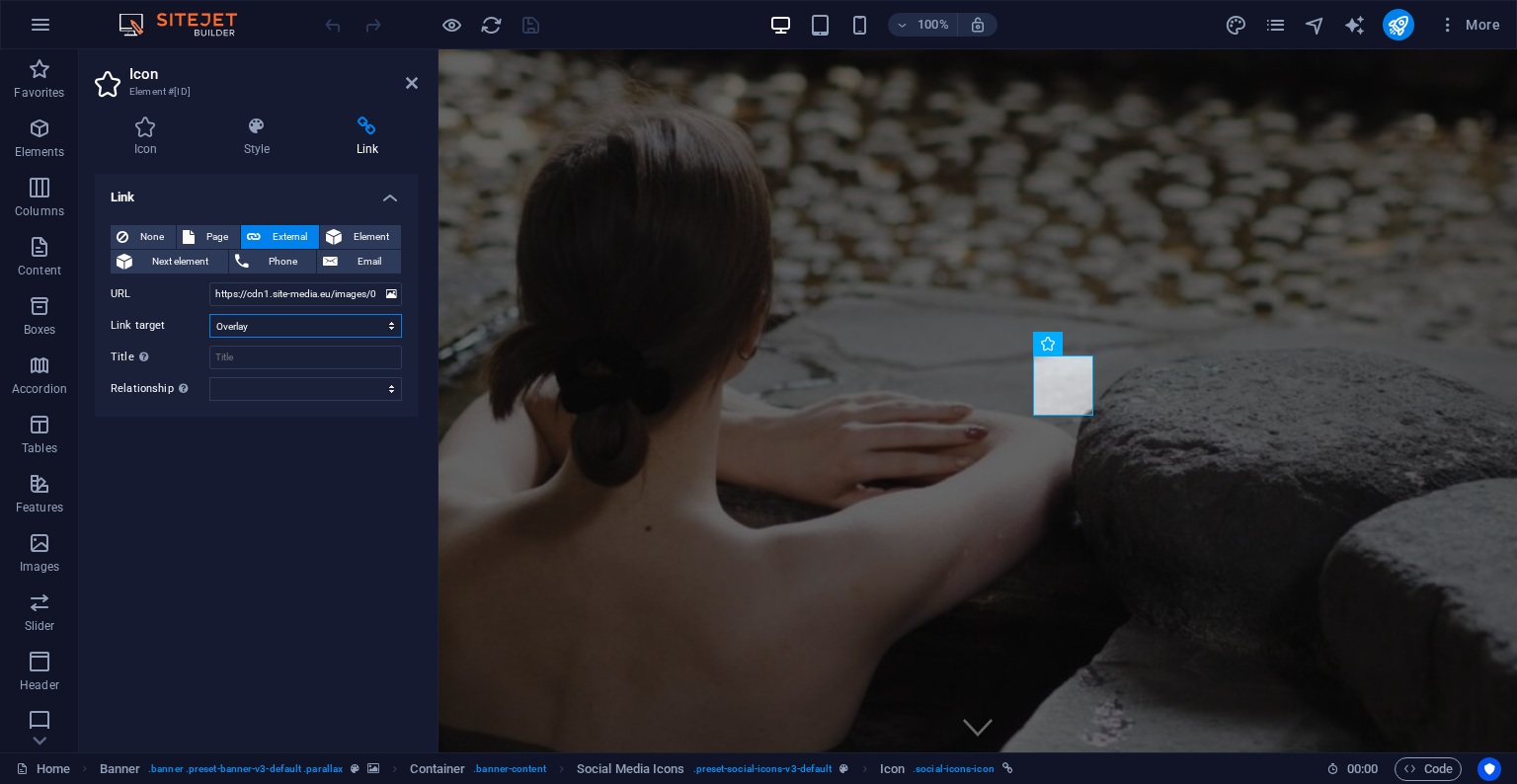 select on "blank" 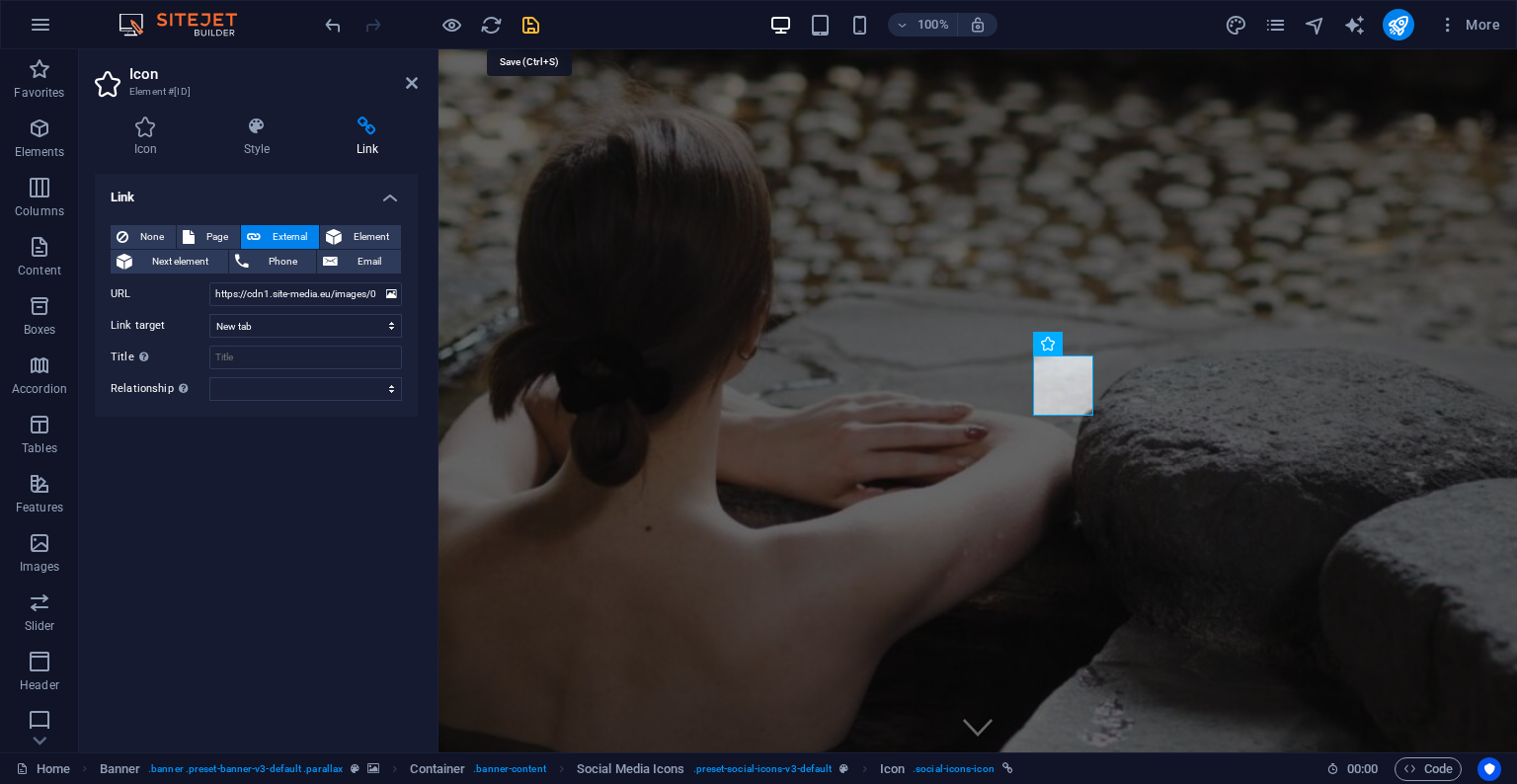 click at bounding box center [530, 25] 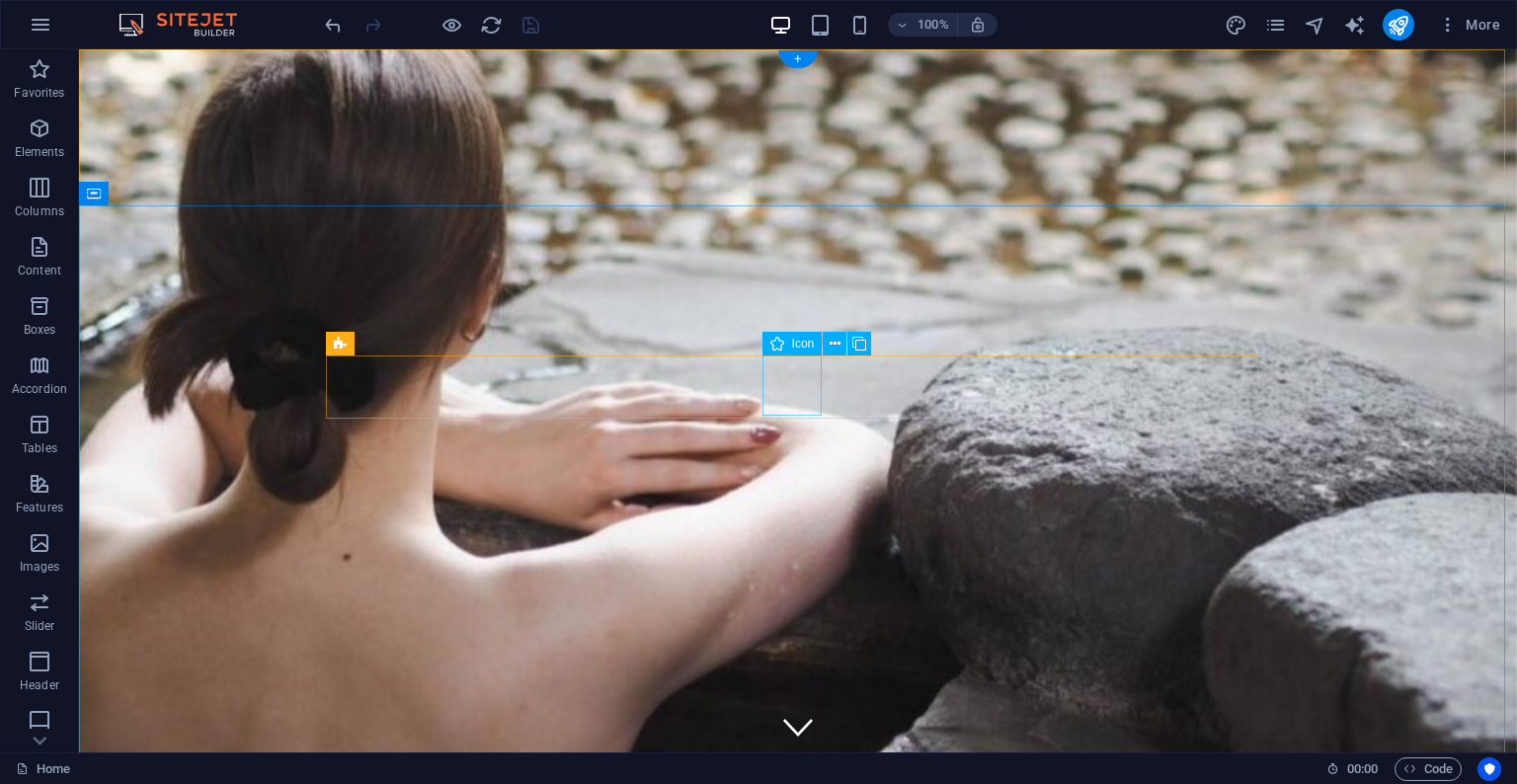 click at bounding box center [798, 2230] 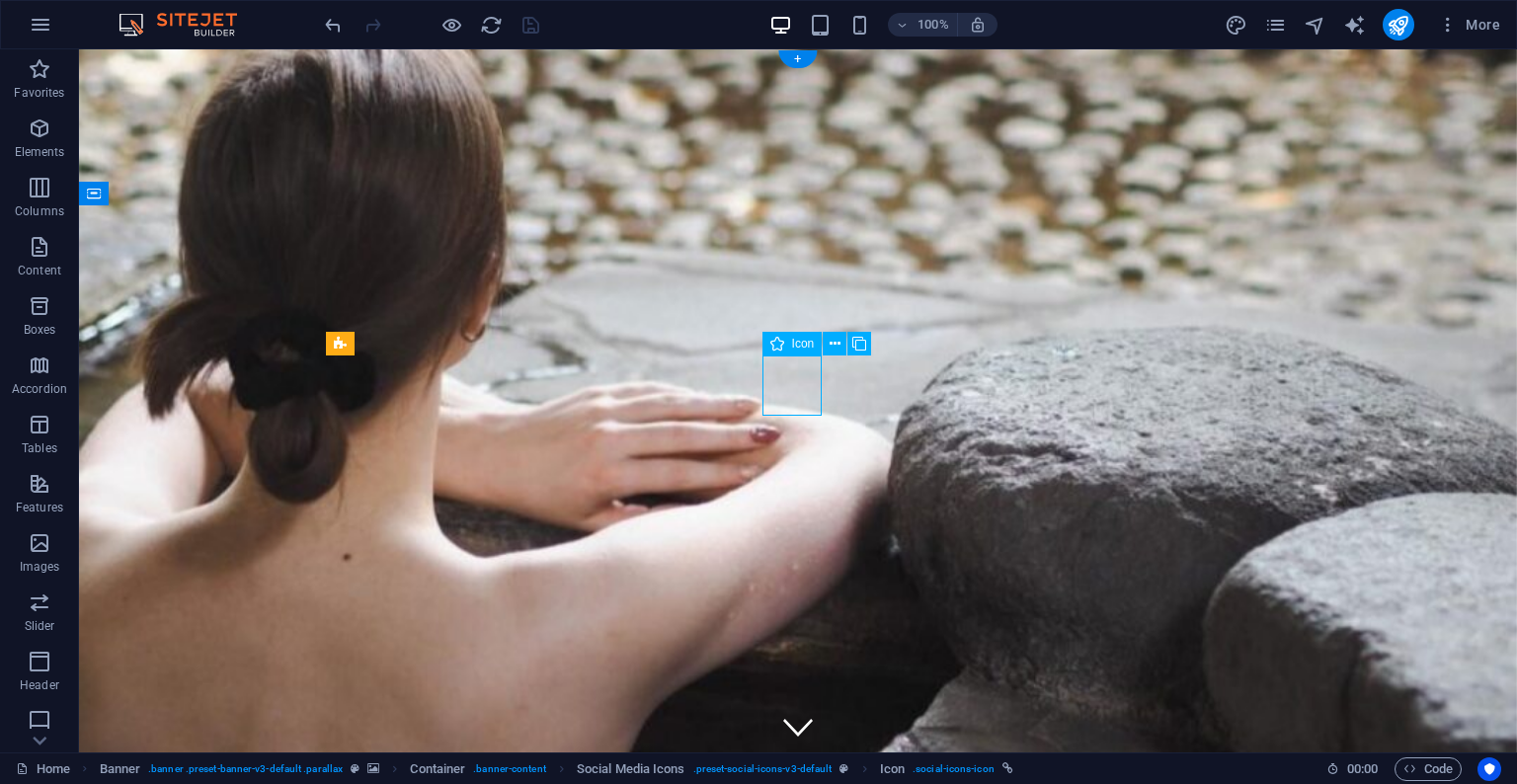 click at bounding box center (798, 2230) 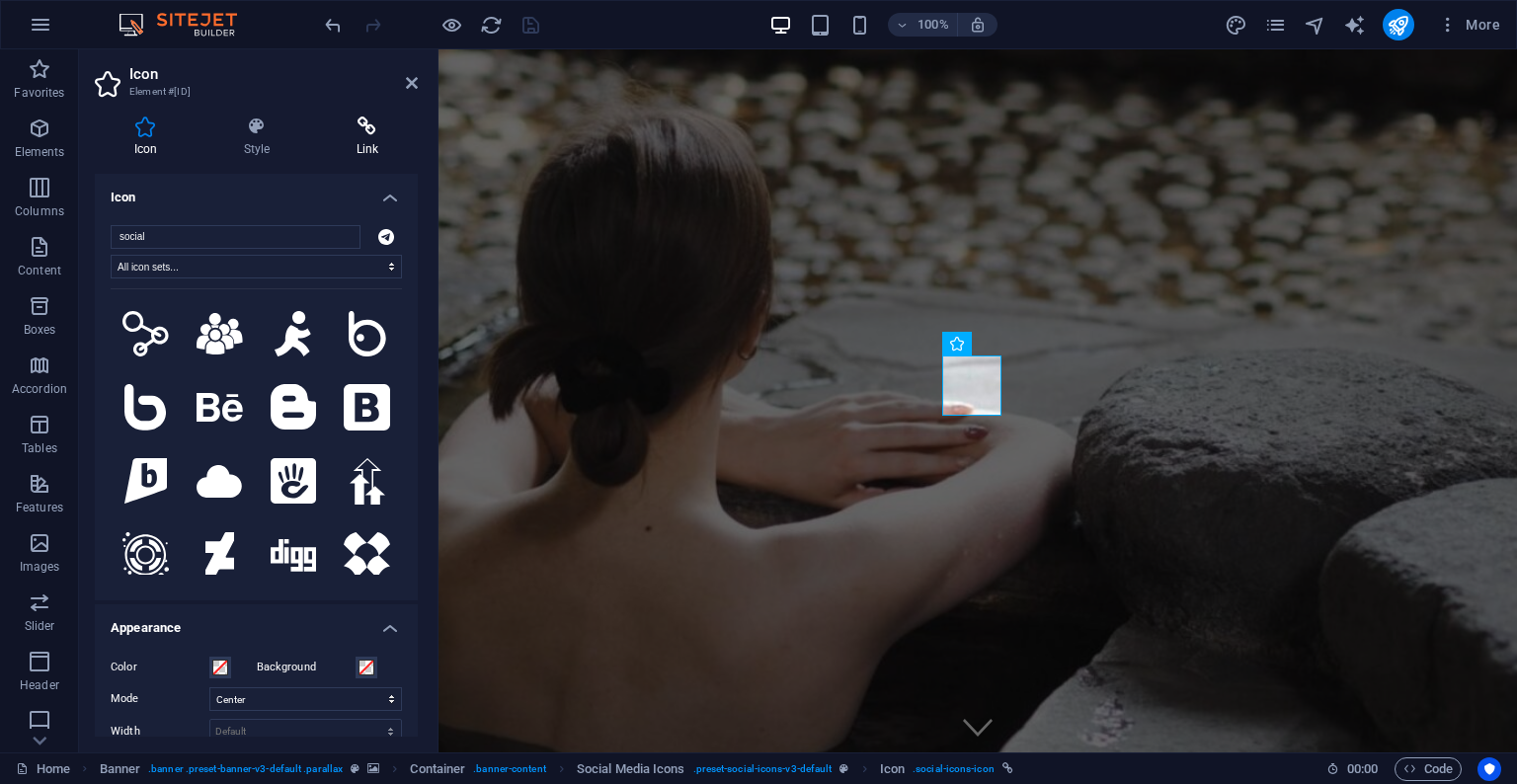 click at bounding box center [367, 126] 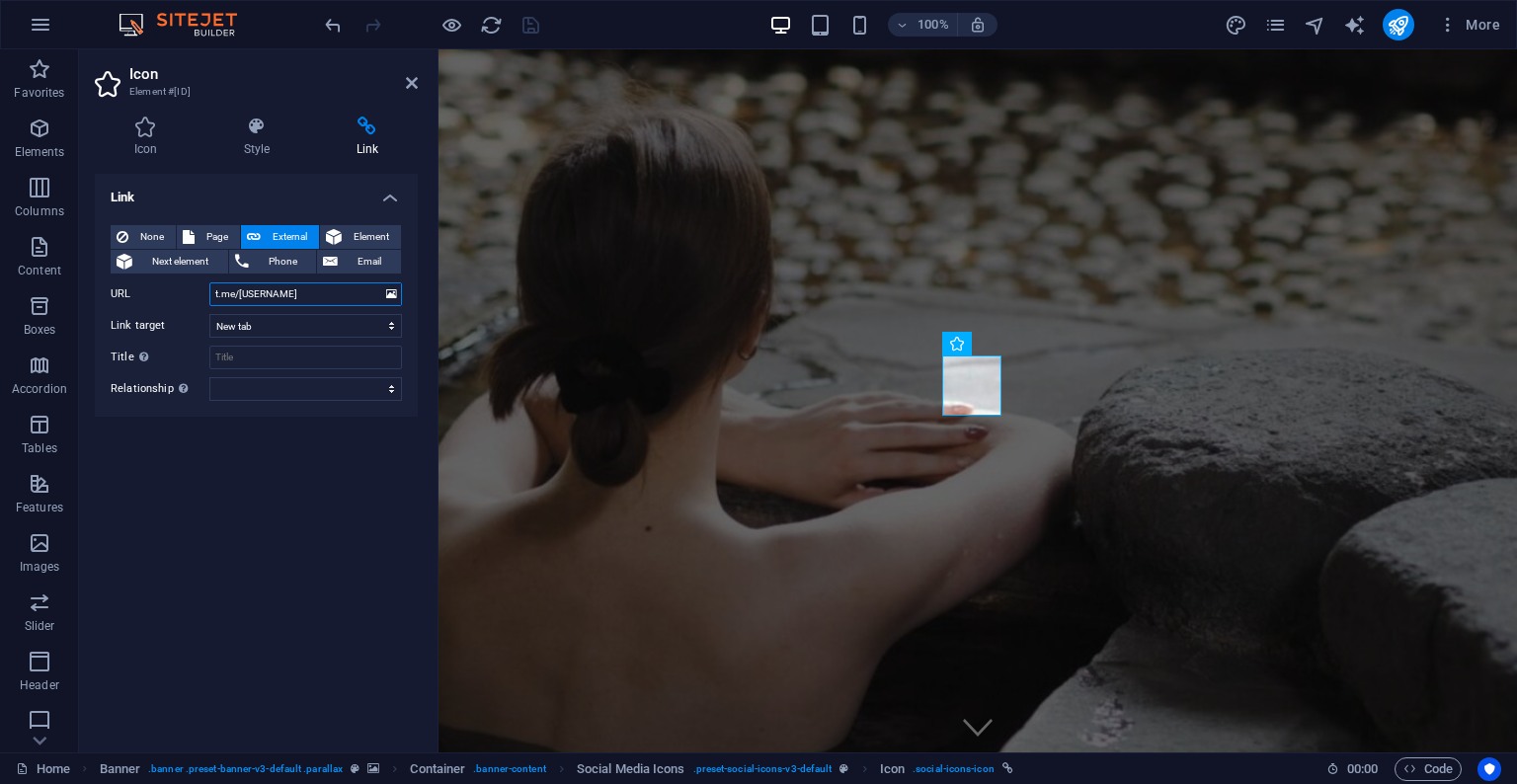 click on "t.me/kiwilush" at bounding box center (305, 294) 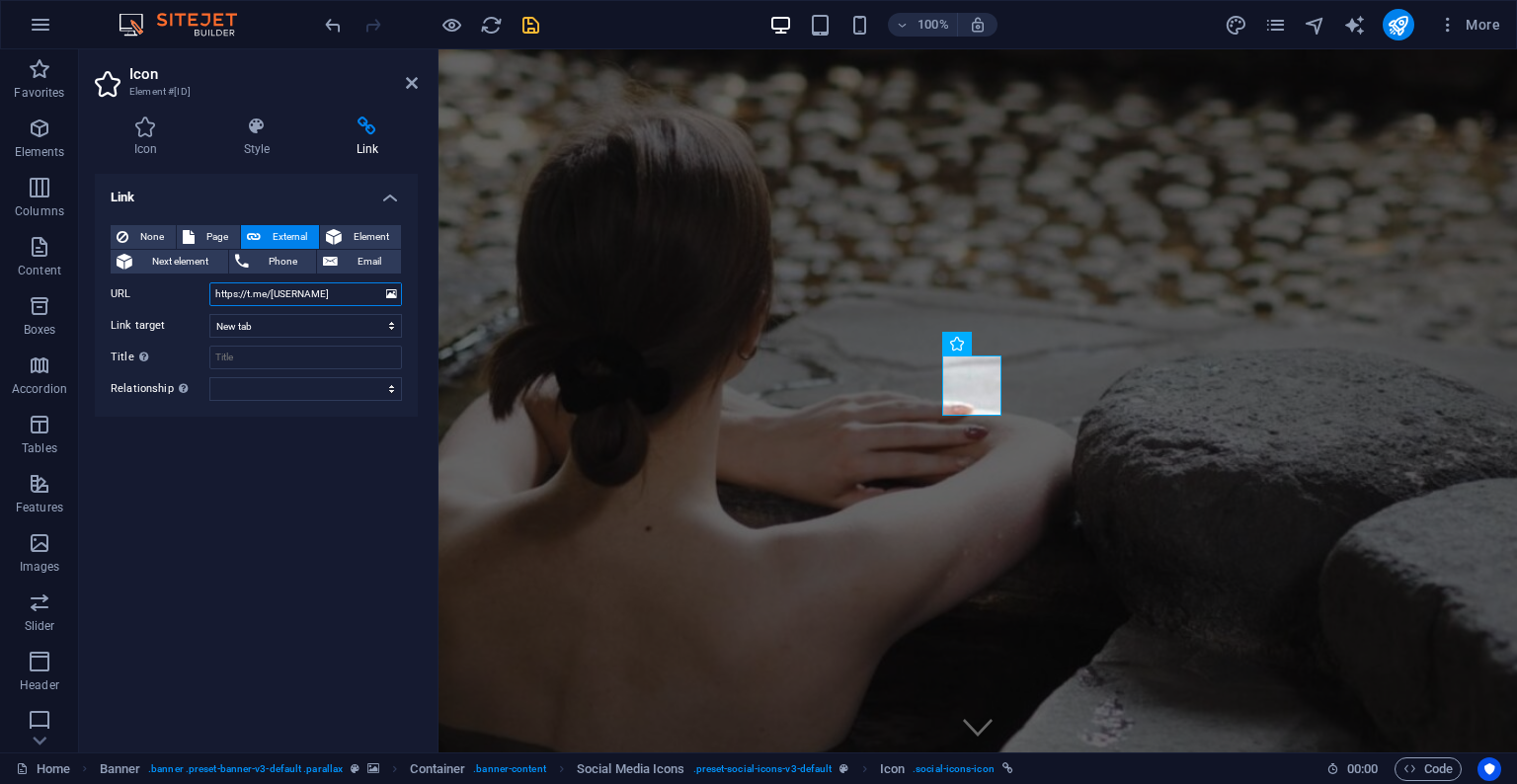 type on "https://t.me/kiwilush" 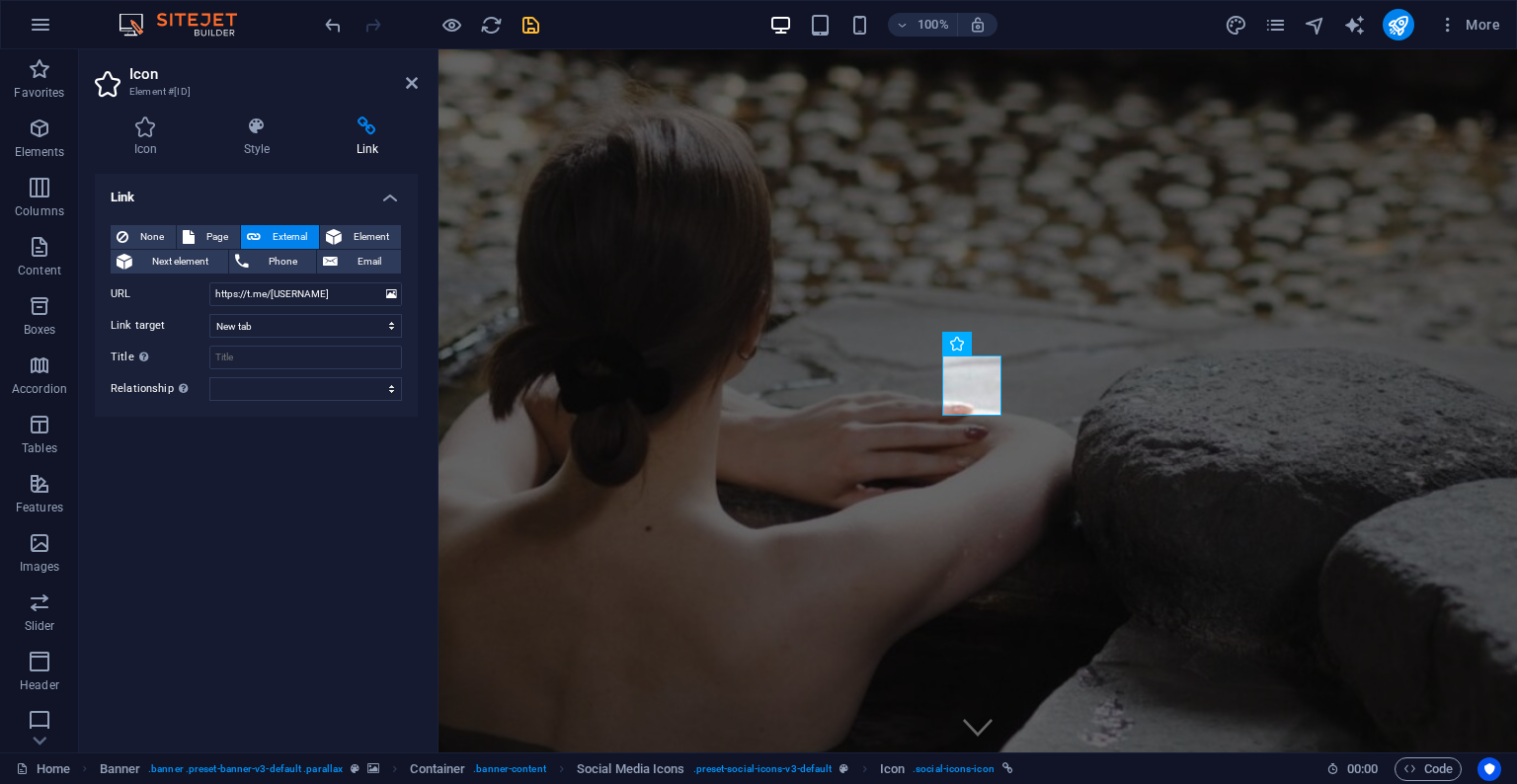 click on "Link None Page External Element Next element Phone Email Page Home Subpage Legal Notice Privacy Element
URL https://t.me/kiwilush Phone Email Link target New tab Same tab Overlay Title Additional link description, should not be the same as the link text. The title is most often shown as a tooltip text when the mouse moves over the element. Leave empty if uncertain. Relationship Sets the  relationship of this link to the link target . For example, the value "nofollow" instructs search engines not to follow the link. Can be left empty. alternate author bookmark external help license next nofollow noreferrer noopener prev search tag" at bounding box center (256, 455) 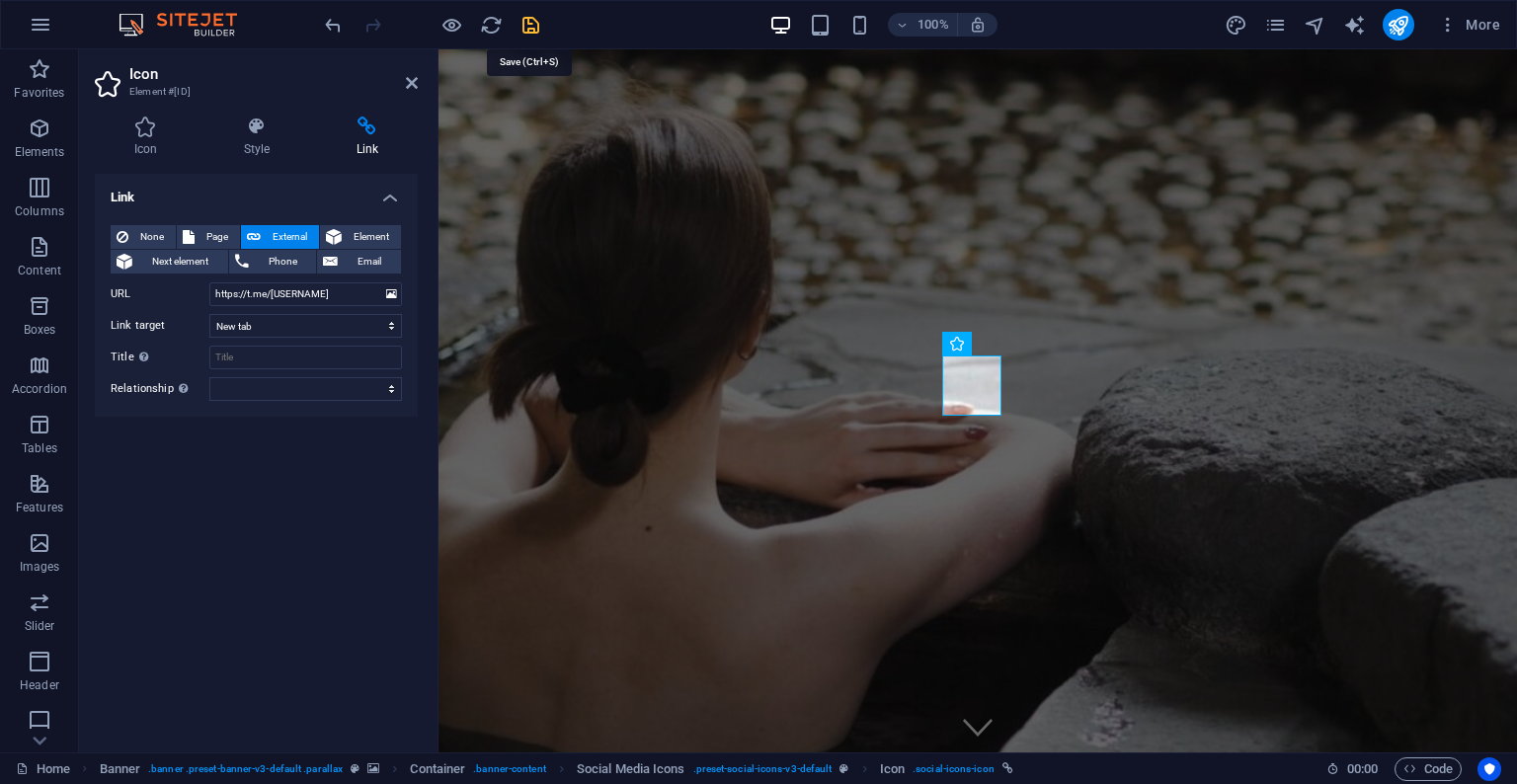 click at bounding box center (530, 25) 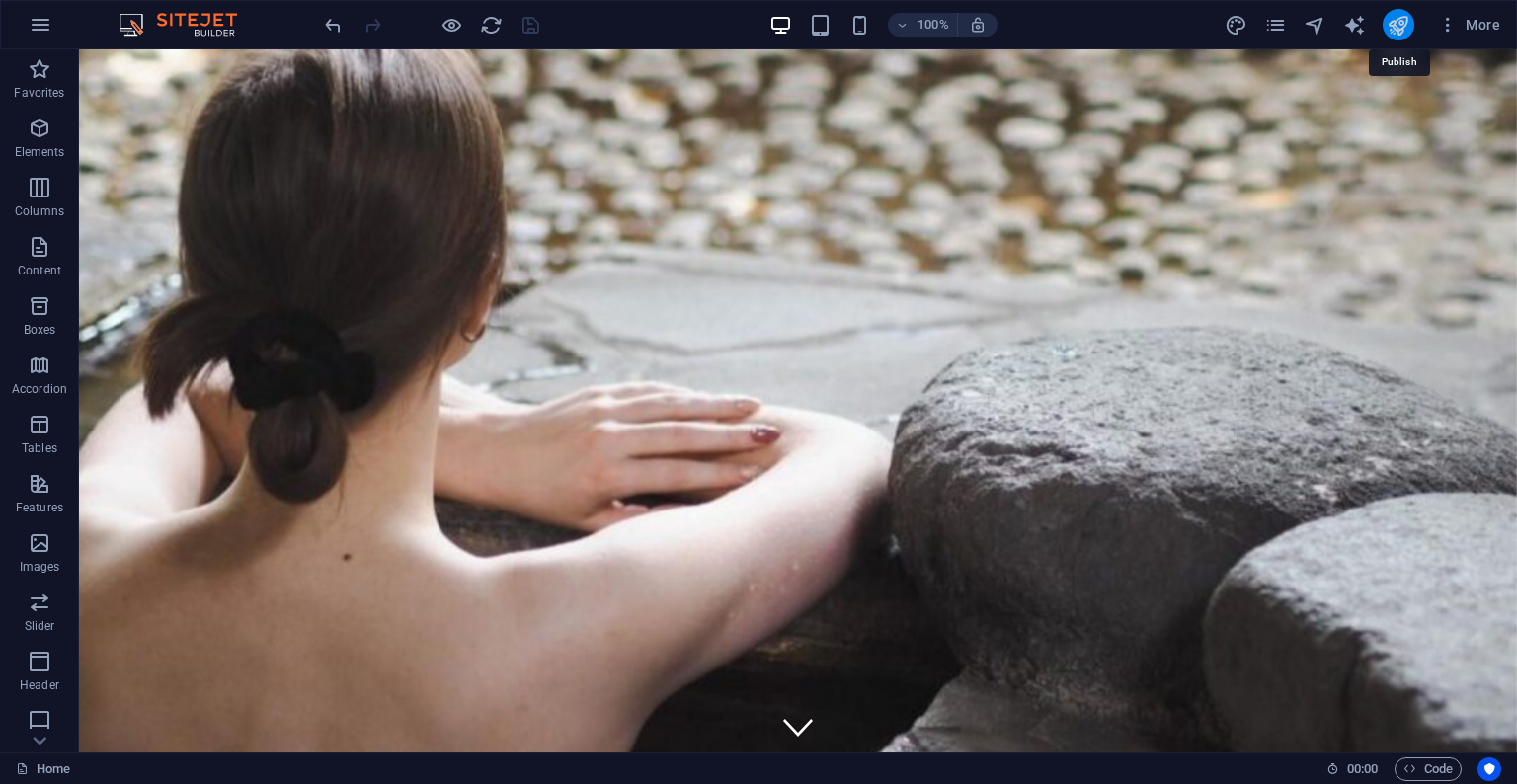 click at bounding box center (1397, 25) 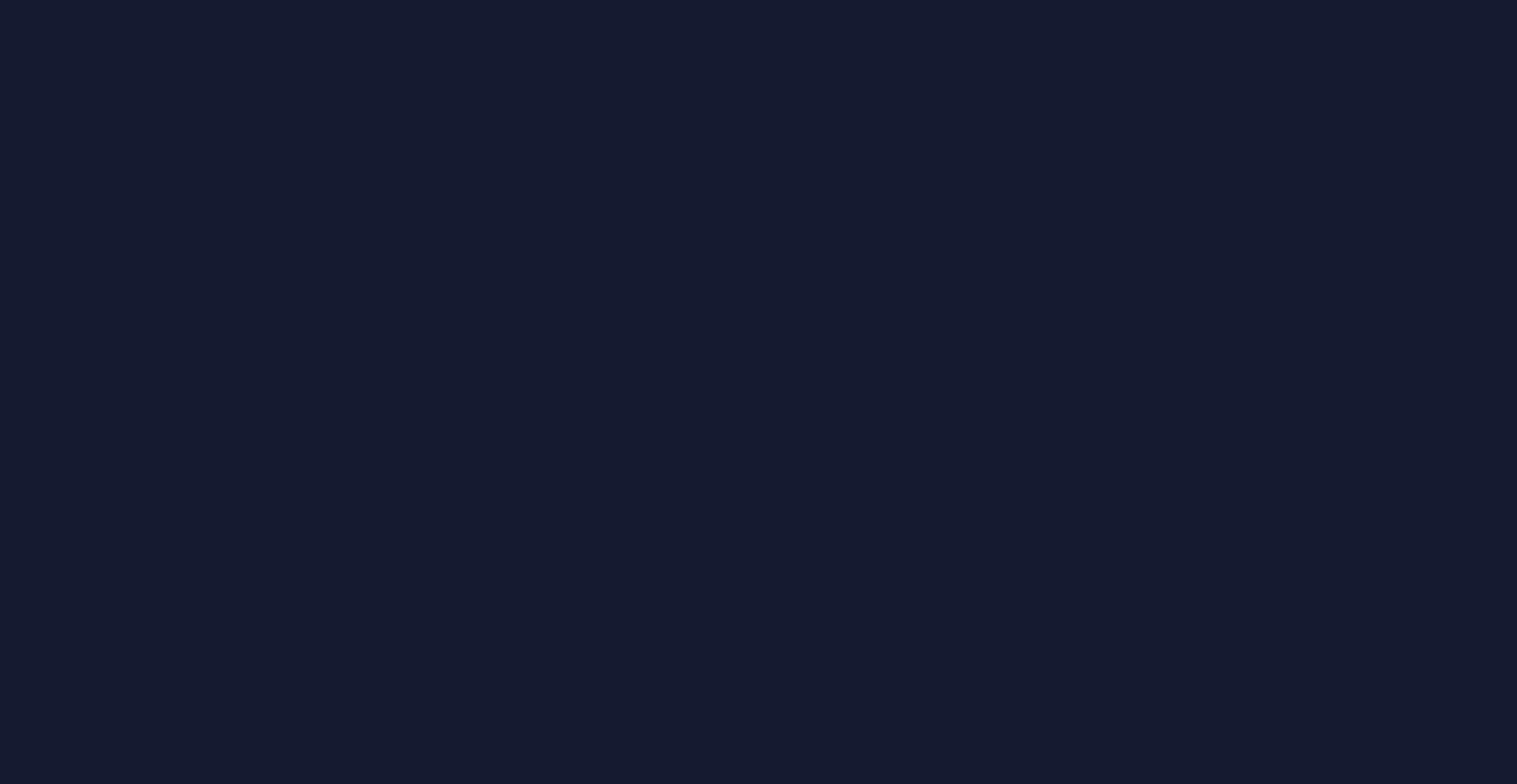 scroll, scrollTop: 0, scrollLeft: 0, axis: both 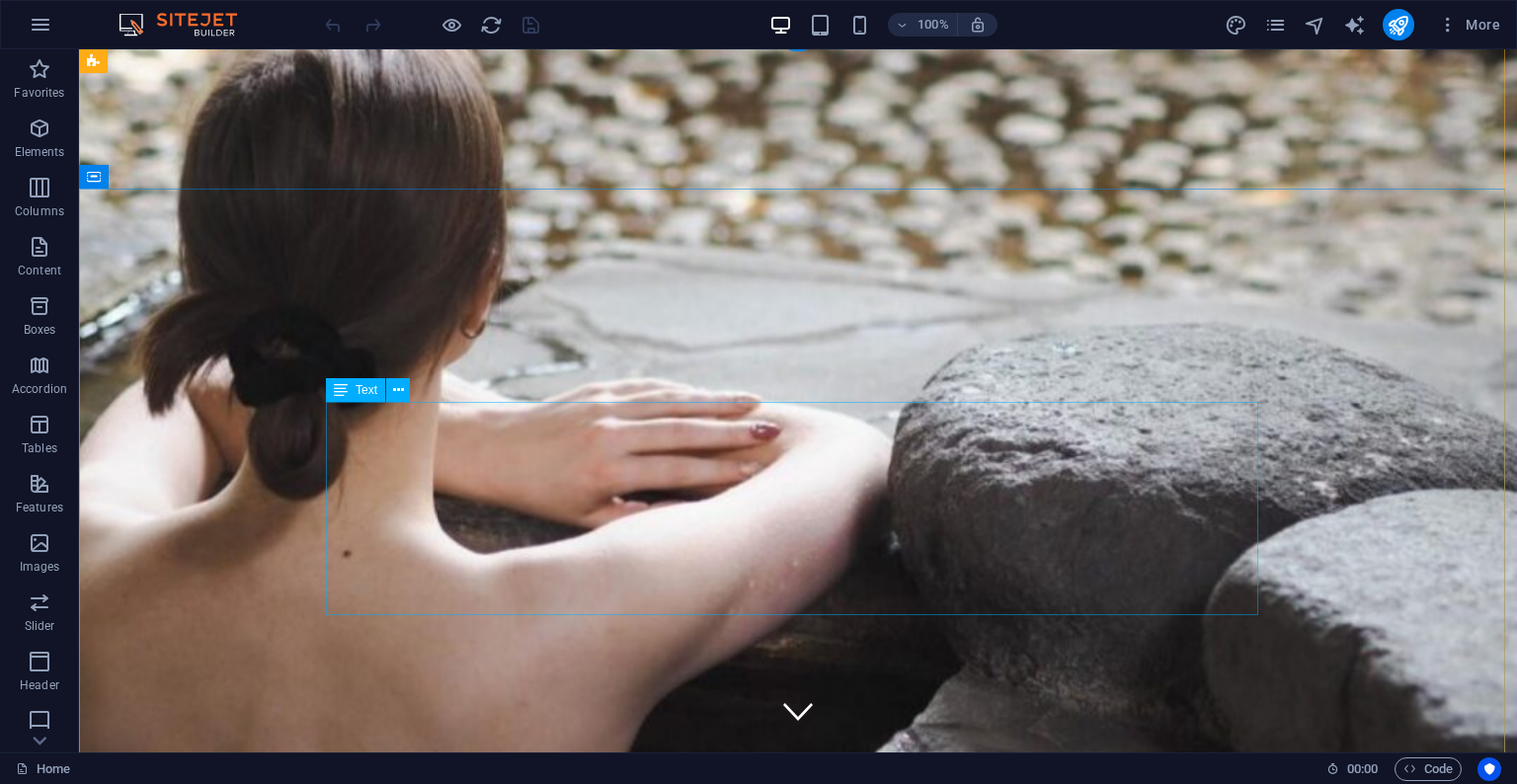 click on "Downtown Toronto [DAY] - [DAY] [TIME] - [TIME]" at bounding box center [798, 2754] 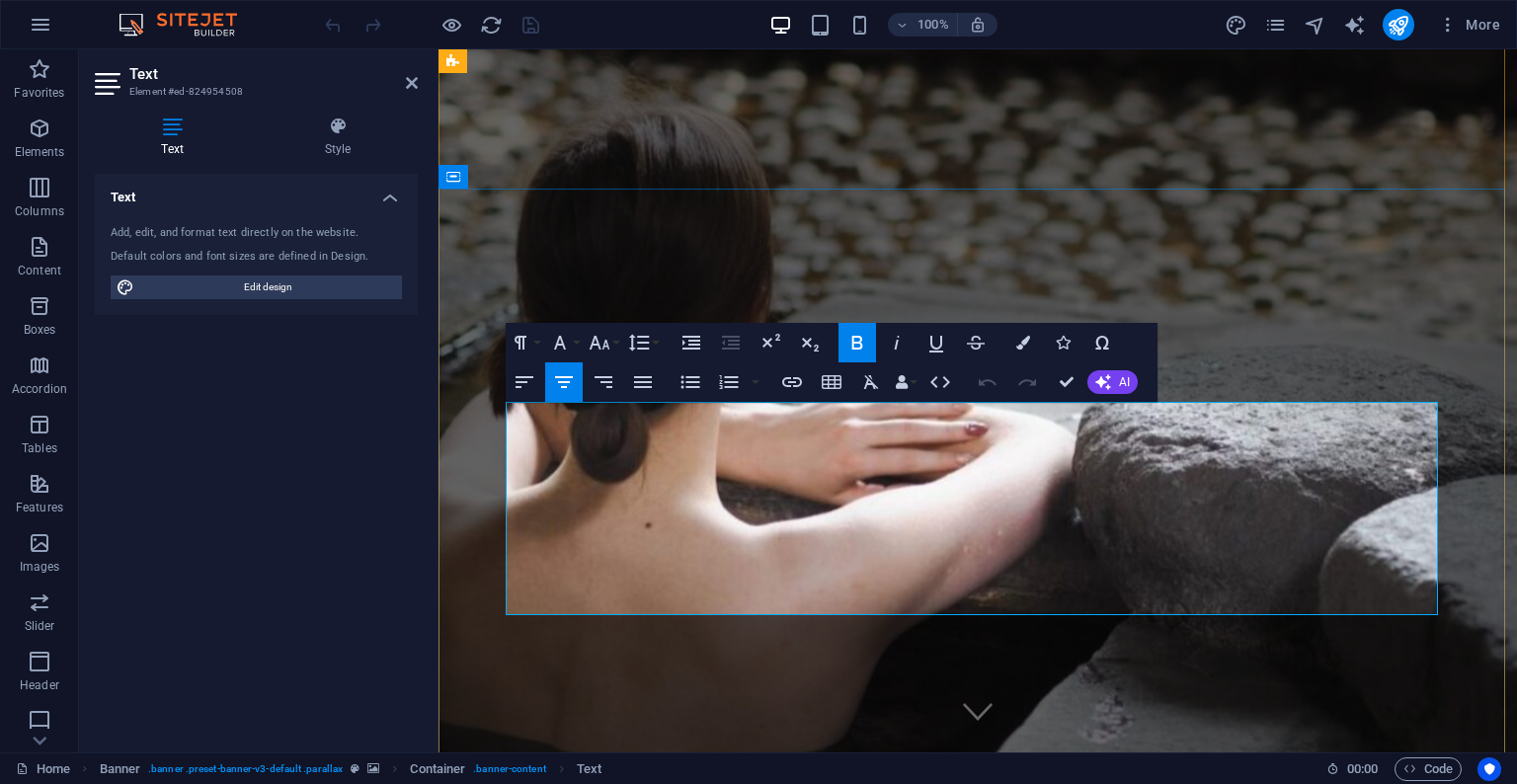 click 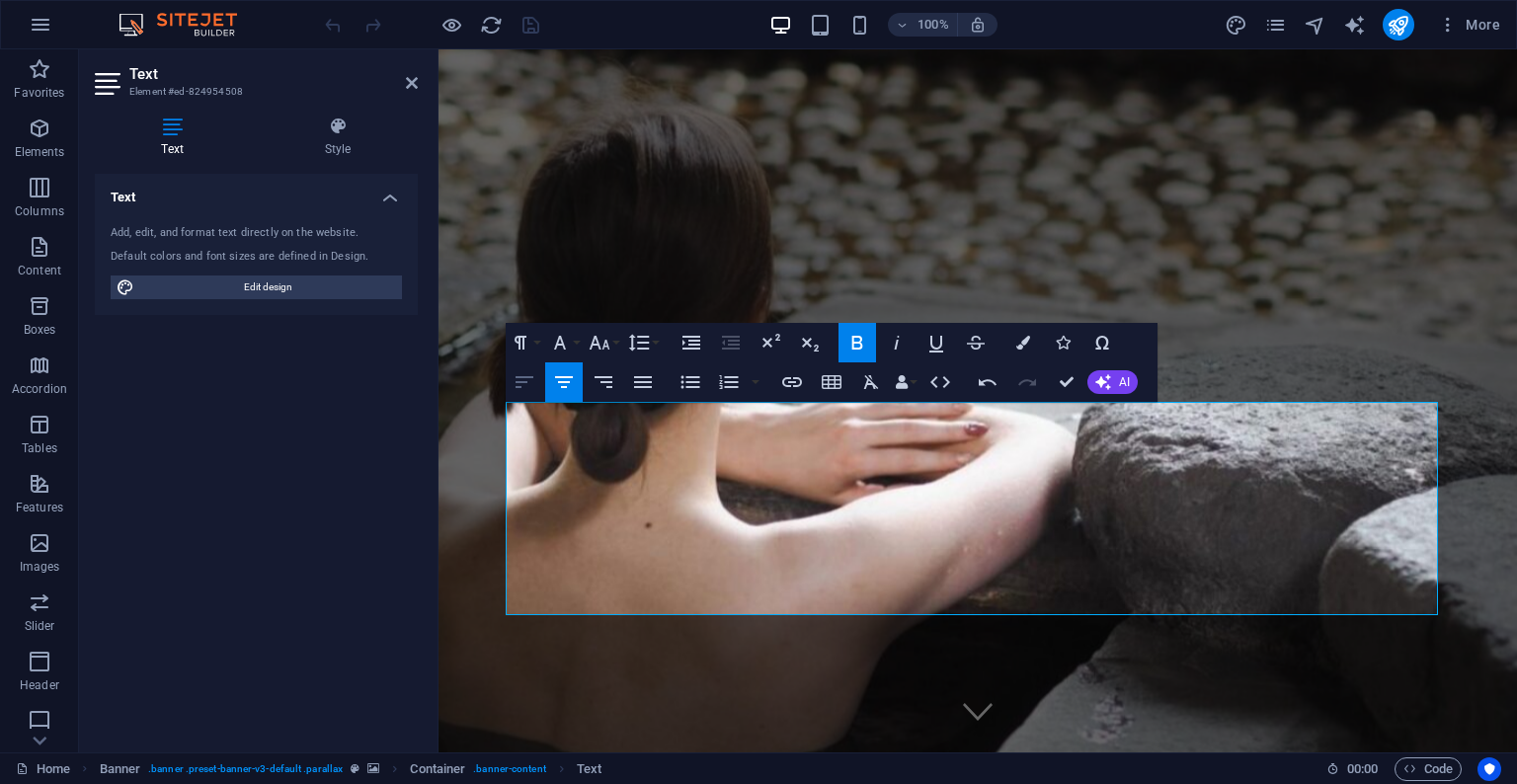 click 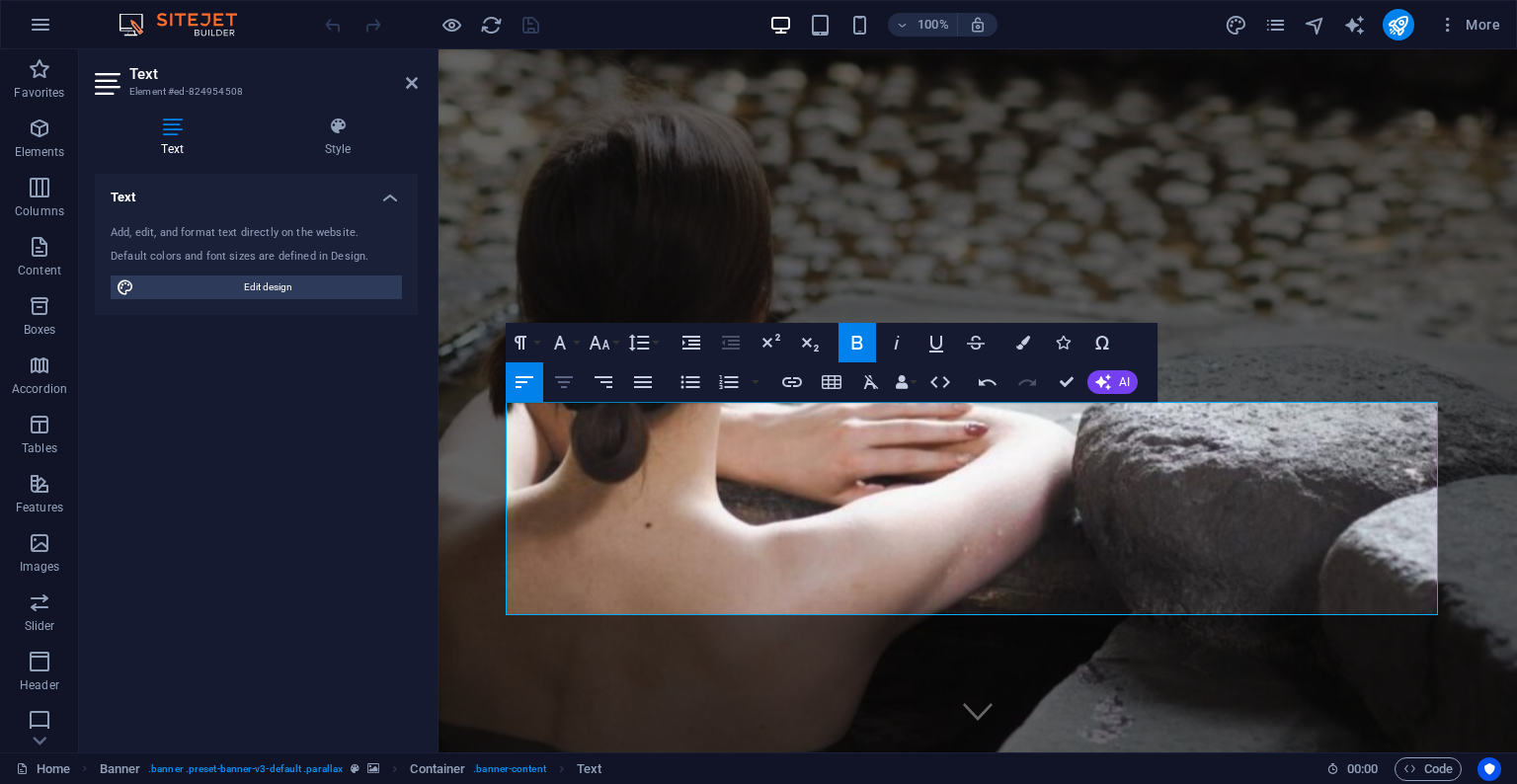 click 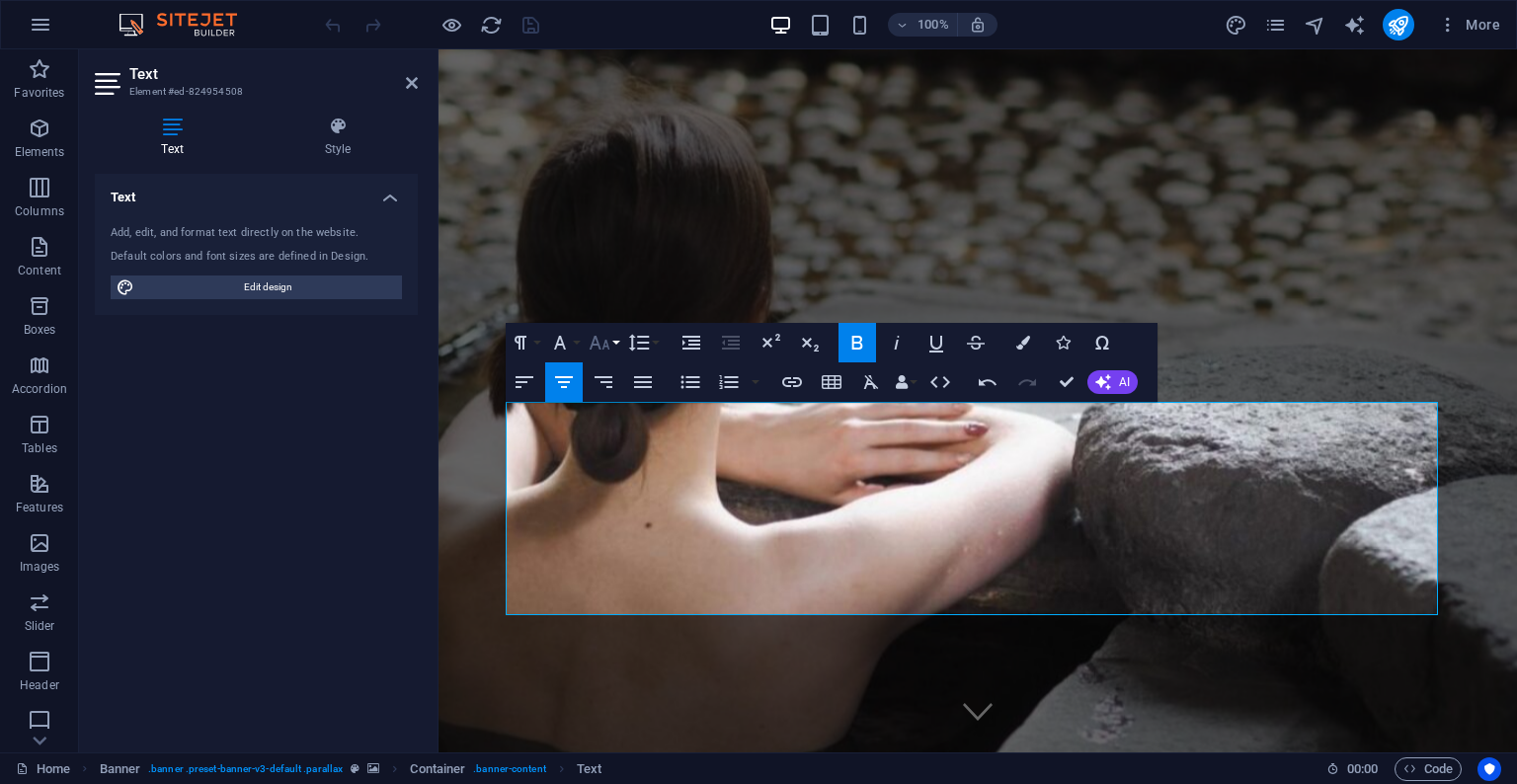 click 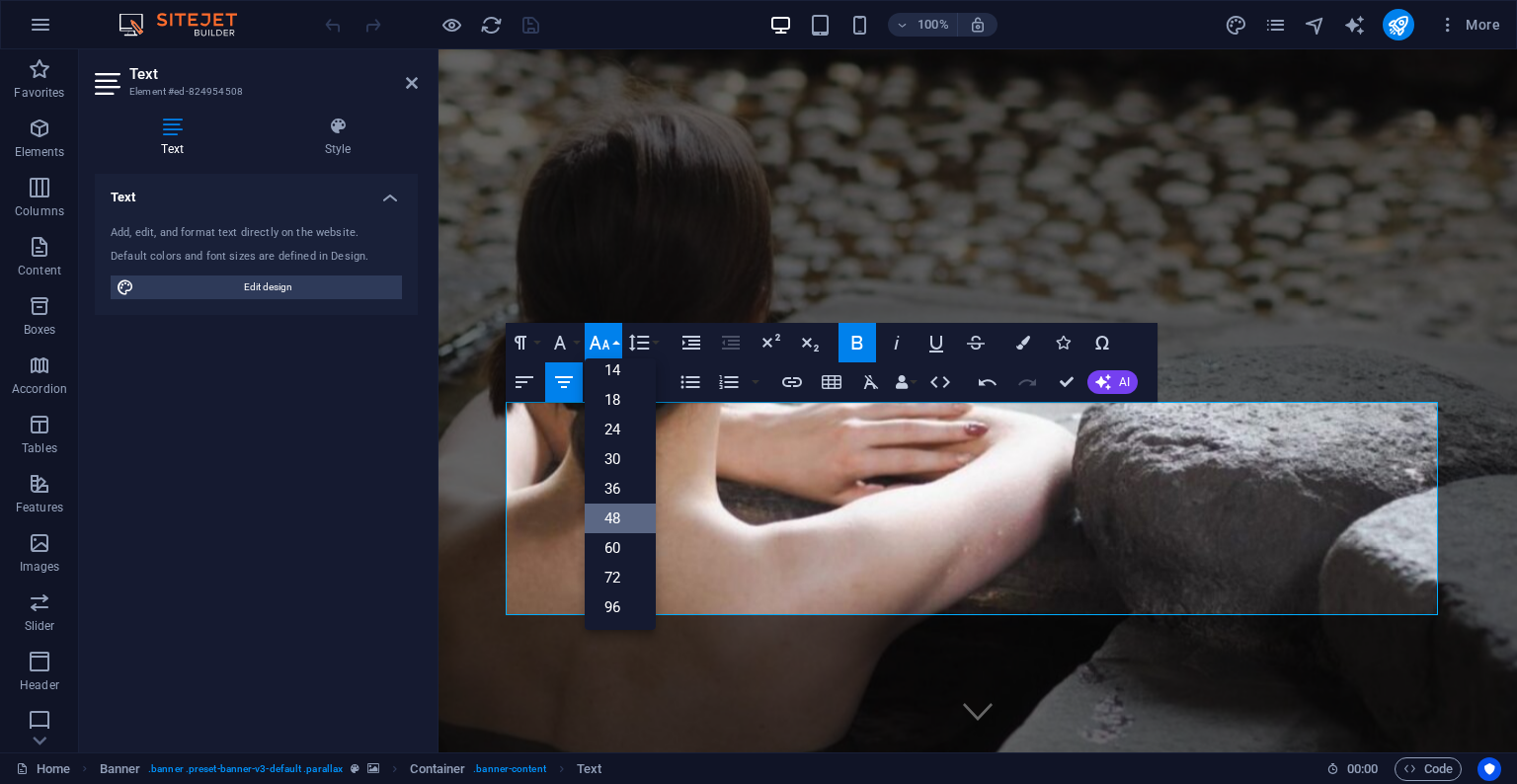 scroll, scrollTop: 158, scrollLeft: 0, axis: vertical 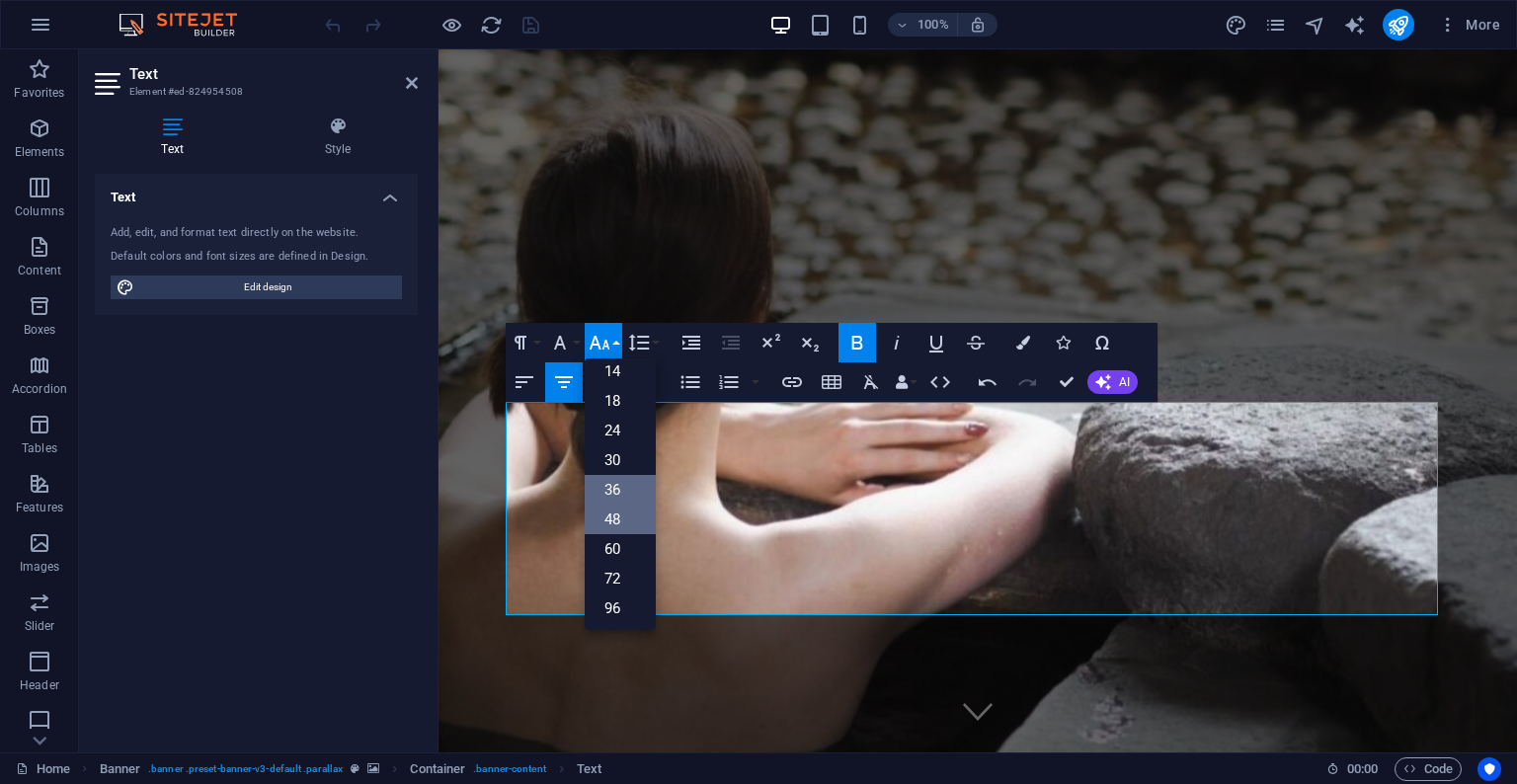 click on "36" at bounding box center (620, 490) 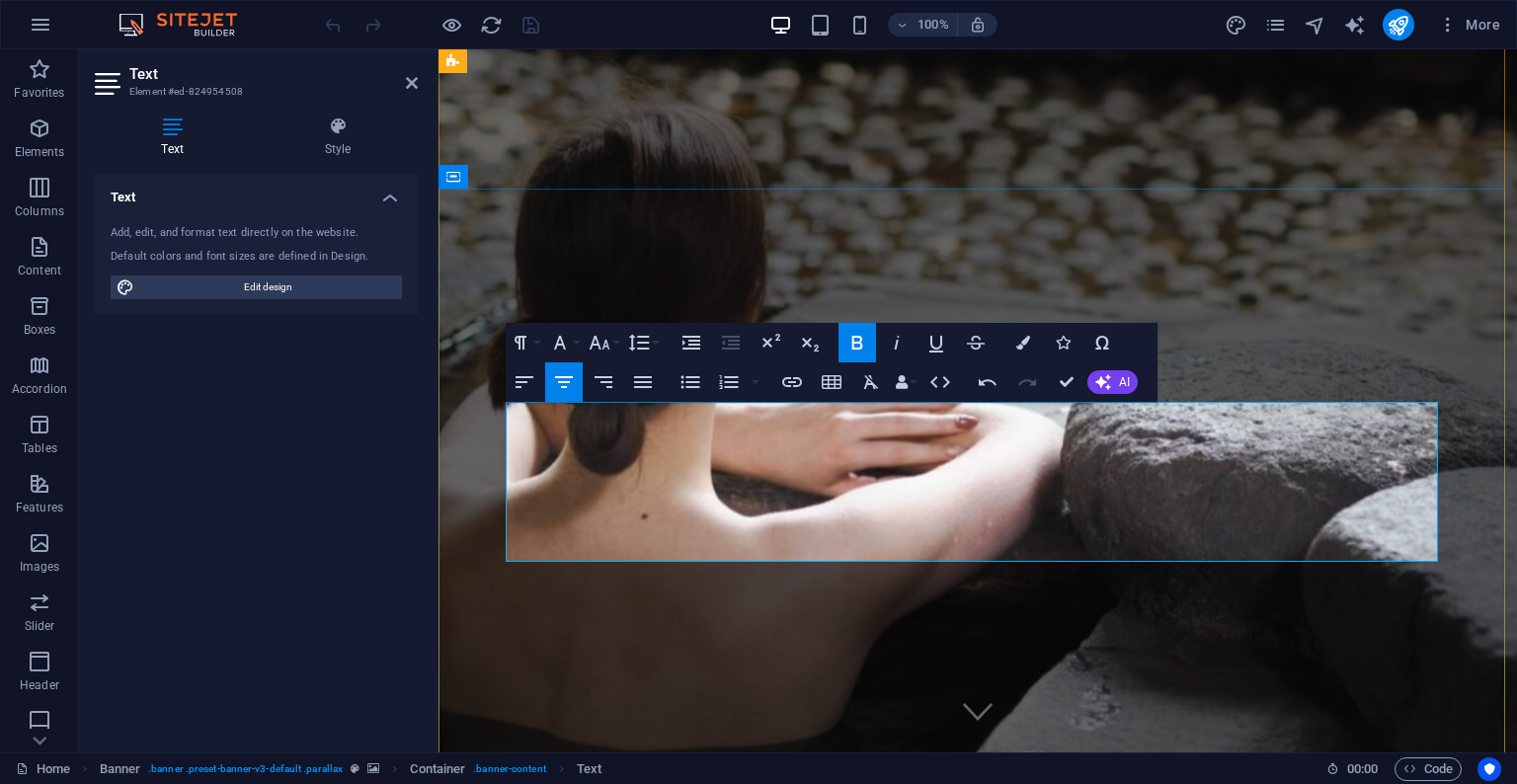 click on "Monday - Sunday 11AM - 2AM" at bounding box center (978, 2264) 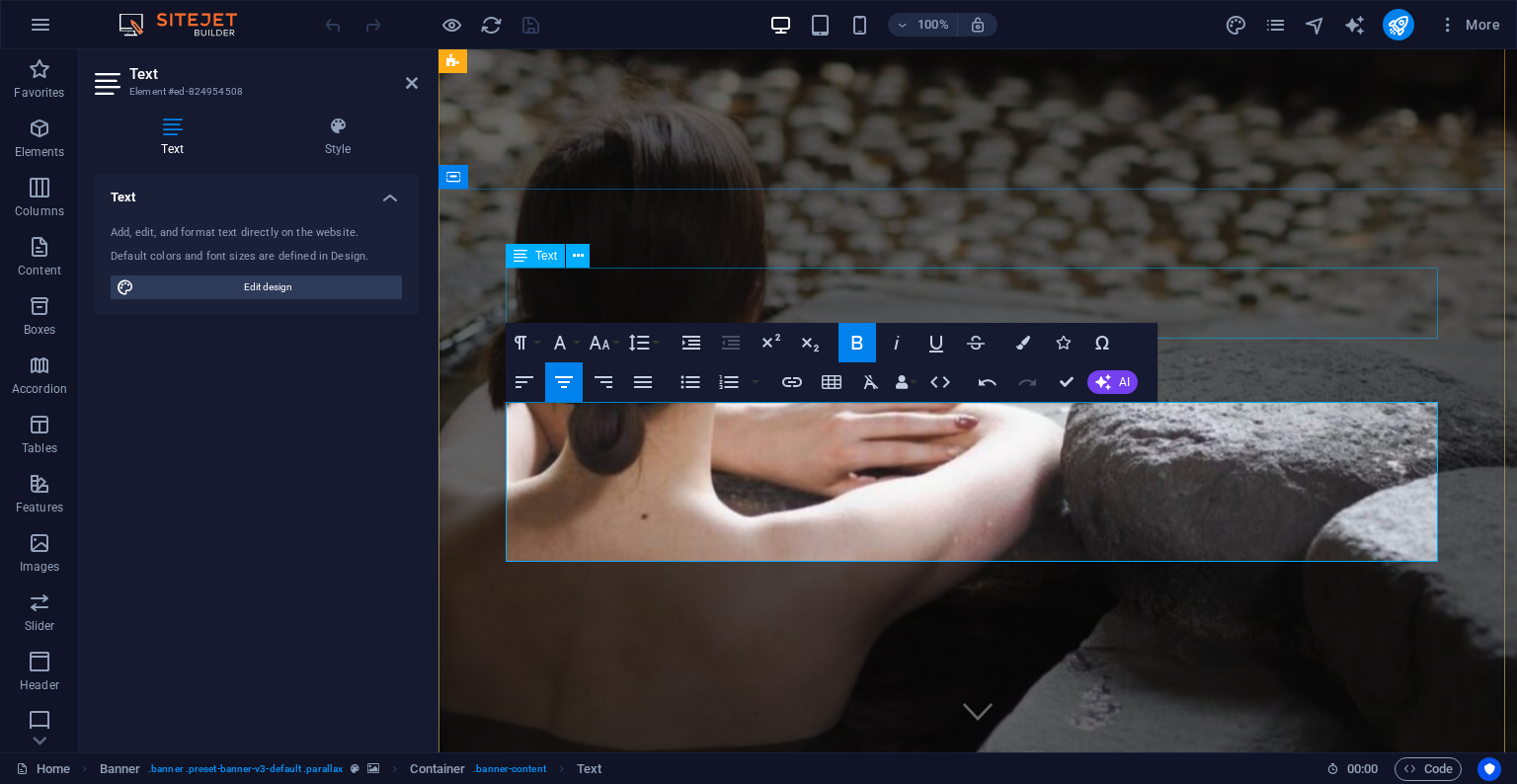 click on "[PHONE]" at bounding box center [978, 1583] 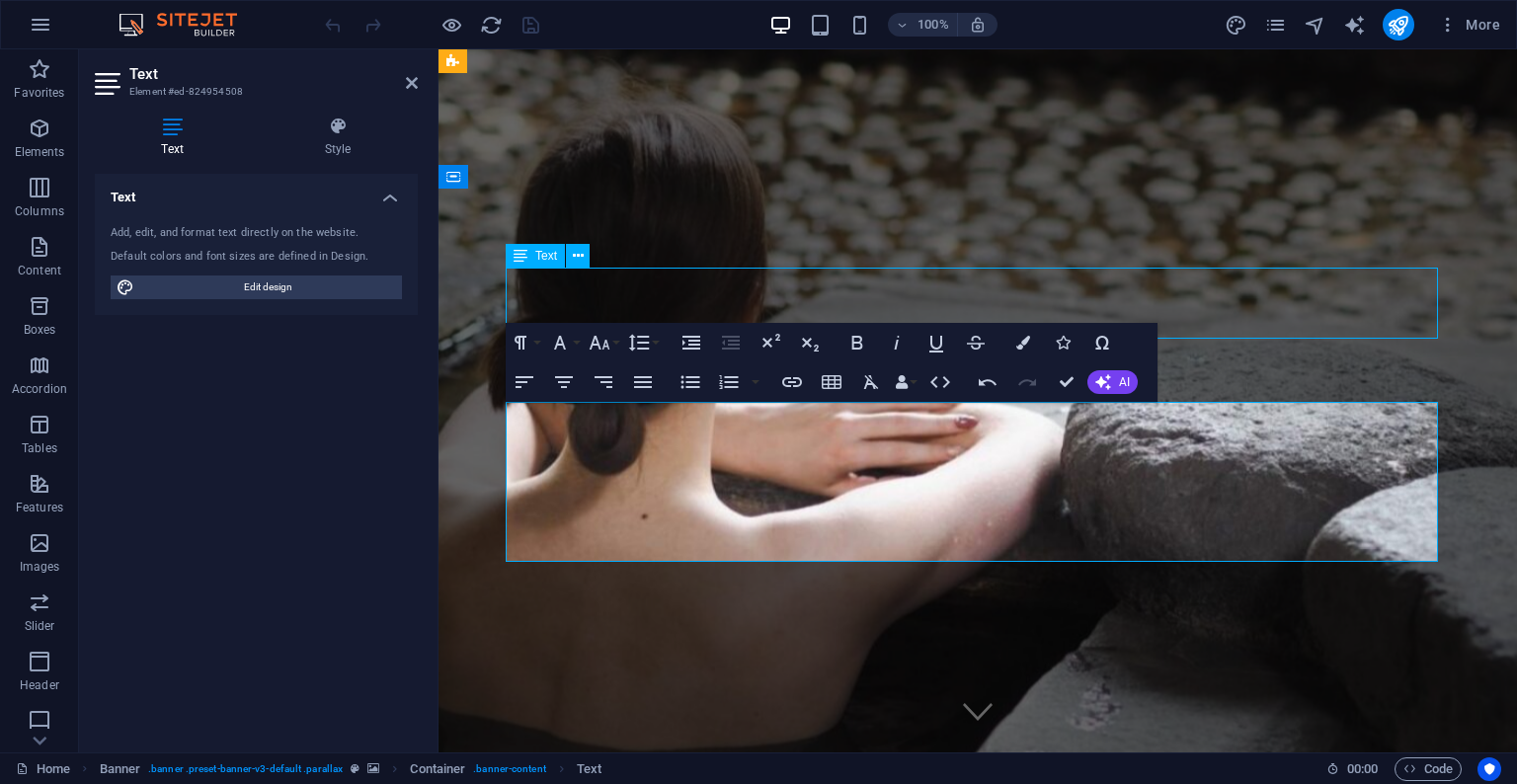 click on "[PHONE]" at bounding box center [978, 1583] 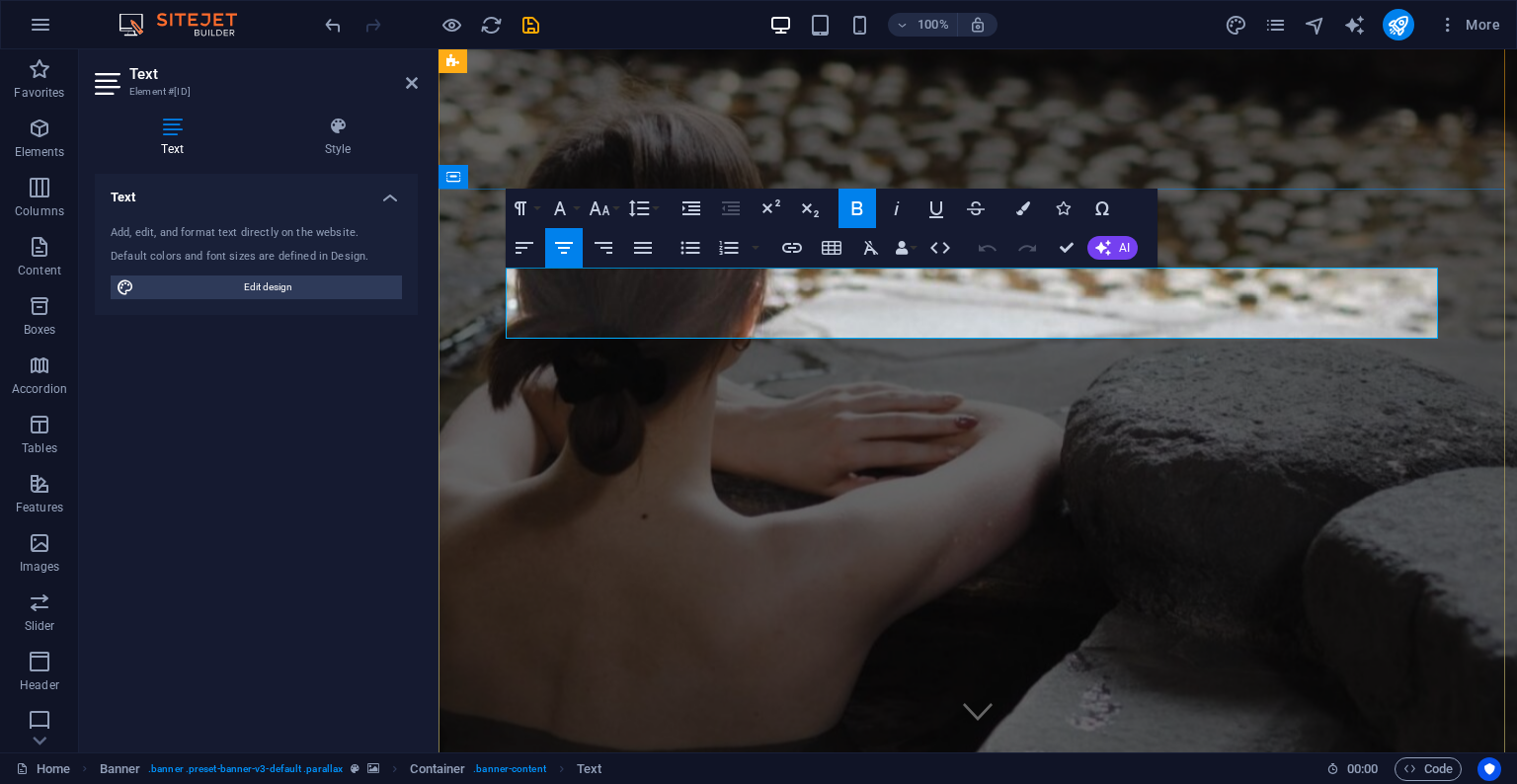 drag, startPoint x: 1116, startPoint y: 300, endPoint x: 801, endPoint y: 297, distance: 315.0143 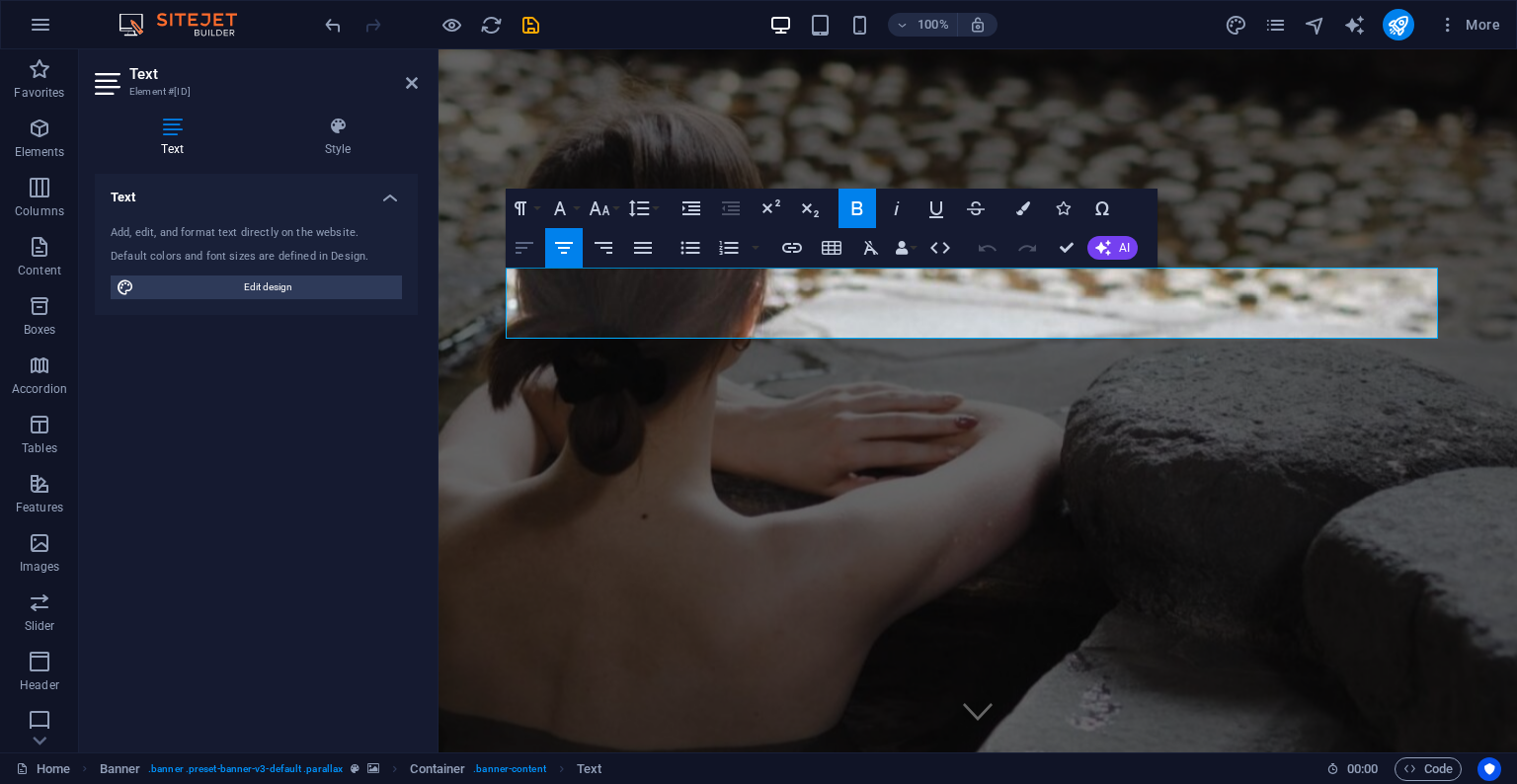 click 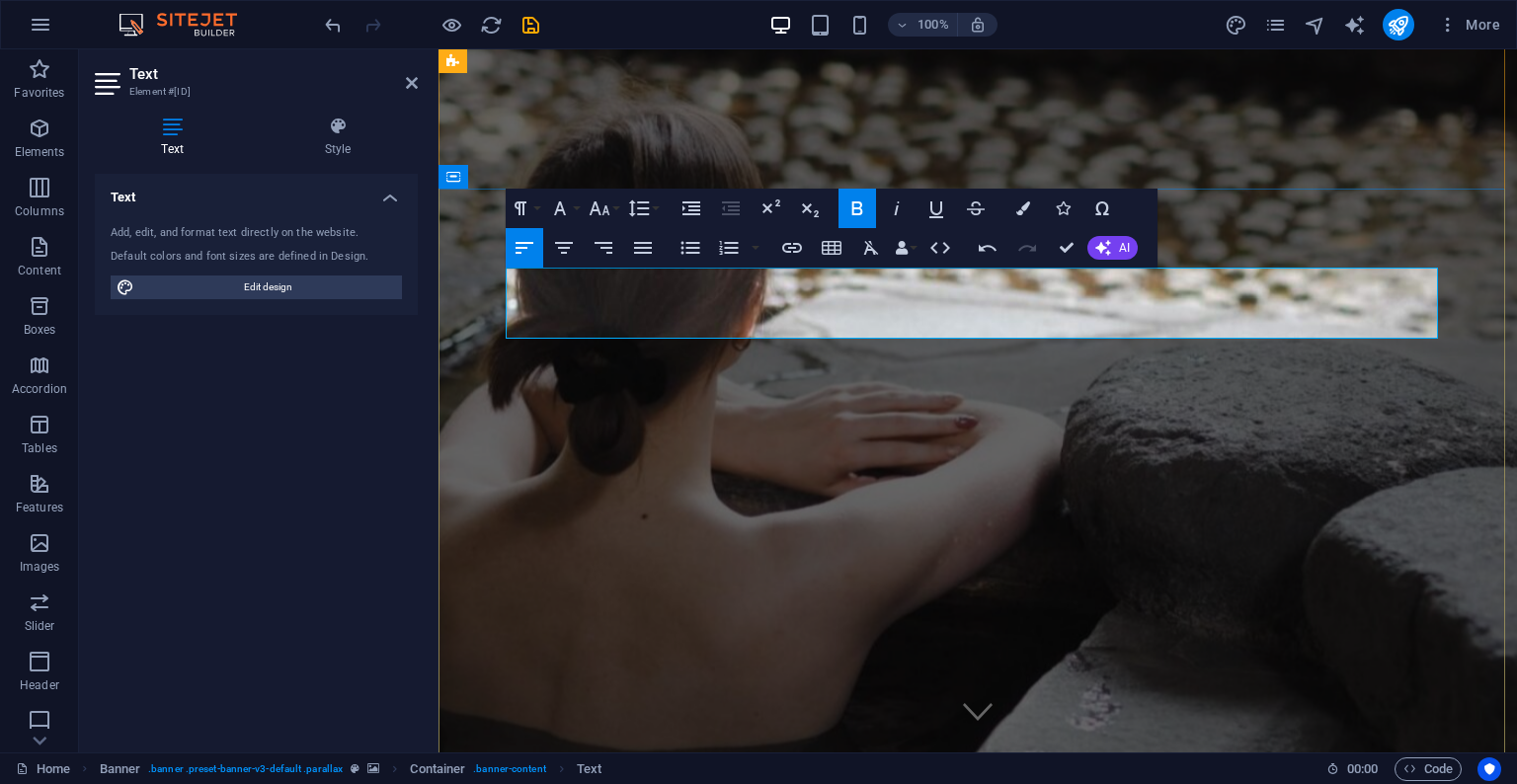 click on "[PHONE]" at bounding box center [608, 1106] 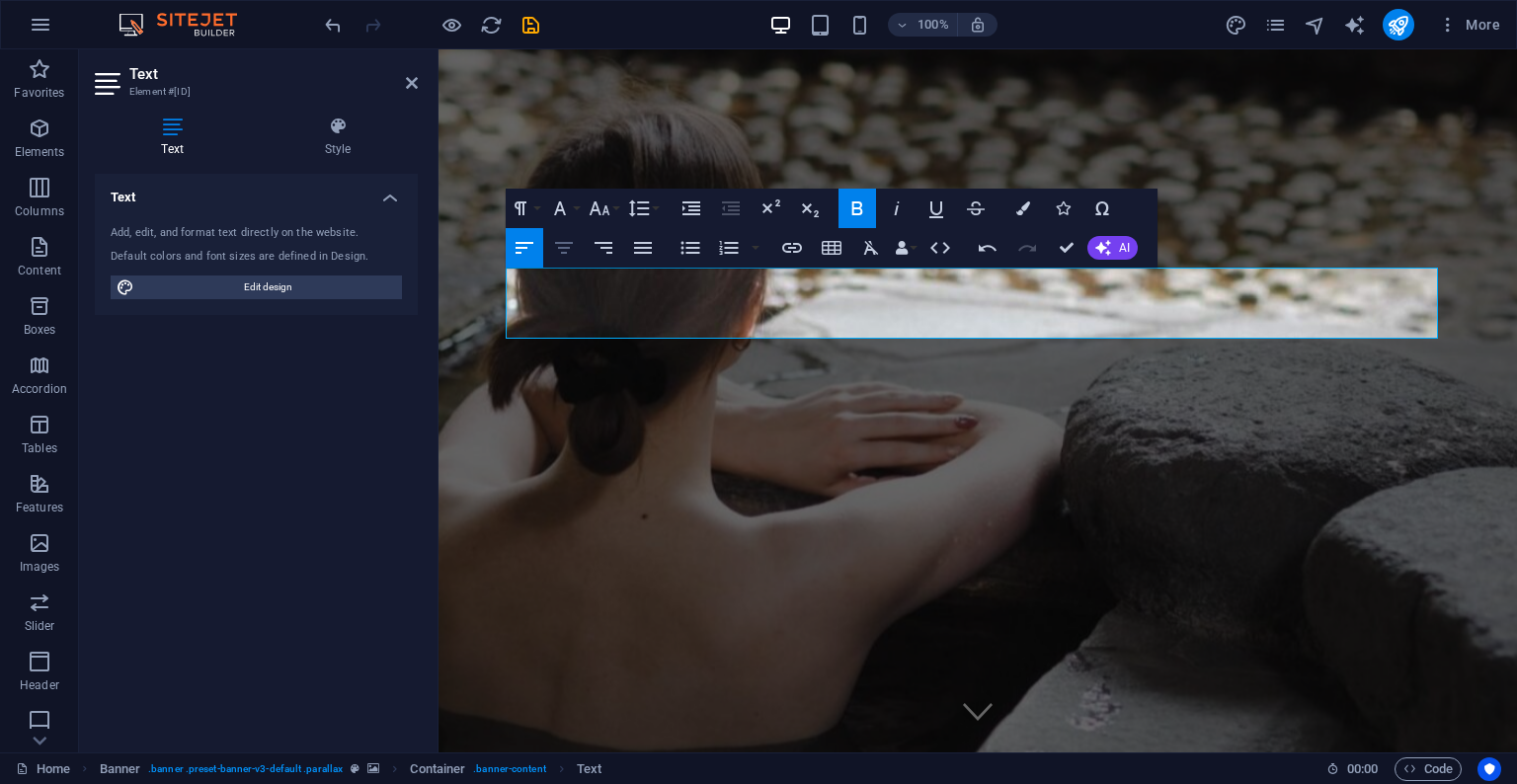 click 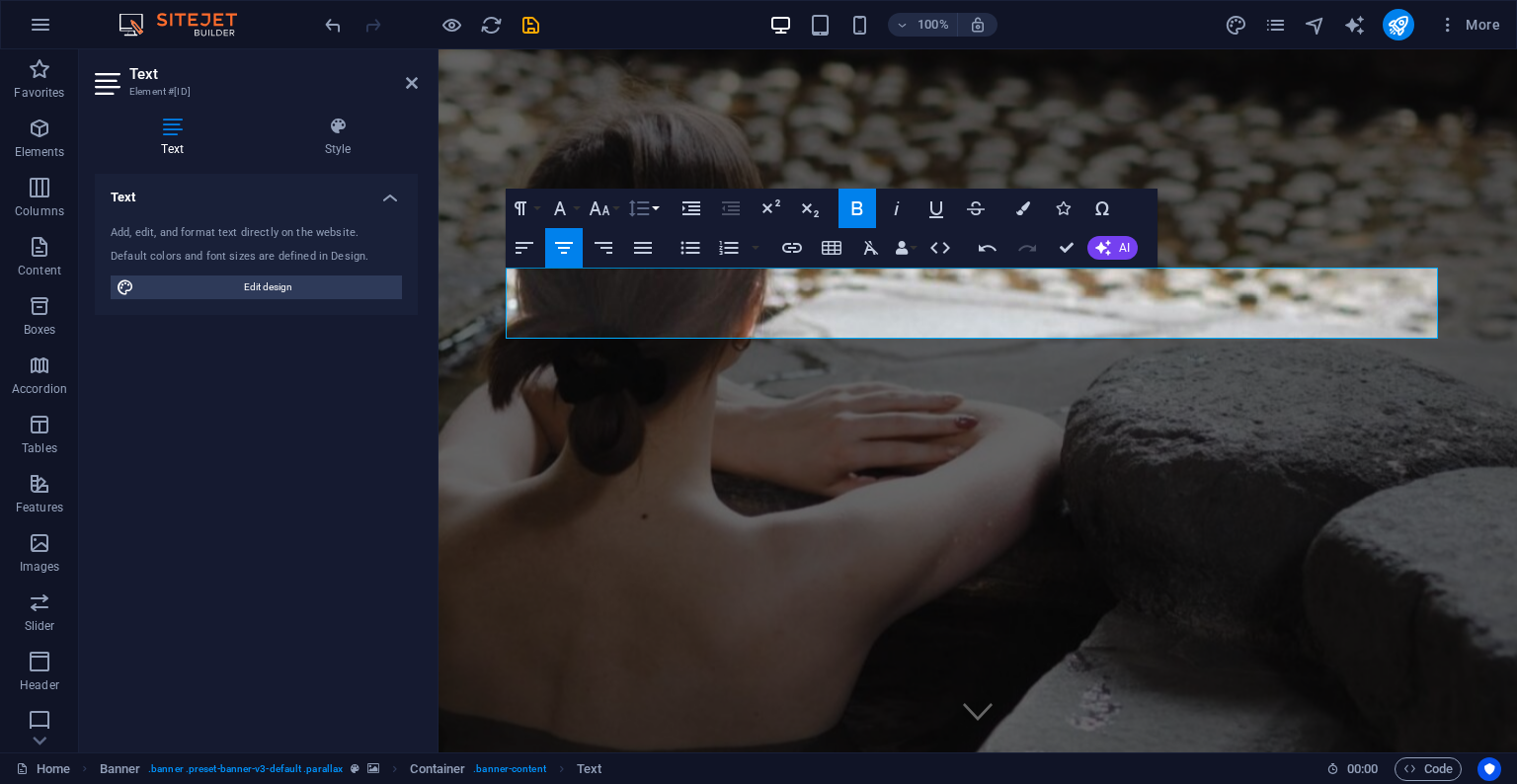 click on "Line Height" at bounding box center (643, 208) 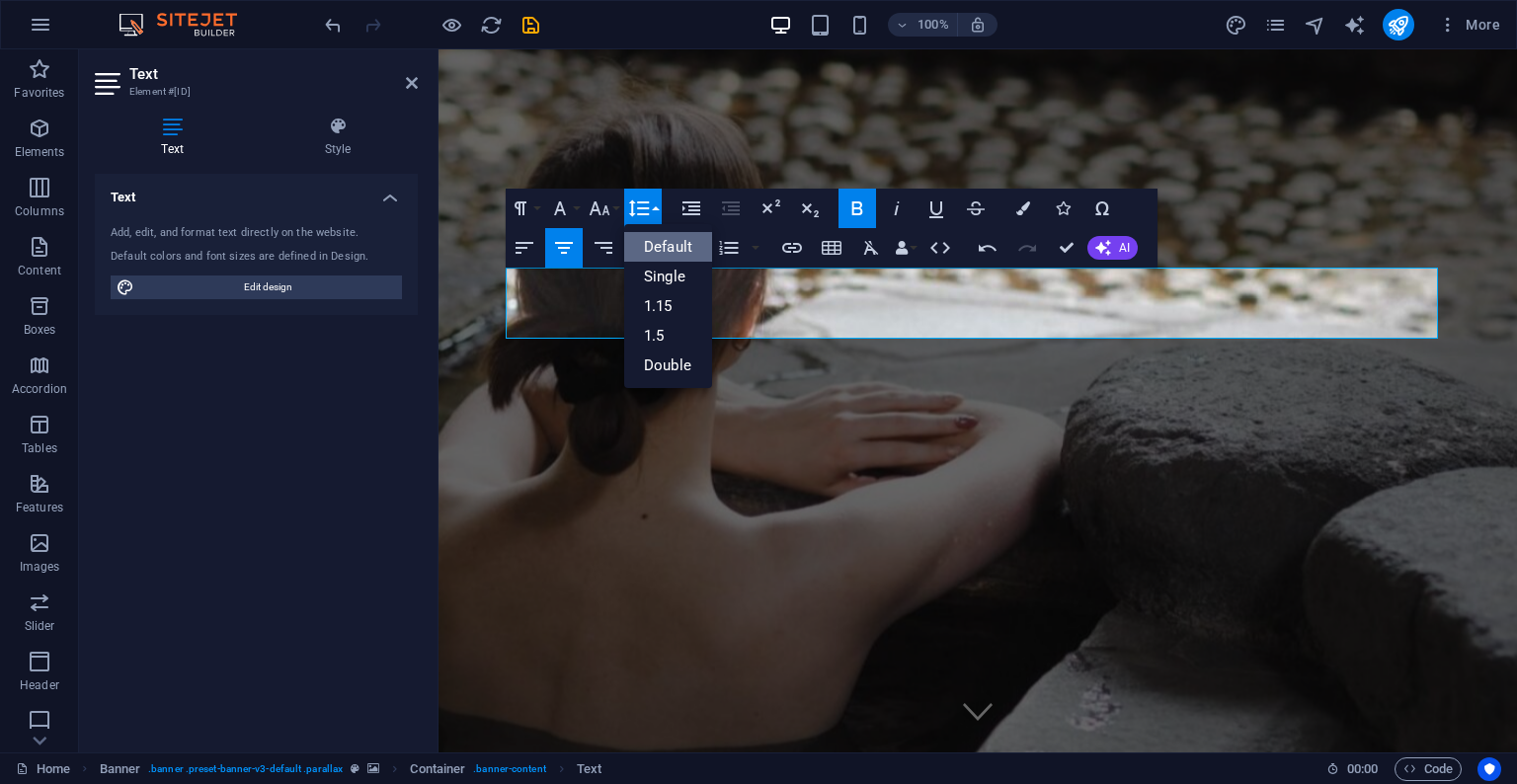 scroll, scrollTop: 0, scrollLeft: 0, axis: both 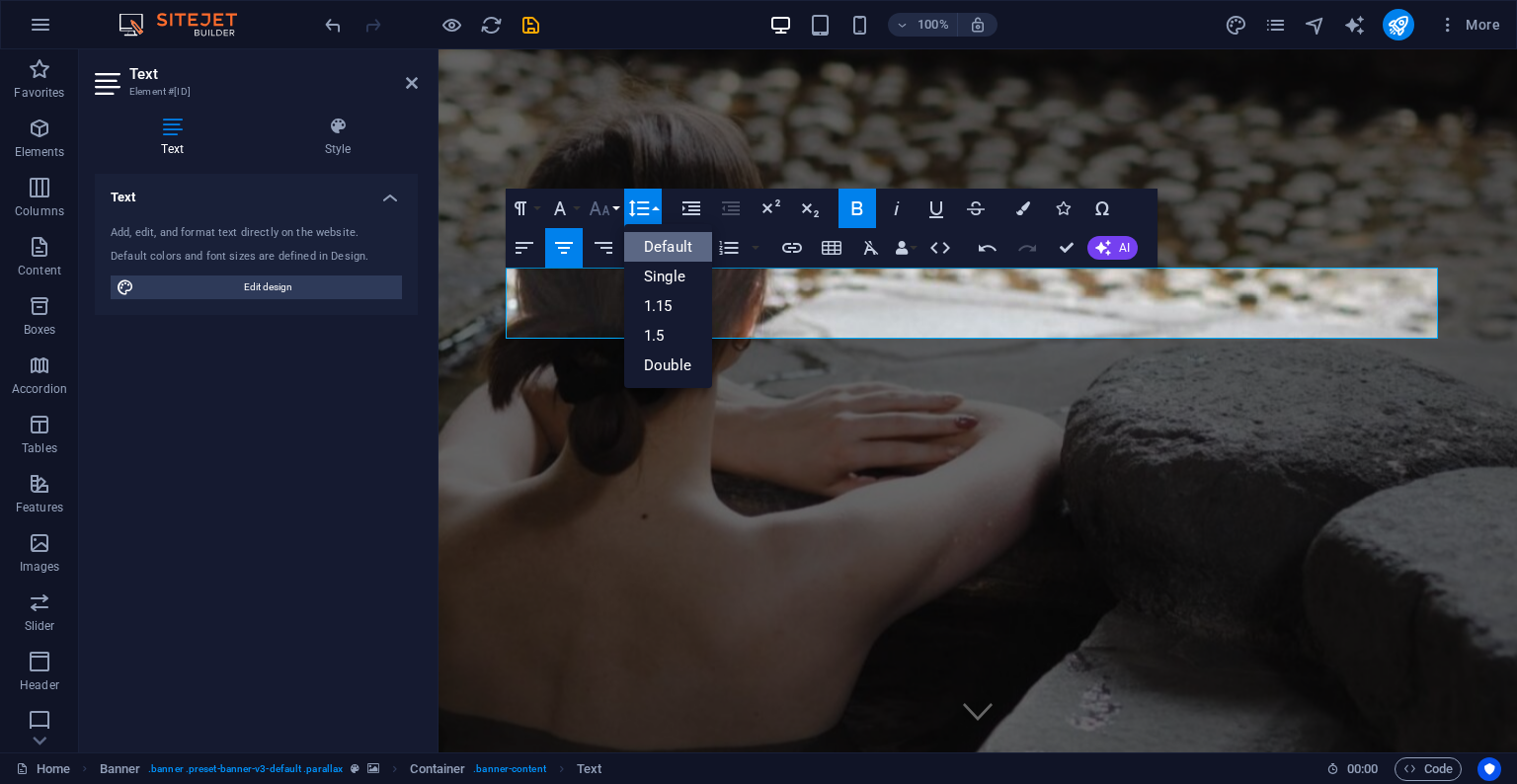 click on "Font Size" at bounding box center (603, 208) 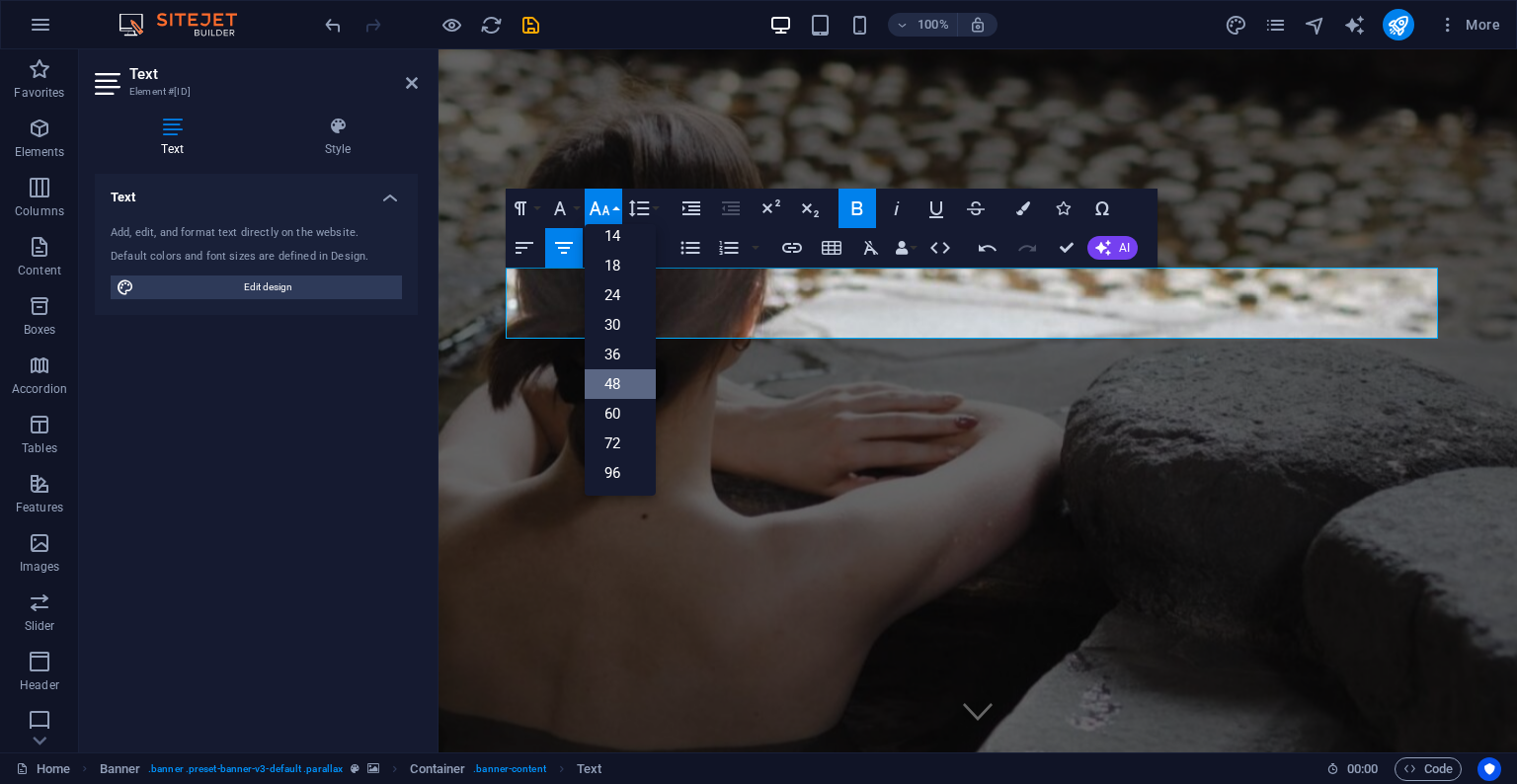 scroll, scrollTop: 158, scrollLeft: 0, axis: vertical 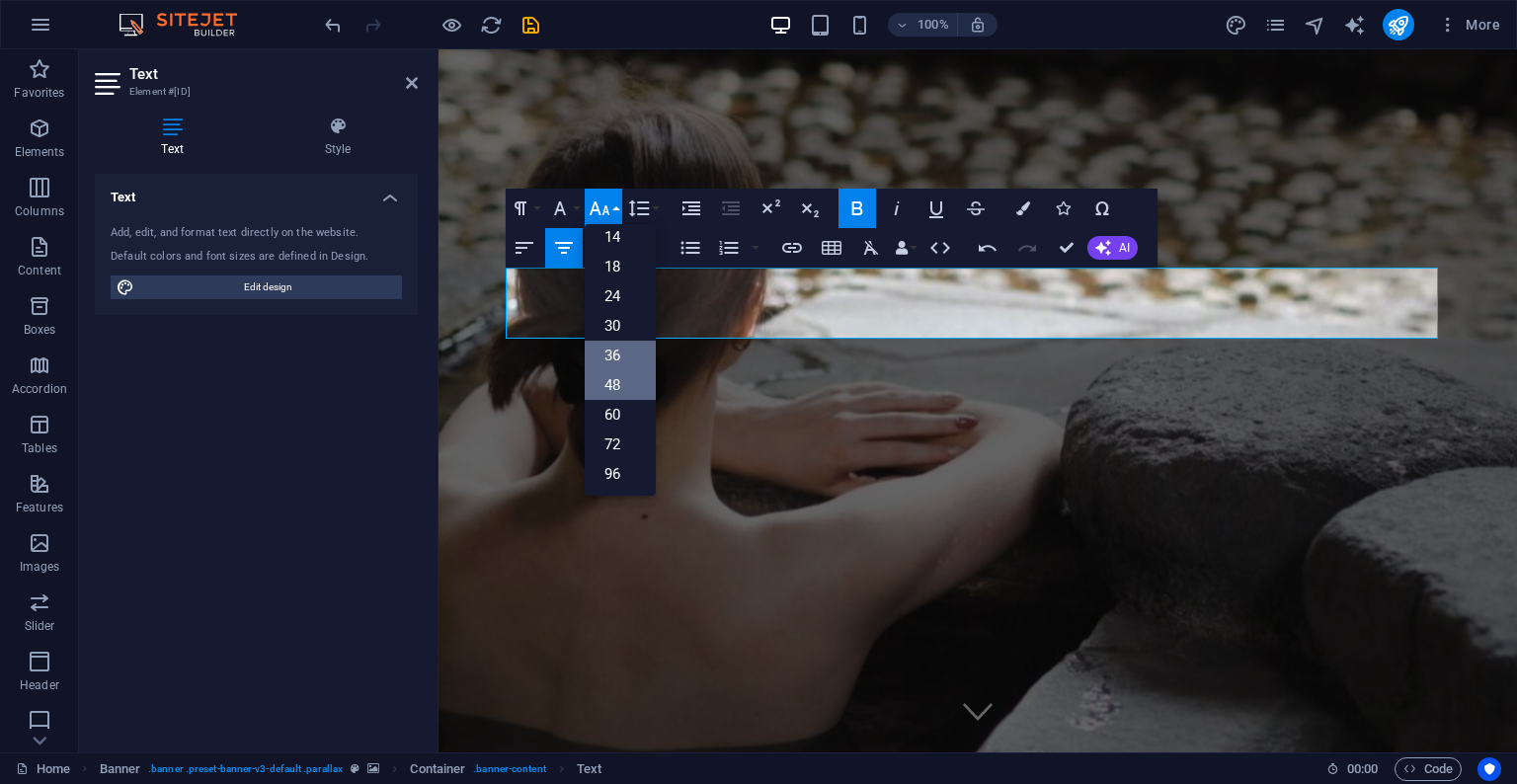 click on "36" at bounding box center [620, 355] 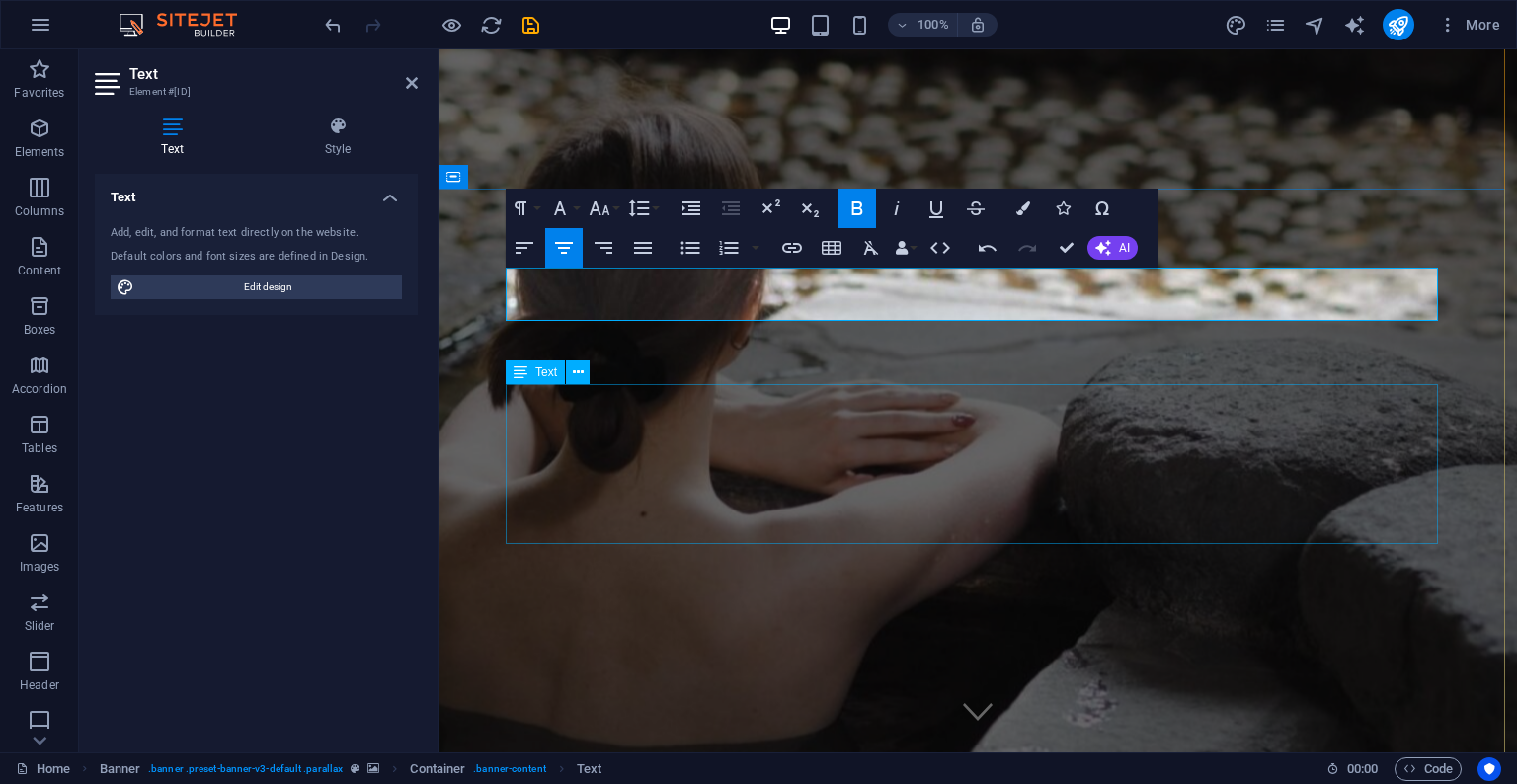 click on "Downtown Toronto [DAY] - [DAY] [TIME] - [TIME]" at bounding box center [978, 2211] 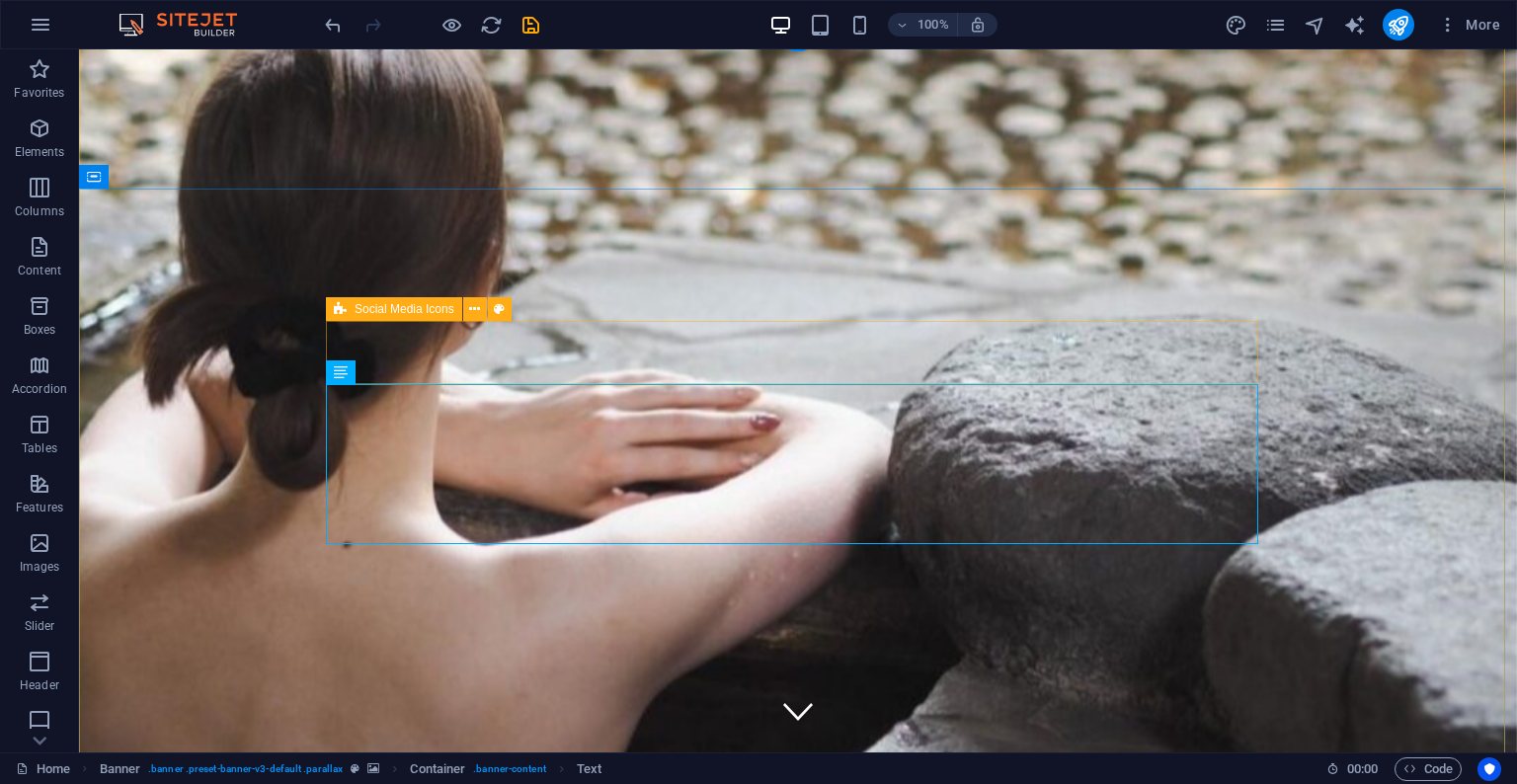 click at bounding box center [798, 2099] 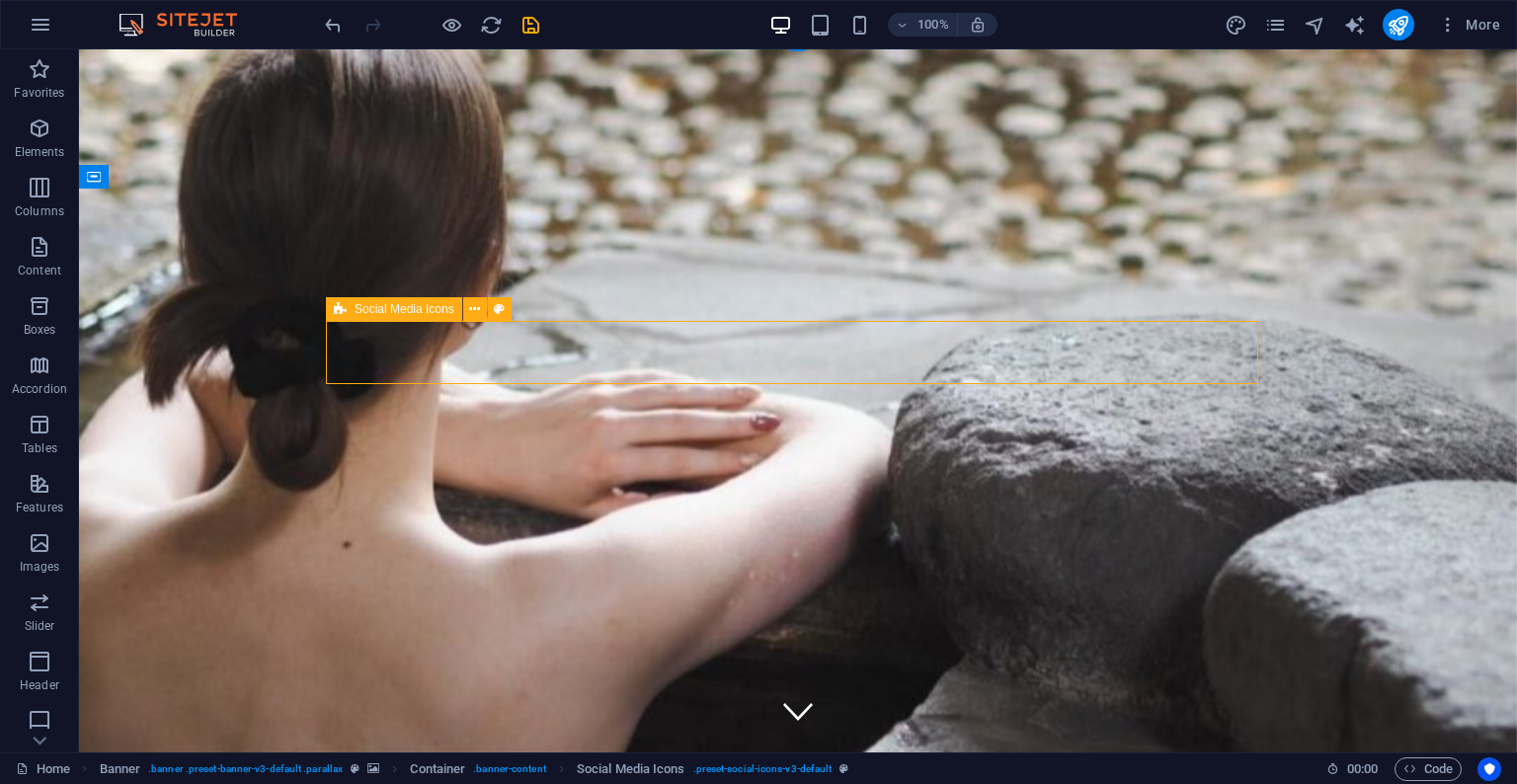 click at bounding box center (798, 2099) 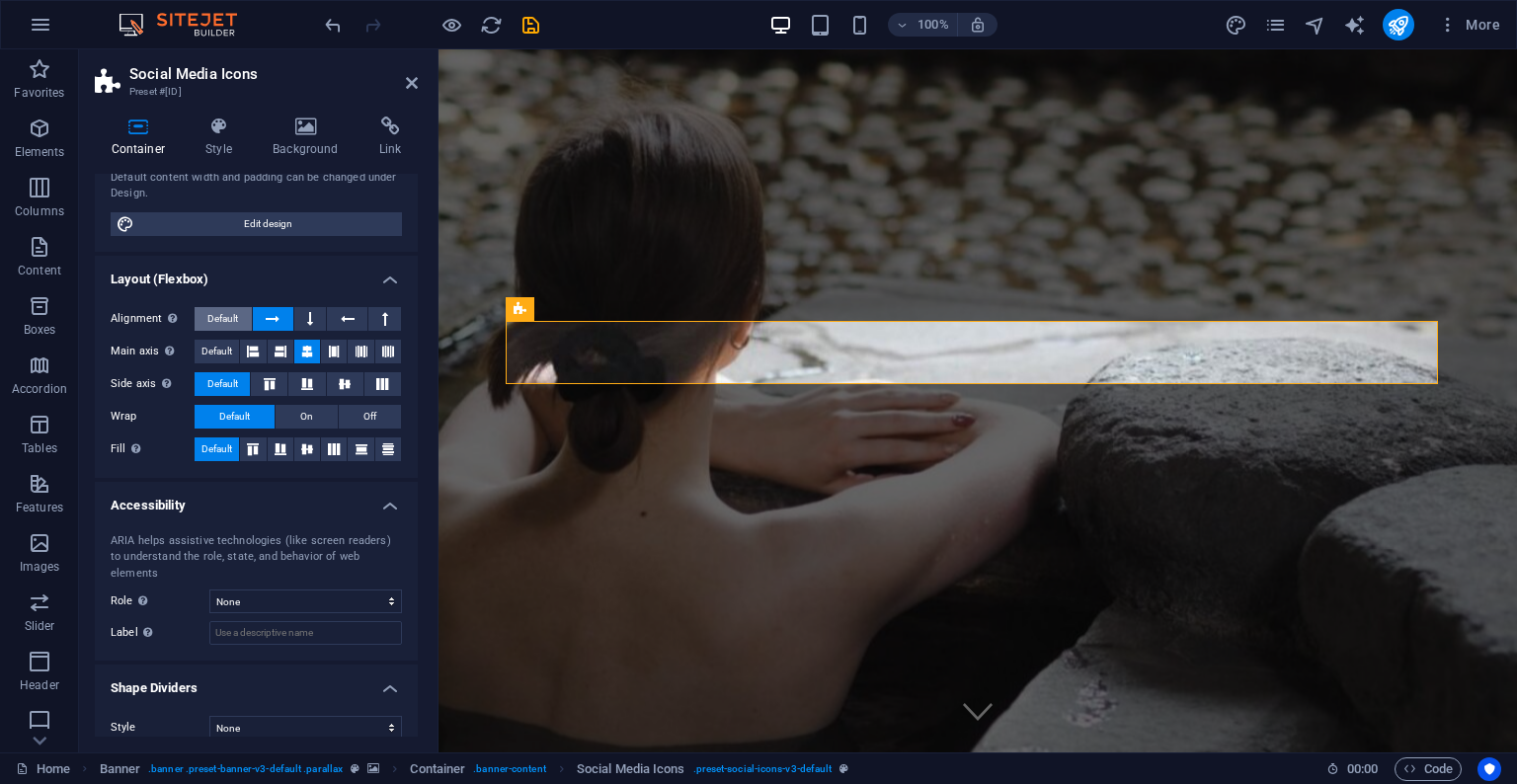 scroll, scrollTop: 218, scrollLeft: 0, axis: vertical 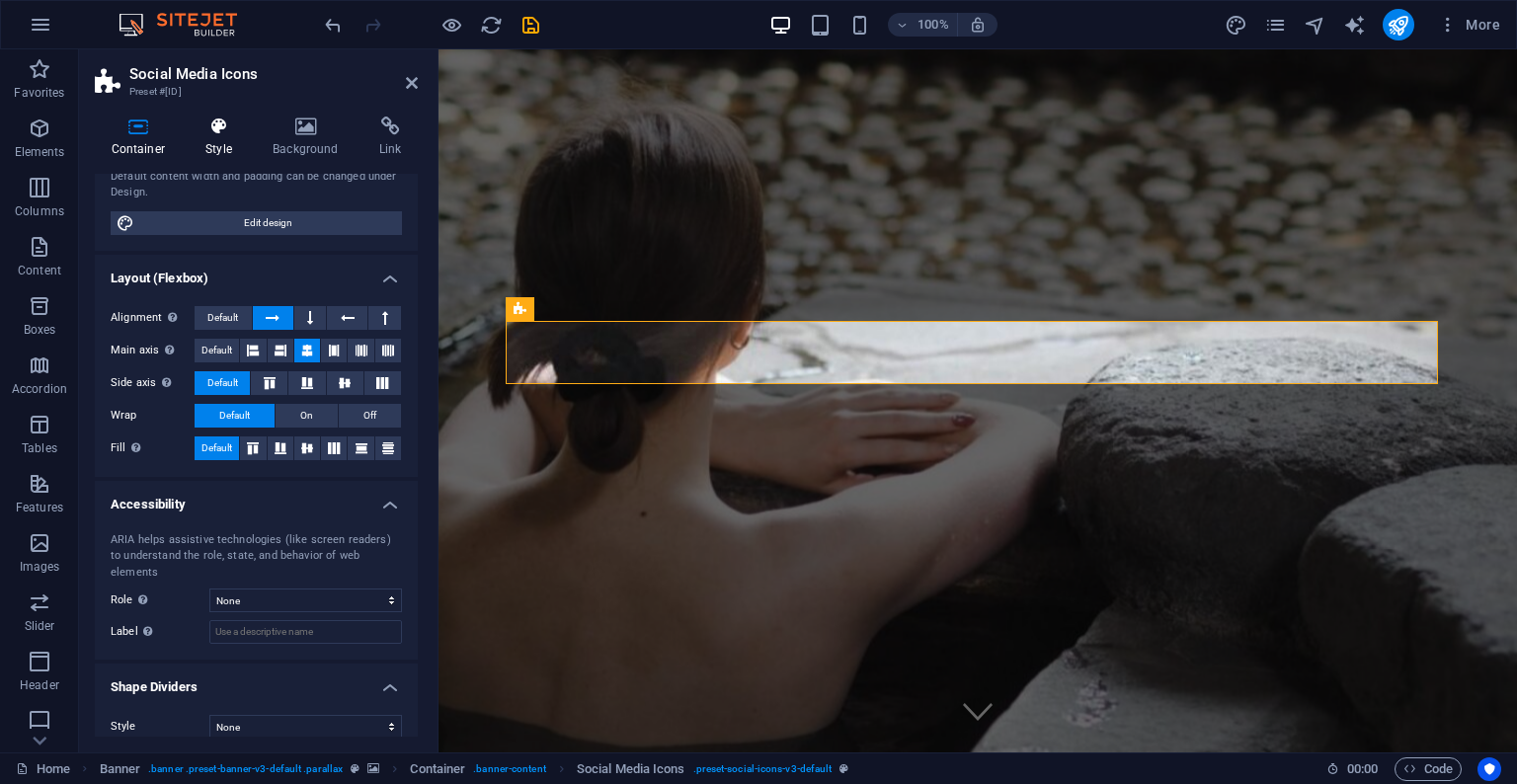click on "Style" at bounding box center [223, 137] 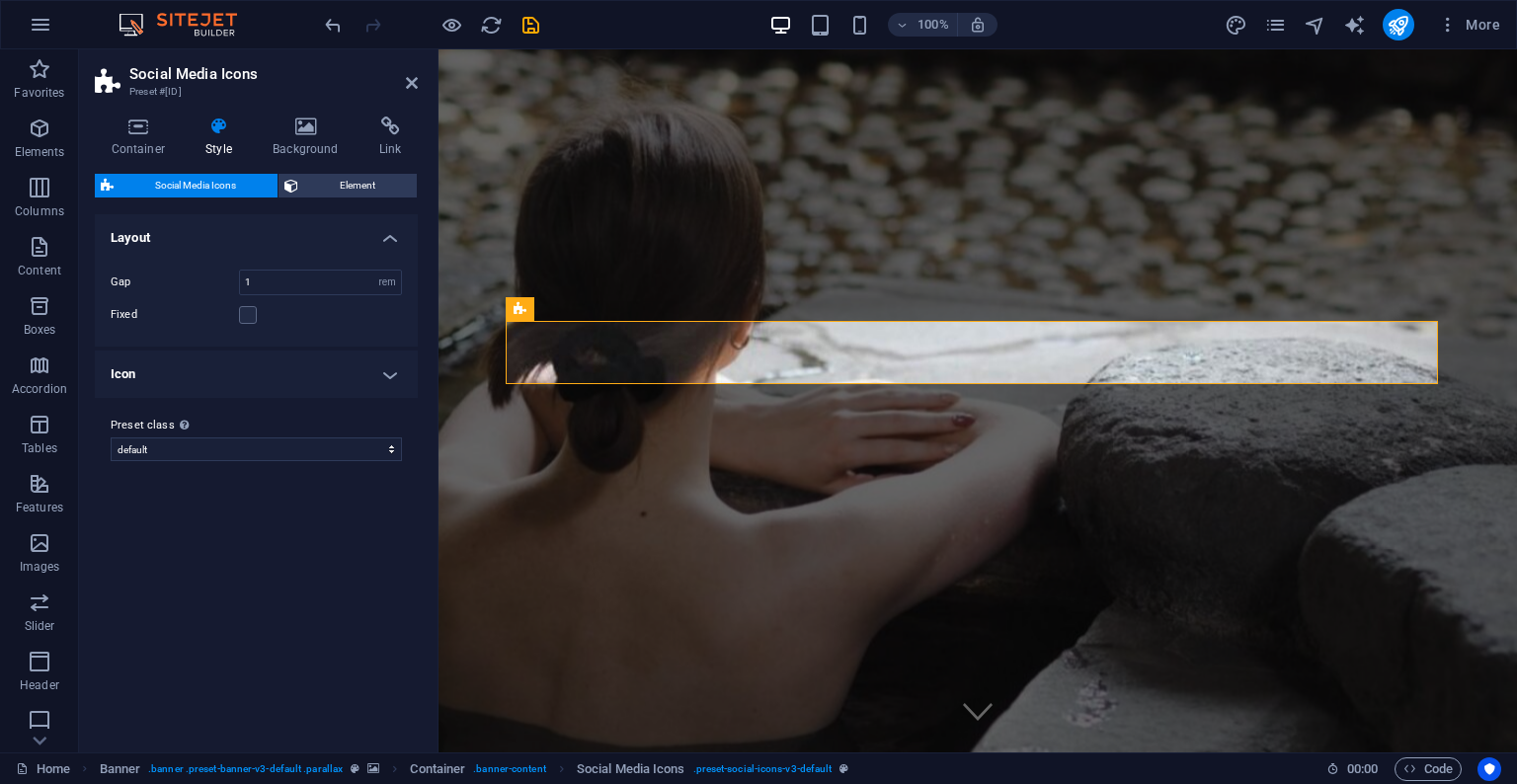 click on "Icon" at bounding box center [256, 374] 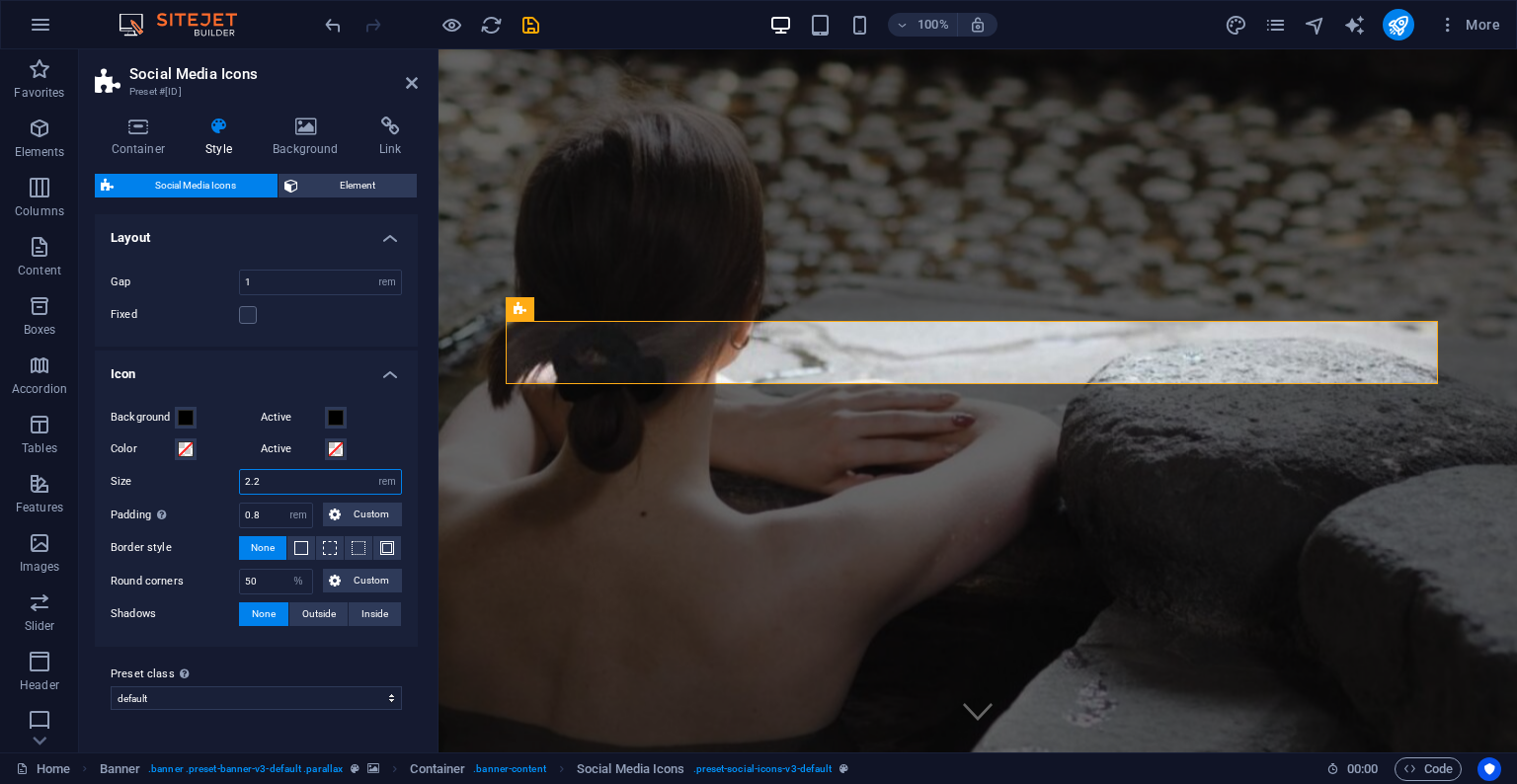 click on "2.2" at bounding box center [320, 482] 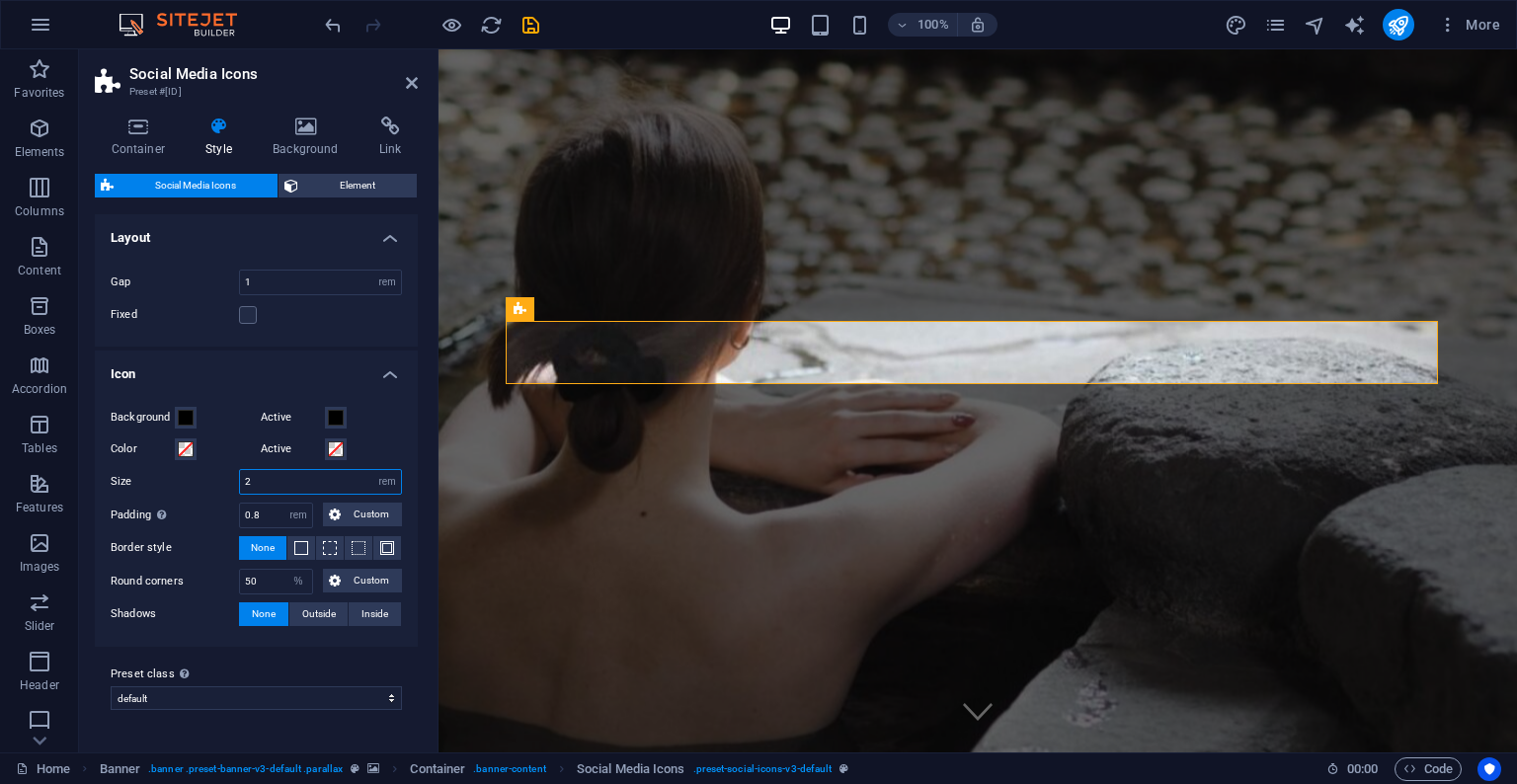 type on "2" 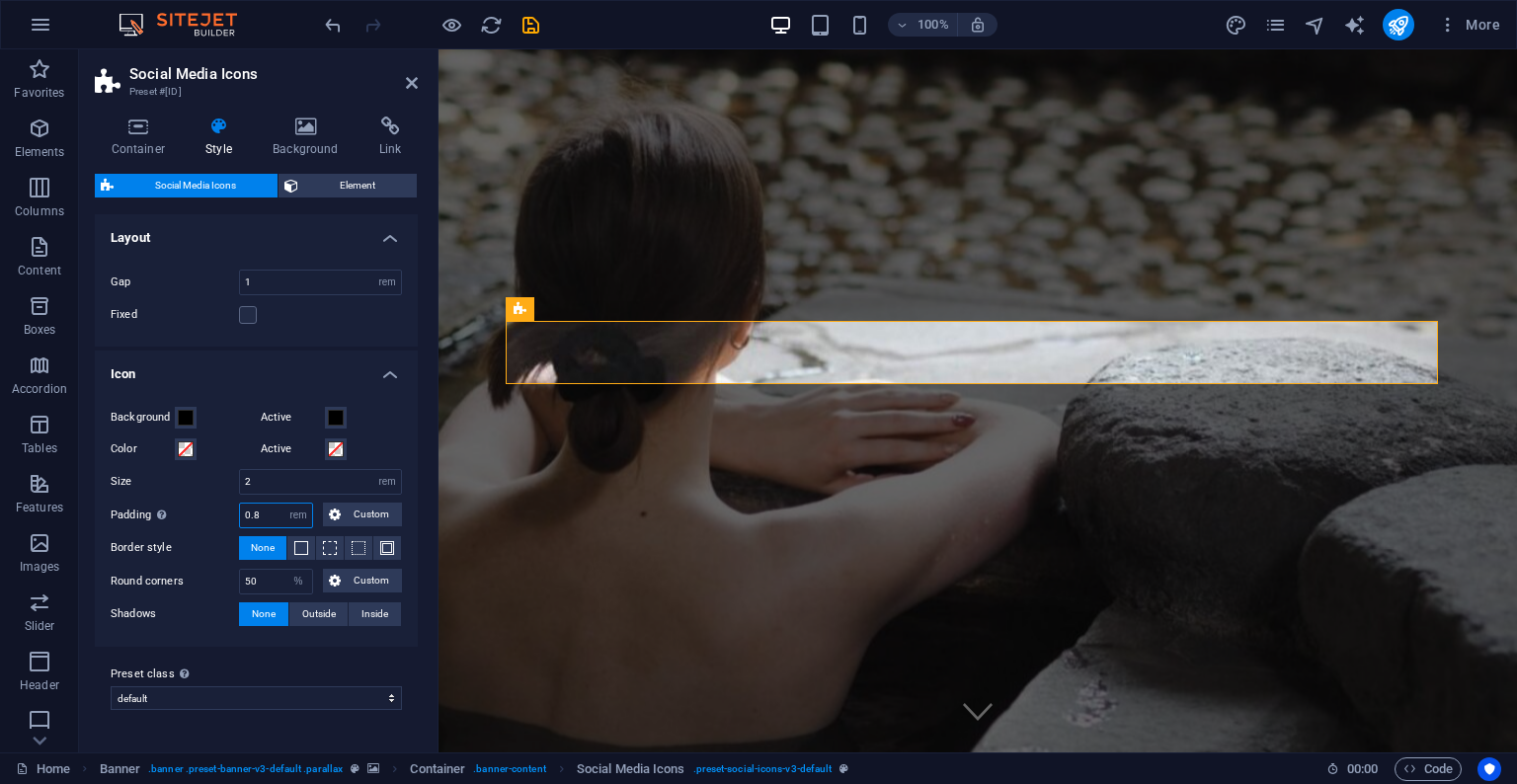 click on "0.8" at bounding box center [276, 515] 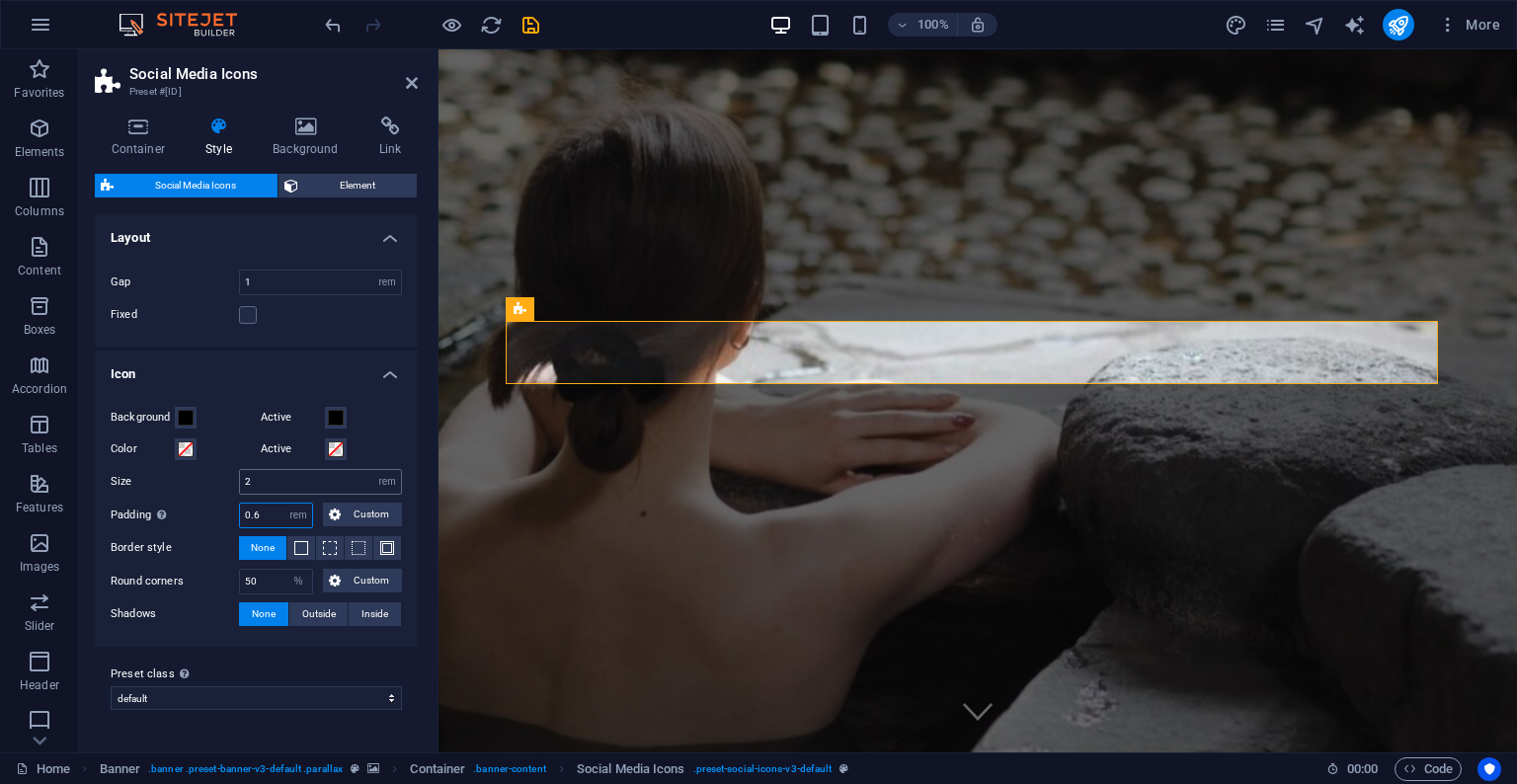 type on "0.6" 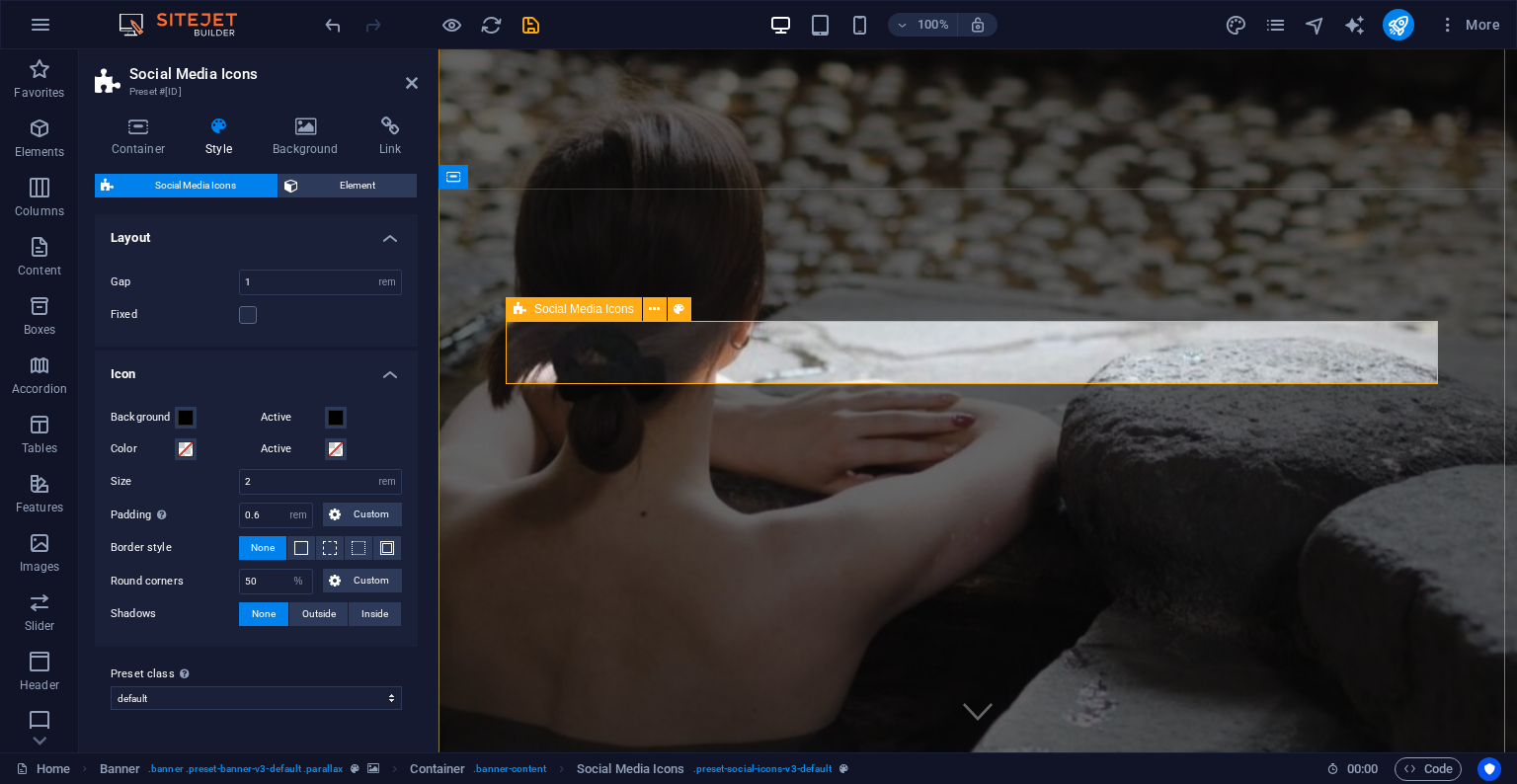 click at bounding box center [978, 2099] 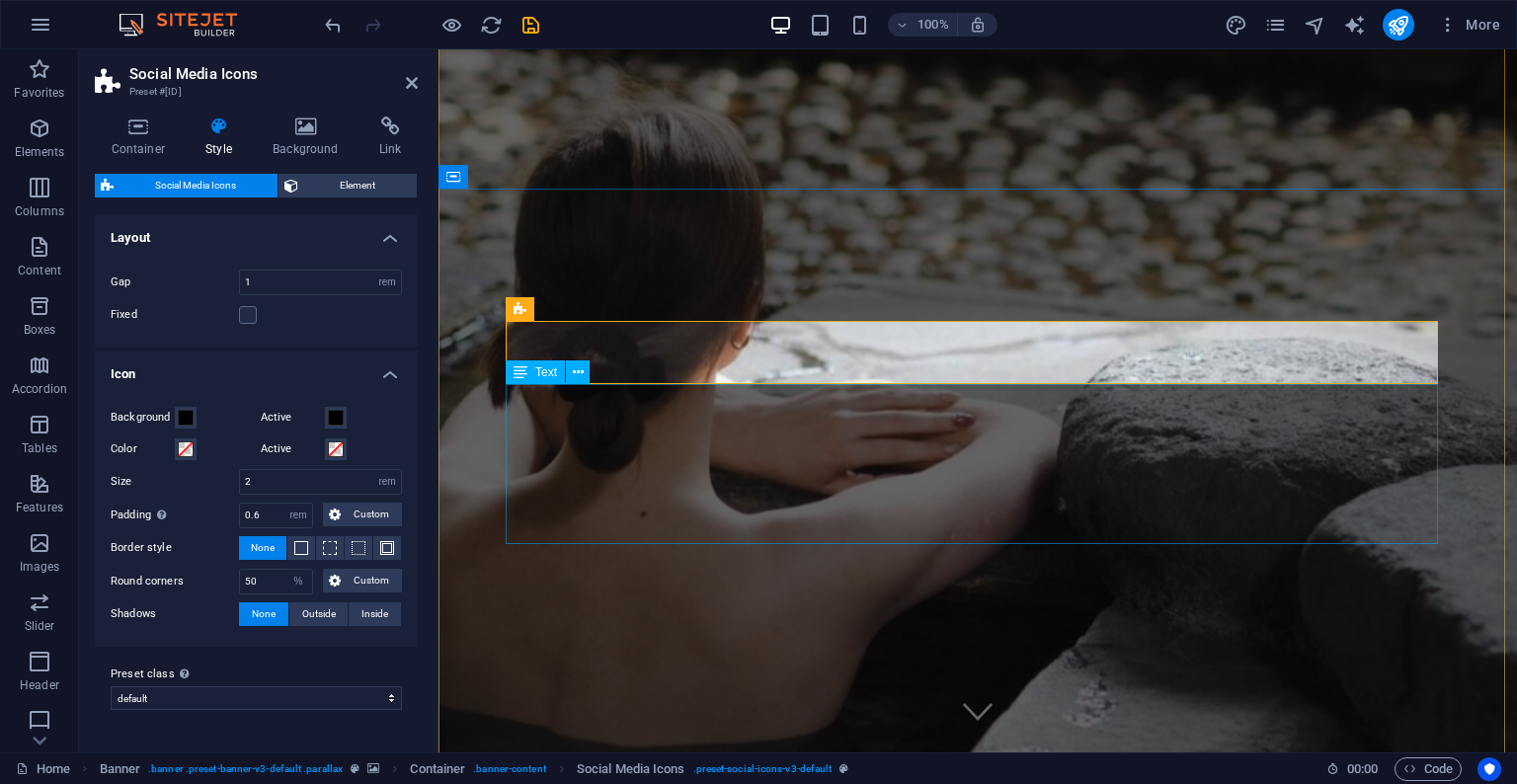 click on "Downtown Toronto [DAY] - [DAY] [TIME] - [TIME]" at bounding box center (978, 2211) 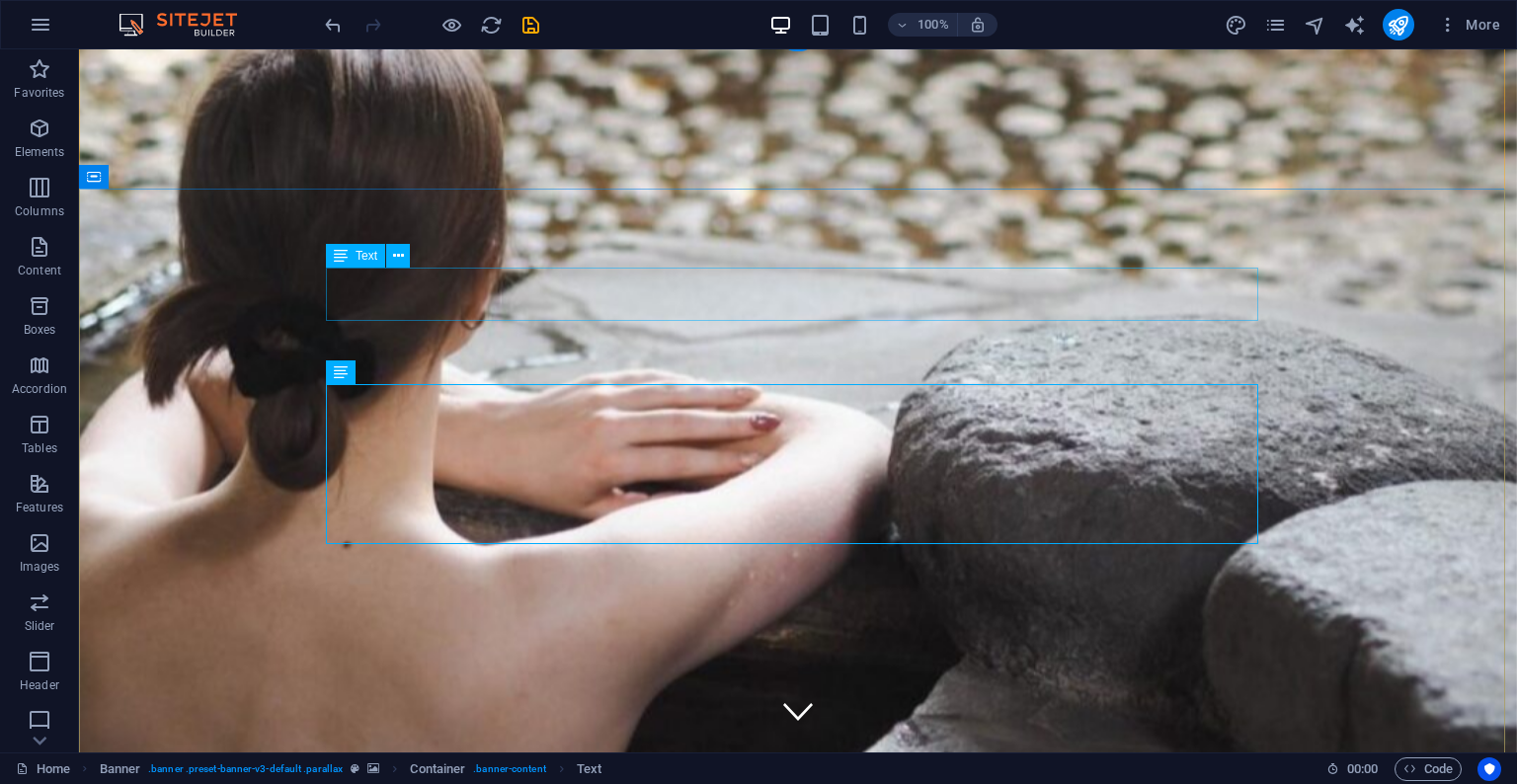 click on "[PHONE]" at bounding box center [798, 1567] 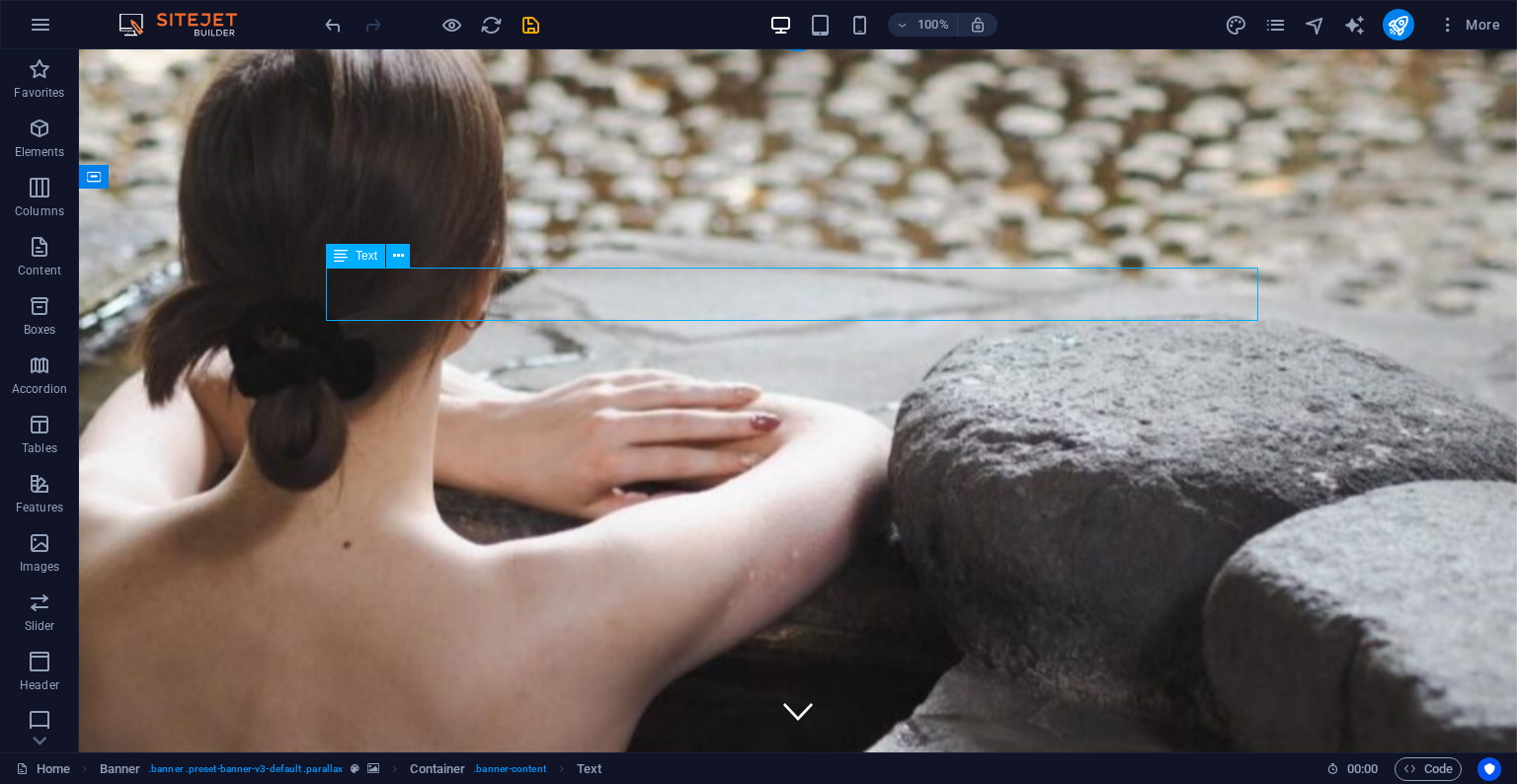 click on "[PHONE]" at bounding box center (798, 1567) 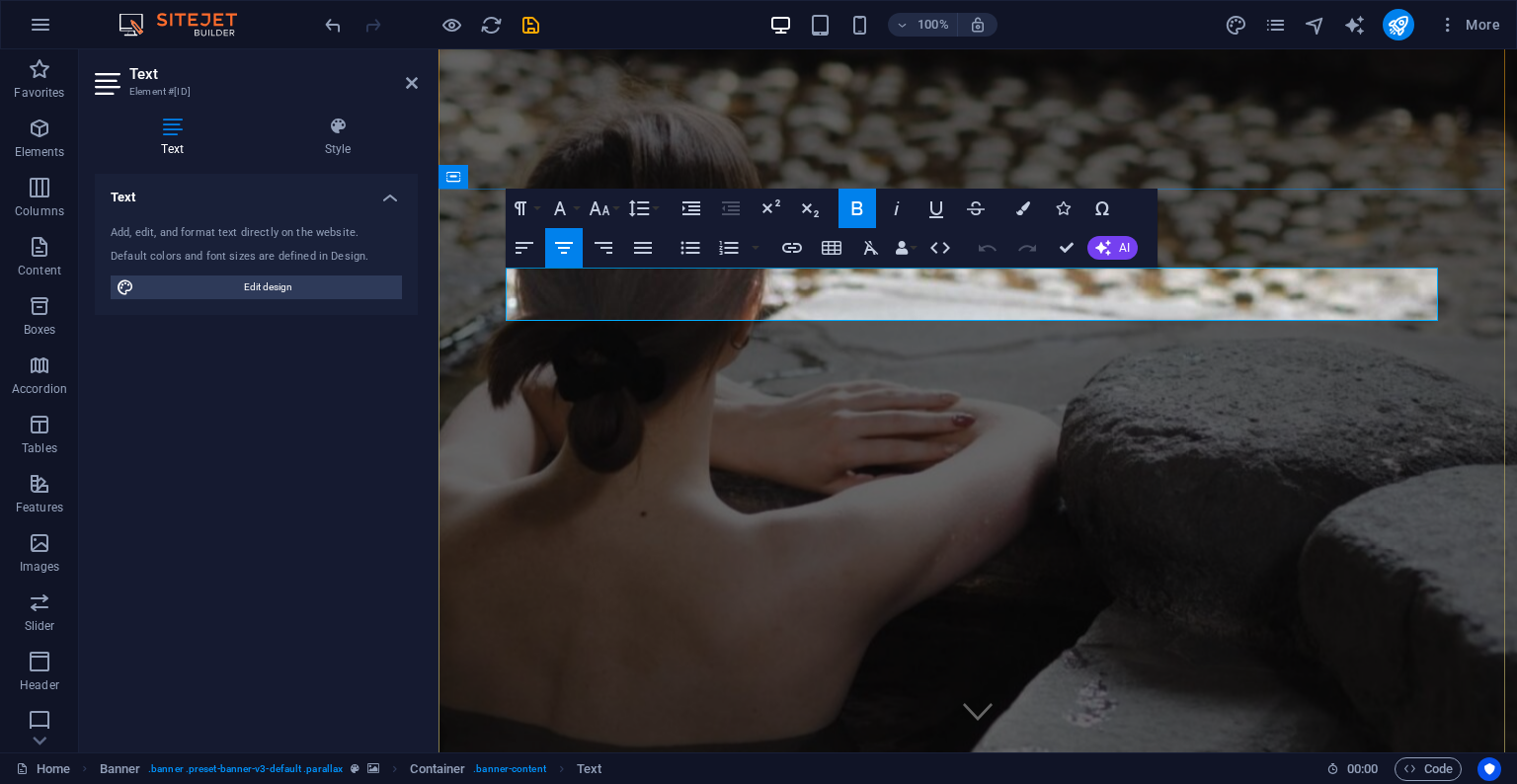 drag, startPoint x: 1069, startPoint y: 291, endPoint x: 778, endPoint y: 273, distance: 291.5562 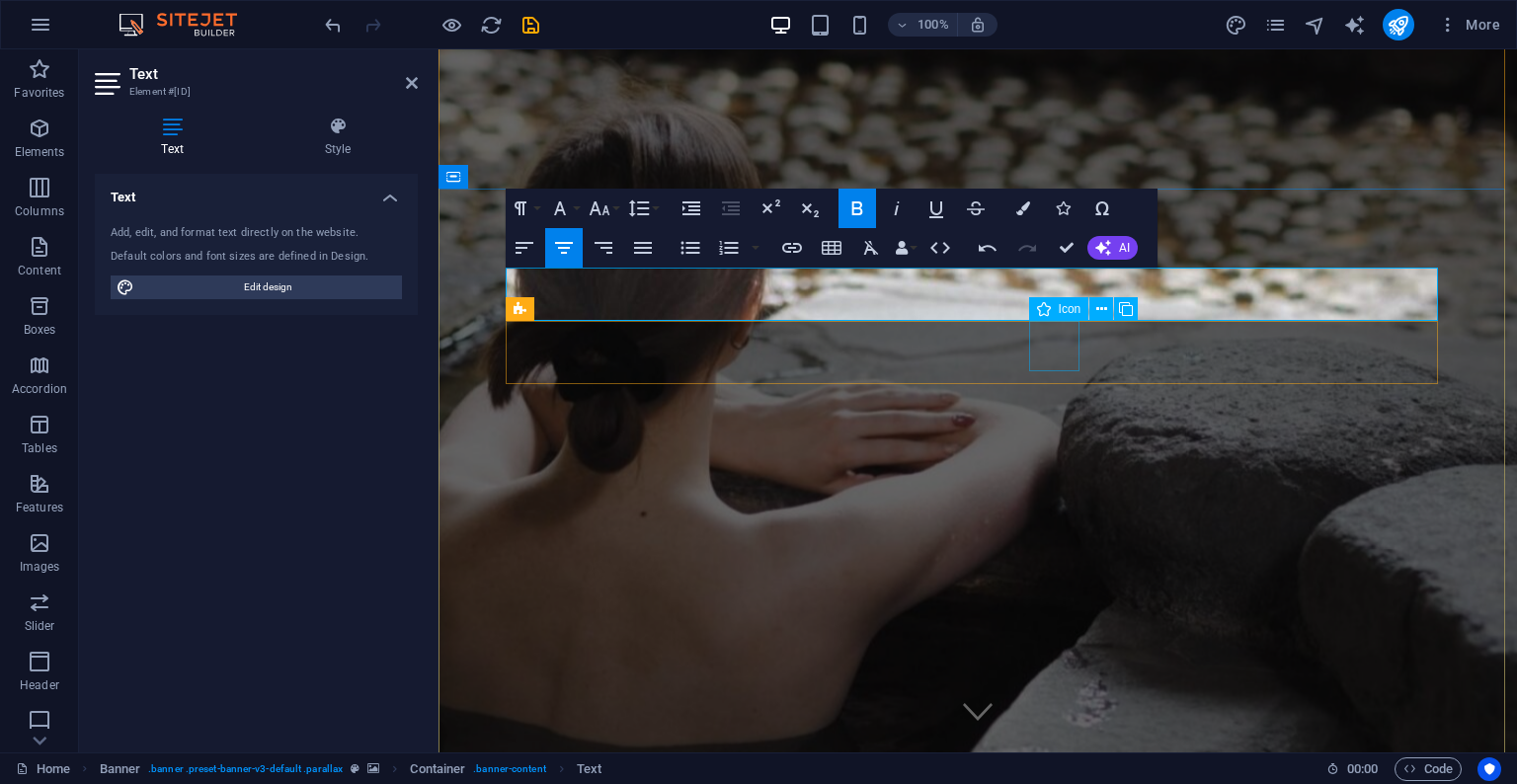 type 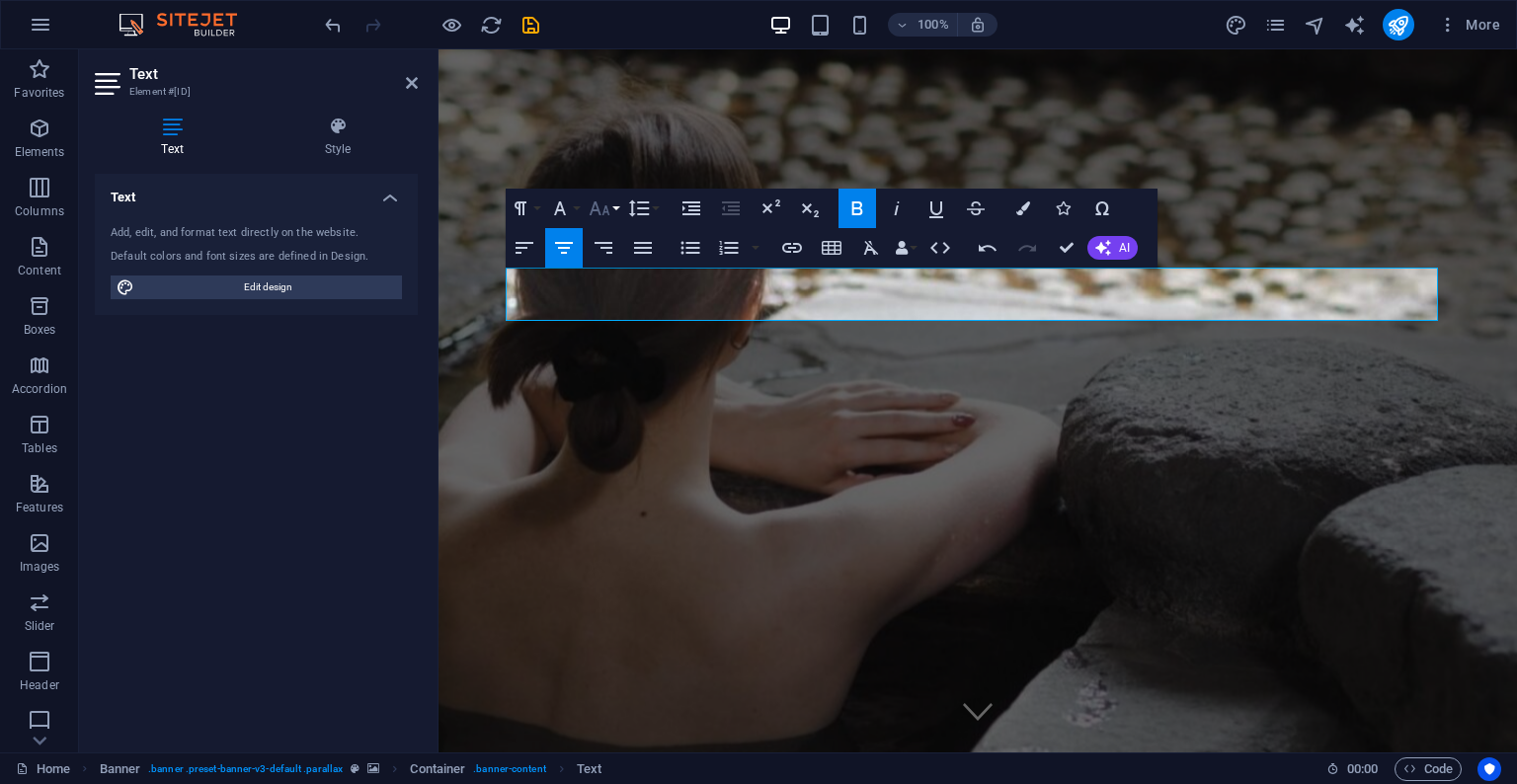click 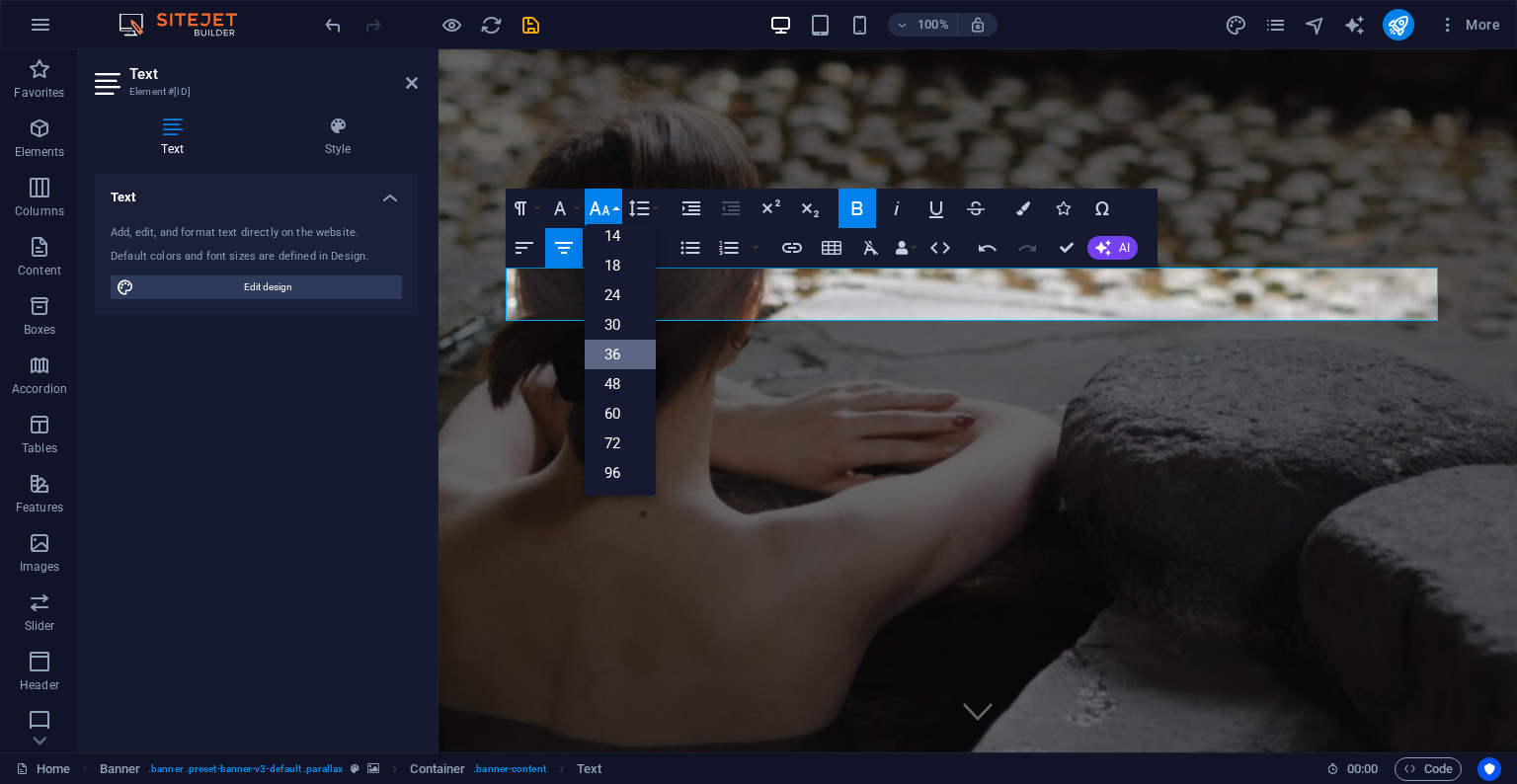 scroll, scrollTop: 158, scrollLeft: 0, axis: vertical 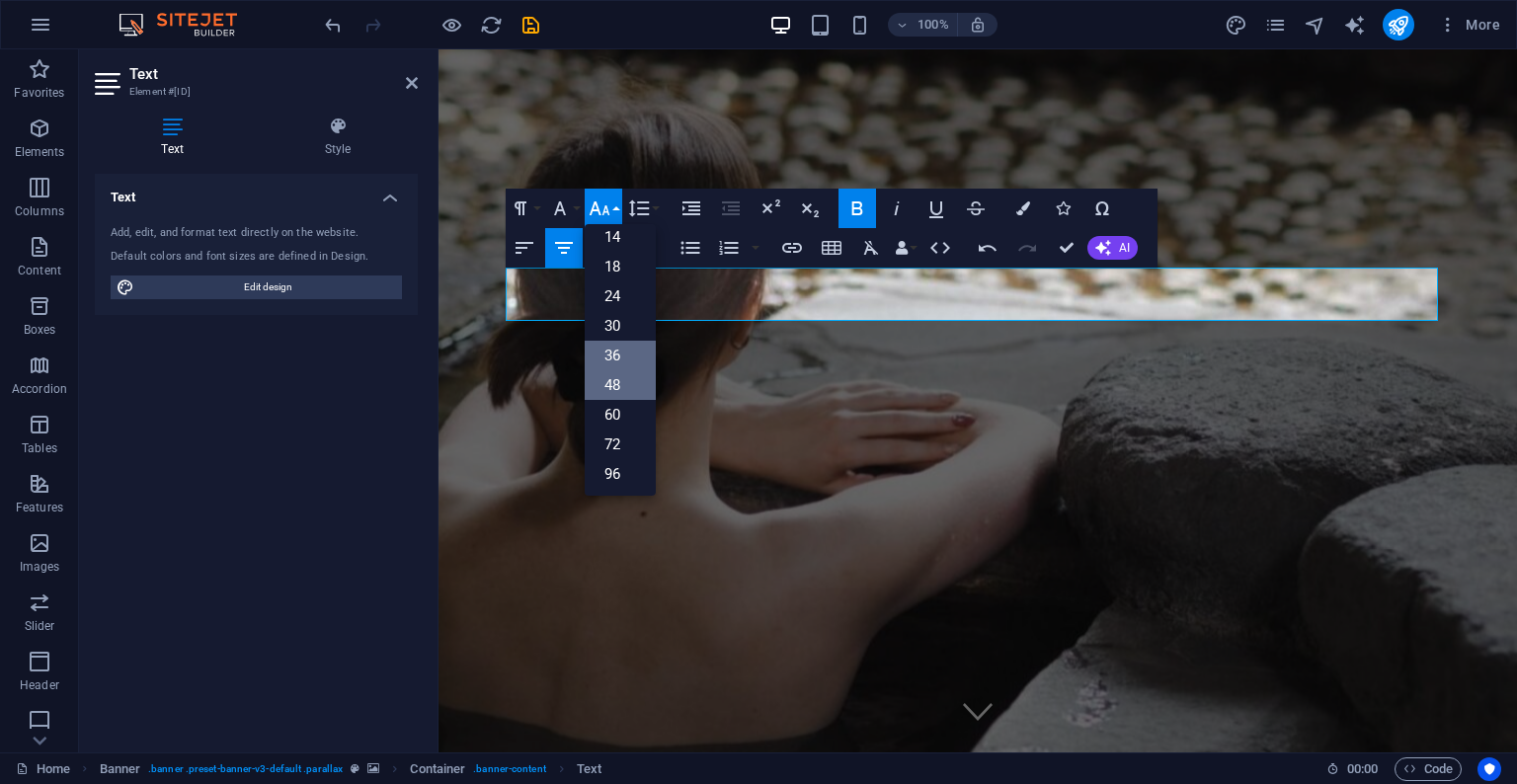 click on "48" at bounding box center (620, 385) 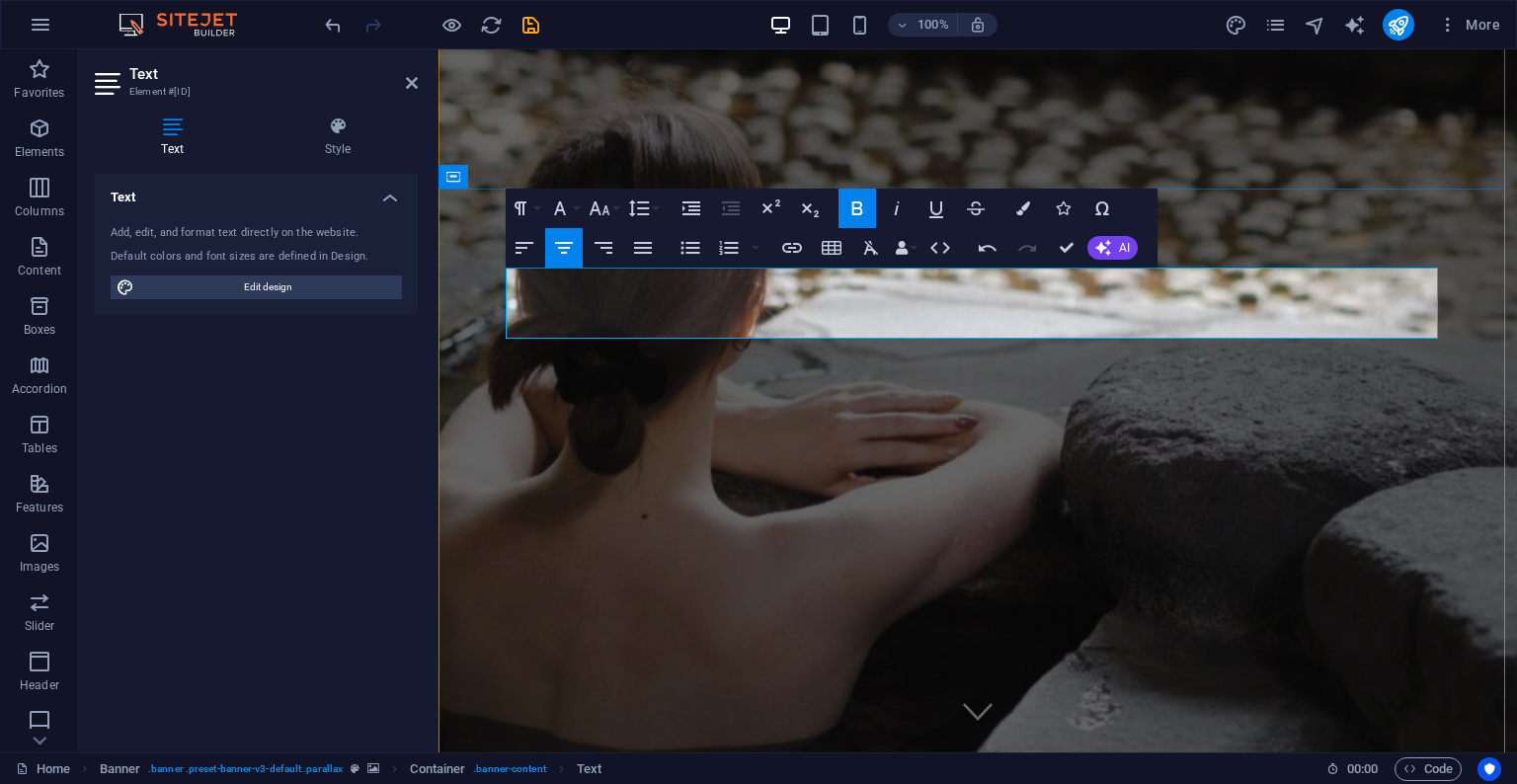 click on "[PHONE]" at bounding box center [977, 1106] 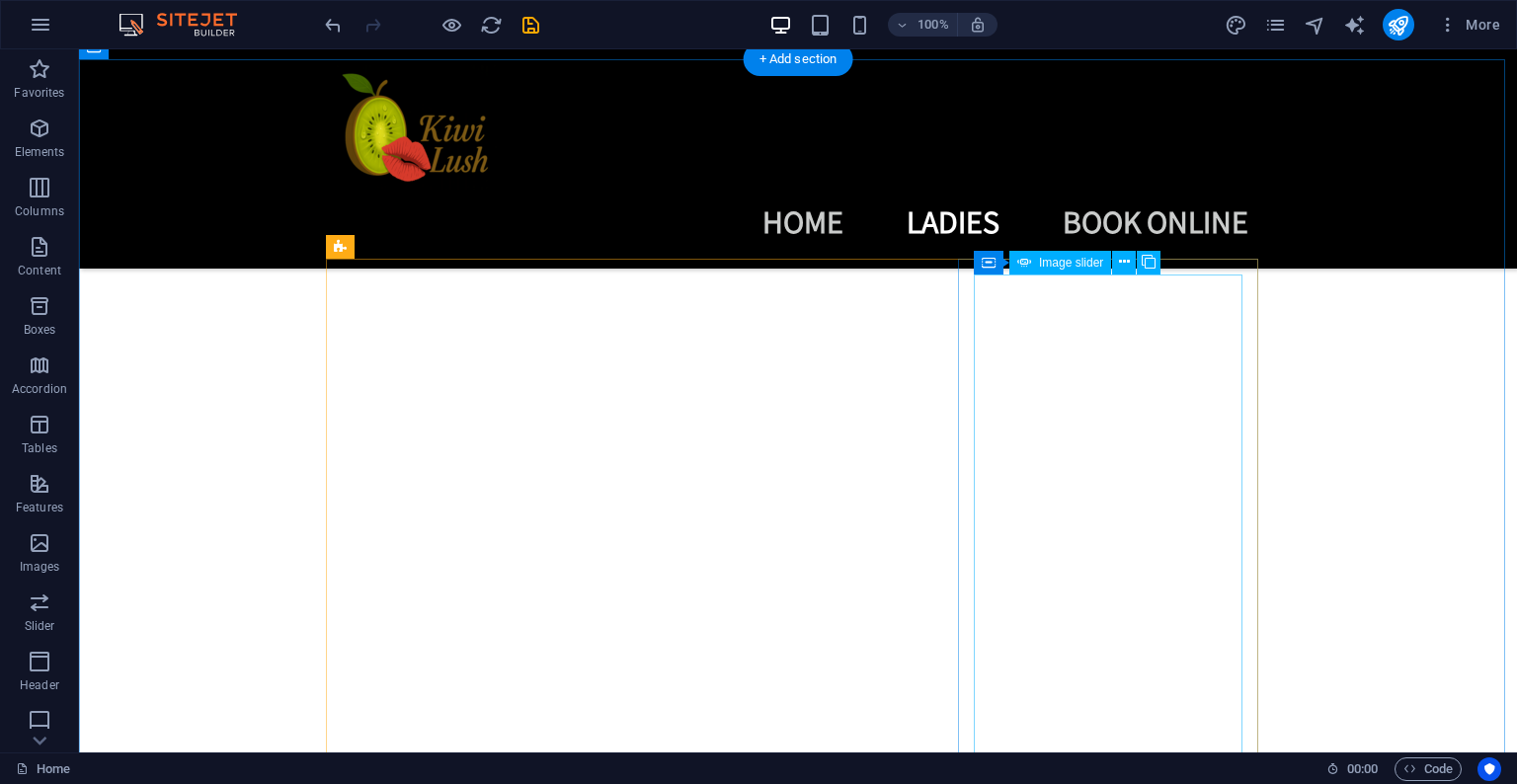 scroll, scrollTop: 1297, scrollLeft: 0, axis: vertical 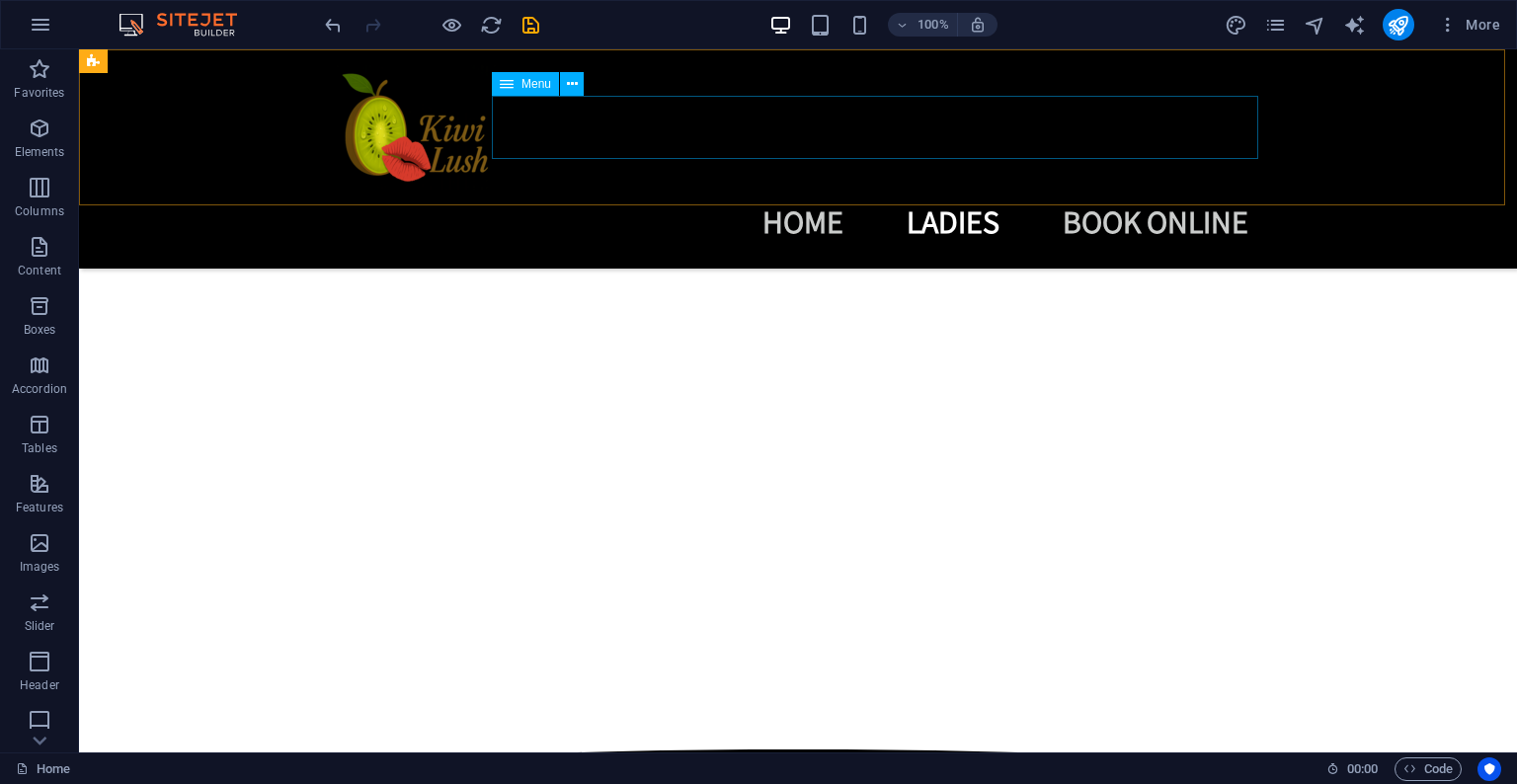 click on "Home Ladies Book Online" at bounding box center [798, 221] 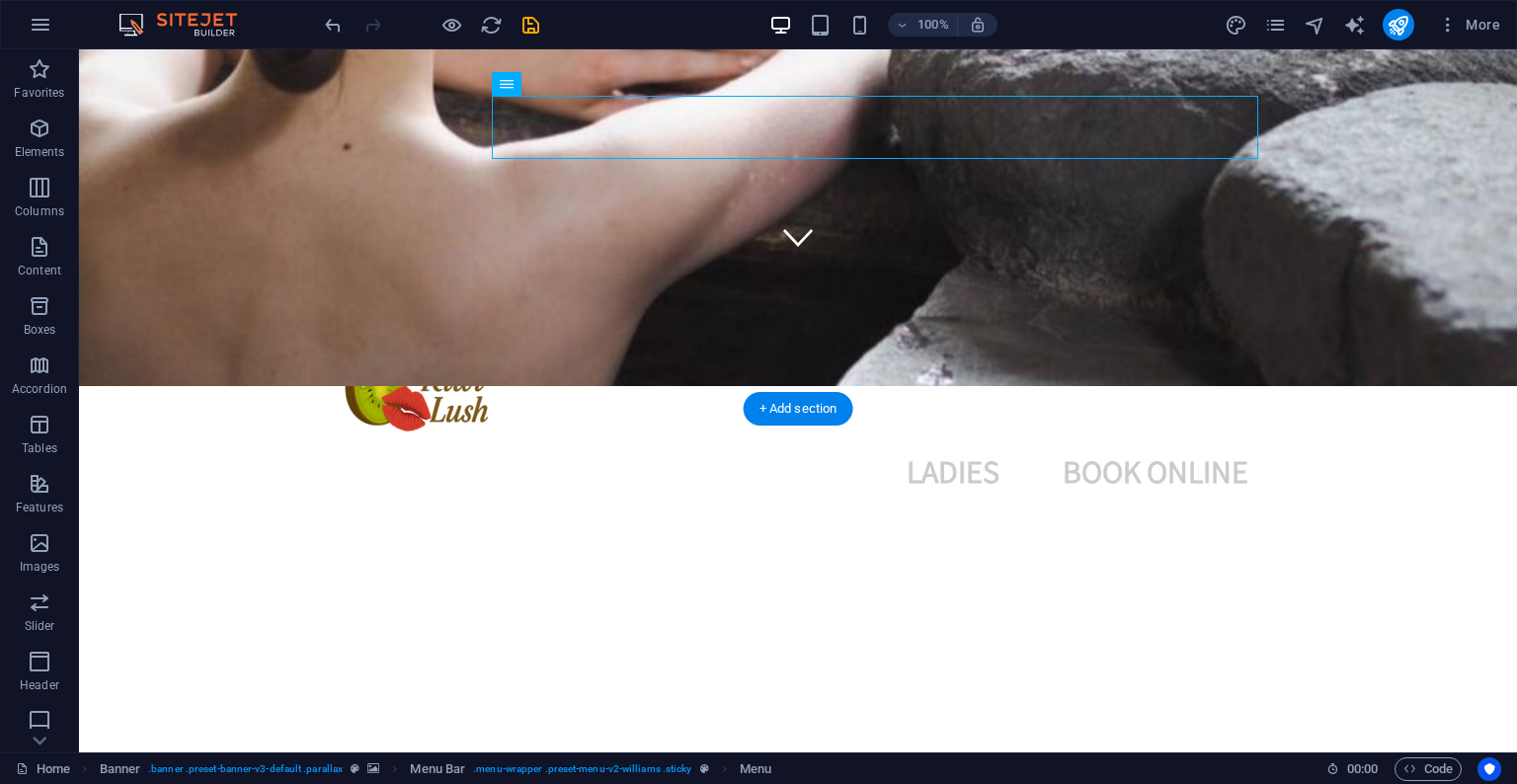 scroll, scrollTop: 0, scrollLeft: 0, axis: both 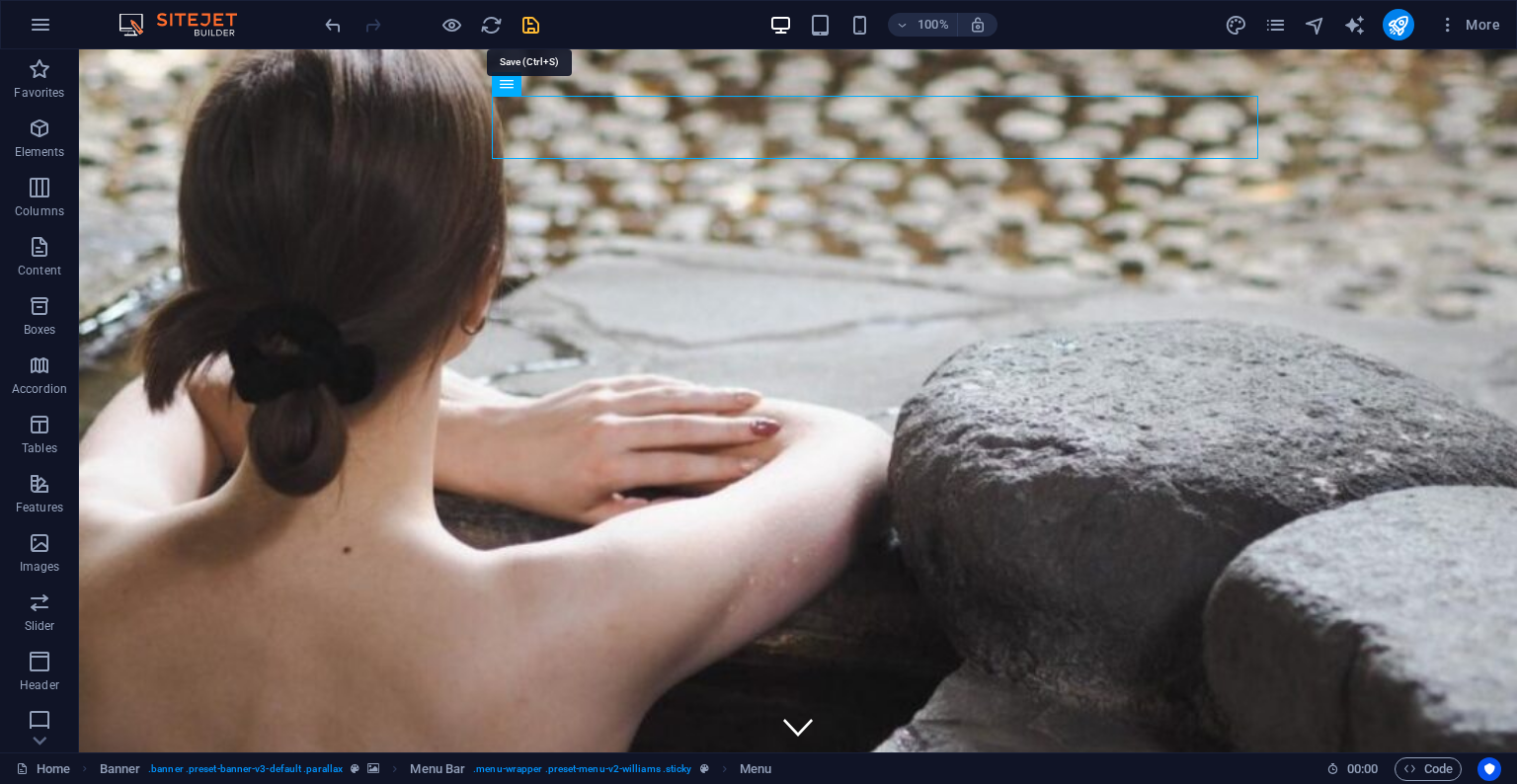 click at bounding box center [530, 25] 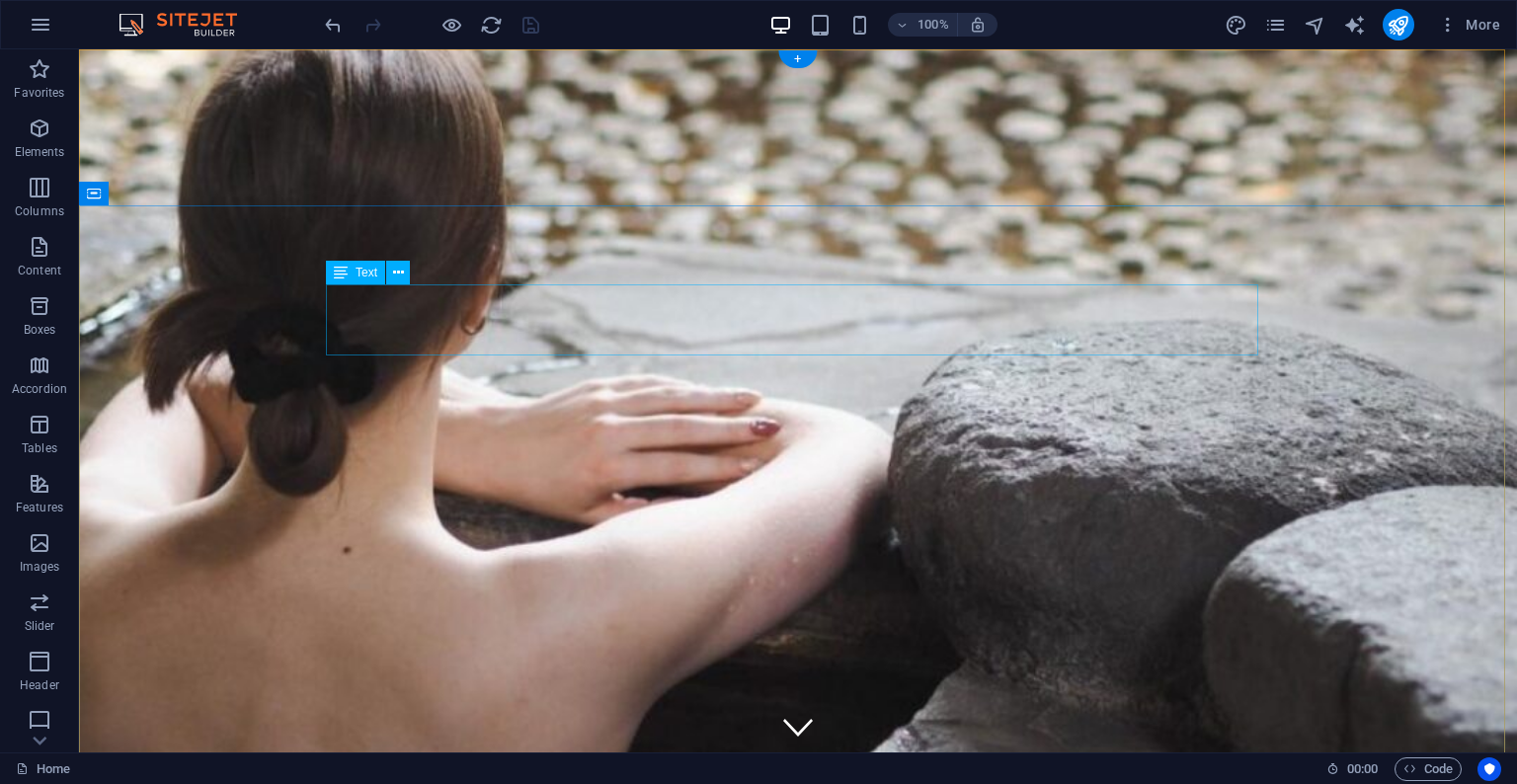 click on "[PHONE]" at bounding box center (798, 1599) 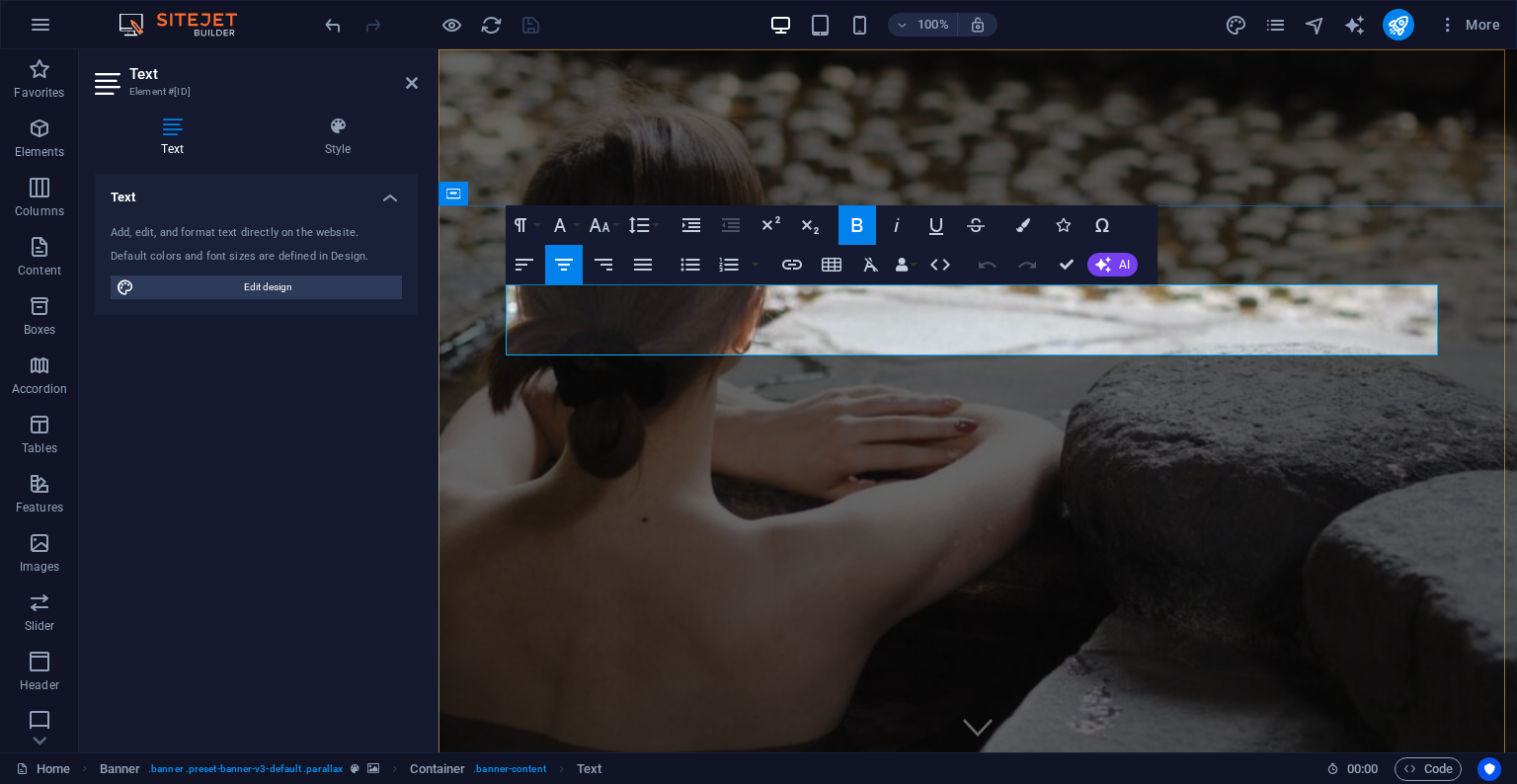 drag, startPoint x: 1129, startPoint y: 319, endPoint x: 761, endPoint y: 332, distance: 368.22955 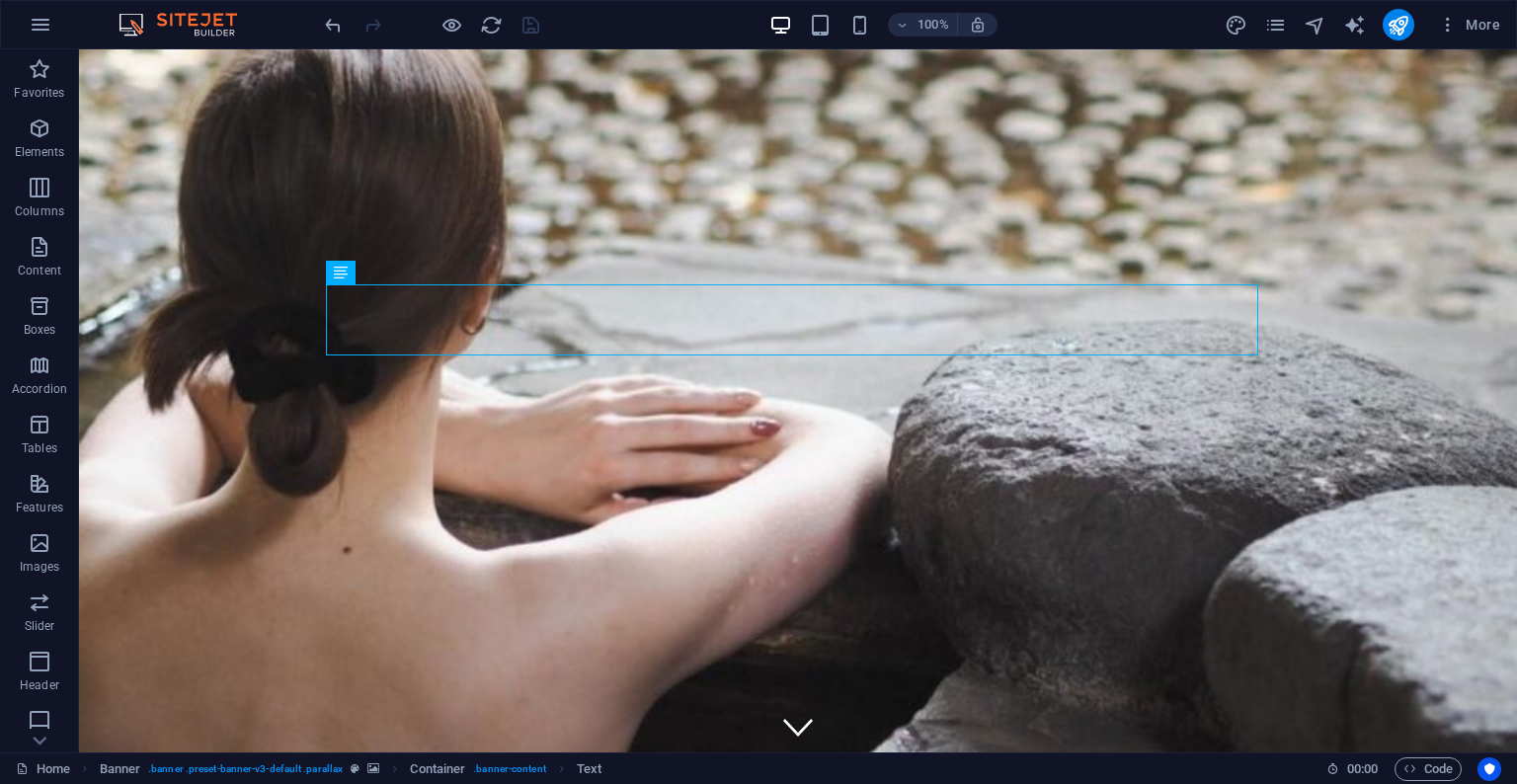 click at bounding box center [432, 25] 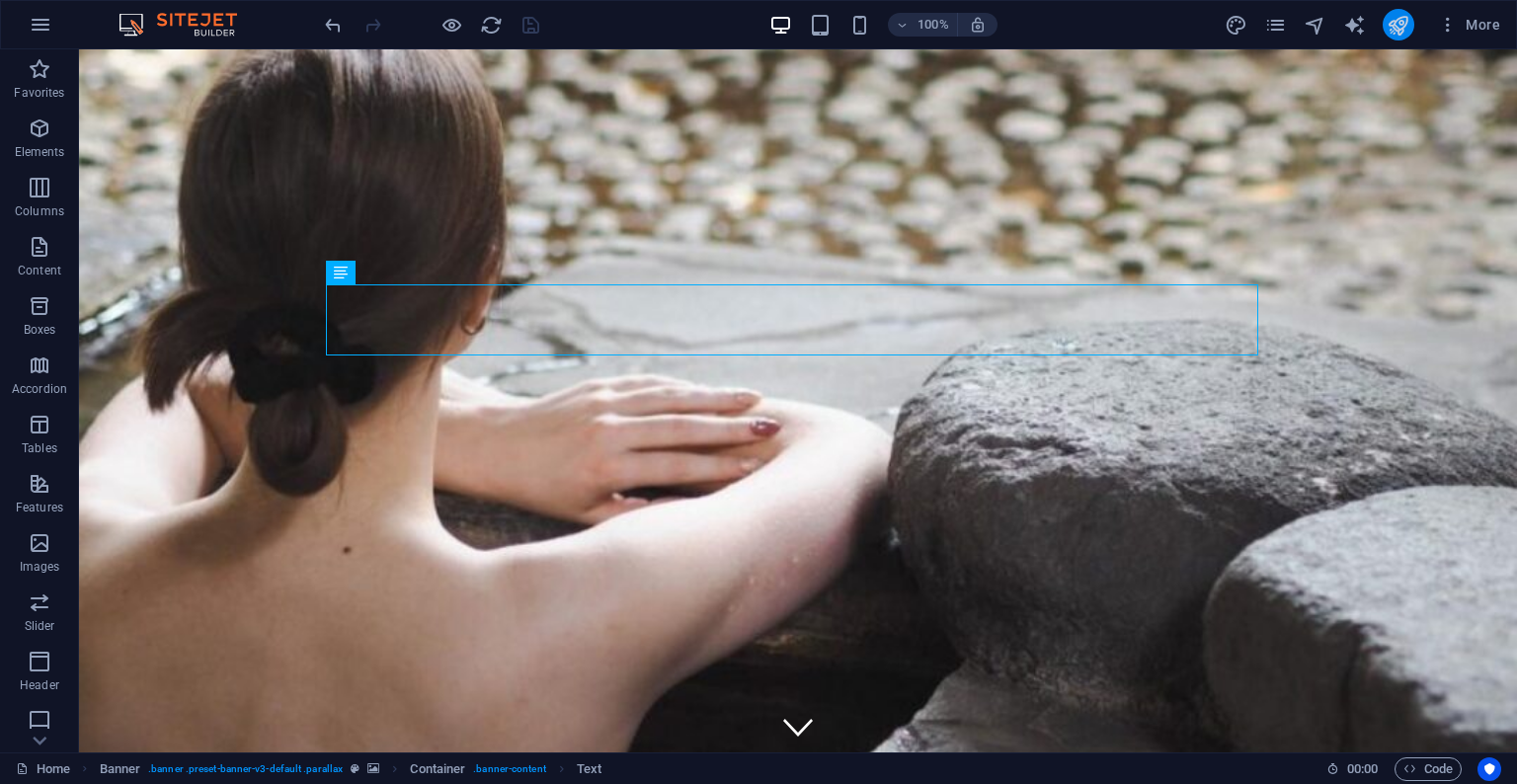 click at bounding box center [1398, 25] 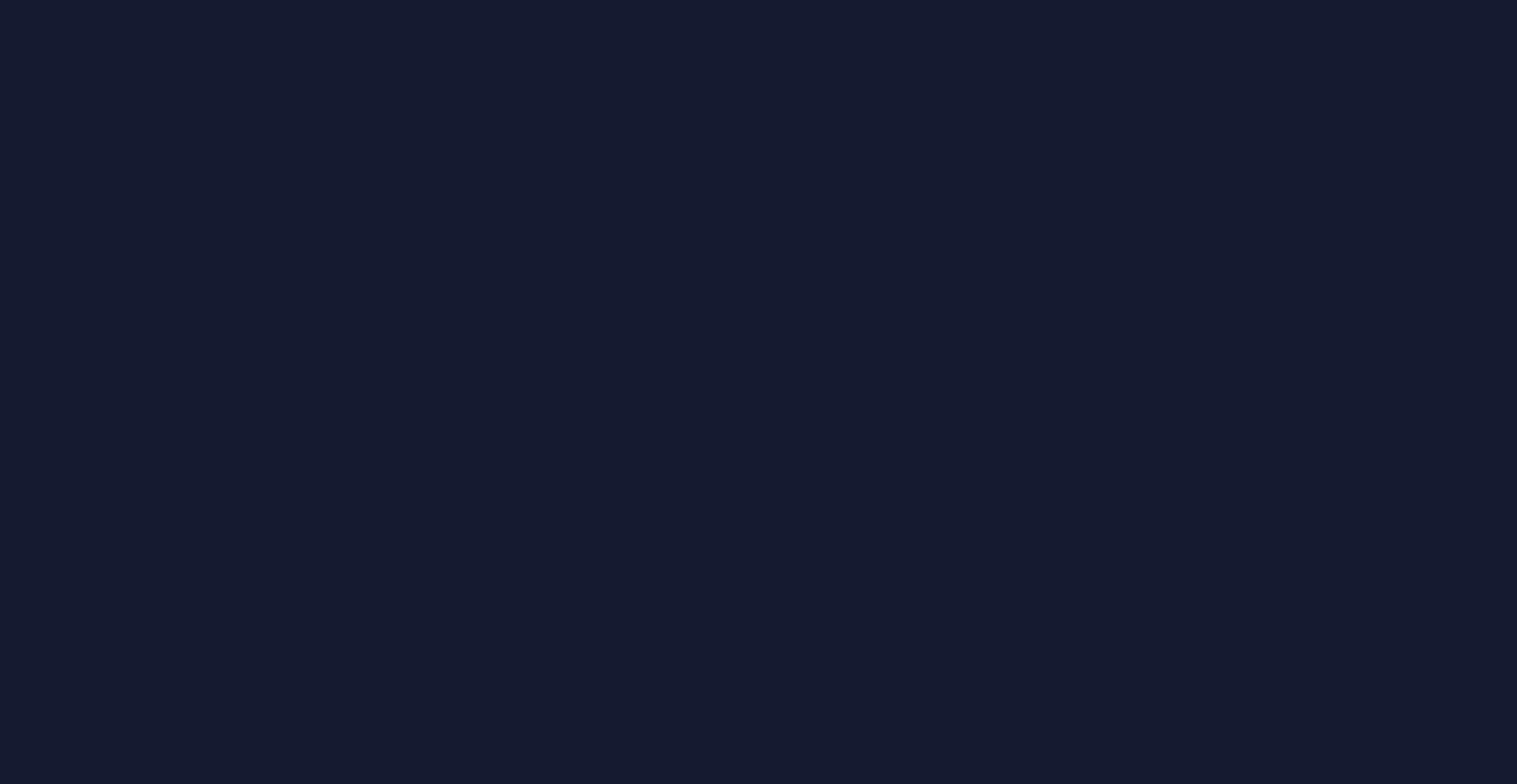 scroll, scrollTop: 0, scrollLeft: 0, axis: both 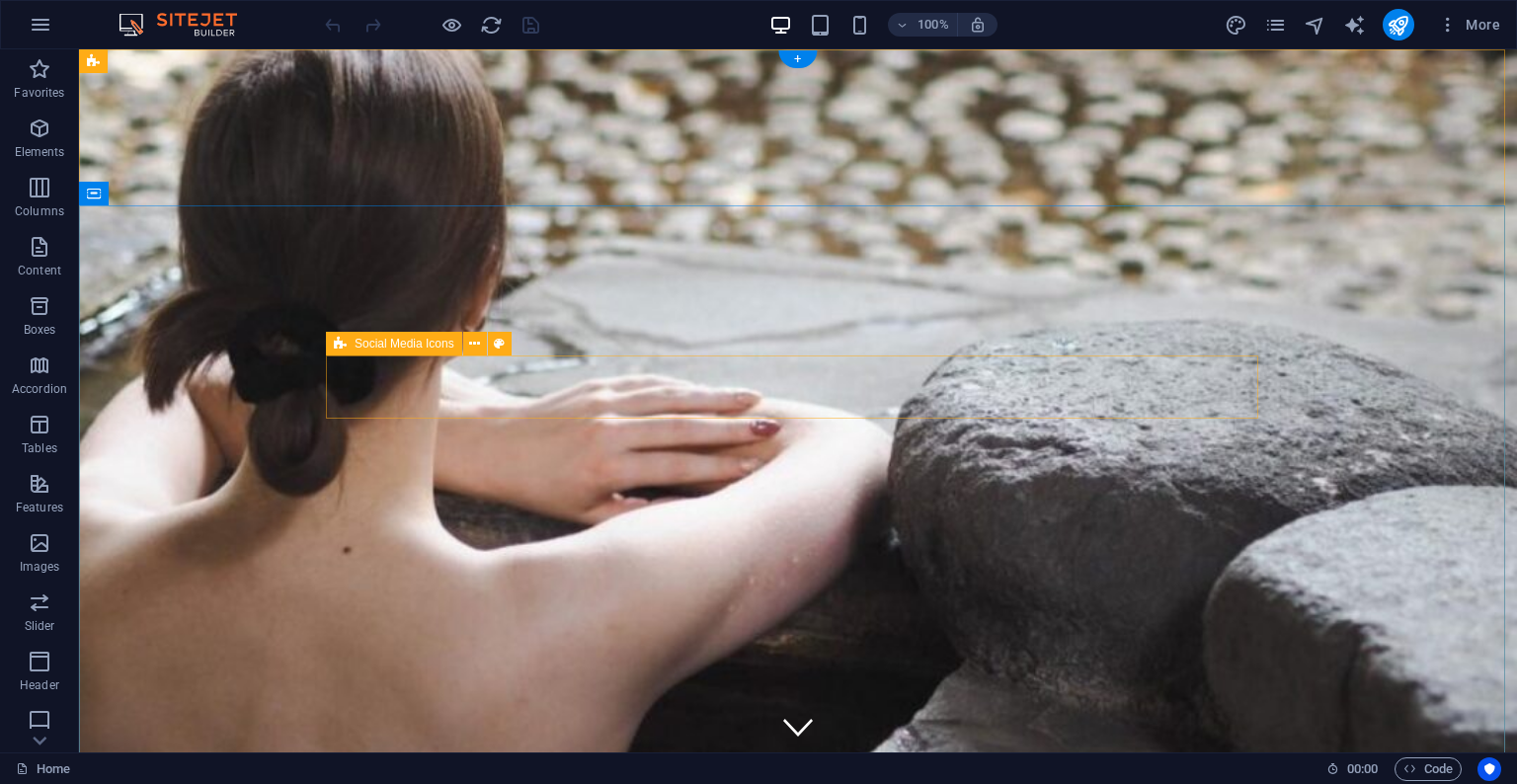 click at bounding box center [798, 2142] 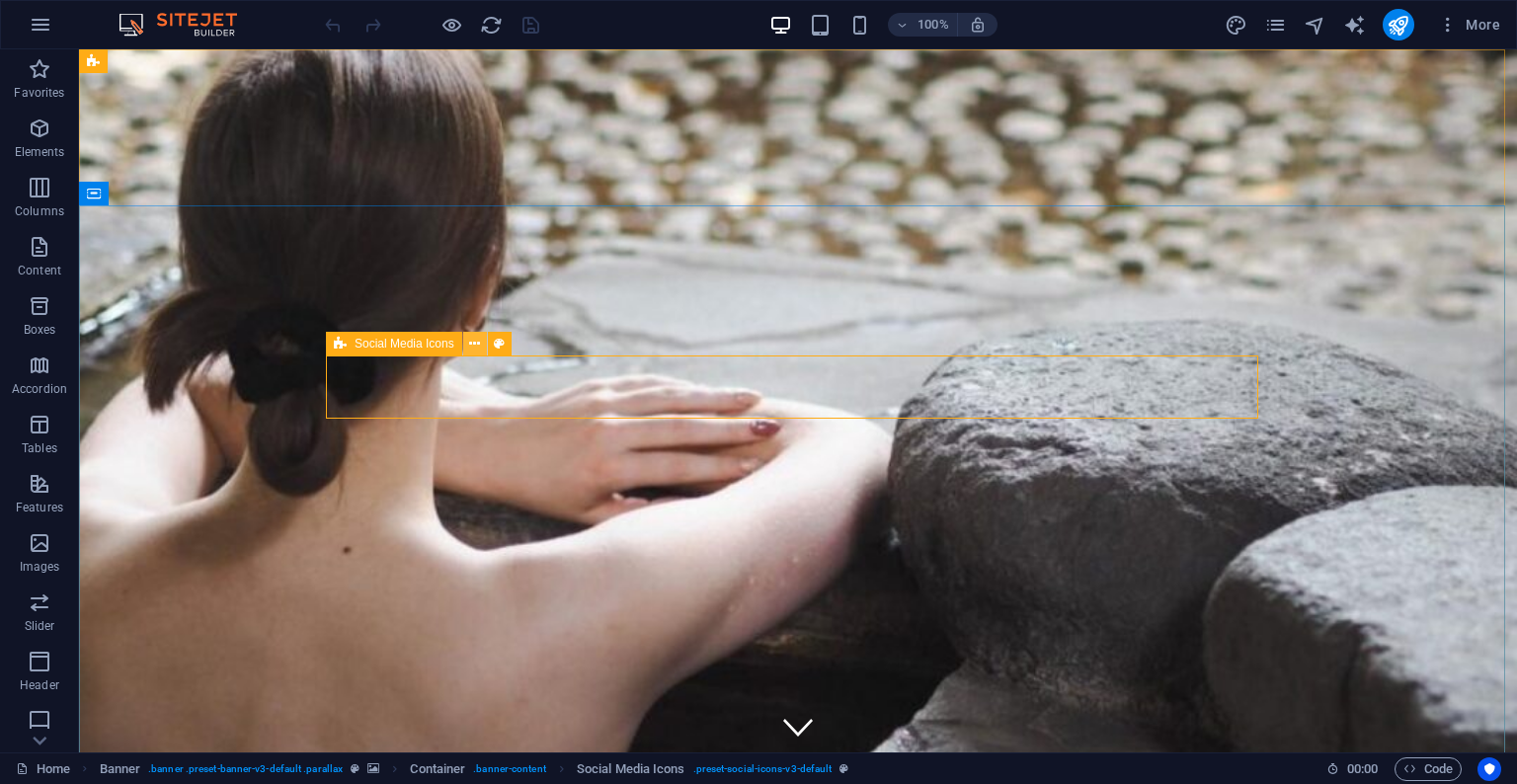 click at bounding box center [474, 344] 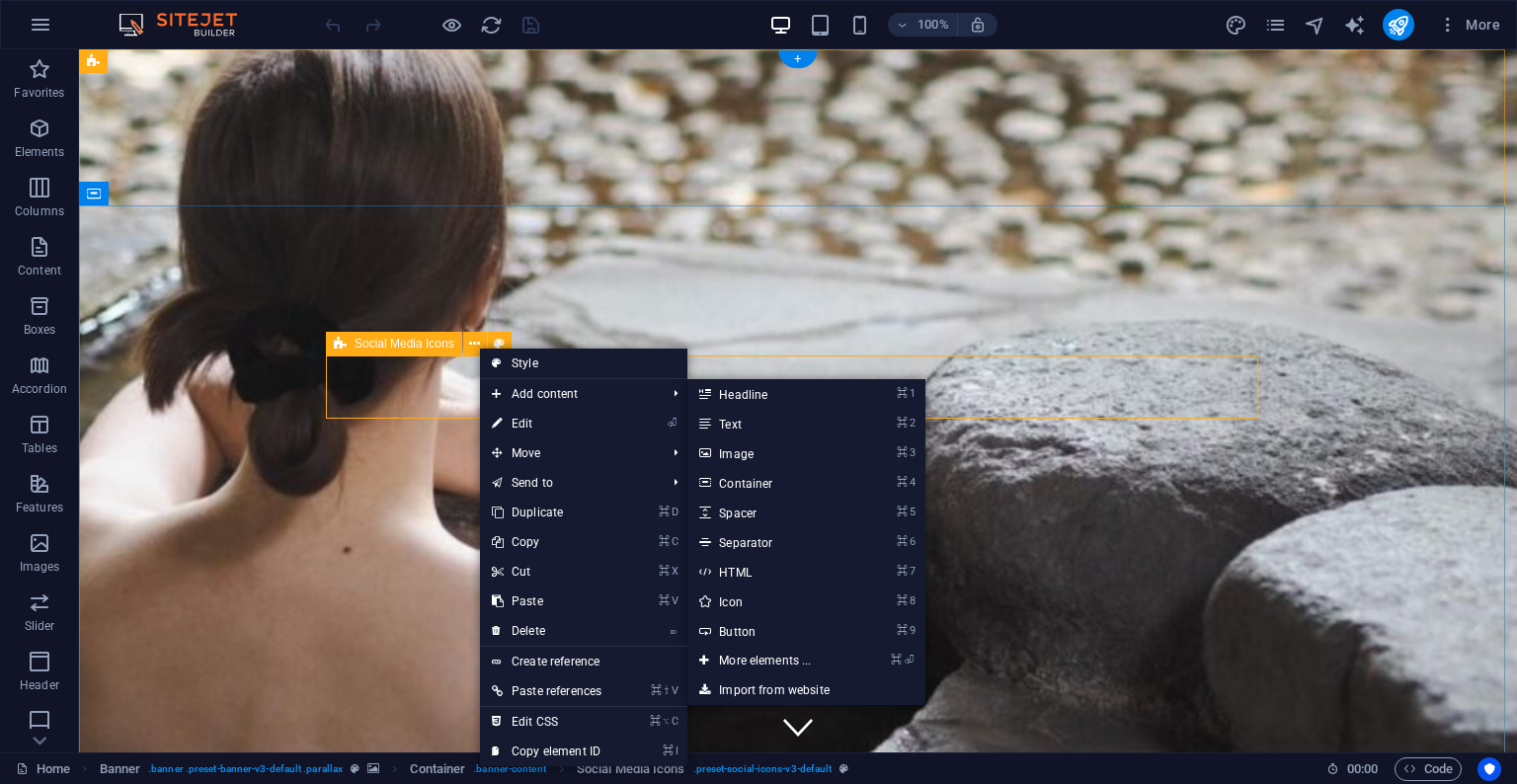 click at bounding box center (798, 2142) 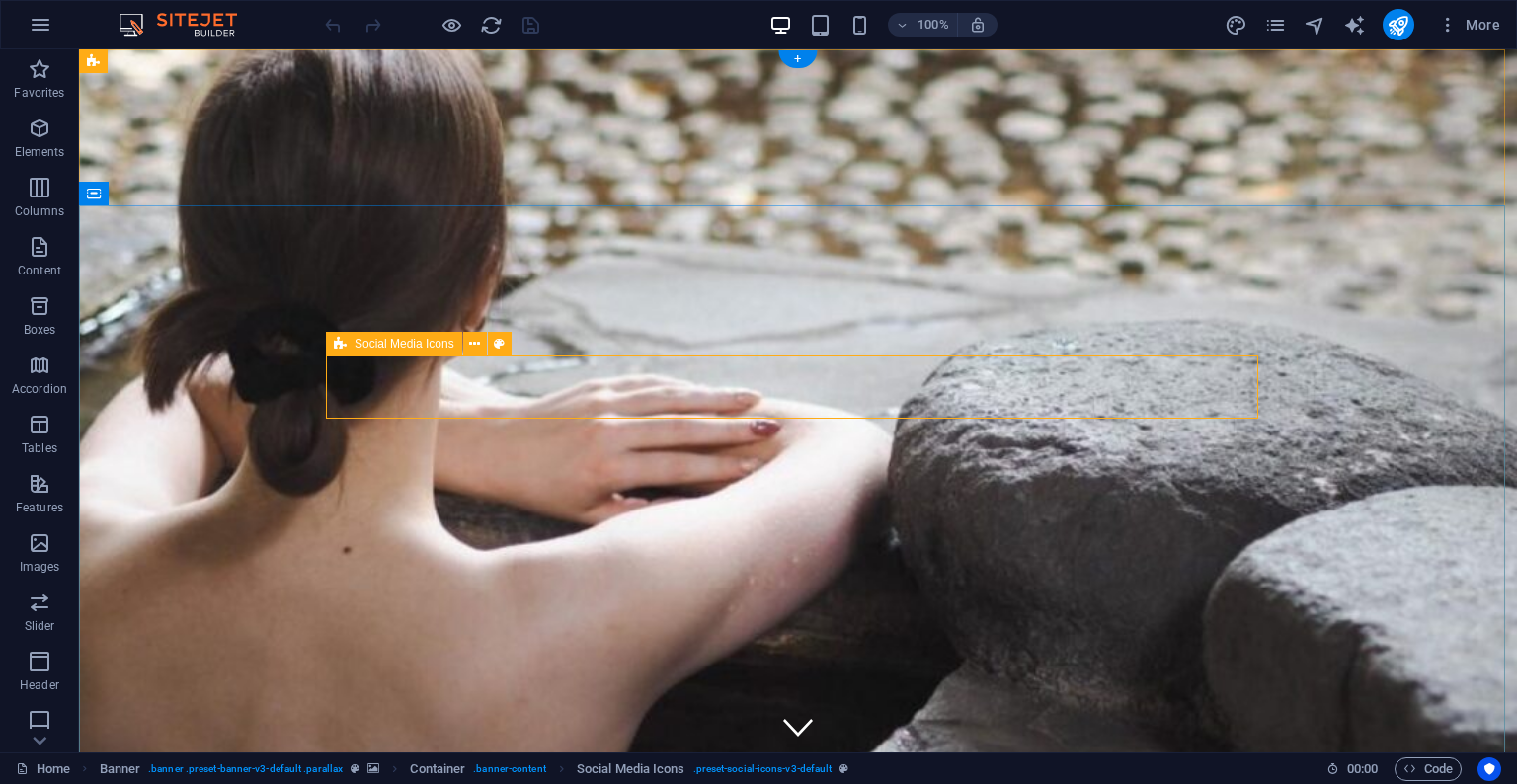click at bounding box center (798, 2142) 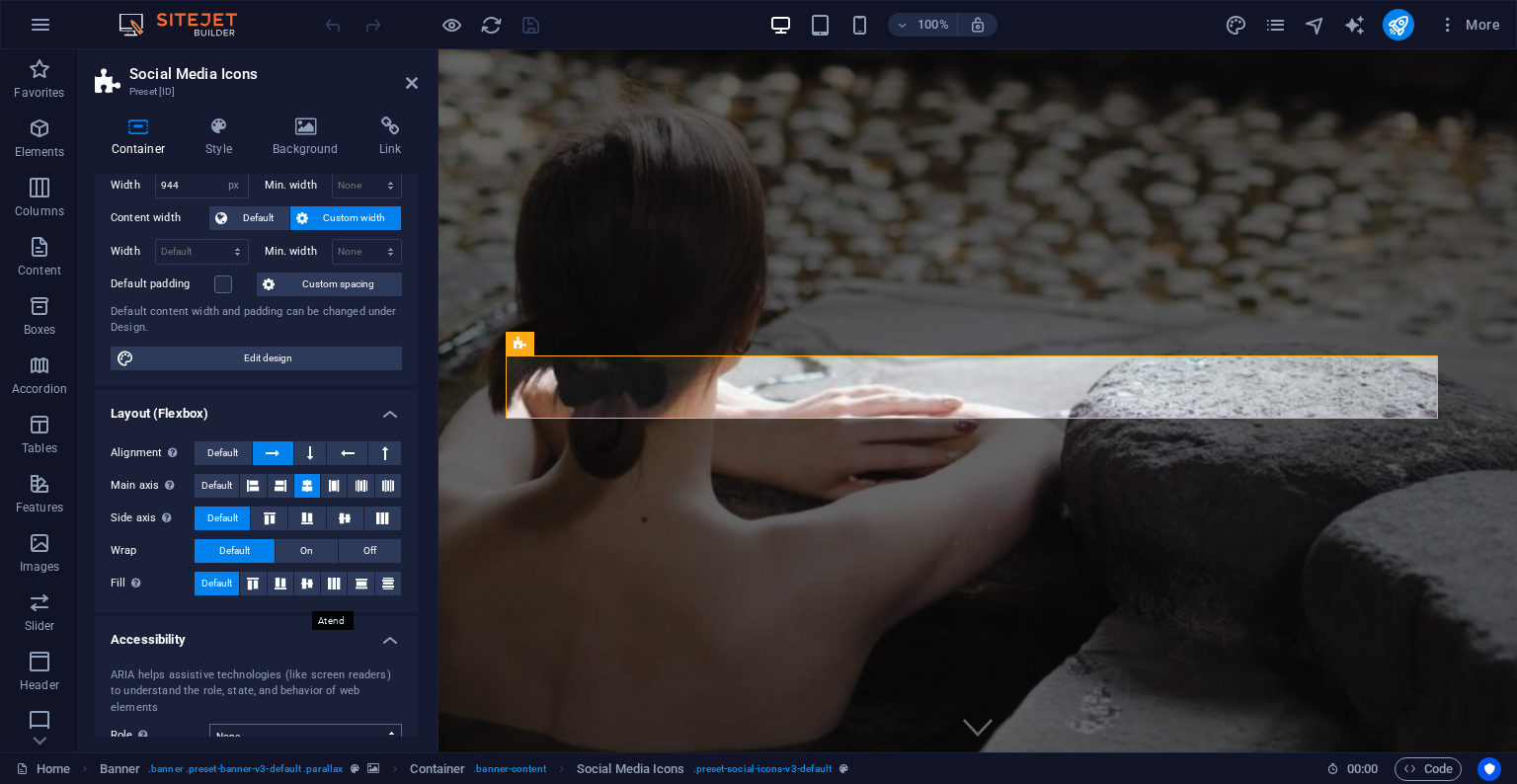 scroll, scrollTop: 218, scrollLeft: 0, axis: vertical 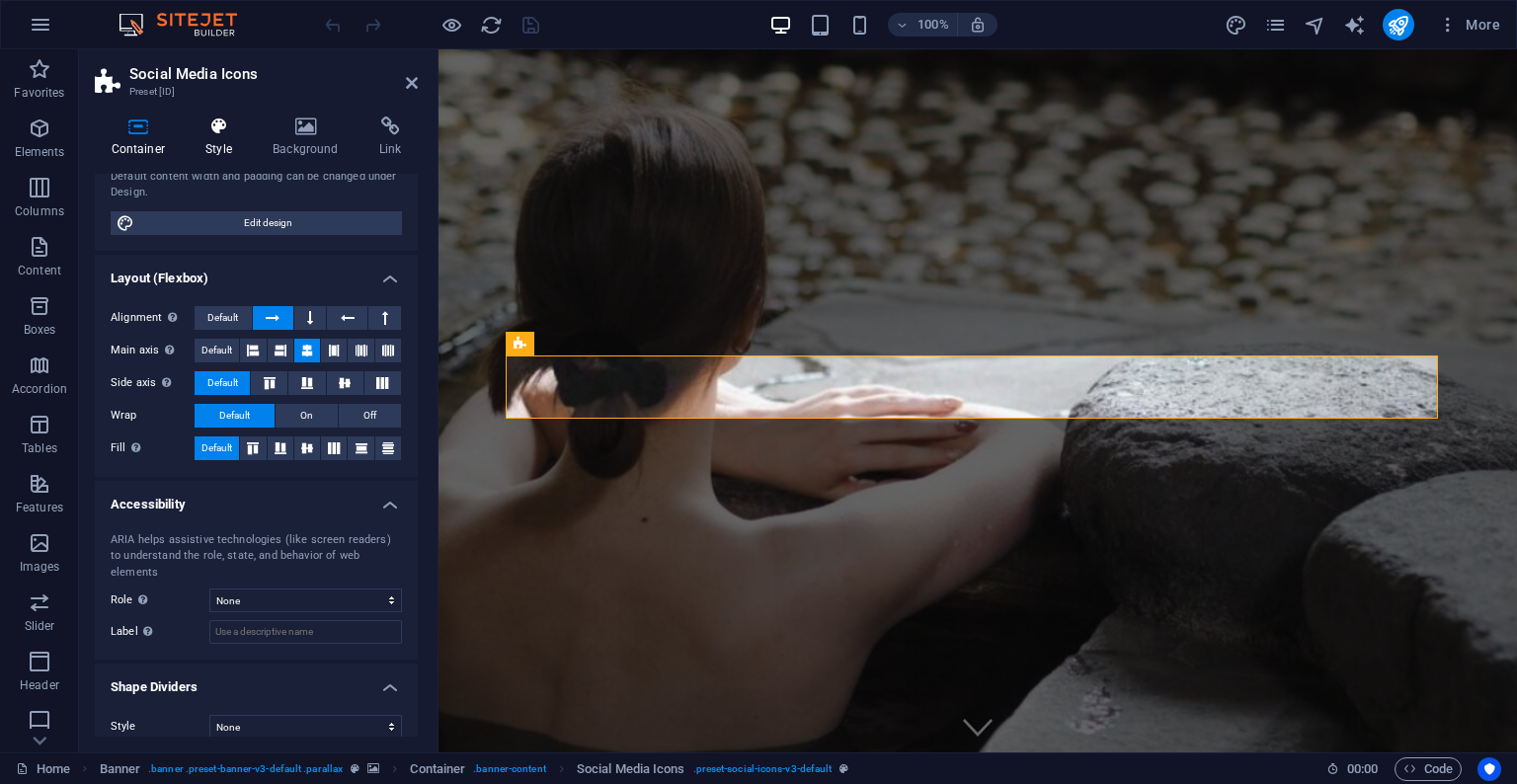 click on "Style" at bounding box center (223, 137) 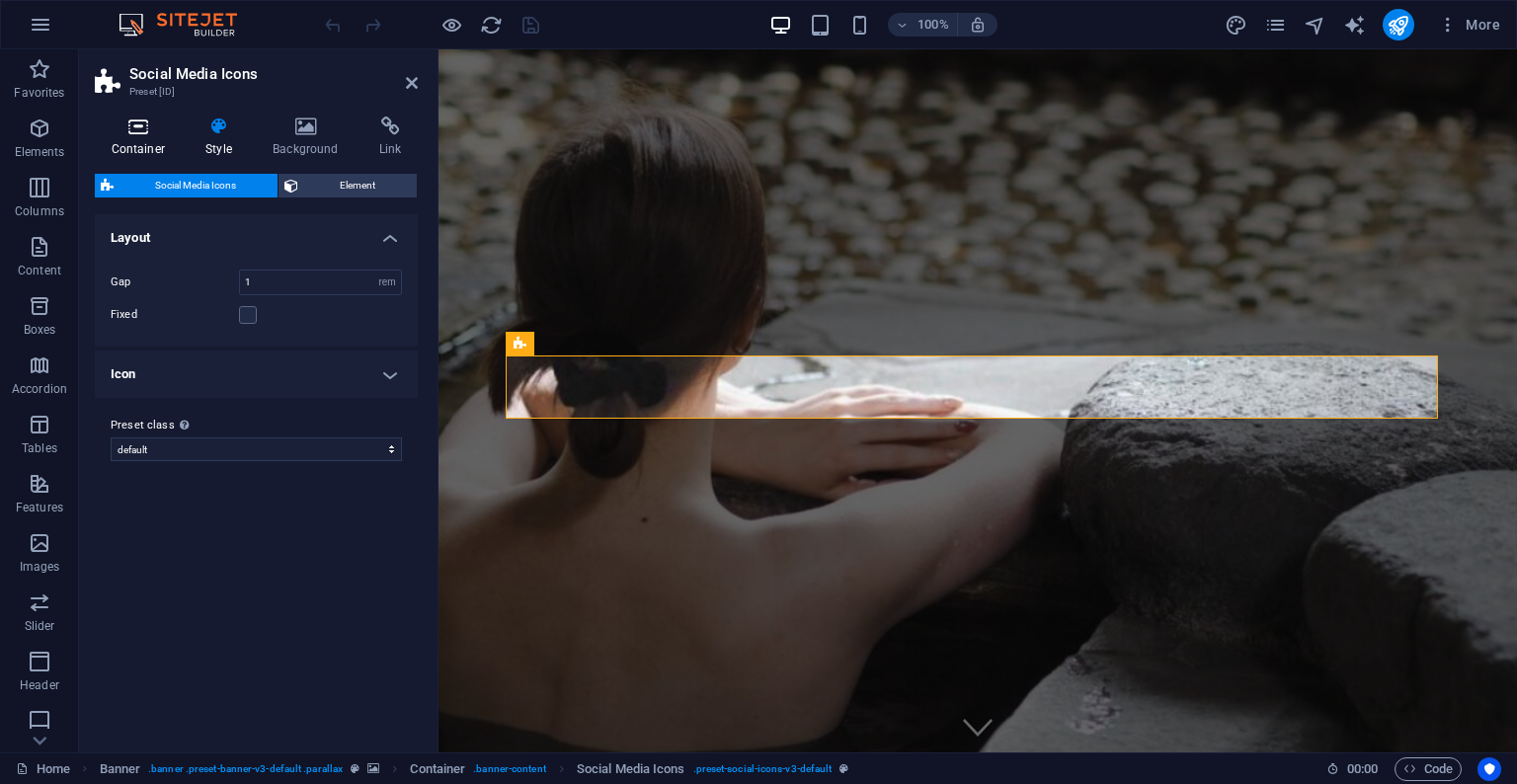 click at bounding box center [138, 126] 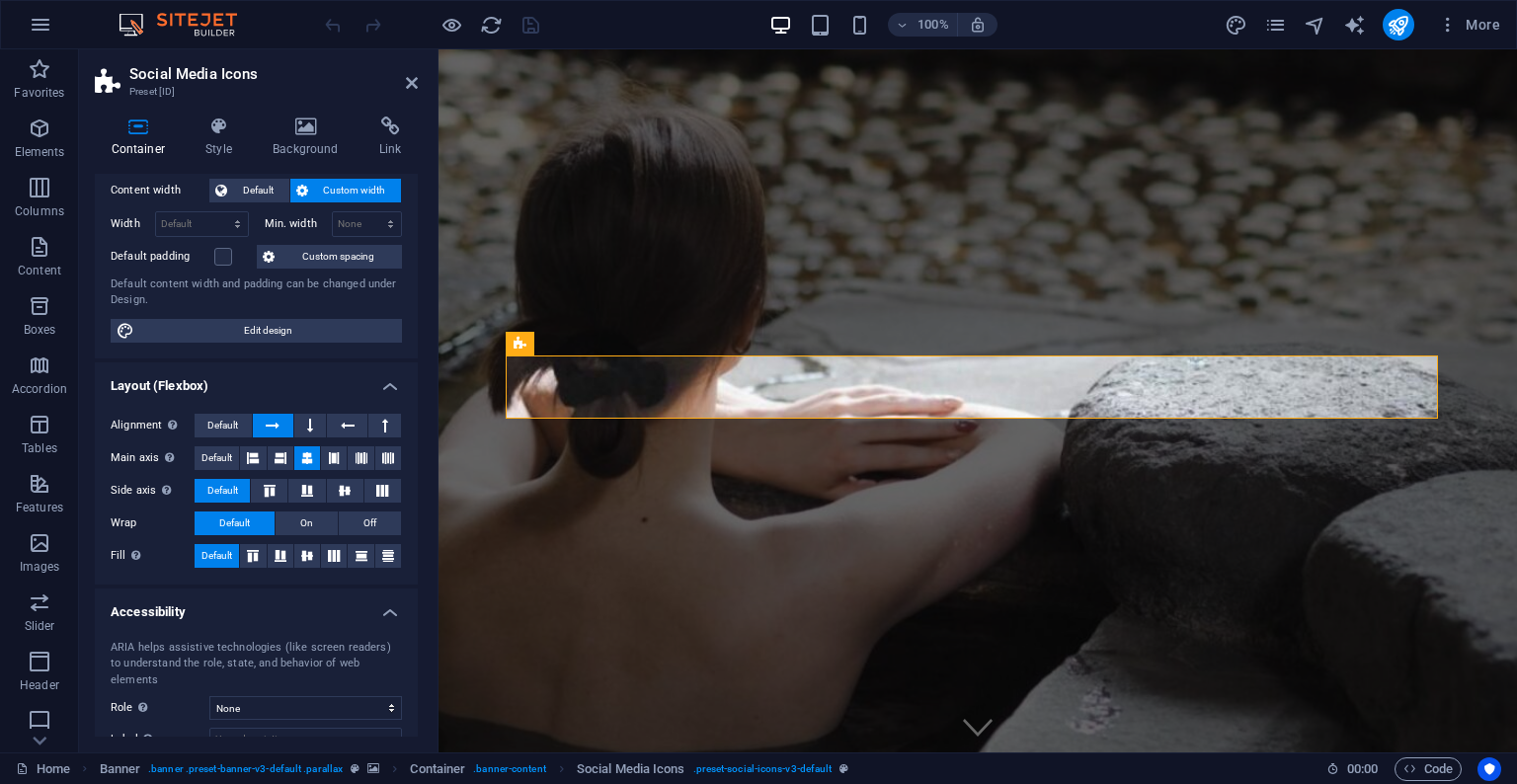 scroll, scrollTop: 218, scrollLeft: 0, axis: vertical 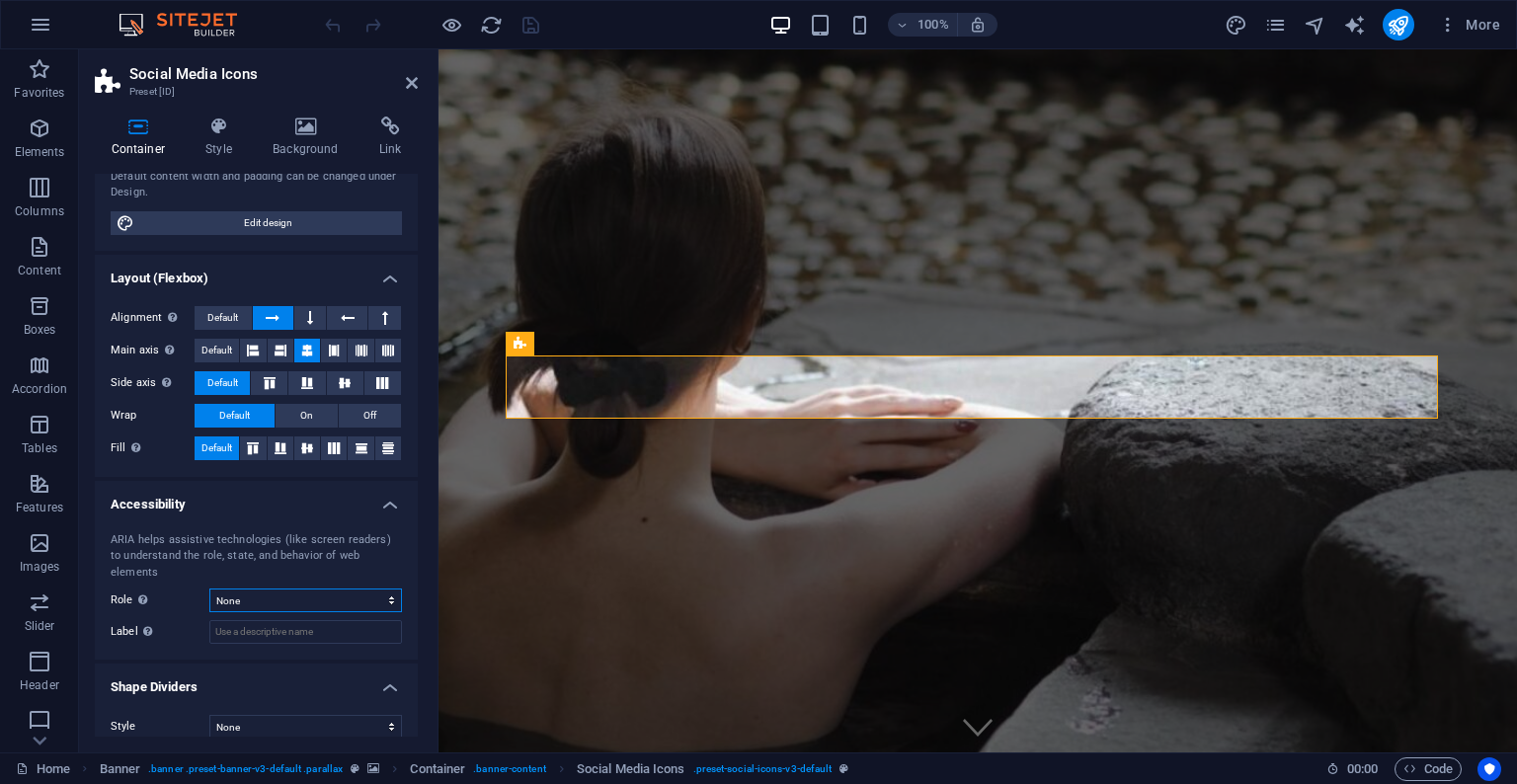 click on "None Alert Article Banner Comment Complementary Dialog Footer Header Marquee Presentation Region Section Separator Status Timer" at bounding box center (305, 600) 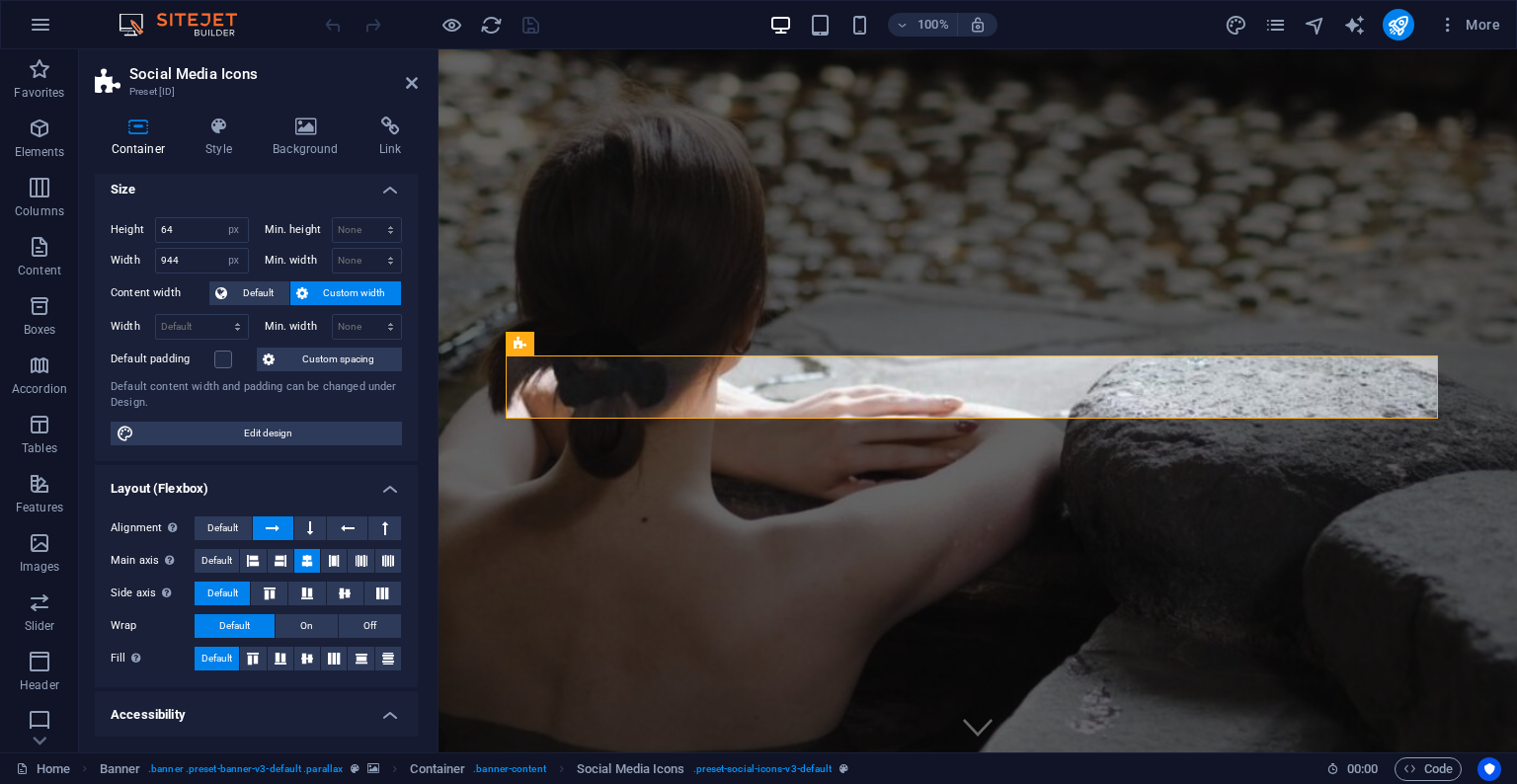 scroll, scrollTop: 0, scrollLeft: 0, axis: both 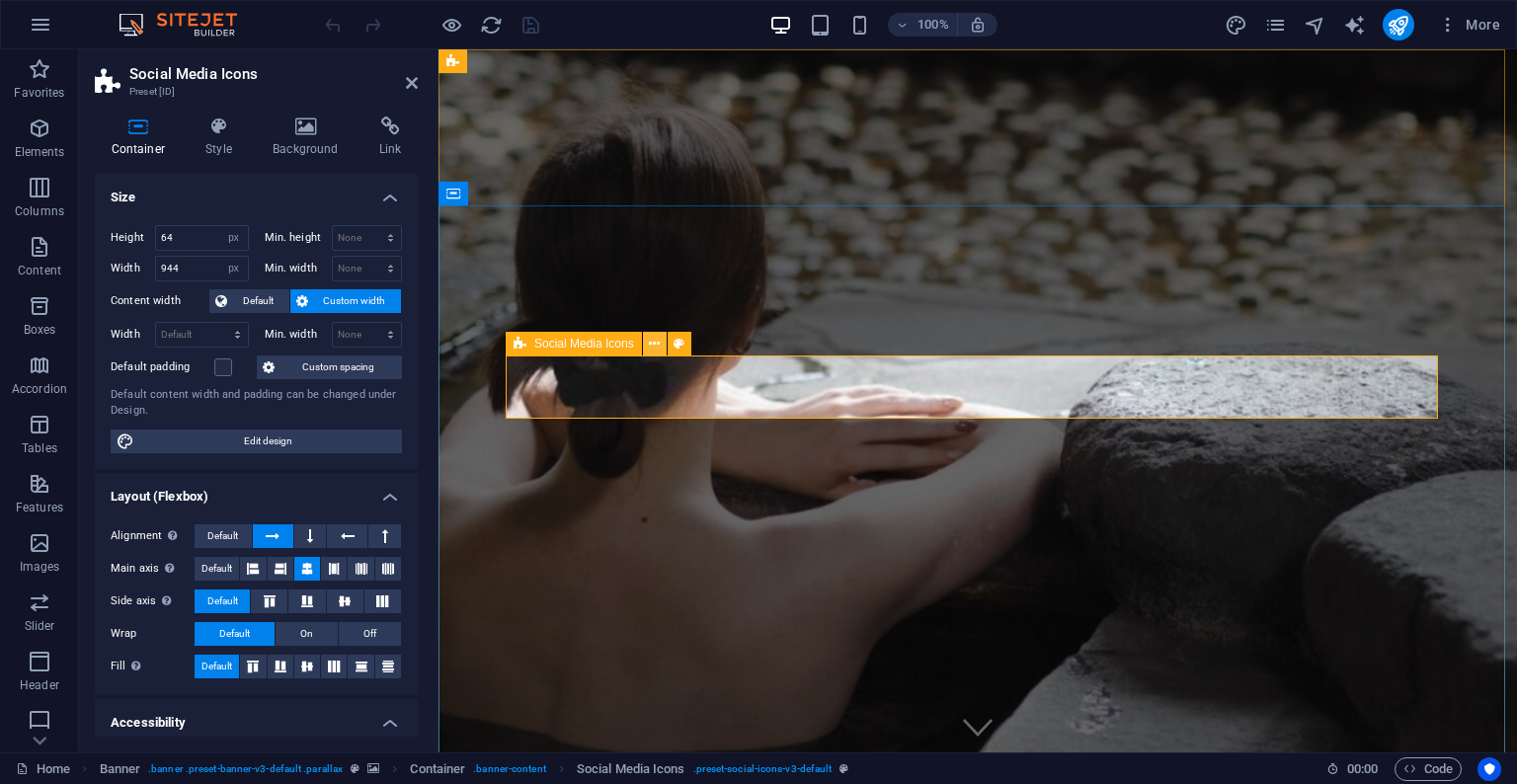 click at bounding box center (654, 344) 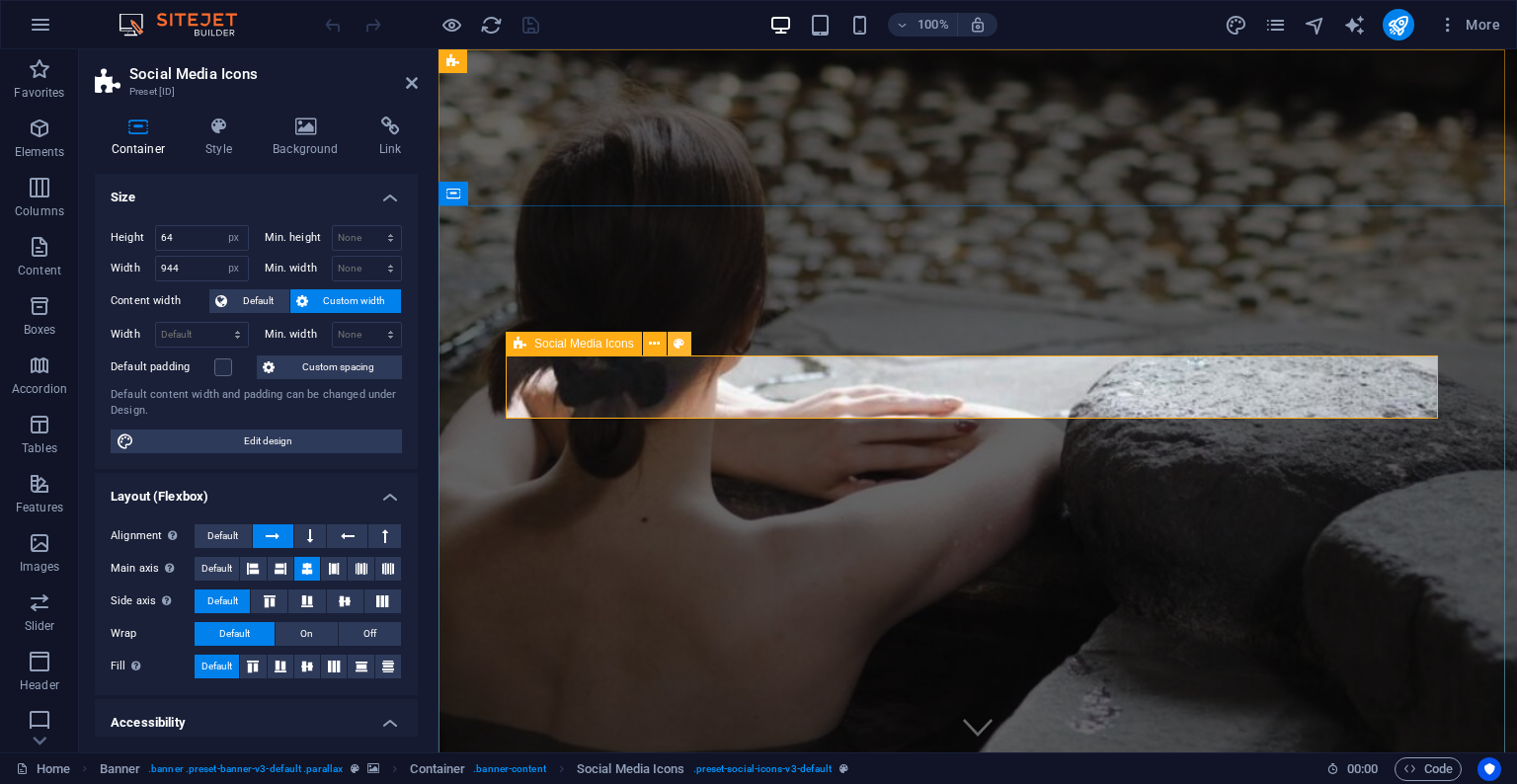 click at bounding box center [679, 344] 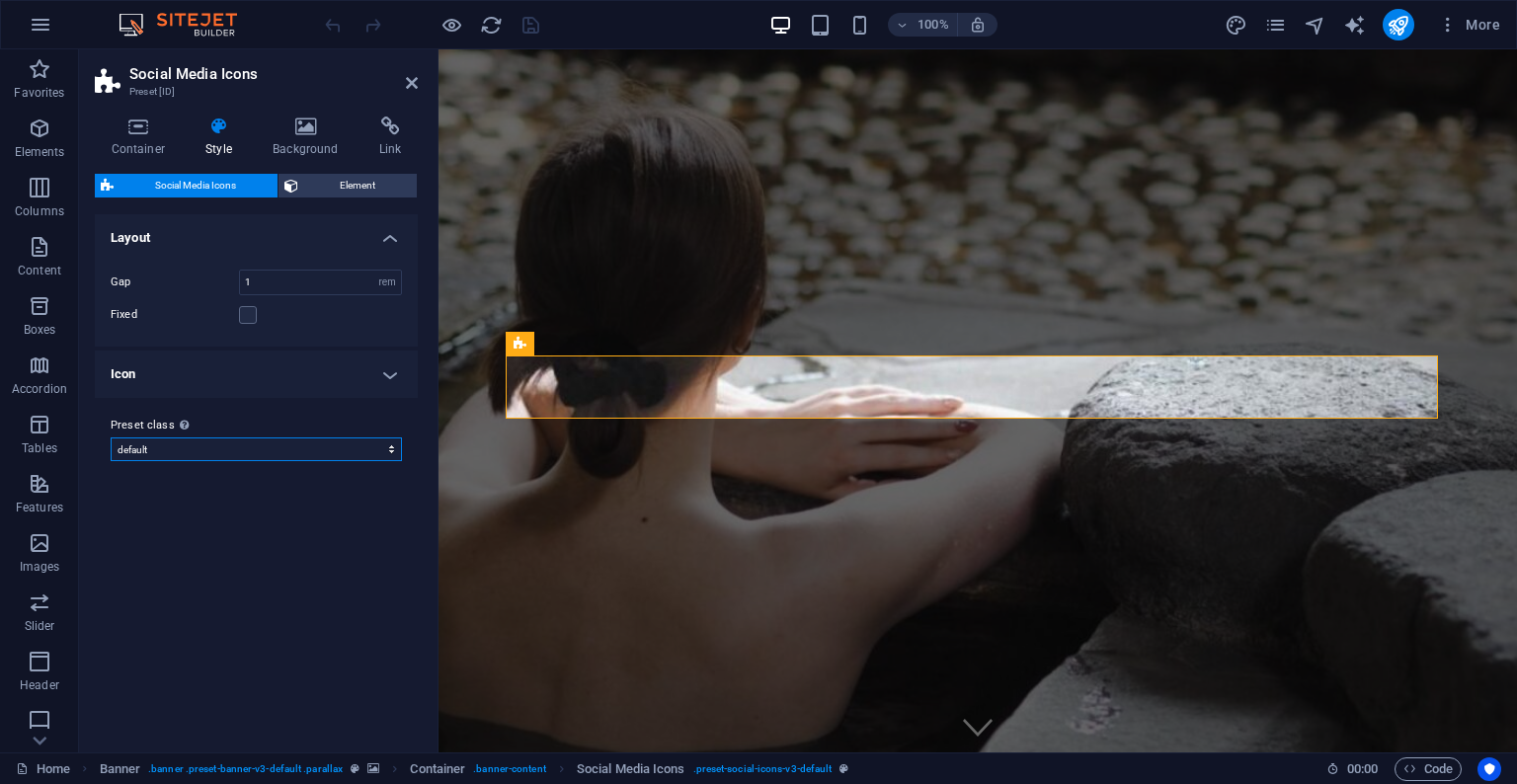 click on "default Add preset class" at bounding box center (256, 449) 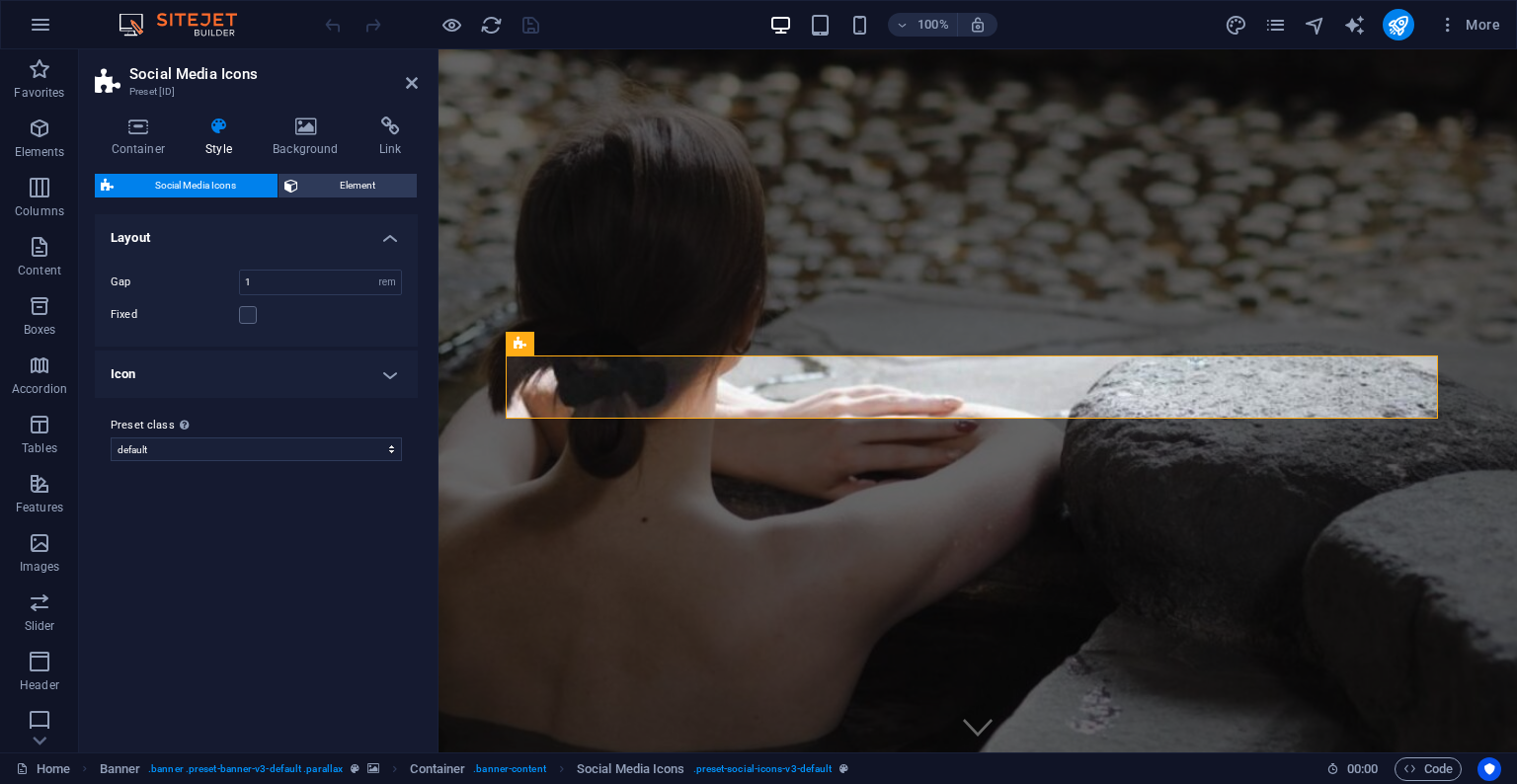 click on "Icon" at bounding box center (256, 374) 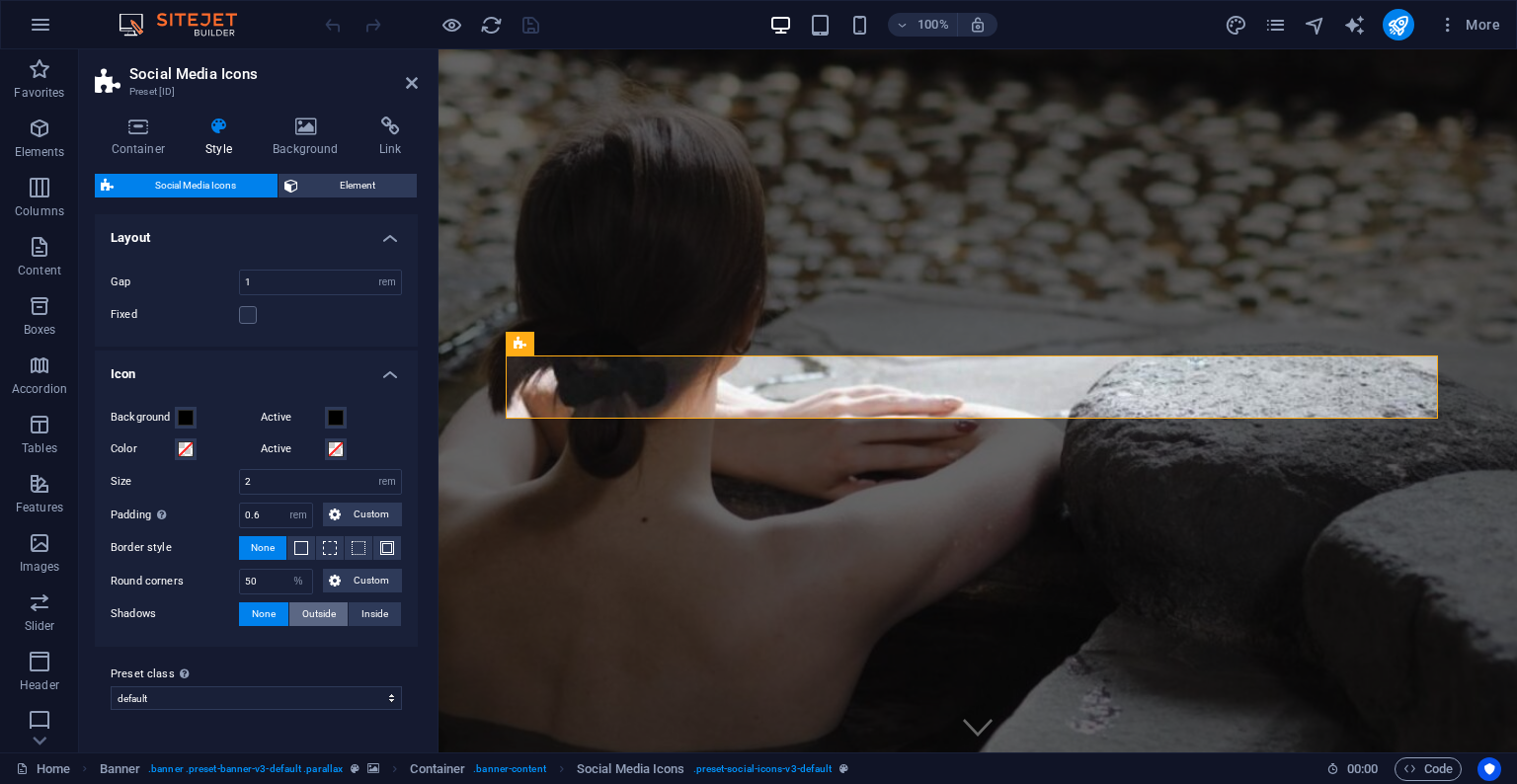 click on "Outside" at bounding box center [319, 614] 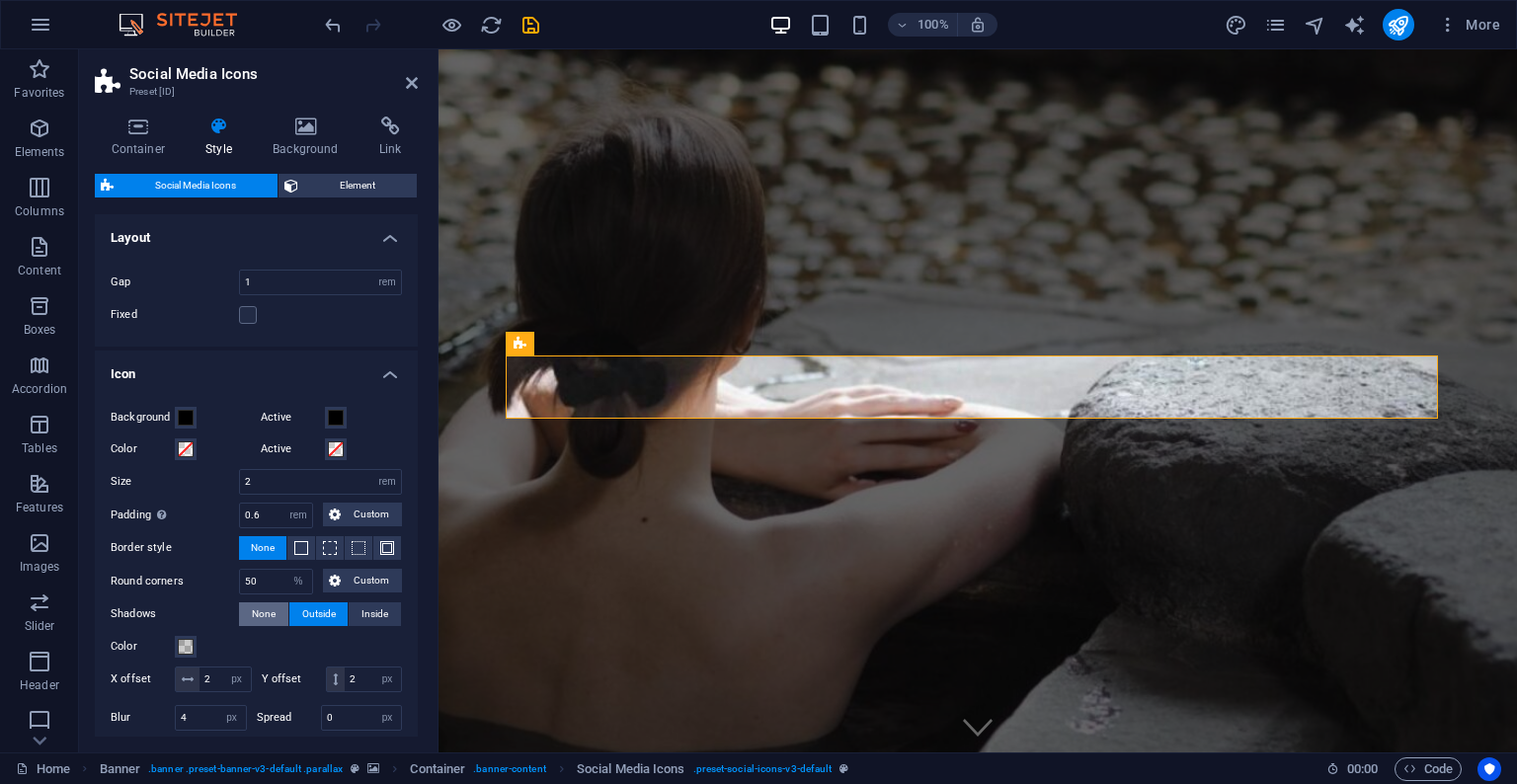 click on "None" at bounding box center (264, 614) 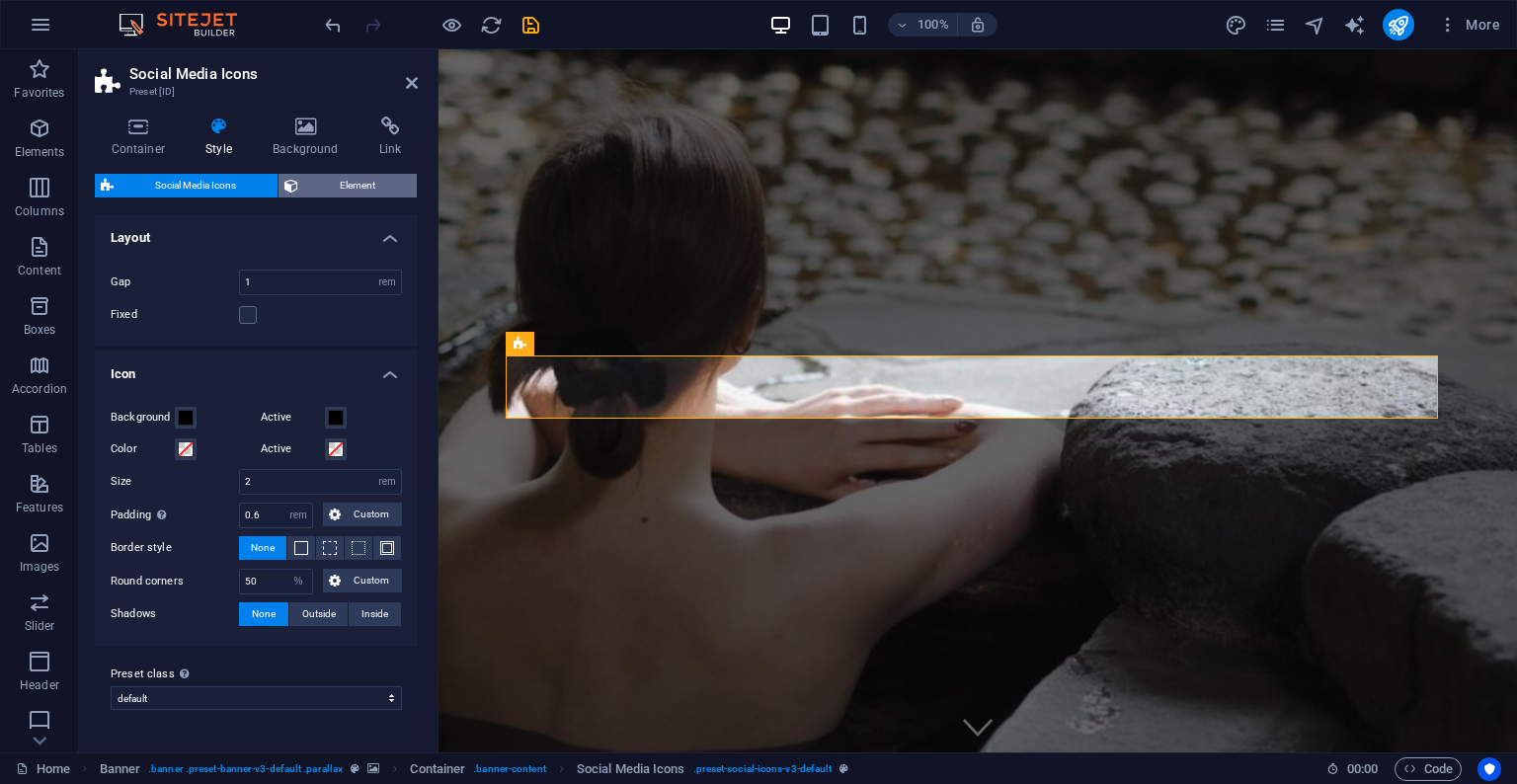 click on "Element" at bounding box center (358, 186) 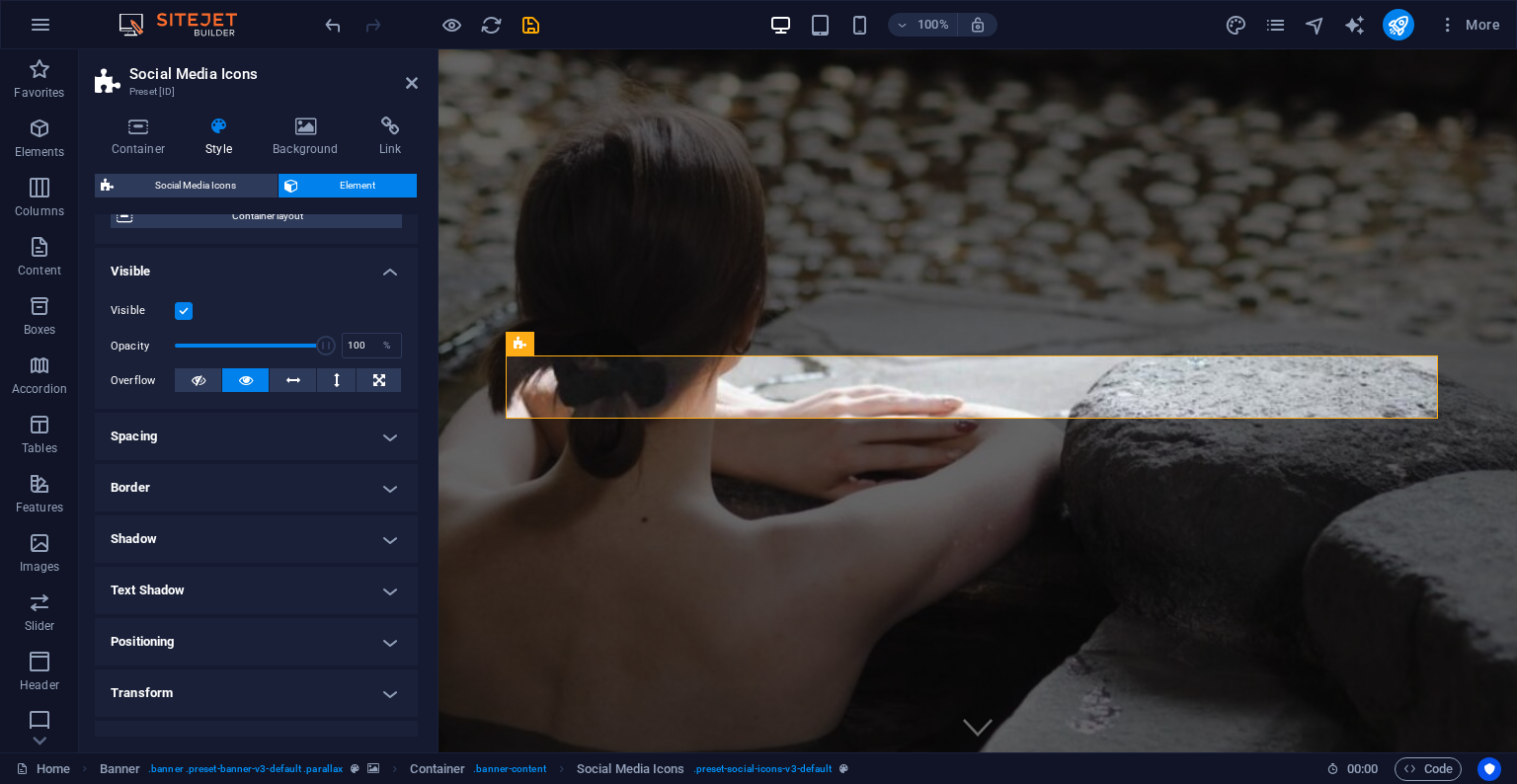 scroll, scrollTop: 312, scrollLeft: 0, axis: vertical 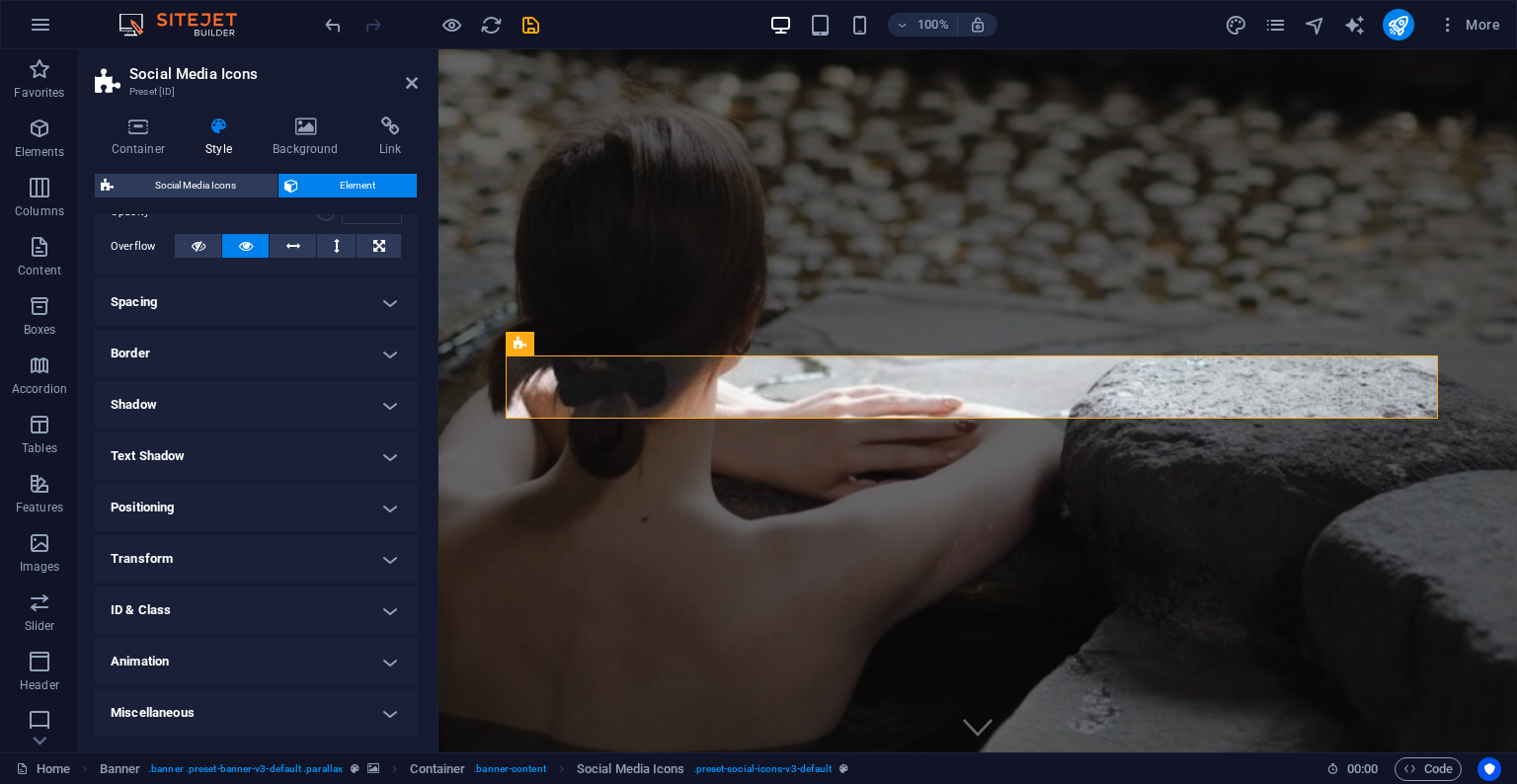 click on "Positioning" at bounding box center (256, 508) 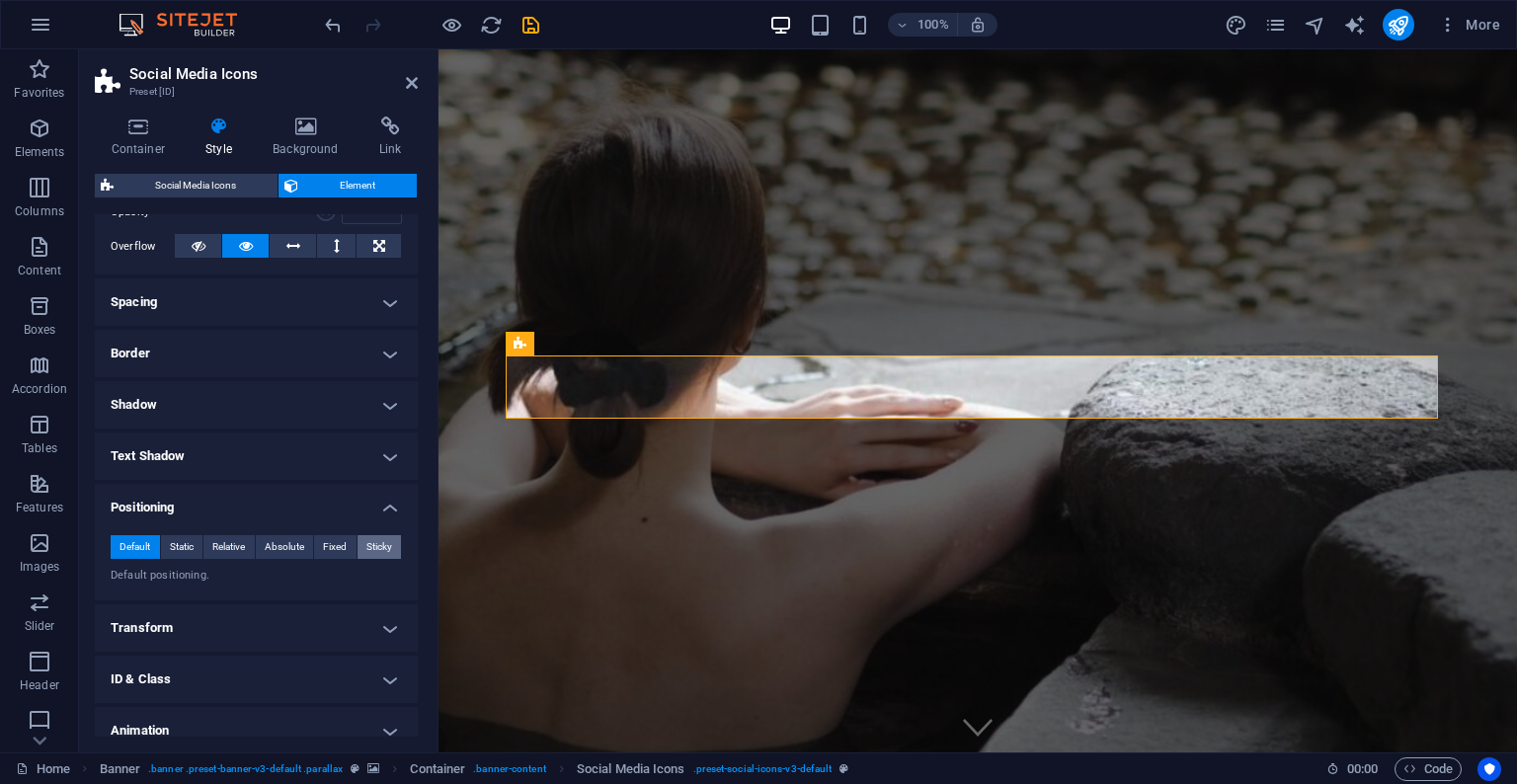 click on "Sticky" at bounding box center (379, 547) 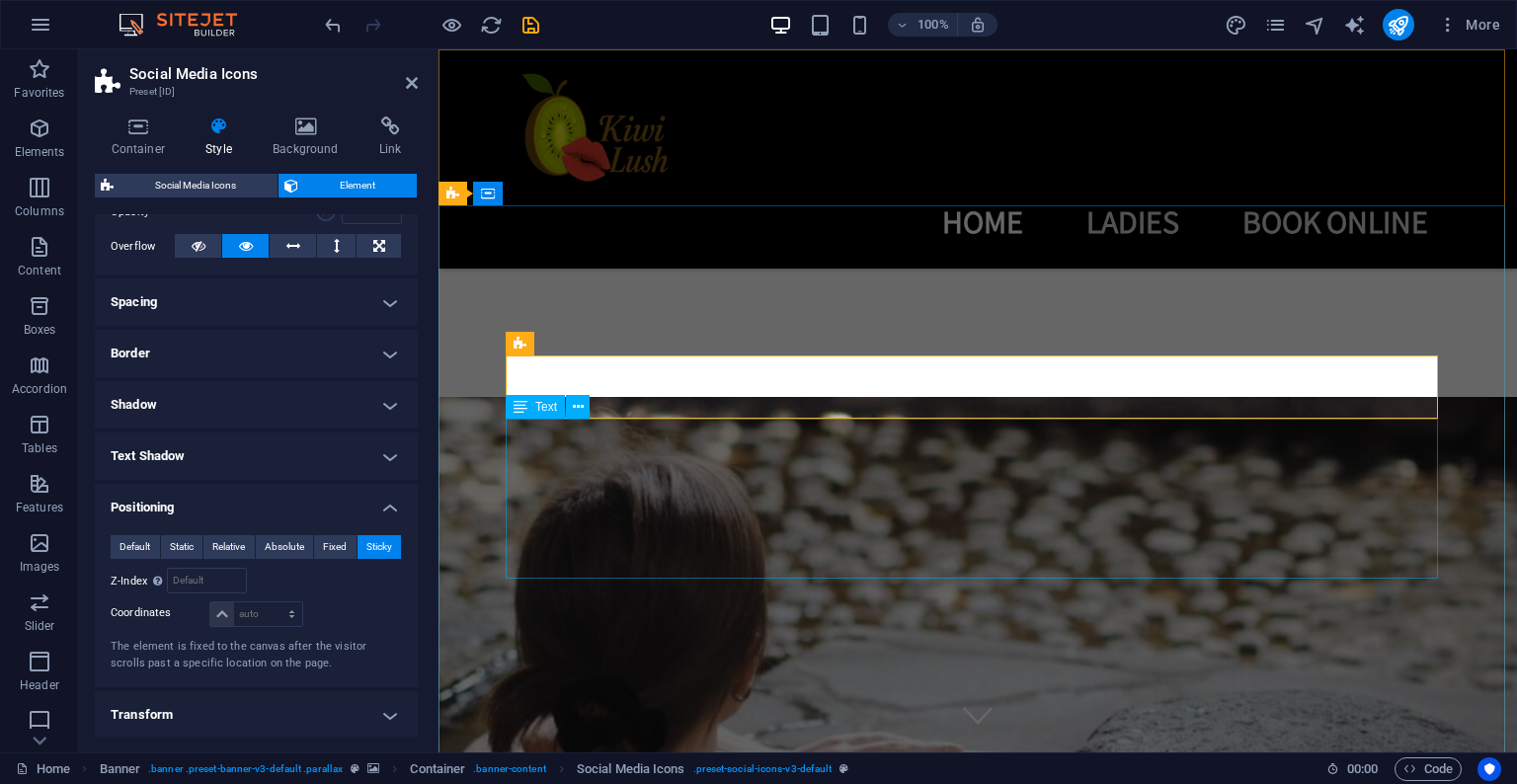 scroll, scrollTop: 0, scrollLeft: 0, axis: both 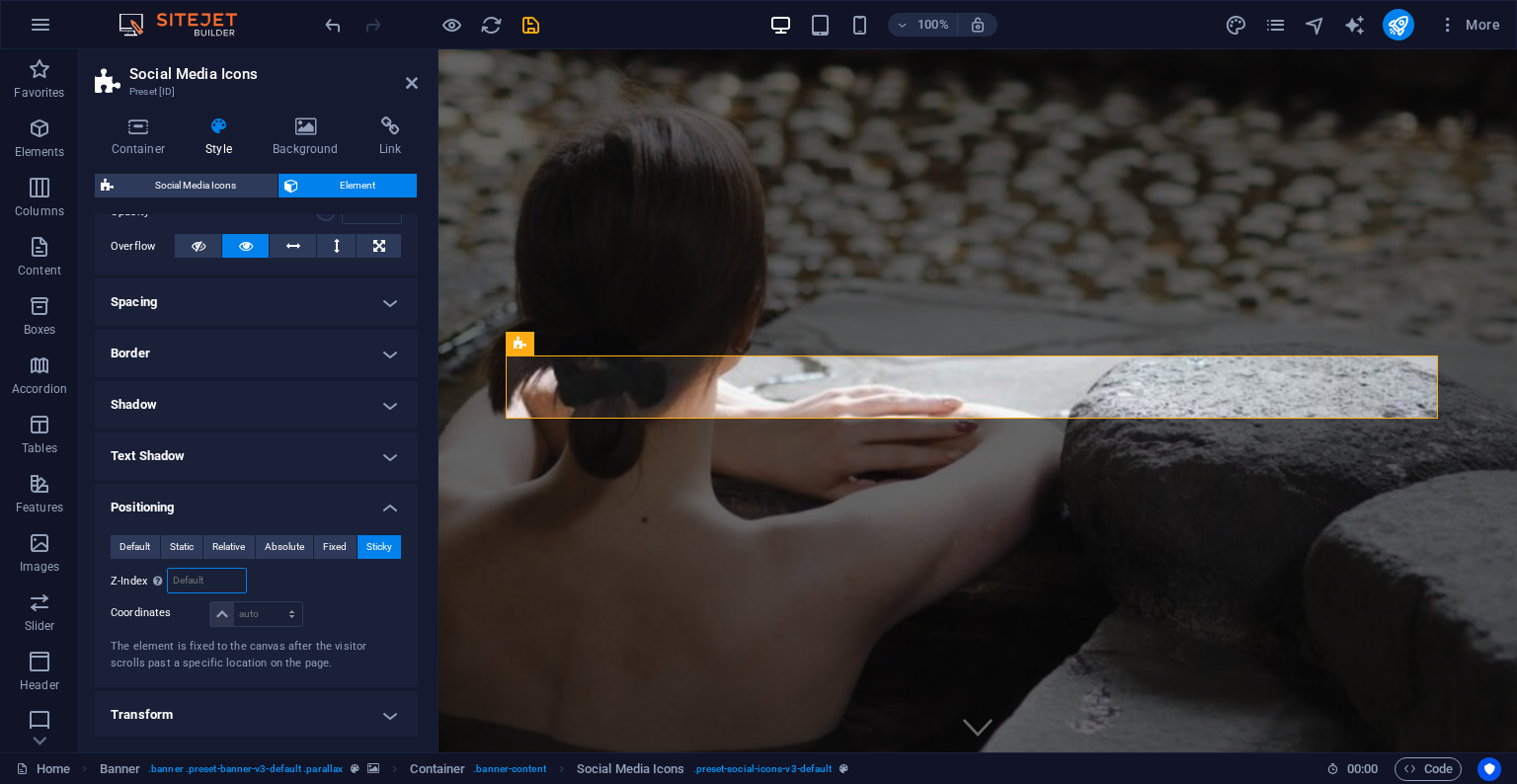 click at bounding box center [206, 581] 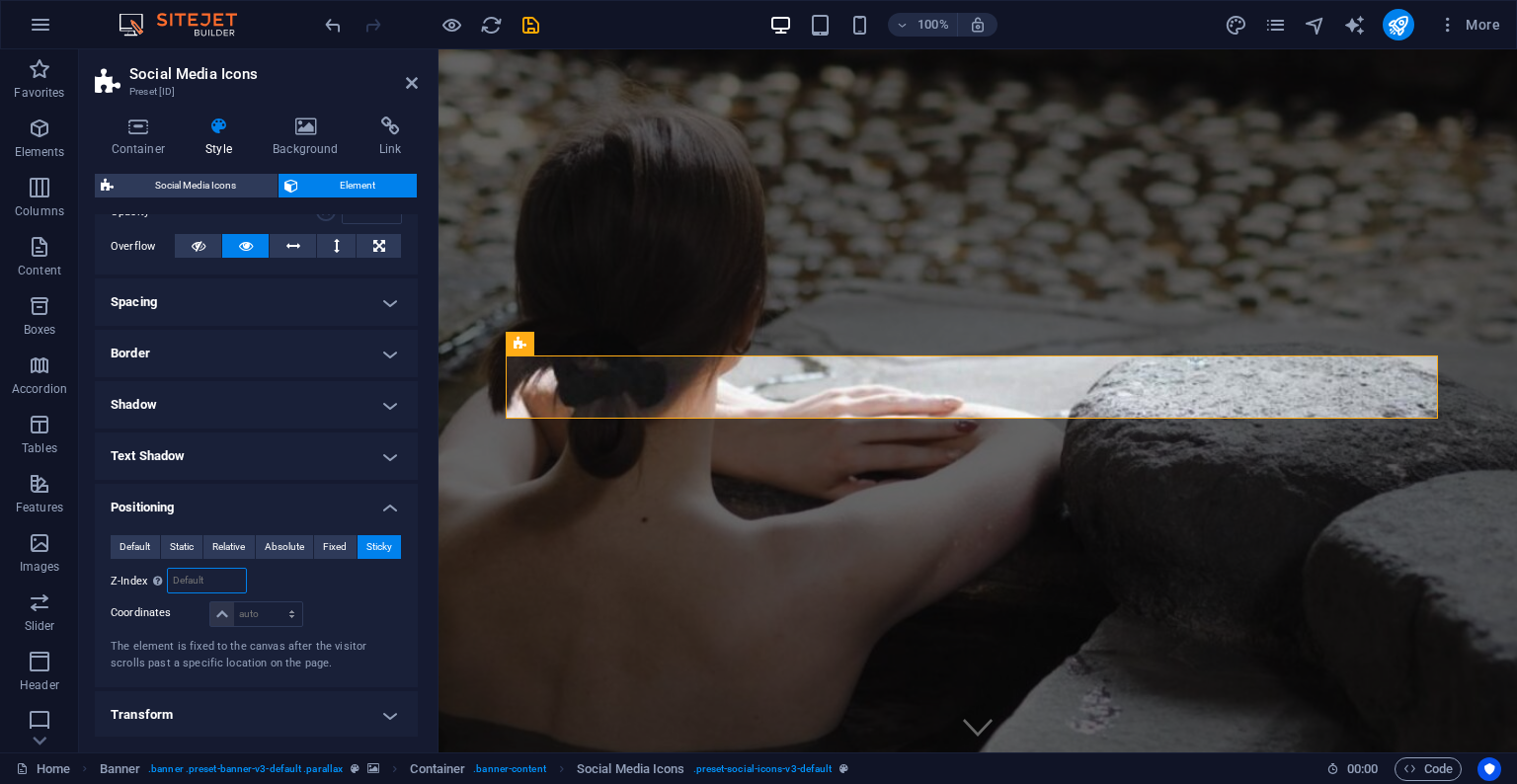 click at bounding box center (206, 581) 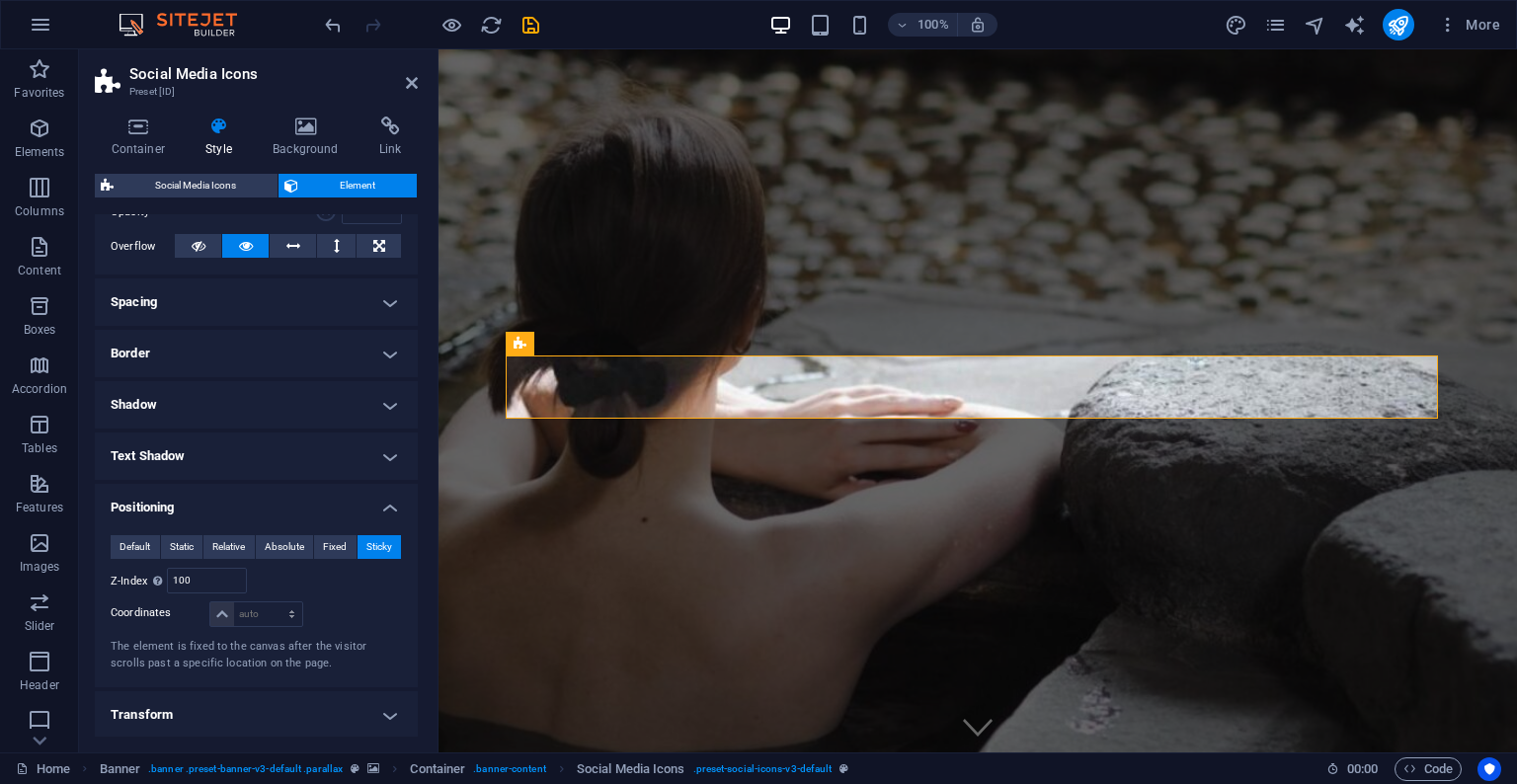 click on "Default Static Relative Absolute Fixed Sticky Z-Index Sets the order of the element from back to front. The higher the value, the higher is the element. [NUMBER] Relative to [ID] Coordinates auto px rem % em auto px rem % em auto px rem % em auto px rem % em The element is fixed to the canvas after the visitor scrolls past a specific location on the page." at bounding box center (256, 603) 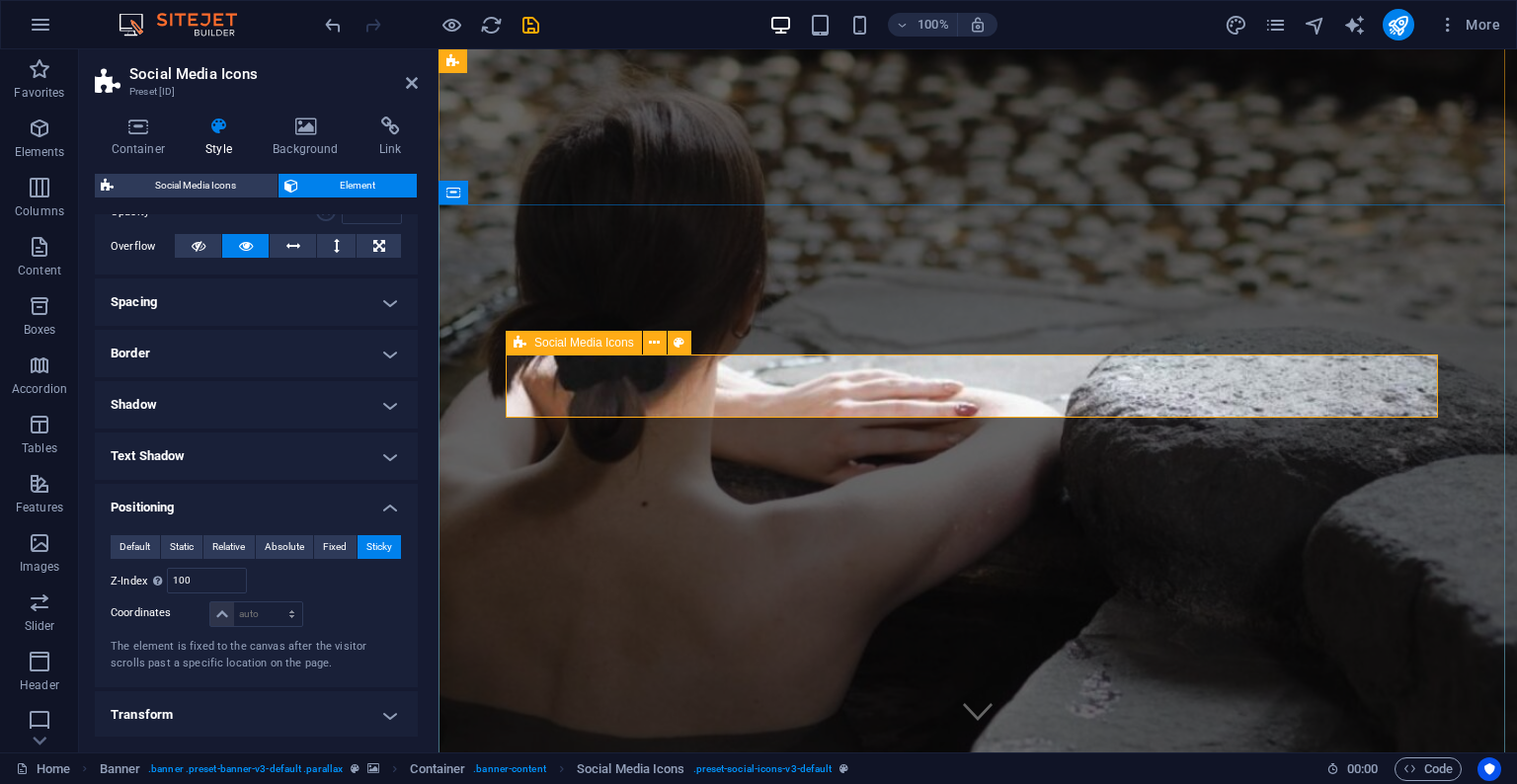scroll, scrollTop: 0, scrollLeft: 0, axis: both 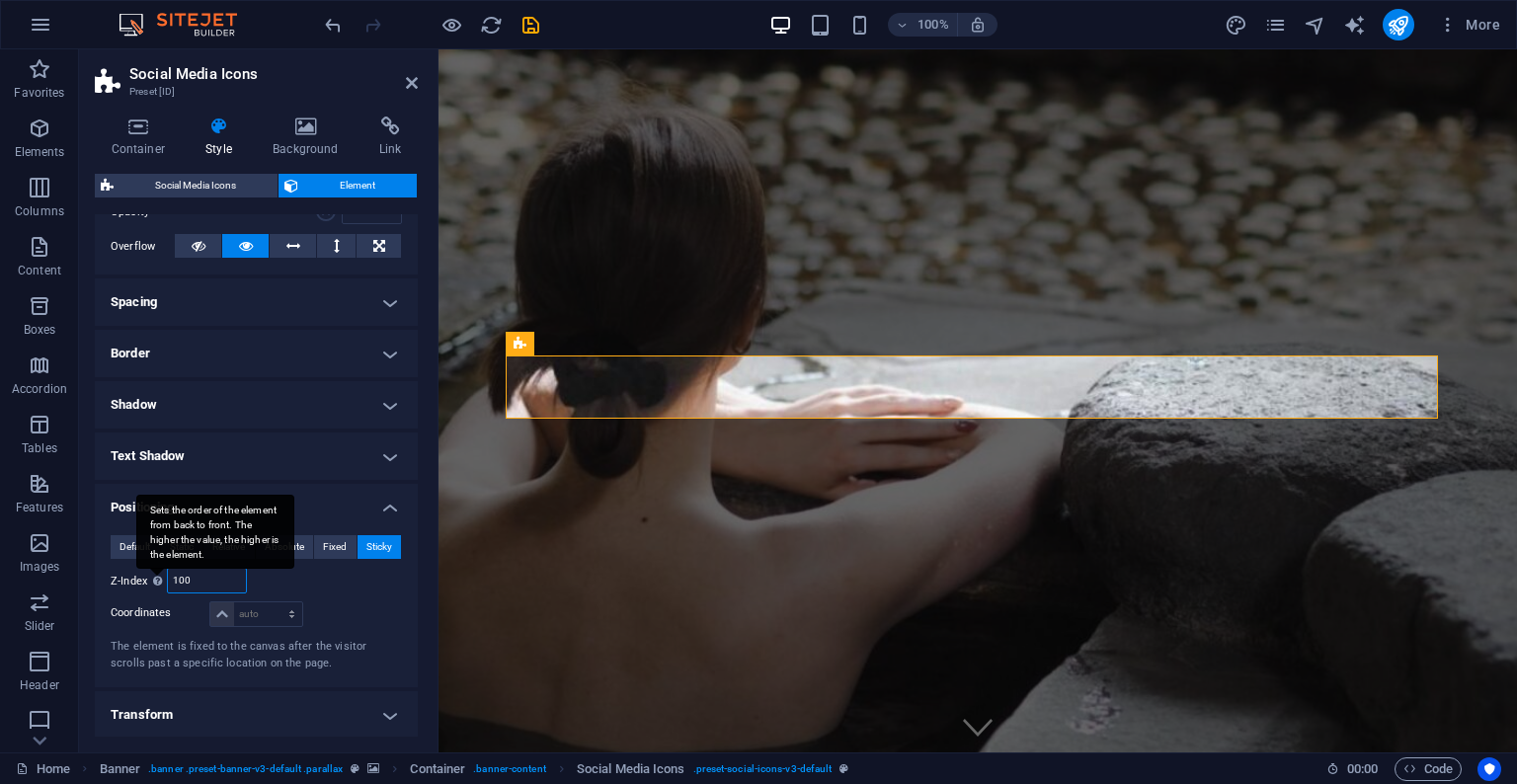 drag, startPoint x: 200, startPoint y: 584, endPoint x: 166, endPoint y: 579, distance: 34.36568 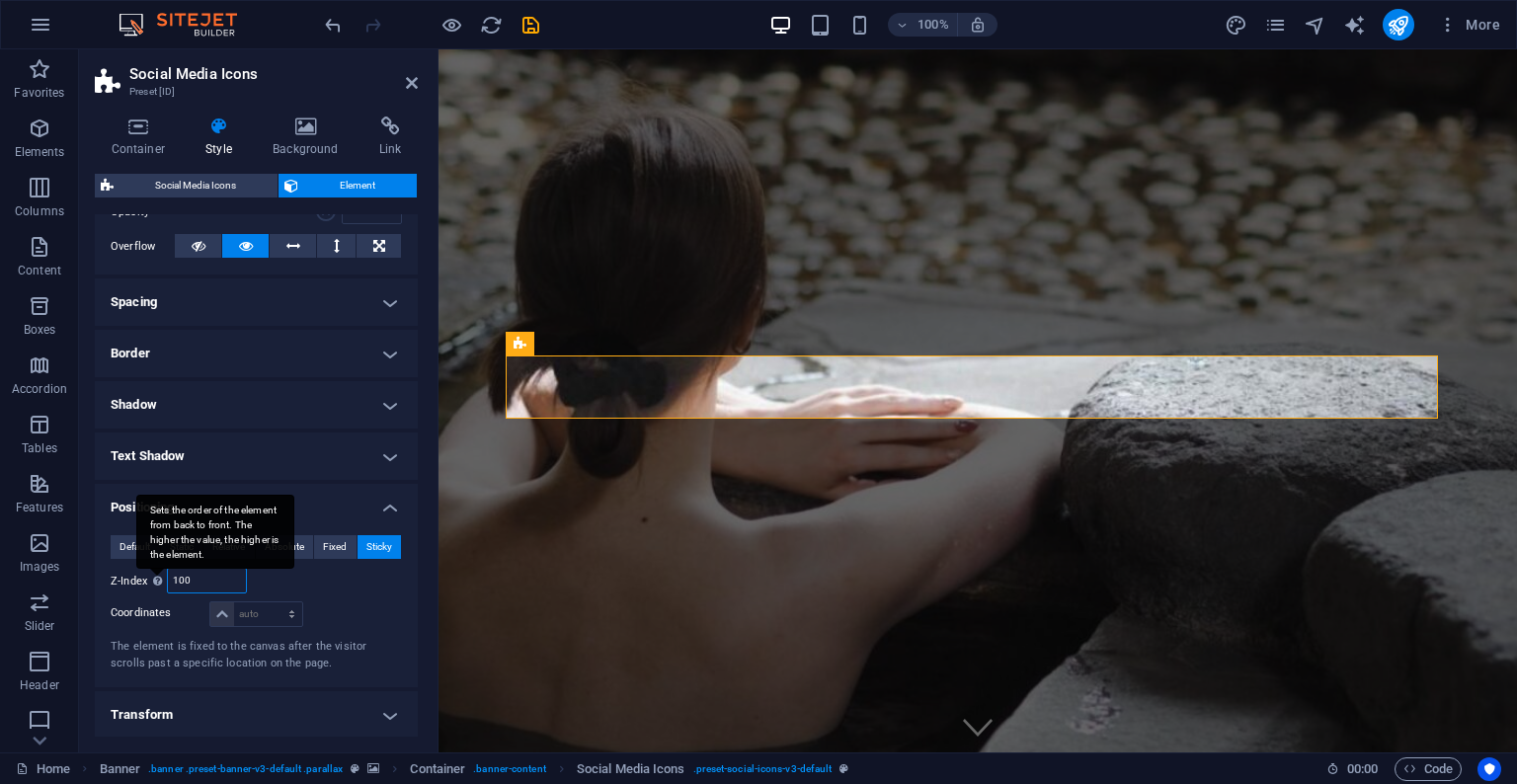 click on "Z-Index Sets the order of the element from back to front. The higher the value, the higher is the element. [NUMBER]" at bounding box center [179, 581] 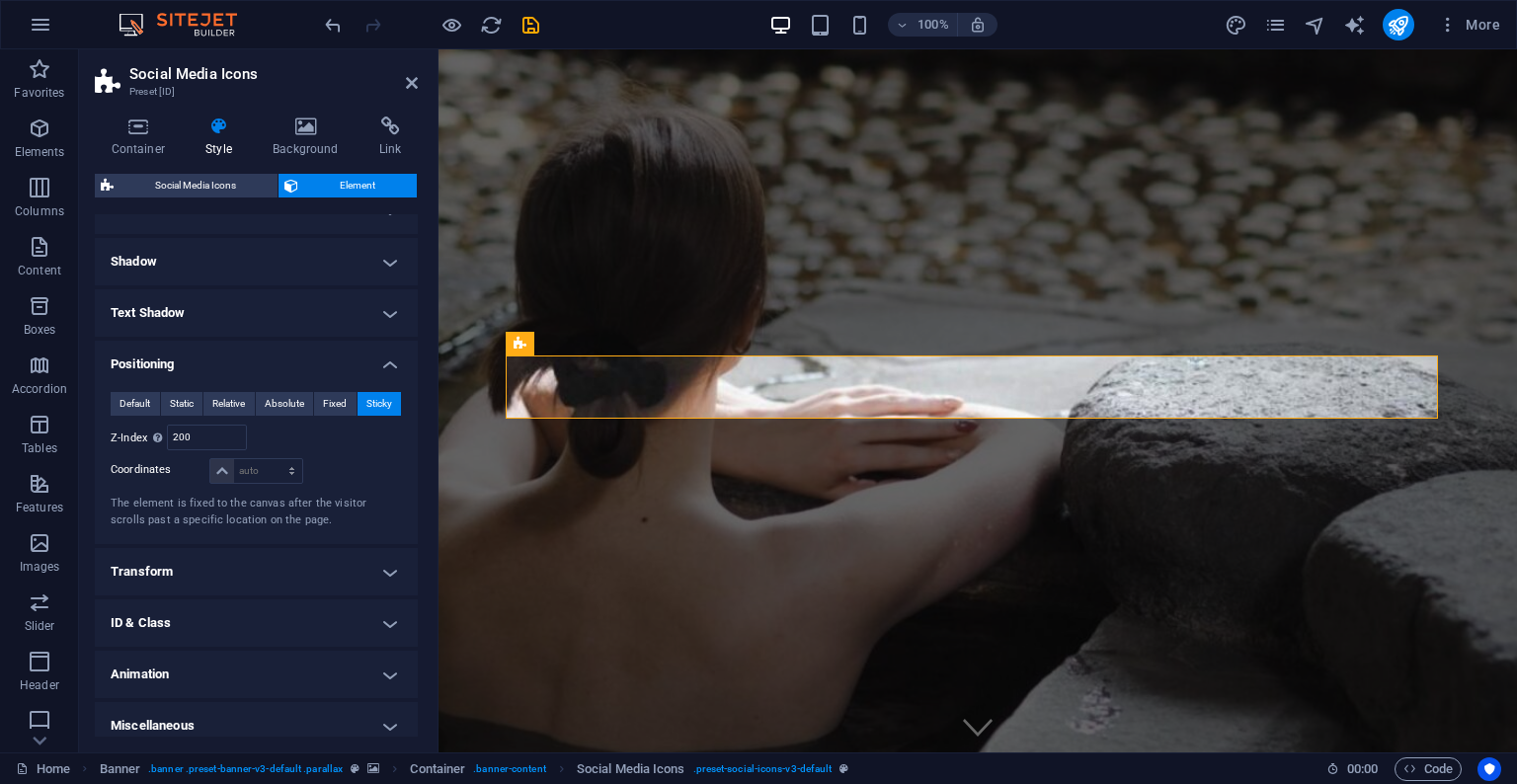 scroll, scrollTop: 438, scrollLeft: 0, axis: vertical 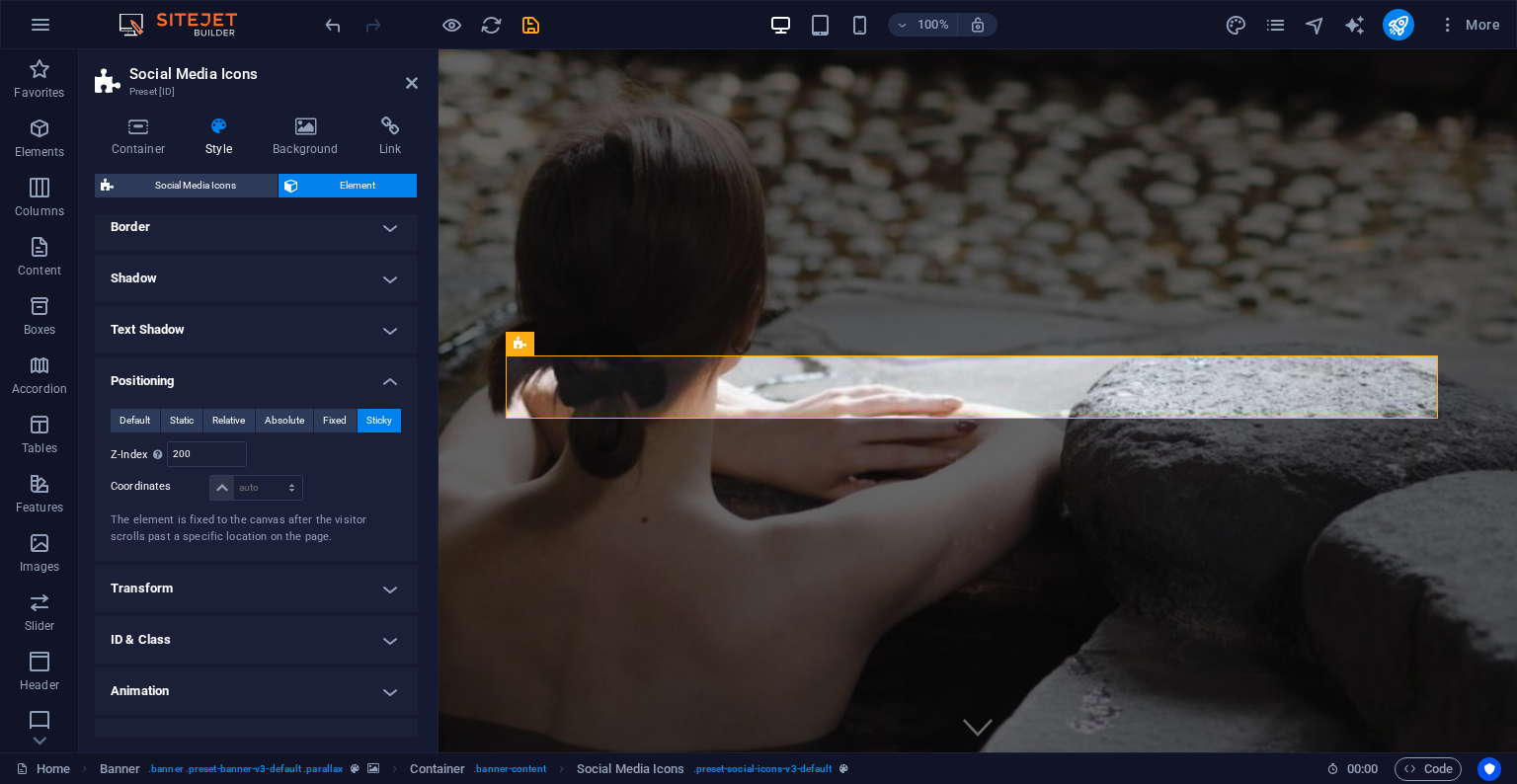 click on "Default Static Relative Absolute Fixed Sticky Z-Index Sets the order of the element from back to front. The higher the value, the higher is the element. [NUMBER] Relative to [ID] Coordinates auto px rem % em auto px rem % em auto px rem % em auto px rem % em The element is fixed to the canvas after the visitor scrolls past a specific location on the page." at bounding box center (256, 477) 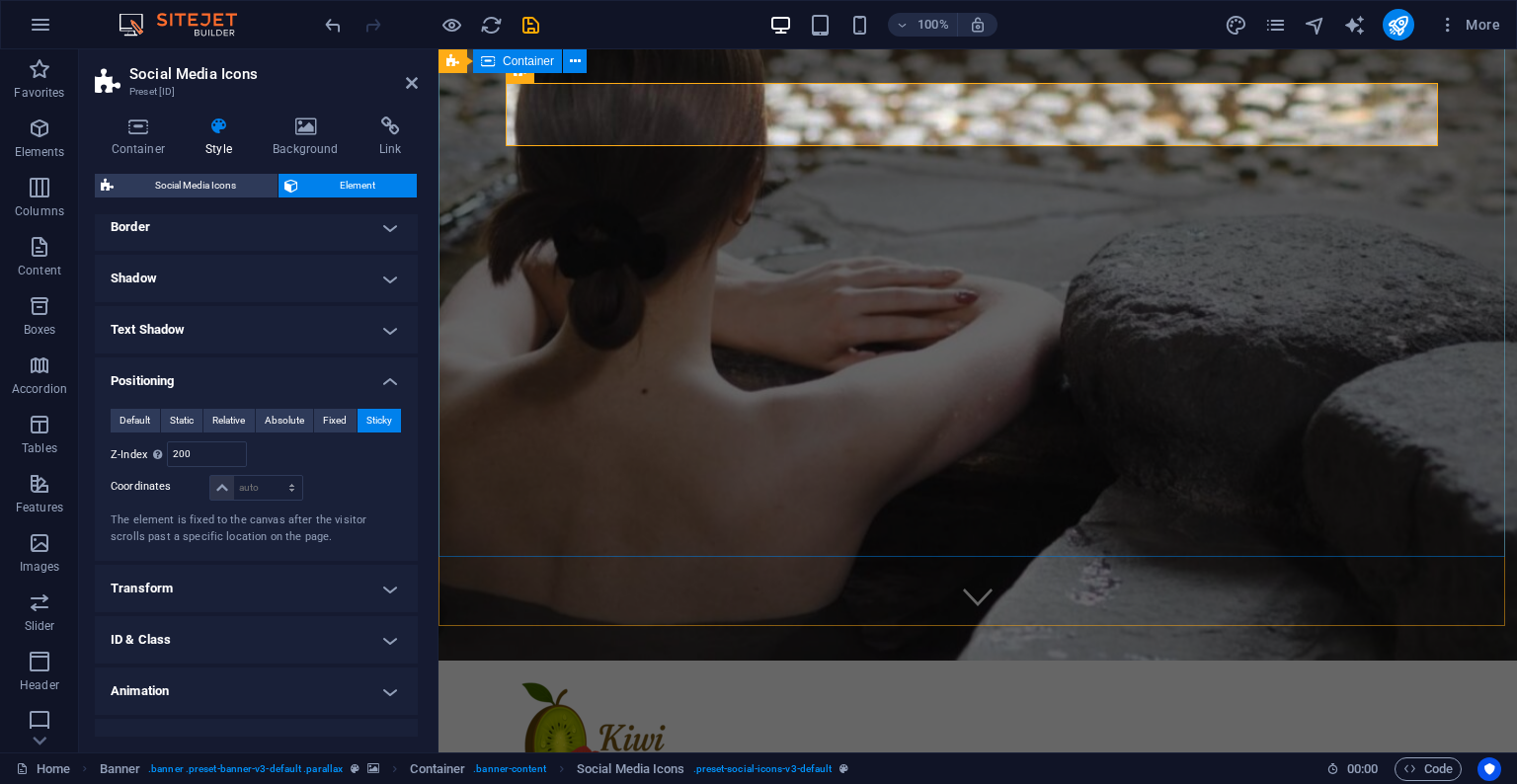 scroll, scrollTop: 0, scrollLeft: 0, axis: both 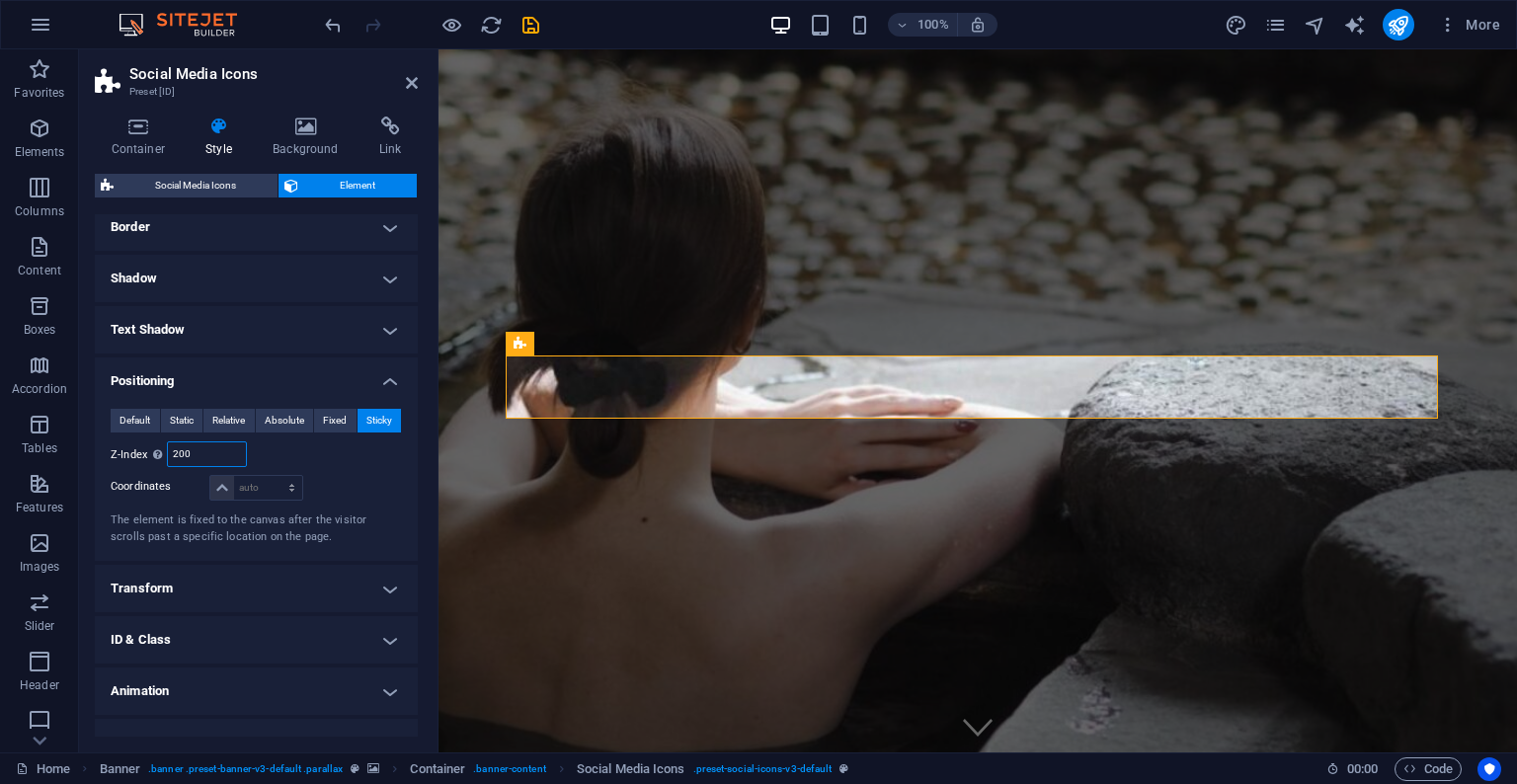 drag, startPoint x: 200, startPoint y: 450, endPoint x: 125, endPoint y: 441, distance: 75.53807 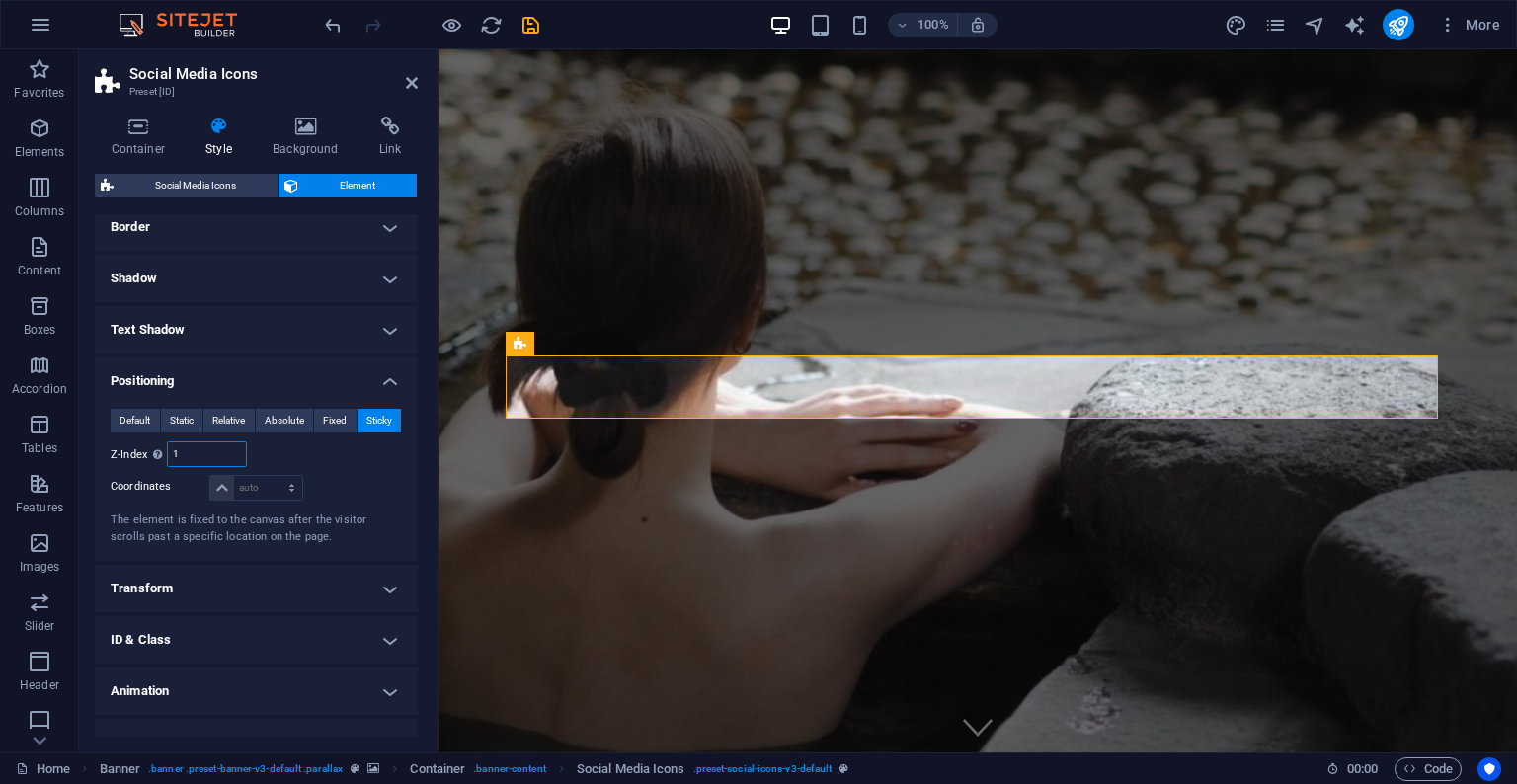 type on "1" 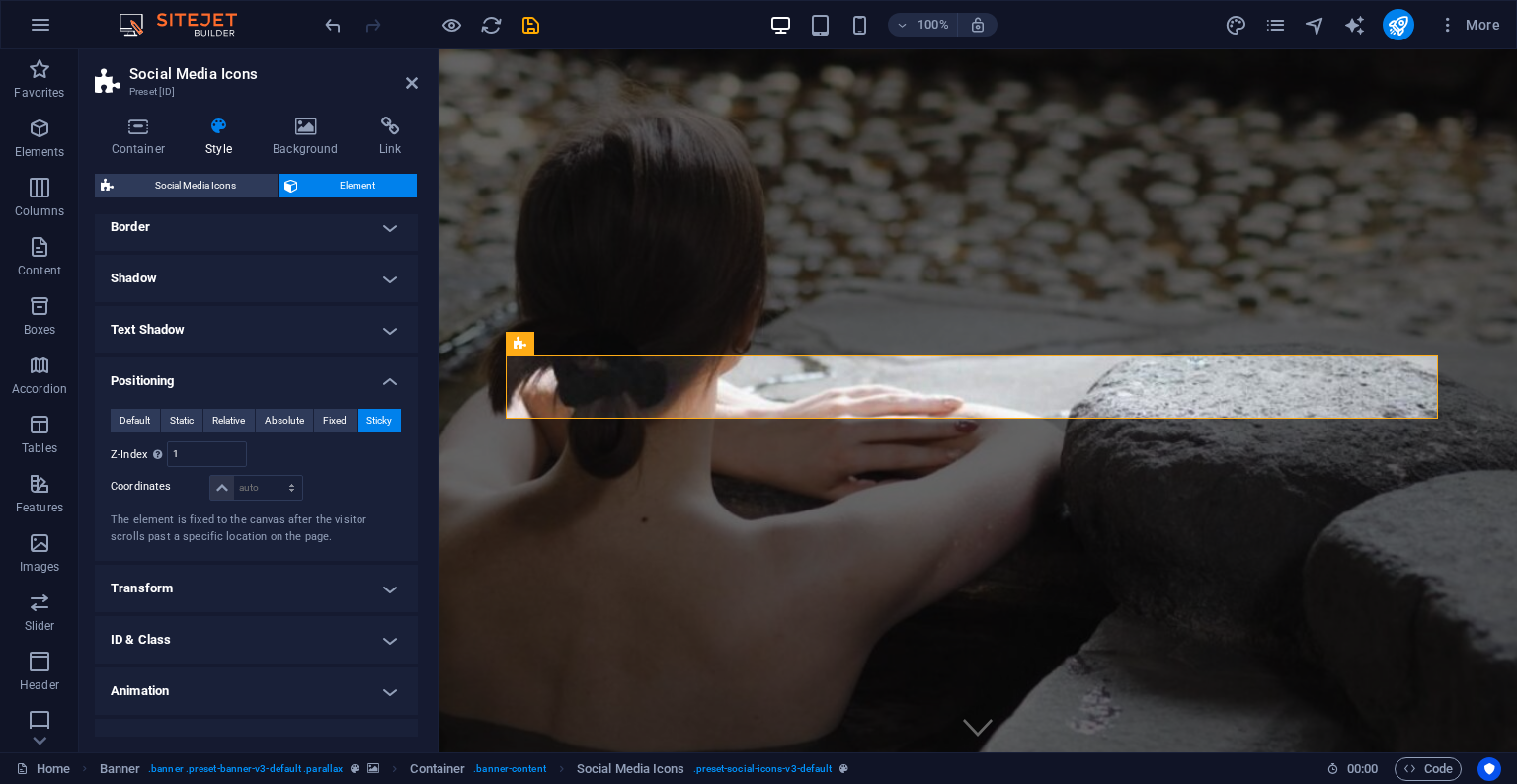 click at bounding box center [354, 489] 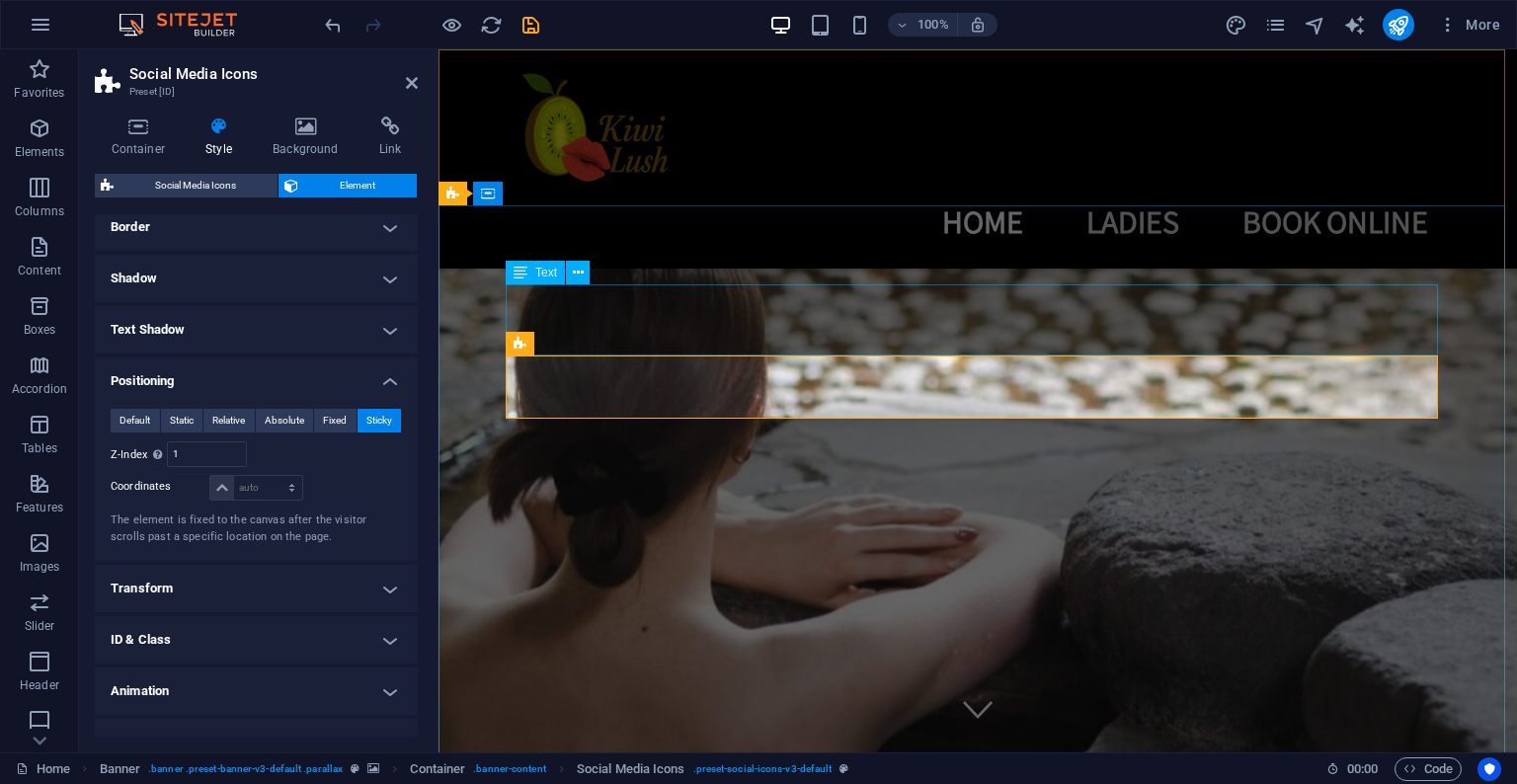 scroll, scrollTop: 0, scrollLeft: 0, axis: both 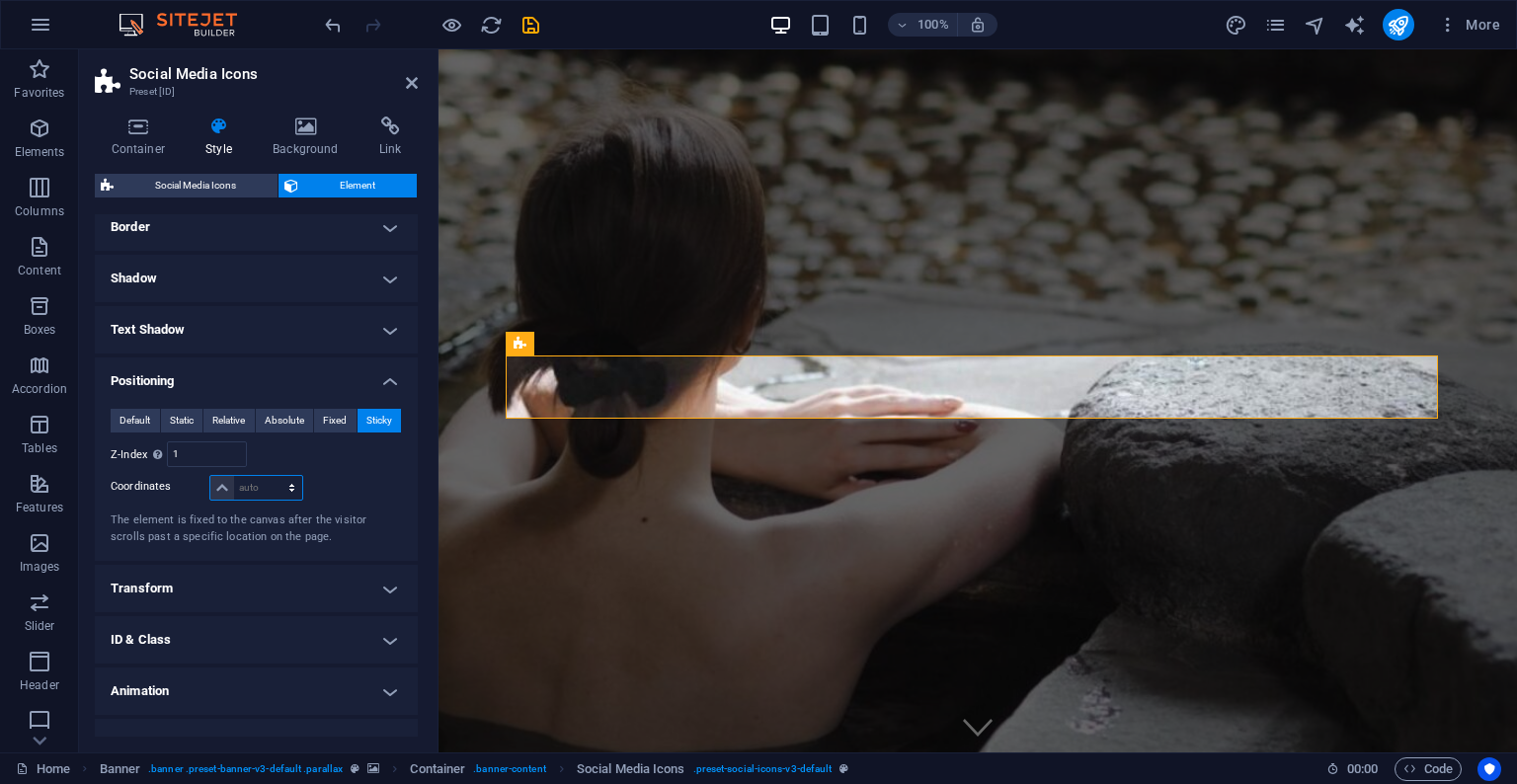 click on "auto px rem % em" at bounding box center [256, 488] 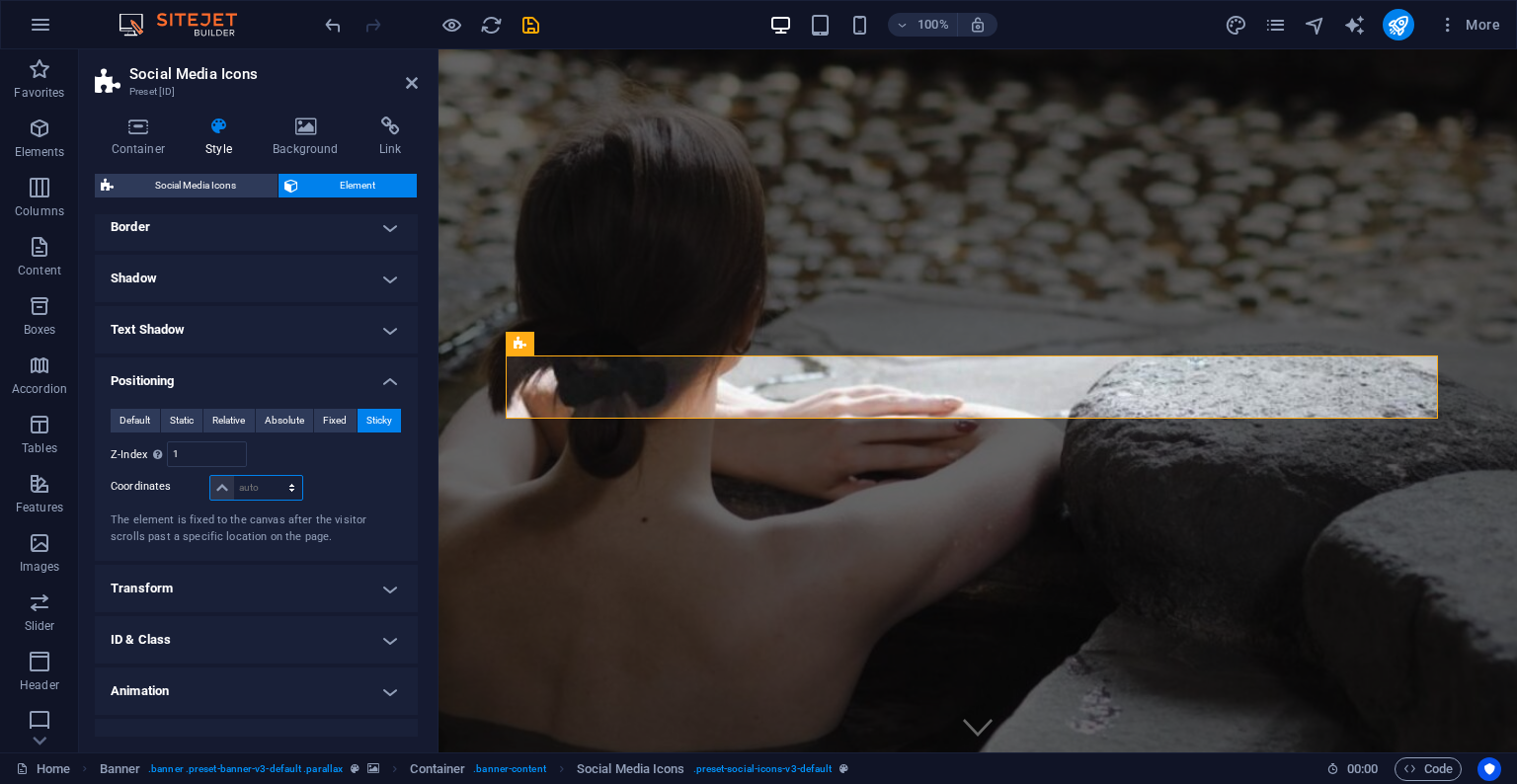 select on "px" 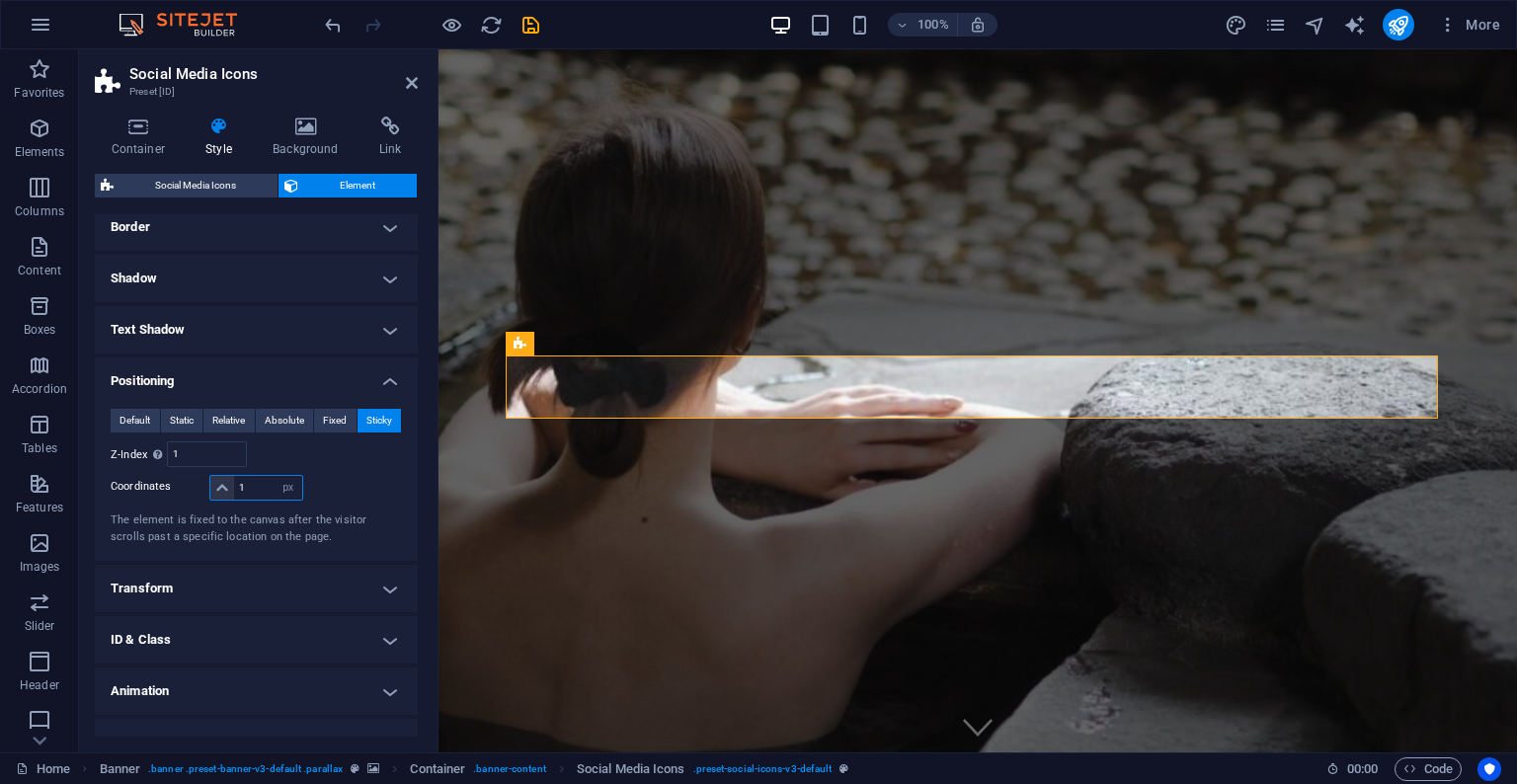 type on "1" 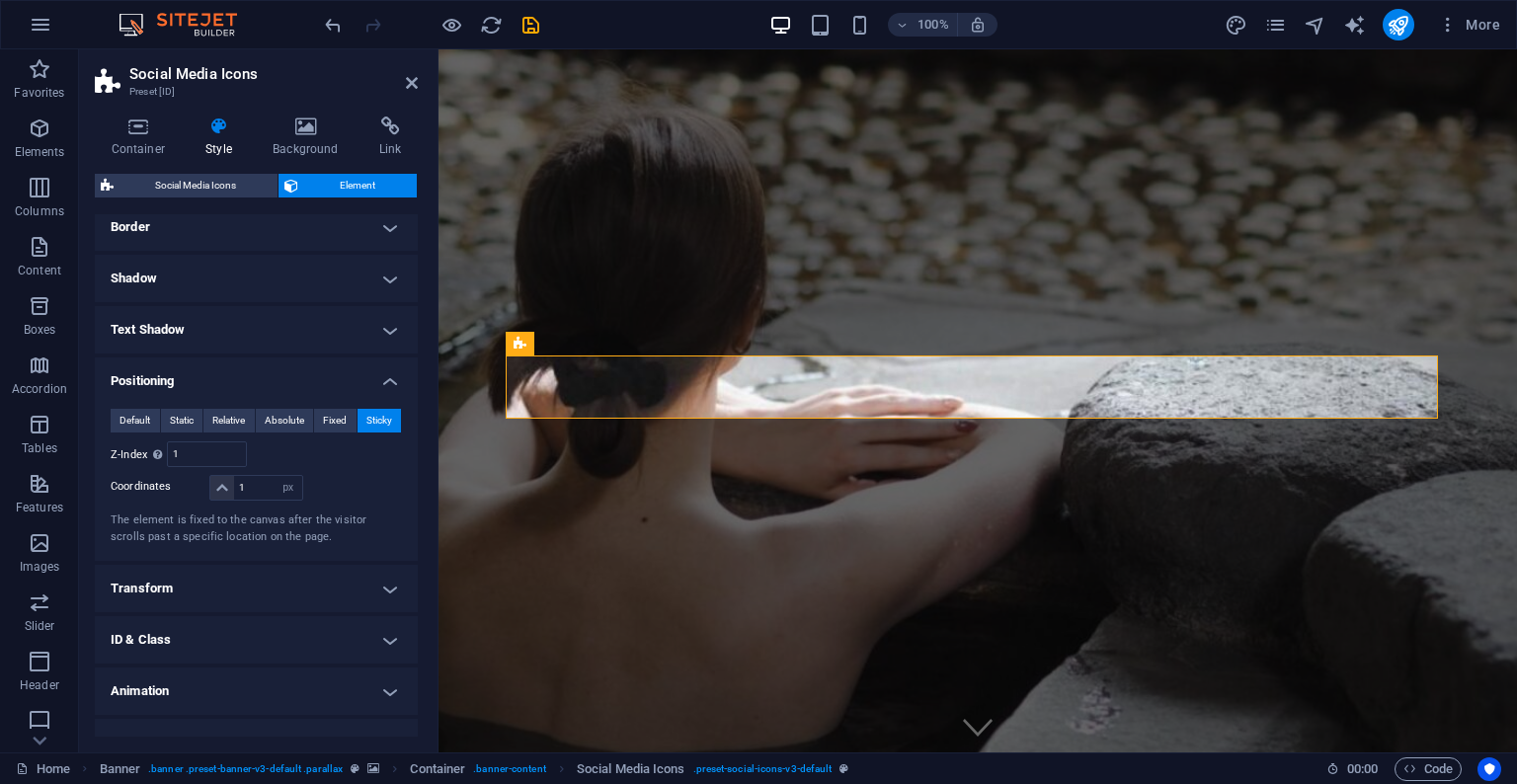 click at bounding box center (354, 489) 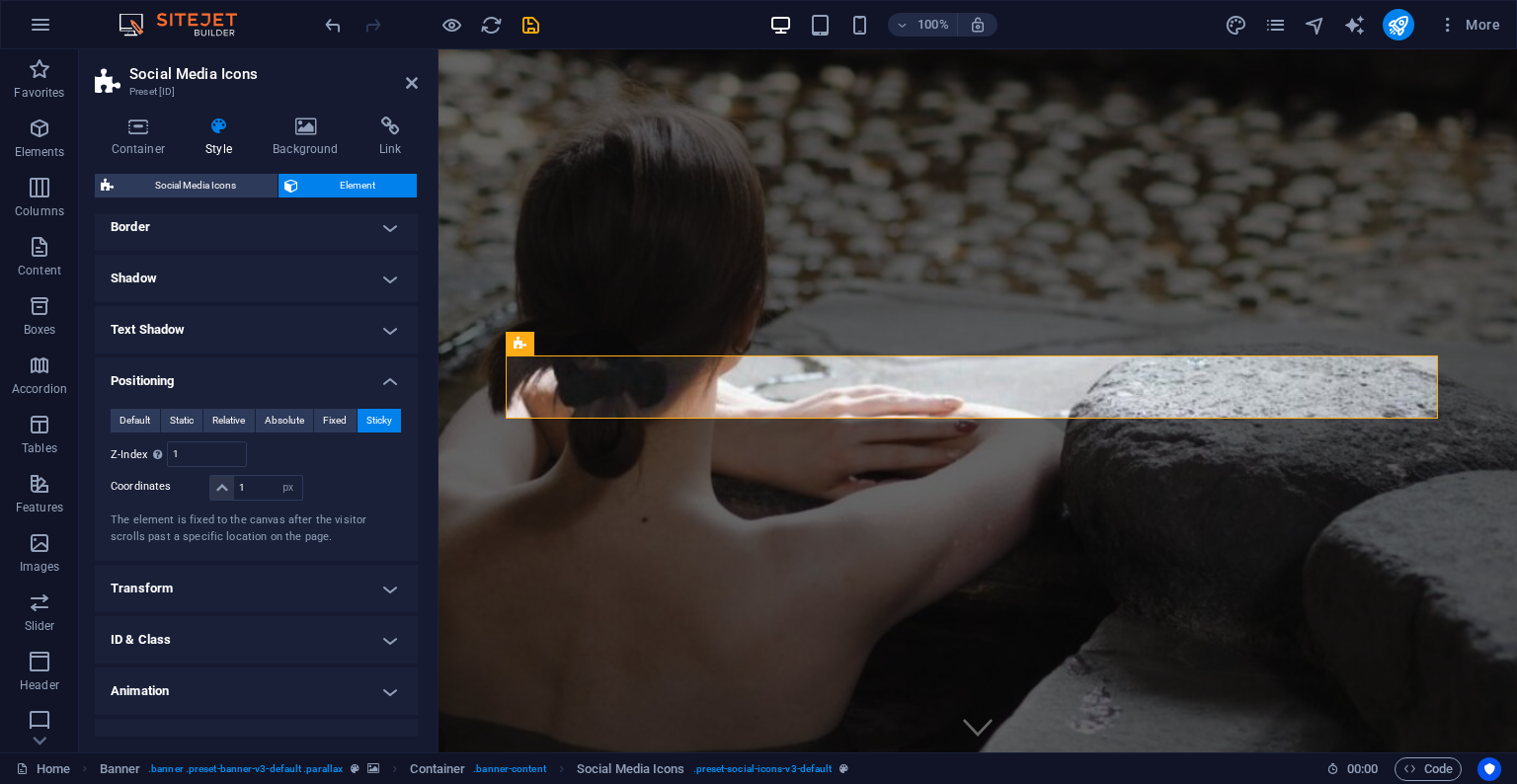click on "Default Static Relative Absolute Fixed Sticky Z-Index Sets the order of the element from back to front. The higher the value, the higher is the element. [NUMBER] Relative to [ID] Coordinates [NUMBER] auto px rem % em auto px rem % em auto px rem % em auto px rem % em The element is fixed to the canvas after the visitor scrolls past a specific location on the page." at bounding box center (256, 477) 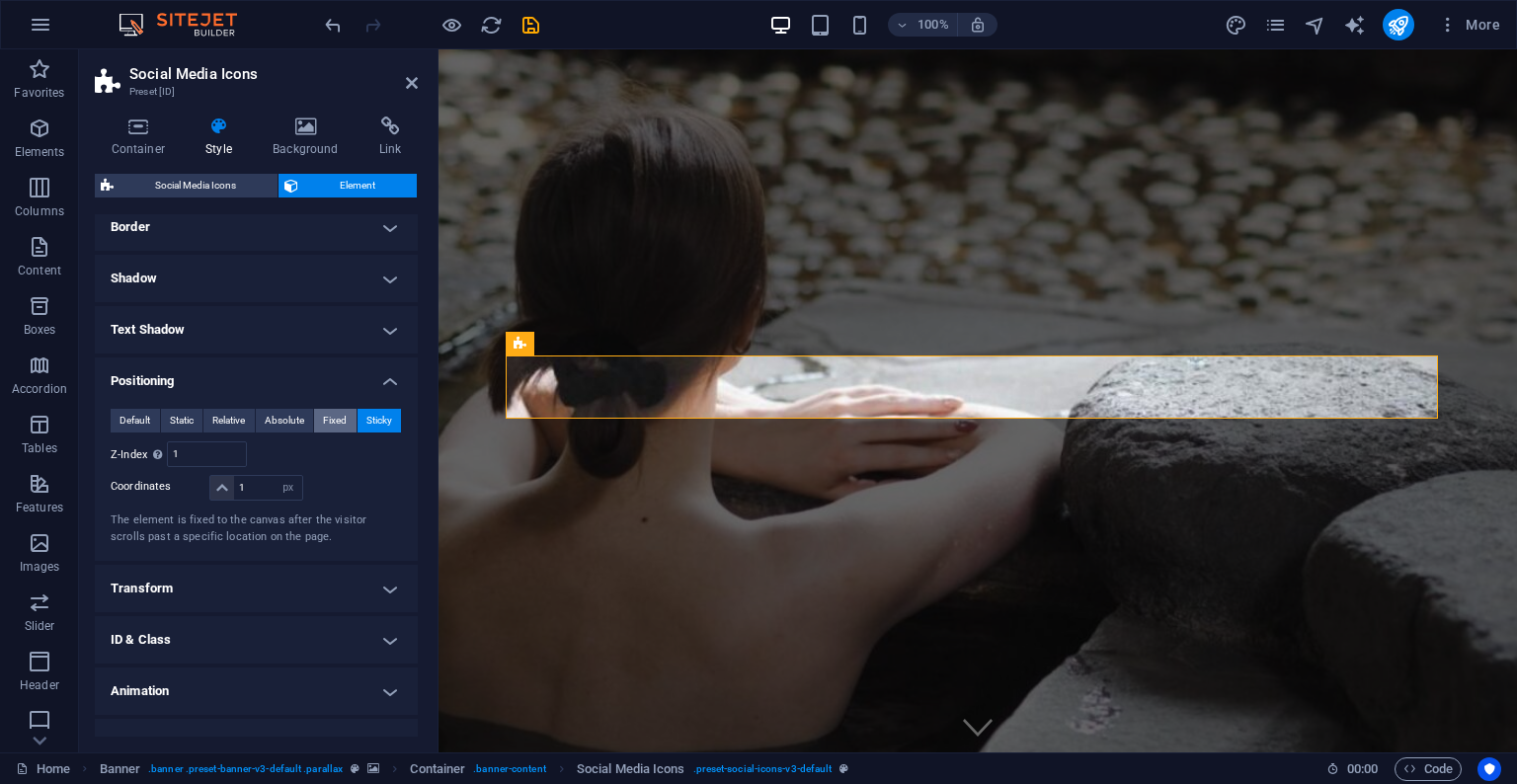 click on "Fixed" at bounding box center (335, 421) 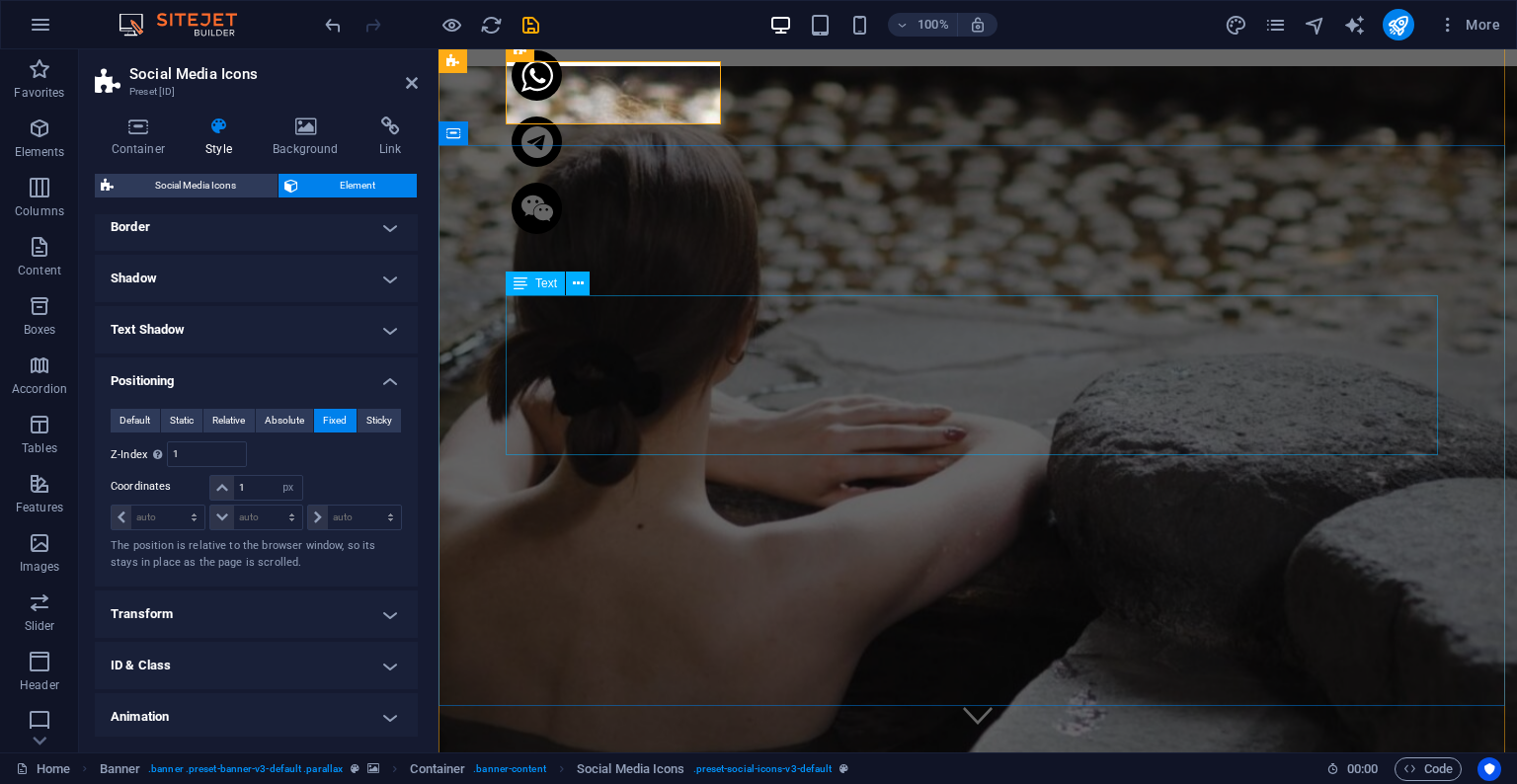 scroll, scrollTop: 0, scrollLeft: 0, axis: both 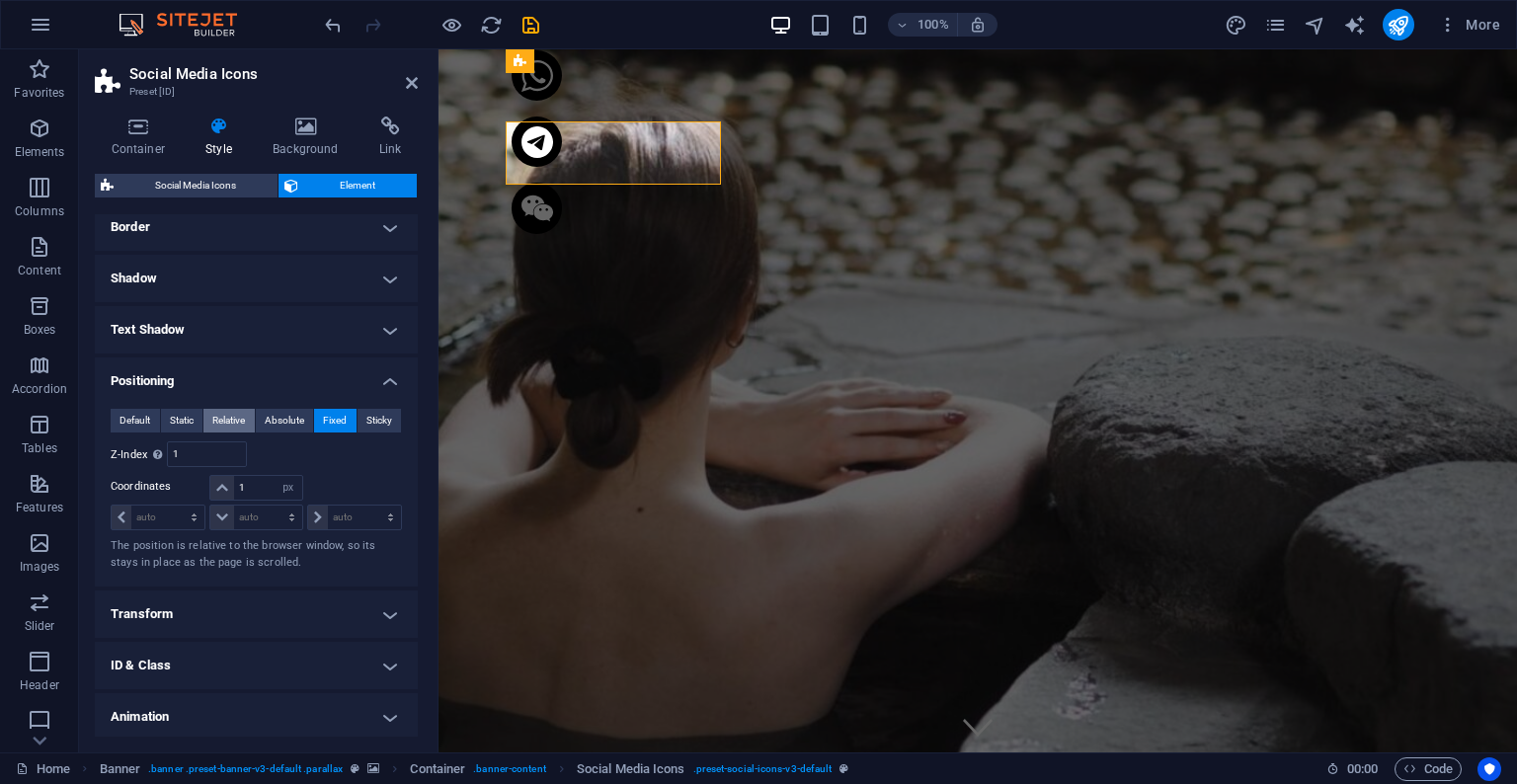 click on "Relative" at bounding box center [228, 421] 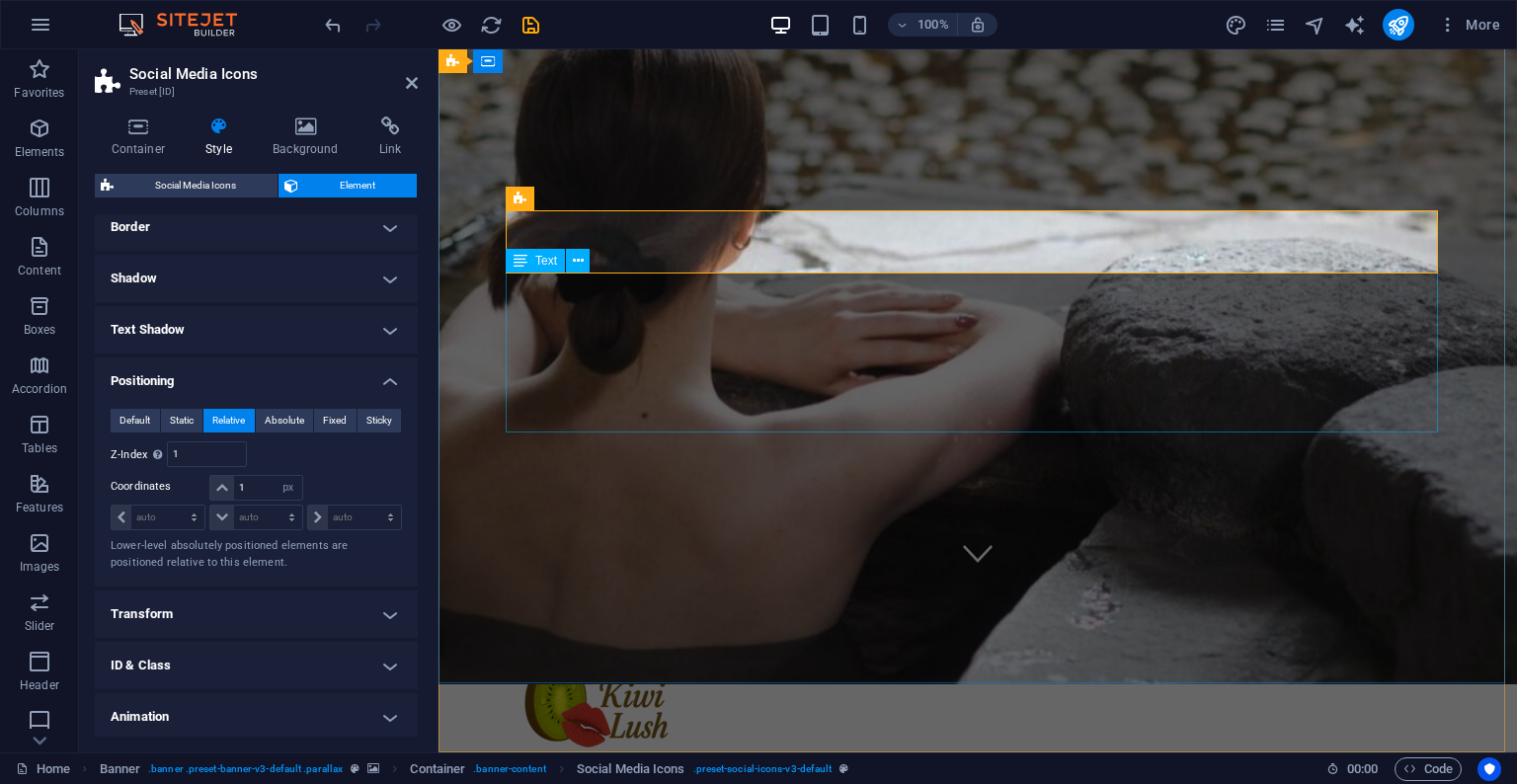 scroll, scrollTop: 0, scrollLeft: 0, axis: both 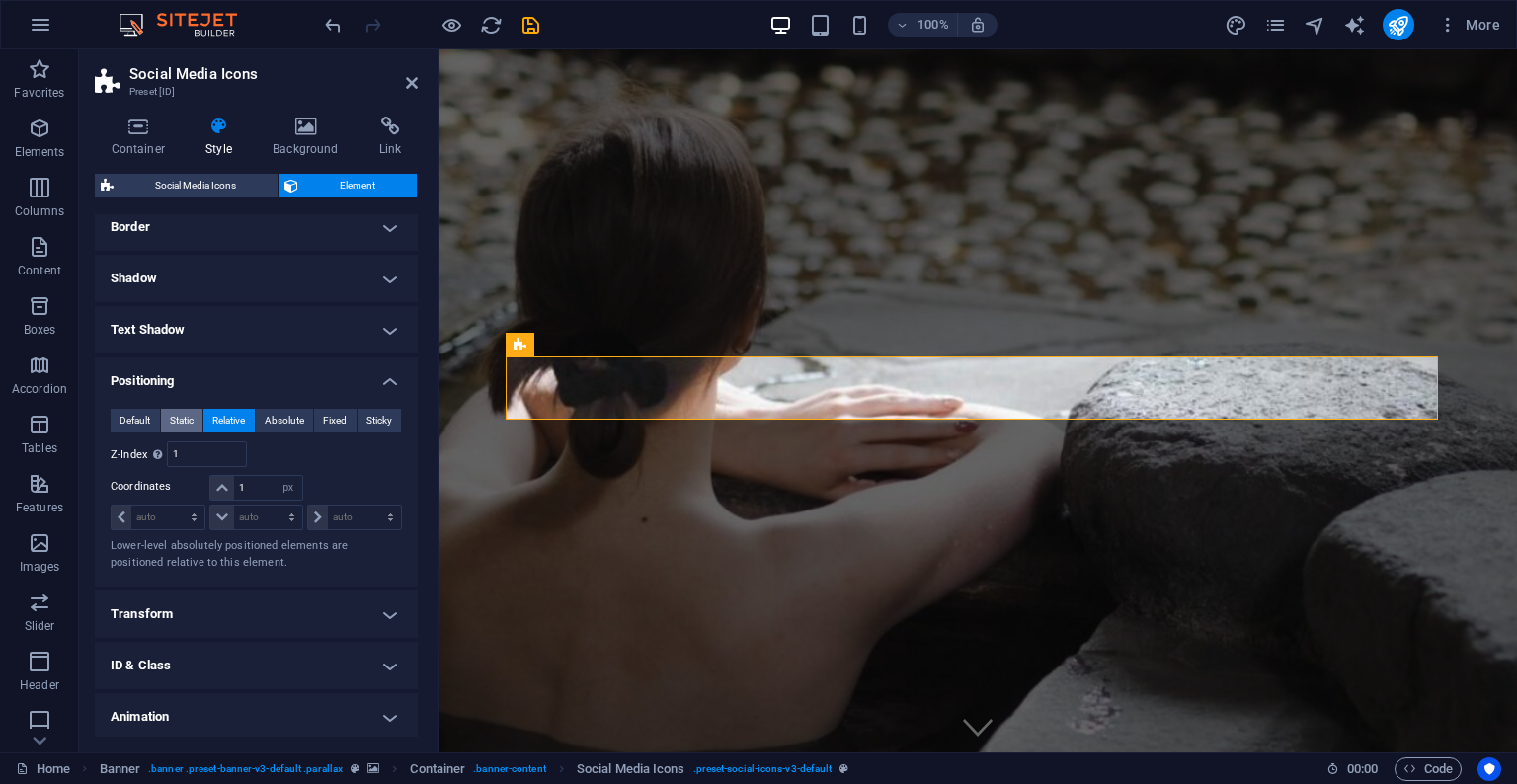 click on "Static" at bounding box center (182, 421) 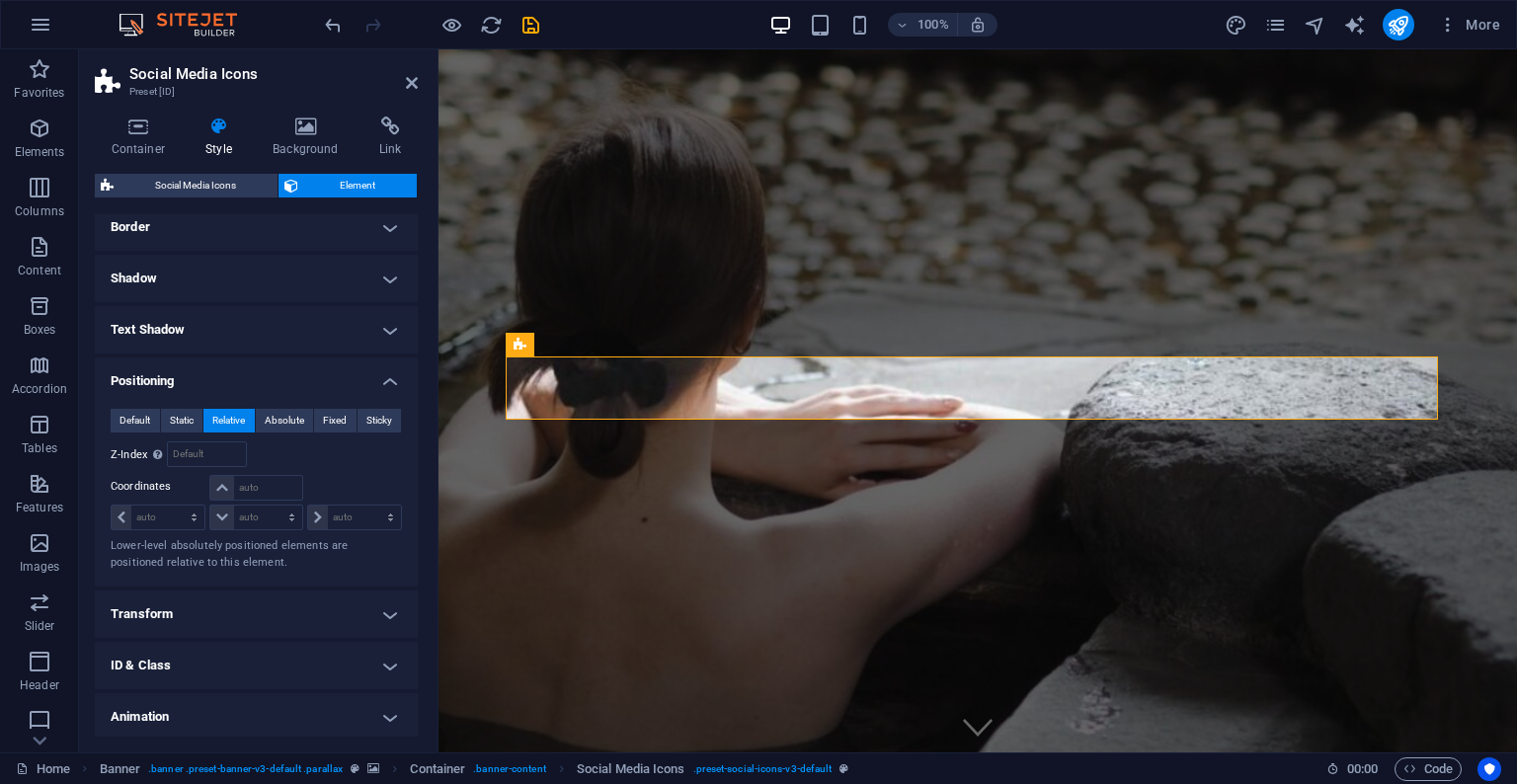 scroll, scrollTop: 380, scrollLeft: 0, axis: vertical 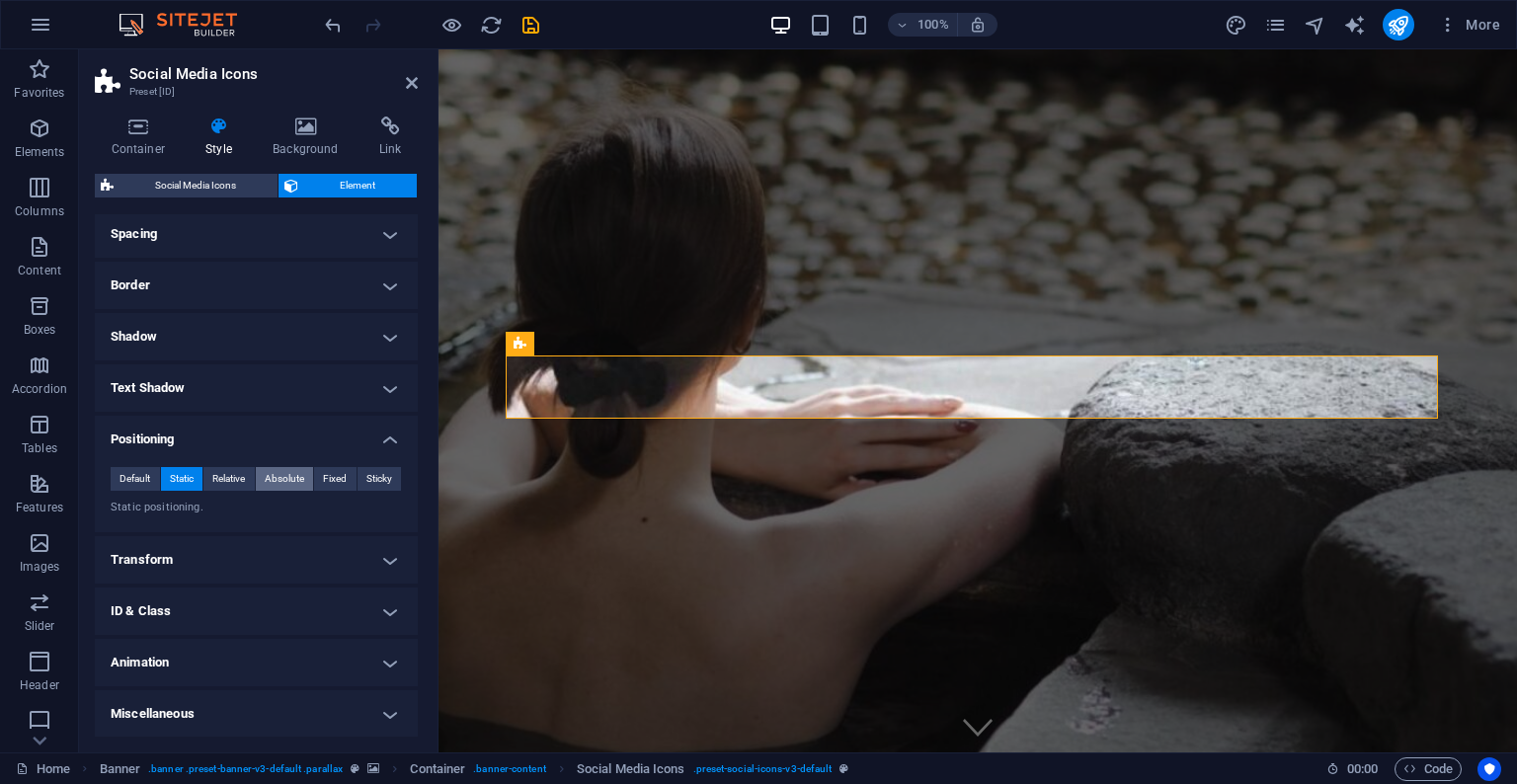 click on "Absolute" at bounding box center (284, 479) 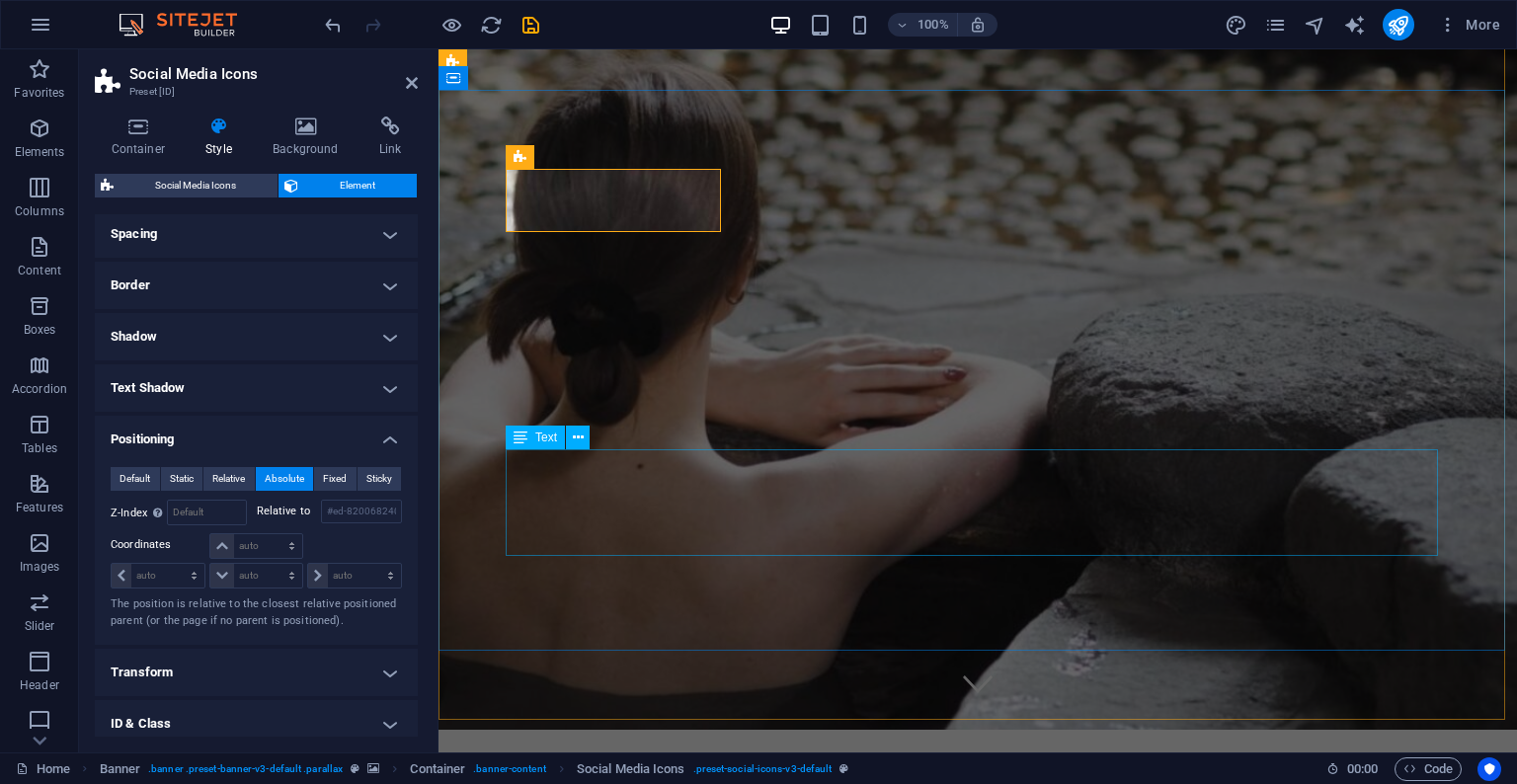 scroll, scrollTop: 134, scrollLeft: 0, axis: vertical 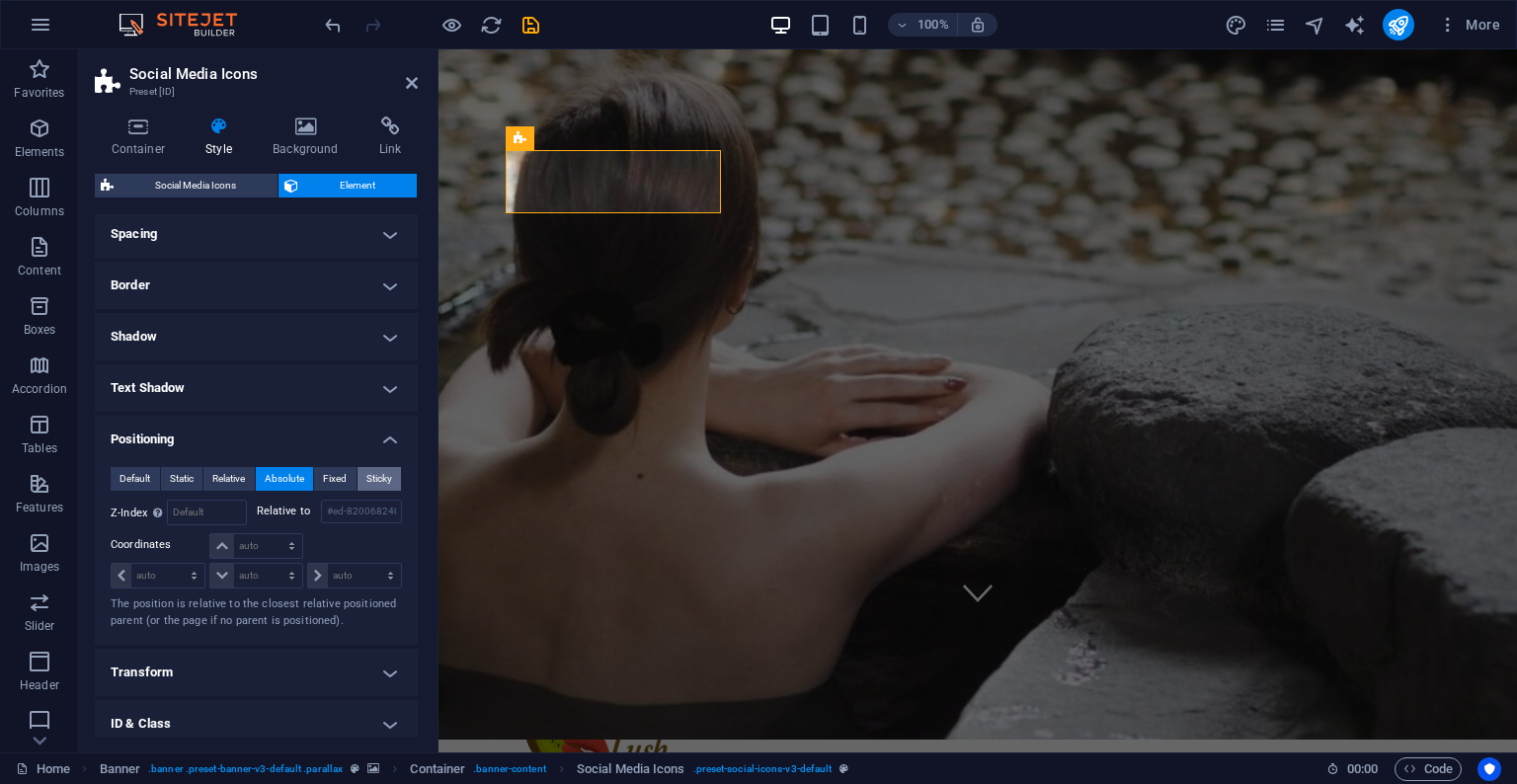 click on "Sticky" at bounding box center [379, 479] 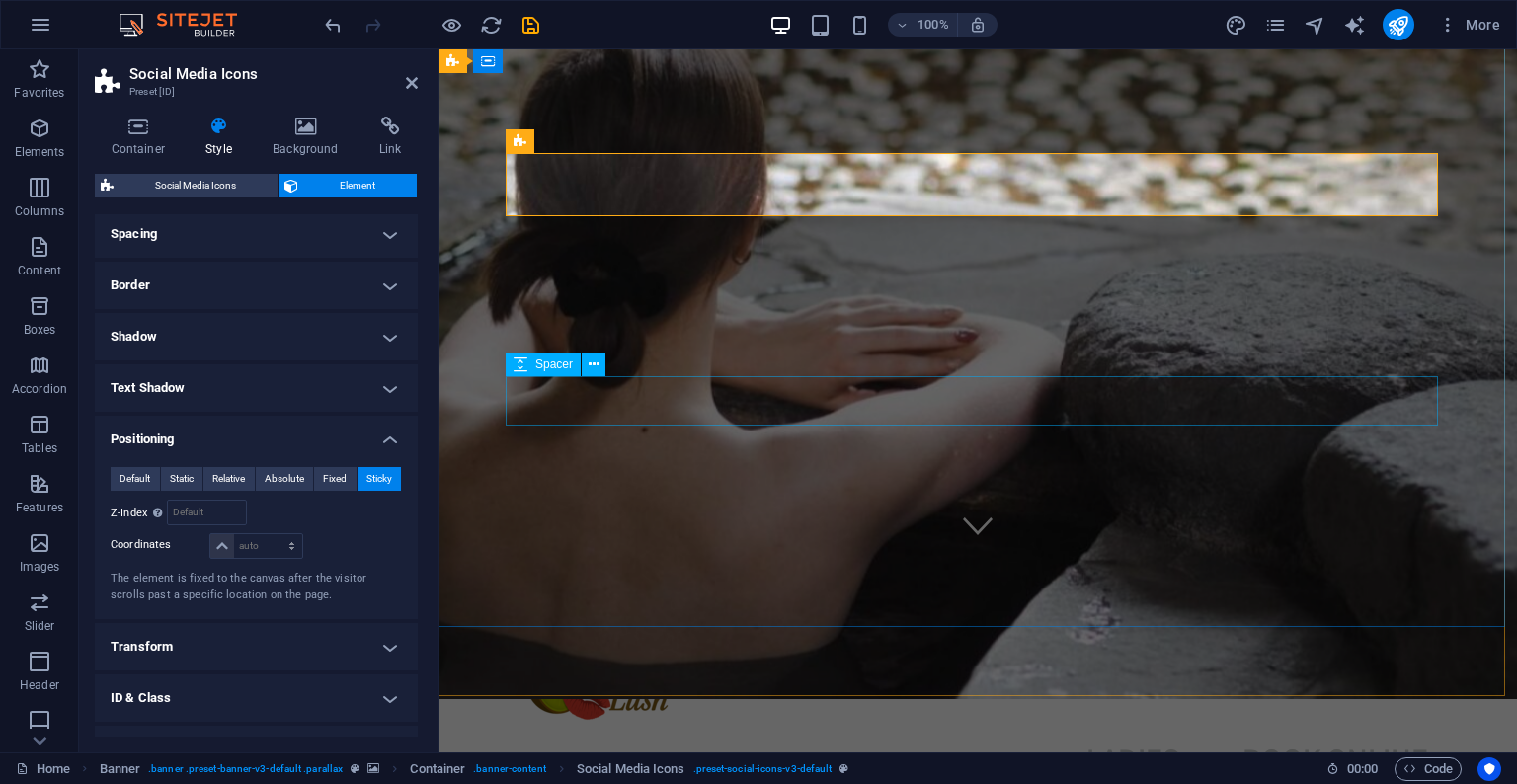 scroll, scrollTop: 91, scrollLeft: 0, axis: vertical 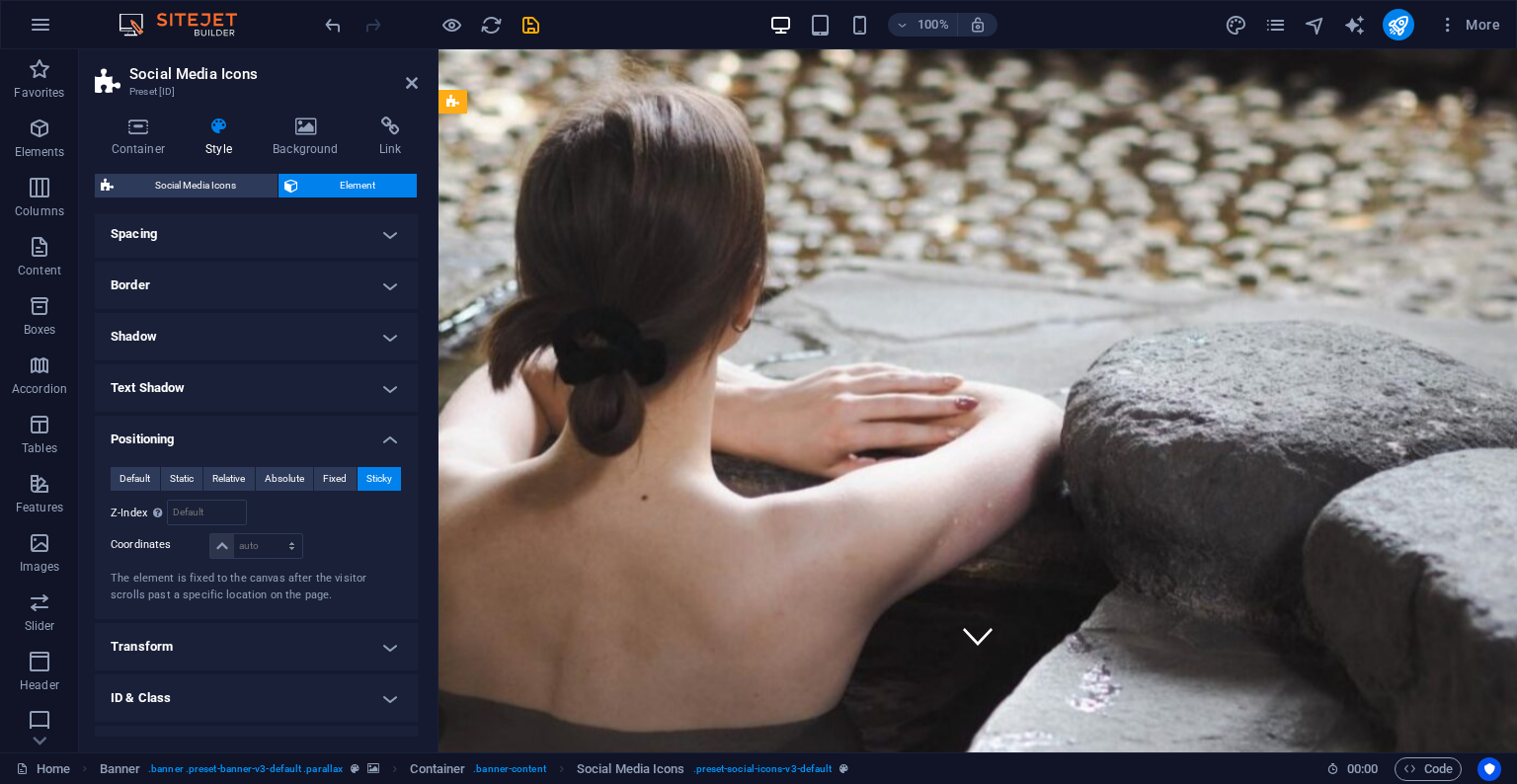 drag, startPoint x: 954, startPoint y: 303, endPoint x: 618, endPoint y: 267, distance: 337.92307 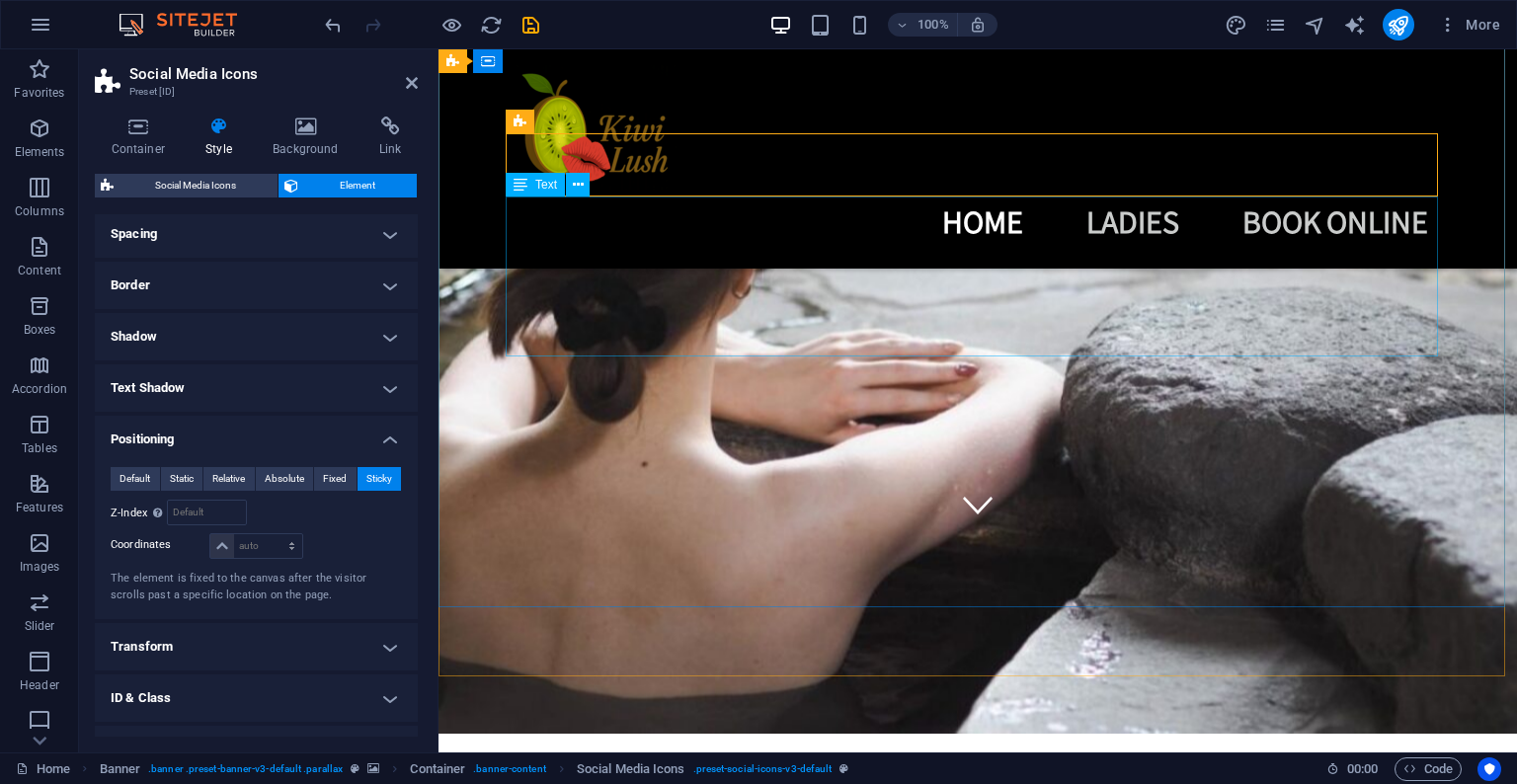 scroll, scrollTop: 221, scrollLeft: 0, axis: vertical 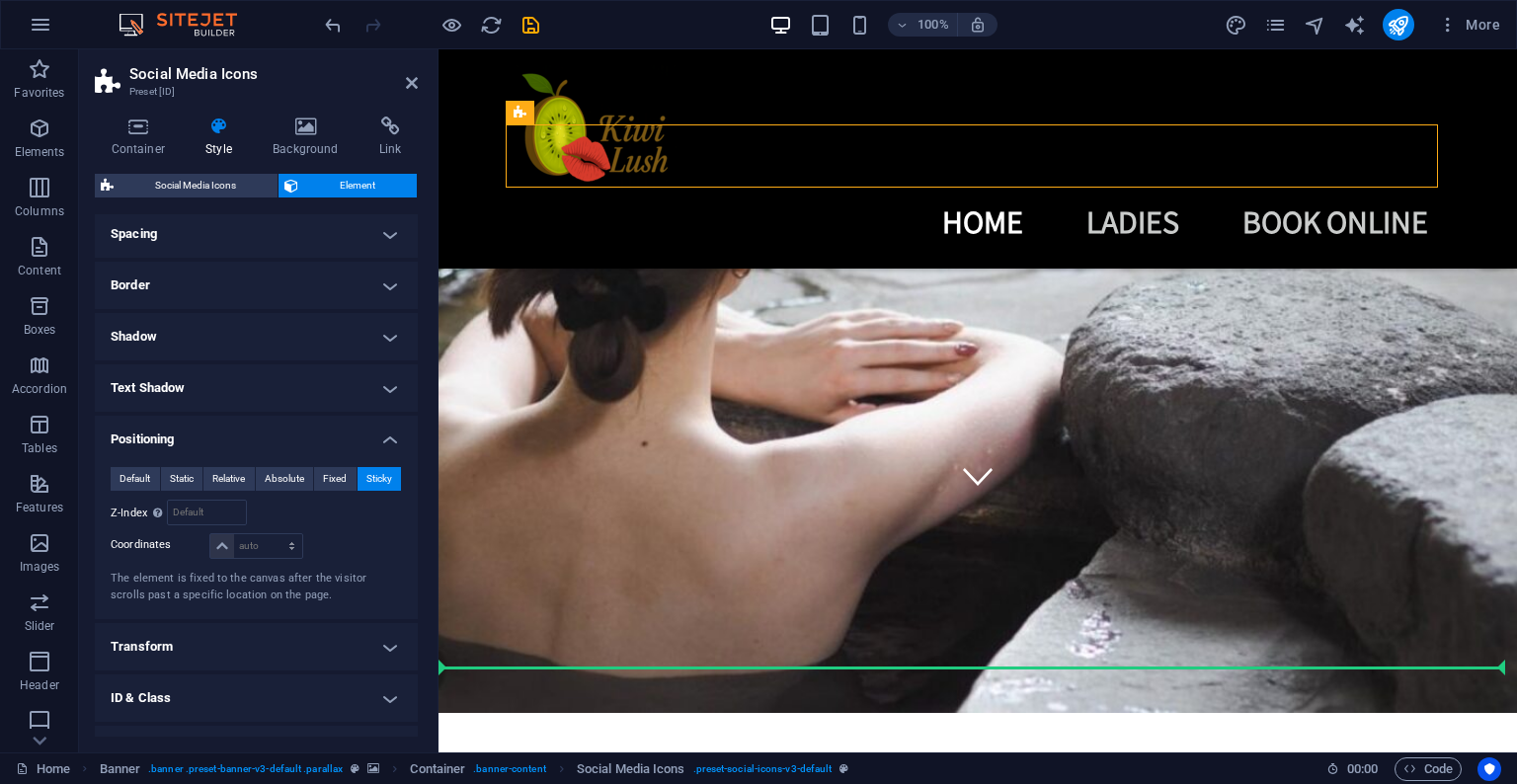 drag, startPoint x: 951, startPoint y: 173, endPoint x: 470, endPoint y: 658, distance: 683.071 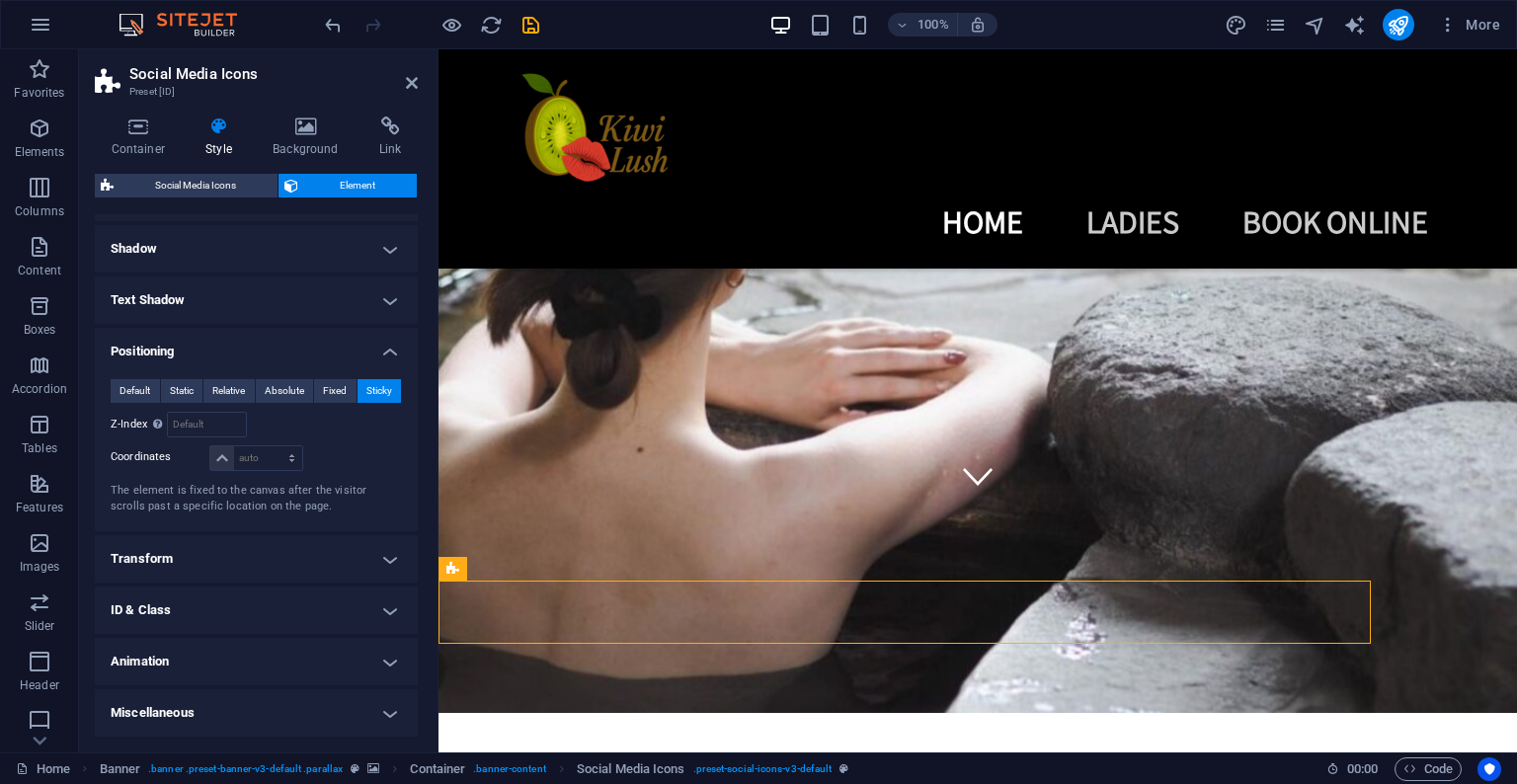scroll, scrollTop: 254, scrollLeft: 0, axis: vertical 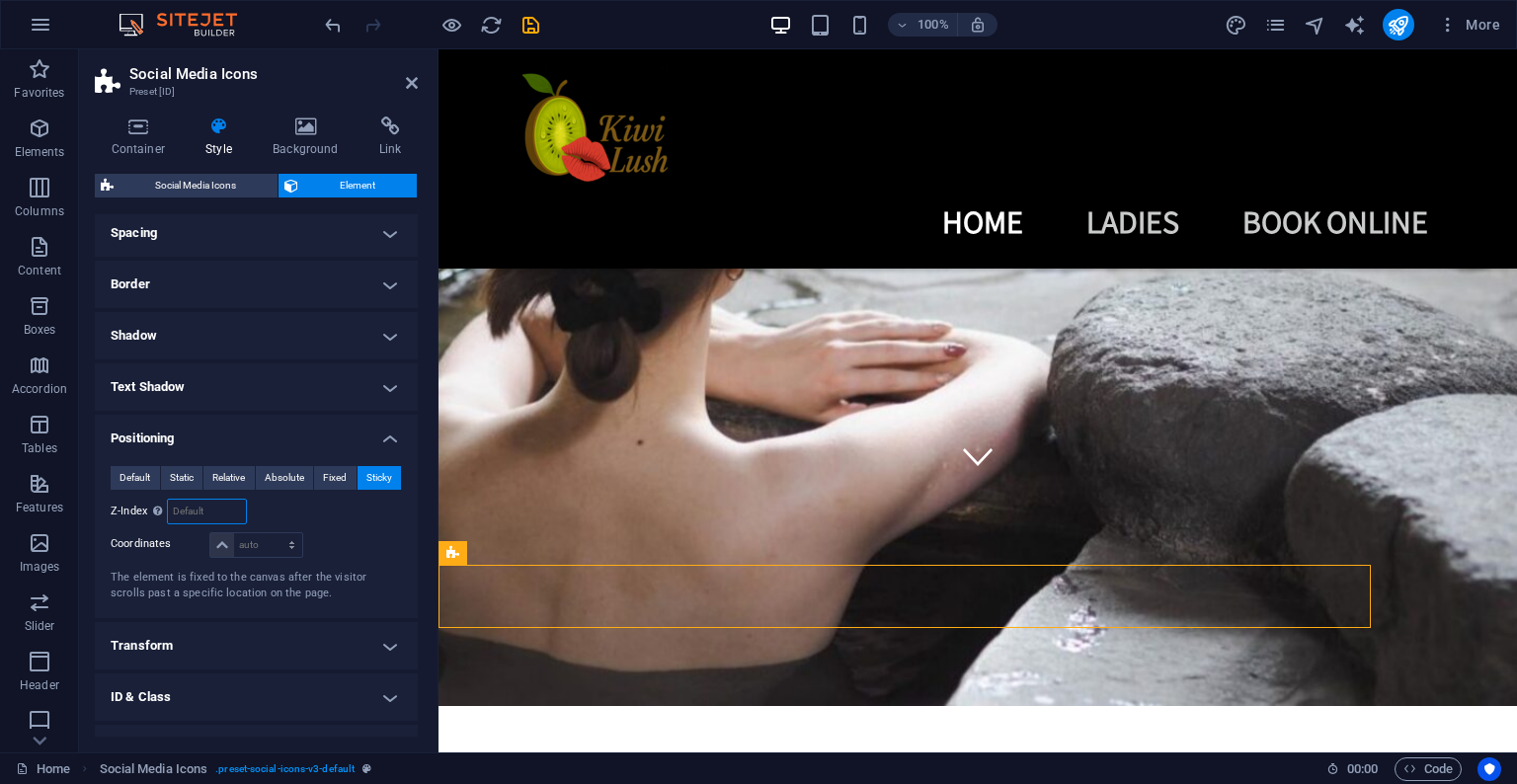 click at bounding box center [206, 511] 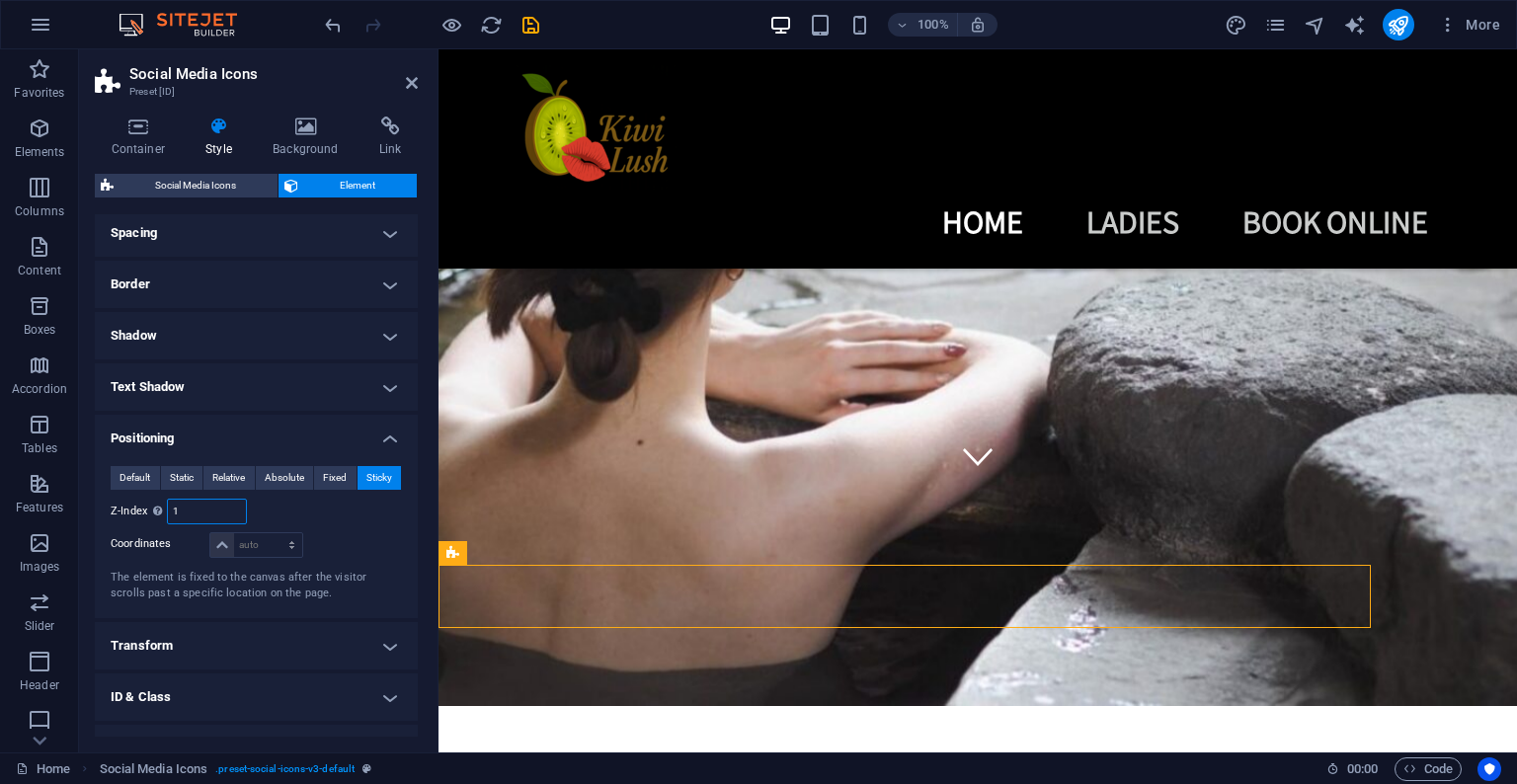 type on "1" 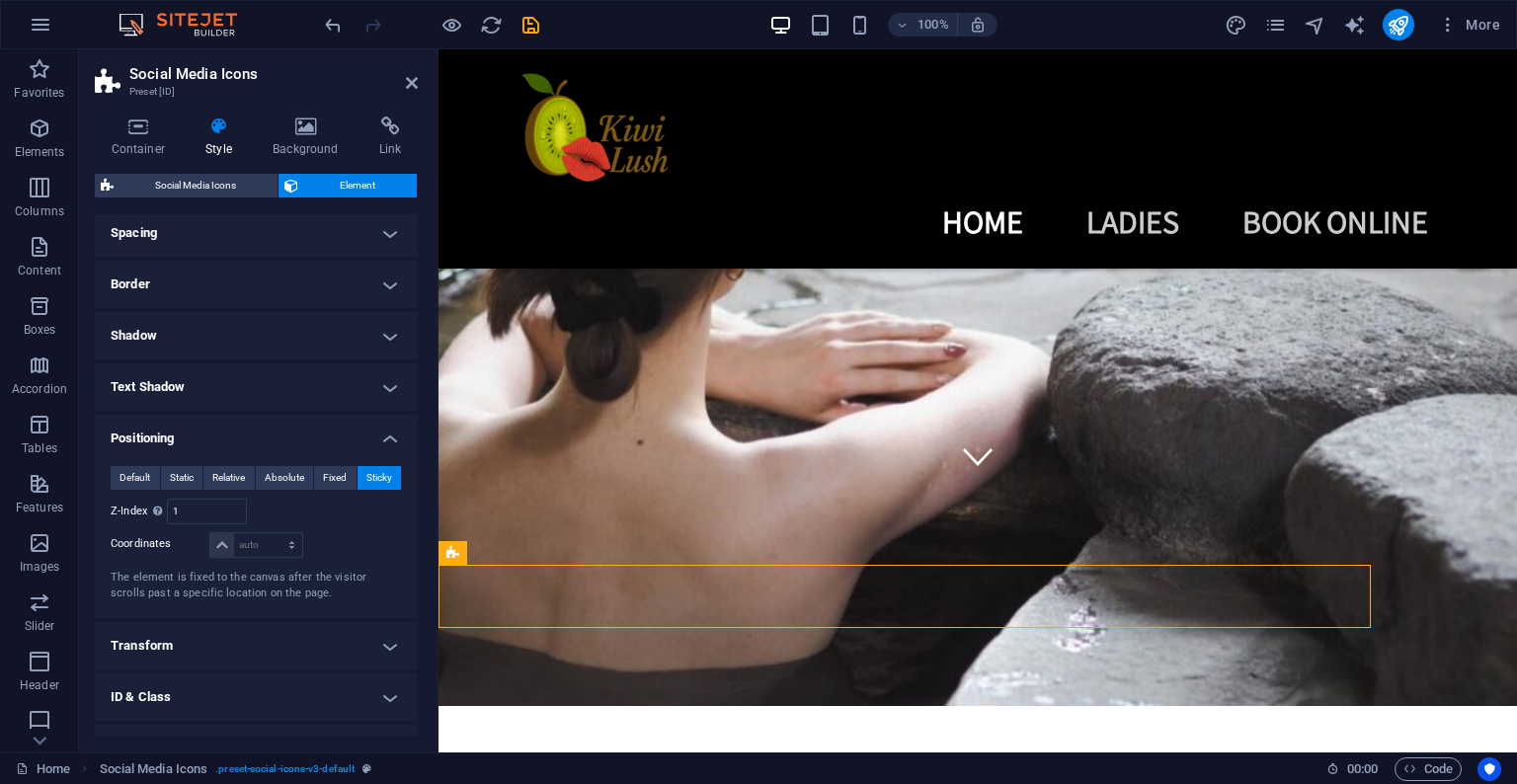 click at bounding box center (354, 546) 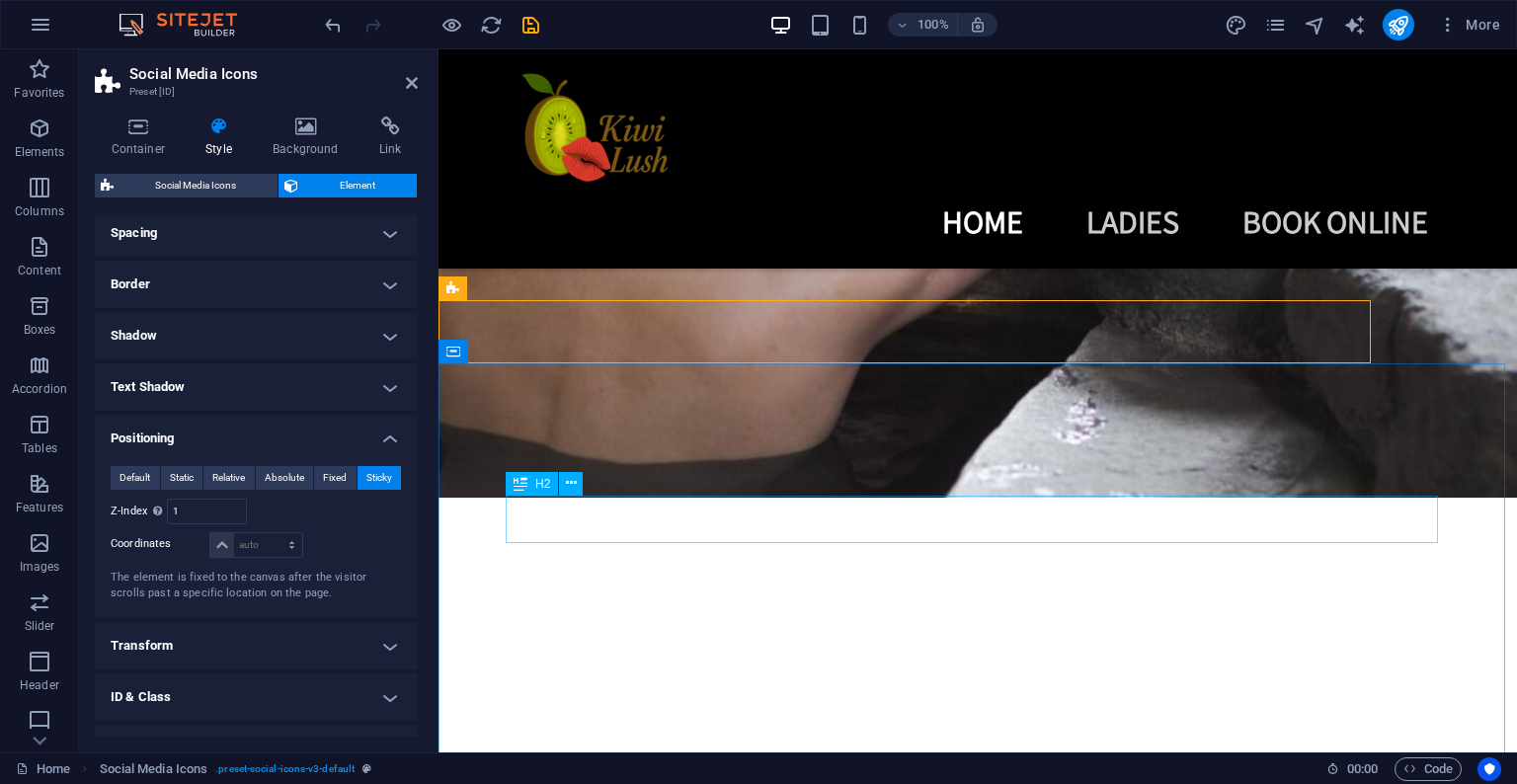 scroll, scrollTop: 427, scrollLeft: 0, axis: vertical 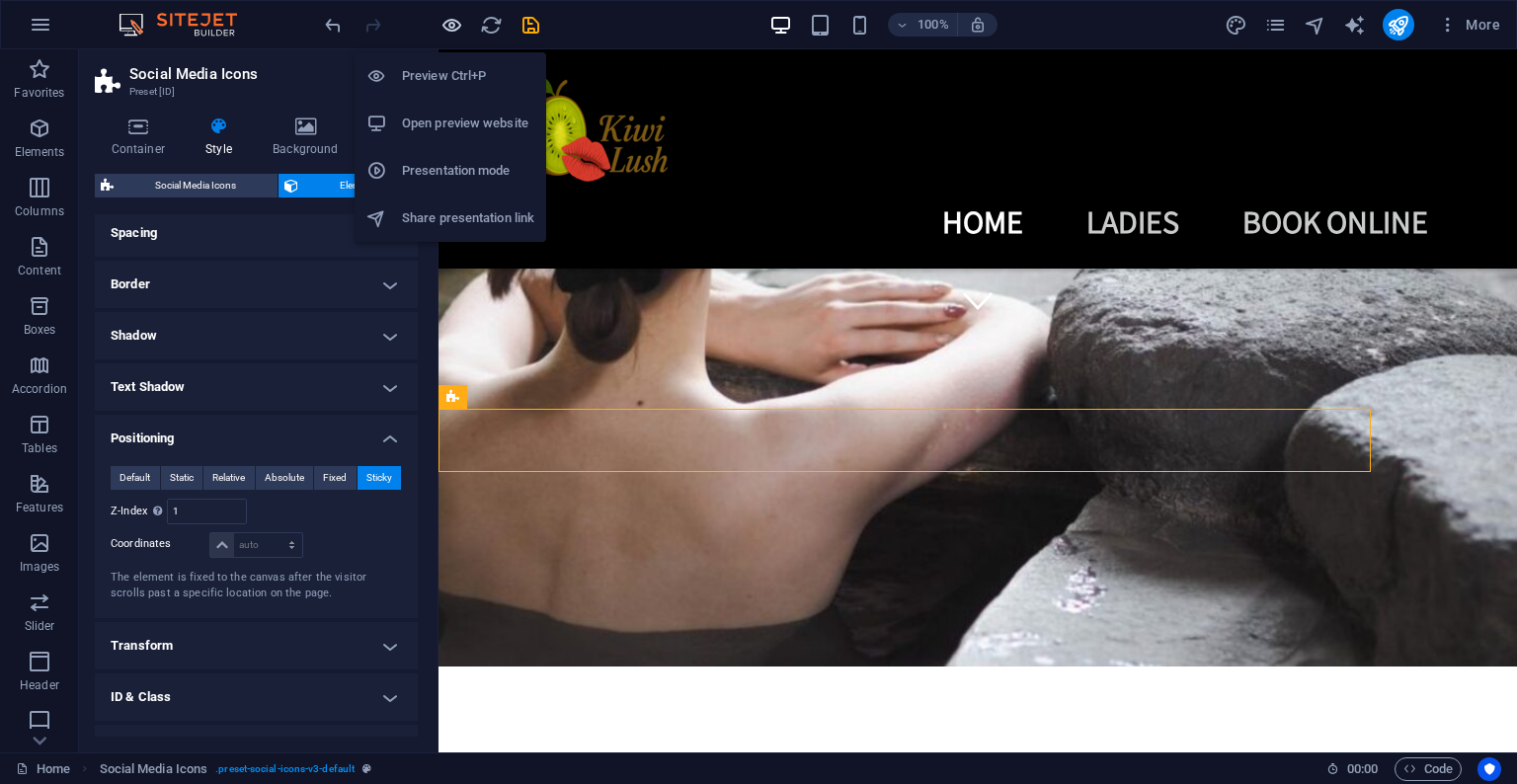 click at bounding box center [451, 25] 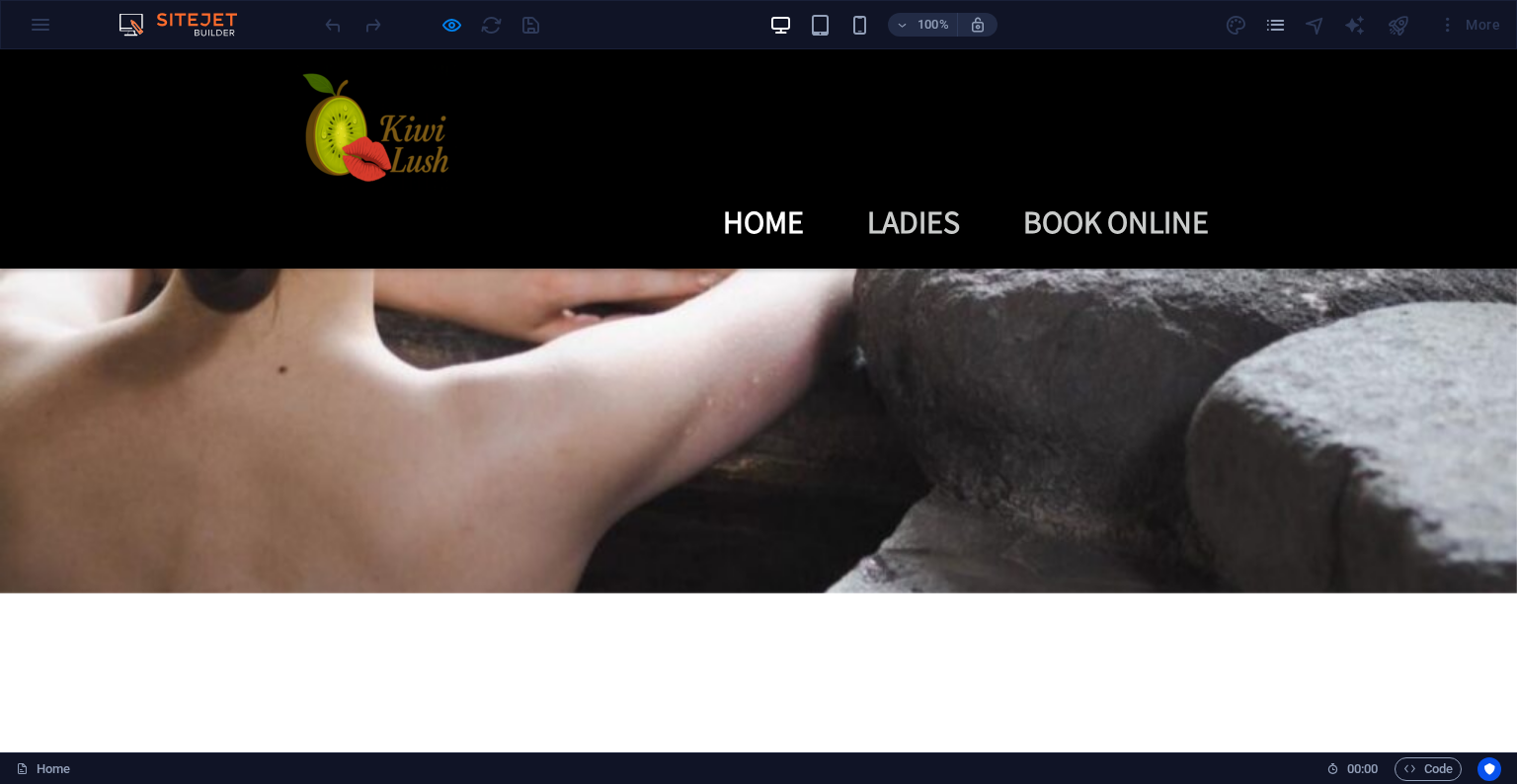 scroll, scrollTop: 0, scrollLeft: 0, axis: both 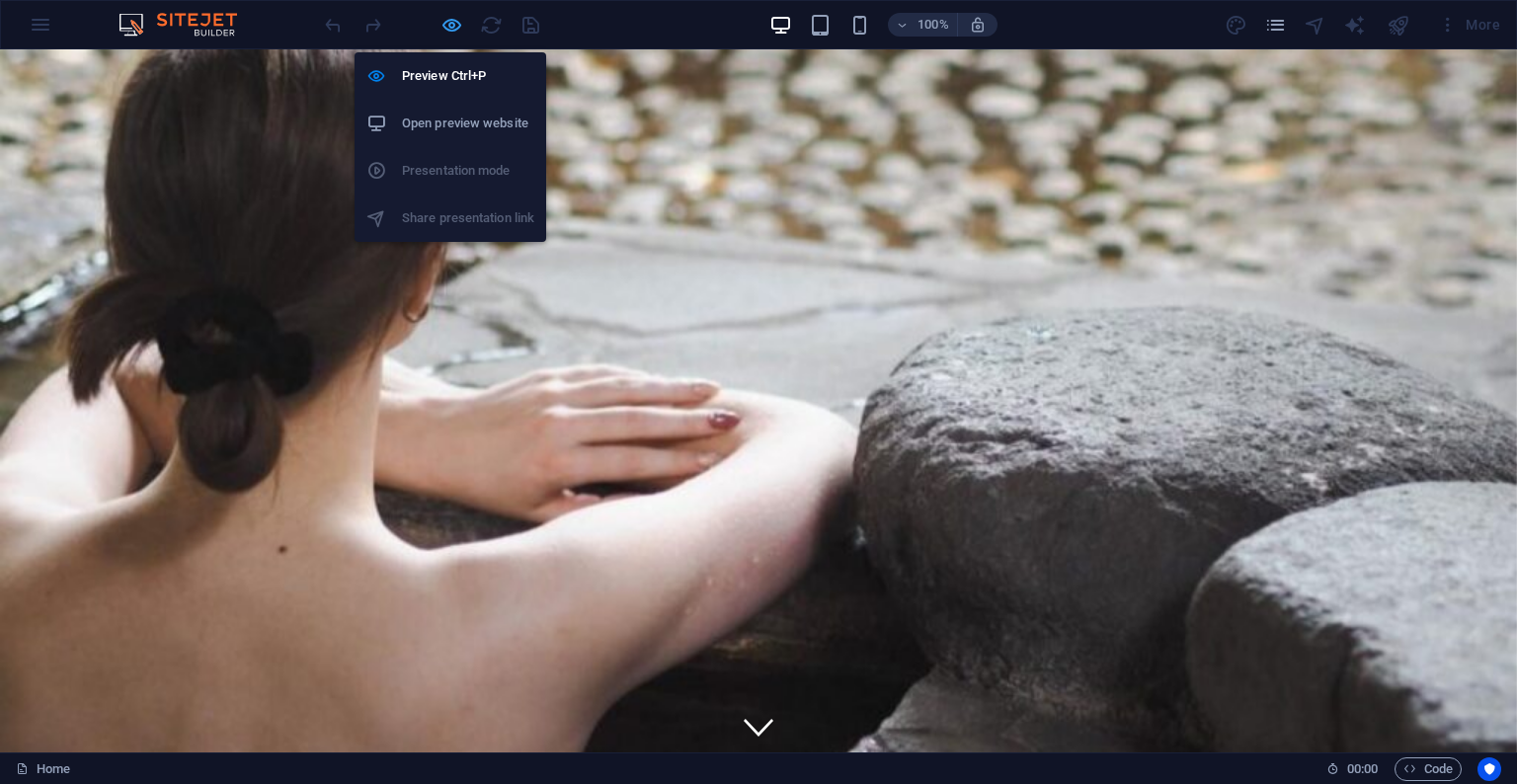 click at bounding box center (451, 25) 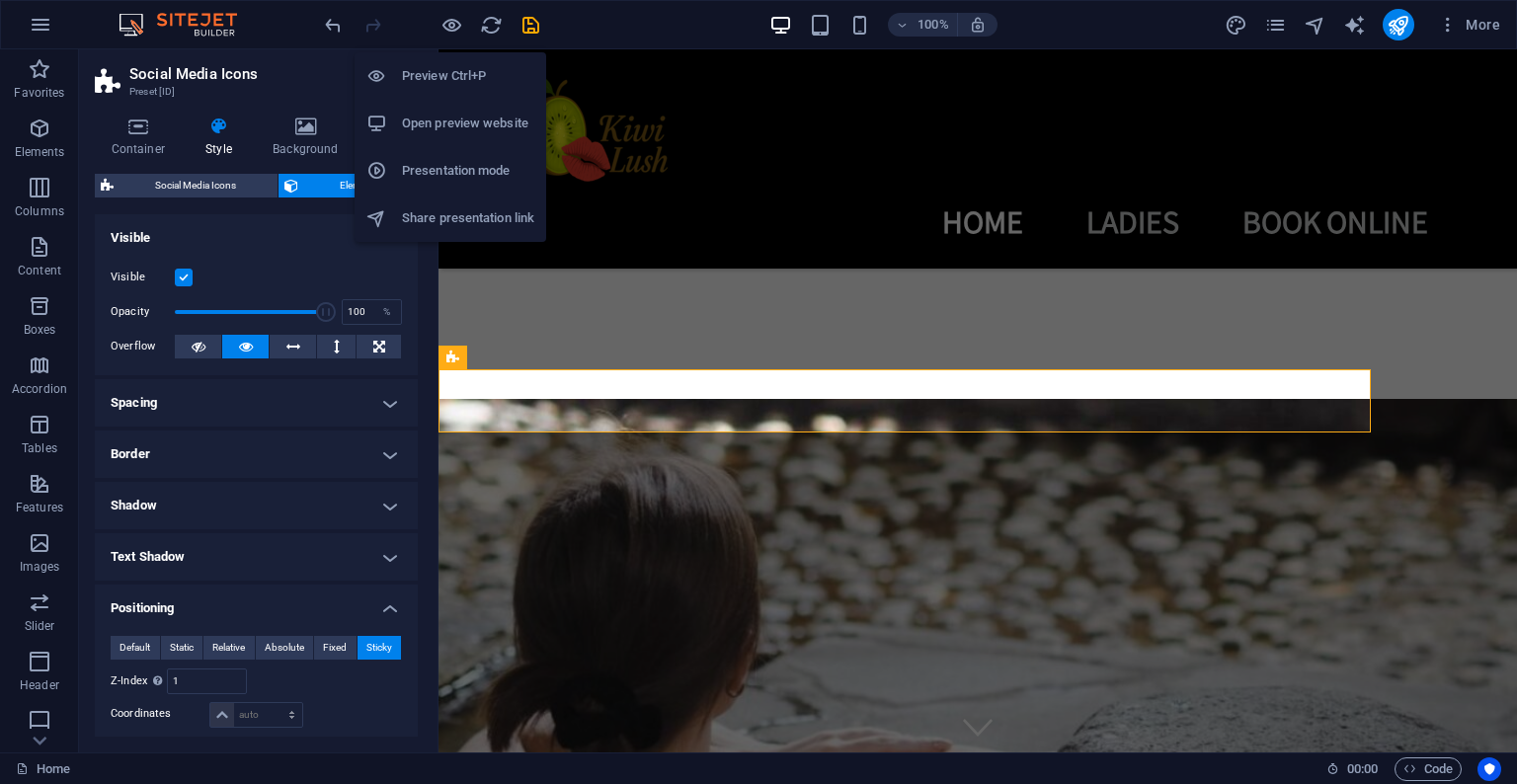 scroll, scrollTop: 466, scrollLeft: 0, axis: vertical 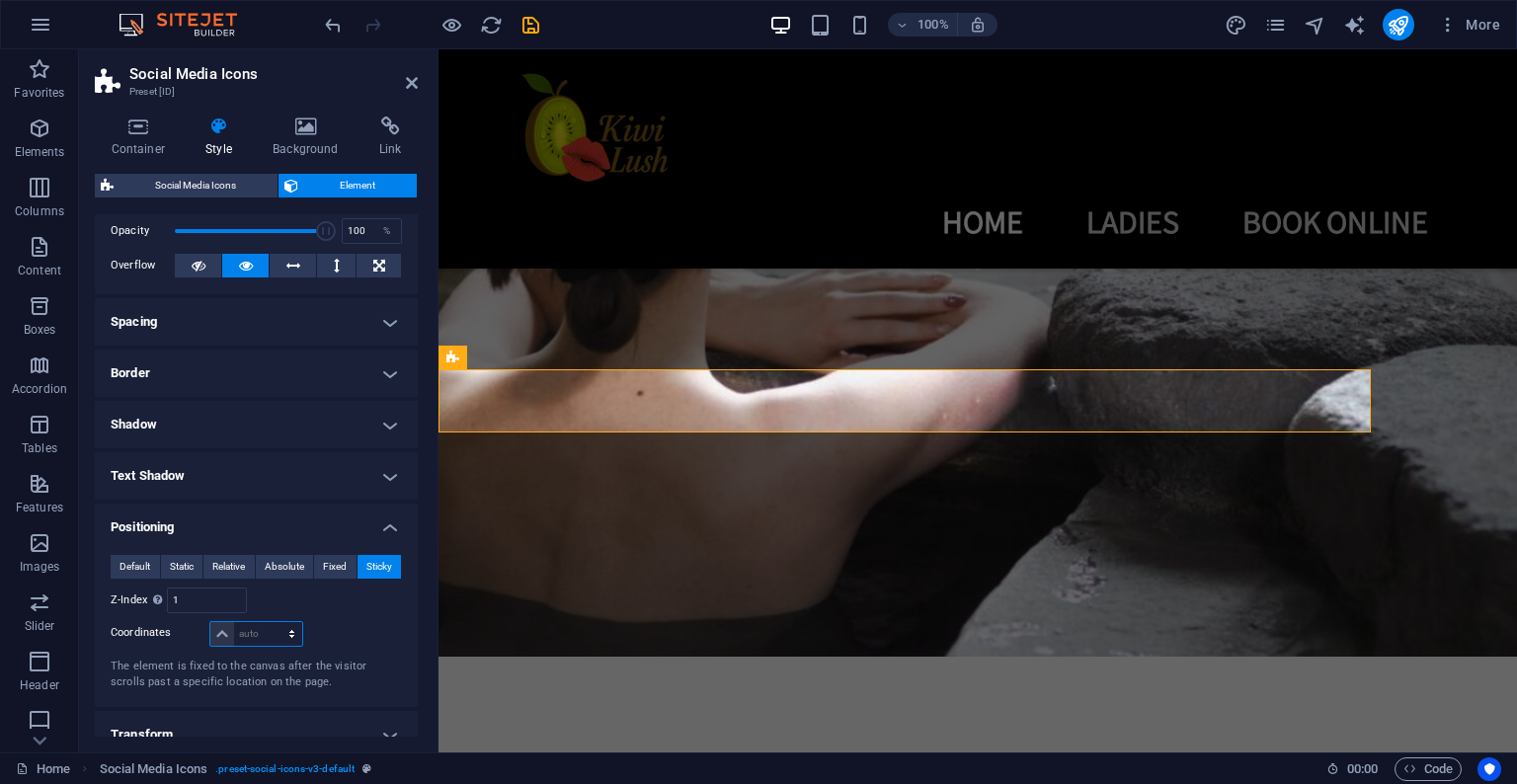 click on "auto px rem % em" at bounding box center [256, 634] 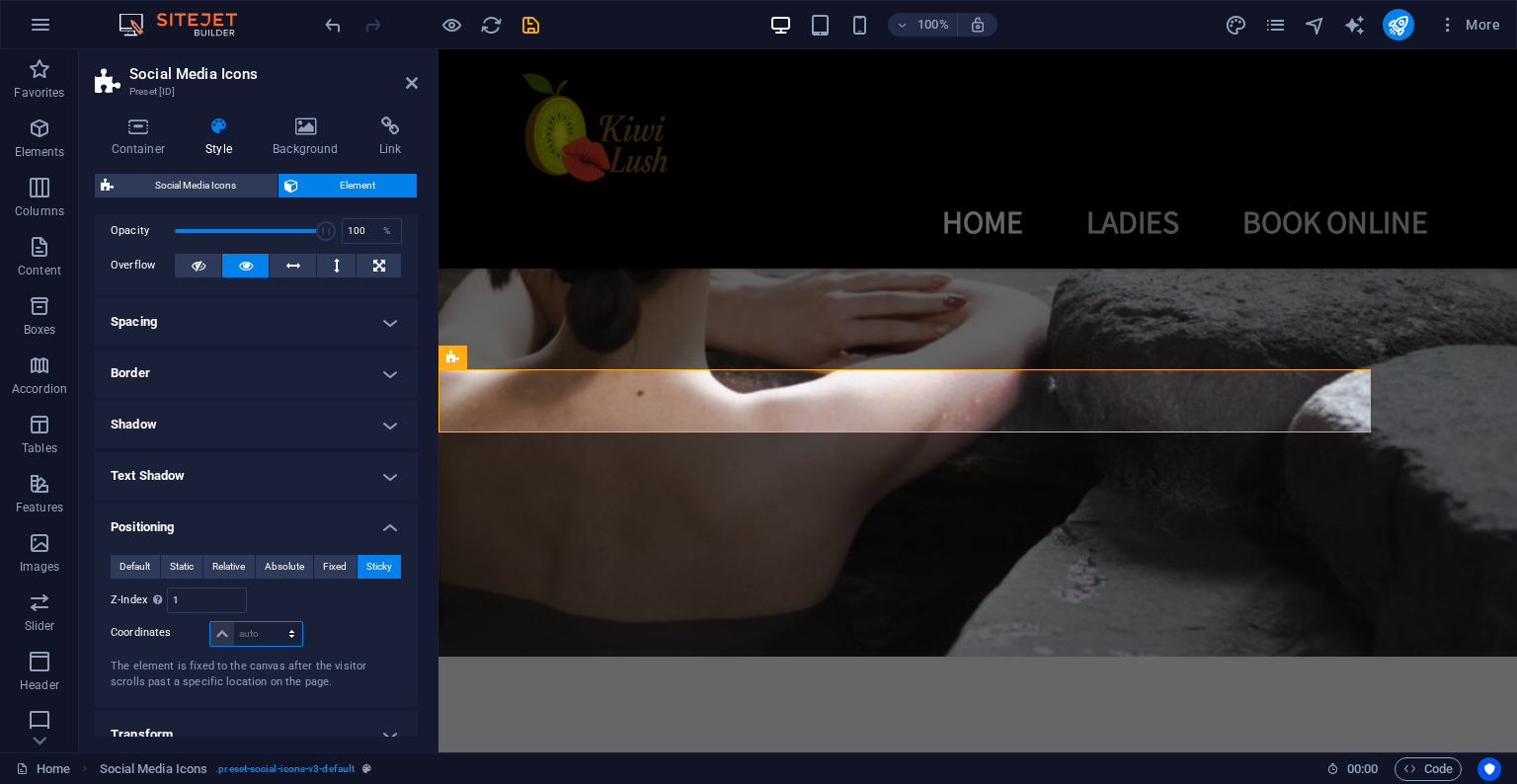 select on "%" 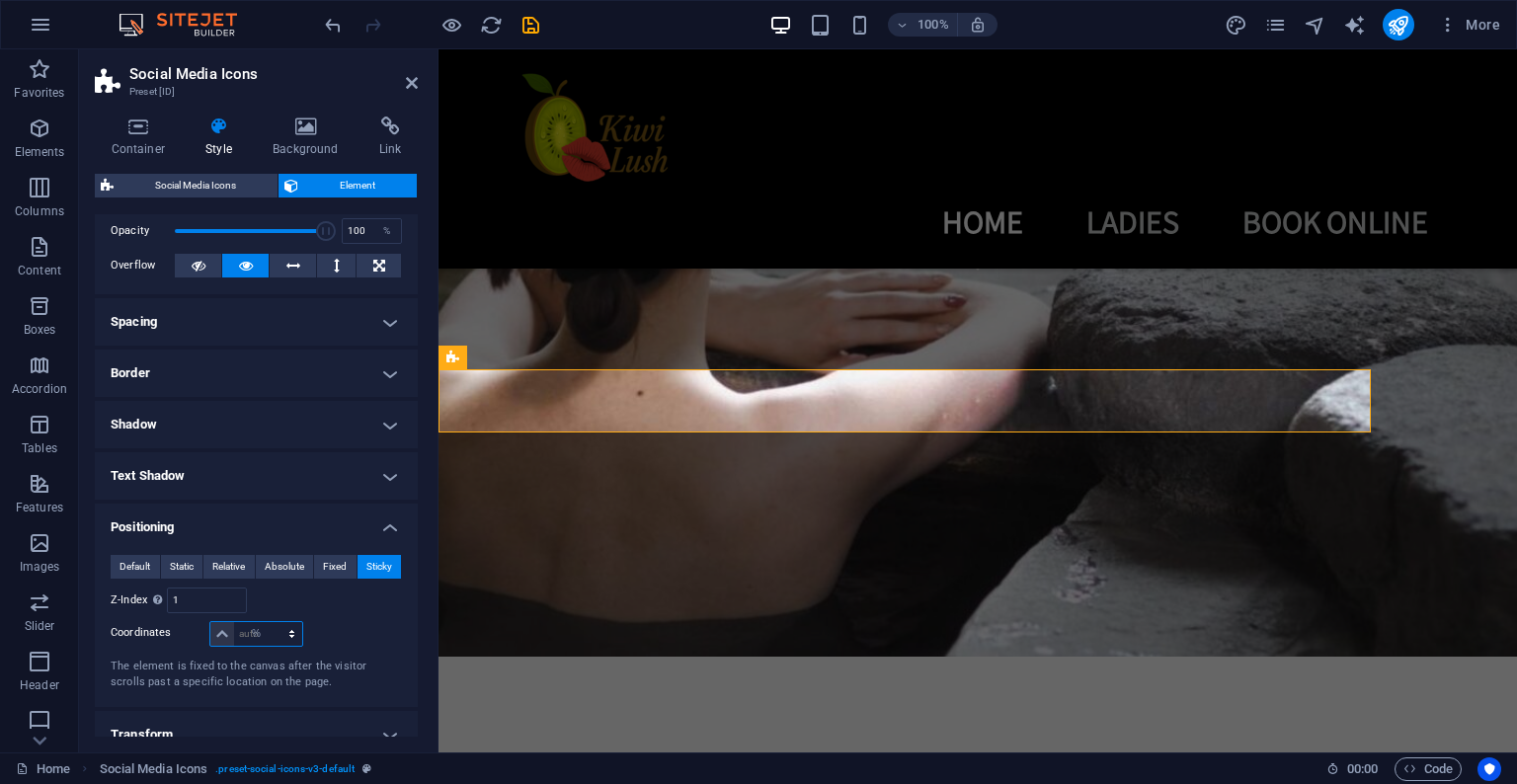 type on "100" 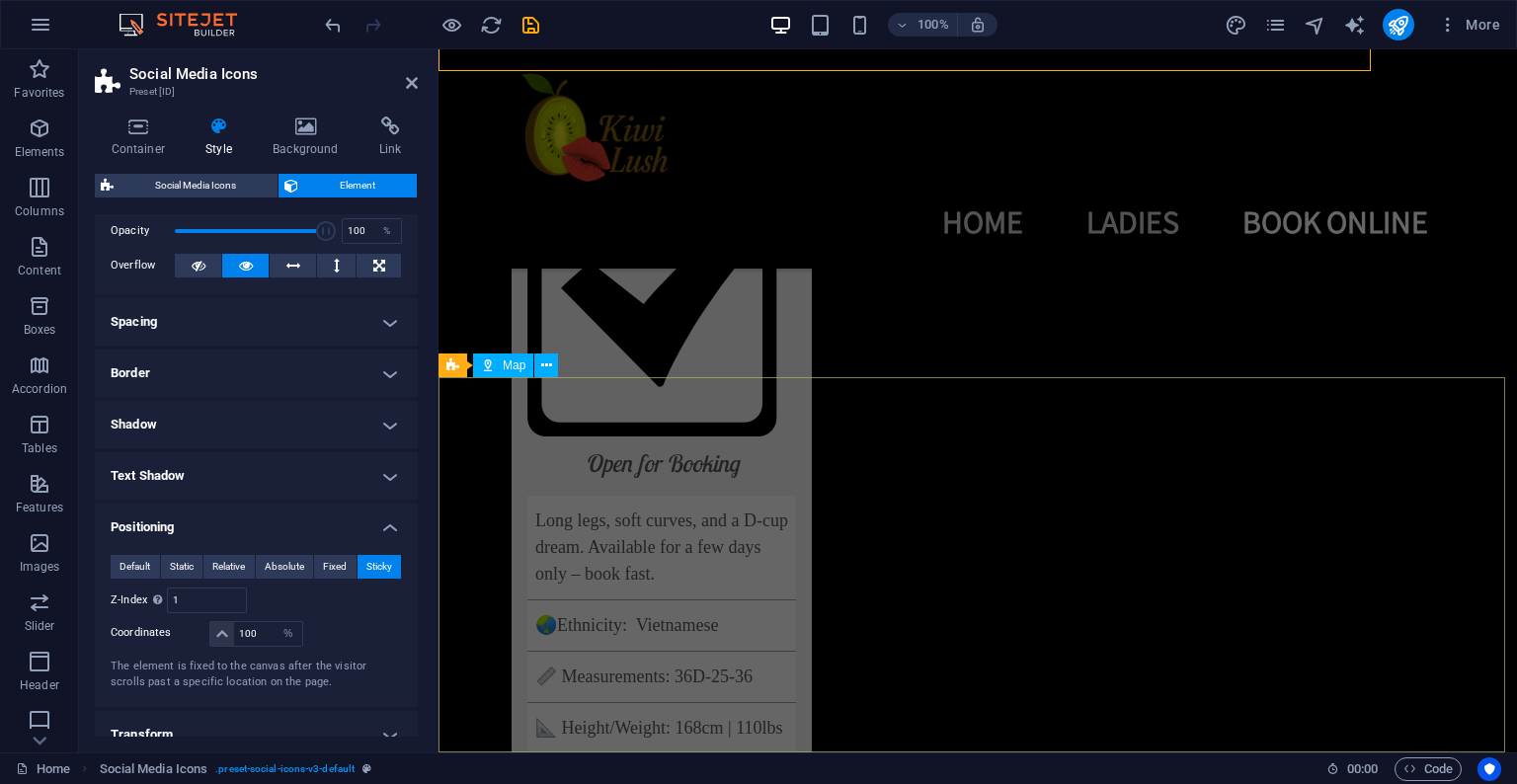 scroll, scrollTop: 6971, scrollLeft: 0, axis: vertical 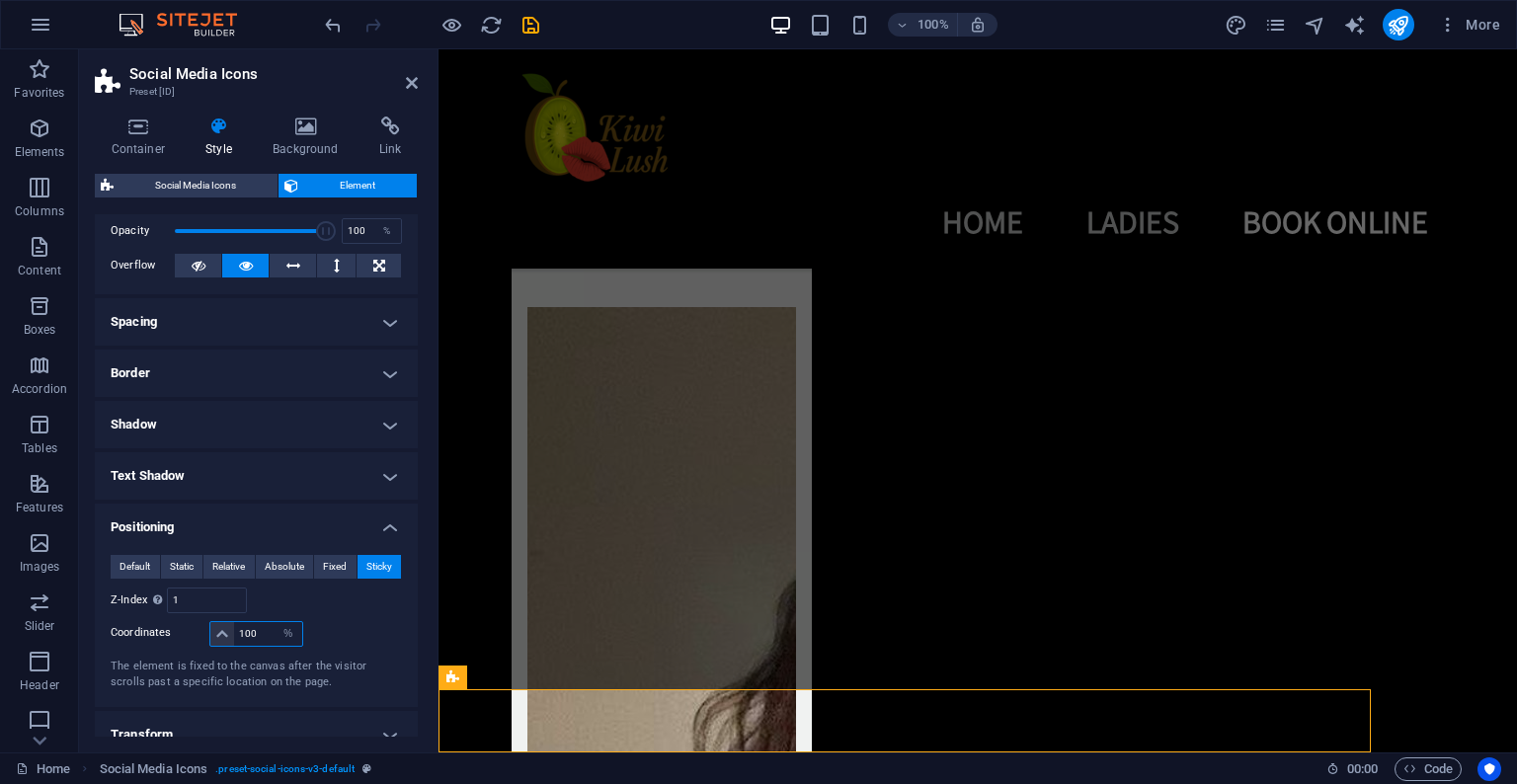 drag, startPoint x: 266, startPoint y: 634, endPoint x: 222, endPoint y: 633, distance: 44.011362 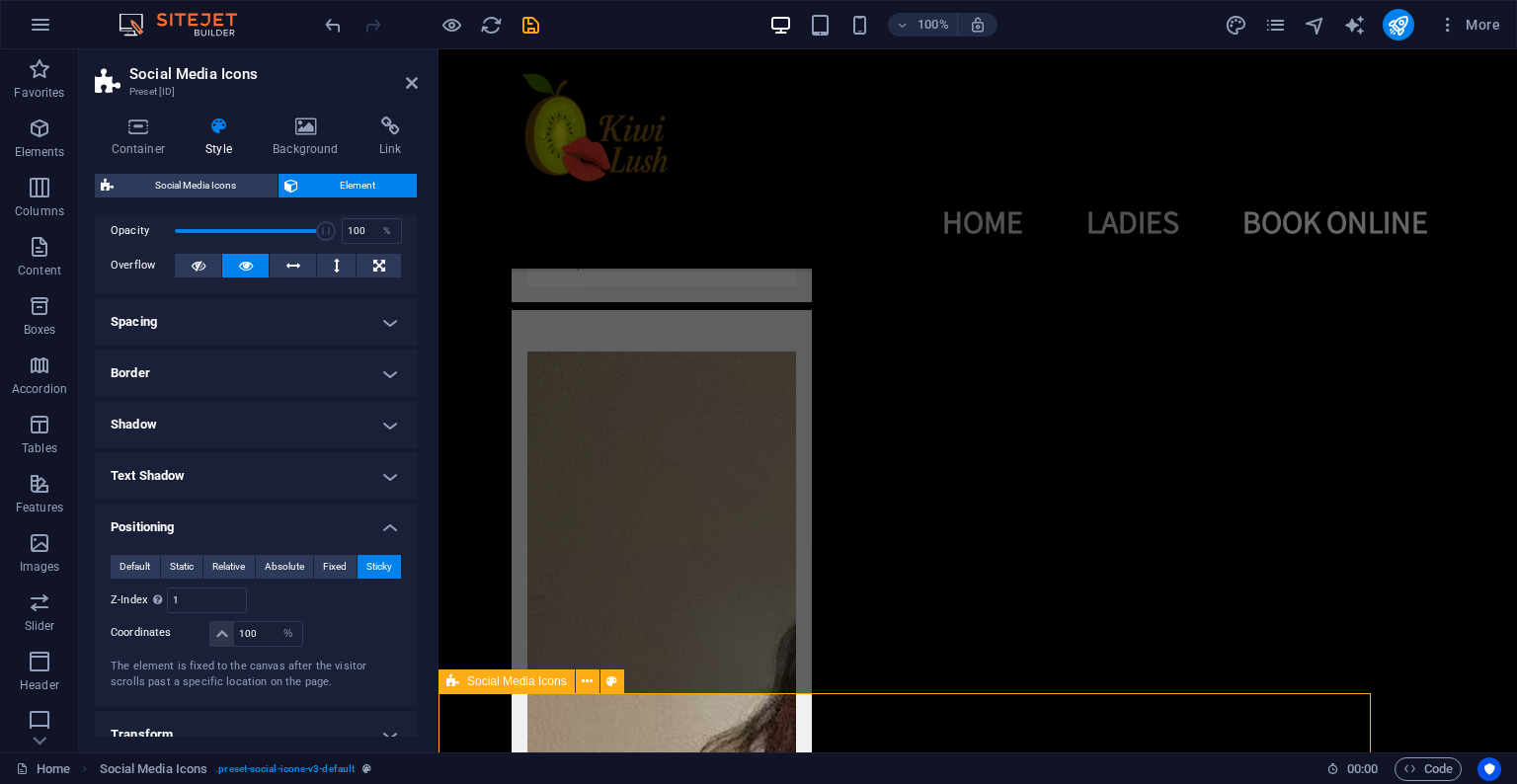 scroll, scrollTop: 6971, scrollLeft: 0, axis: vertical 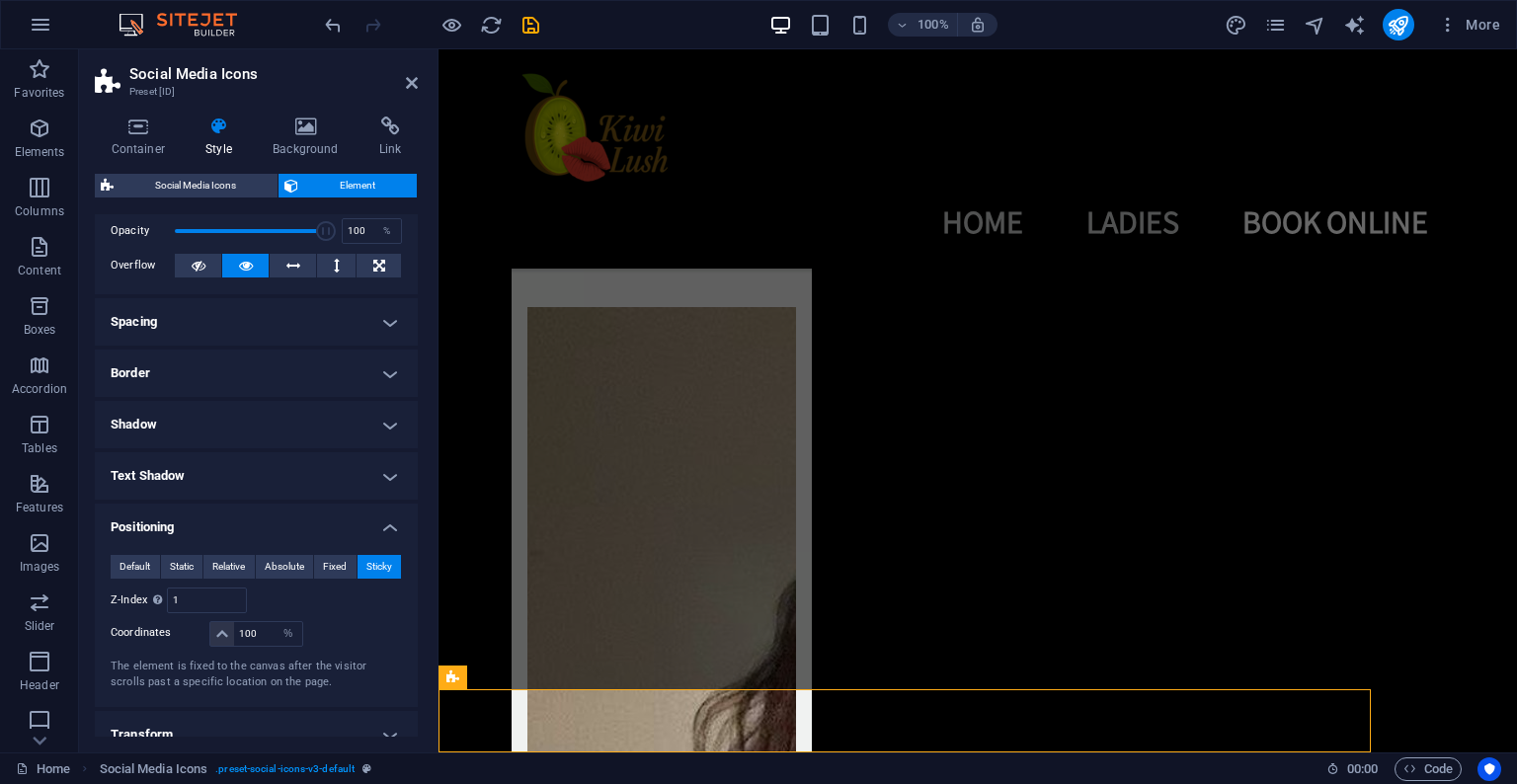 click on "Sticky" at bounding box center (379, 567) 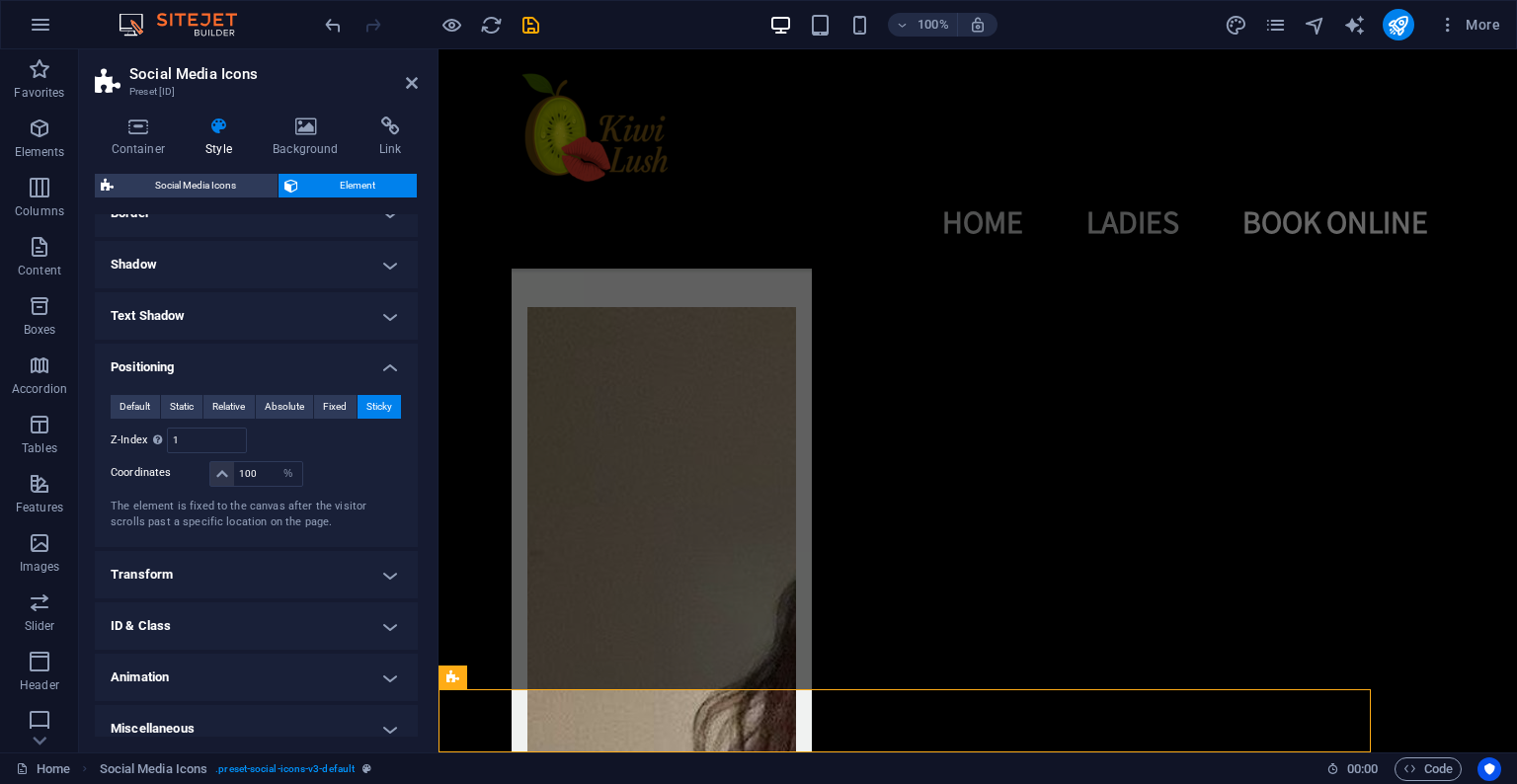 scroll, scrollTop: 256, scrollLeft: 0, axis: vertical 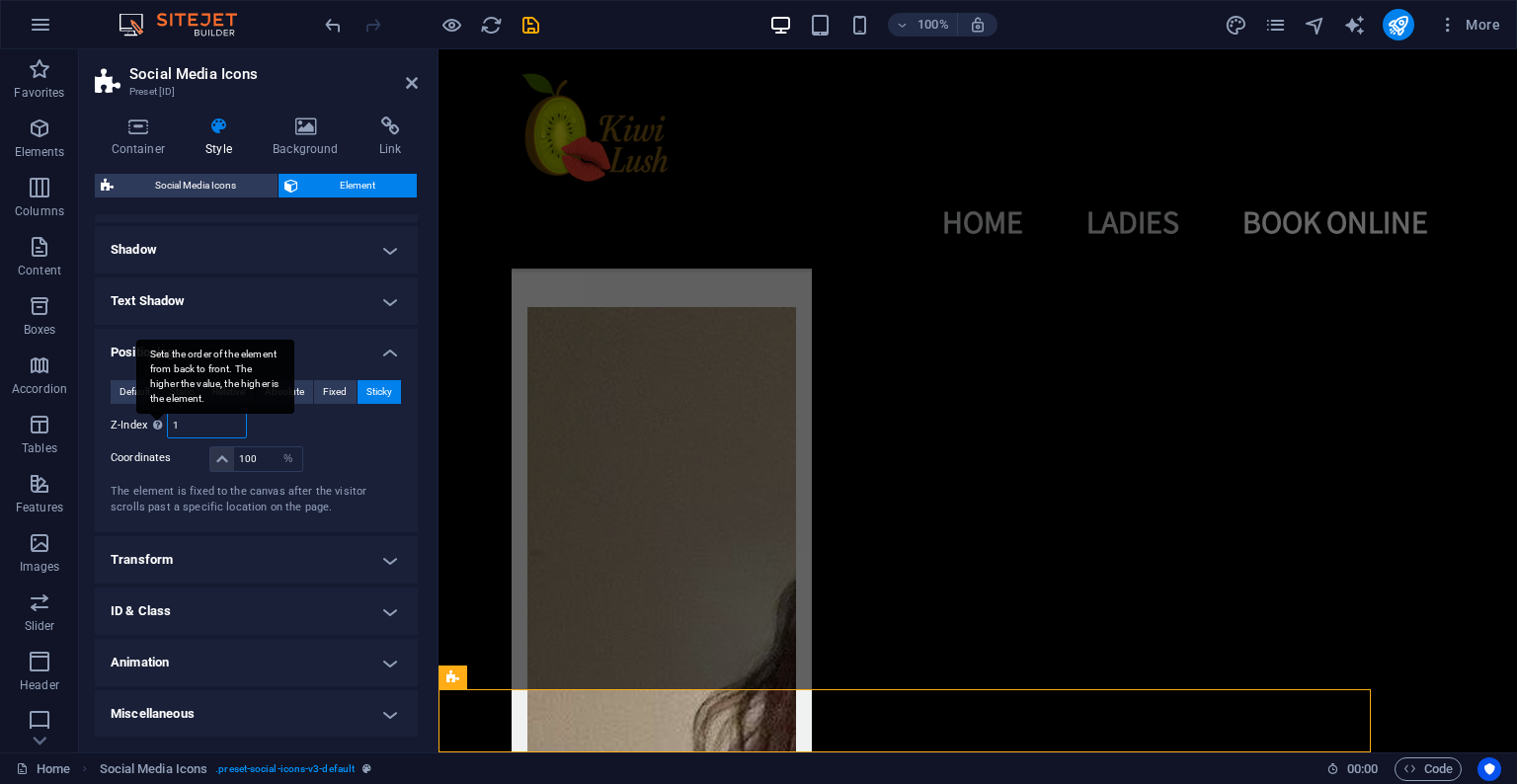 drag, startPoint x: 188, startPoint y: 430, endPoint x: 165, endPoint y: 419, distance: 25.495098 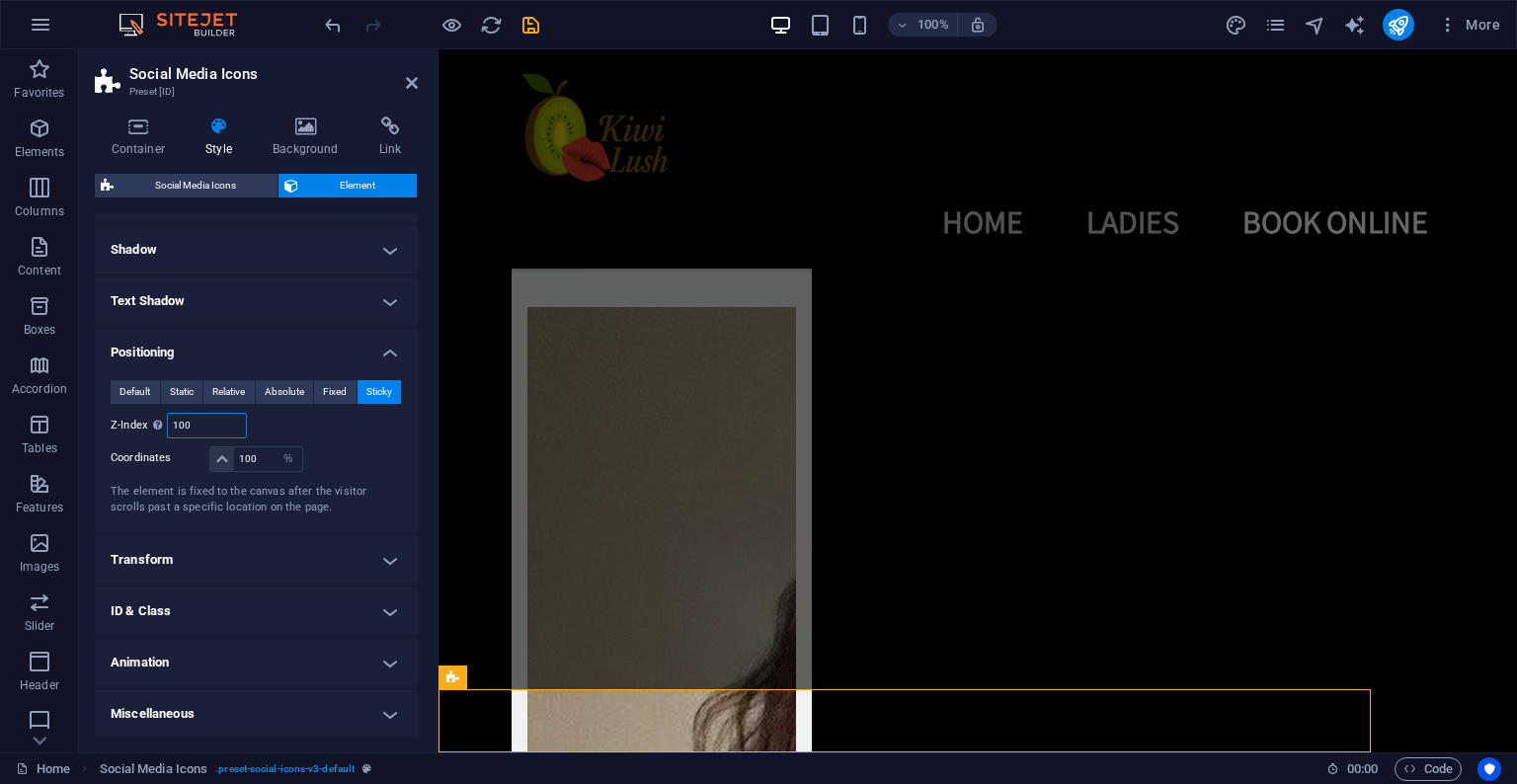 type on "100" 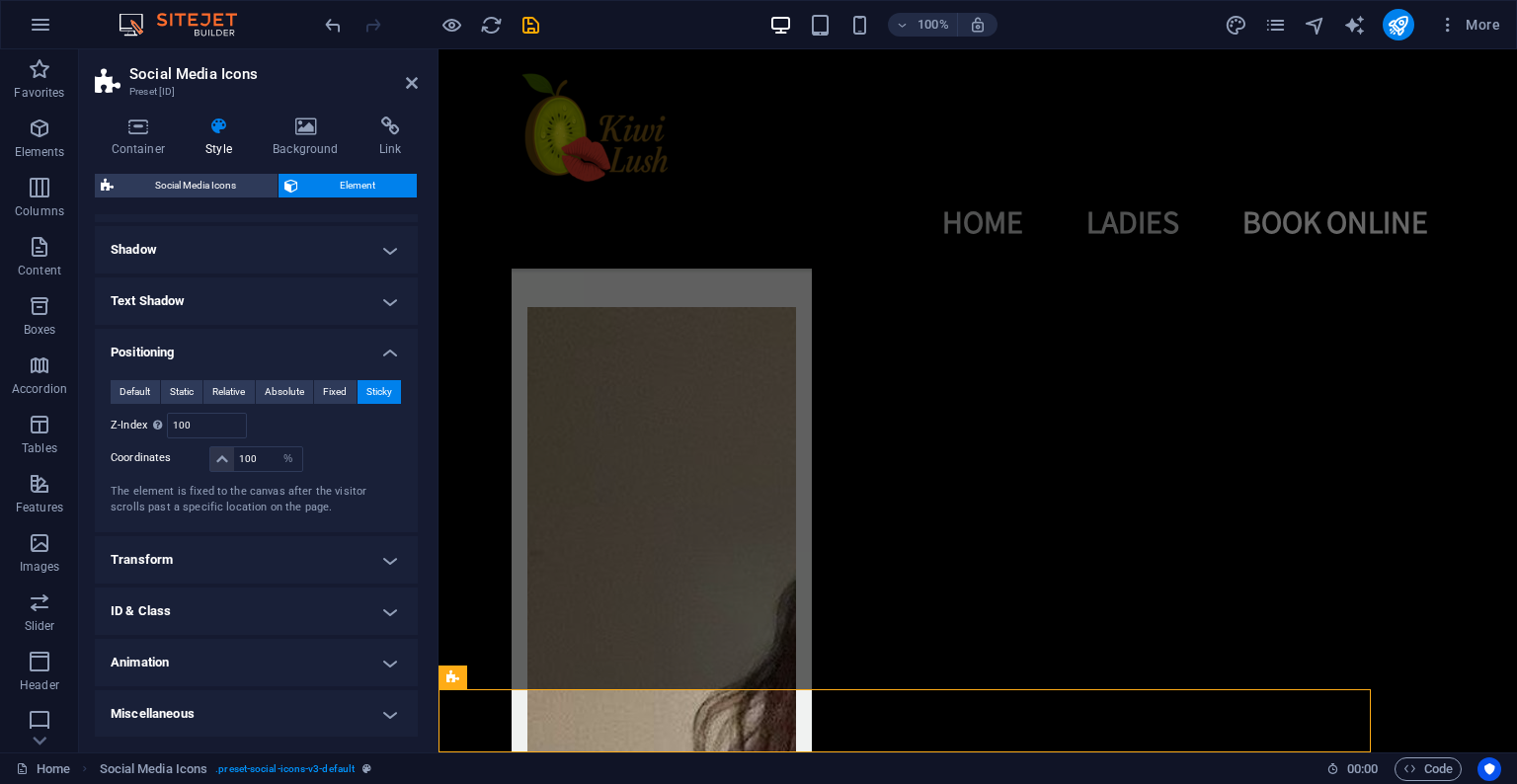 click on "Relative to [ID]" at bounding box center (330, 426) 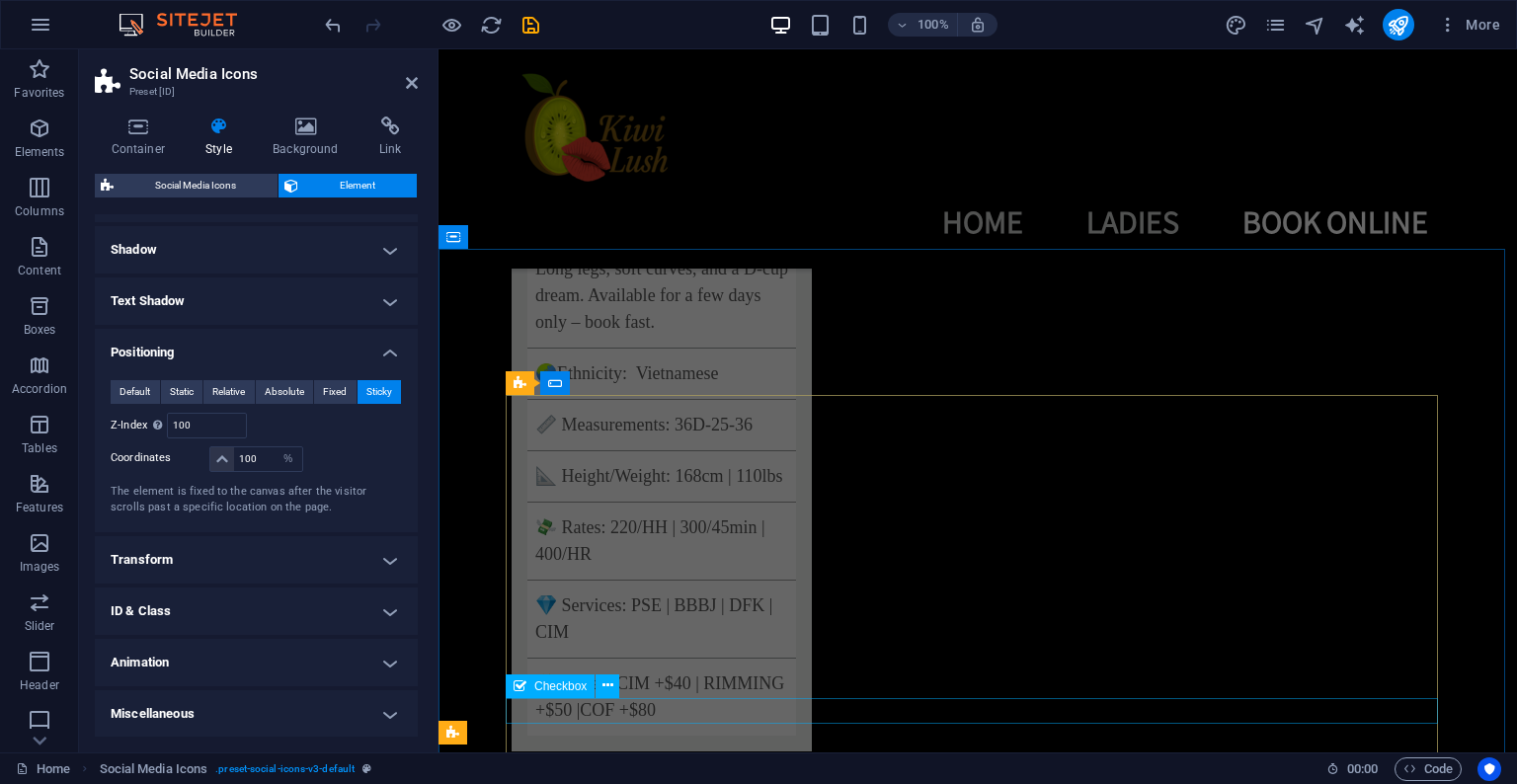 scroll, scrollTop: 6971, scrollLeft: 0, axis: vertical 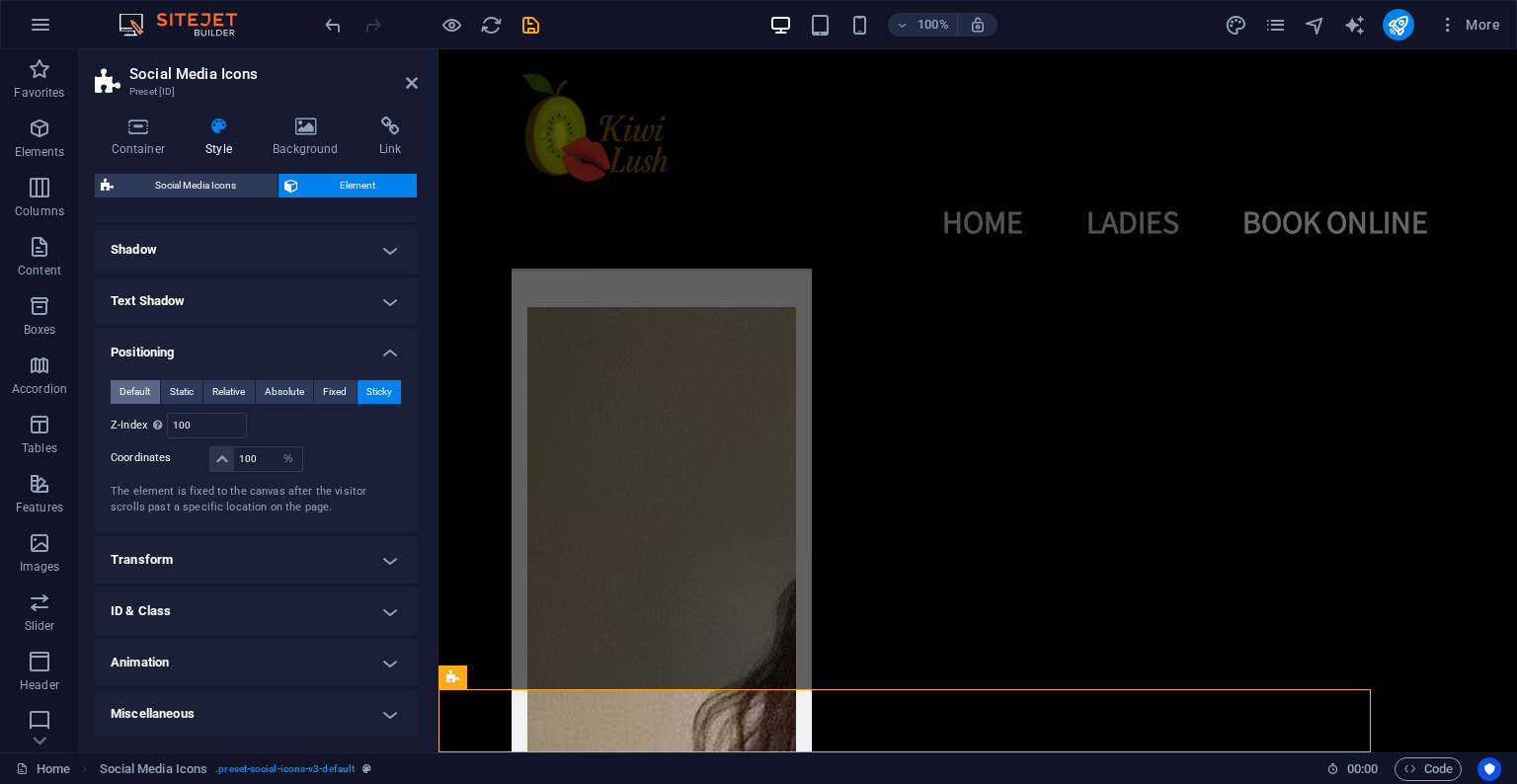 click on "Default" at bounding box center [134, 392] 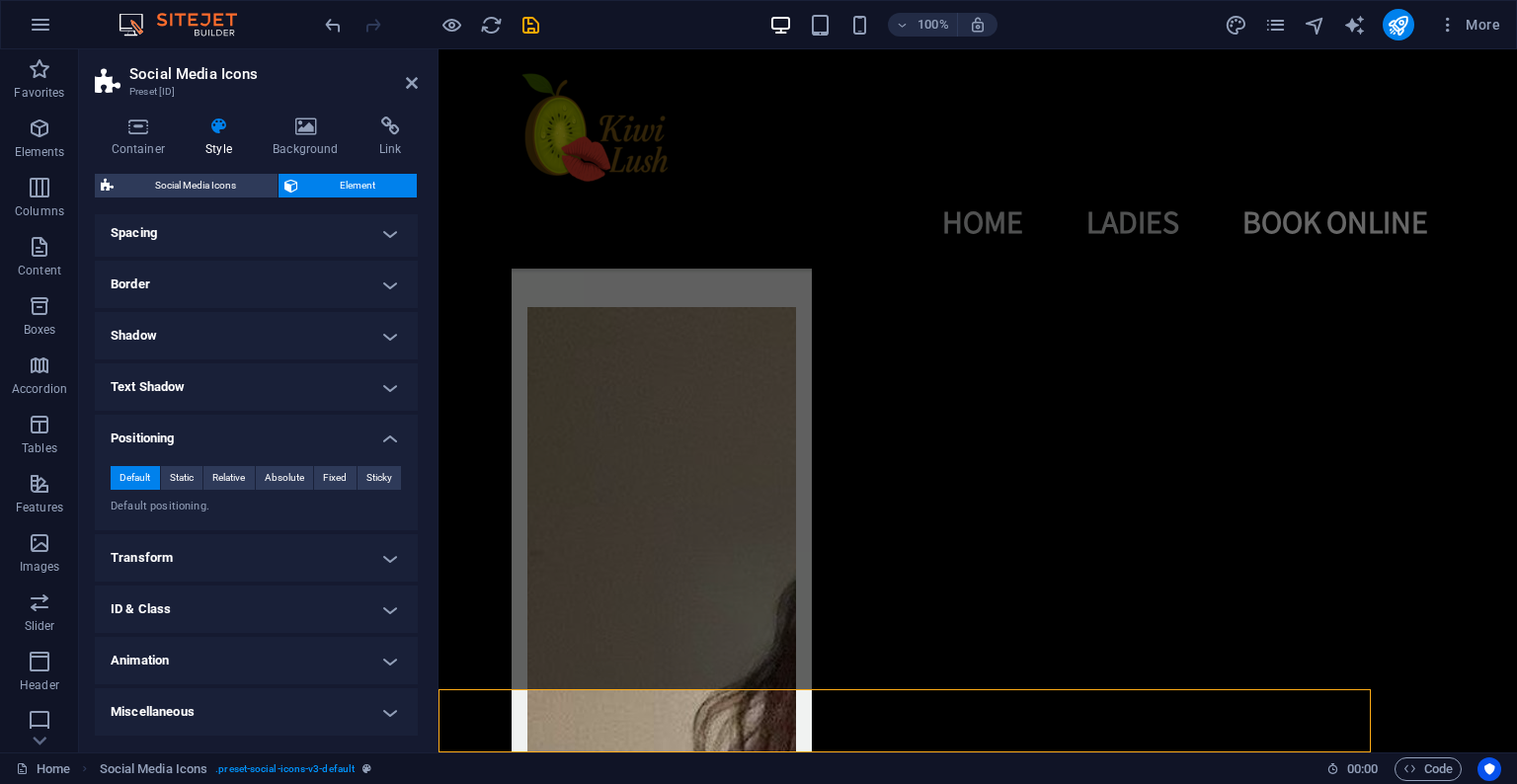 scroll, scrollTop: 466, scrollLeft: 0, axis: vertical 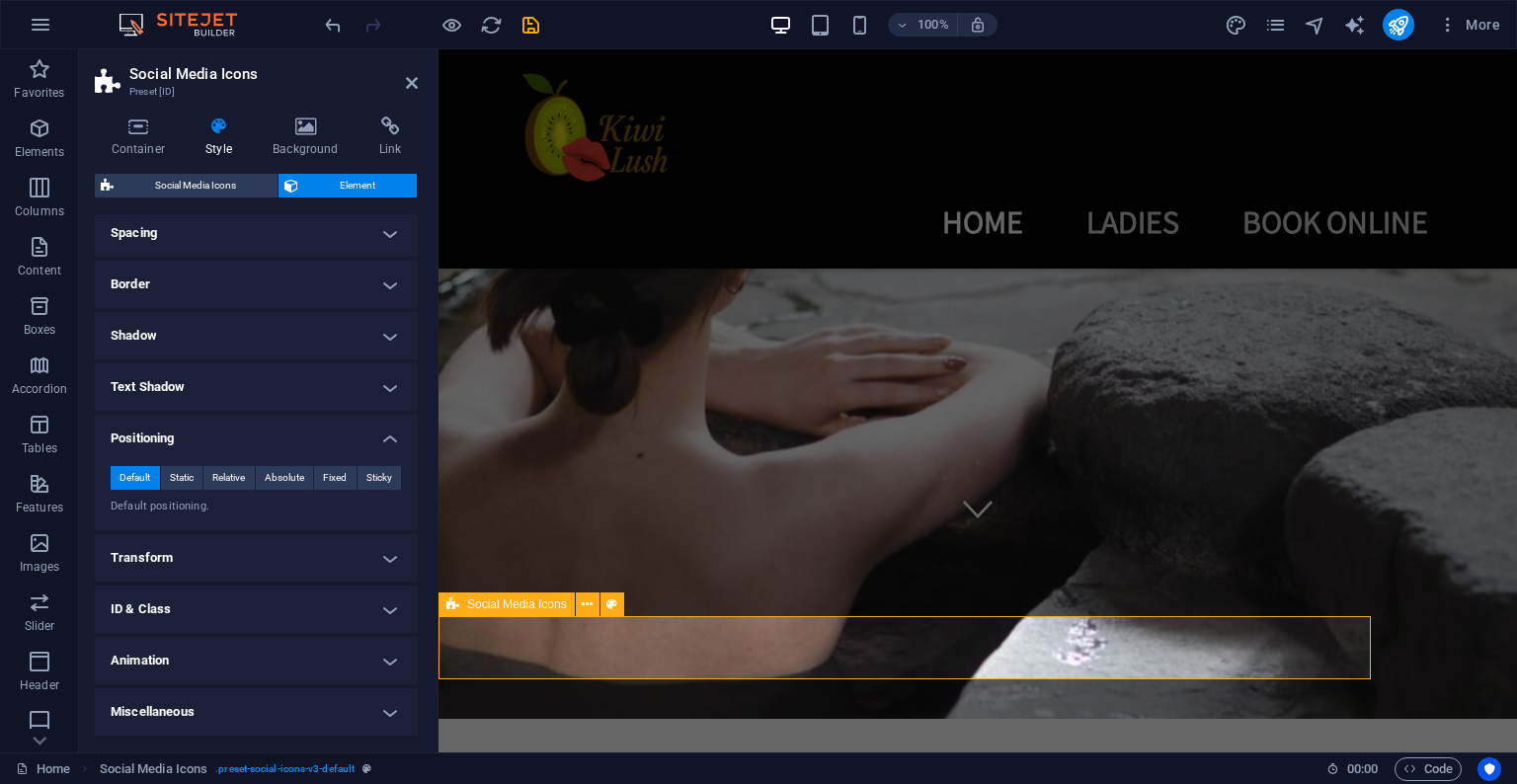 click at bounding box center [905, 2324] 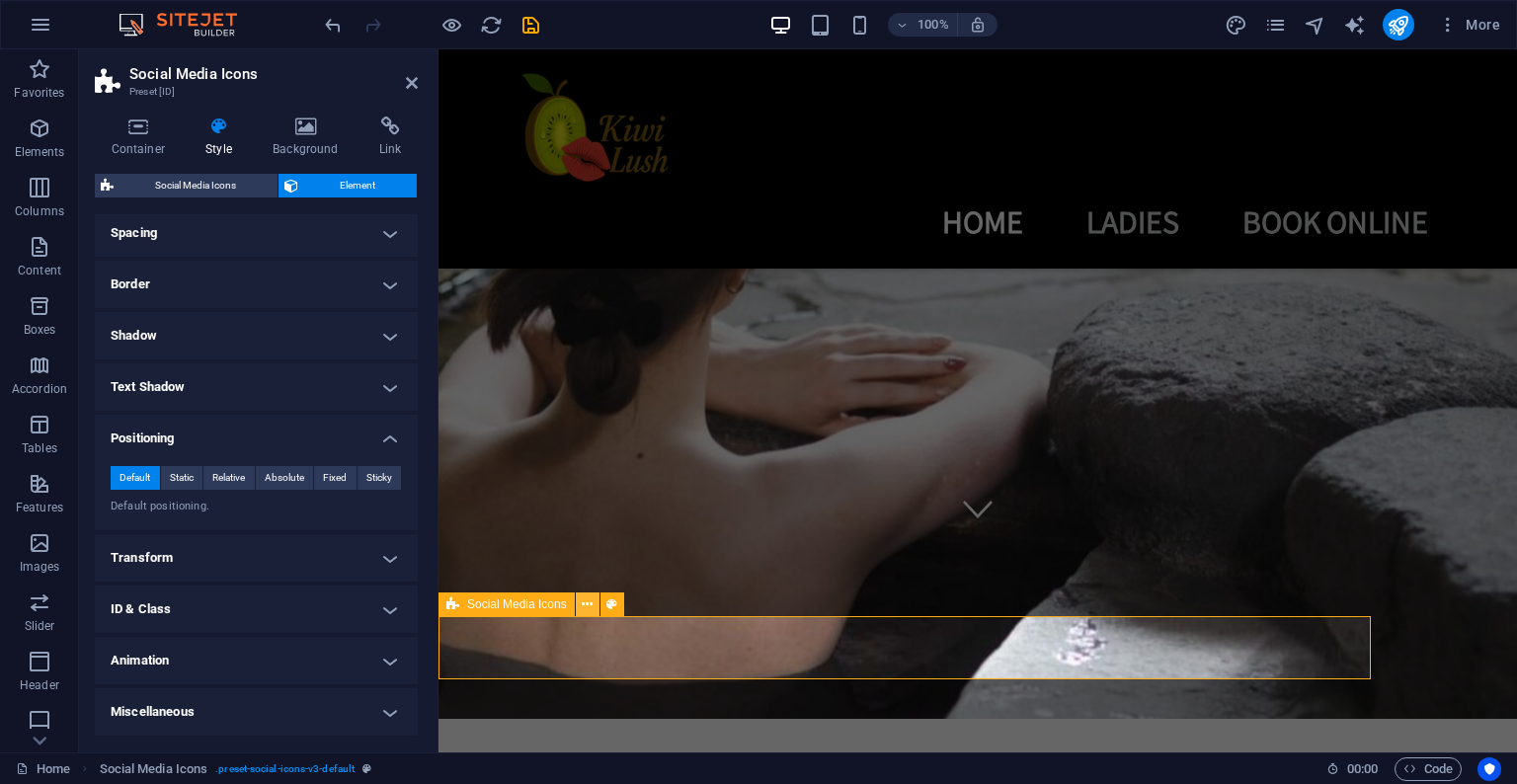 click at bounding box center [587, 604] 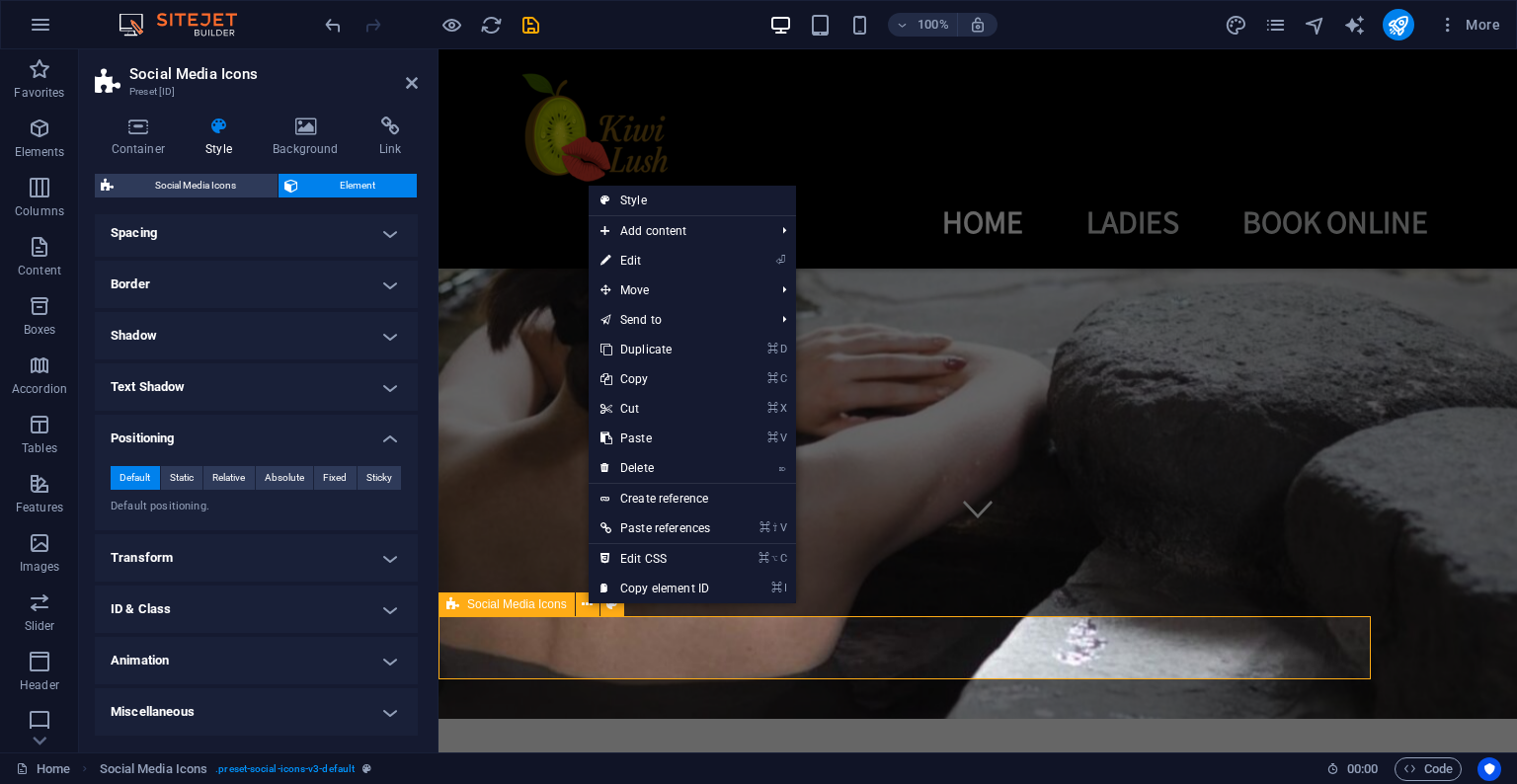 click at bounding box center [905, 2324] 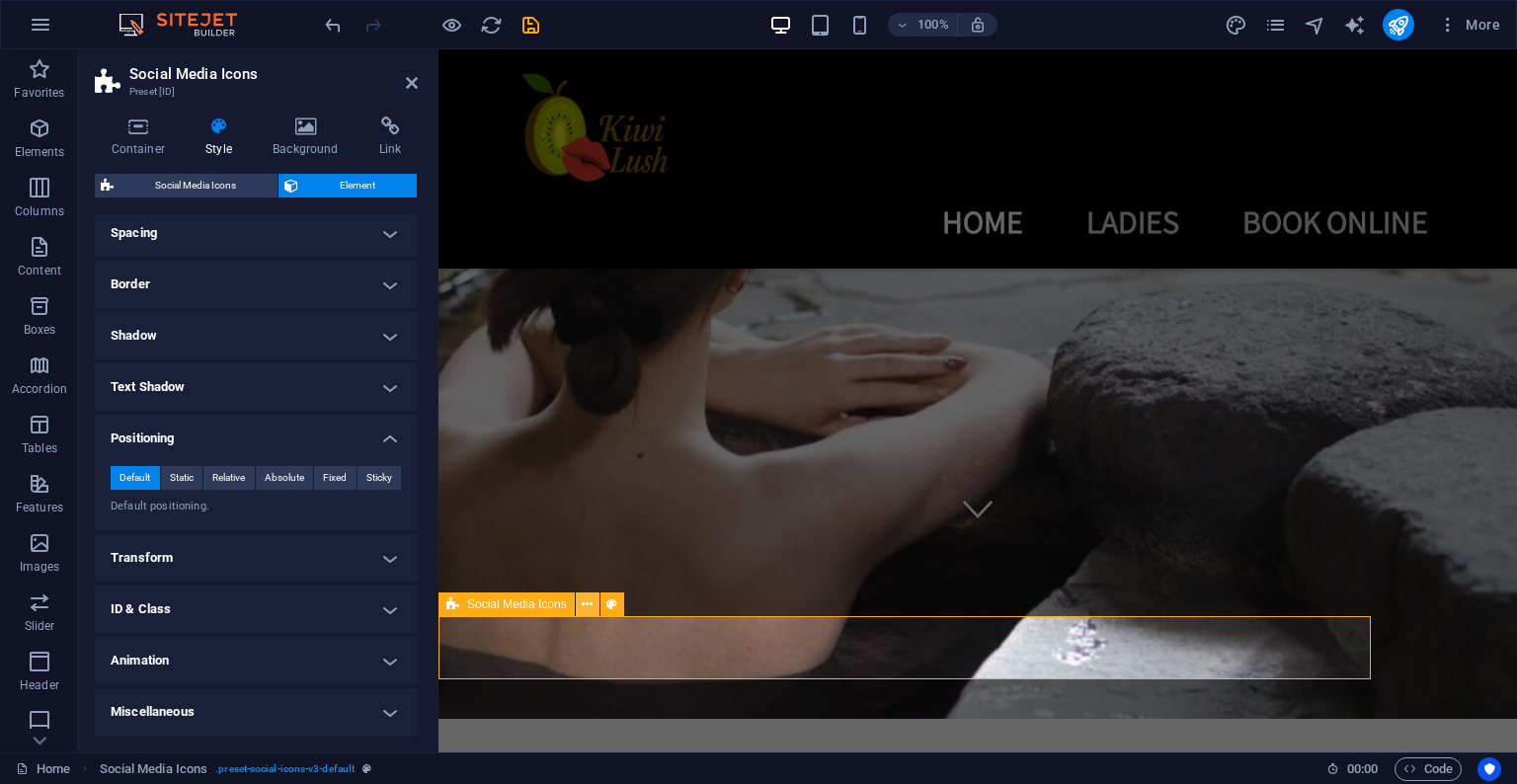 click at bounding box center (587, 604) 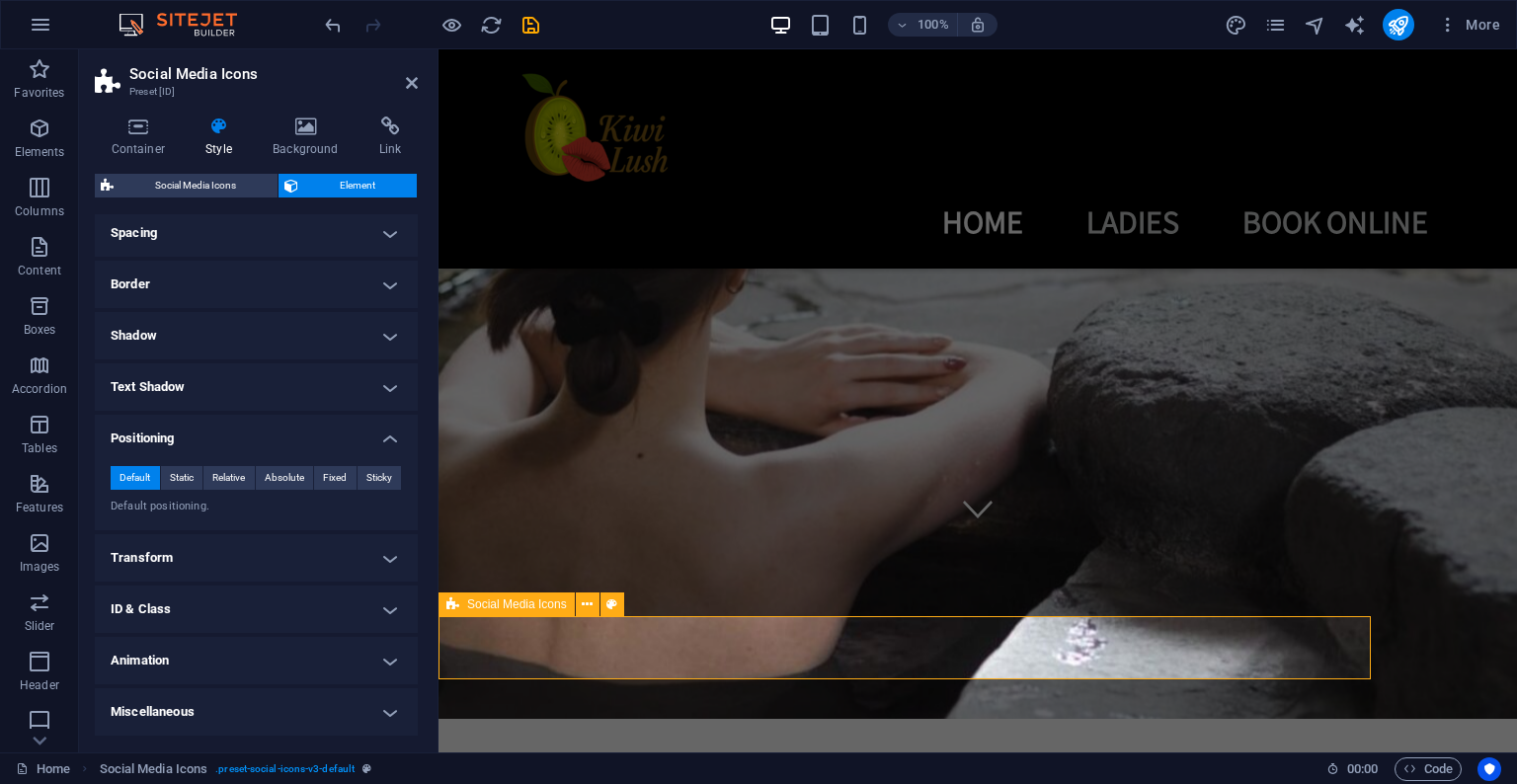 click at bounding box center [905, 2324] 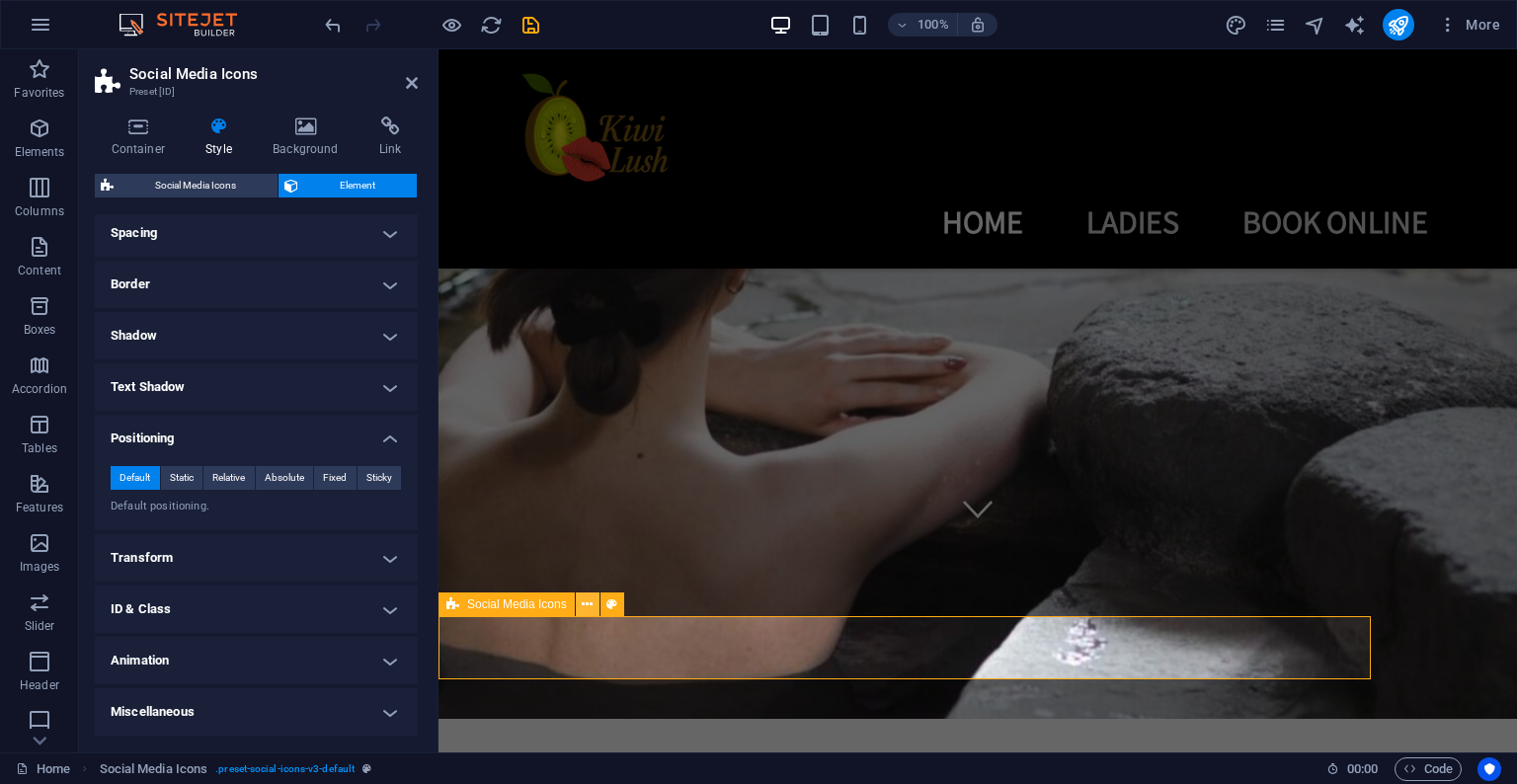 click at bounding box center (587, 604) 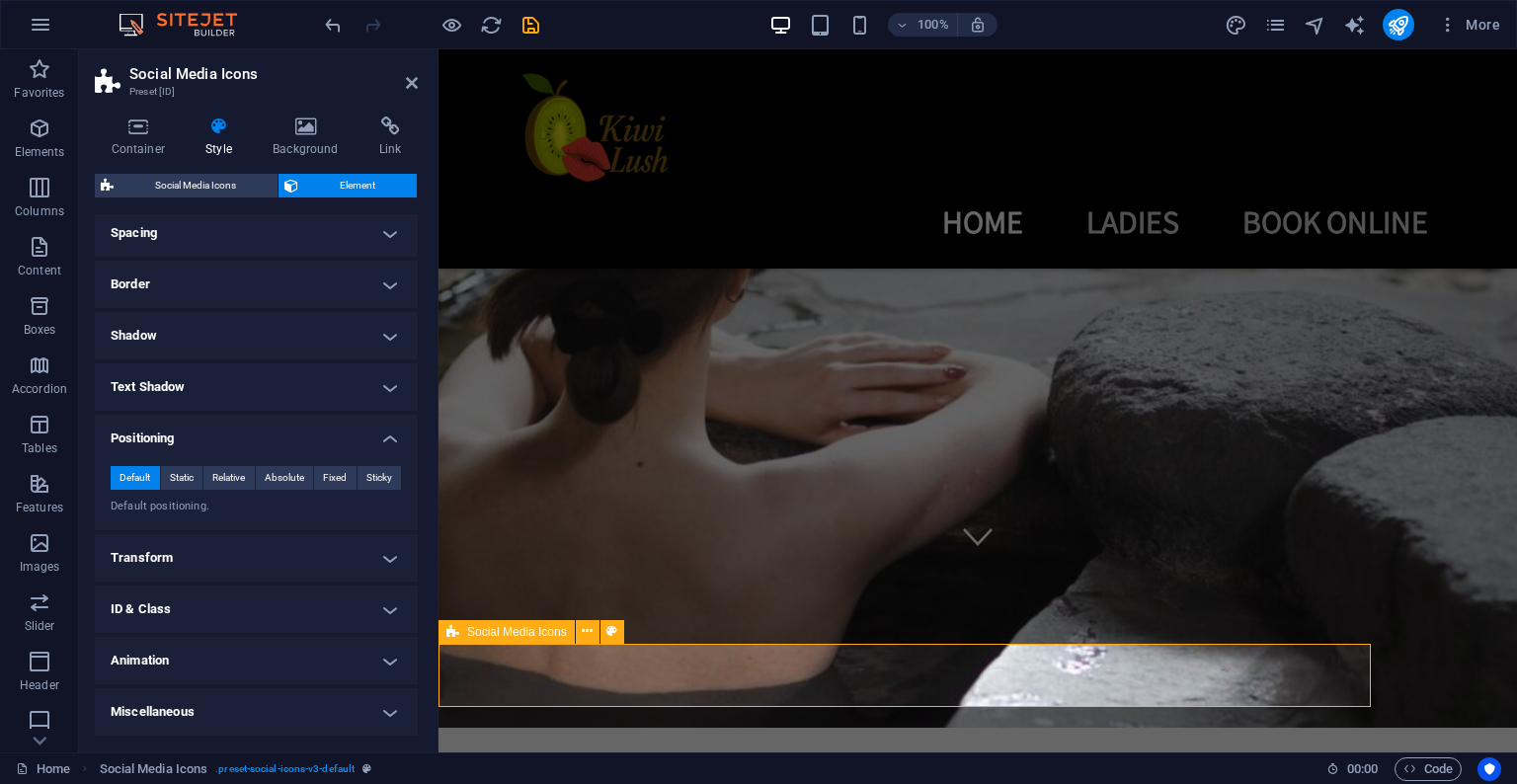 scroll, scrollTop: 194, scrollLeft: 0, axis: vertical 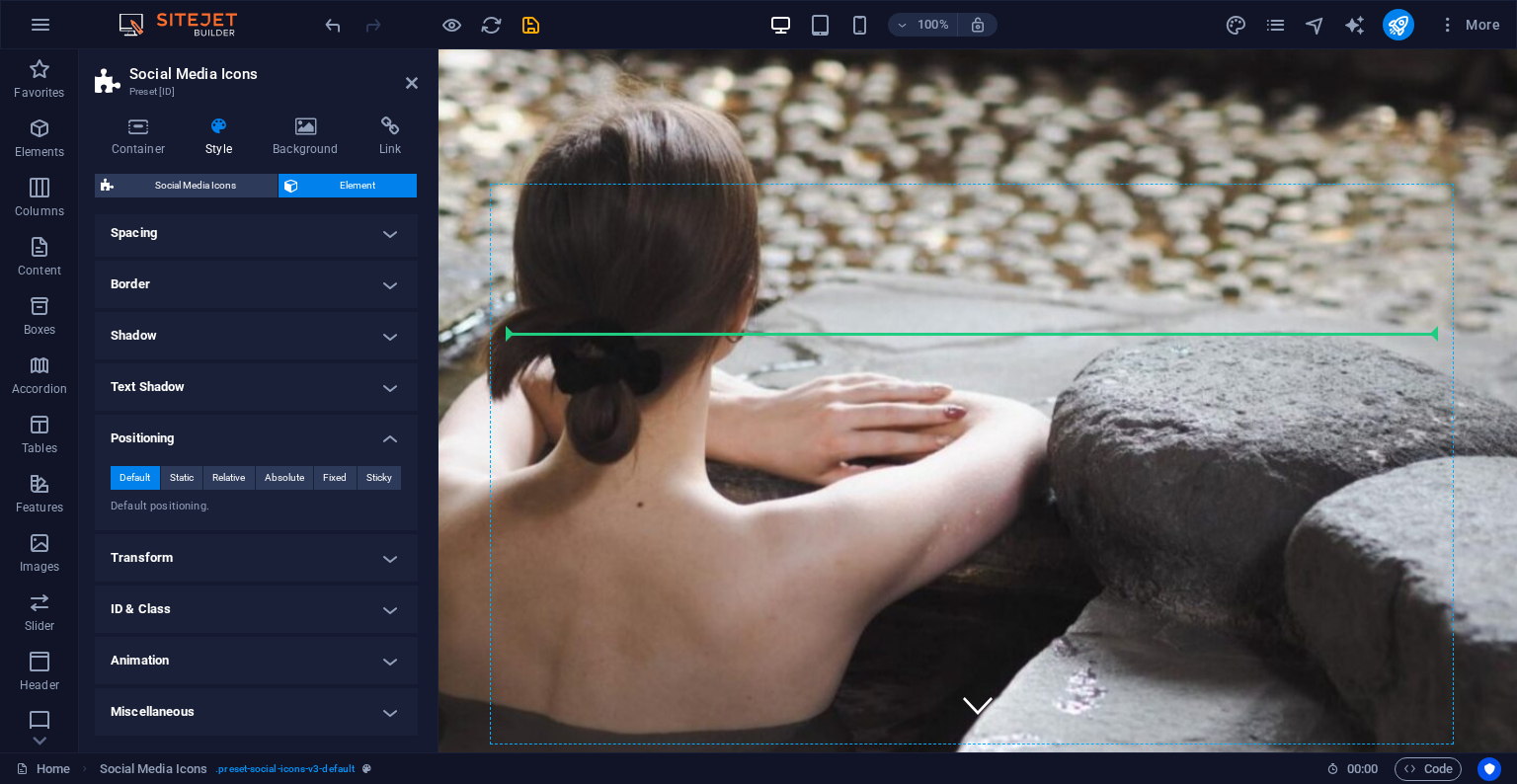 drag, startPoint x: 960, startPoint y: 674, endPoint x: 896, endPoint y: 333, distance: 346.95389 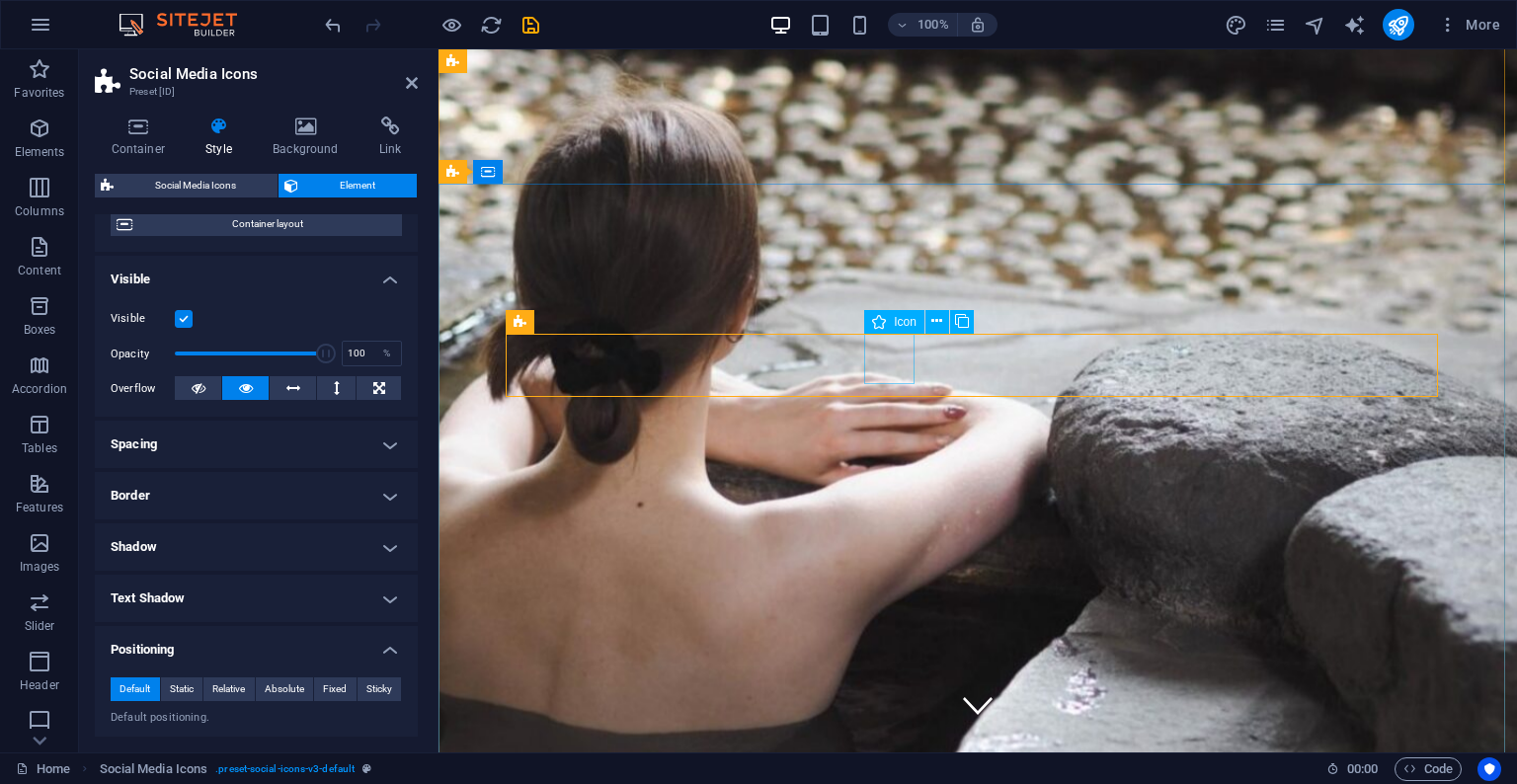 scroll, scrollTop: 380, scrollLeft: 0, axis: vertical 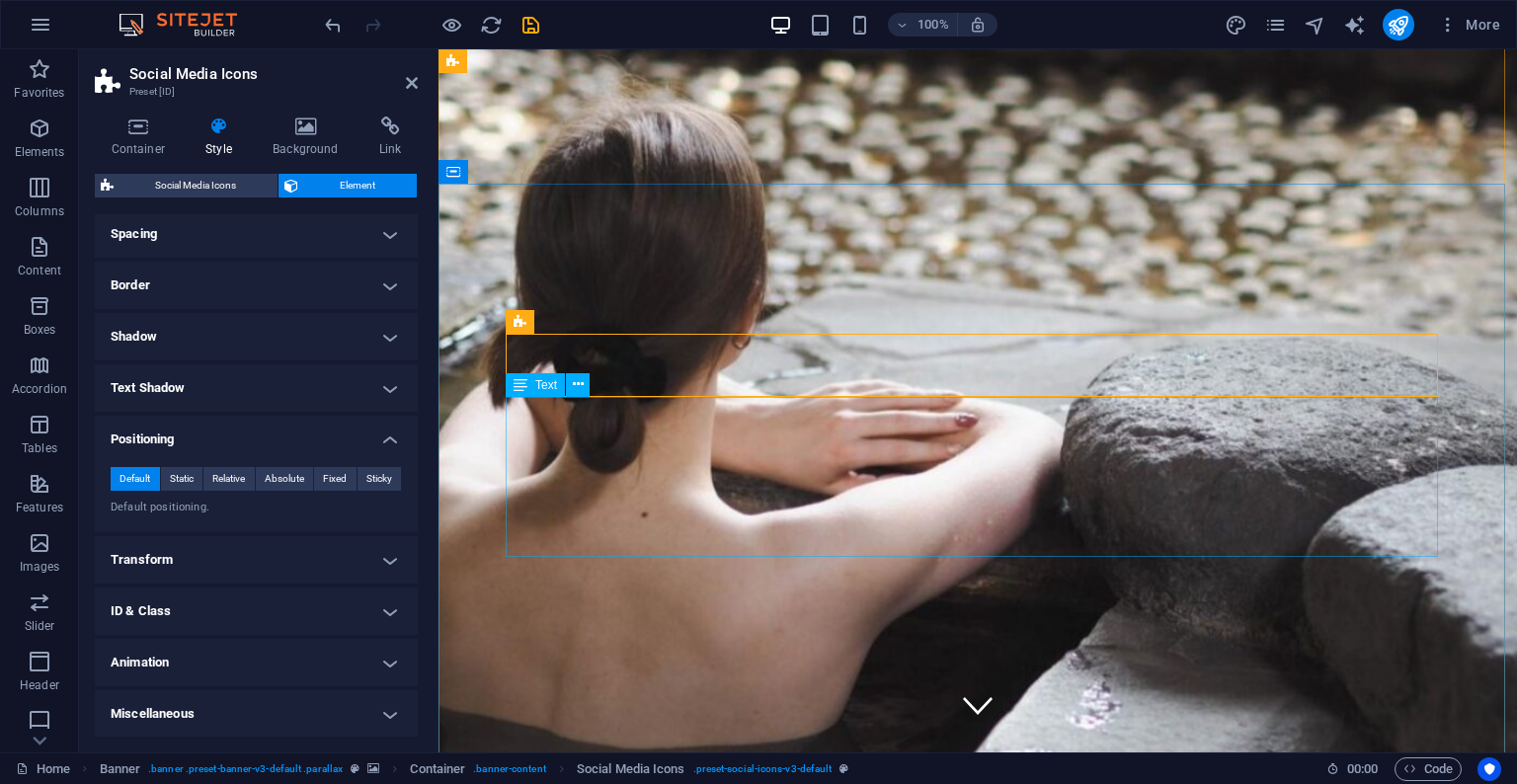 click on "[CITY] [DAY] - [DAY] [TIME] - [TIME]" at bounding box center (978, 2232) 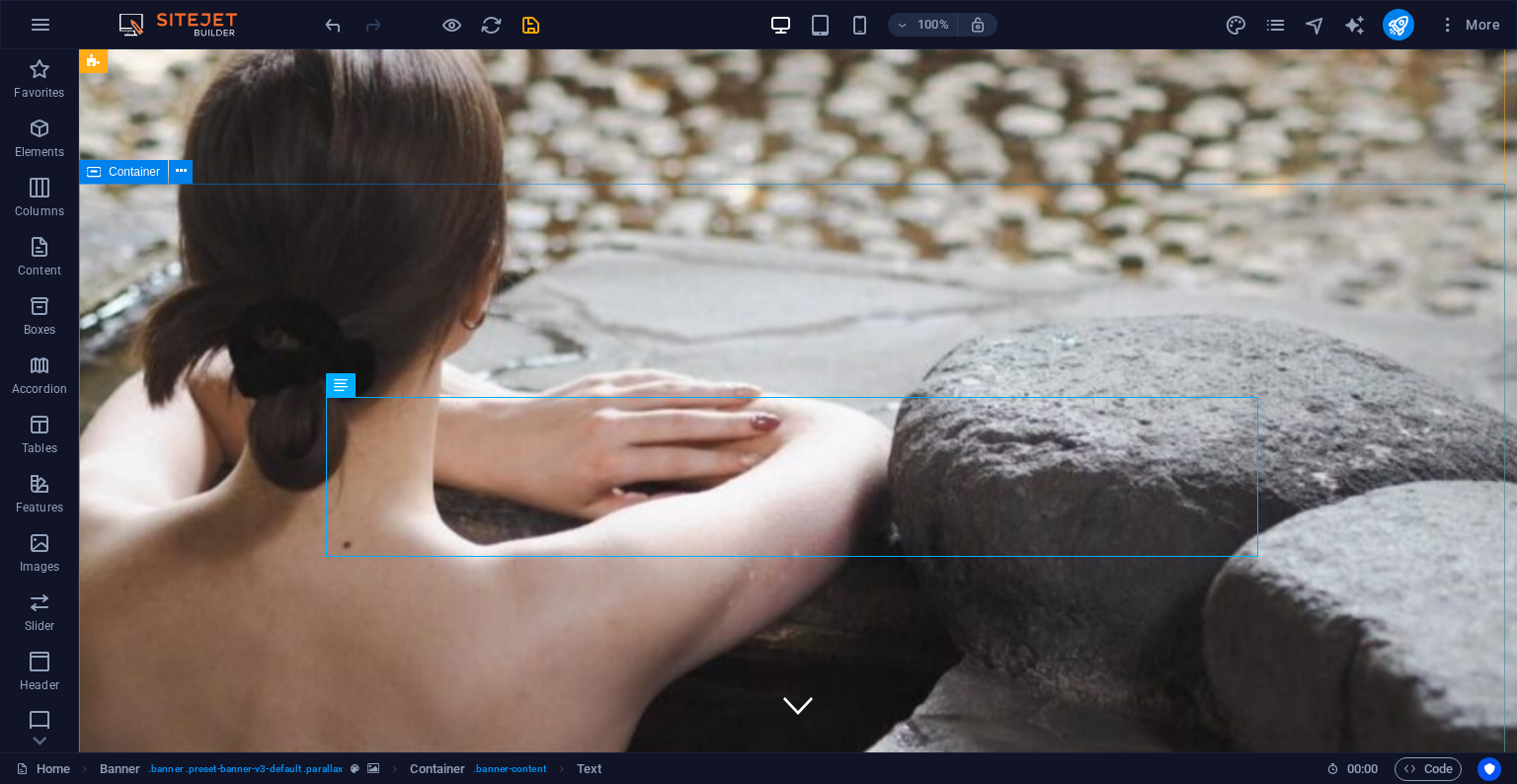 click on "[PHONE] [CITY] [DAY] - [DAY] [TIME] - [TIME] [BRAND] [BRAND] [BRAND] [BRAND]" at bounding box center [798, 1774] 